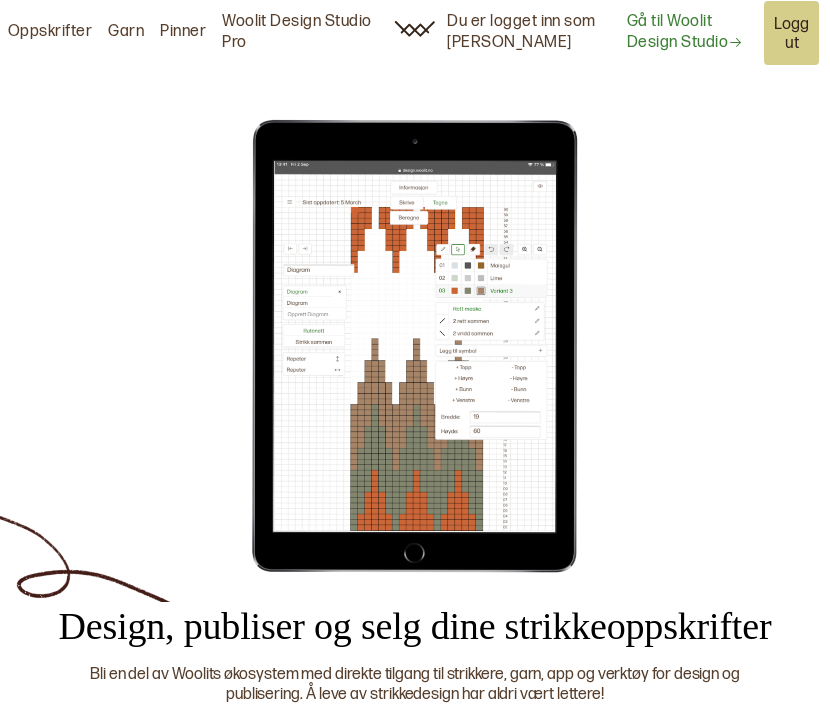 scroll, scrollTop: 0, scrollLeft: 0, axis: both 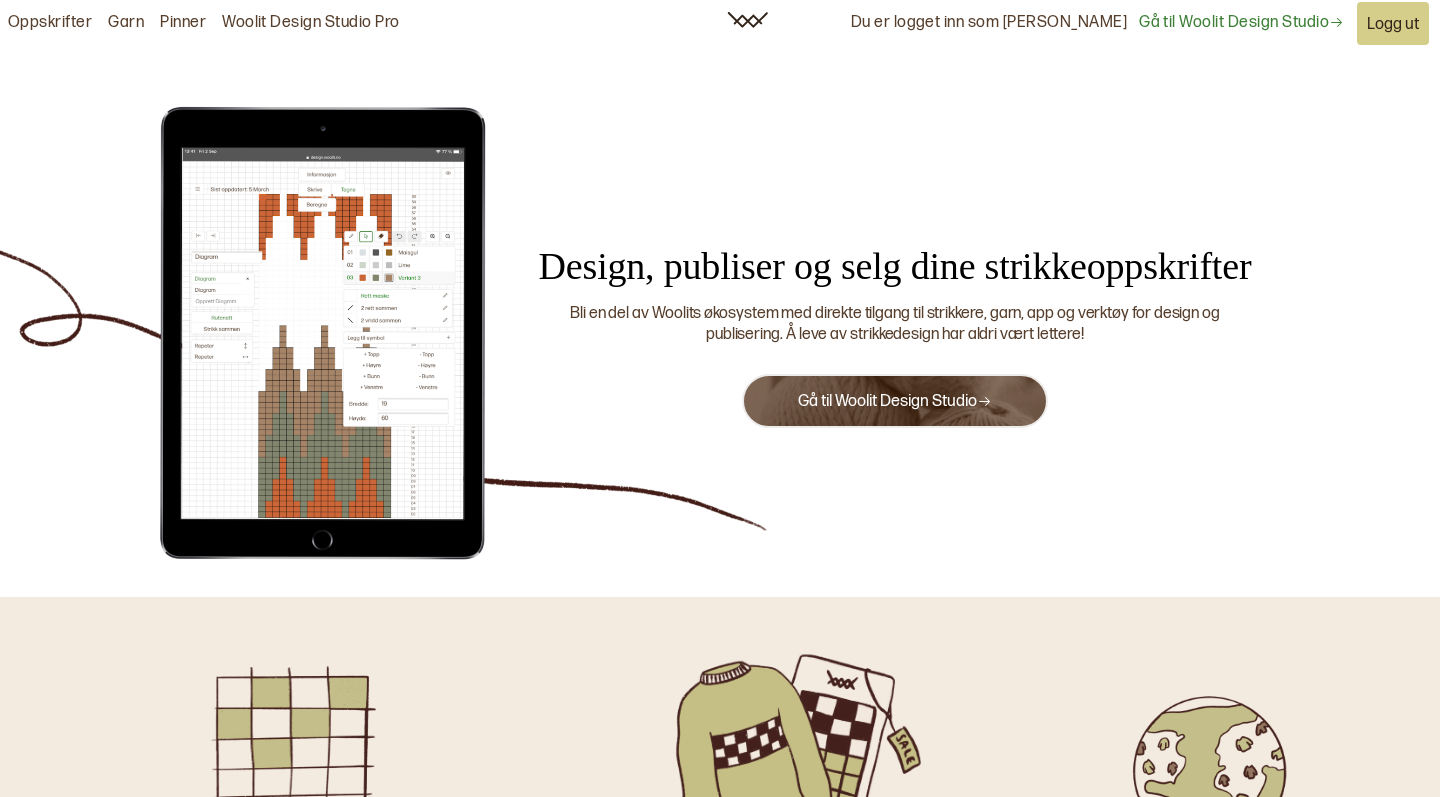click on "Gå til Woolit Design Studio" at bounding box center (895, 401) 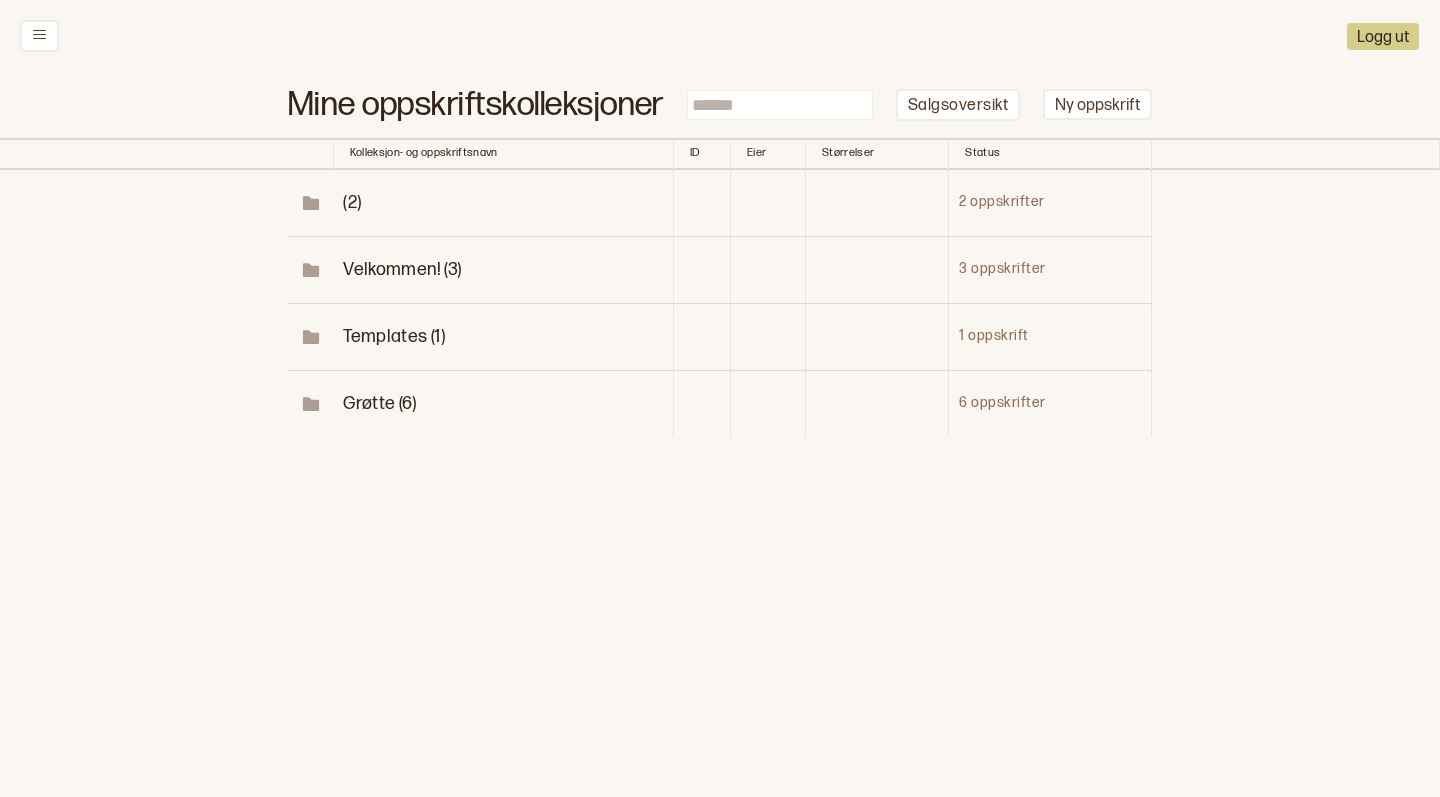 click on "Grøtte (6)" at bounding box center (379, 403) 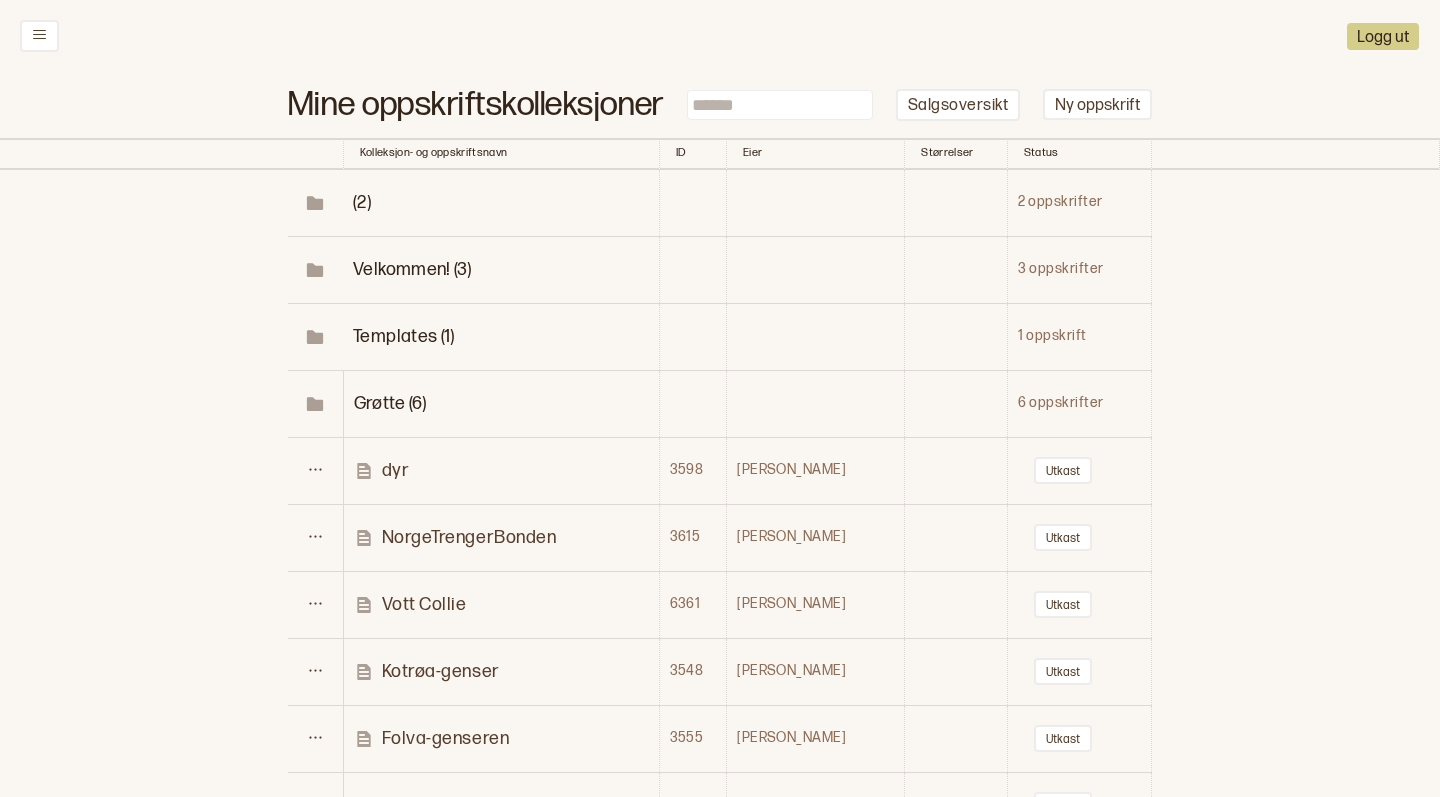 scroll, scrollTop: 0, scrollLeft: 0, axis: both 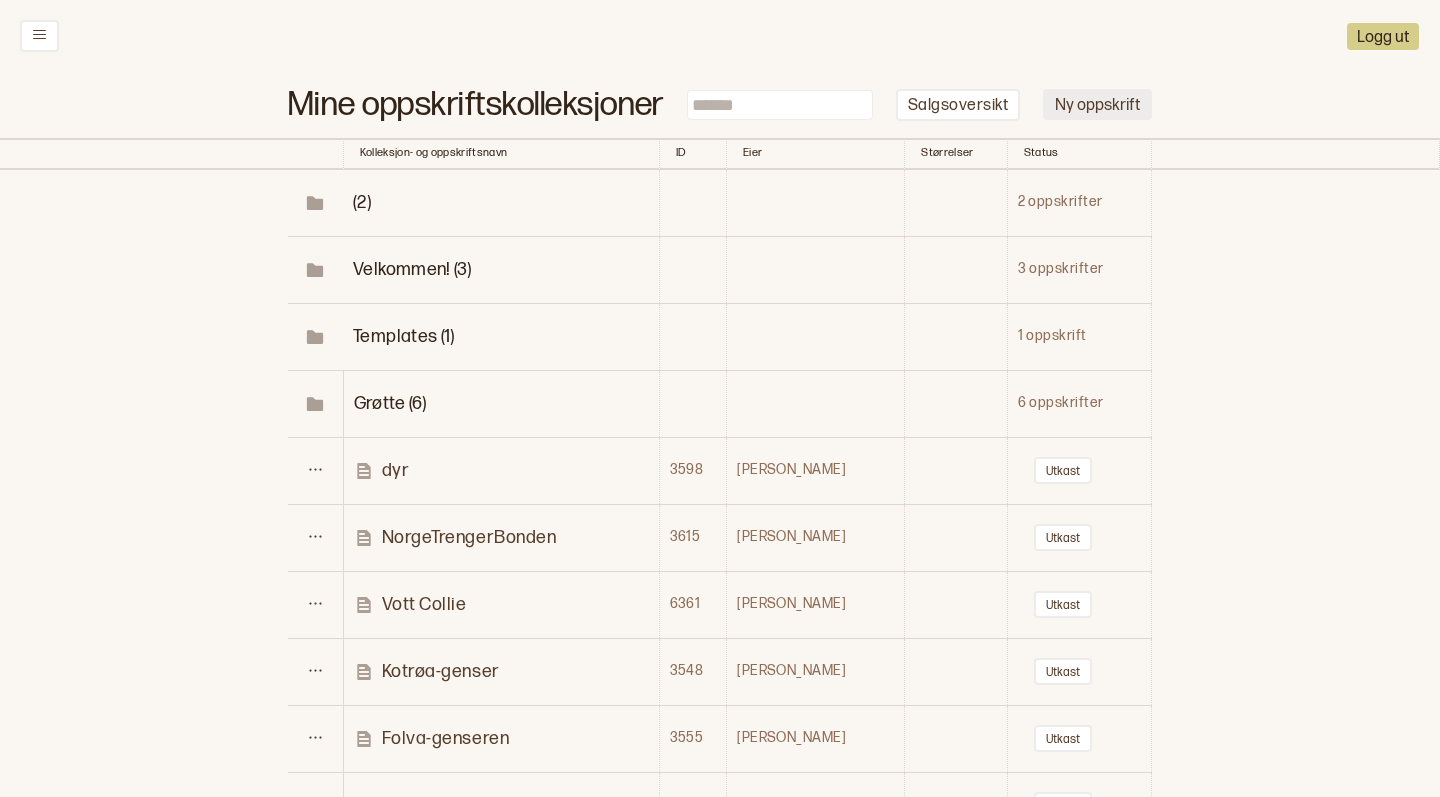 click on "Ny oppskrift" at bounding box center (1097, 104) 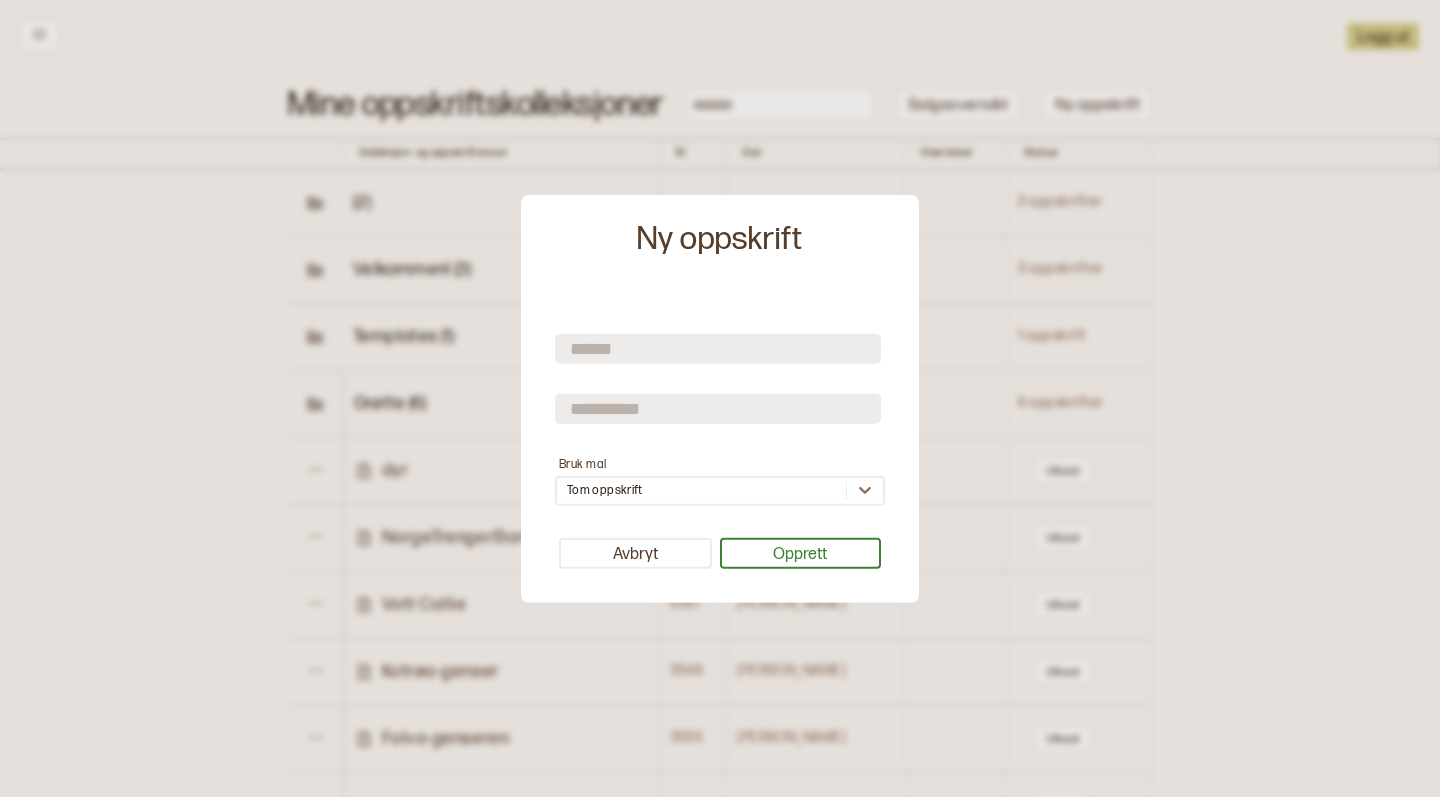 click at bounding box center (718, 409) 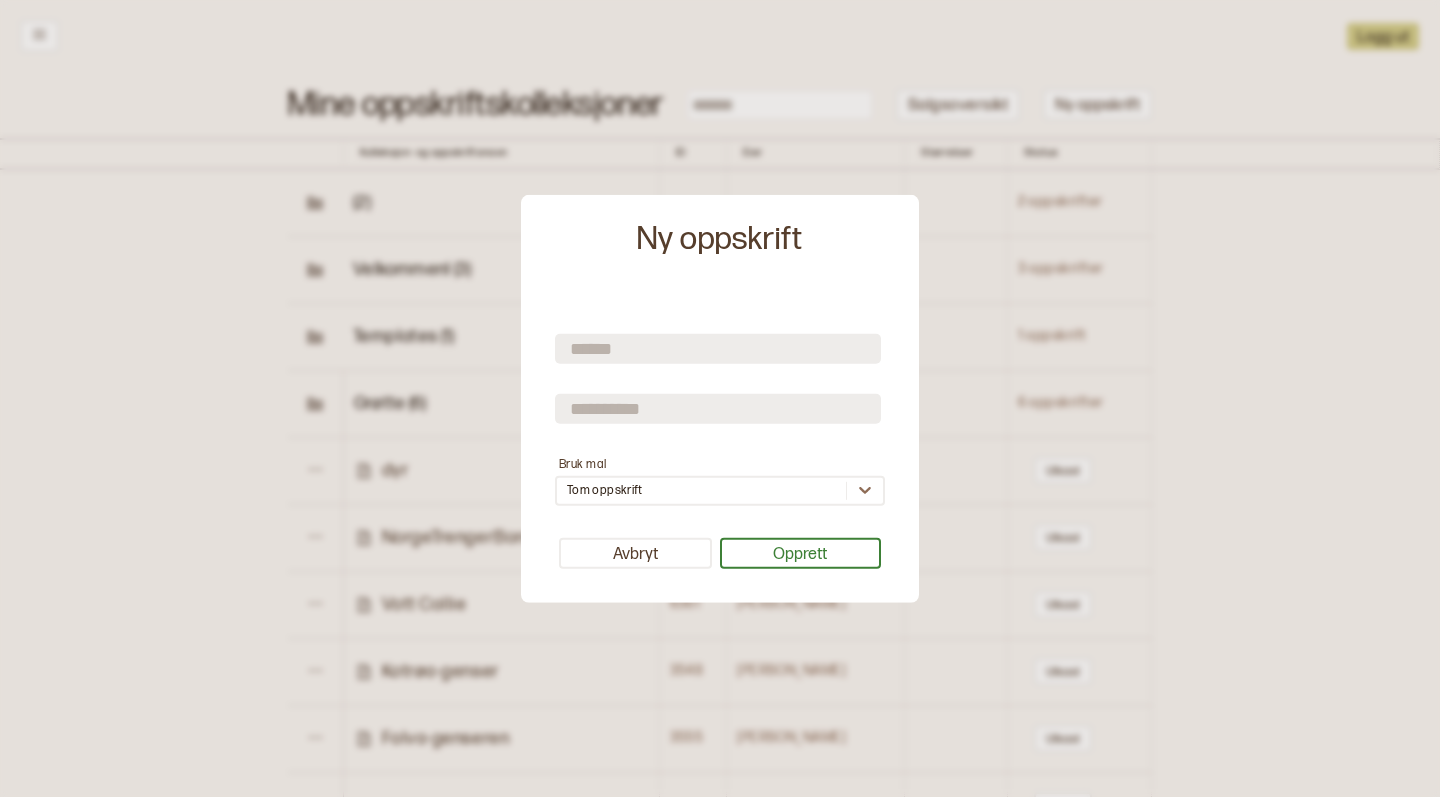 type on "******" 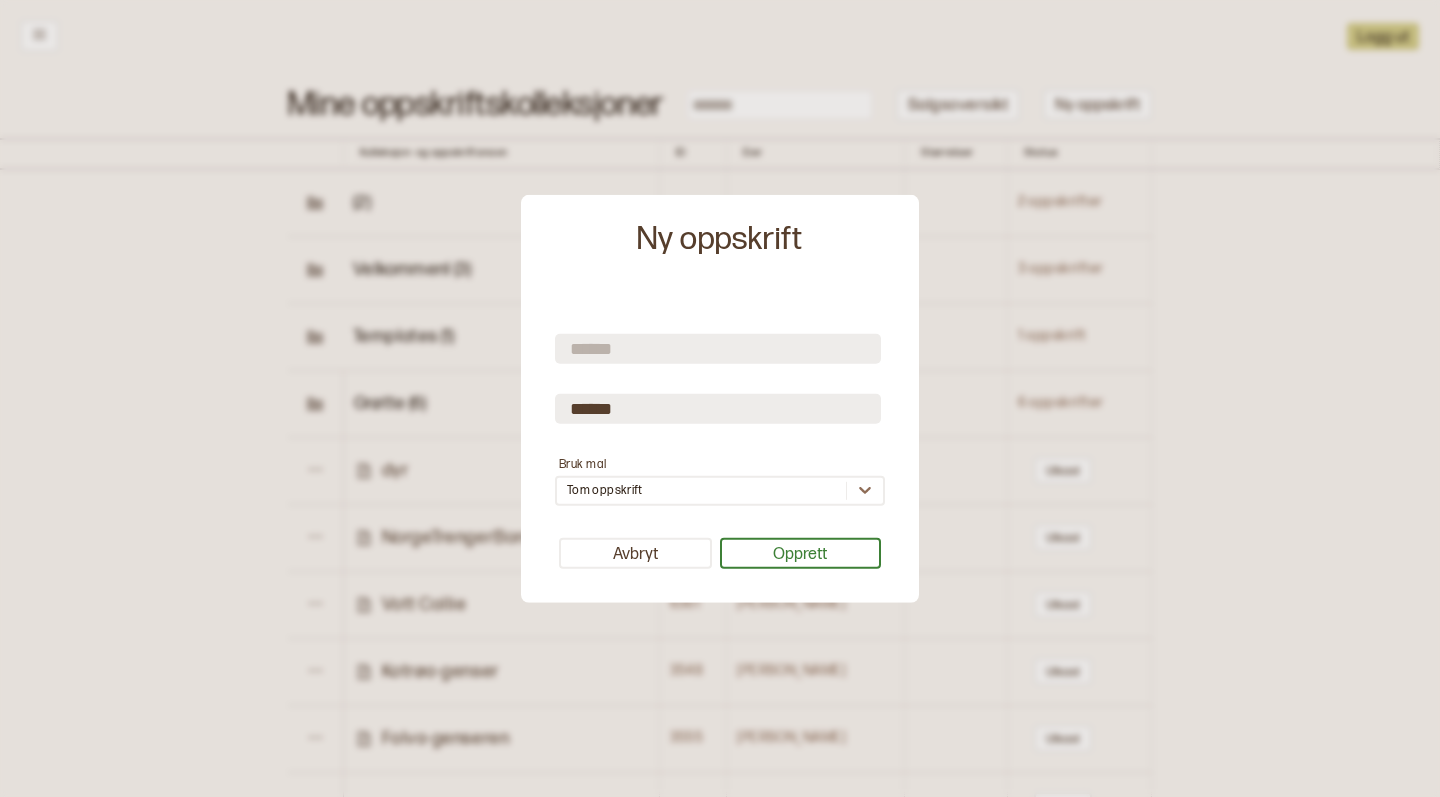 click at bounding box center (718, 349) 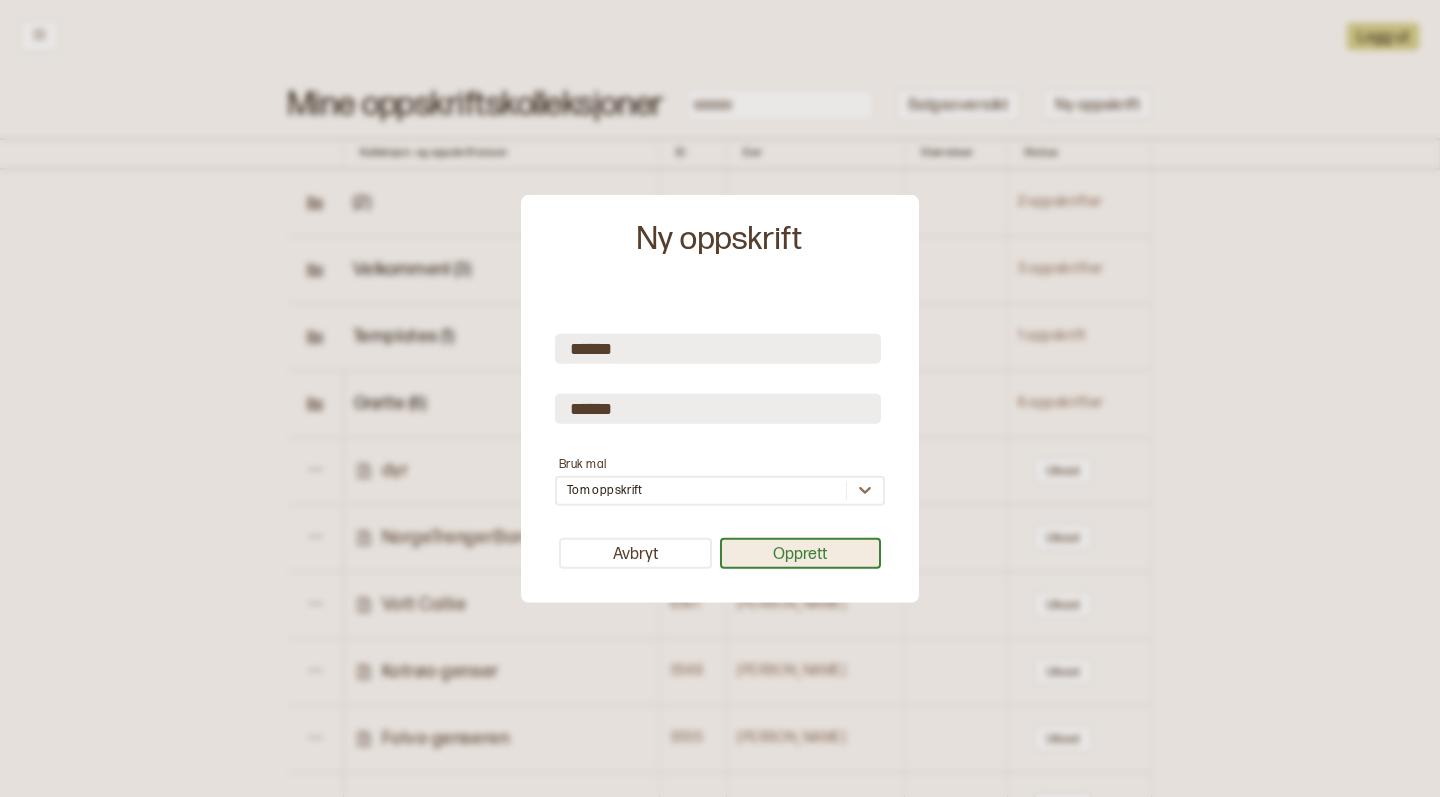 type on "******" 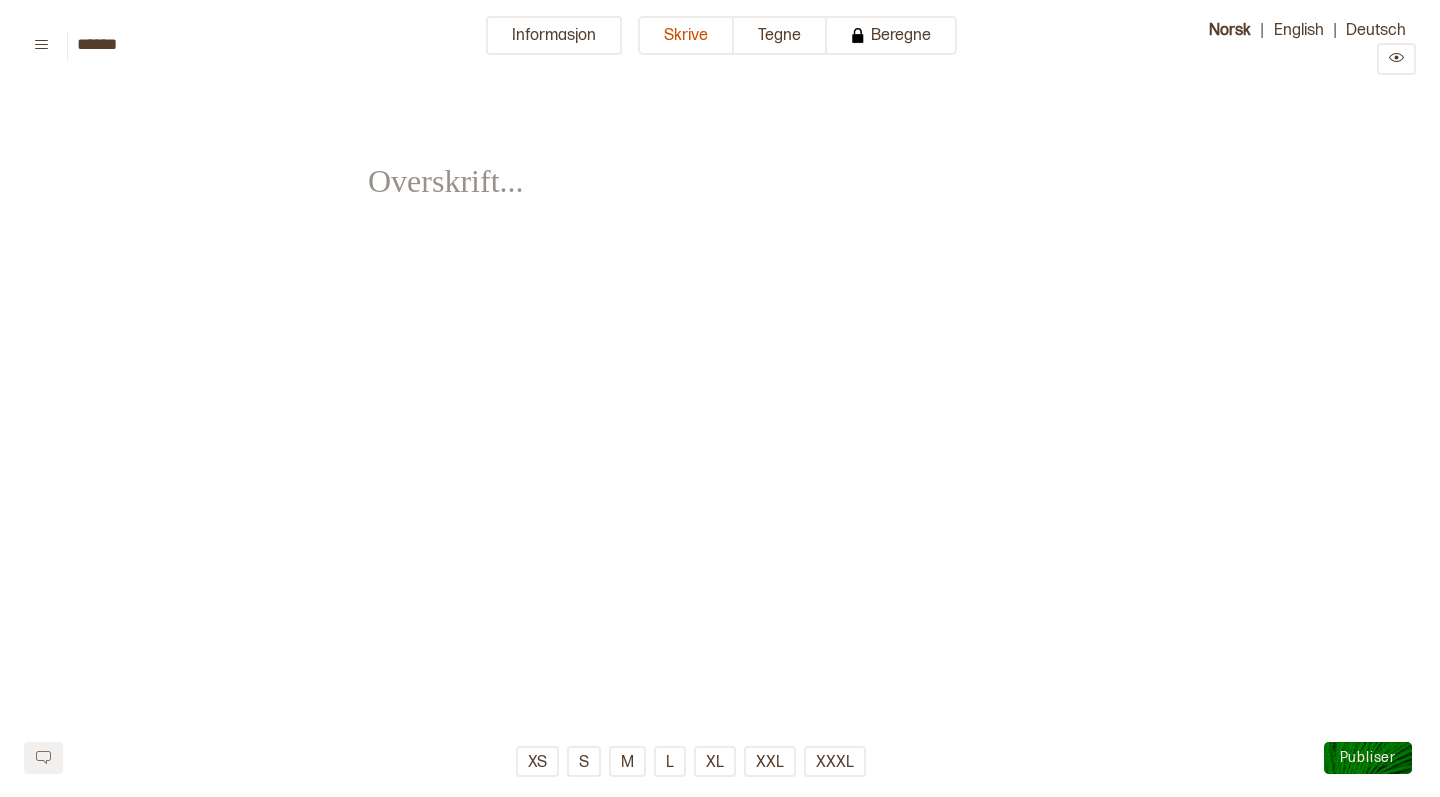 scroll, scrollTop: 0, scrollLeft: 0, axis: both 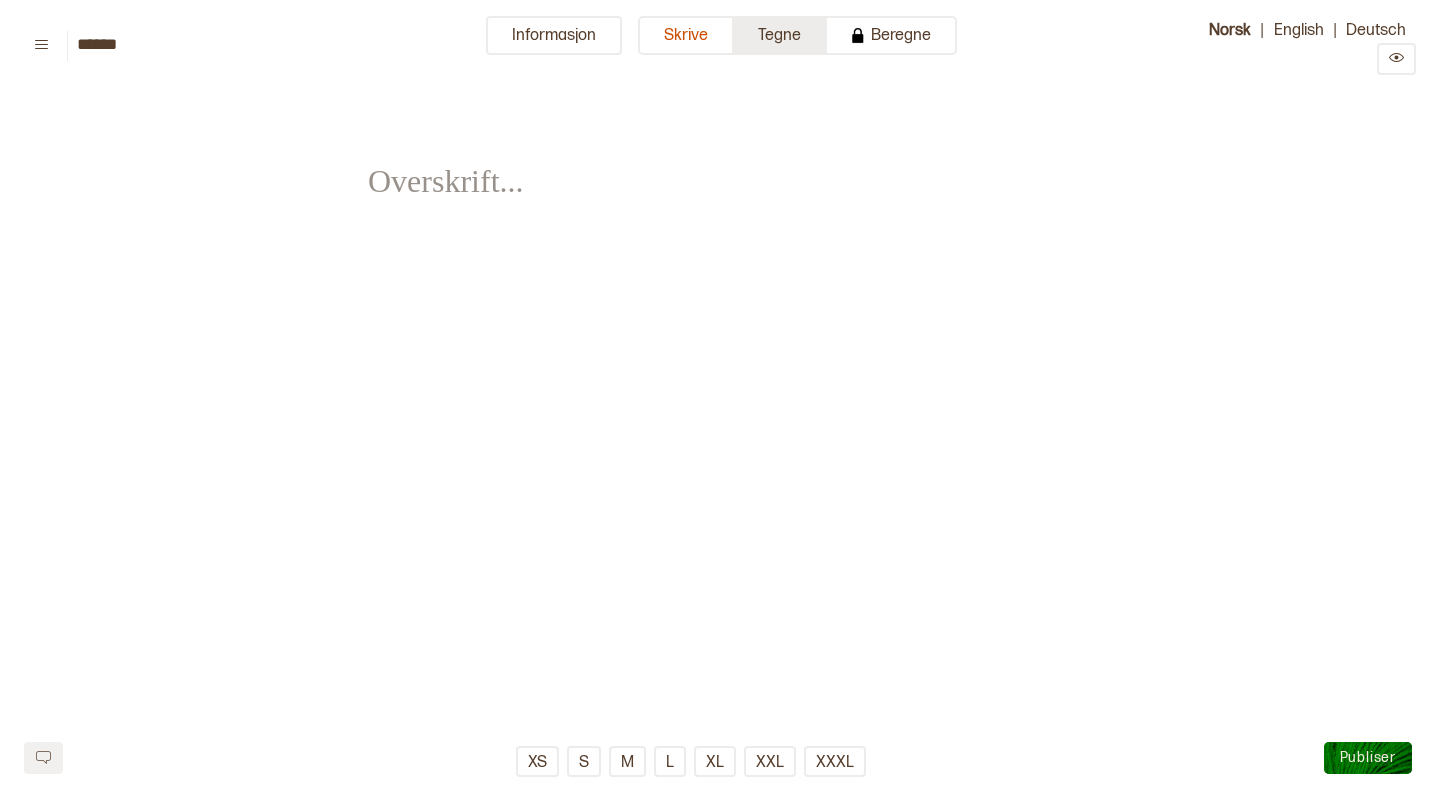 click on "Tegne" at bounding box center [780, 35] 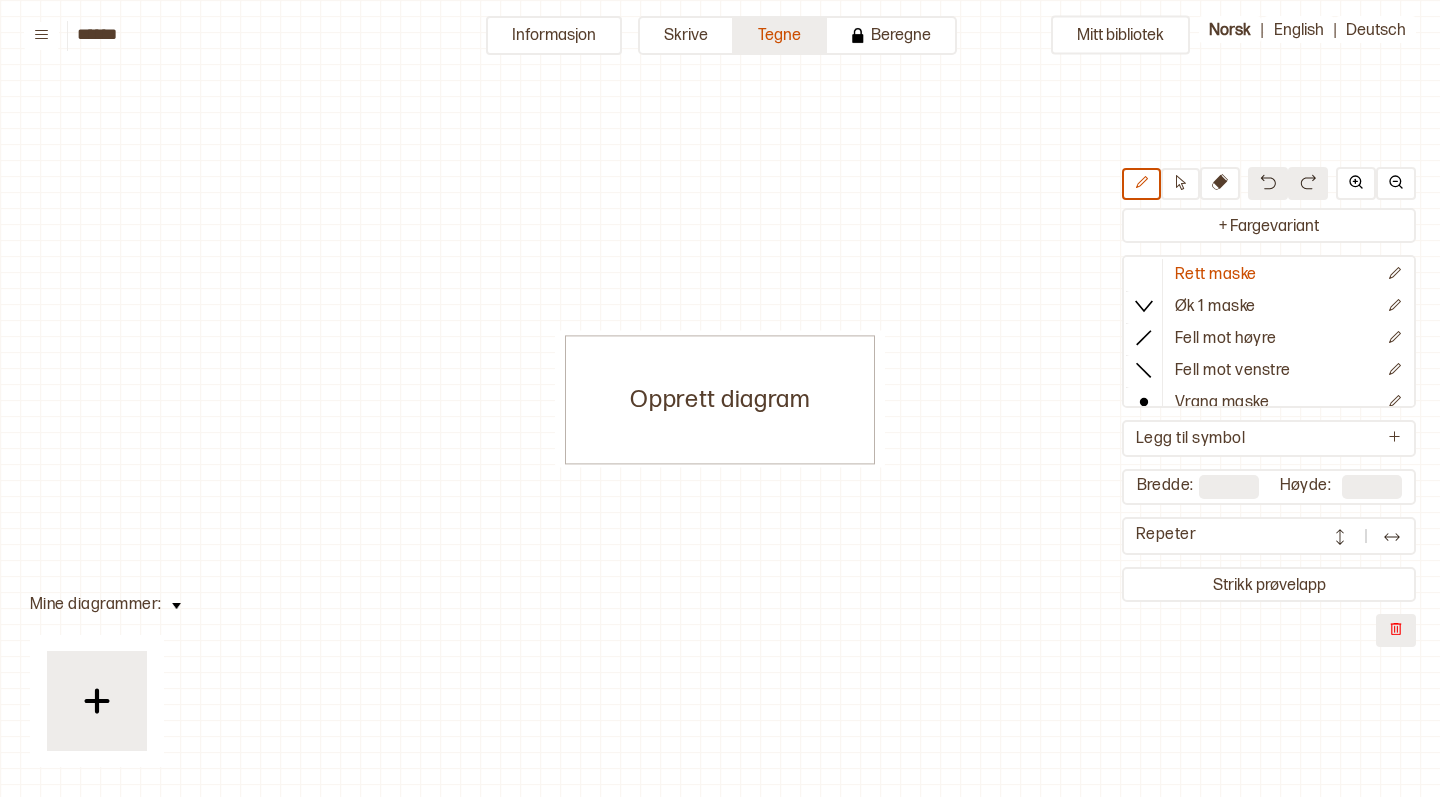 scroll, scrollTop: 0, scrollLeft: 0, axis: both 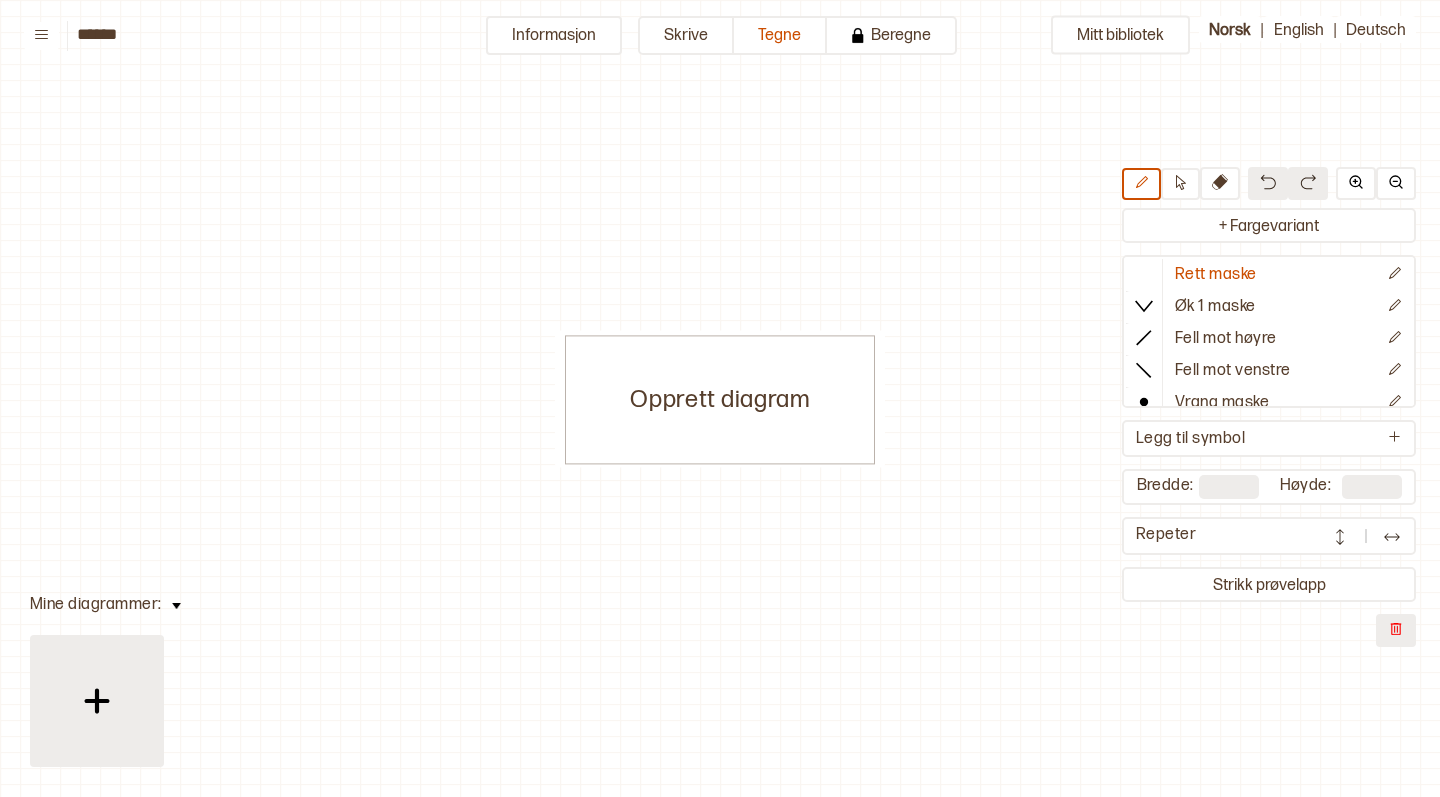 click at bounding box center [97, 701] 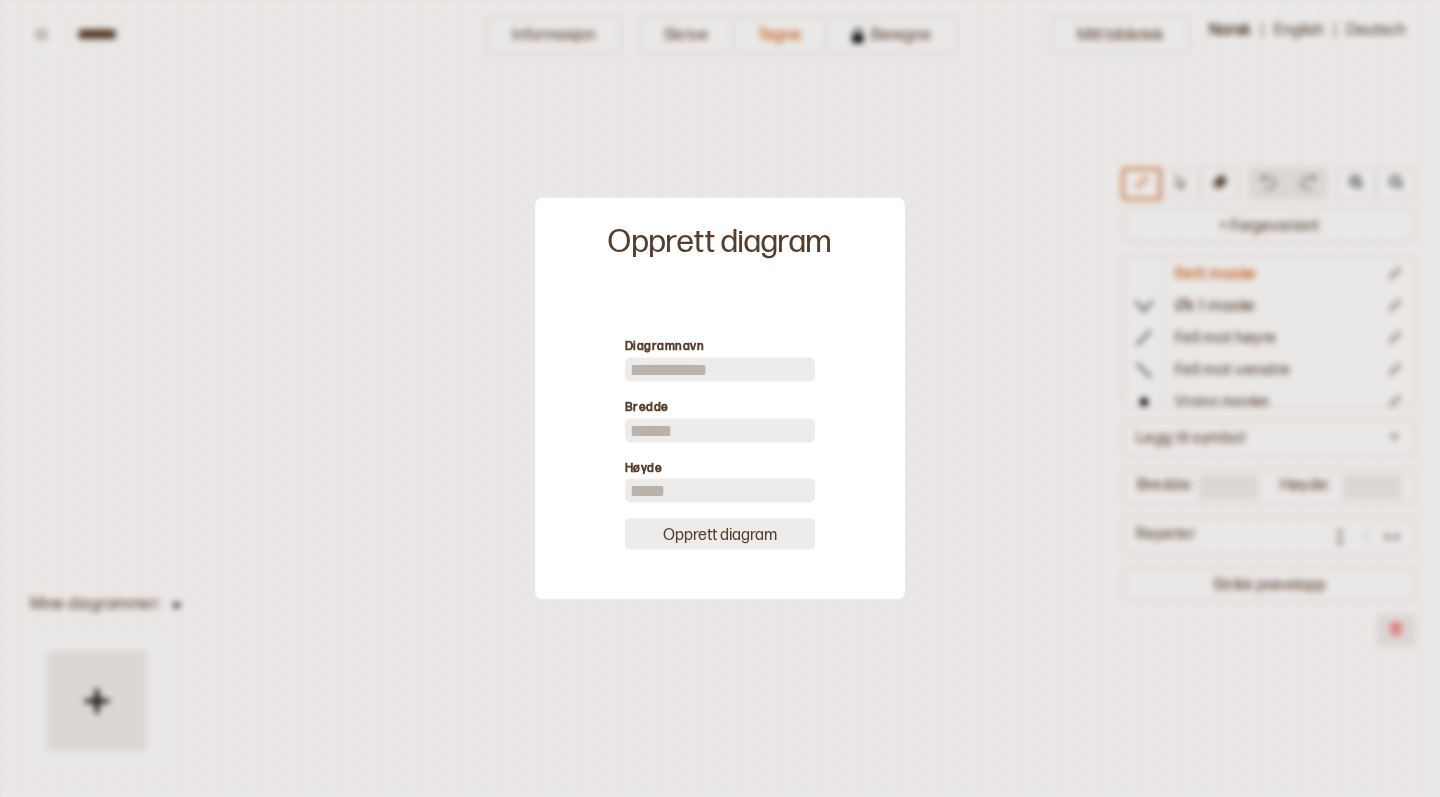 click on "Opprett diagram" at bounding box center (720, 534) 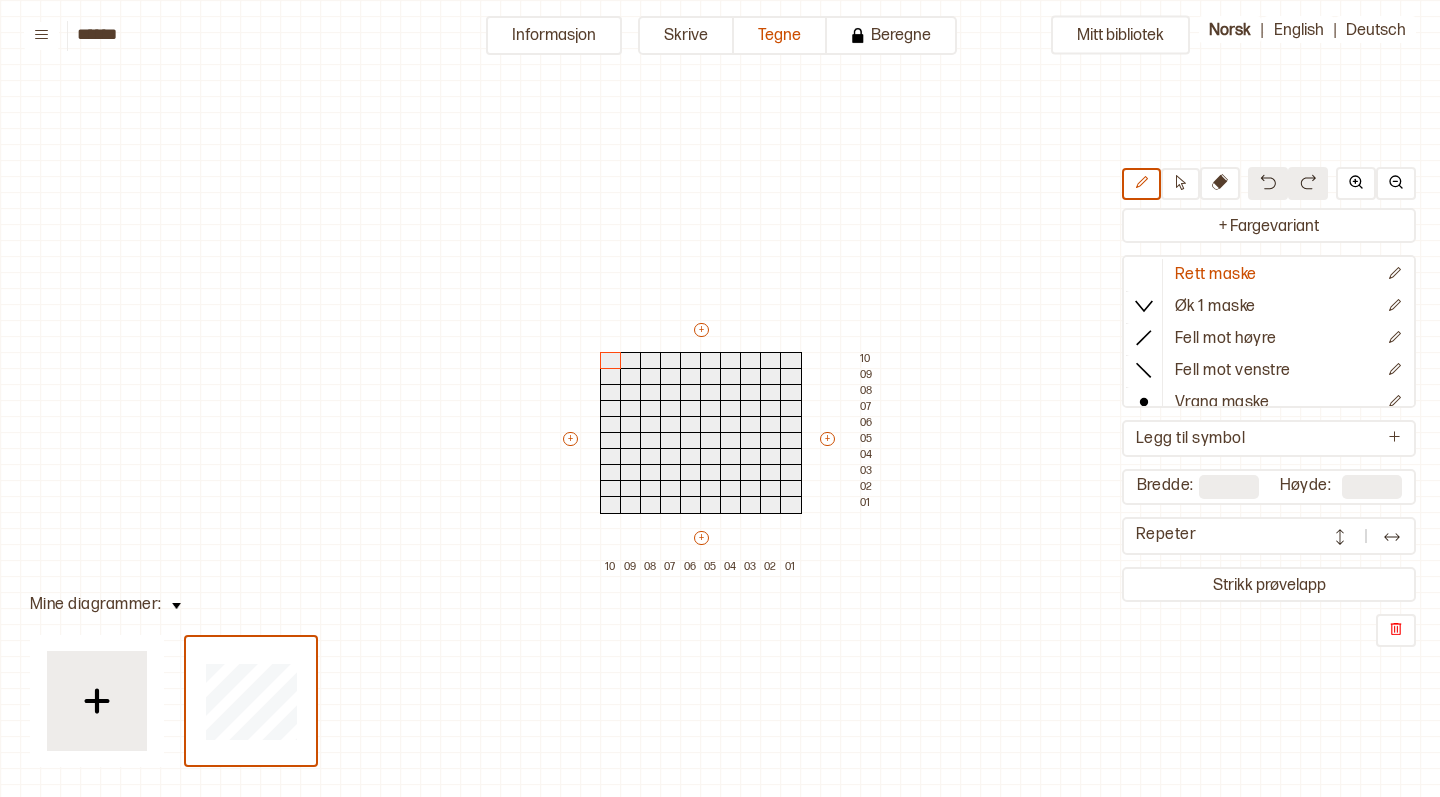 scroll, scrollTop: 50, scrollLeft: 0, axis: vertical 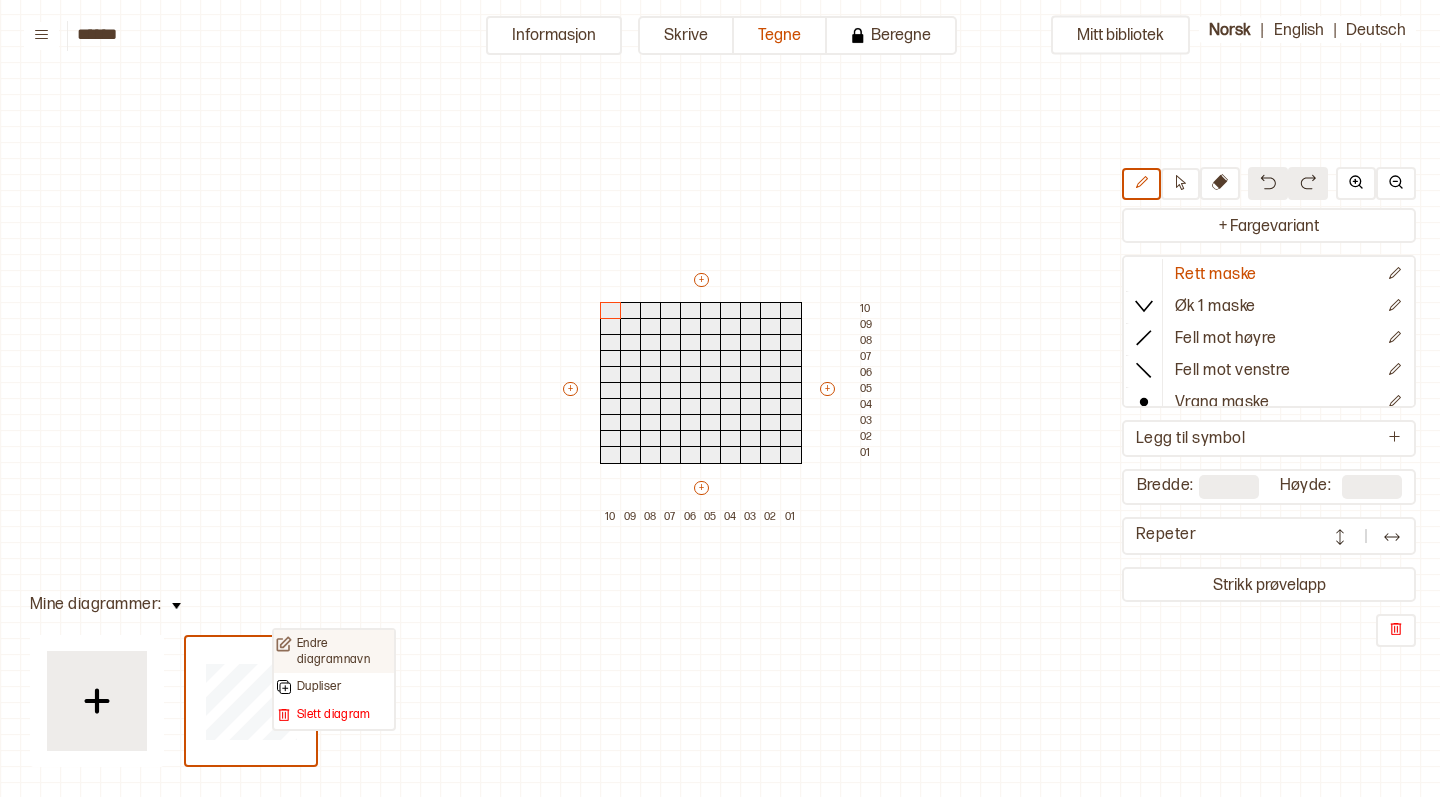 click on "Endre diagramnavn" at bounding box center [334, 651] 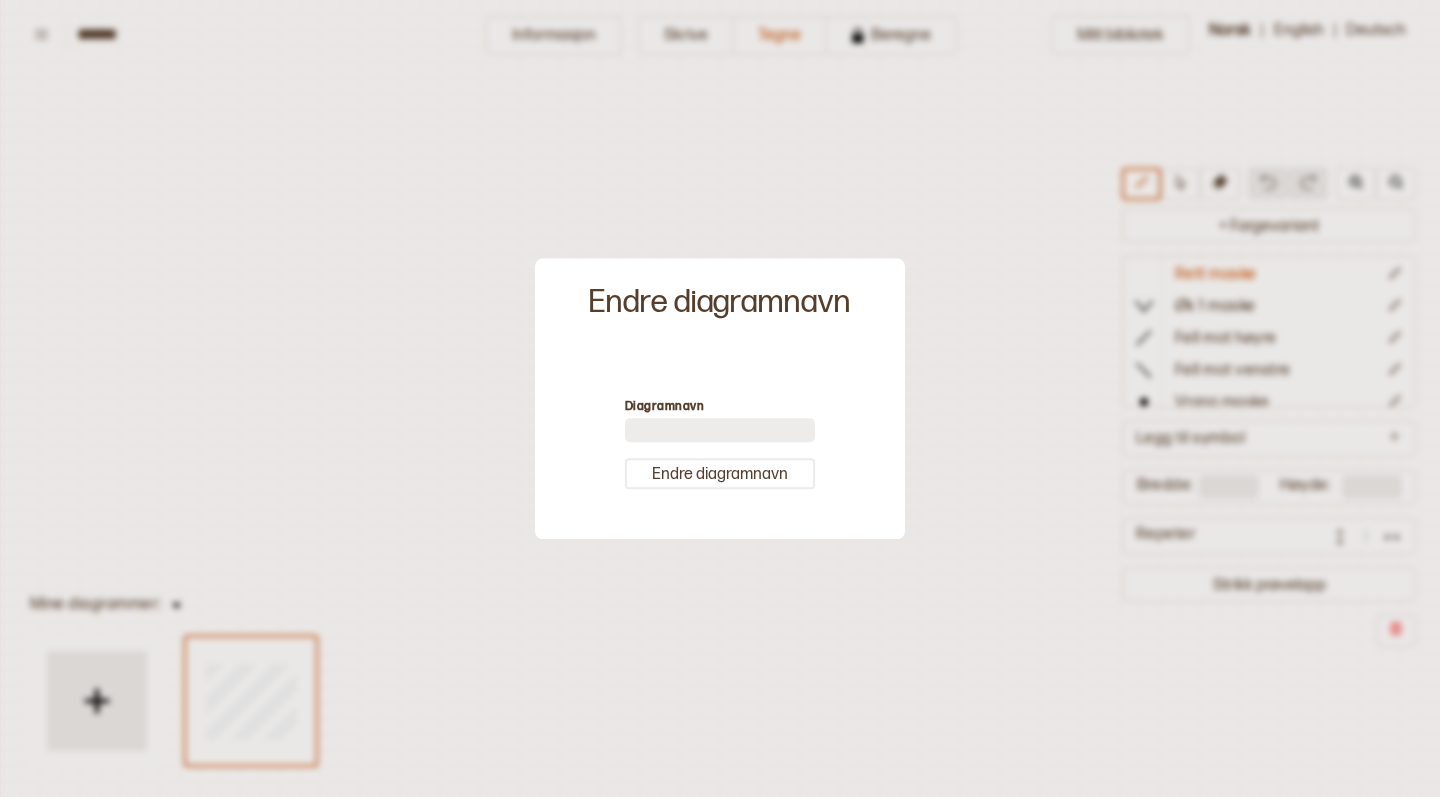 click at bounding box center [720, 430] 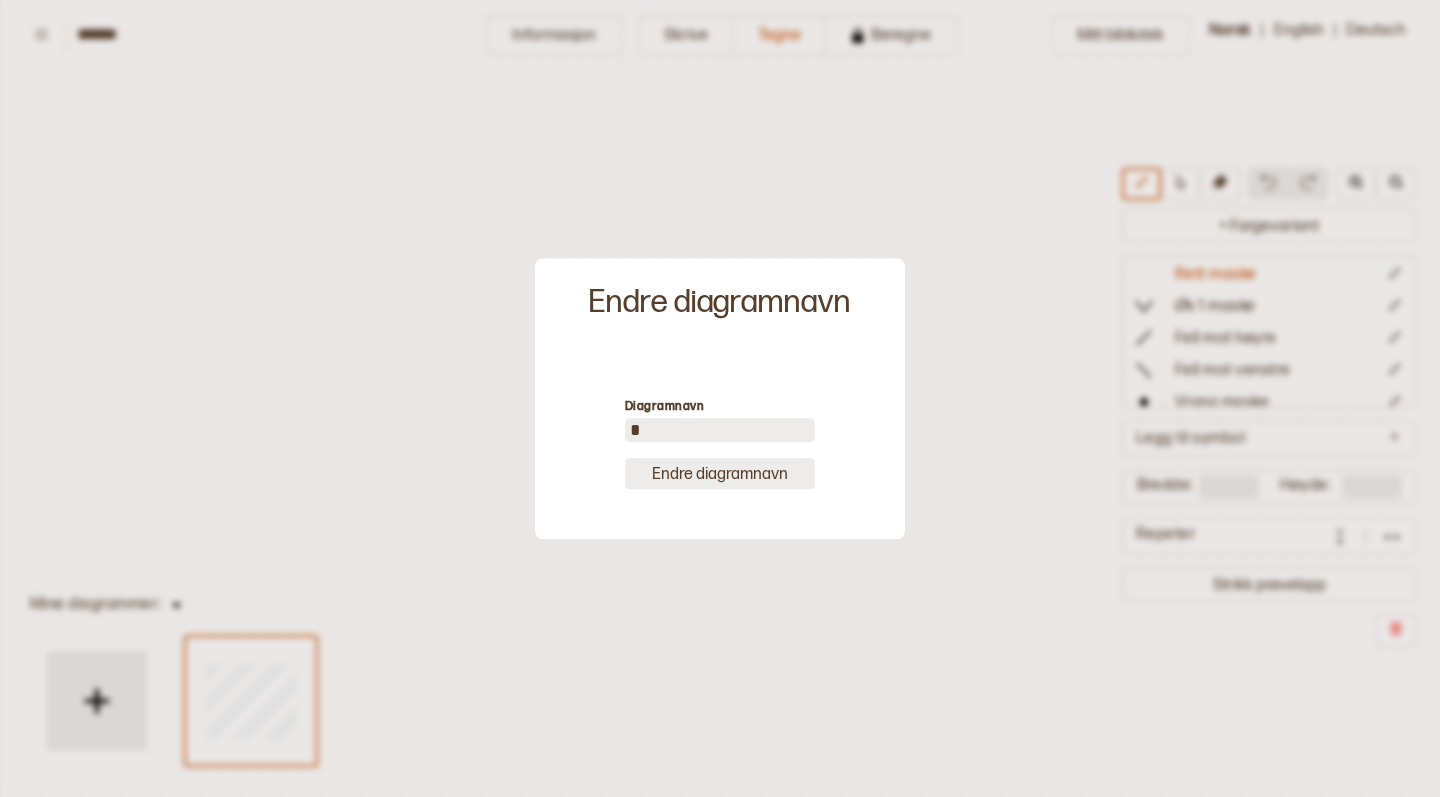 type on "*" 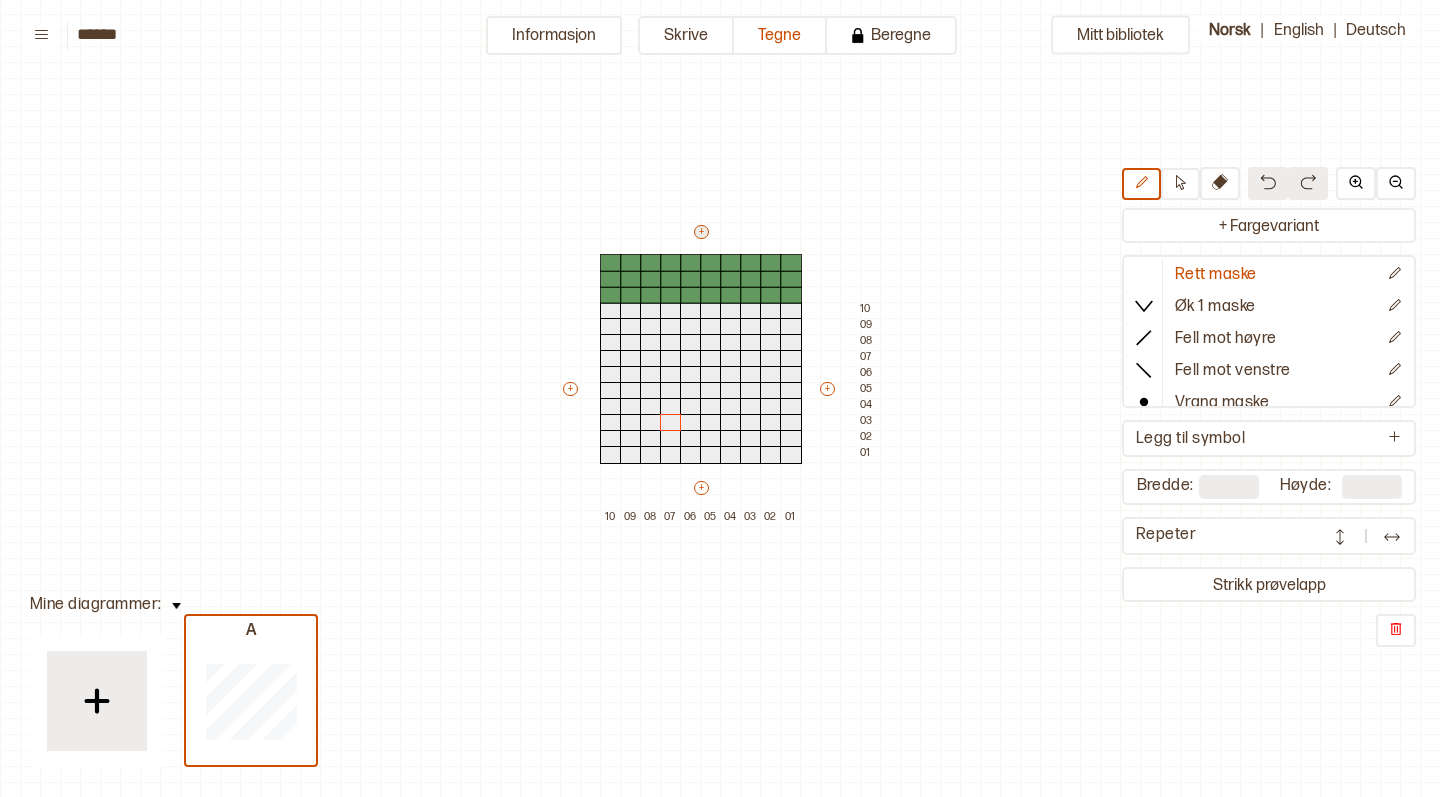 type on "**" 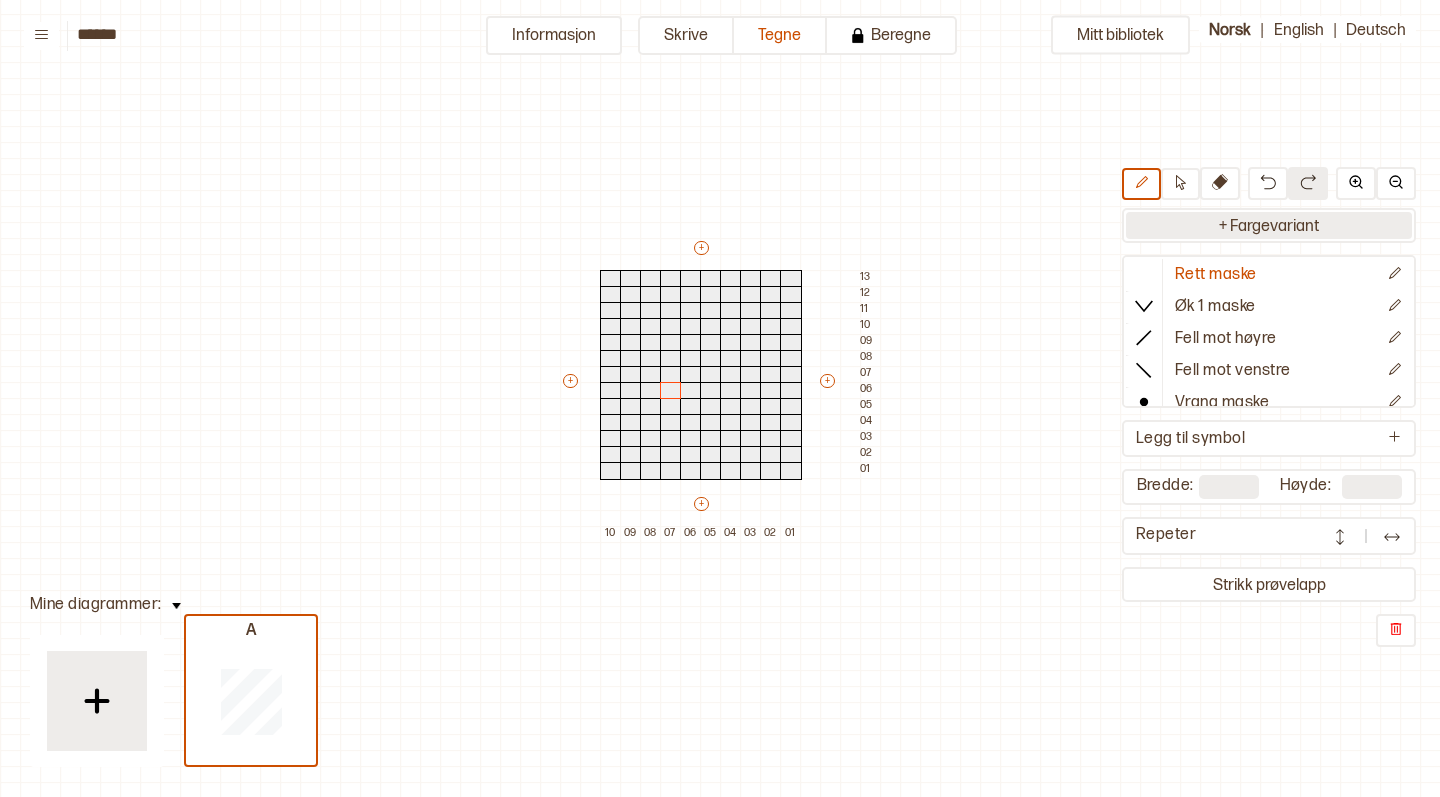 click on "+ Fargevariant" at bounding box center [1269, 225] 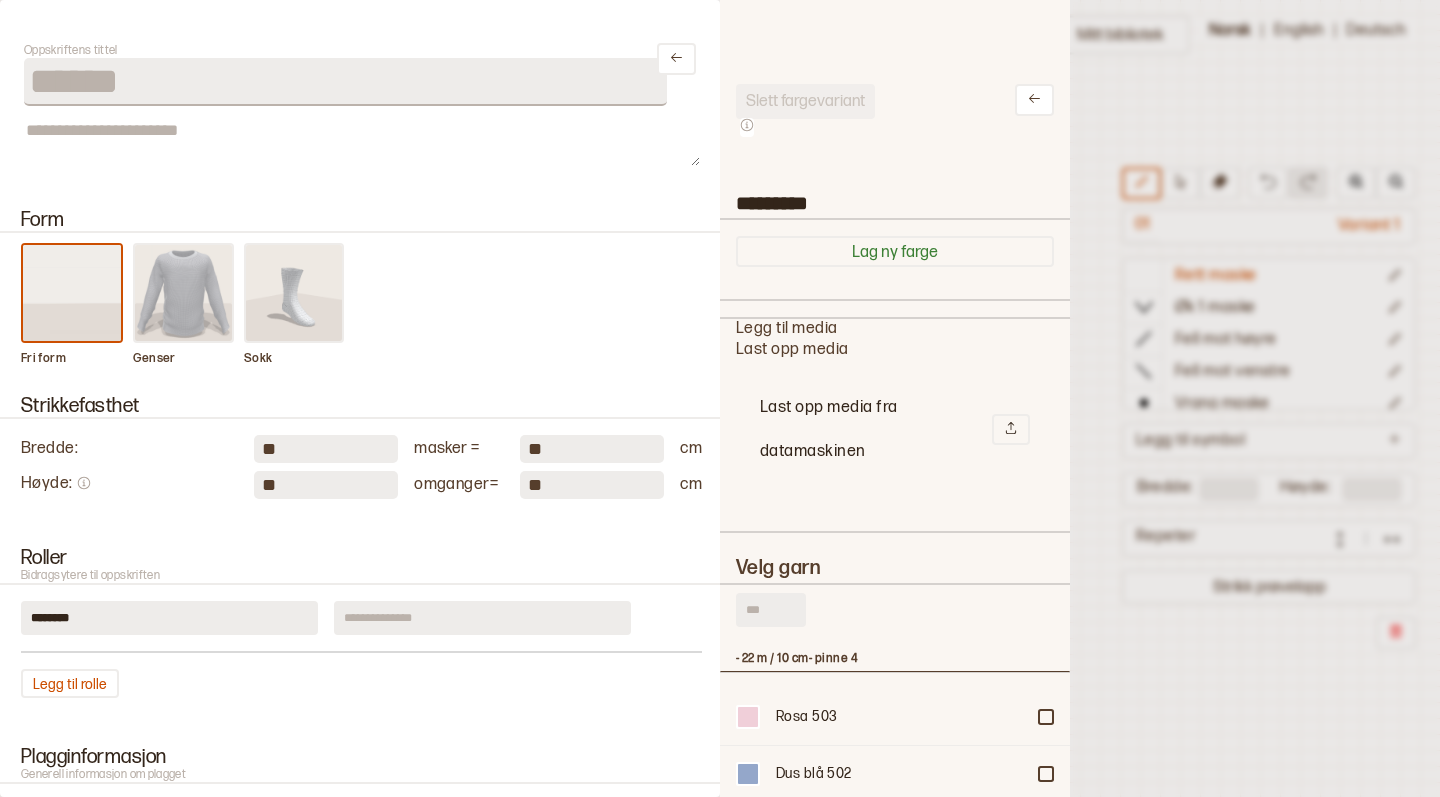 scroll, scrollTop: 600, scrollLeft: 350, axis: both 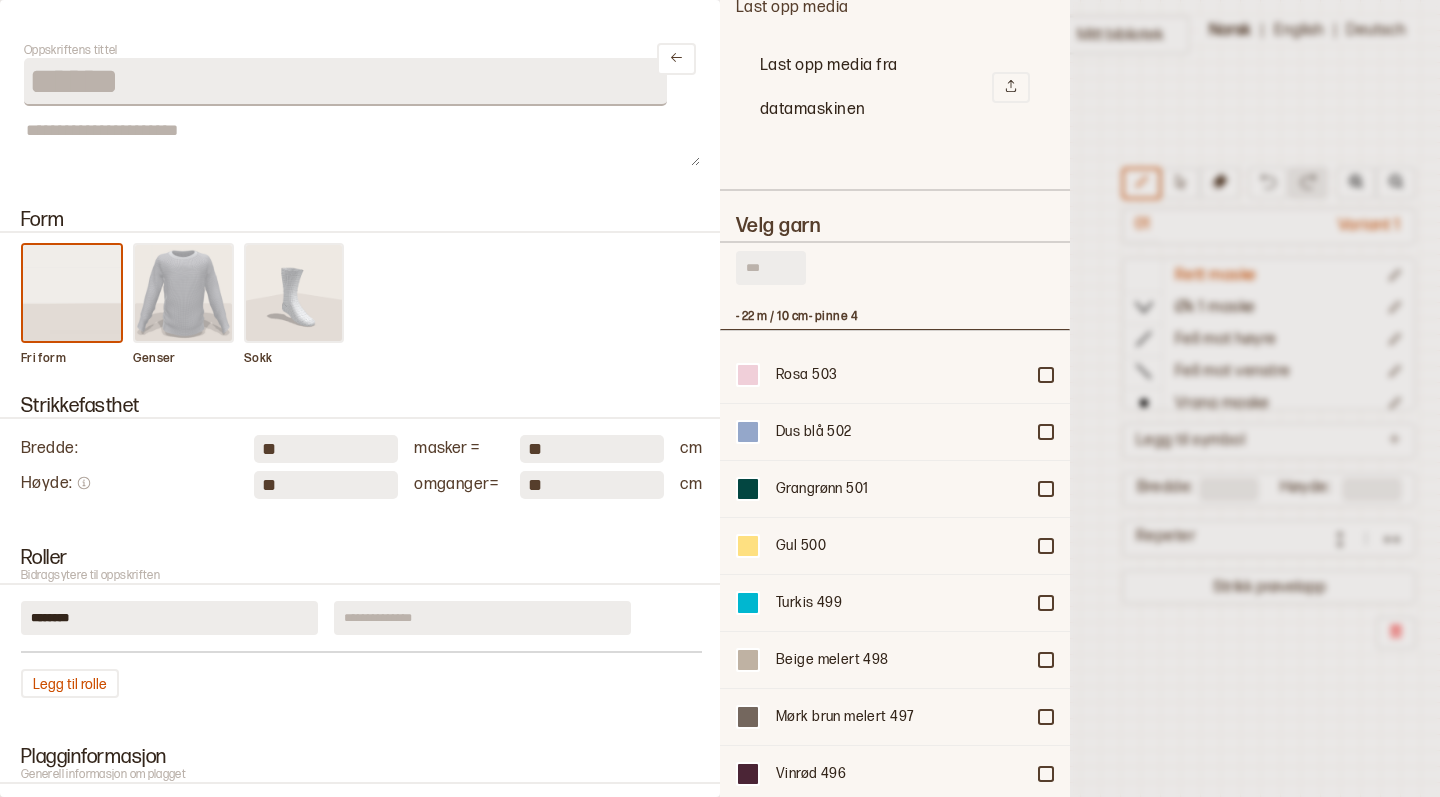 click at bounding box center [771, 268] 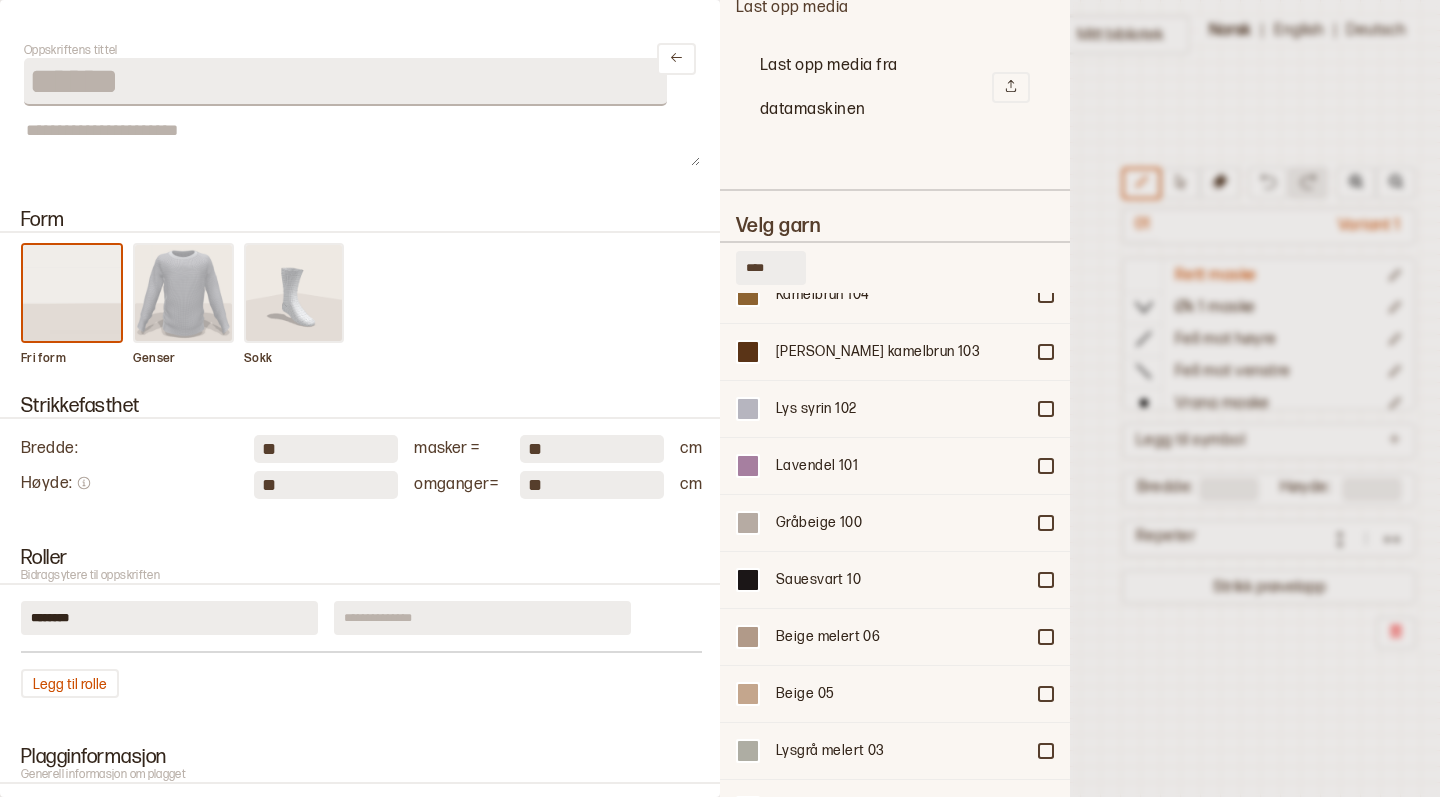 scroll, scrollTop: 4526, scrollLeft: 0, axis: vertical 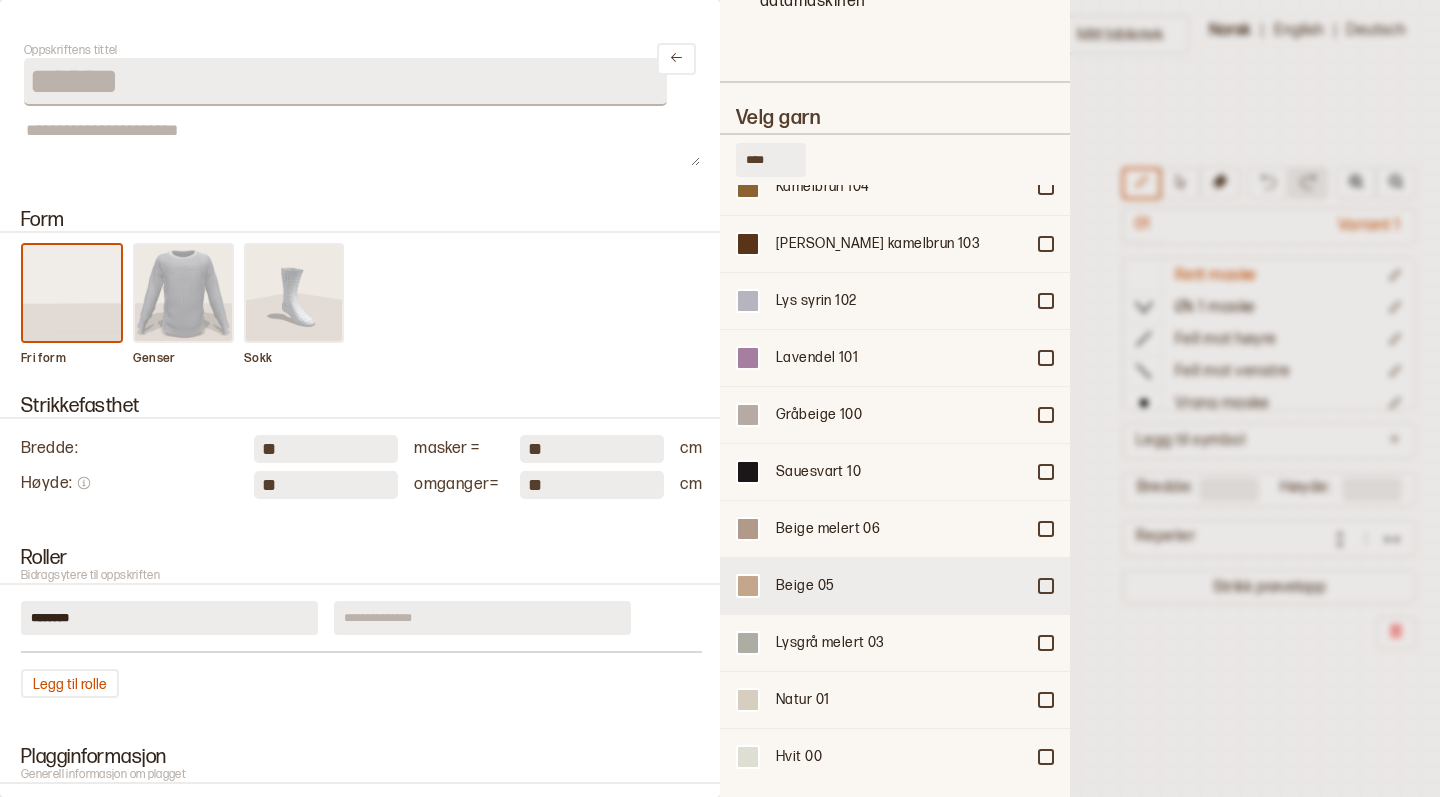 type on "****" 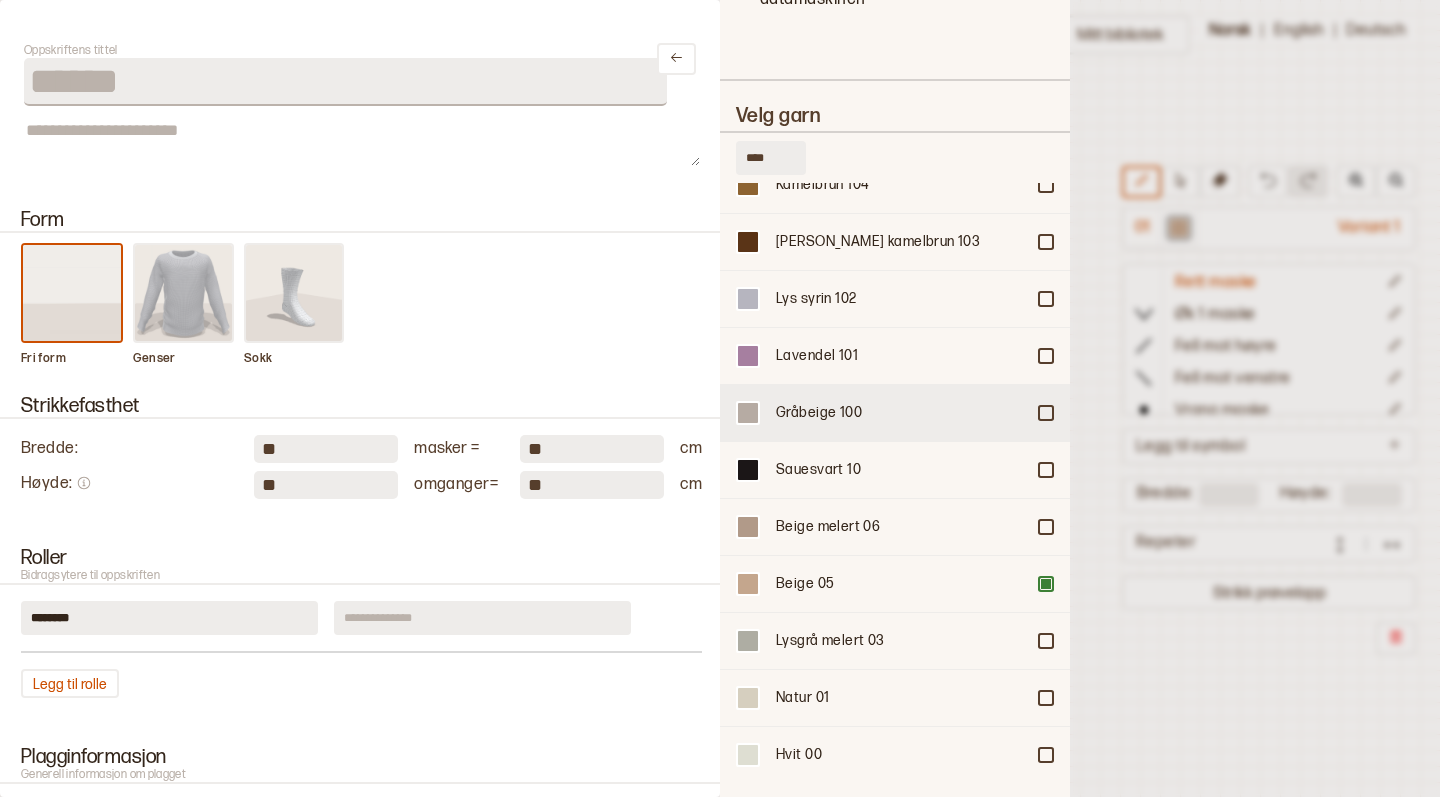 scroll, scrollTop: 505, scrollLeft: 0, axis: vertical 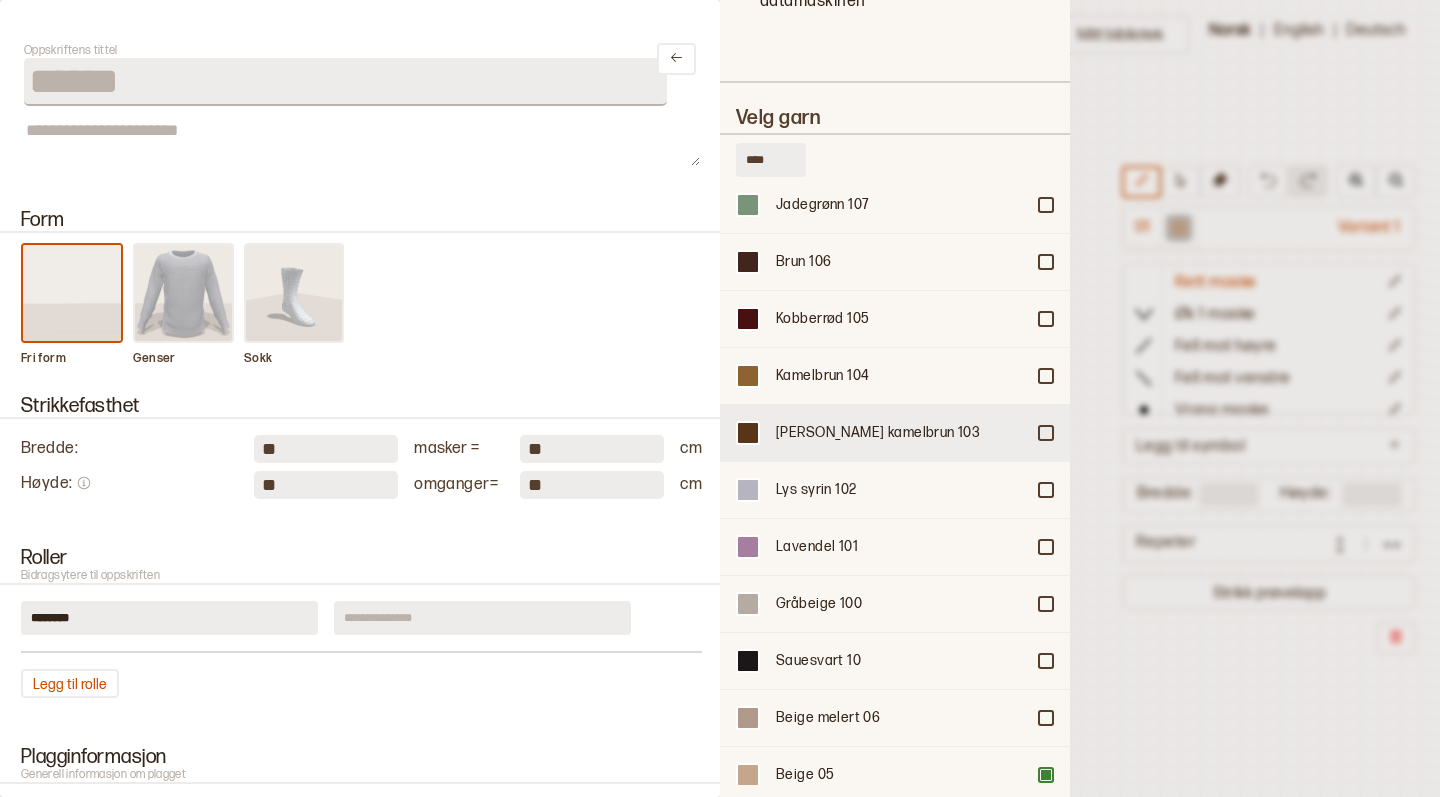 click on "[PERSON_NAME] kamelbrun 103" at bounding box center (900, 433) 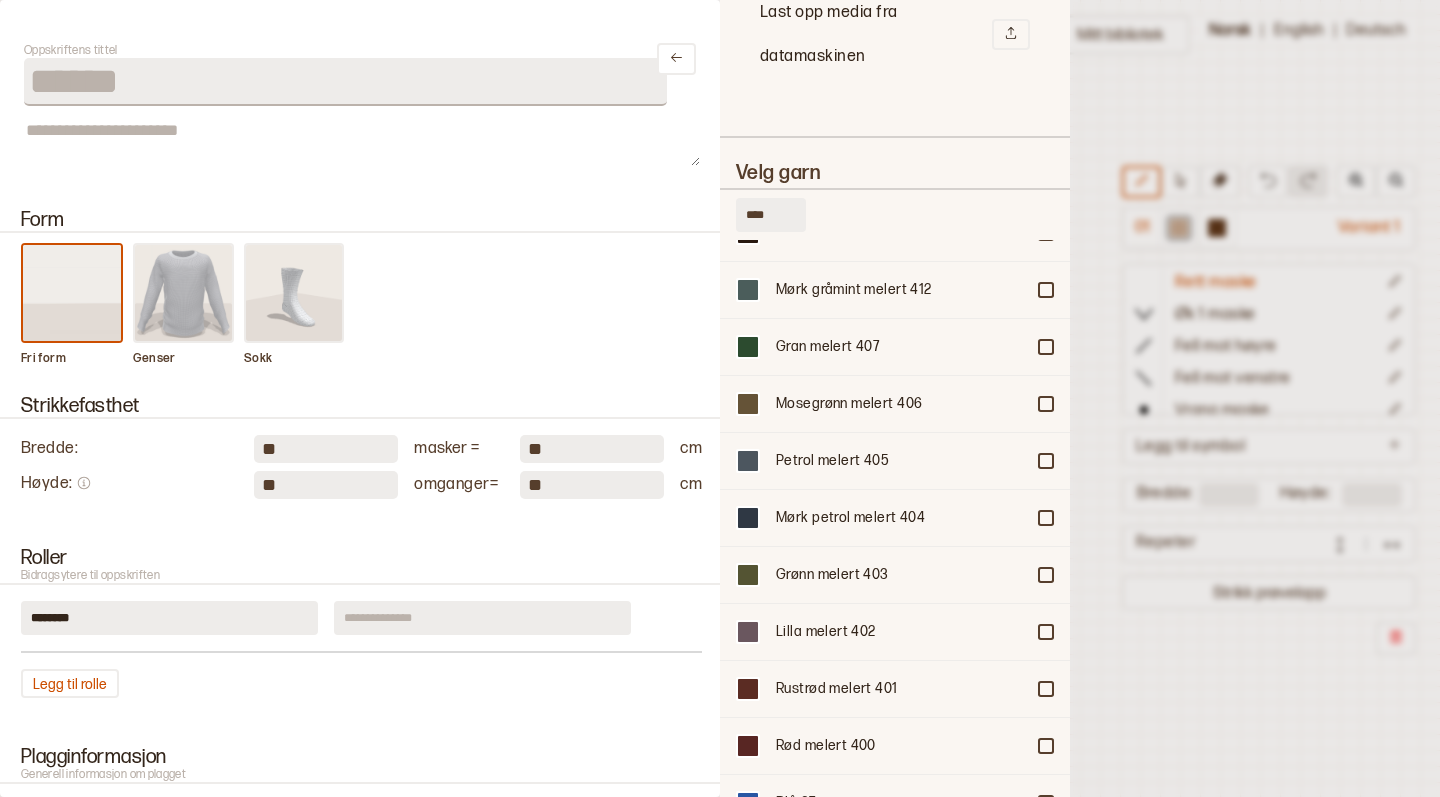 scroll, scrollTop: 2142, scrollLeft: 0, axis: vertical 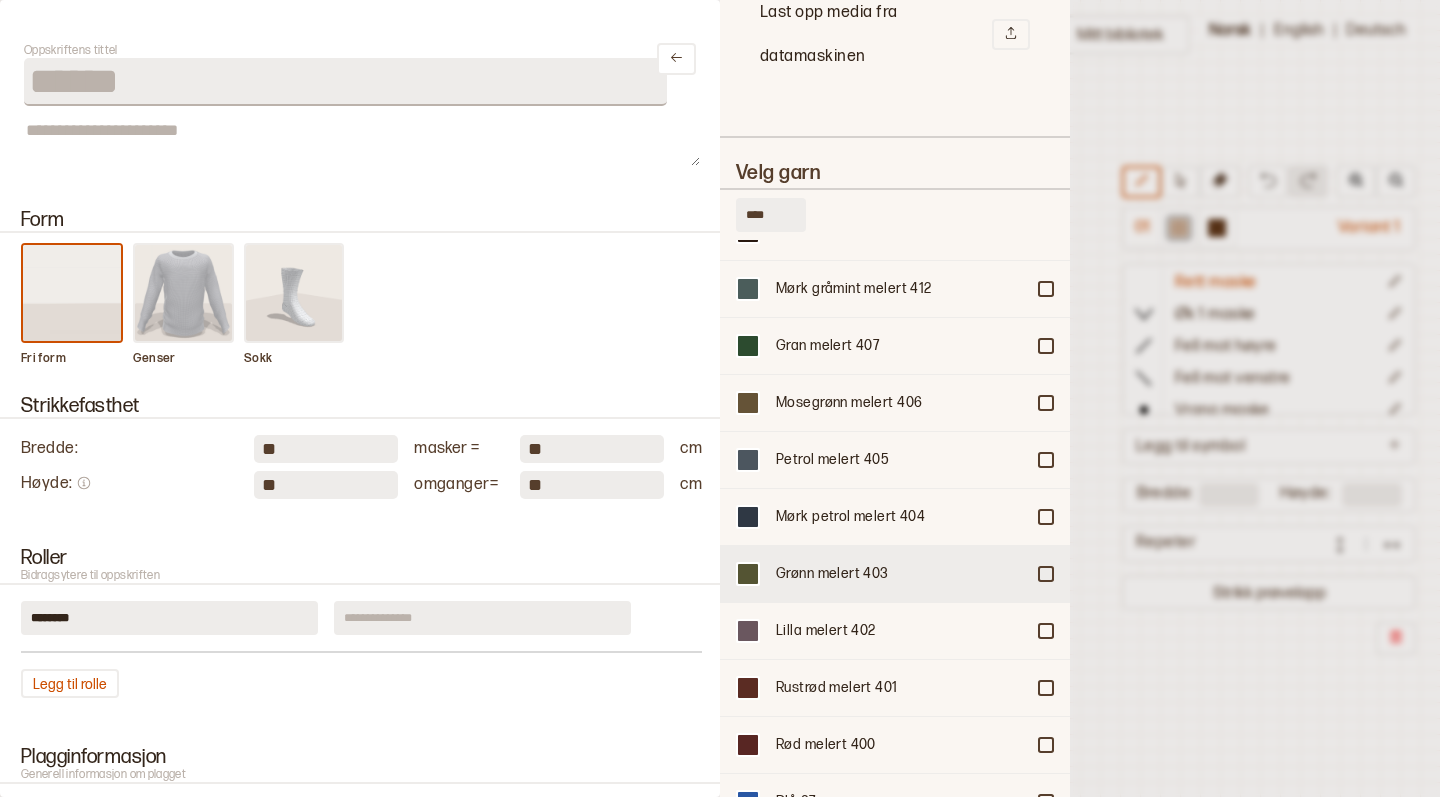 click on "Grønn melert 403" at bounding box center (900, 574) 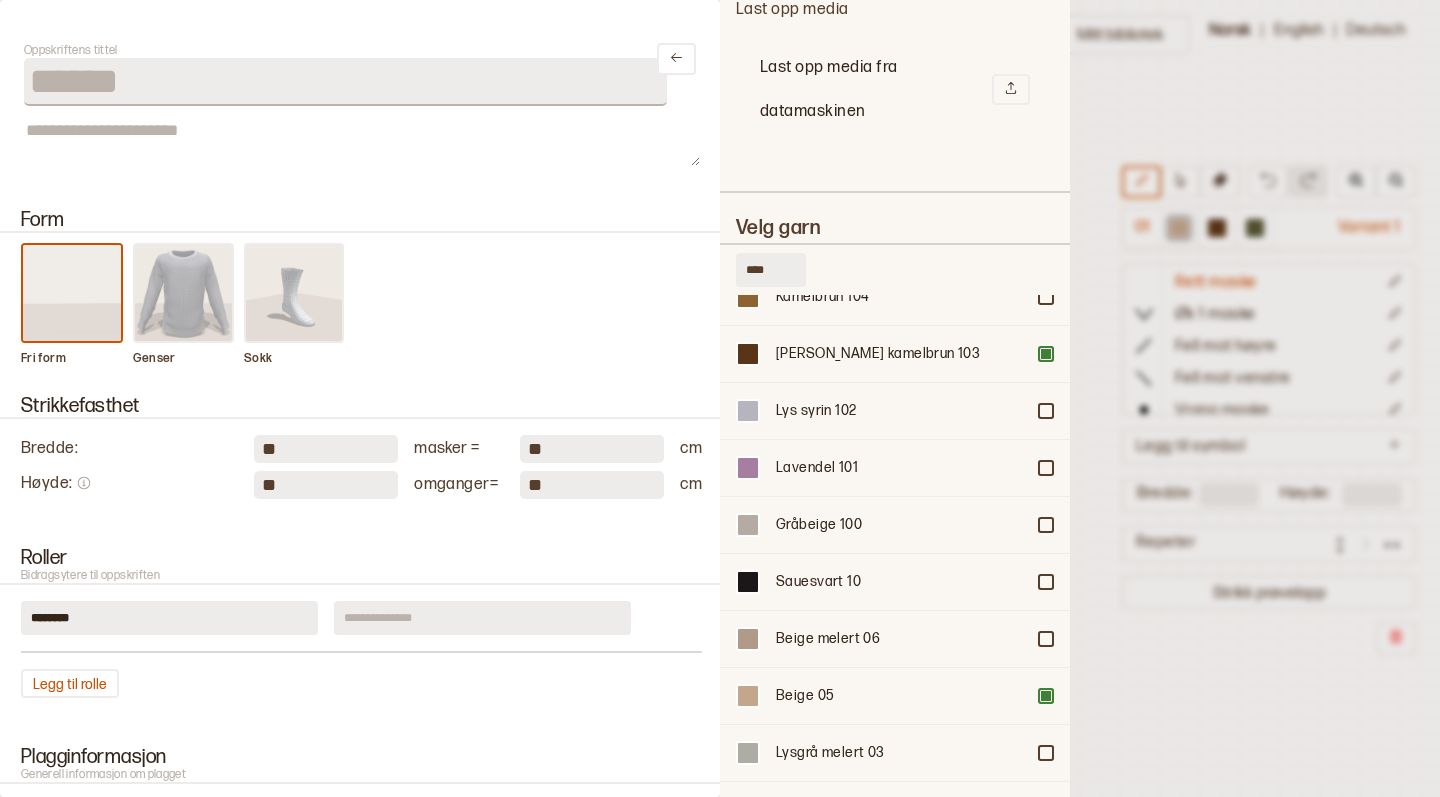 scroll, scrollTop: 4526, scrollLeft: 0, axis: vertical 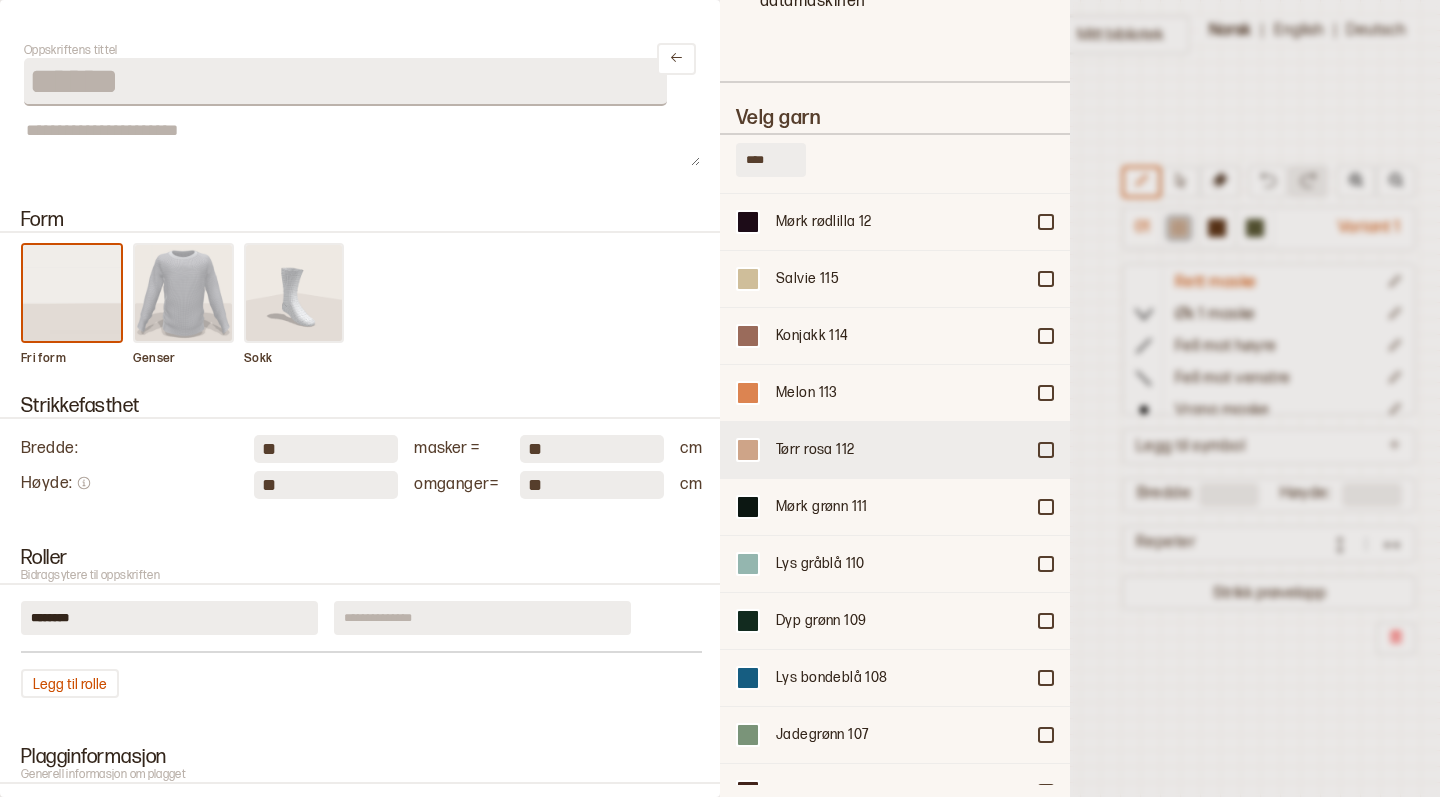click on "Tørr rosa 112" at bounding box center (900, 450) 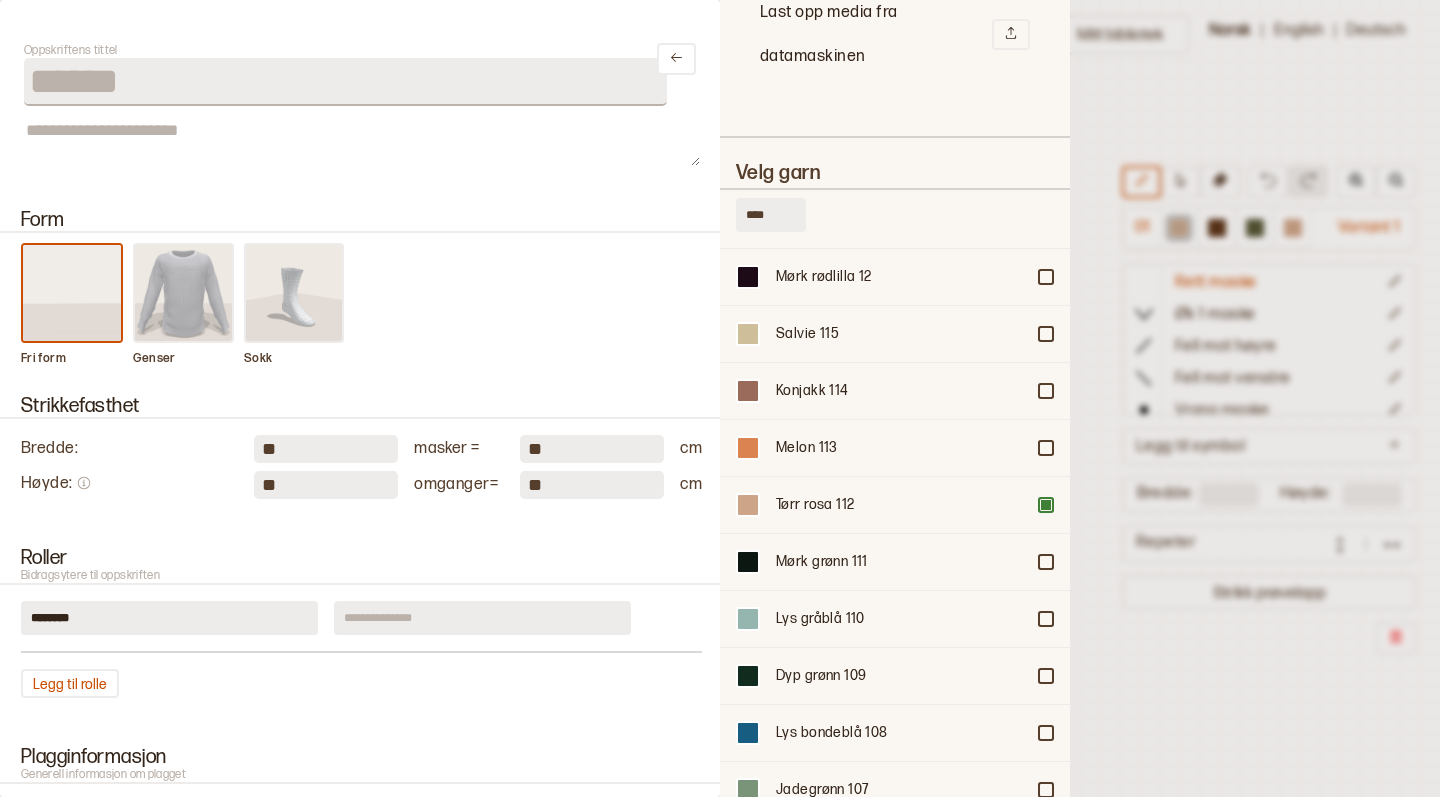 click at bounding box center (720, 398) 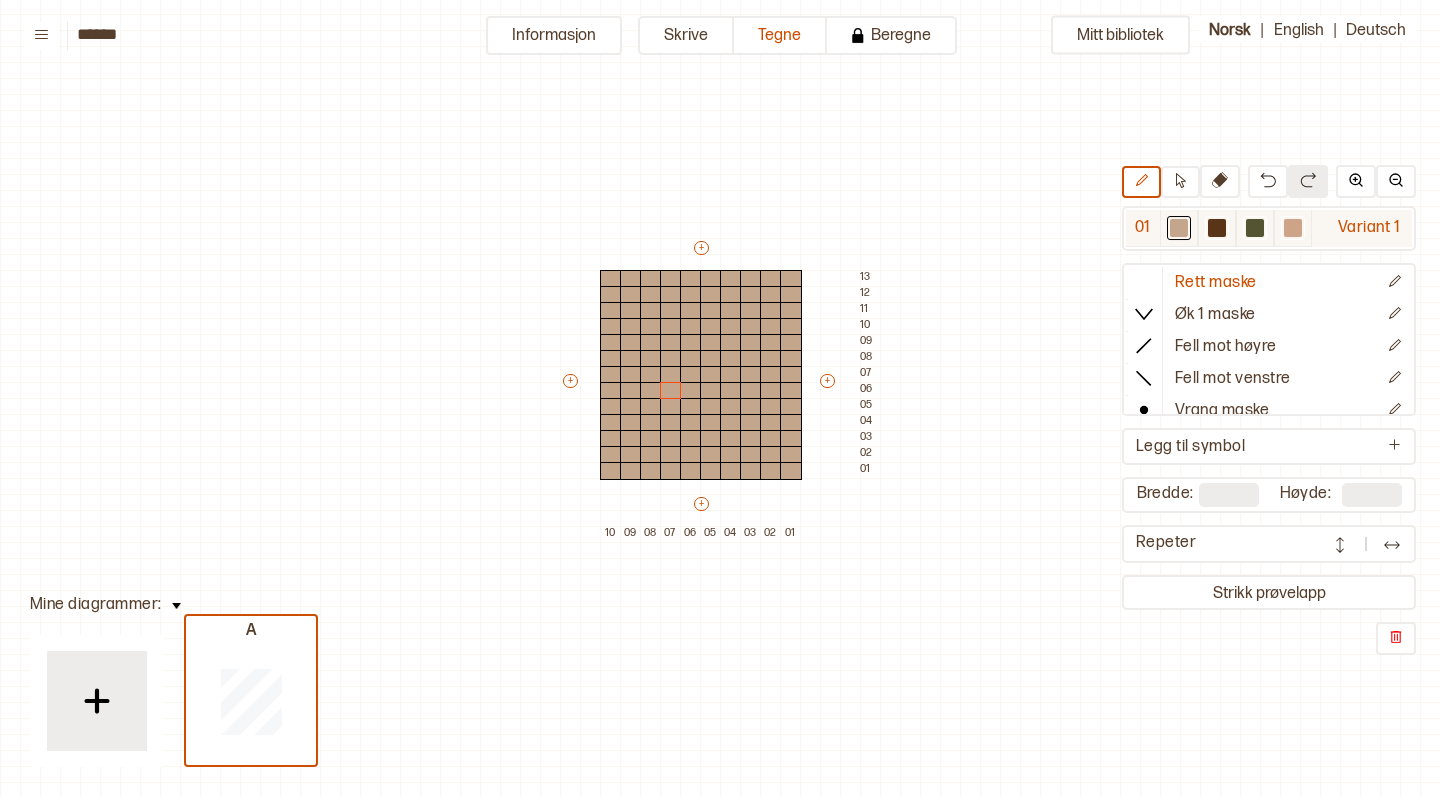 click at bounding box center [1217, 228] 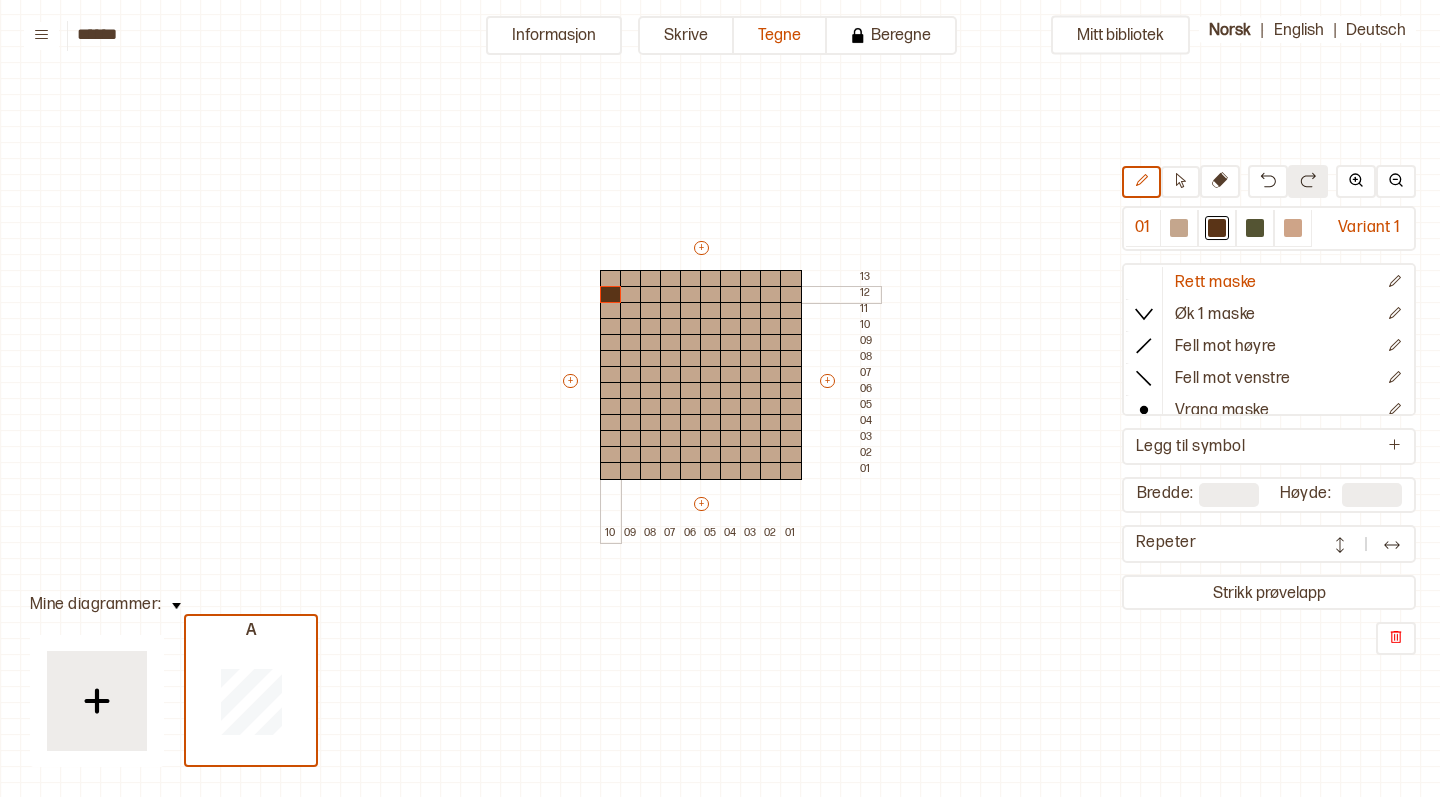 click at bounding box center [611, 295] 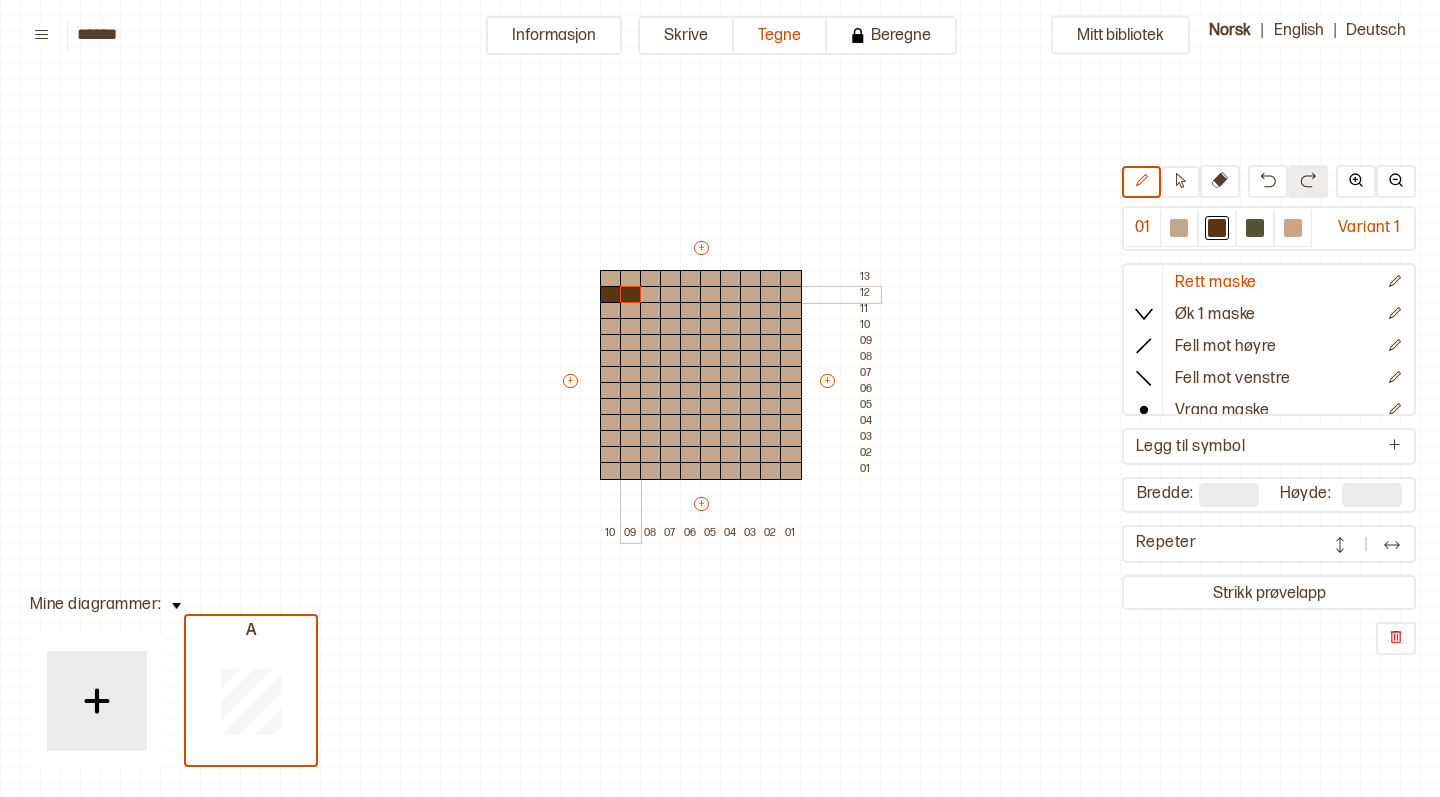 click at bounding box center [631, 295] 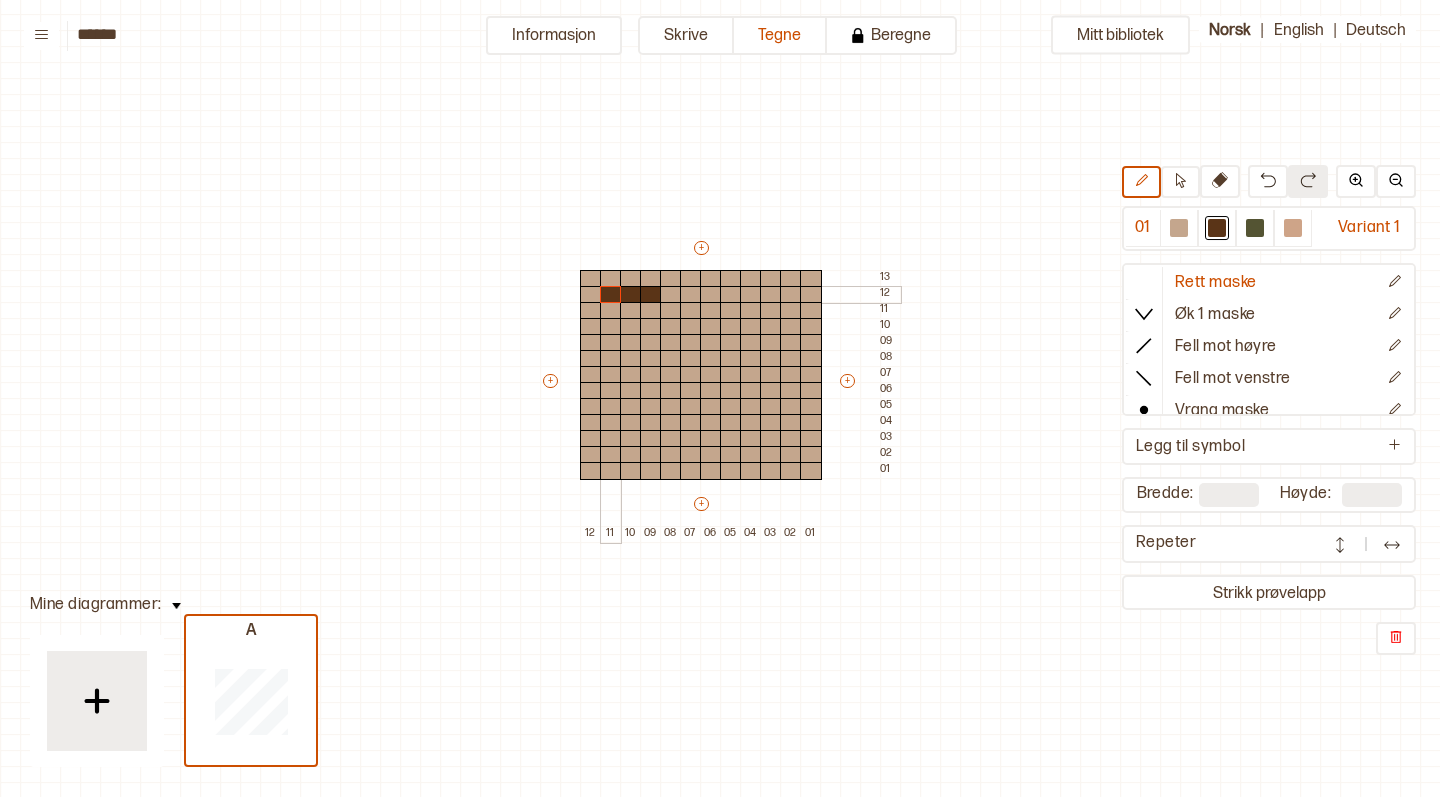 click at bounding box center [611, 295] 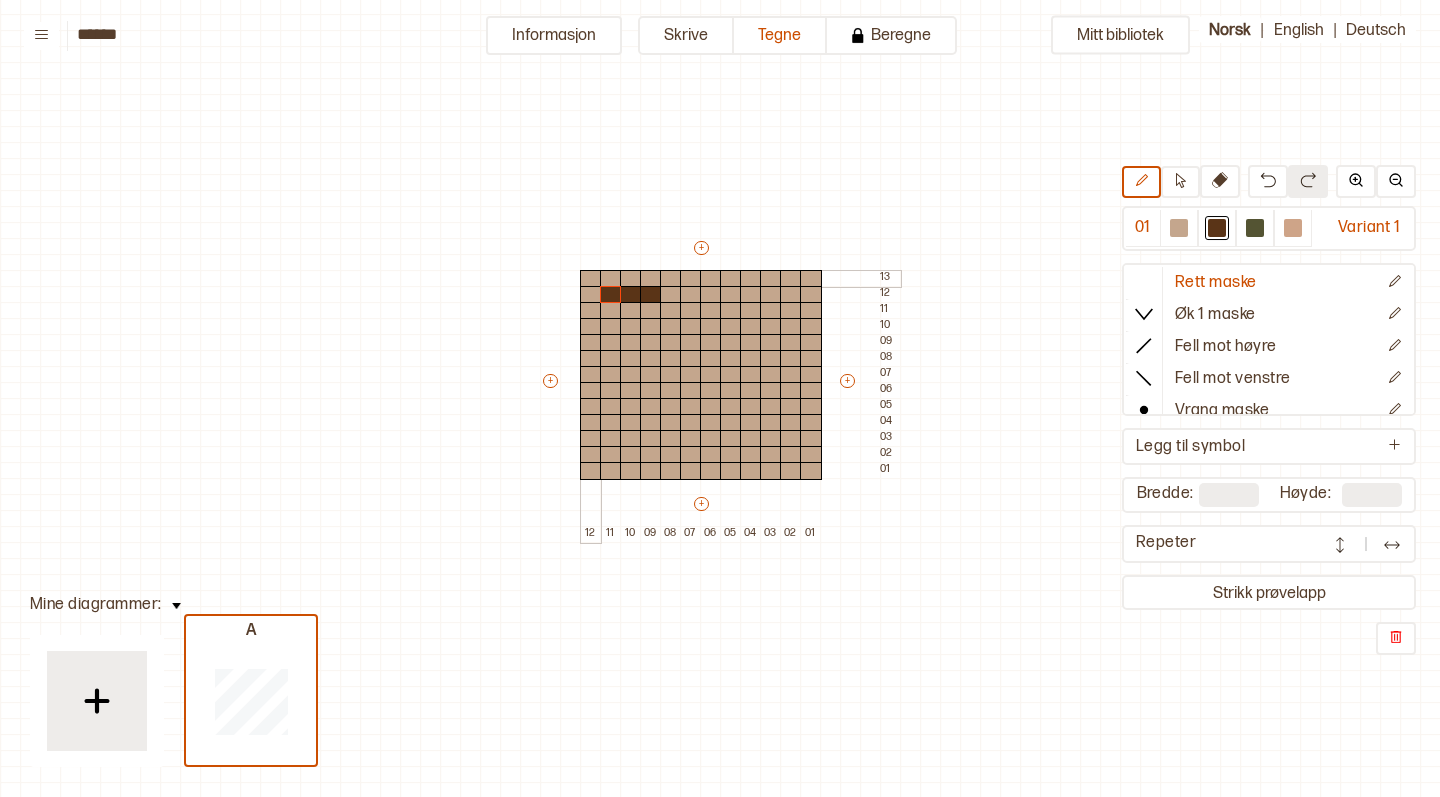 click at bounding box center (591, 279) 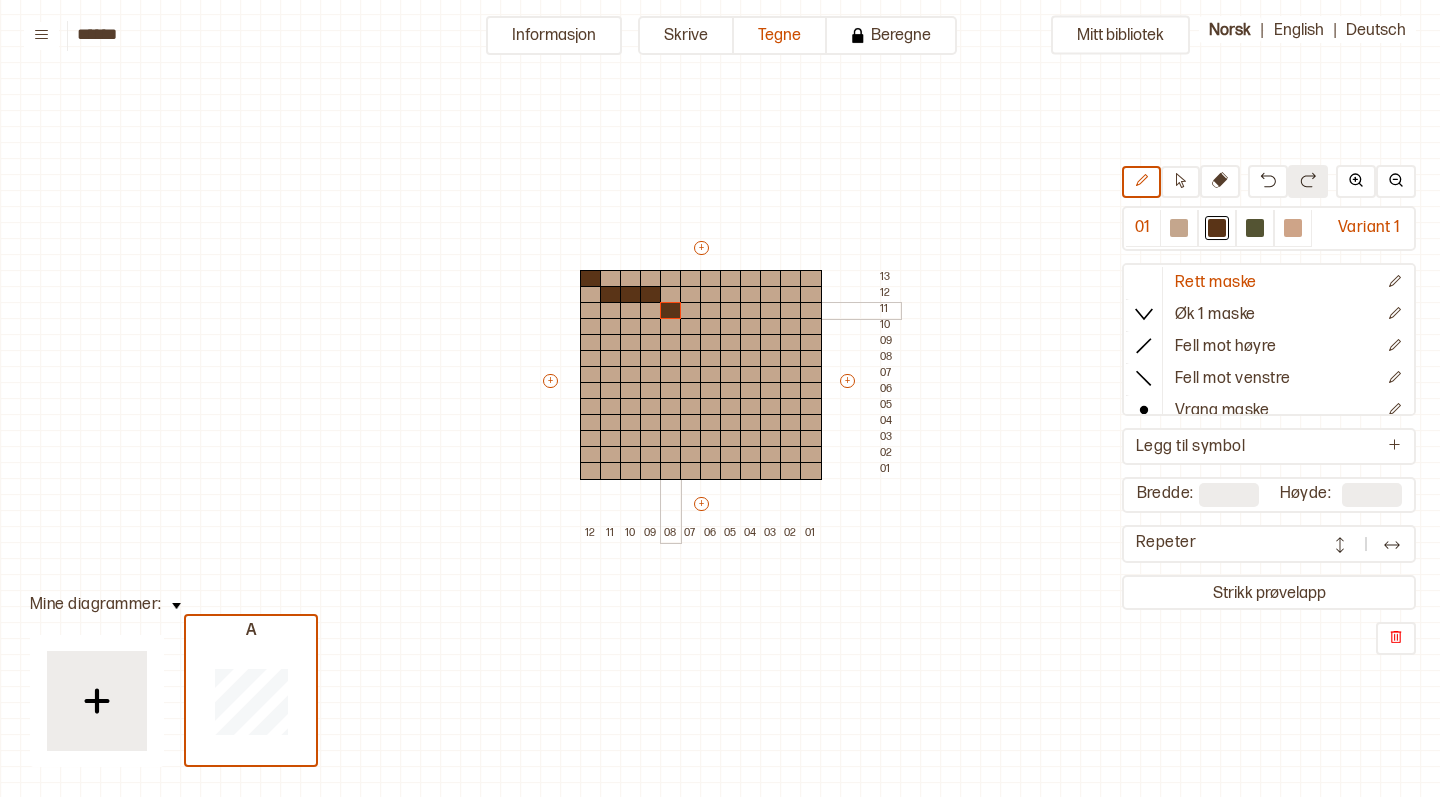 click at bounding box center [671, 311] 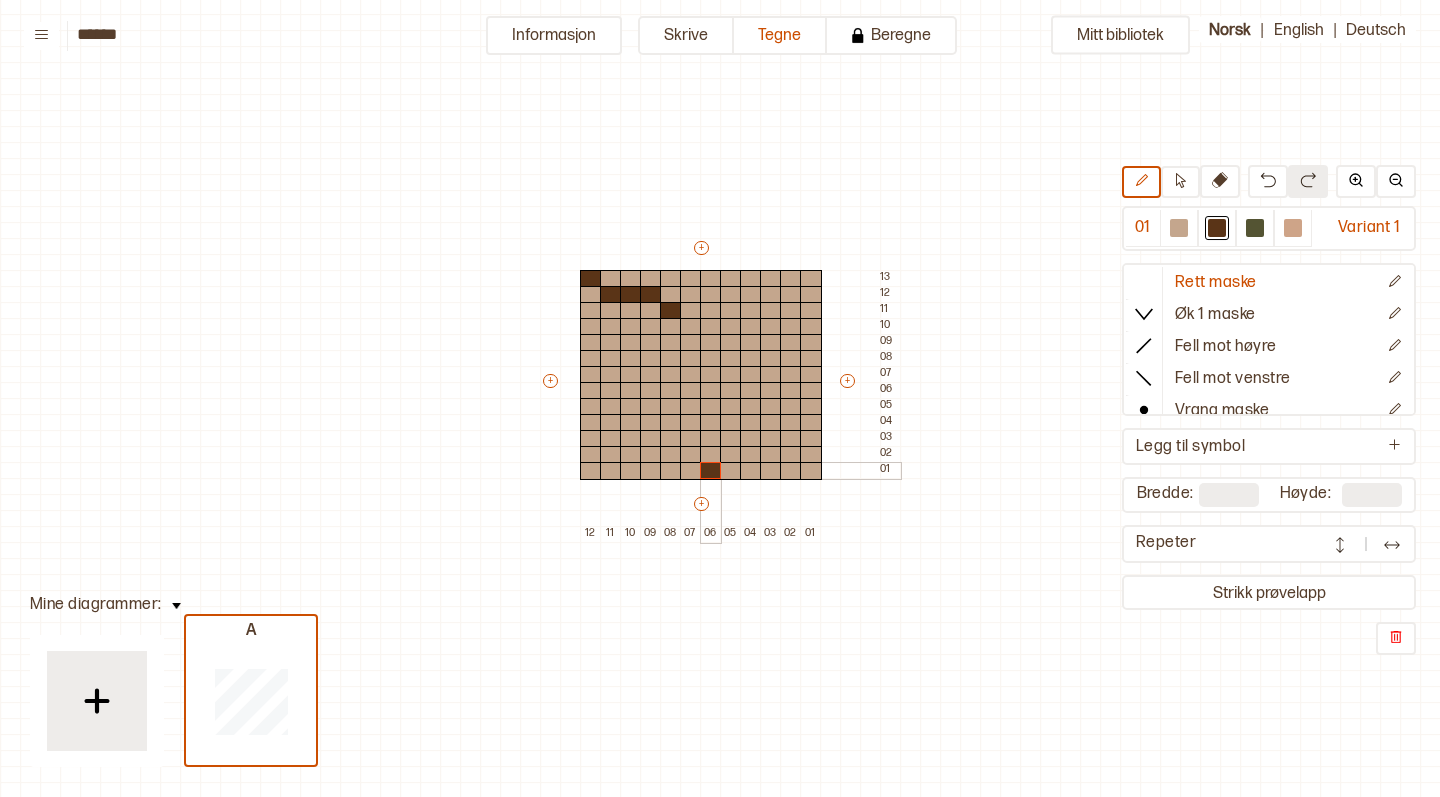 click at bounding box center [711, 471] 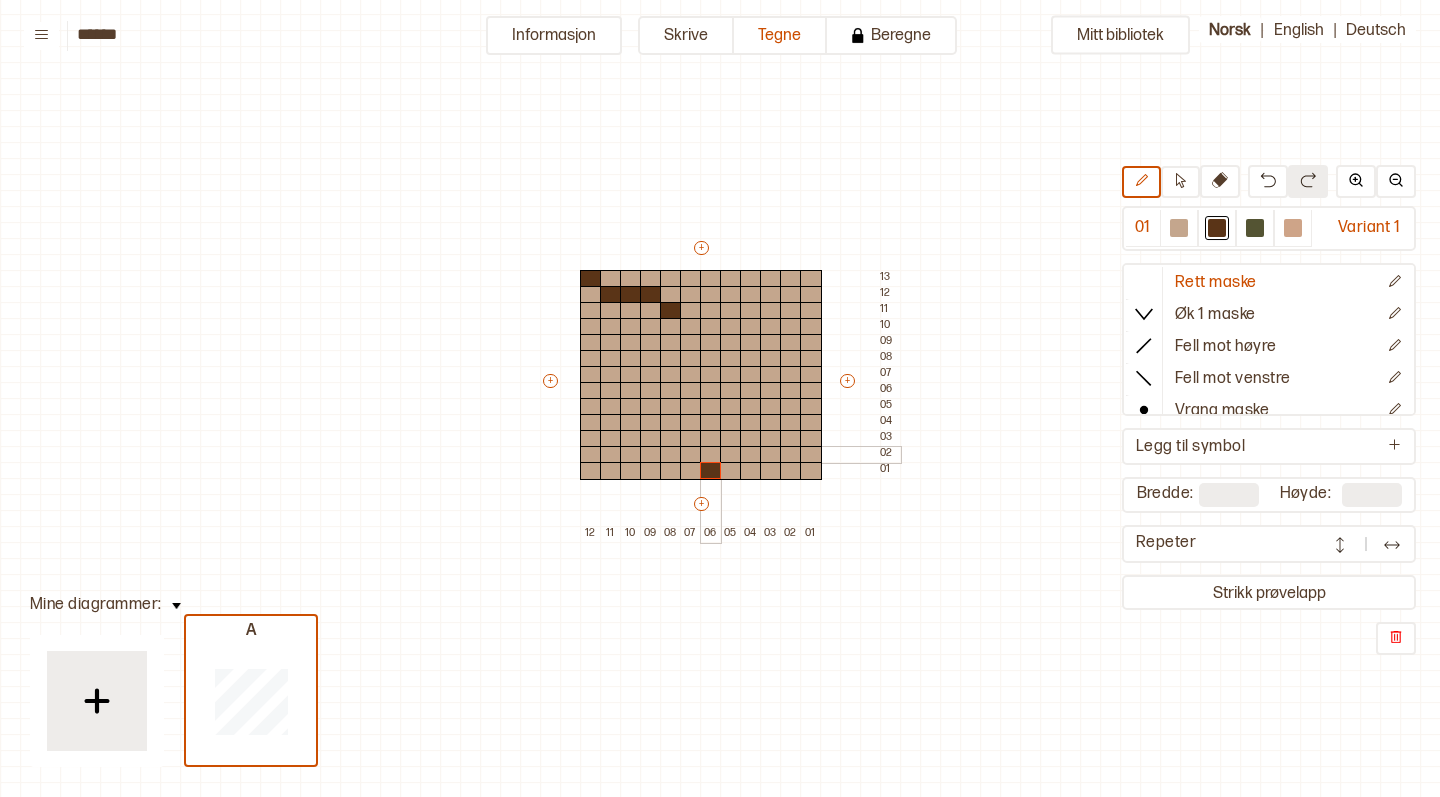click at bounding box center (711, 455) 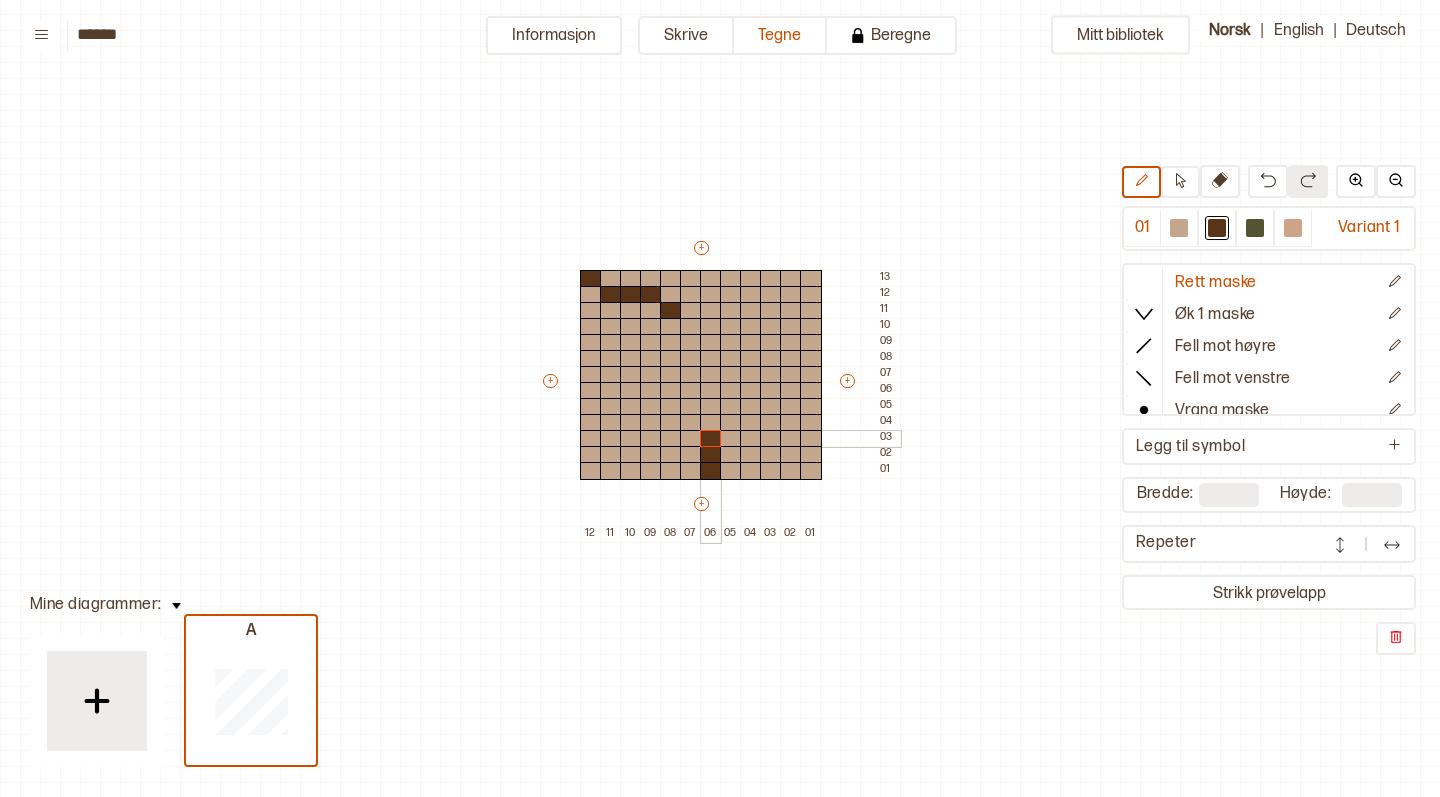 click at bounding box center [711, 439] 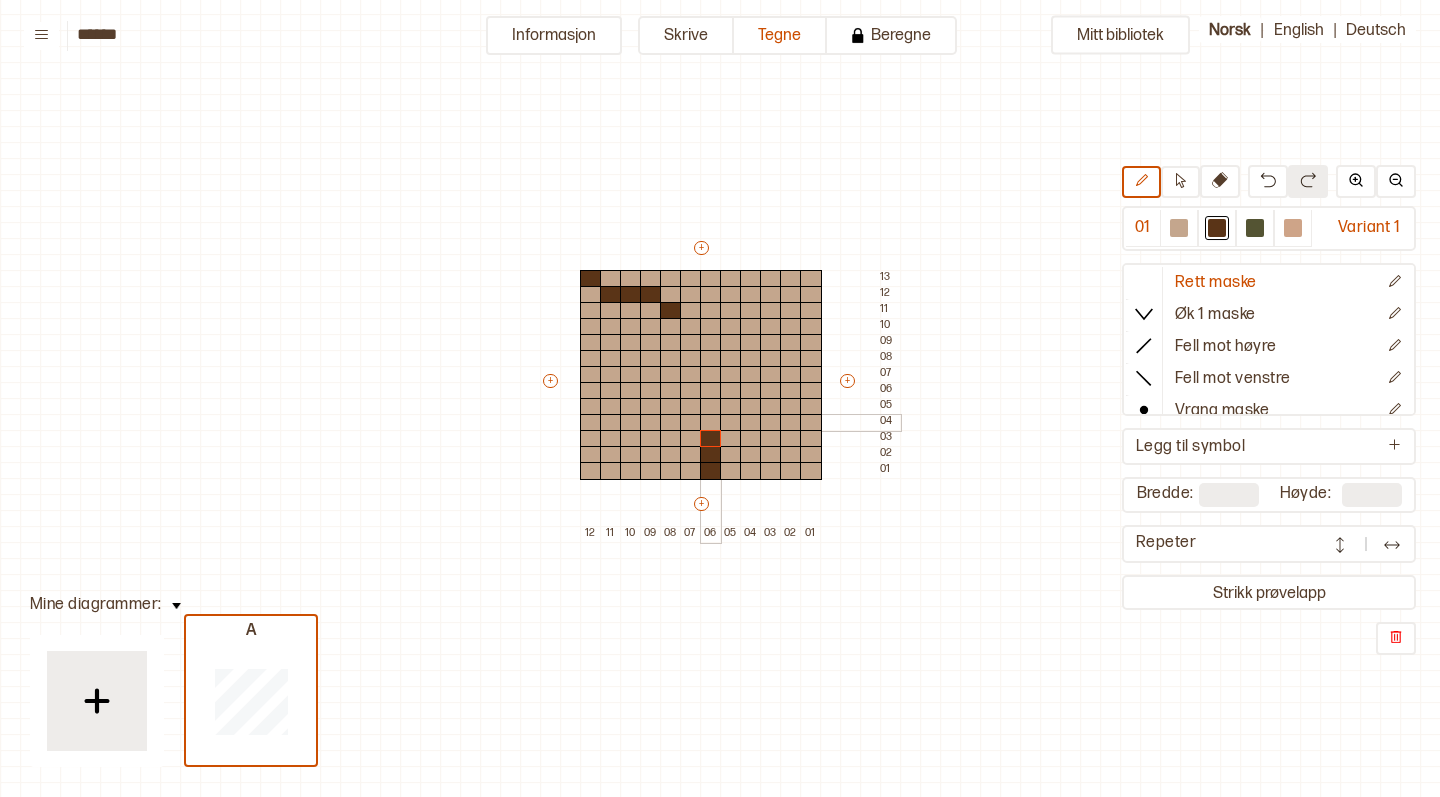click at bounding box center [711, 423] 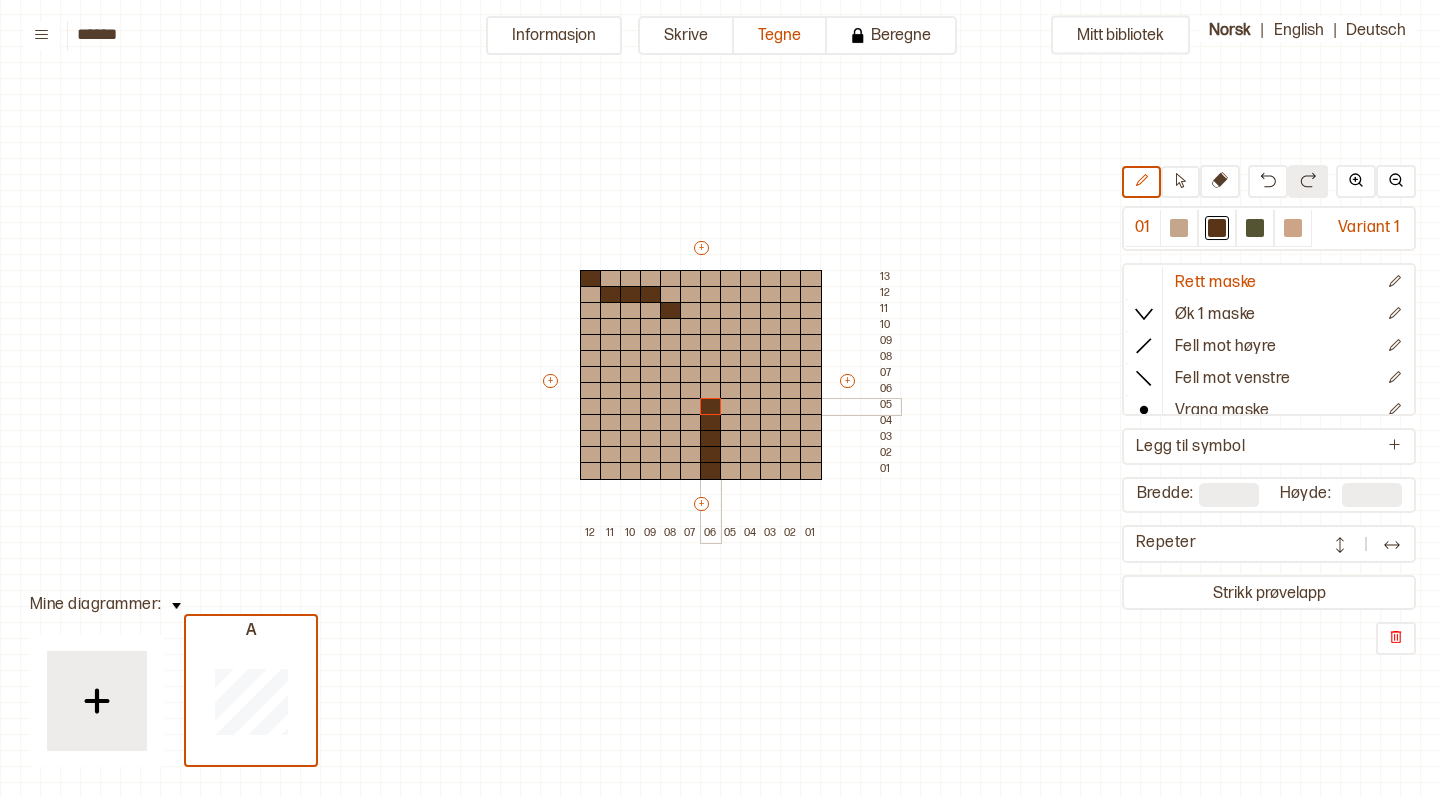 click at bounding box center (711, 407) 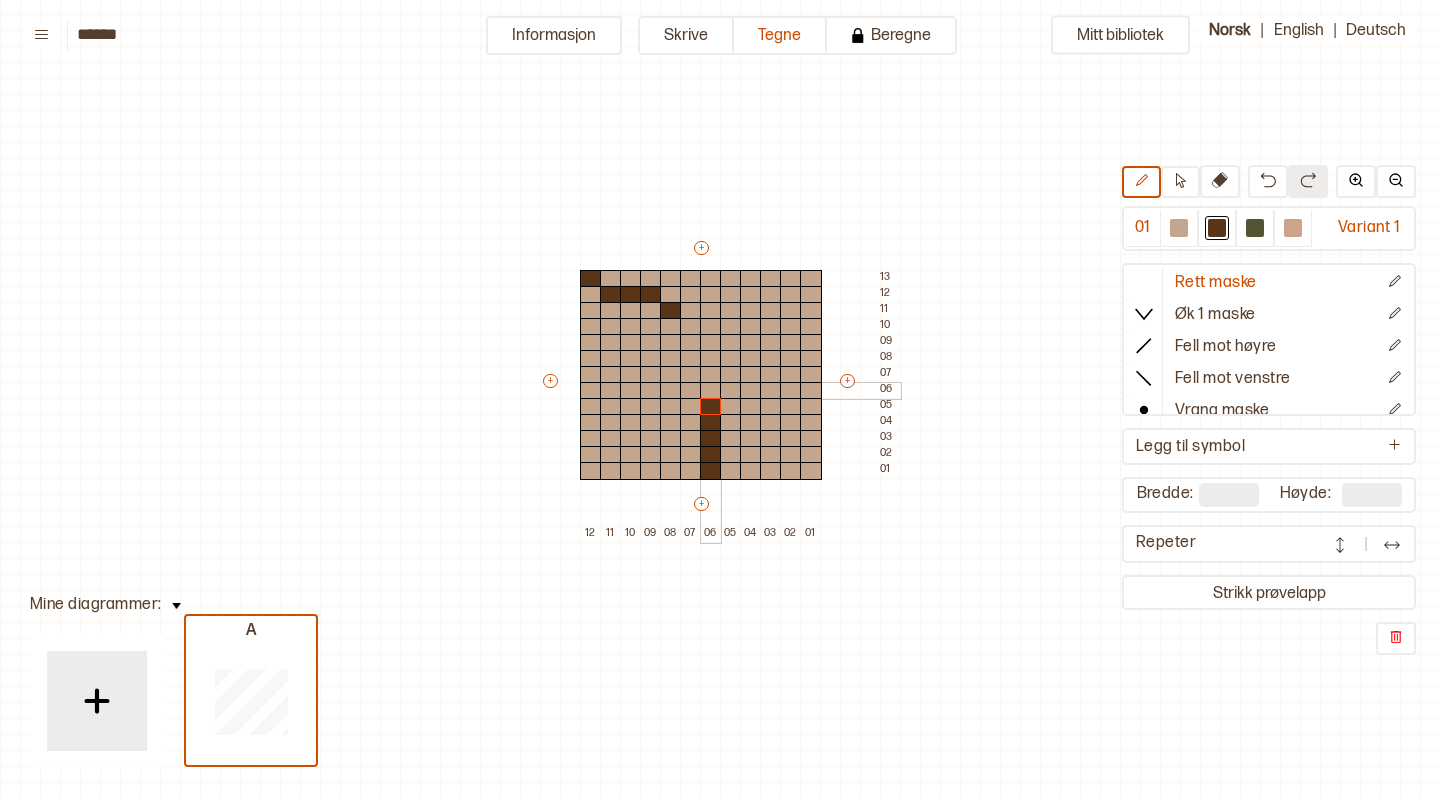 click at bounding box center (711, 391) 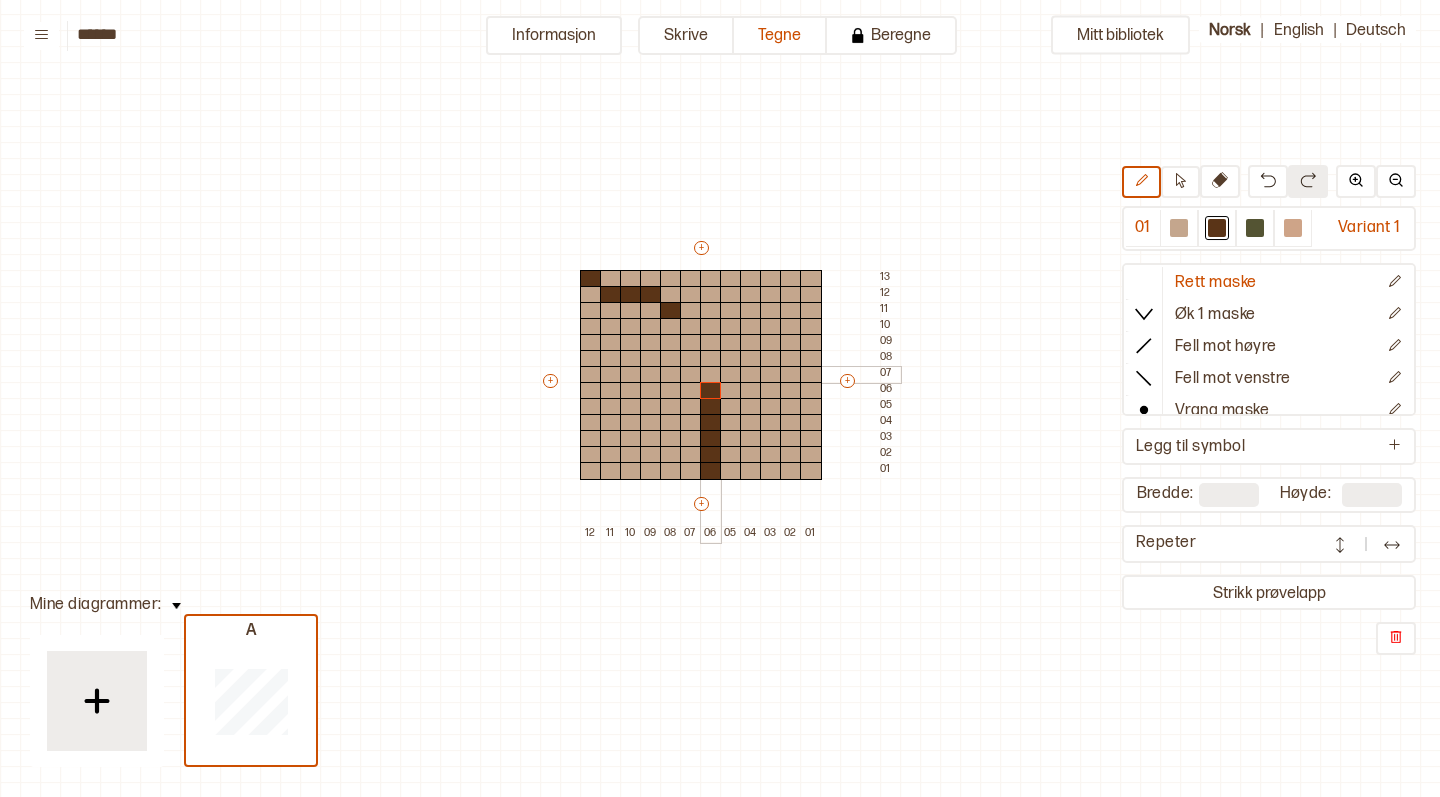 click at bounding box center [711, 375] 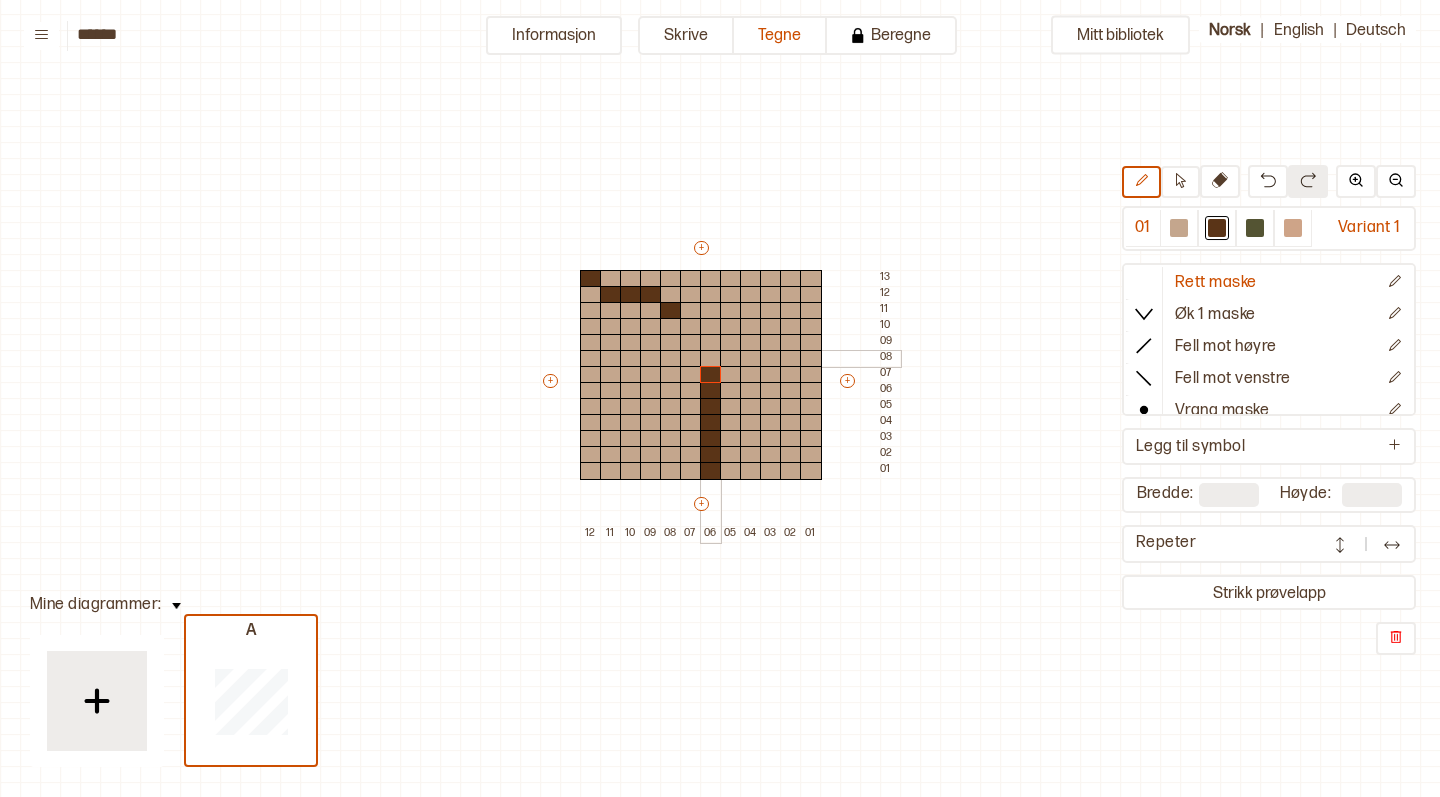 click at bounding box center (711, 359) 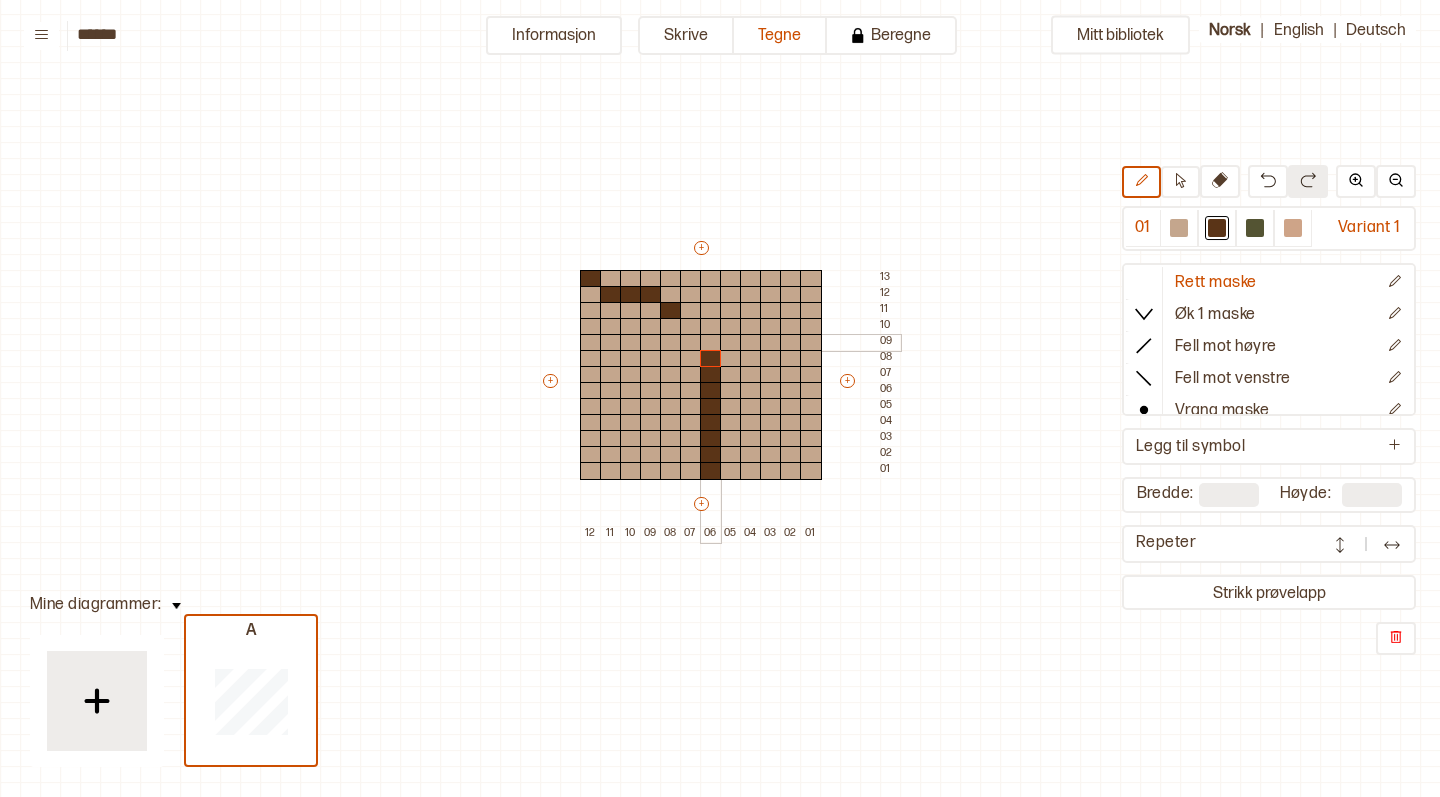 click at bounding box center [711, 343] 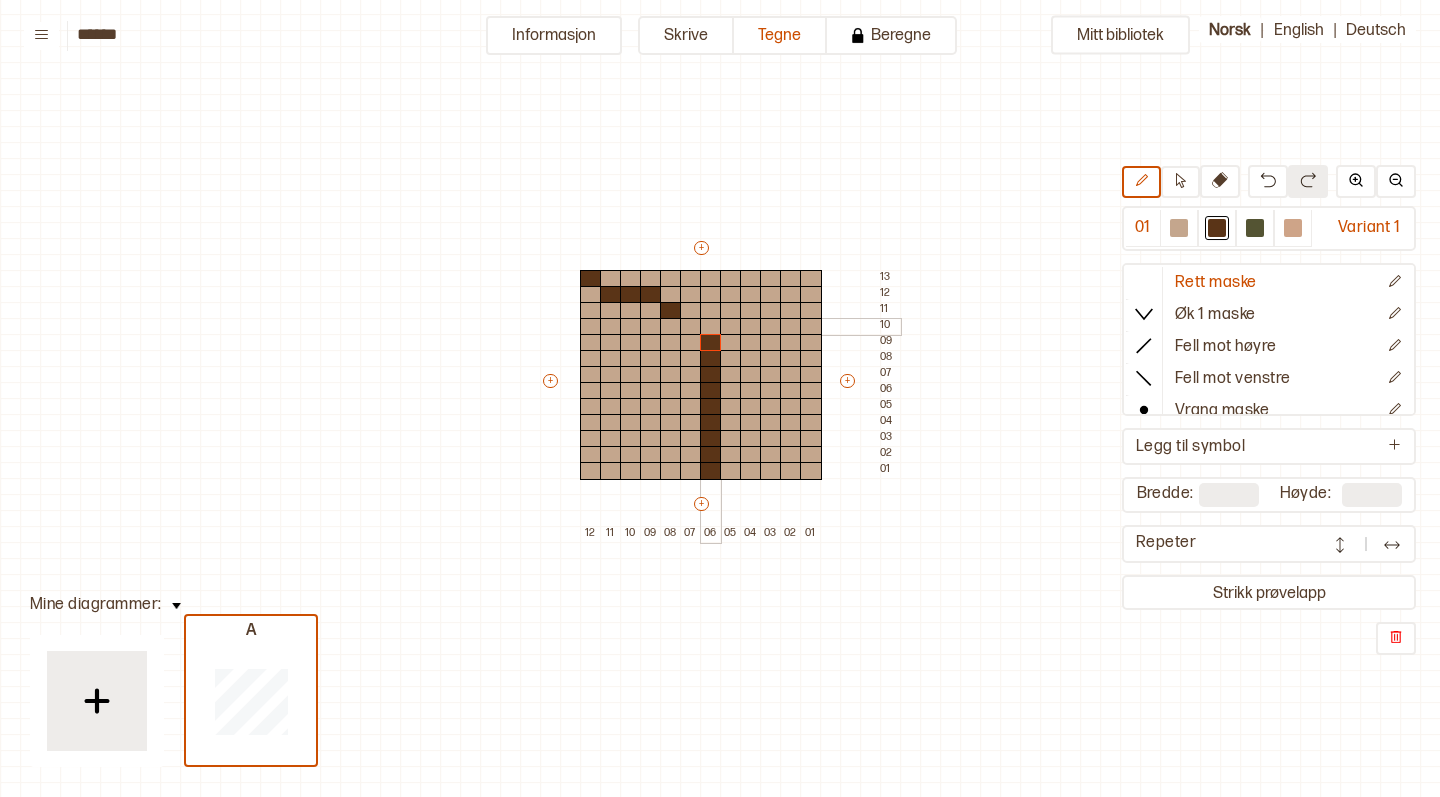 click at bounding box center (711, 327) 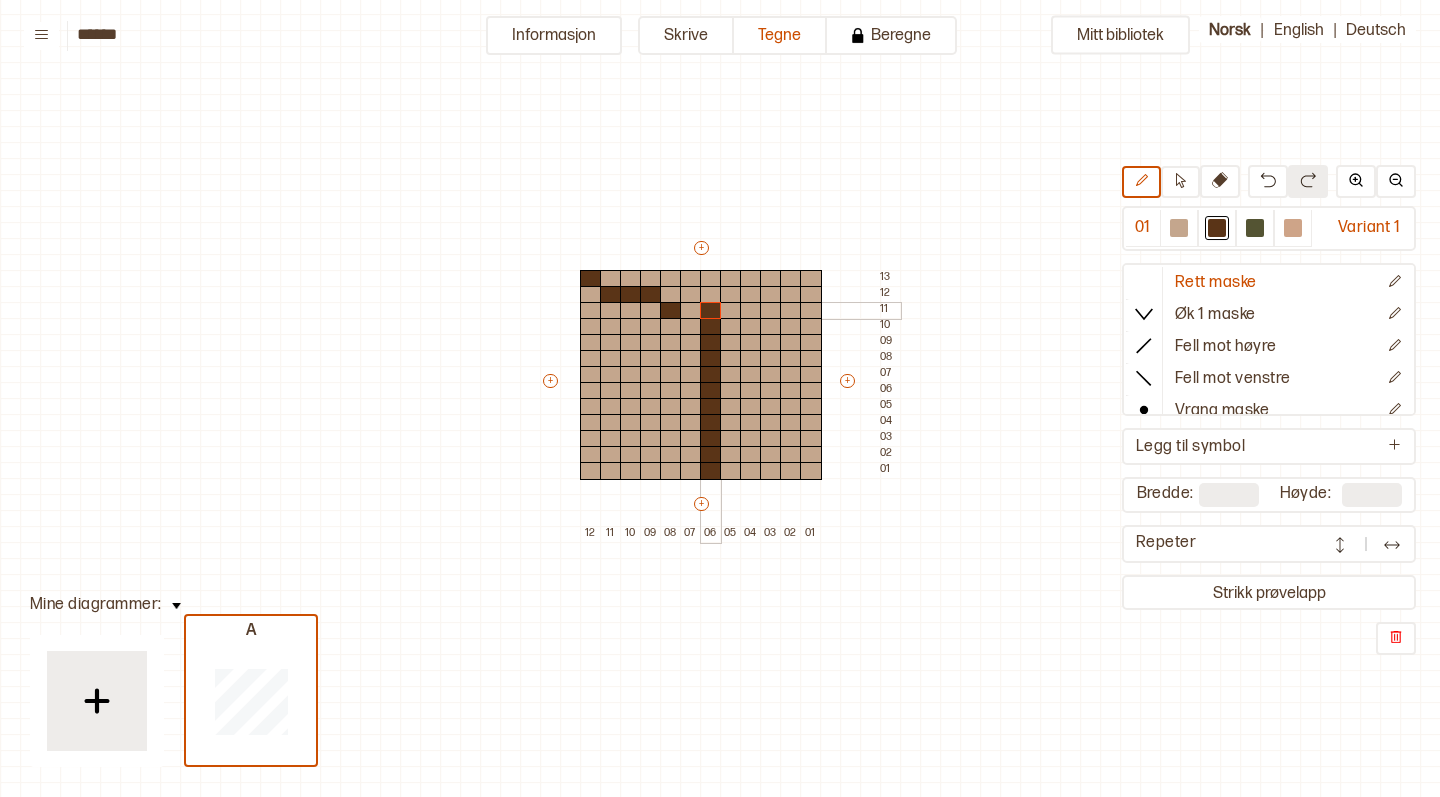 click at bounding box center (711, 311) 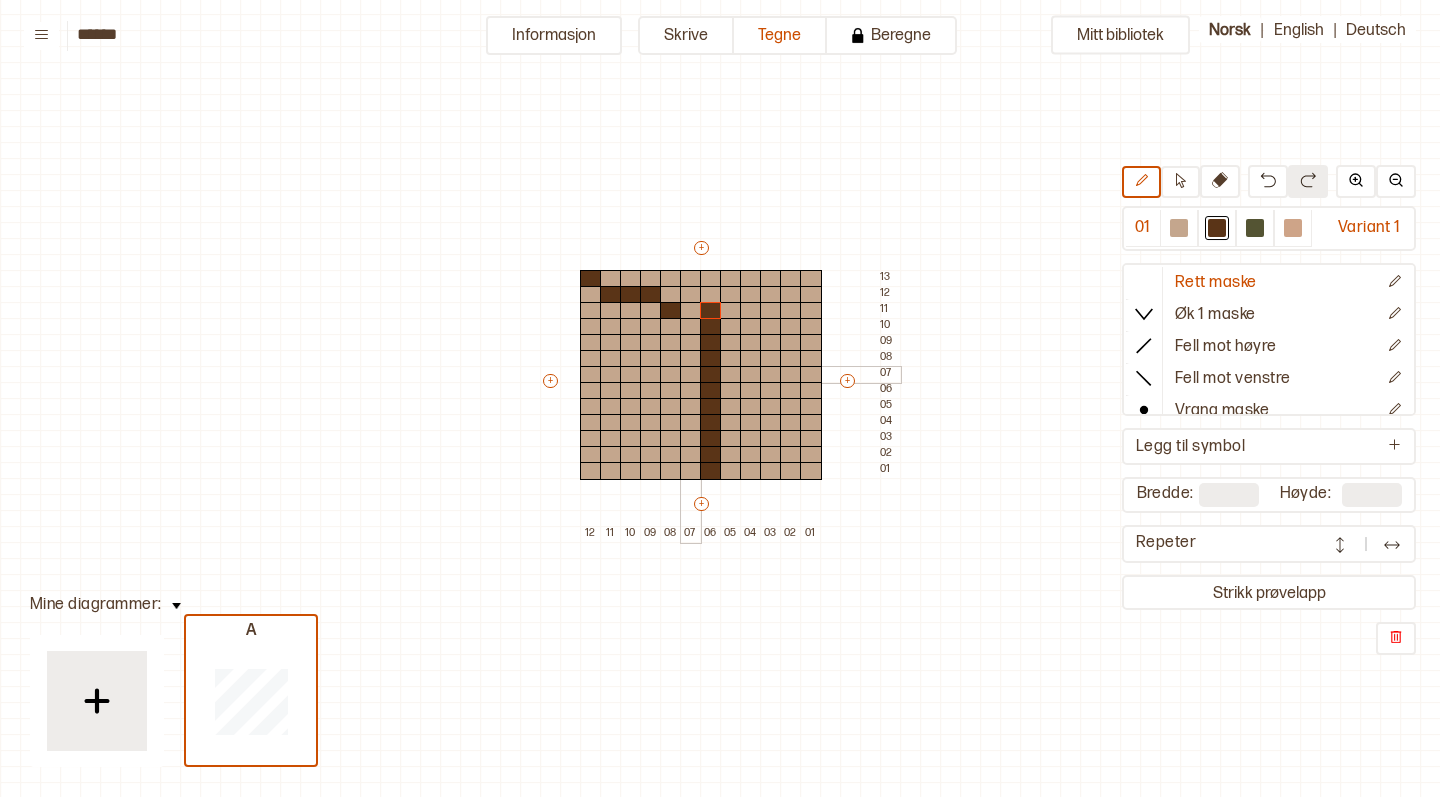 click at bounding box center [691, 375] 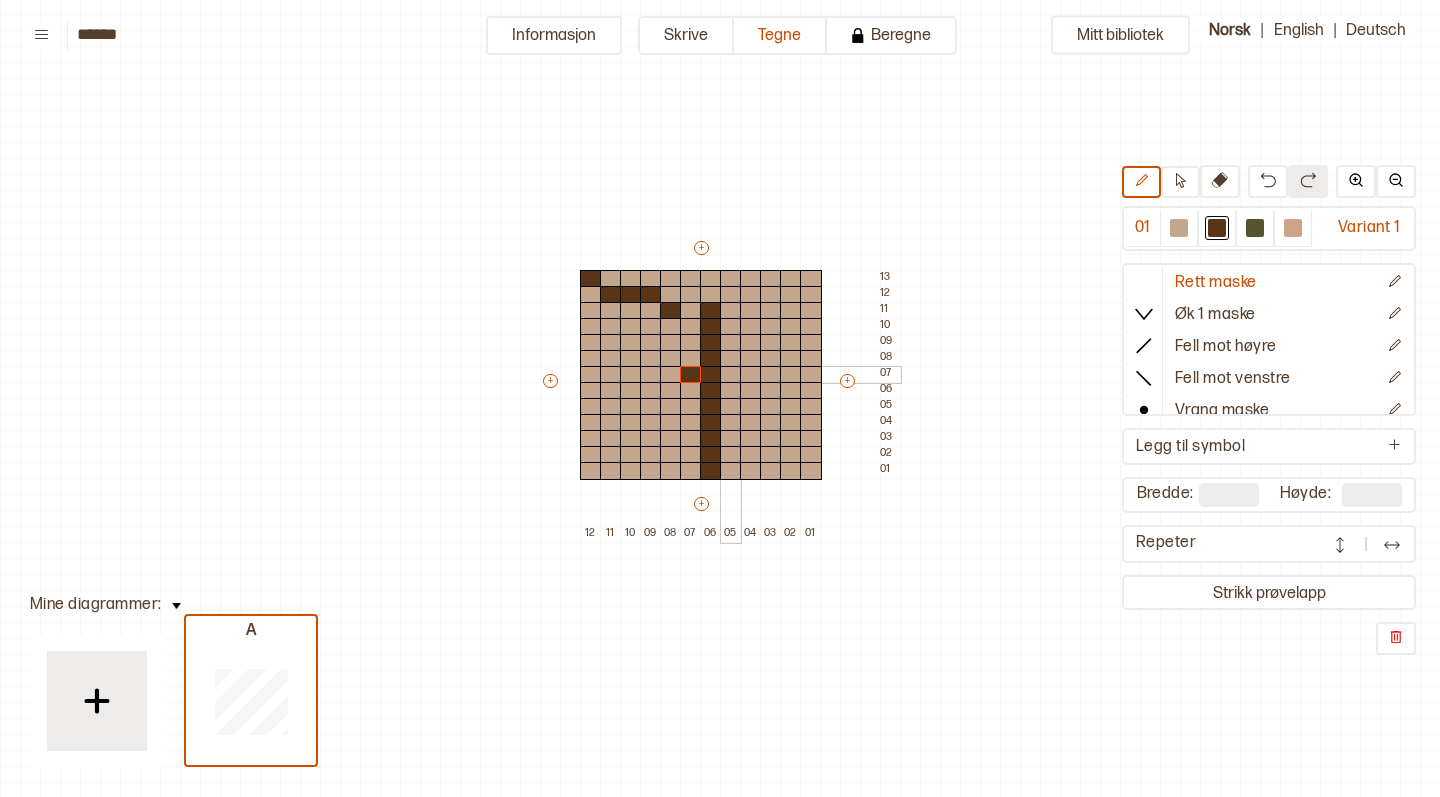 click at bounding box center [731, 375] 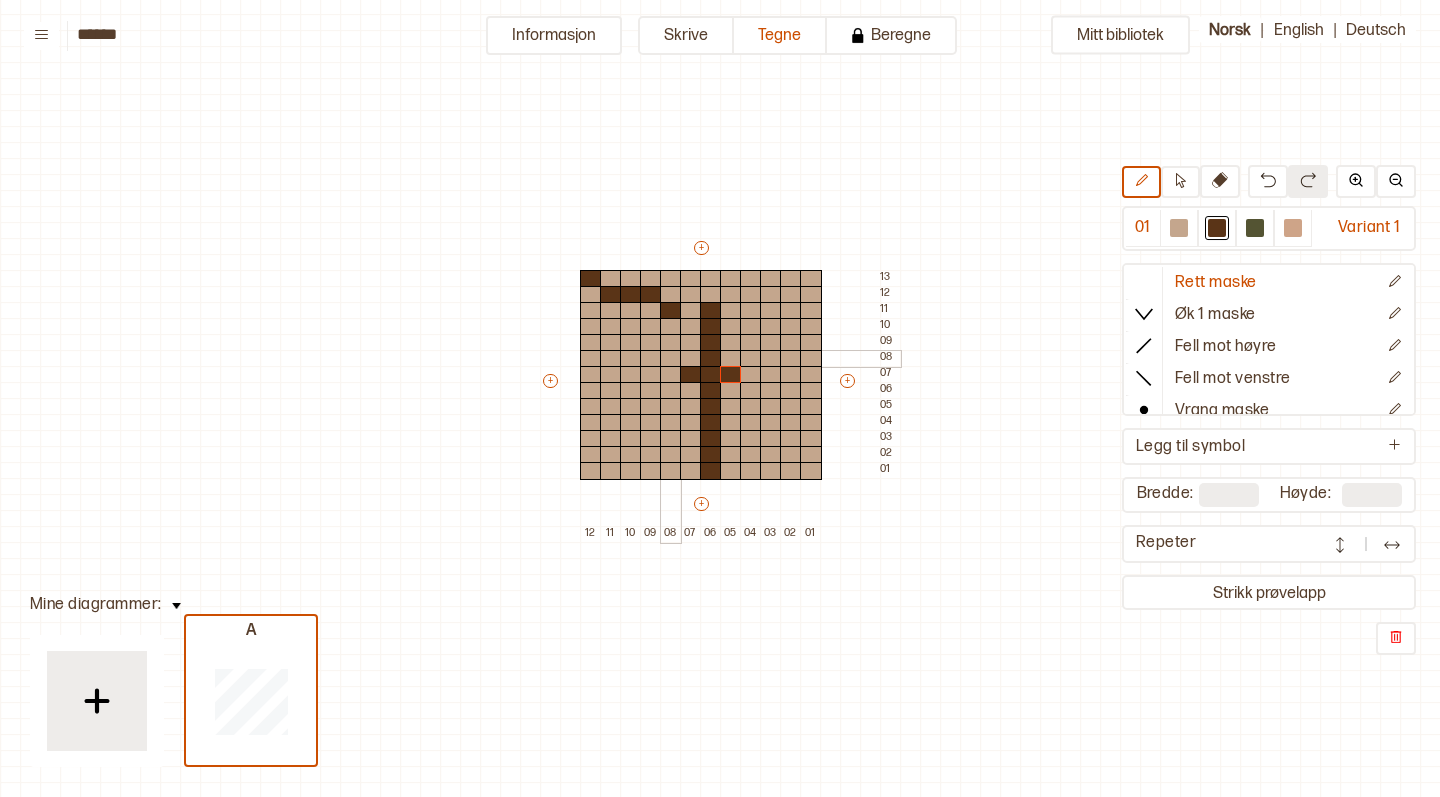 click at bounding box center (671, 359) 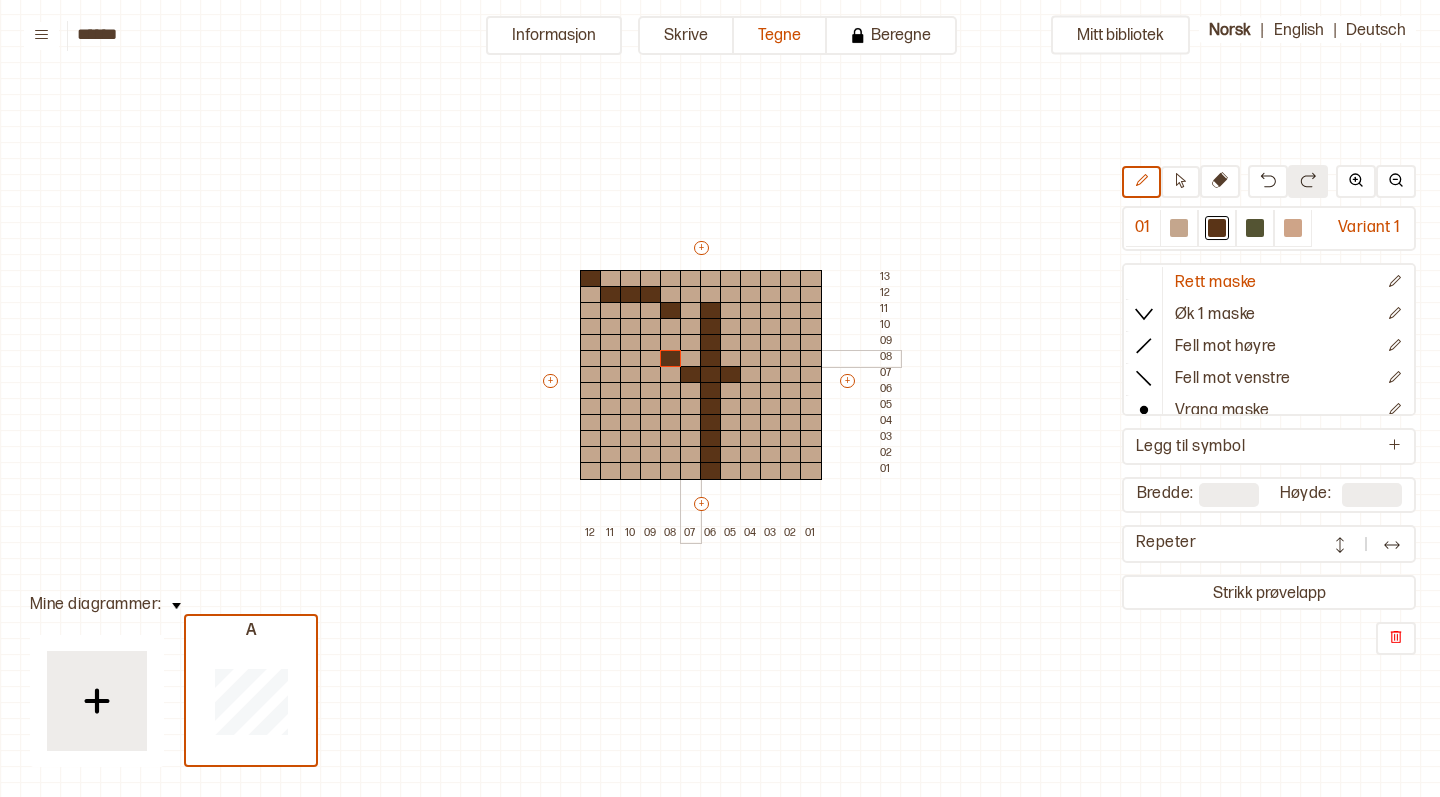 click at bounding box center [691, 359] 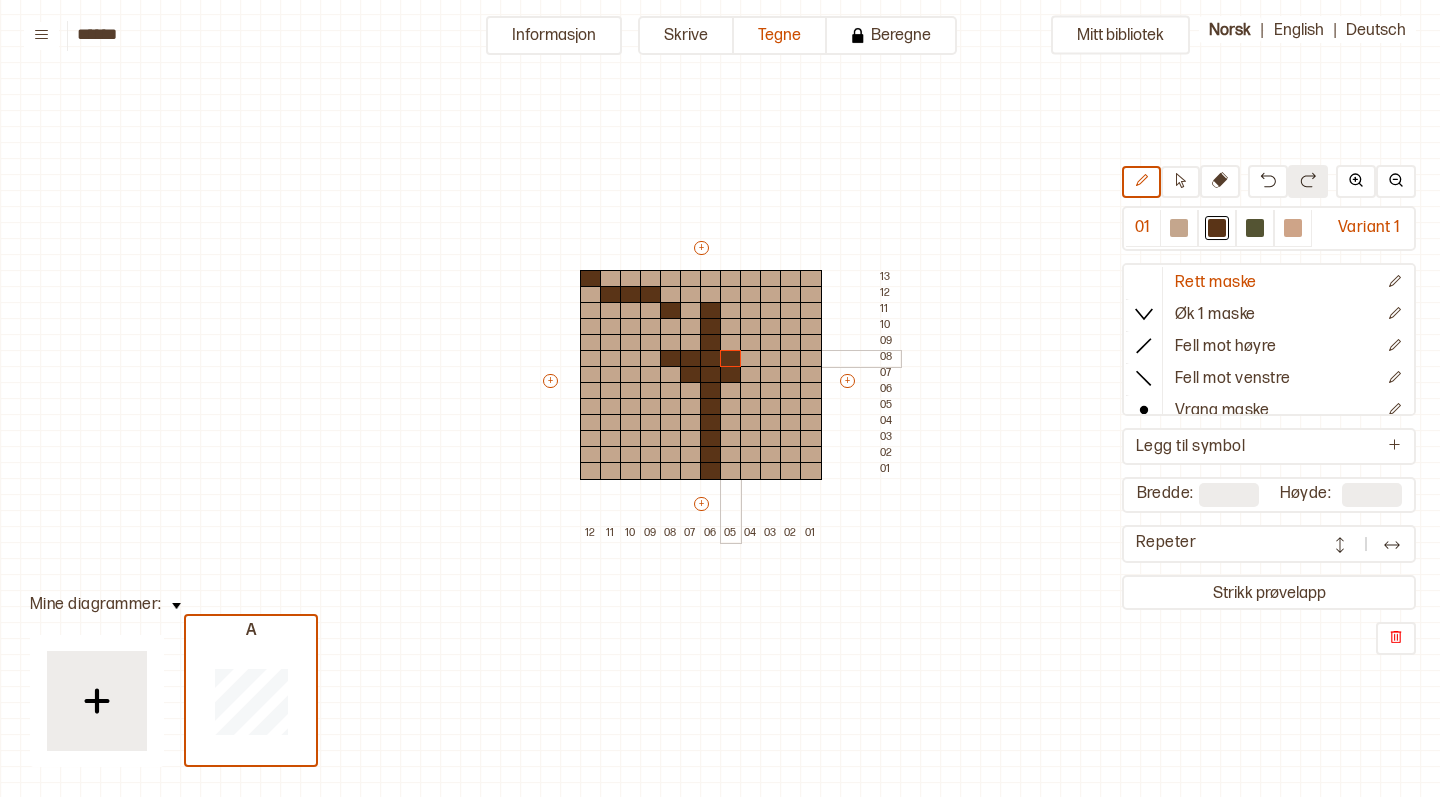 click at bounding box center (731, 359) 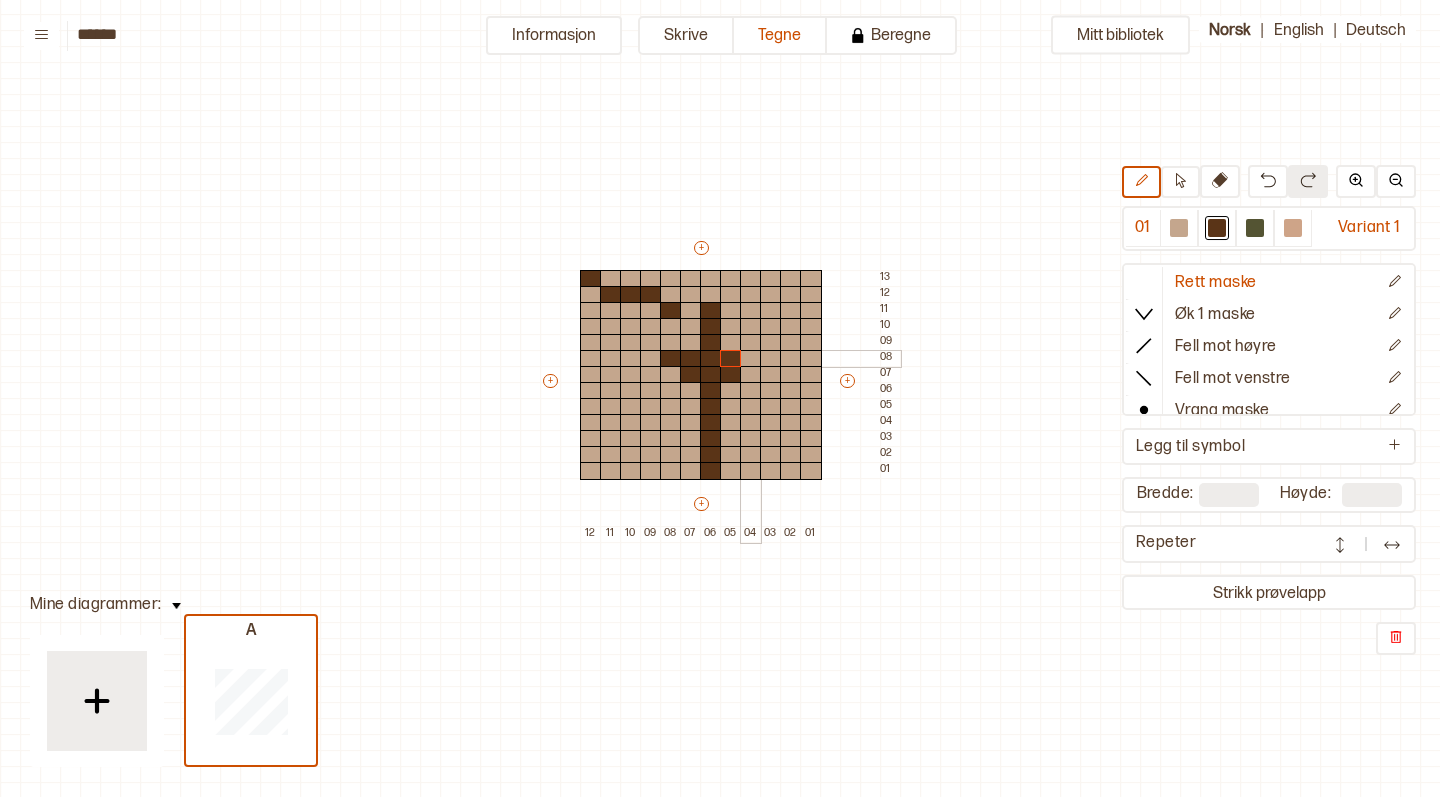 click at bounding box center (751, 359) 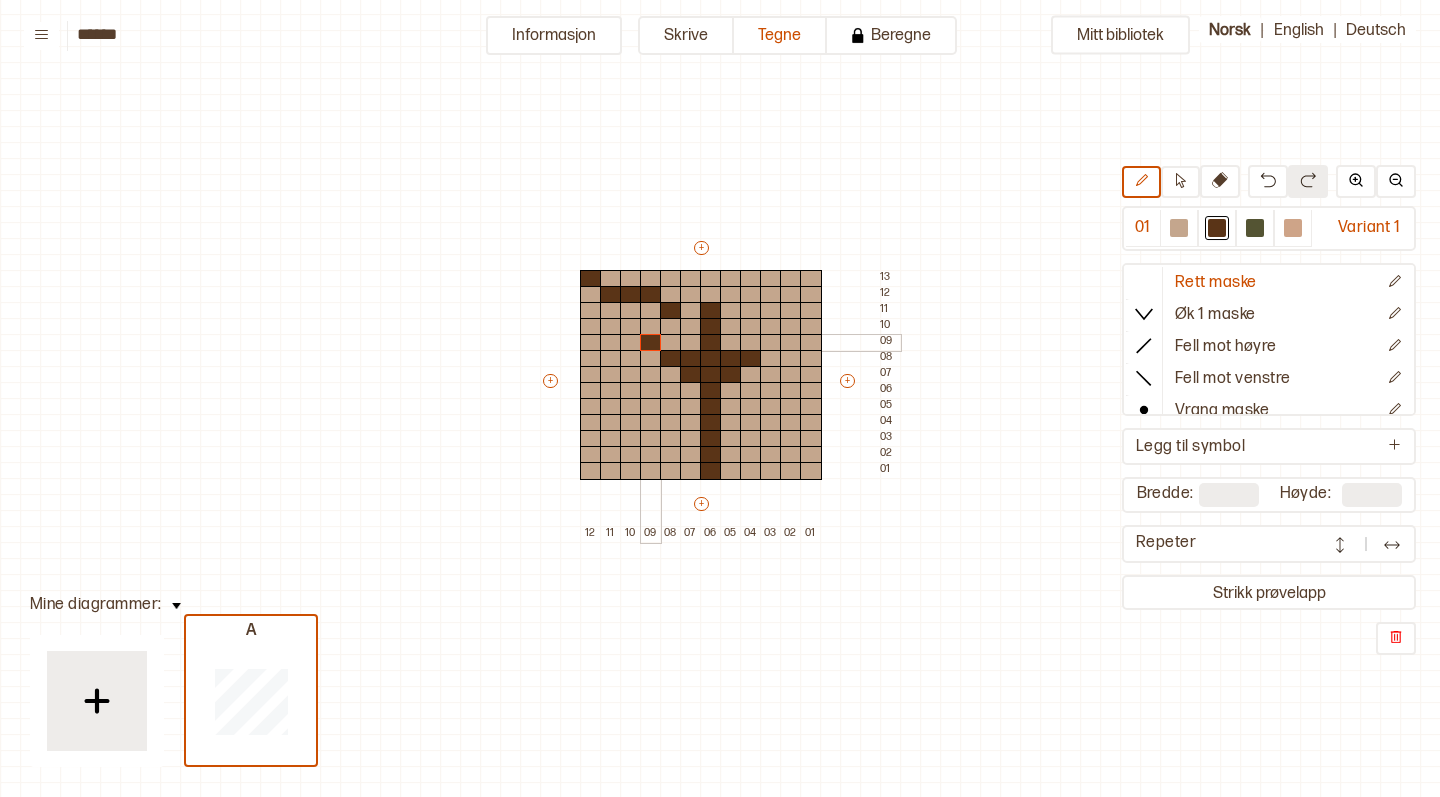 click at bounding box center (651, 343) 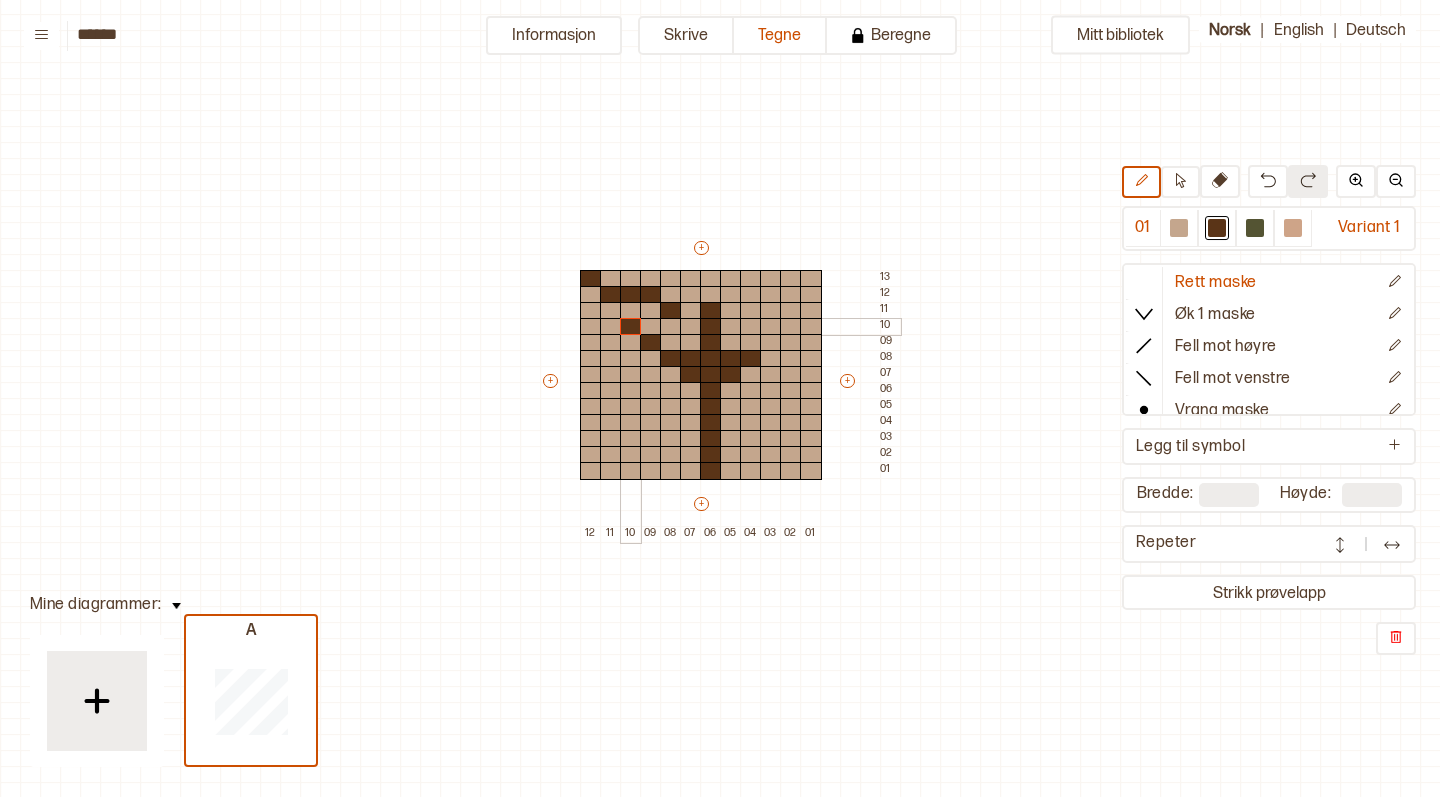 click at bounding box center [631, 327] 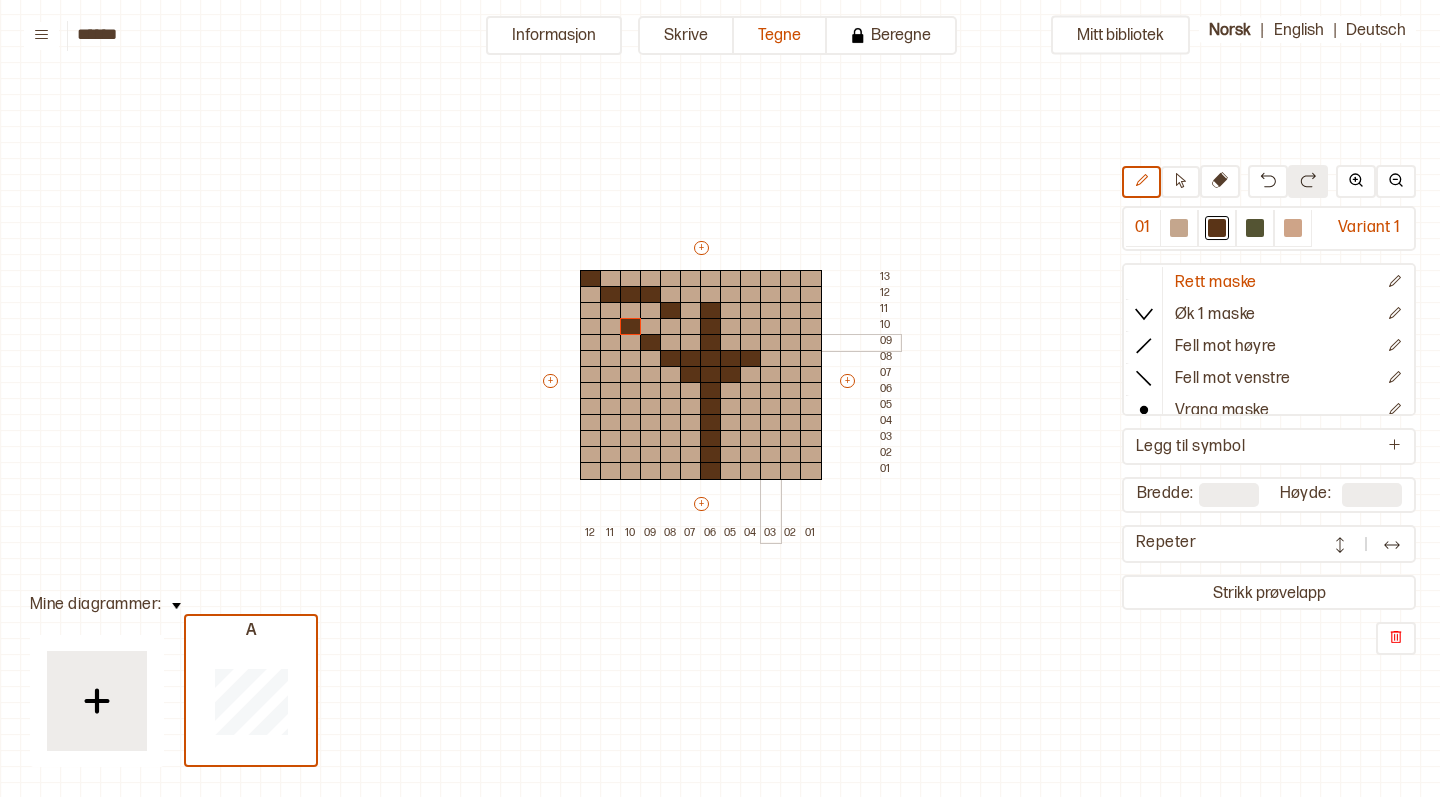 click at bounding box center (771, 343) 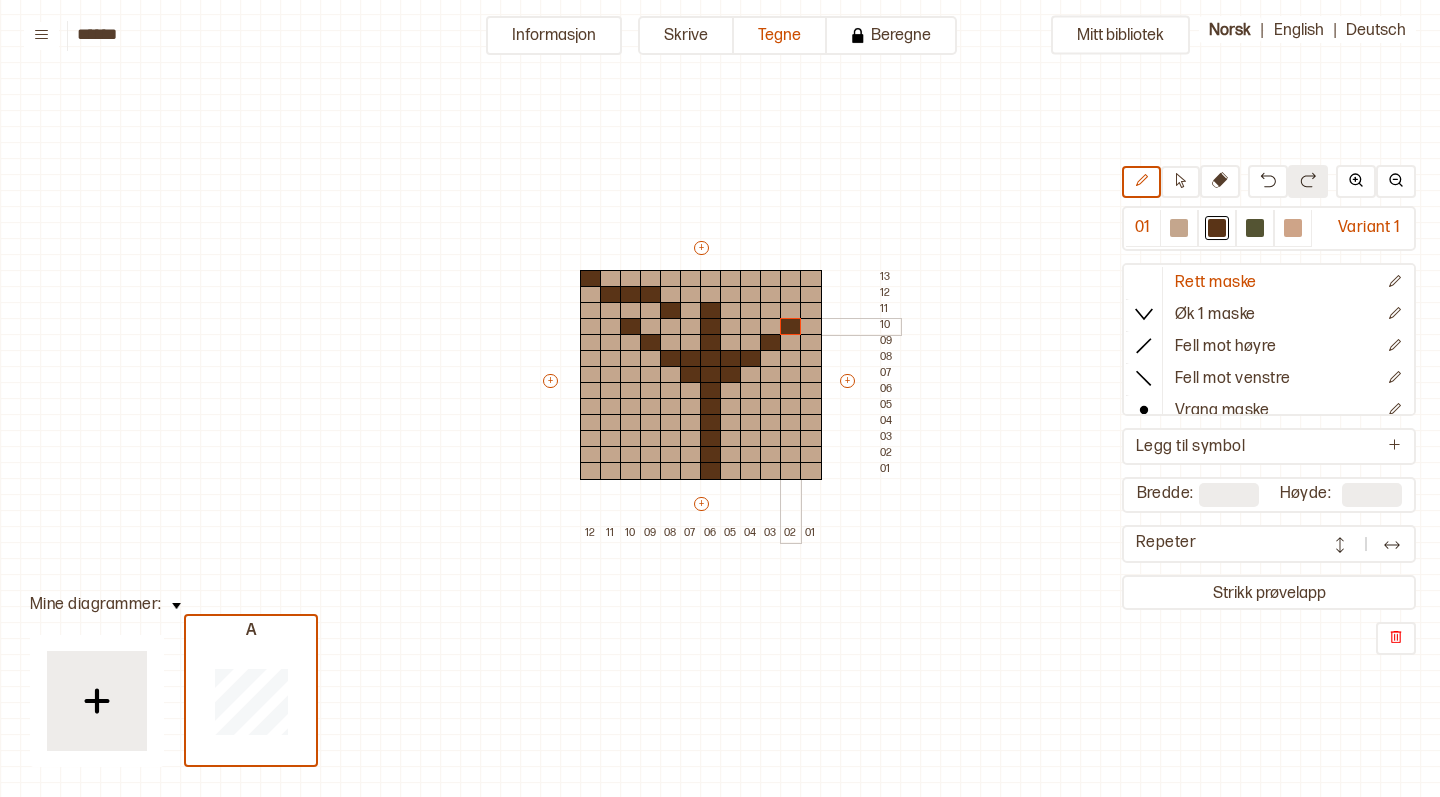 click at bounding box center [791, 327] 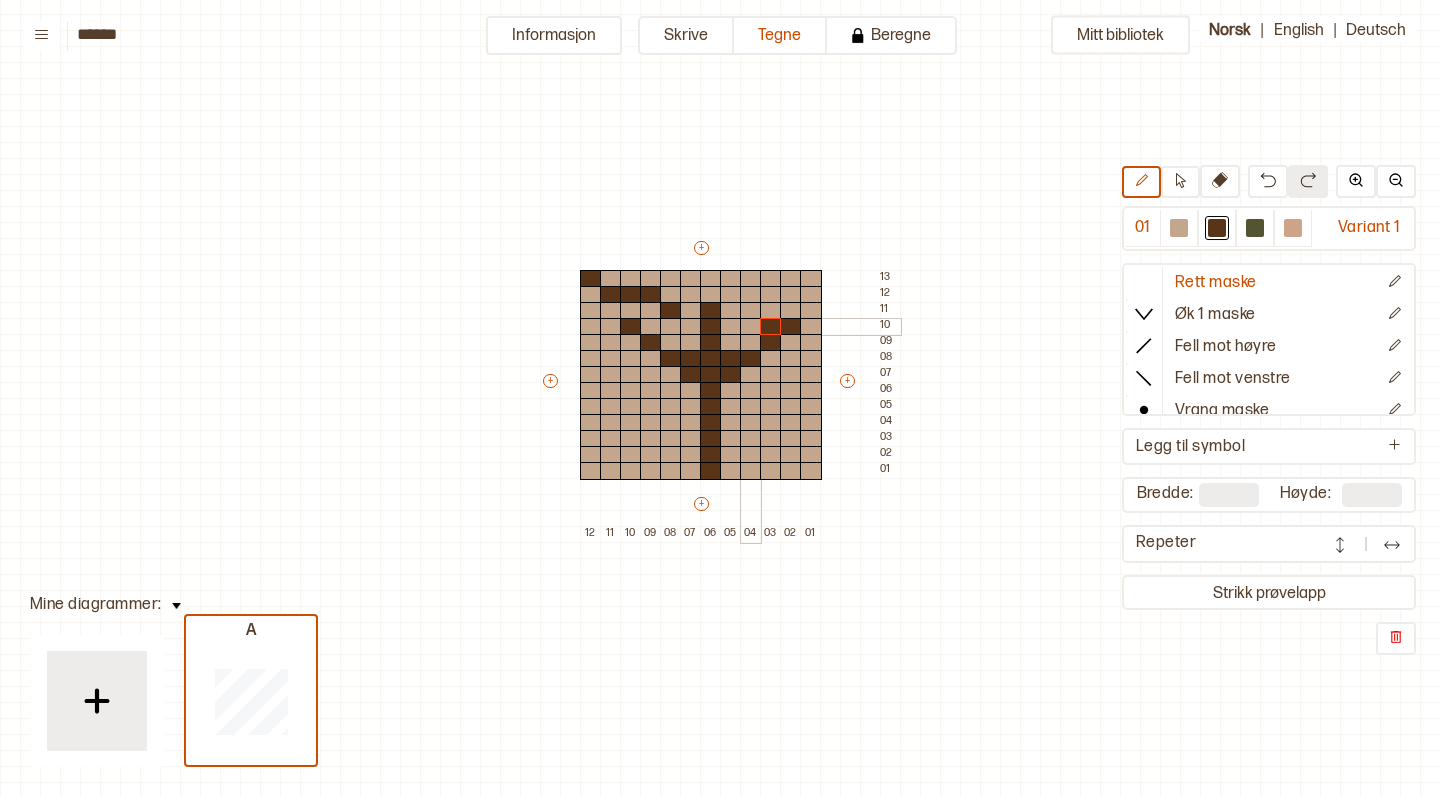 click at bounding box center (751, 327) 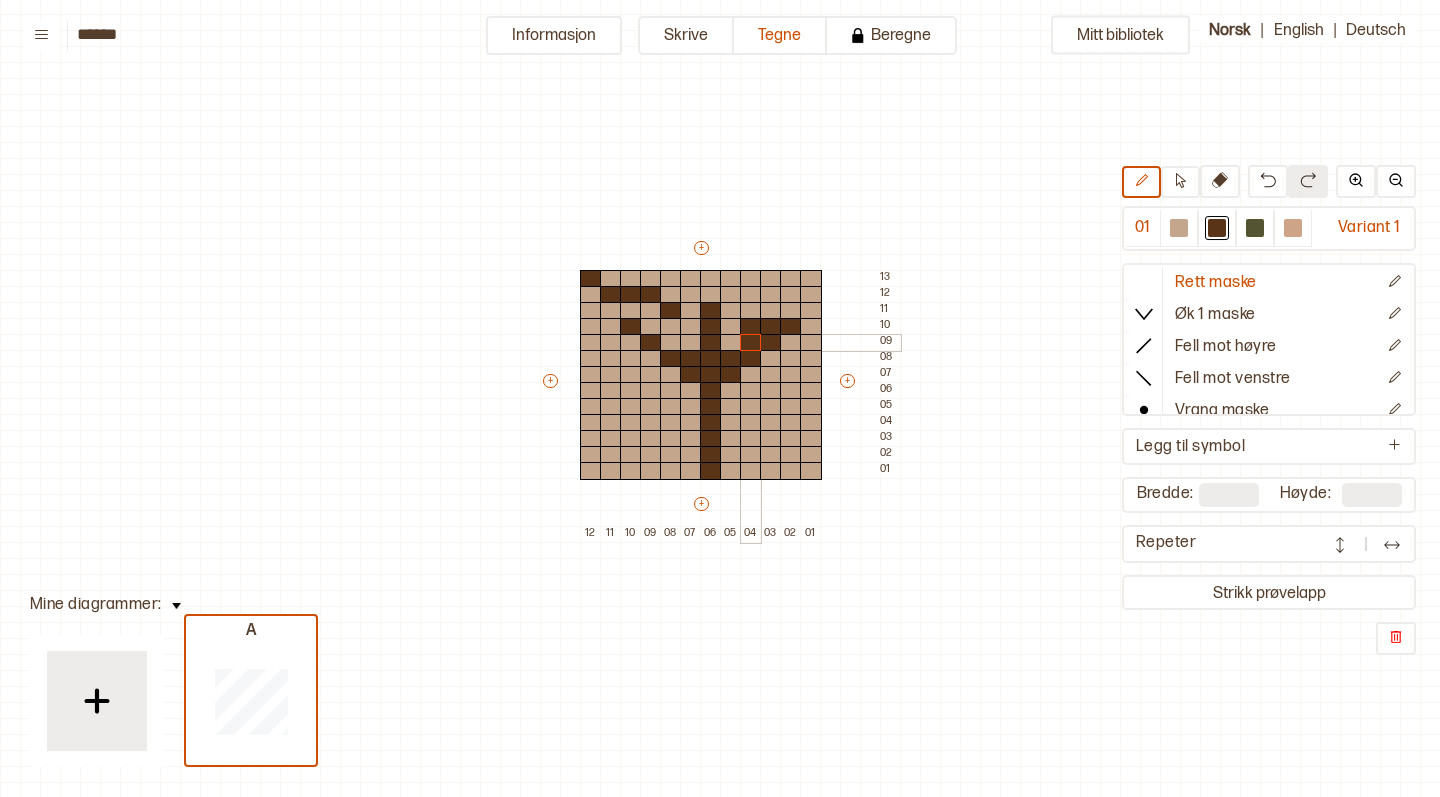 click at bounding box center (751, 343) 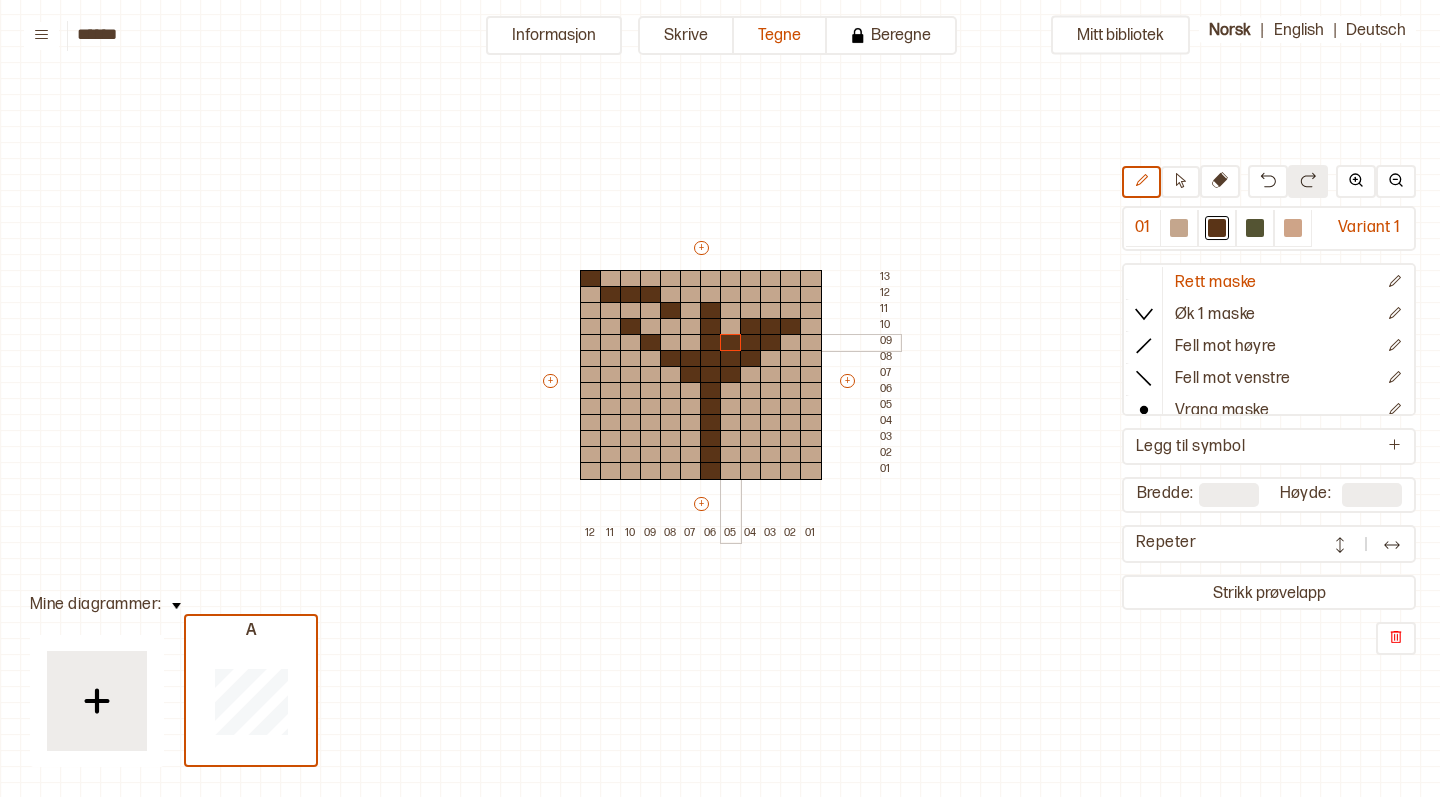 click at bounding box center (731, 343) 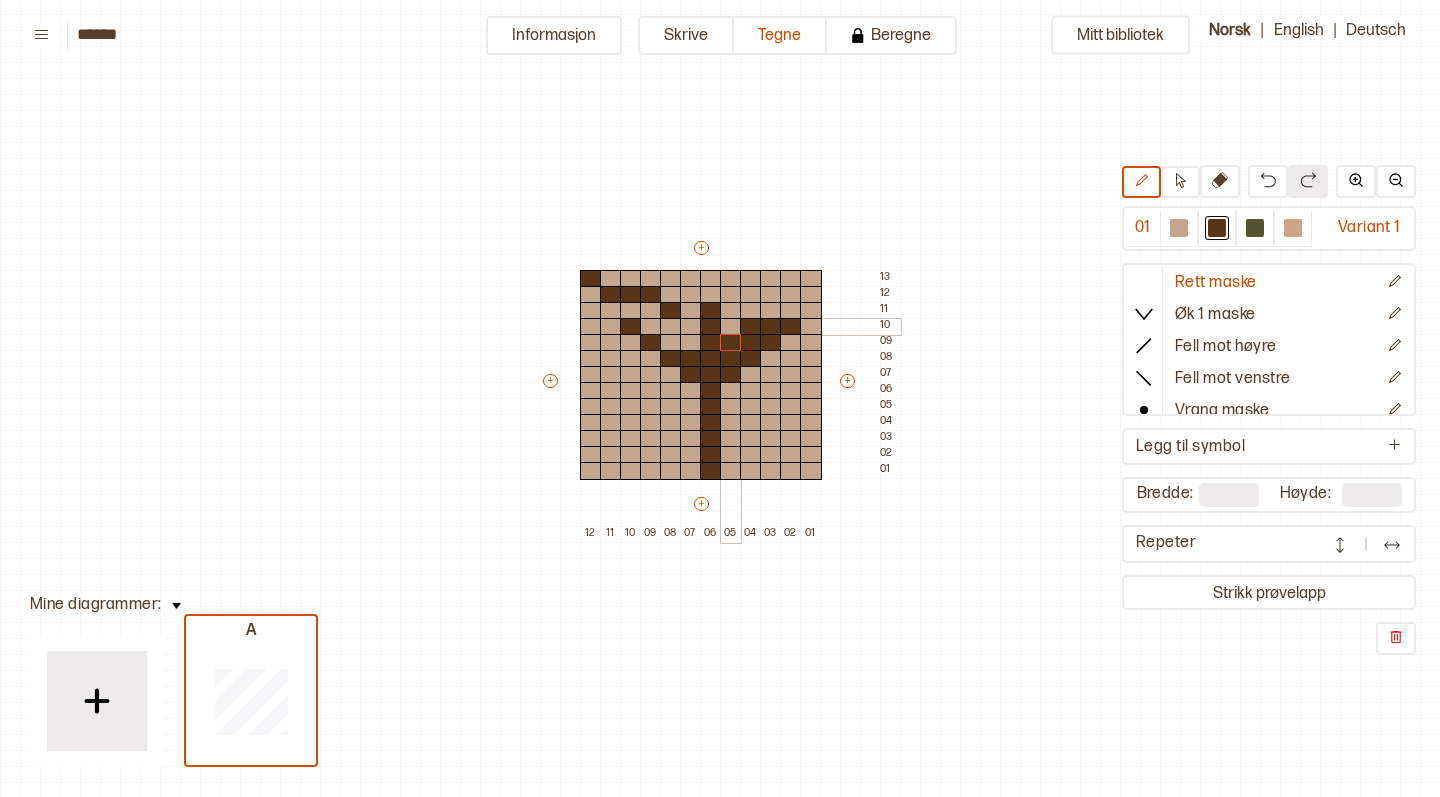 click at bounding box center [731, 327] 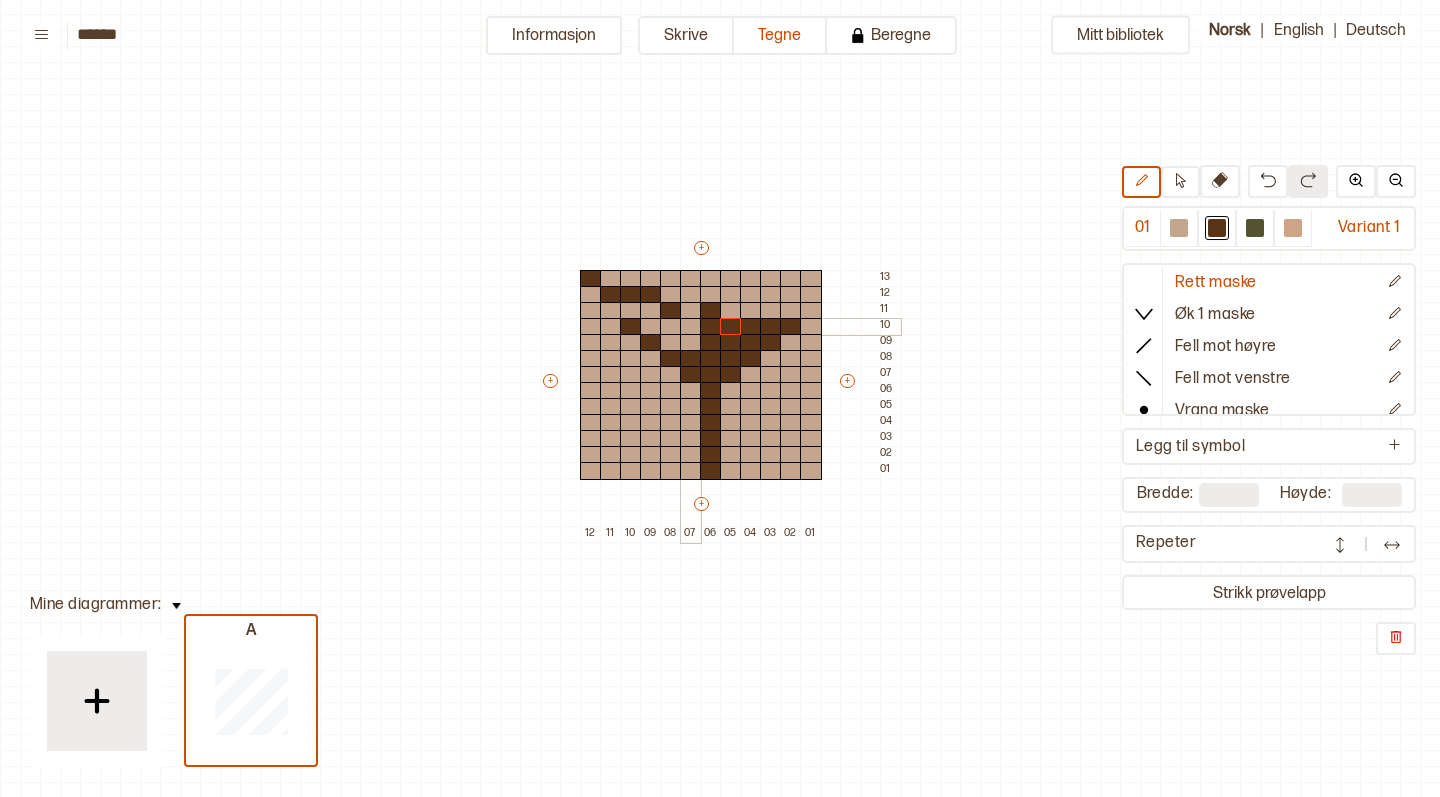 click at bounding box center (691, 327) 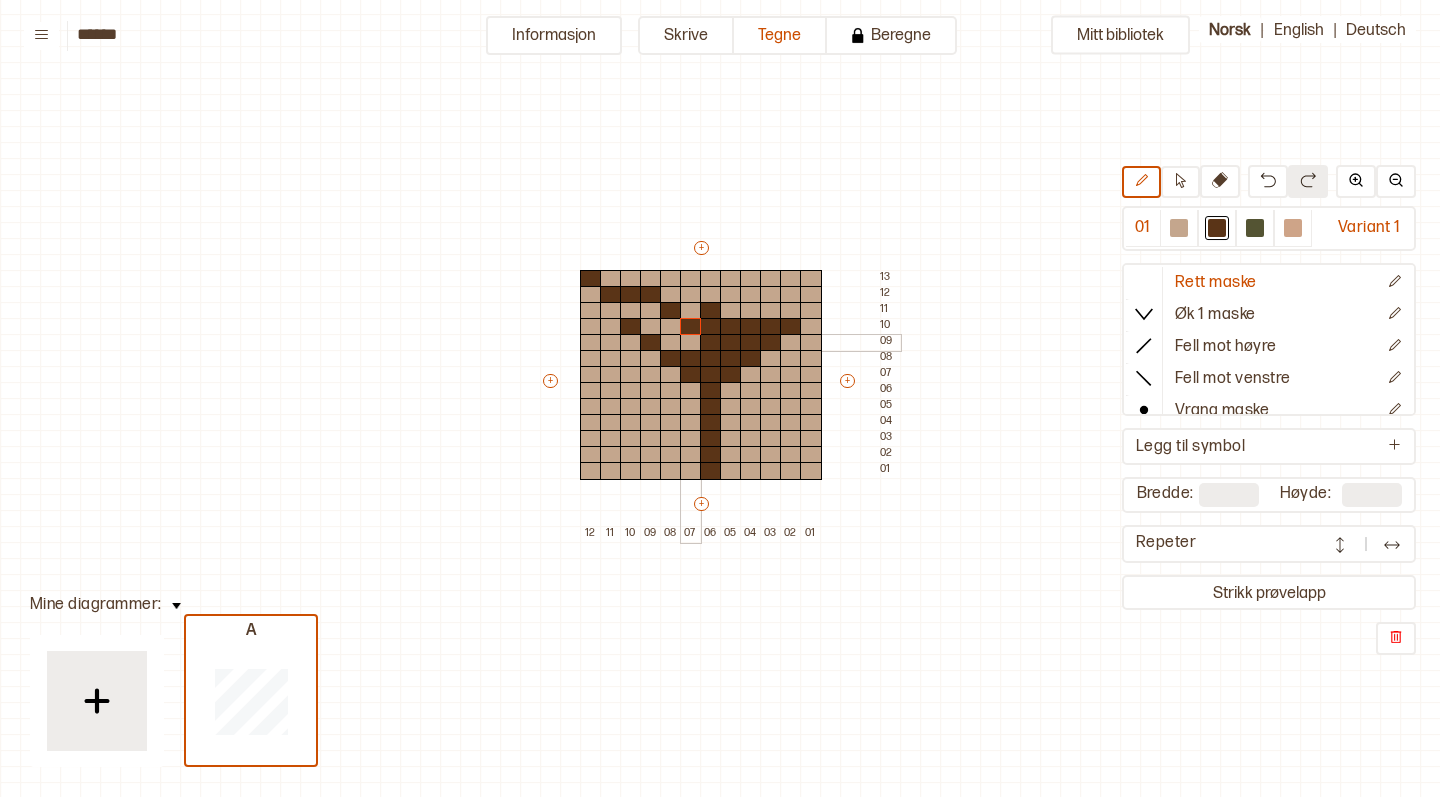 click at bounding box center (691, 343) 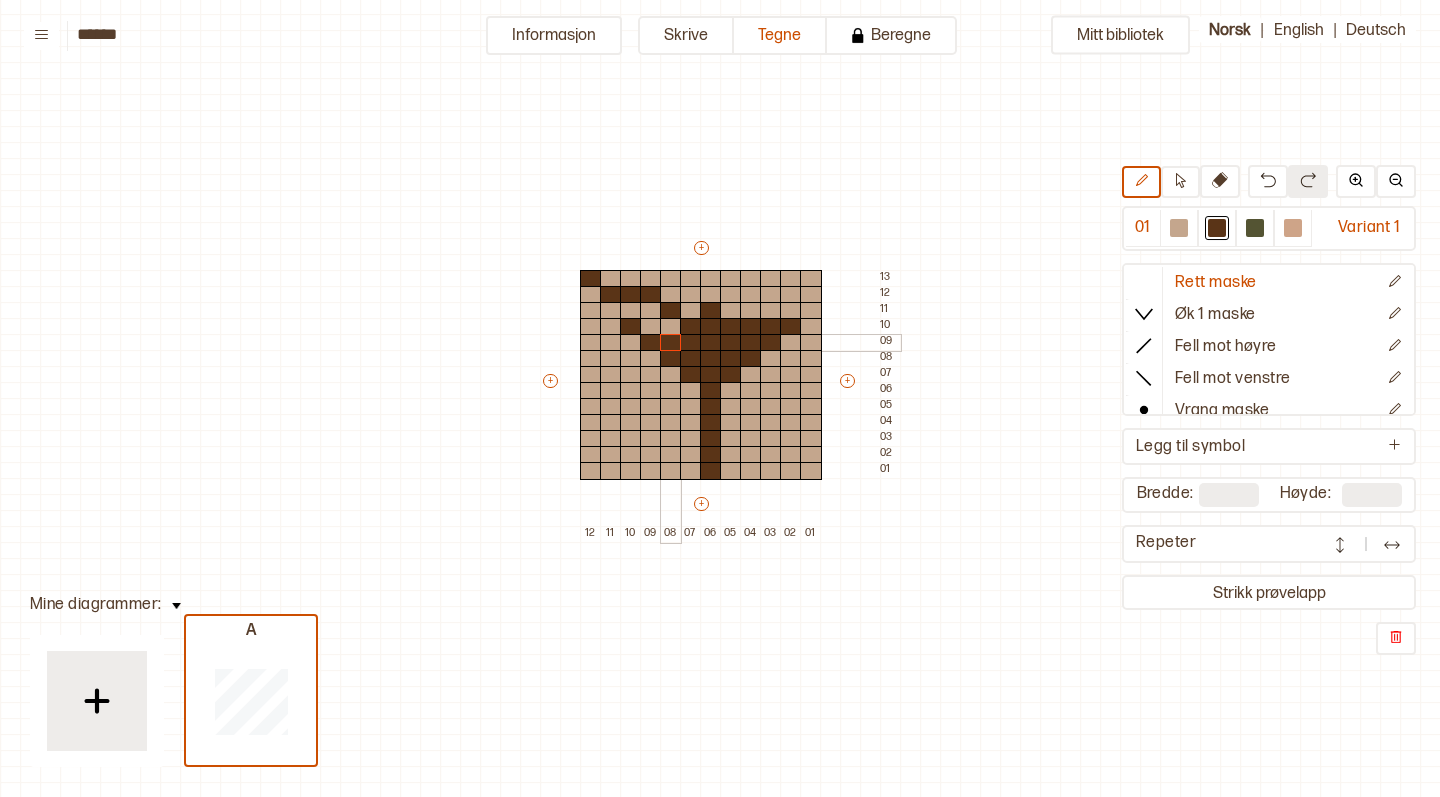 click at bounding box center [671, 343] 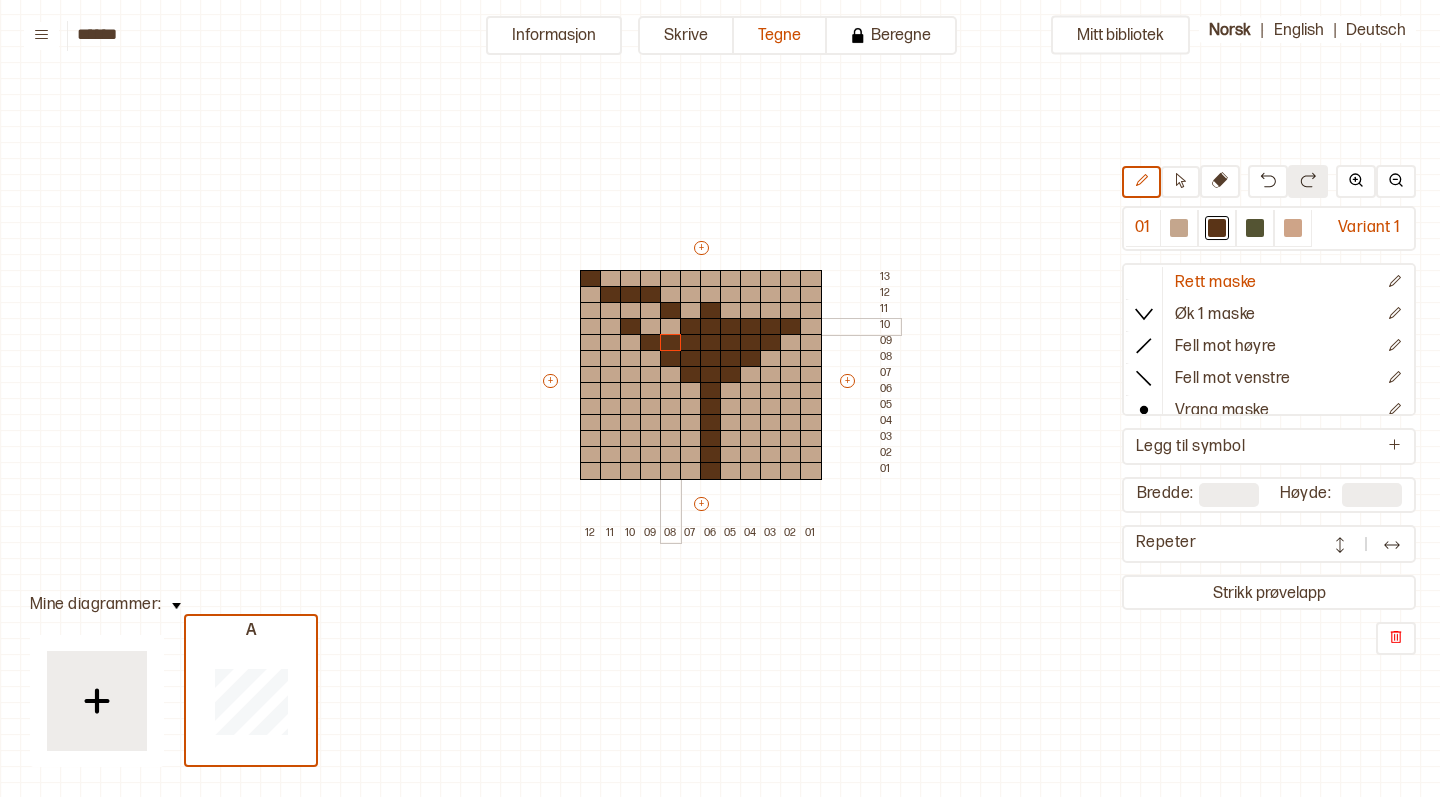 click at bounding box center [671, 327] 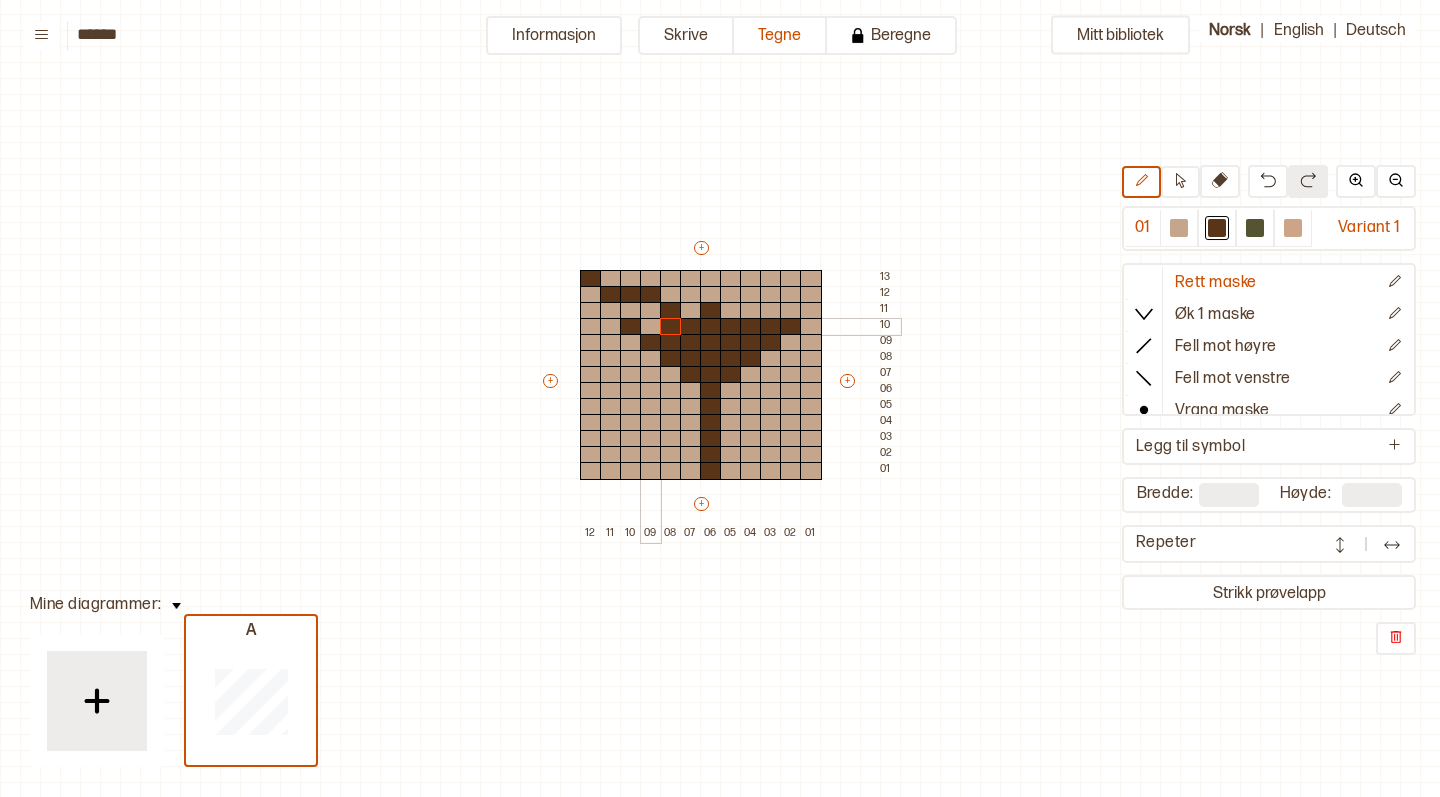 click at bounding box center [651, 327] 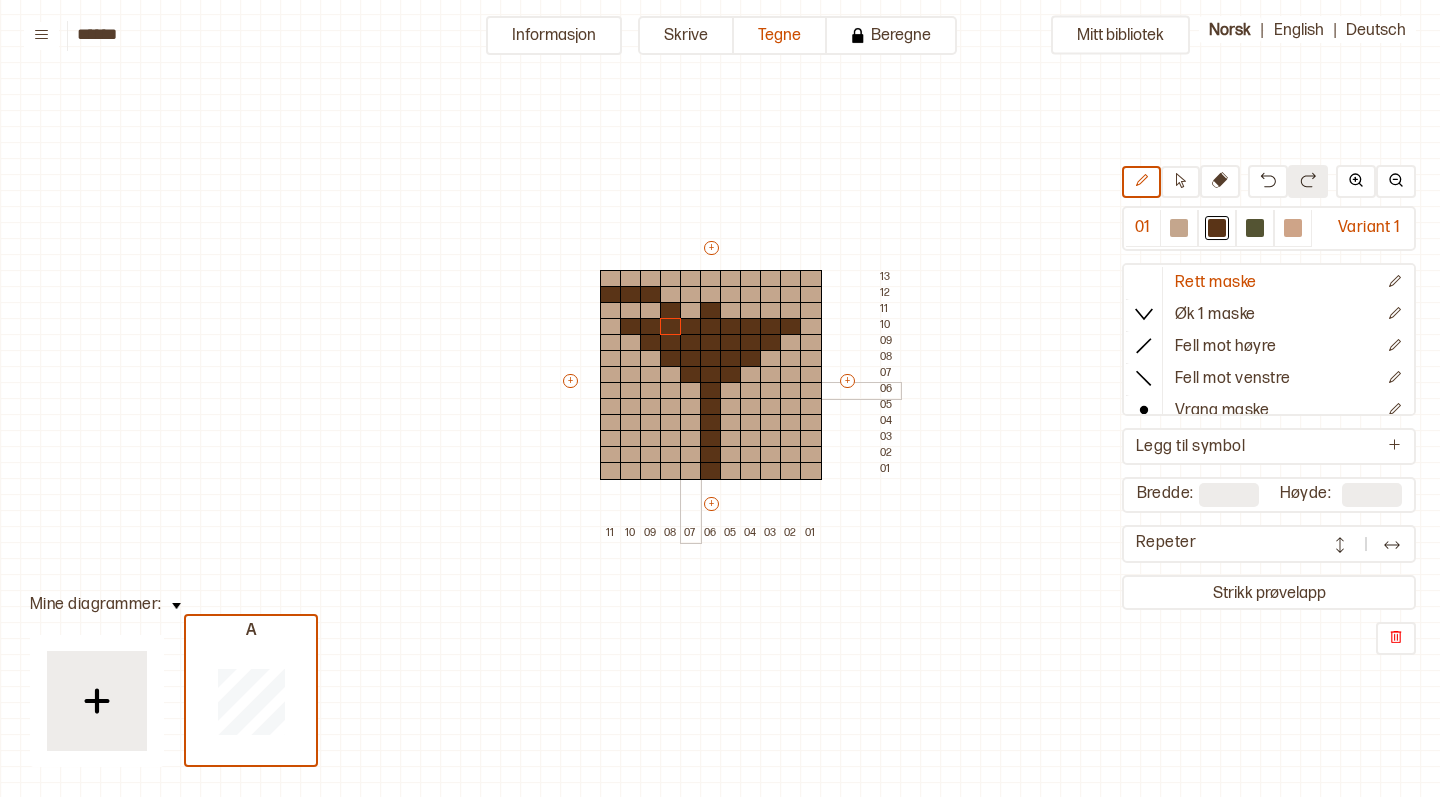 click at bounding box center (691, 391) 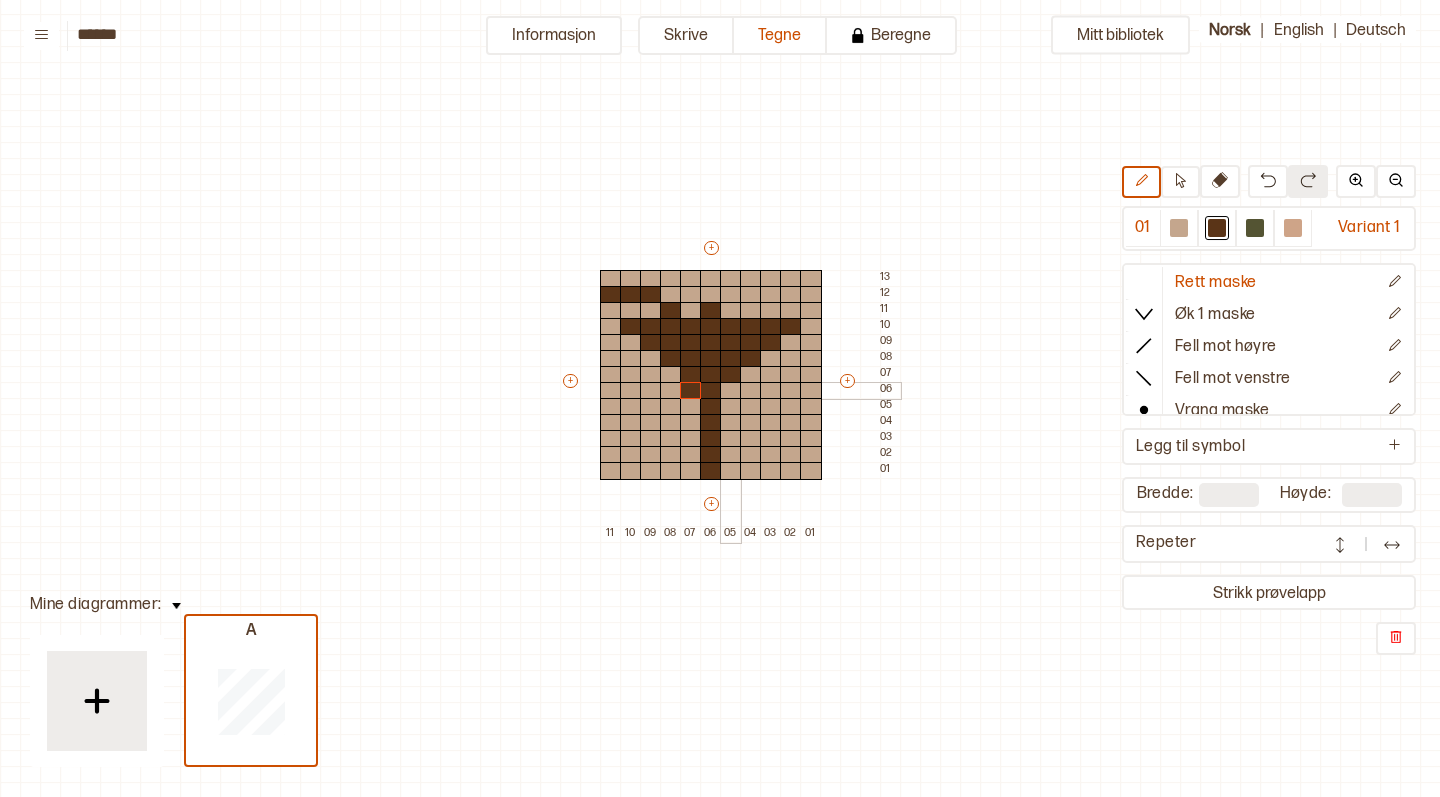 click at bounding box center (731, 391) 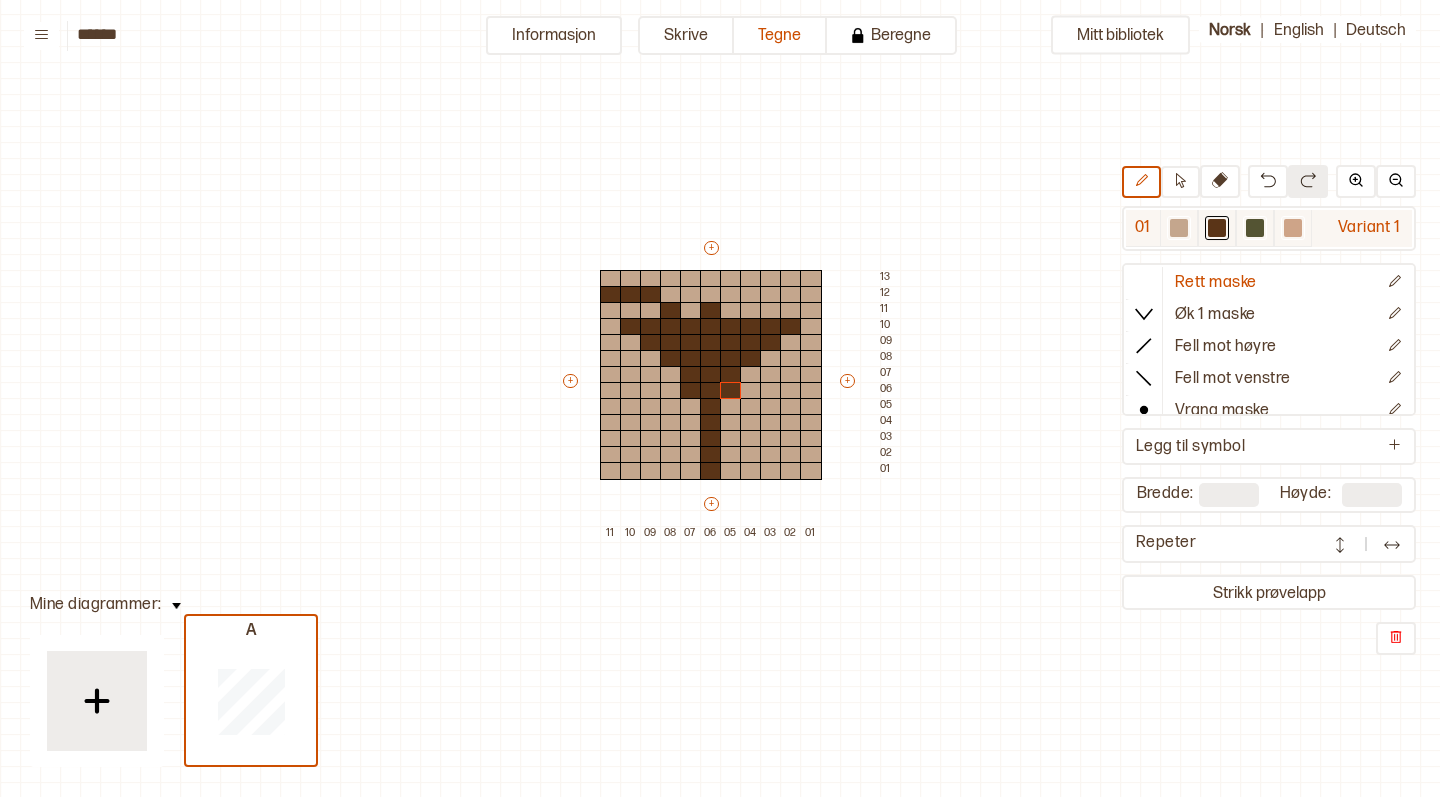 click at bounding box center (1179, 228) 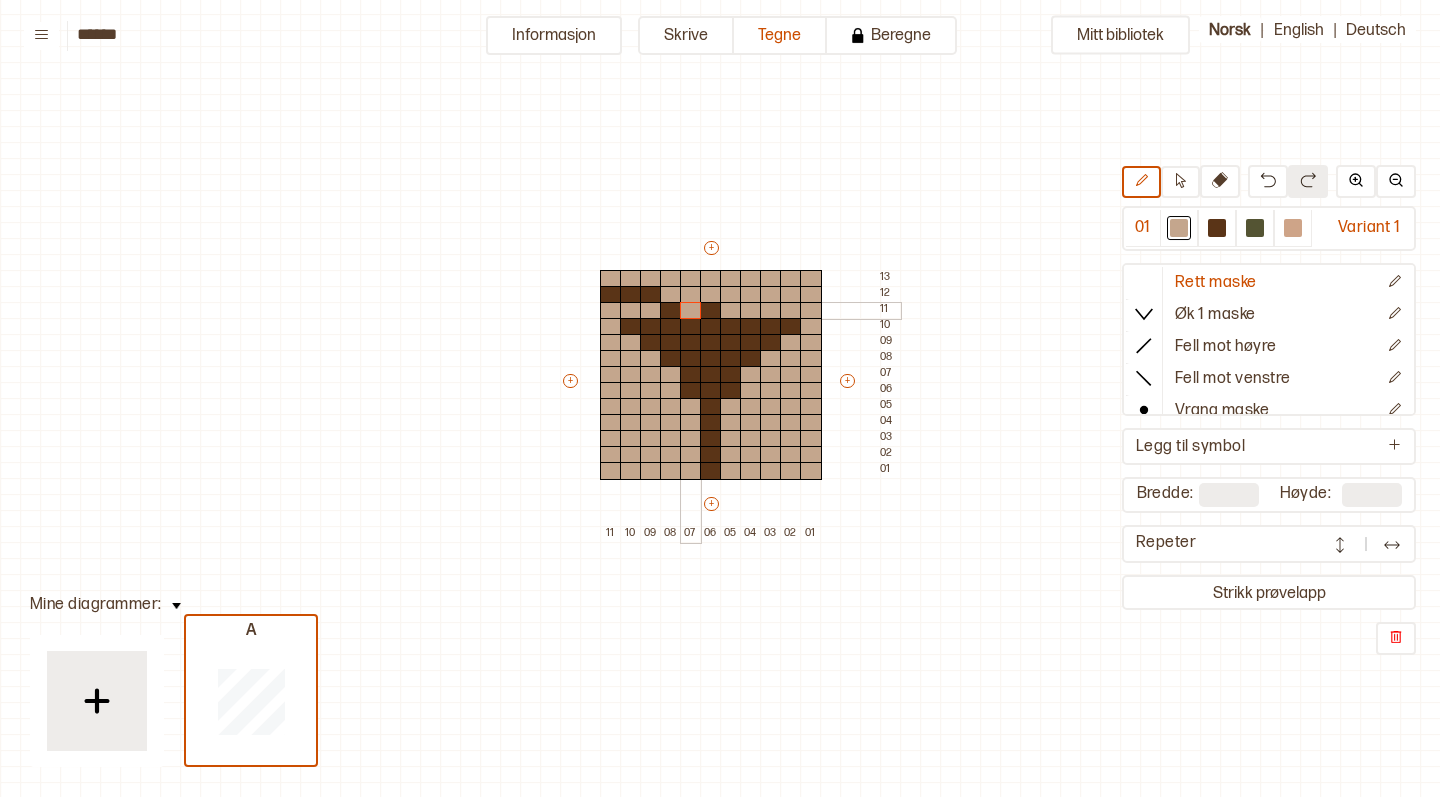 click at bounding box center [691, 311] 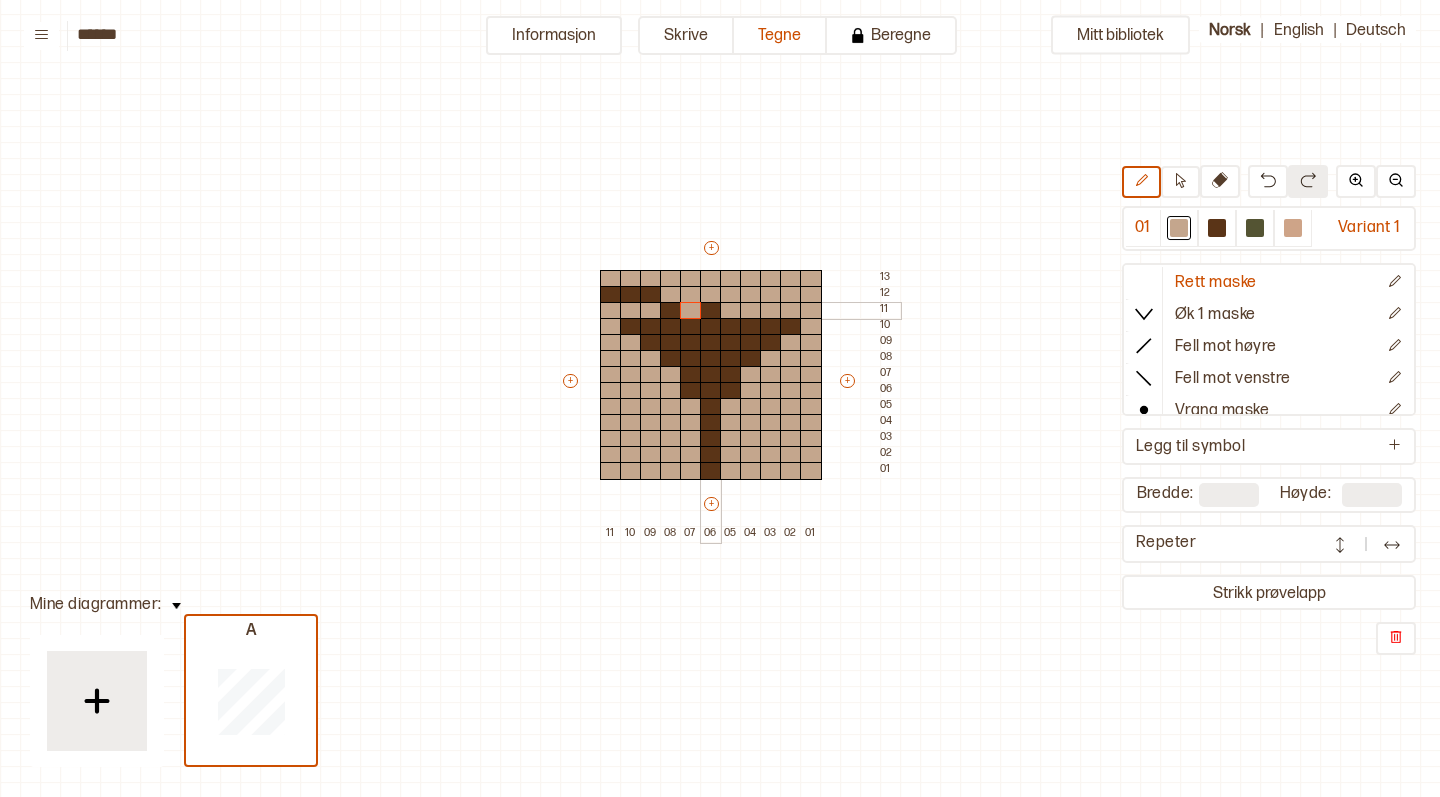 click at bounding box center (711, 311) 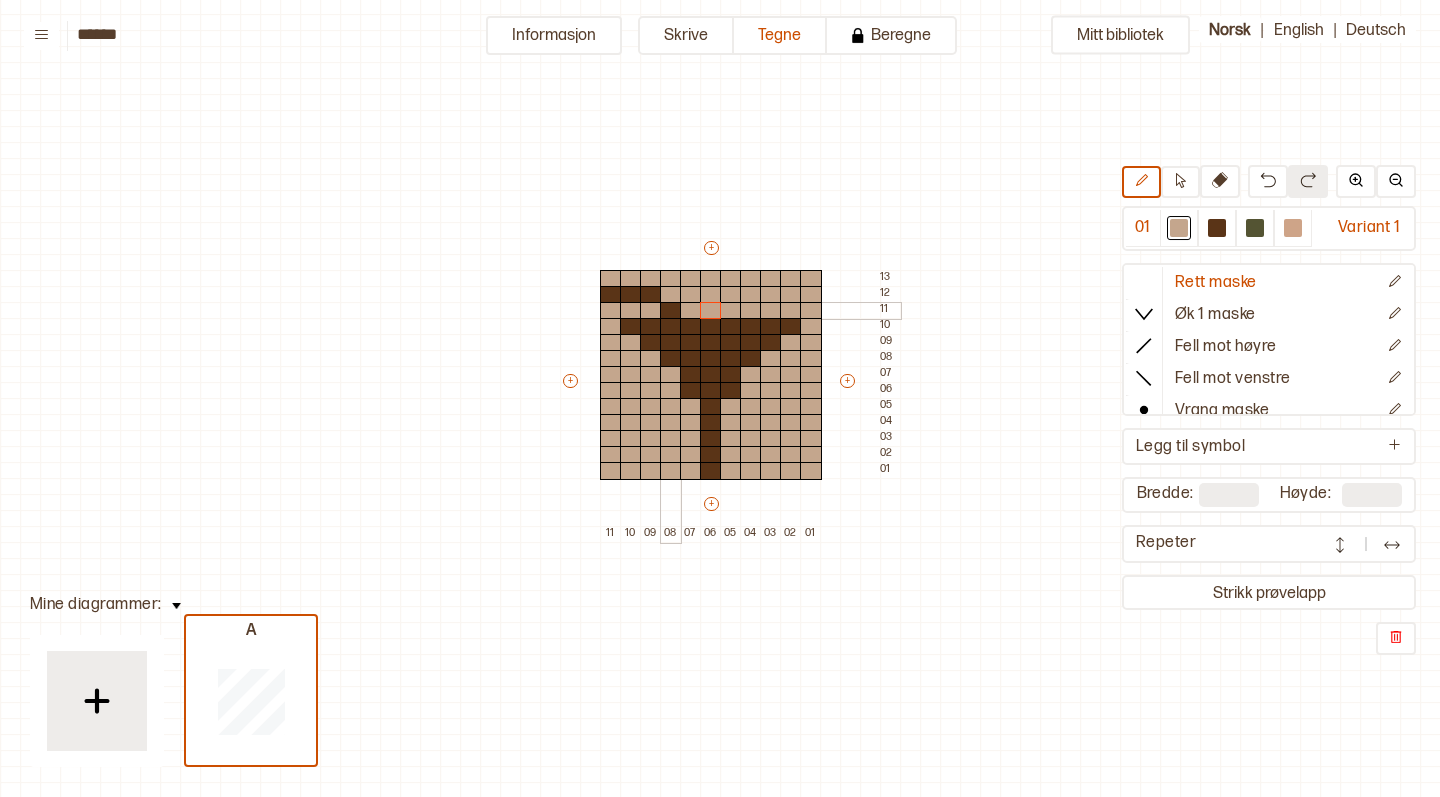 click at bounding box center (671, 311) 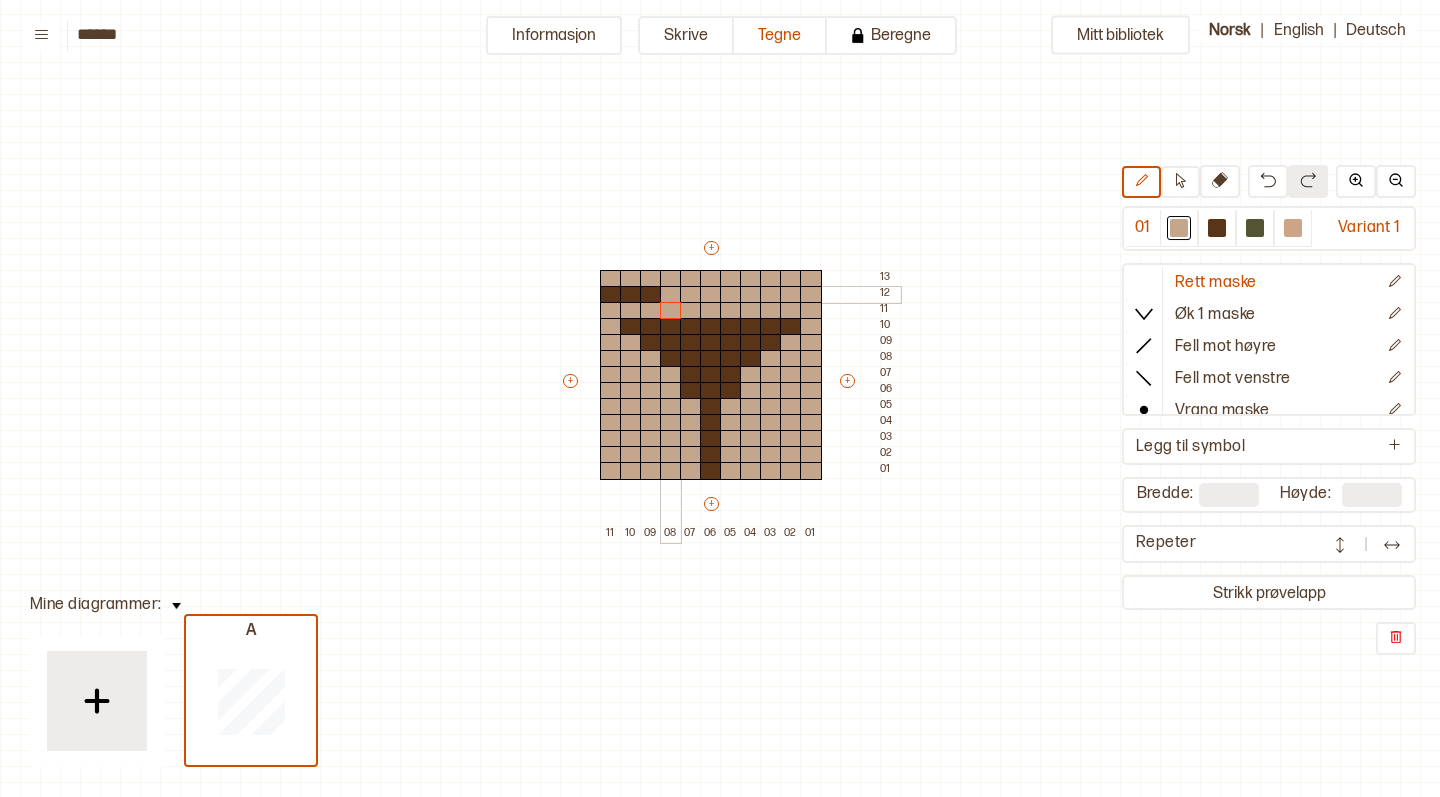 click at bounding box center [671, 295] 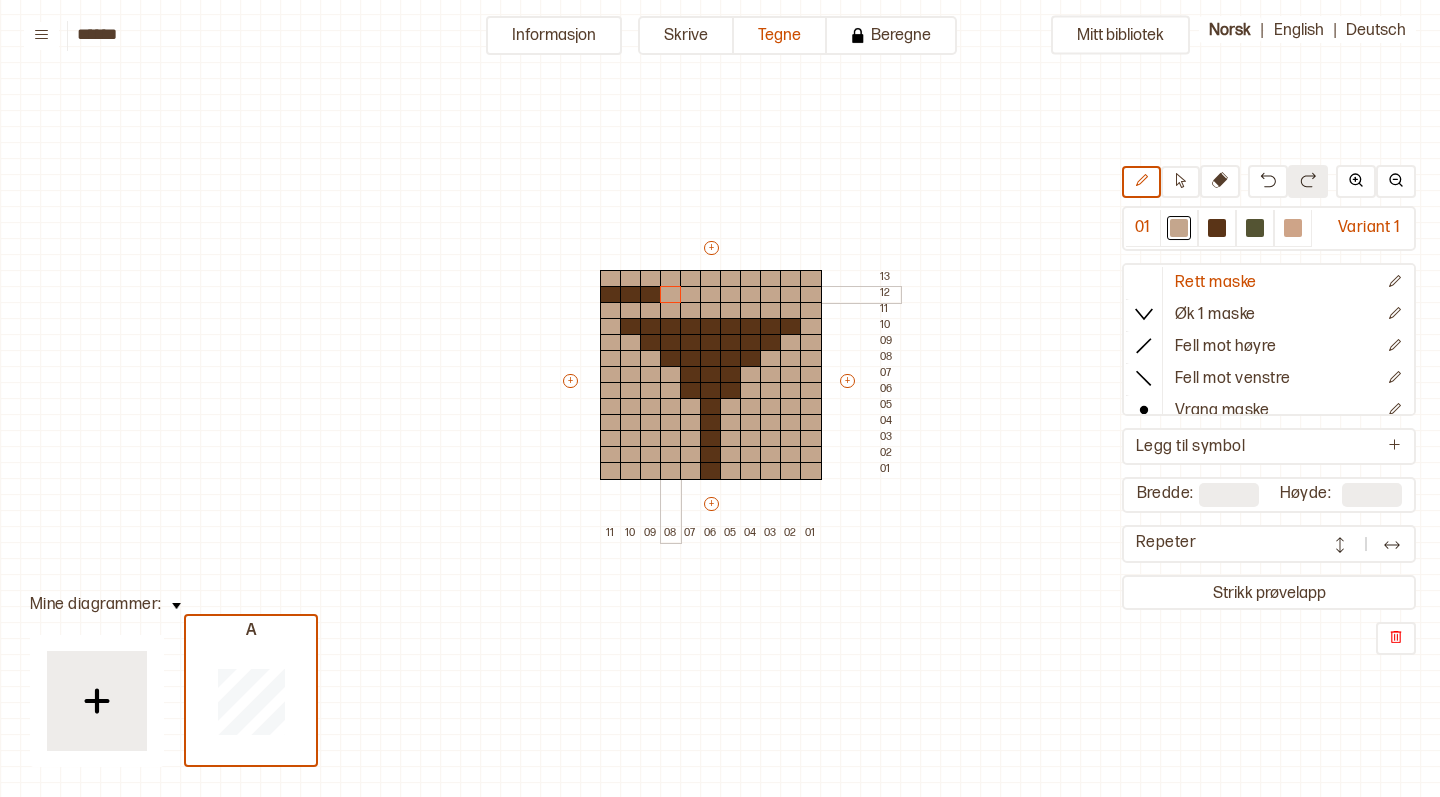 click at bounding box center [651, 295] 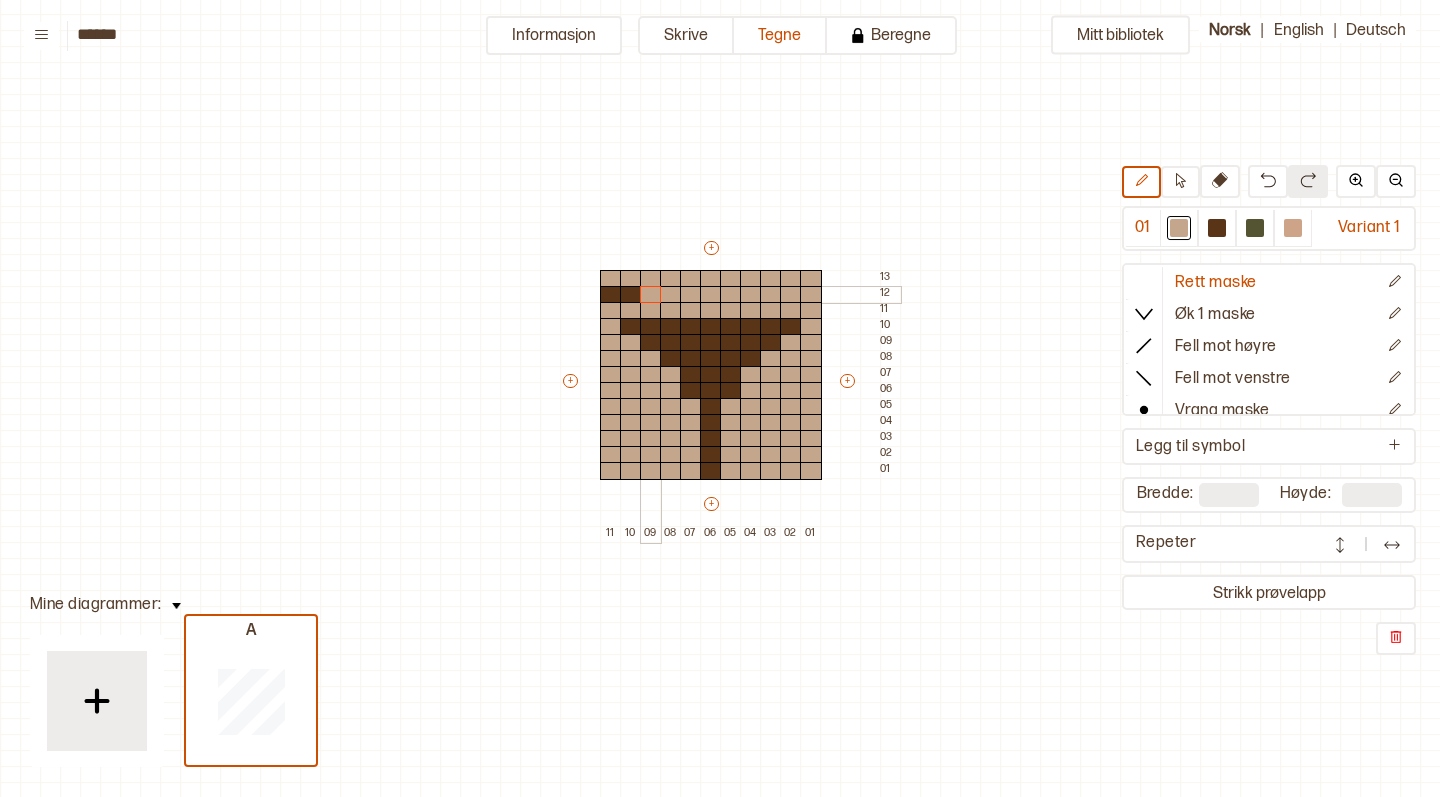 click at bounding box center (631, 295) 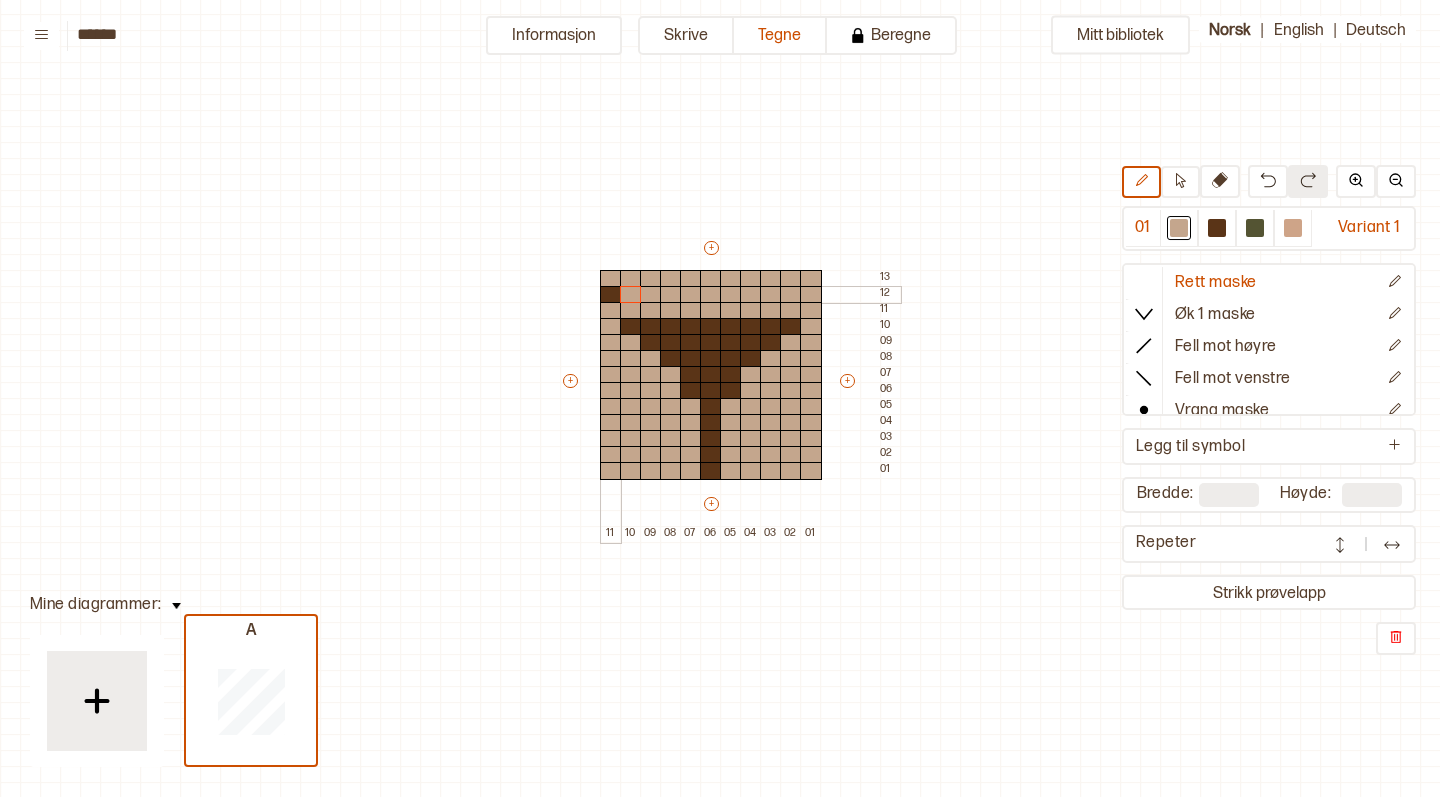 click at bounding box center (611, 295) 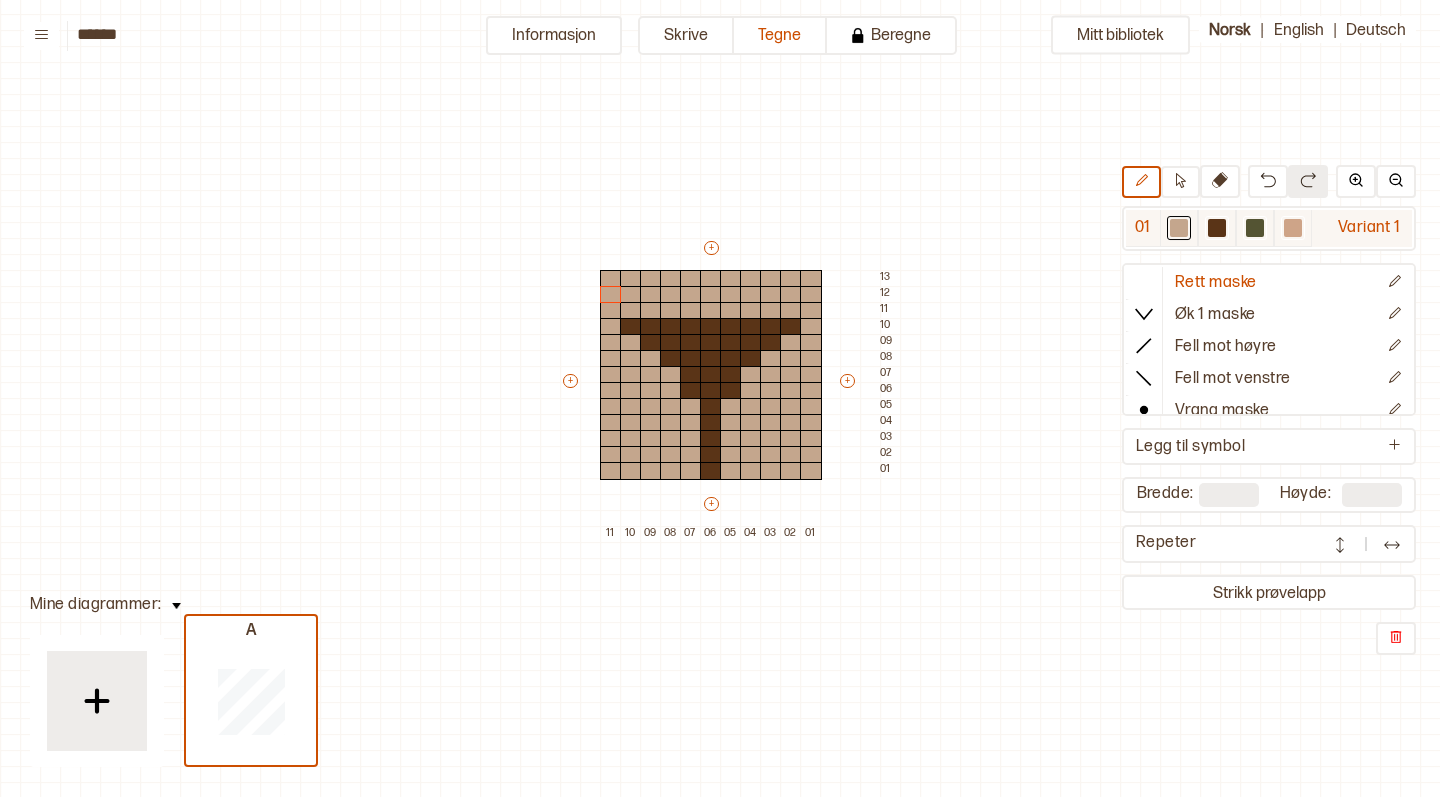 click at bounding box center [1217, 228] 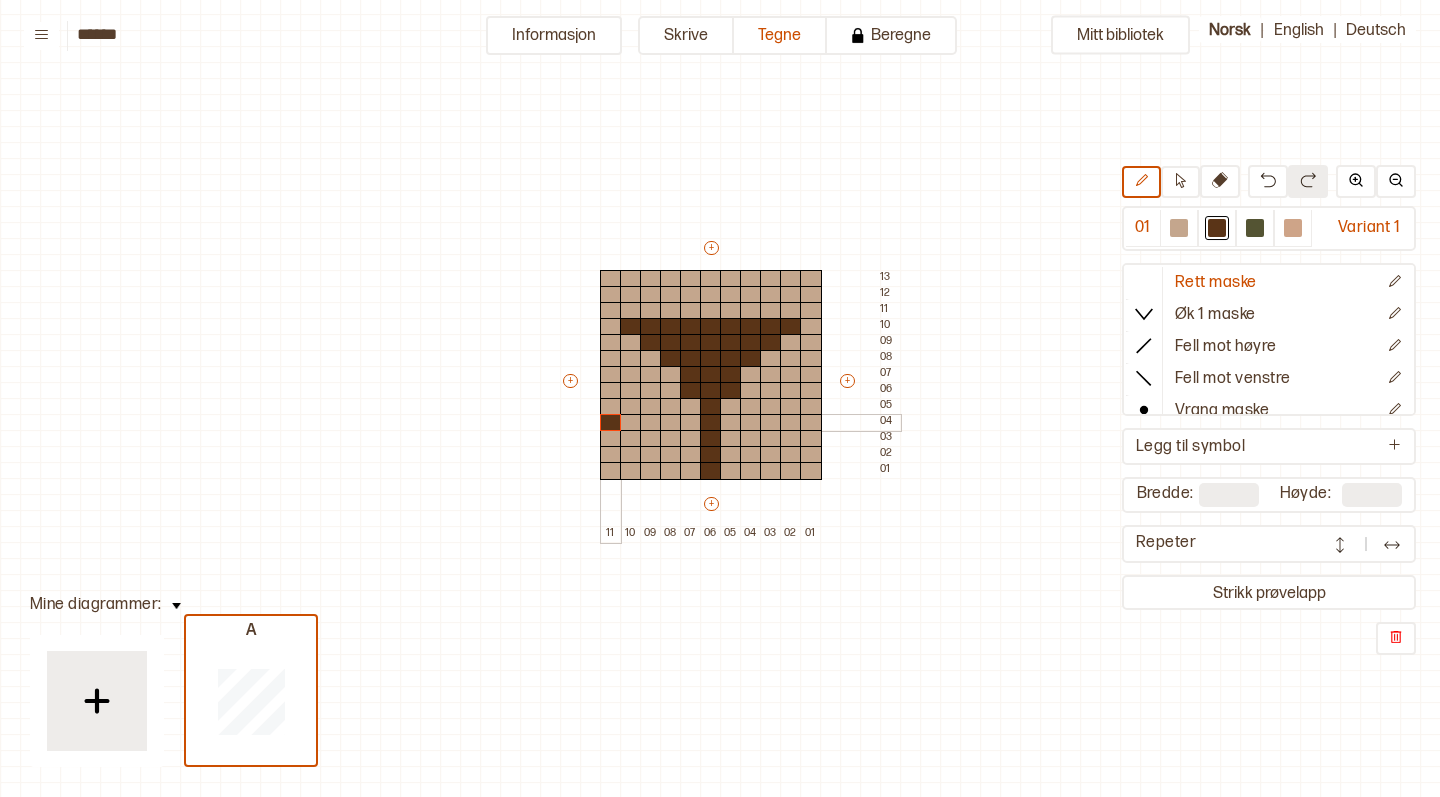 click at bounding box center (611, 423) 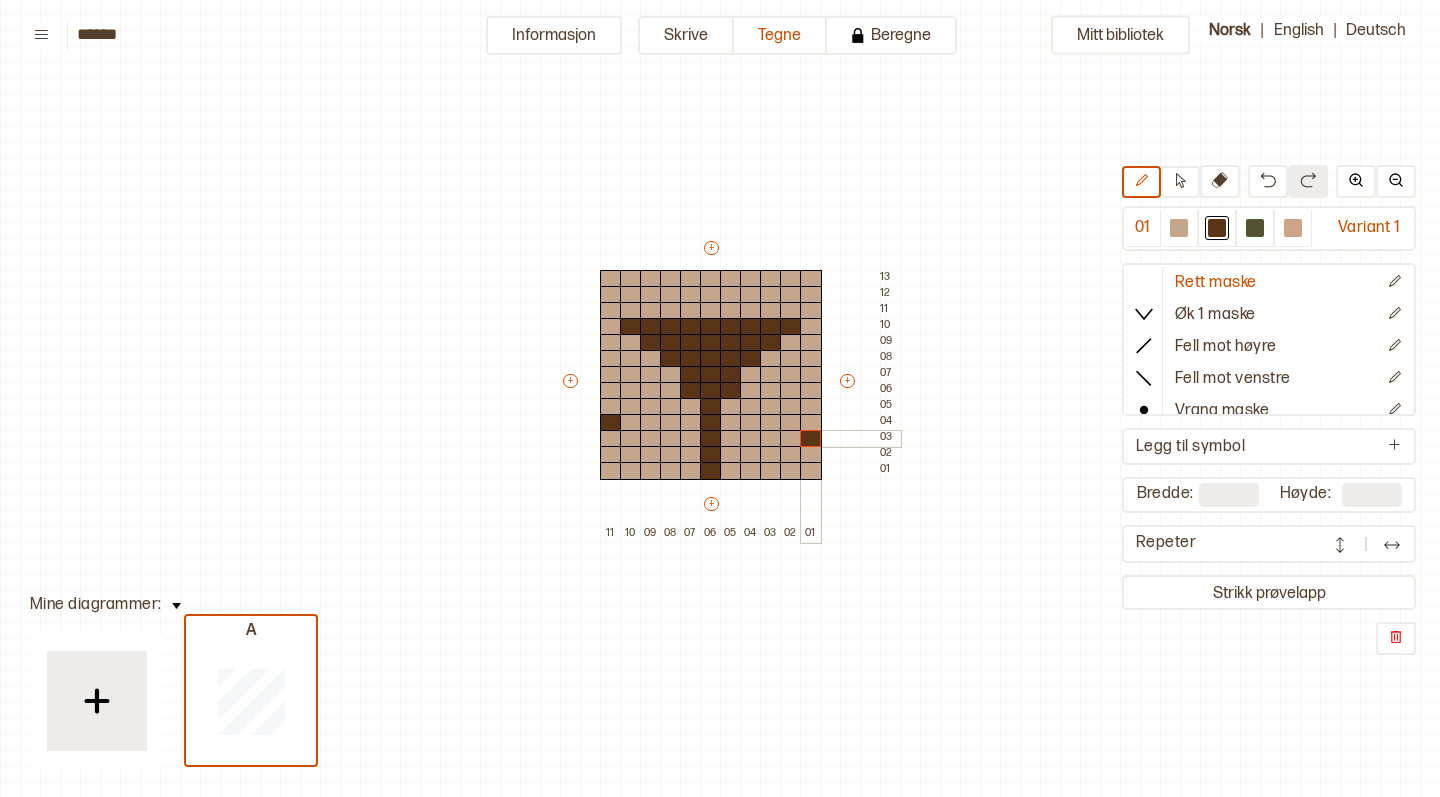 click at bounding box center (811, 439) 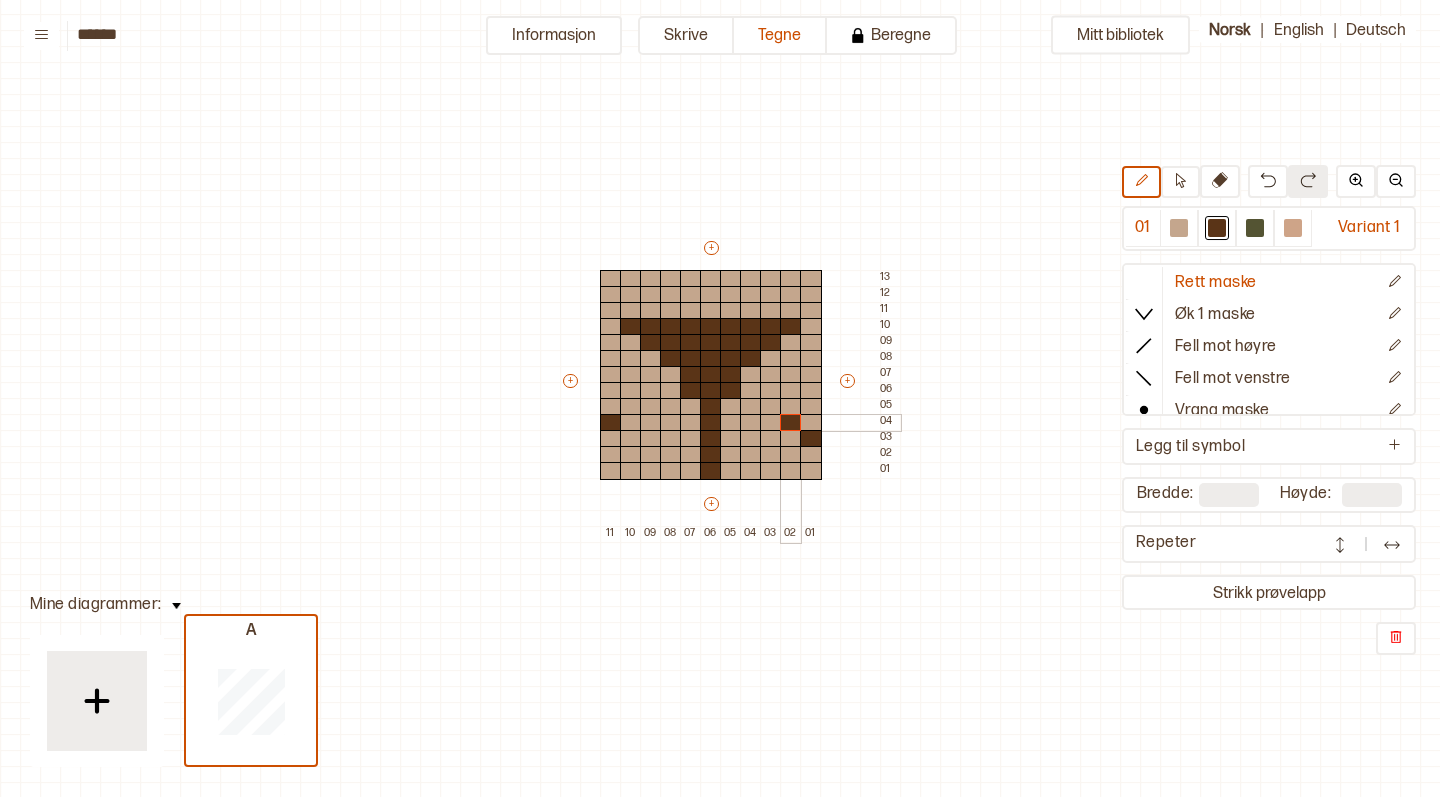 click at bounding box center [791, 423] 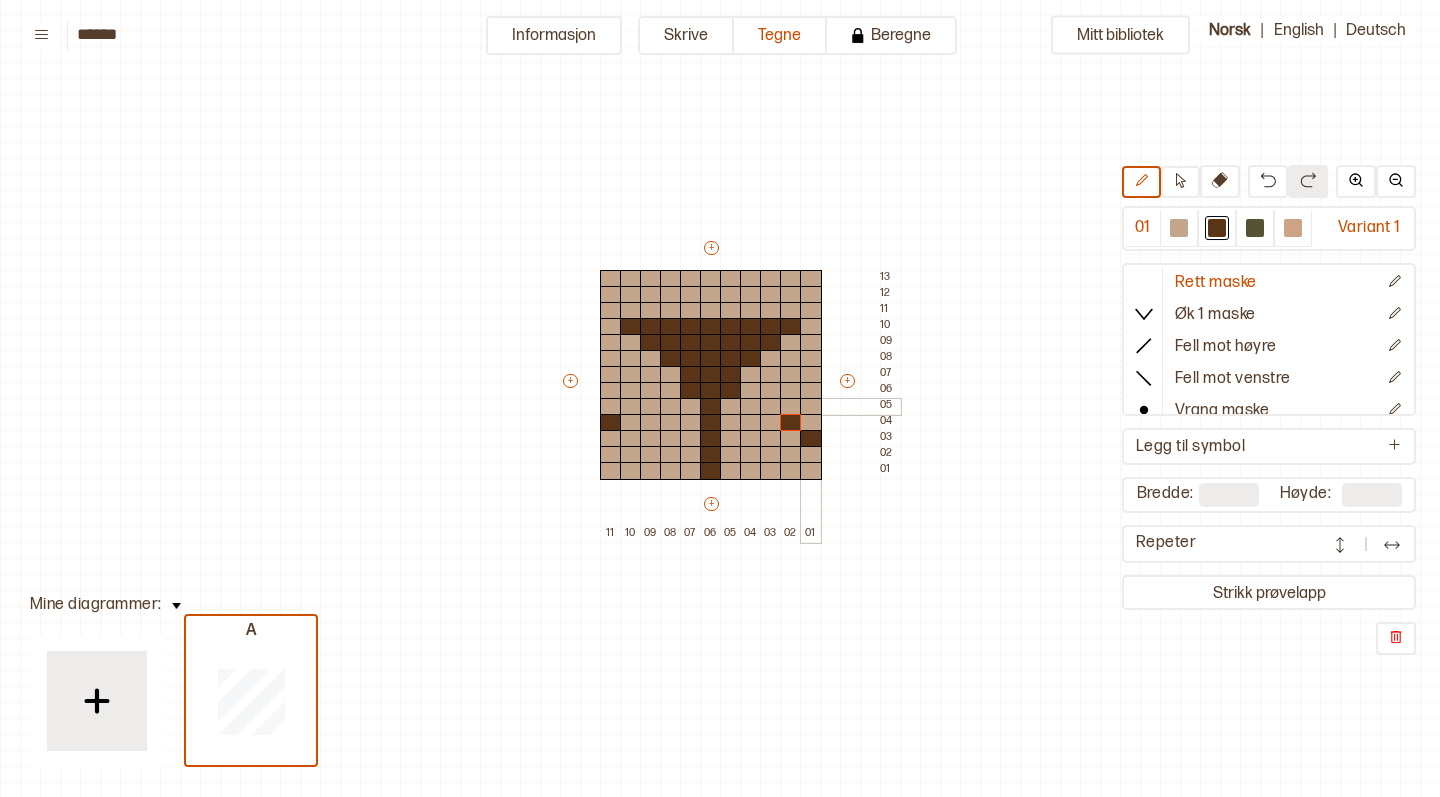 click at bounding box center [811, 407] 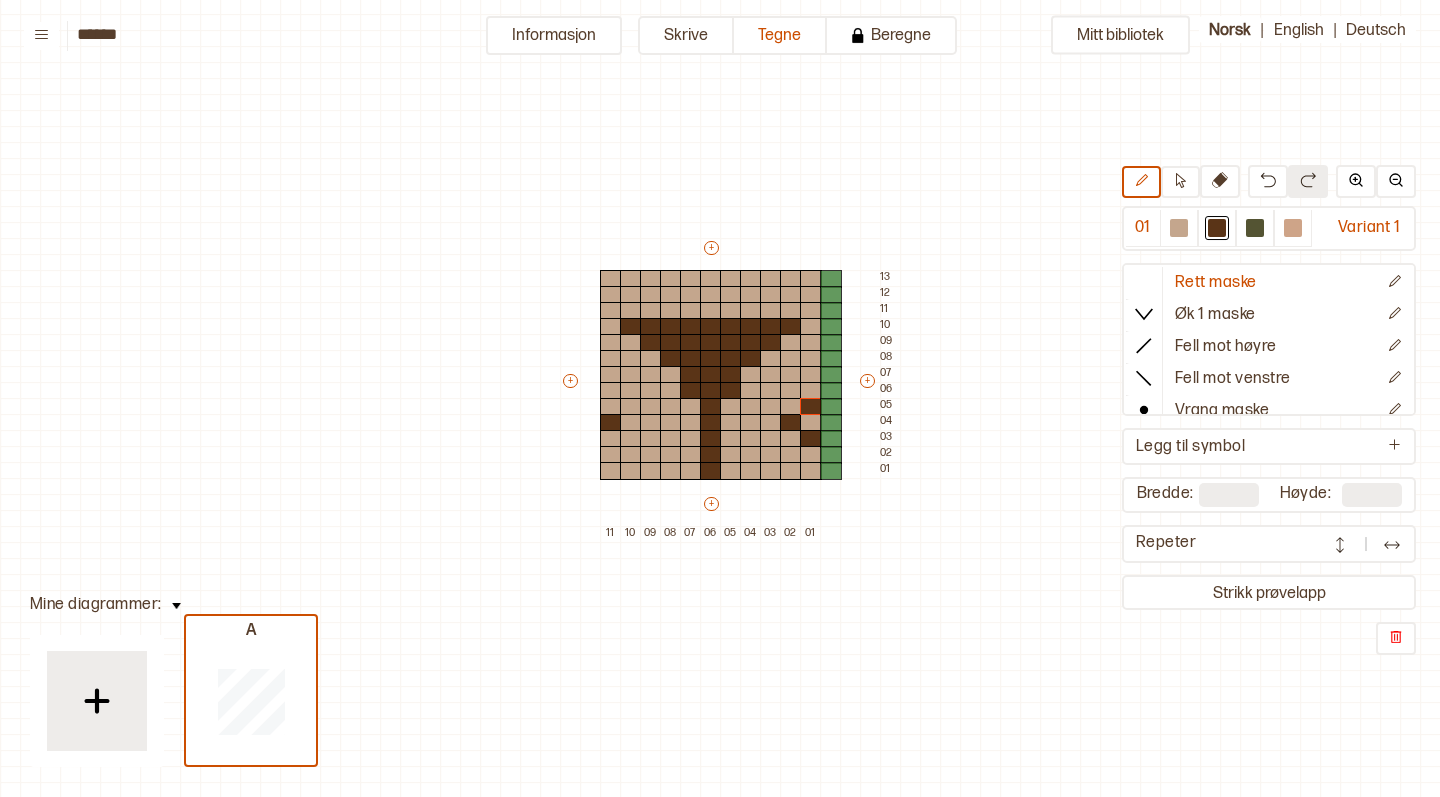 type on "**" 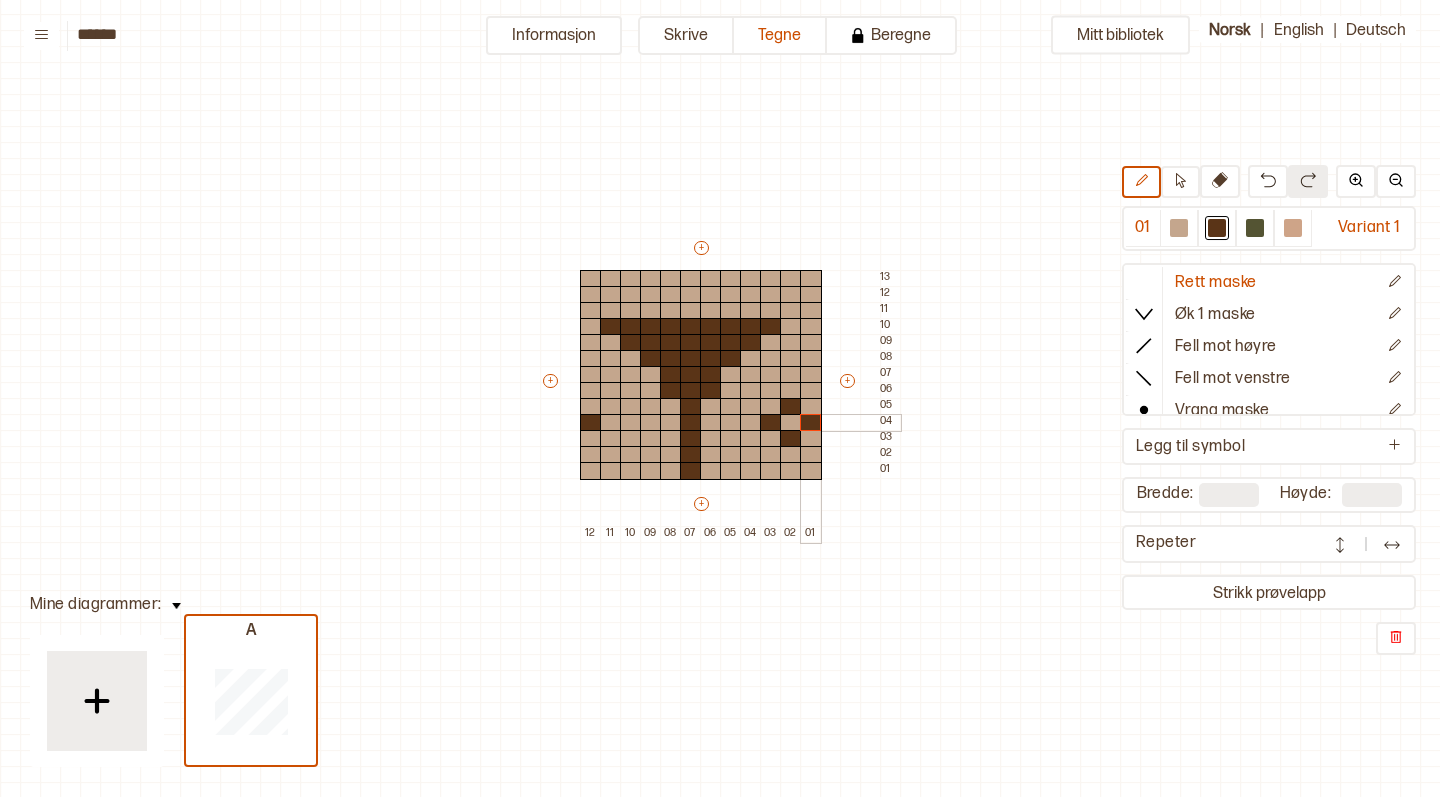 click at bounding box center [811, 423] 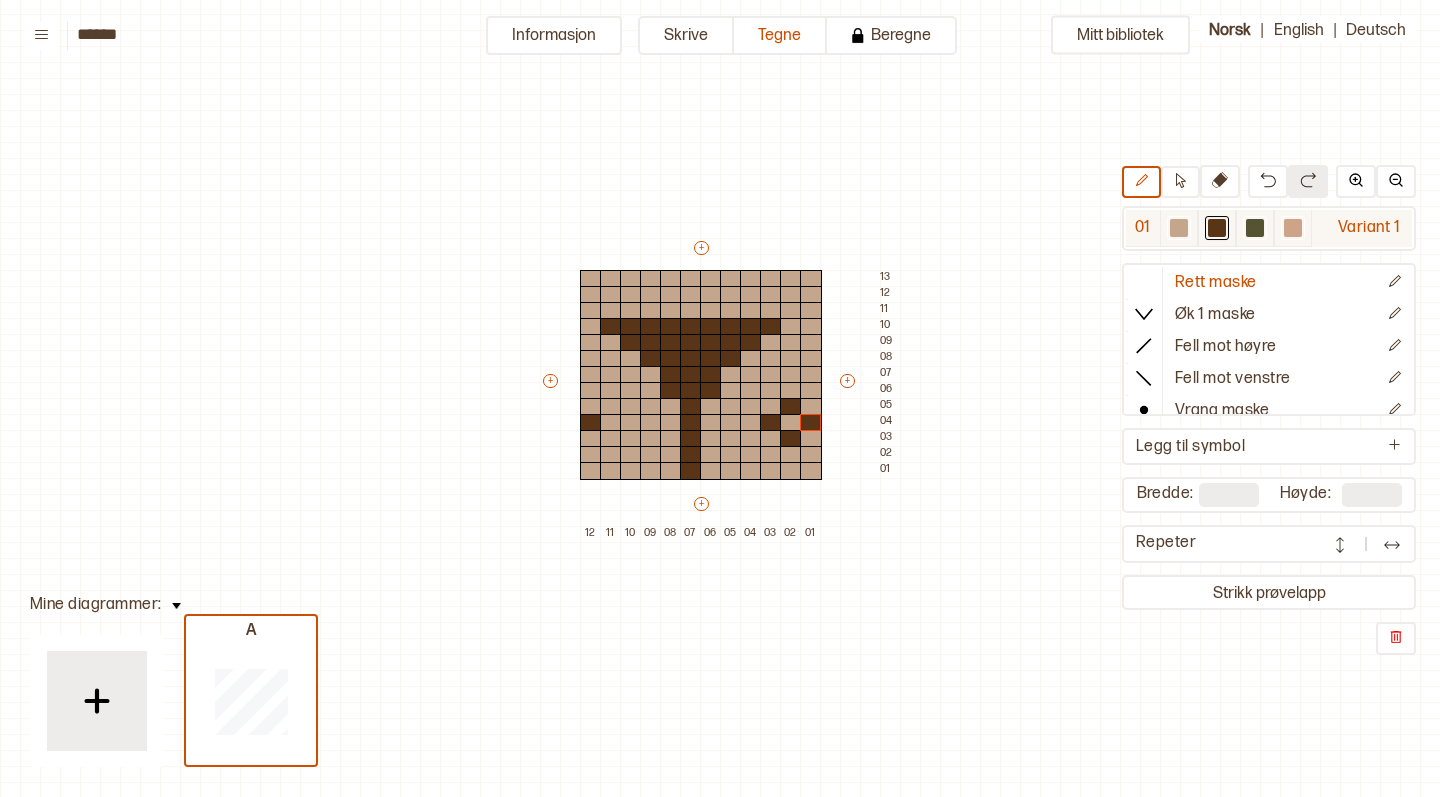 click at bounding box center [1179, 228] 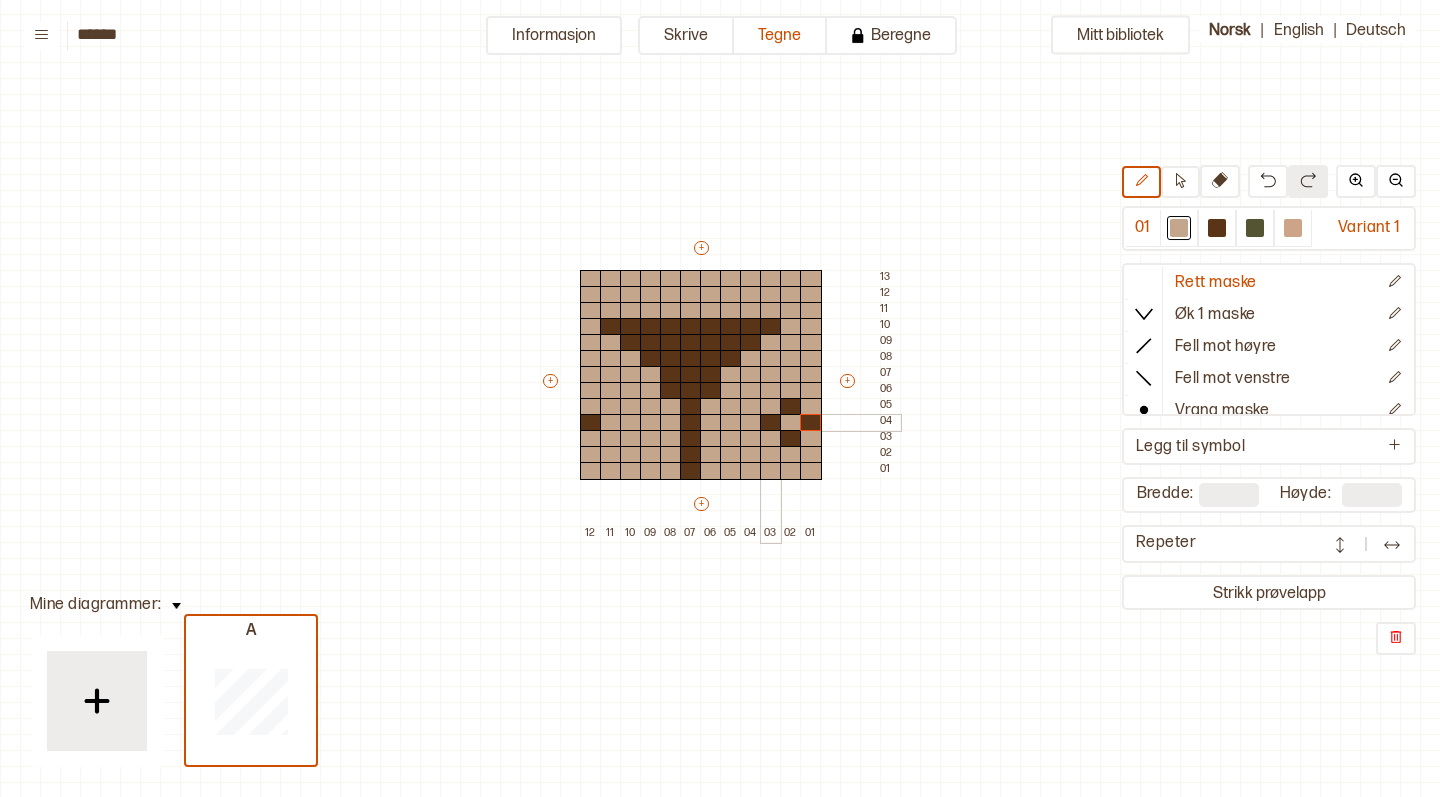 click at bounding box center [771, 423] 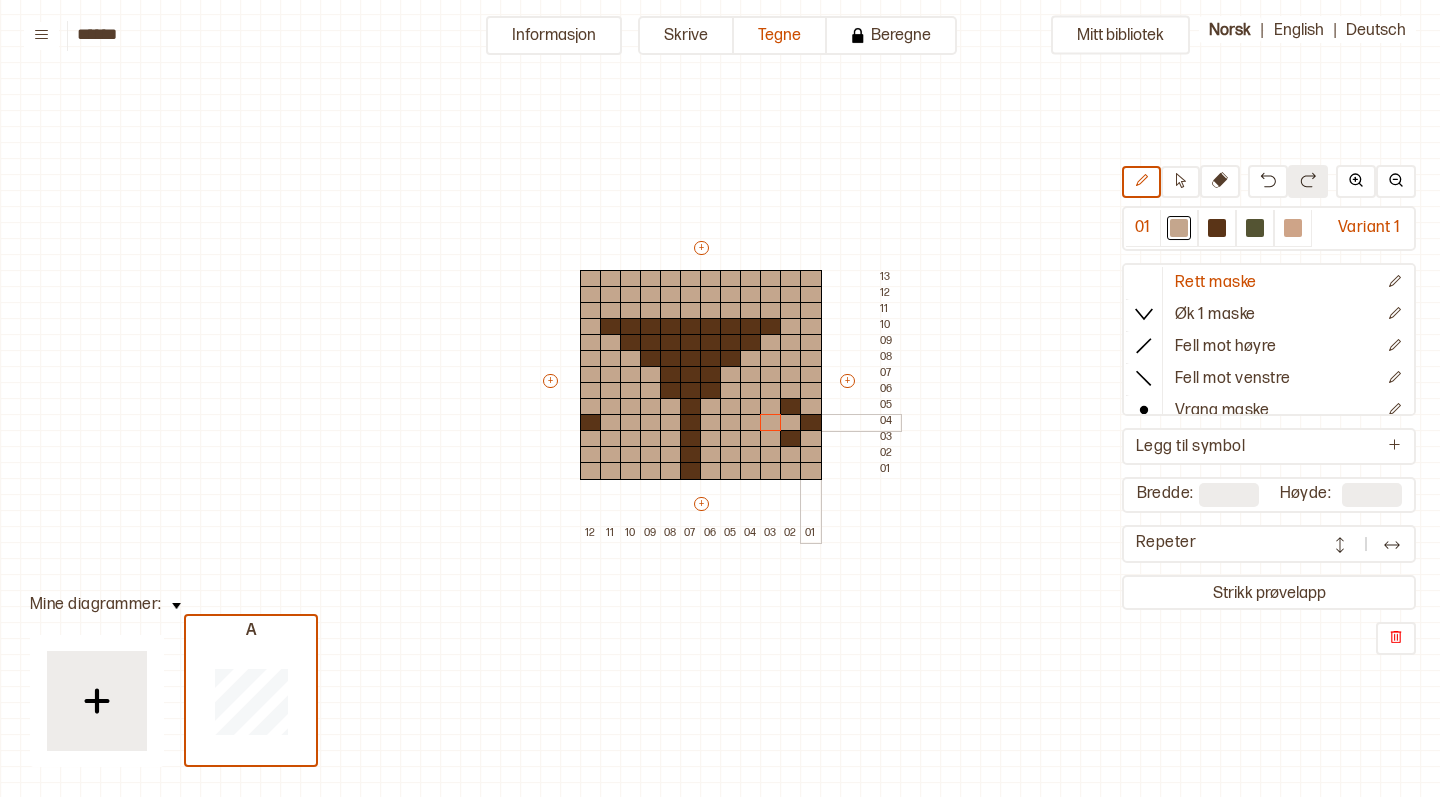 click at bounding box center (811, 423) 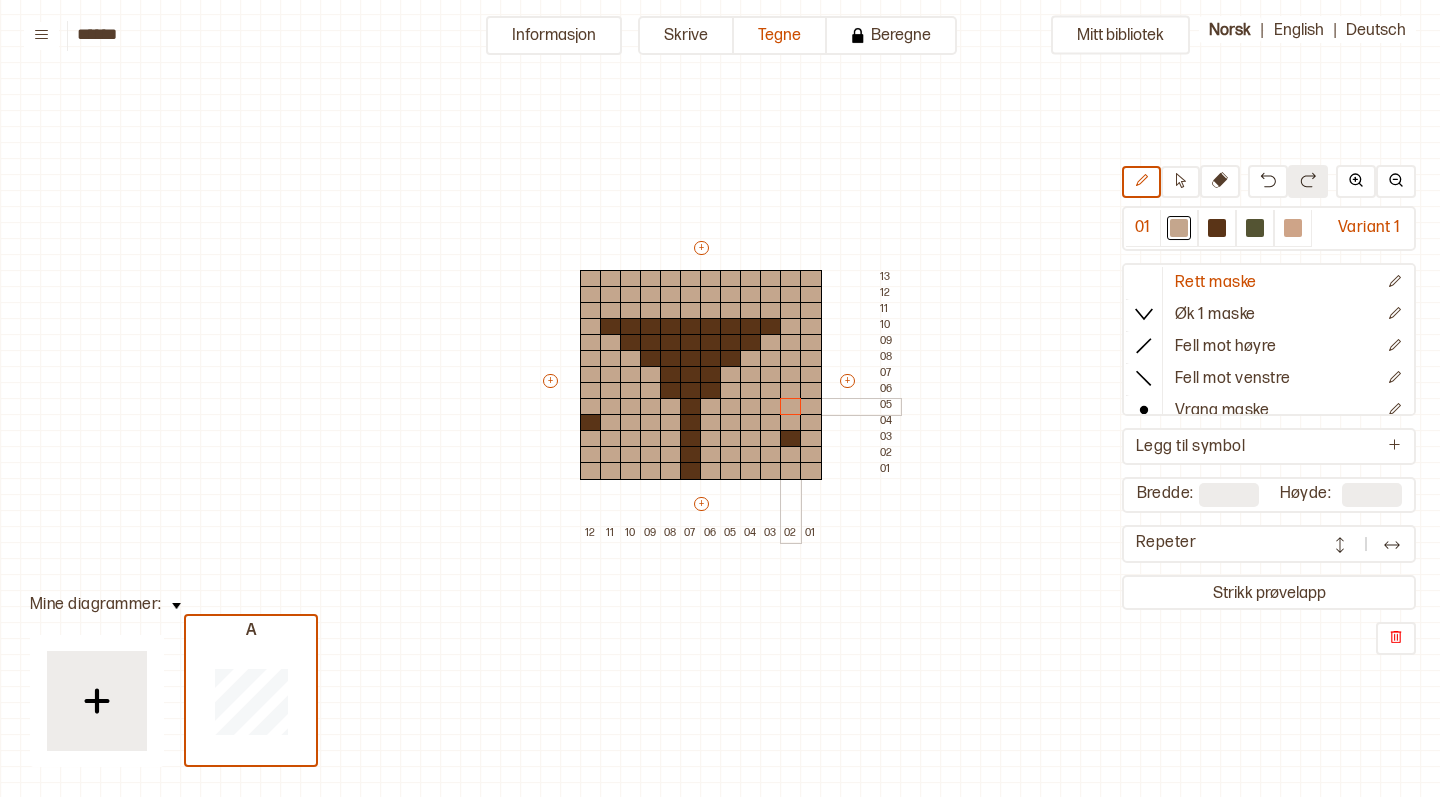click at bounding box center (791, 407) 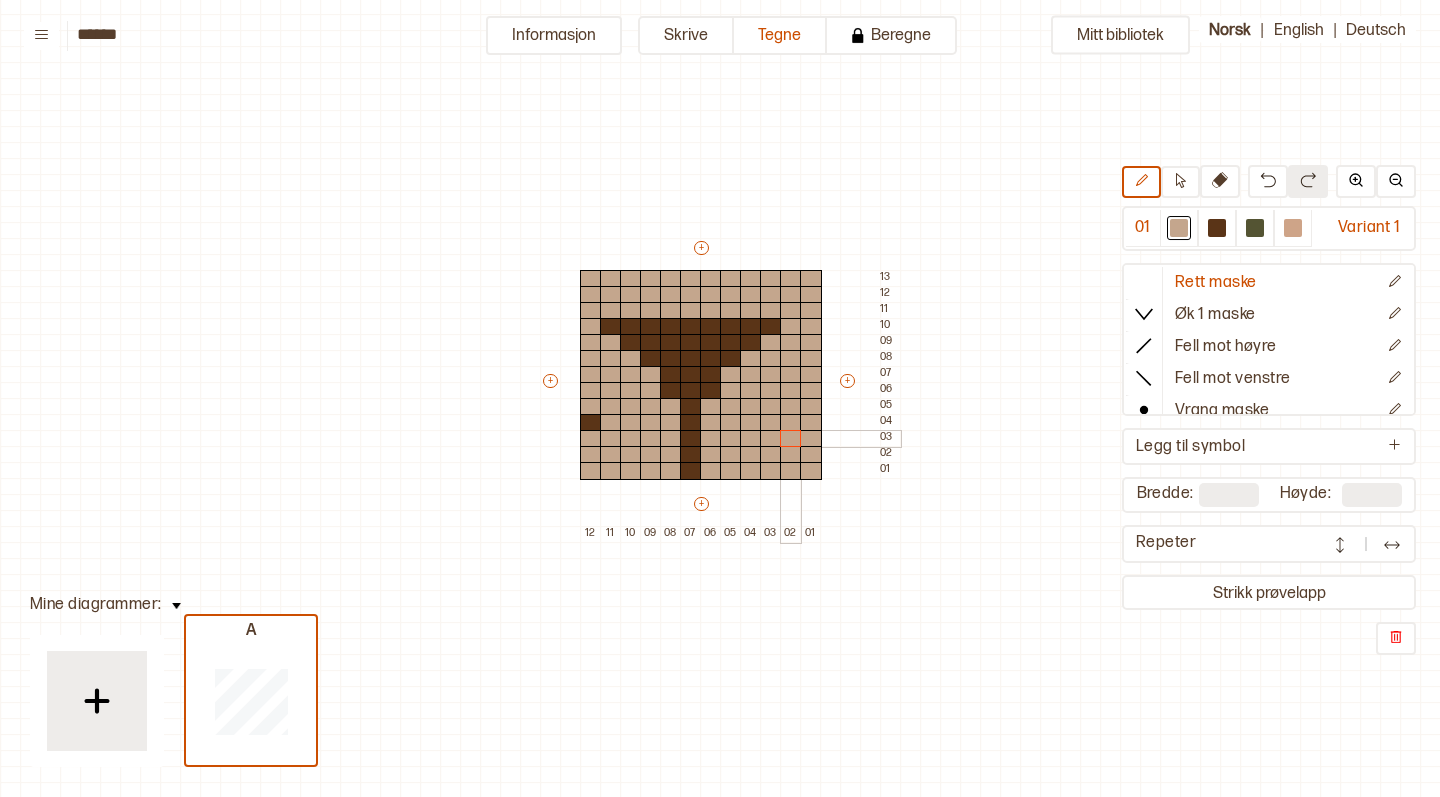 click at bounding box center [791, 439] 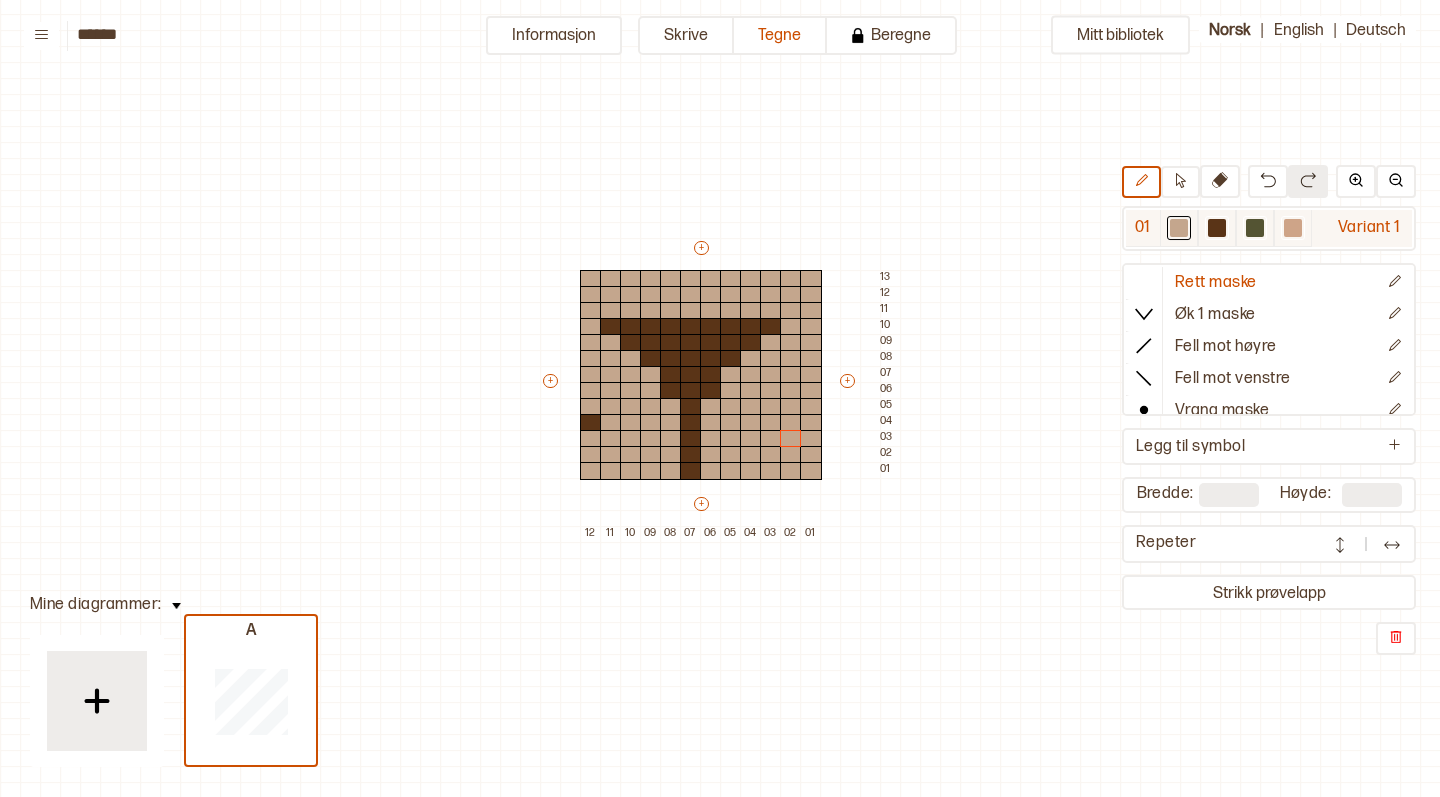 click at bounding box center (1217, 228) 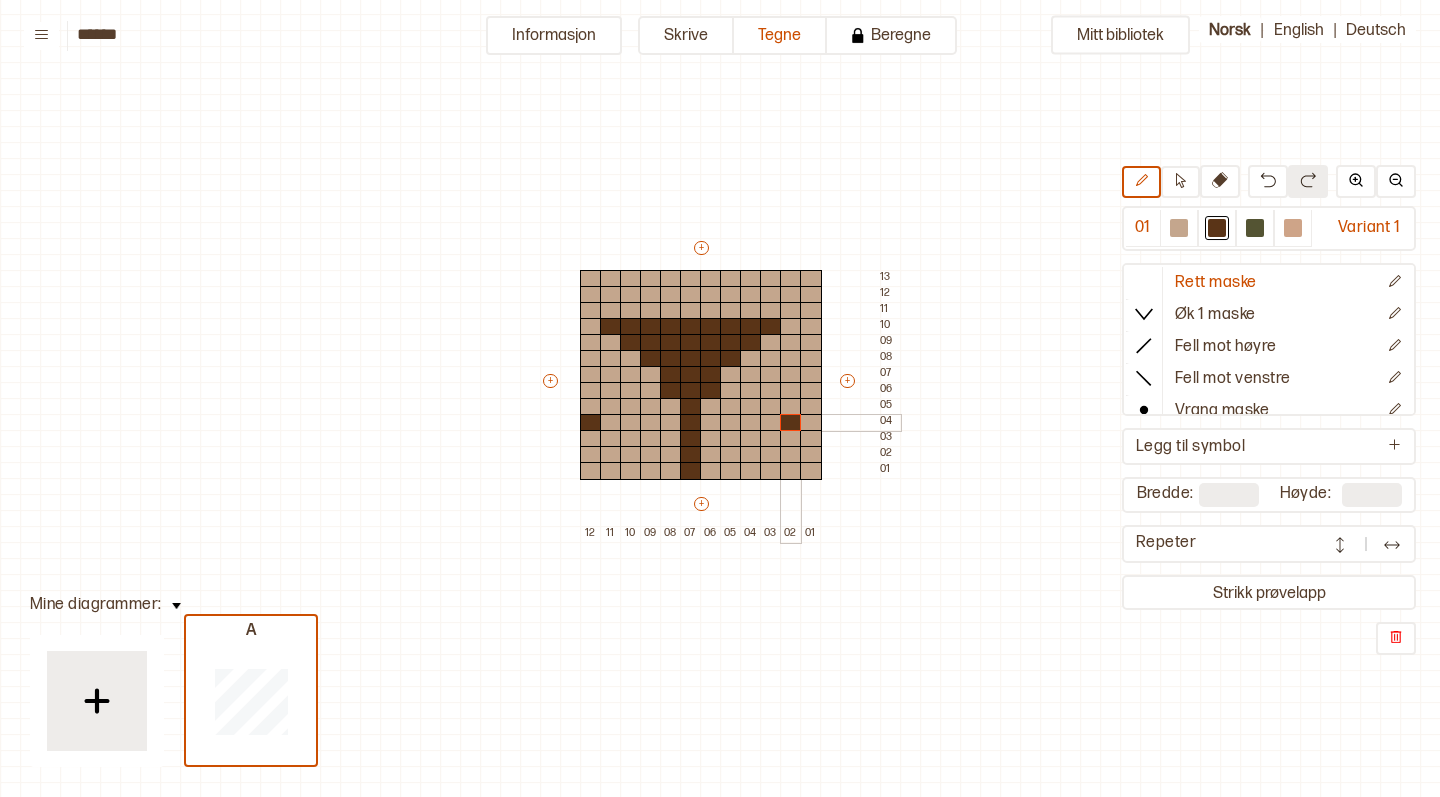 click at bounding box center (791, 423) 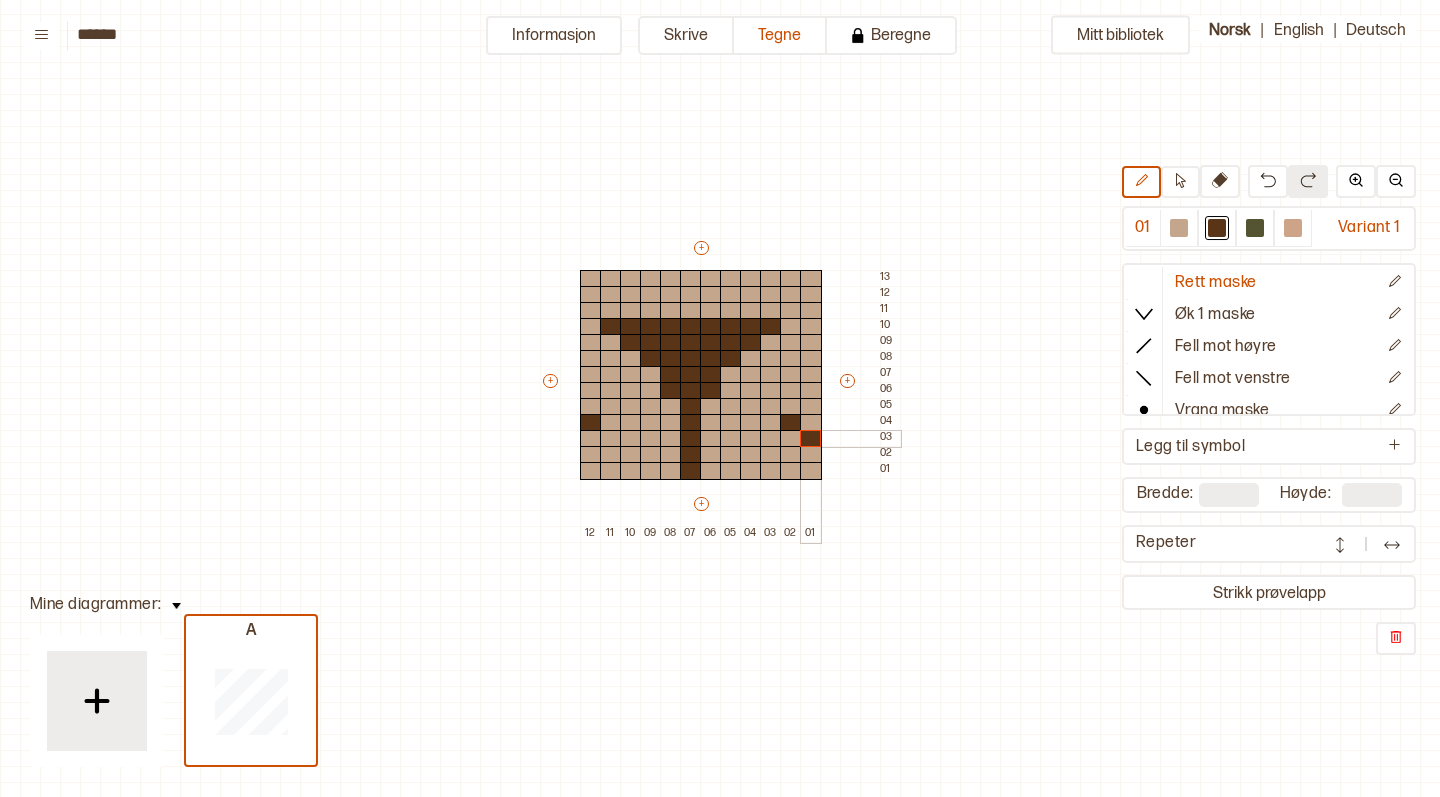 click at bounding box center [811, 439] 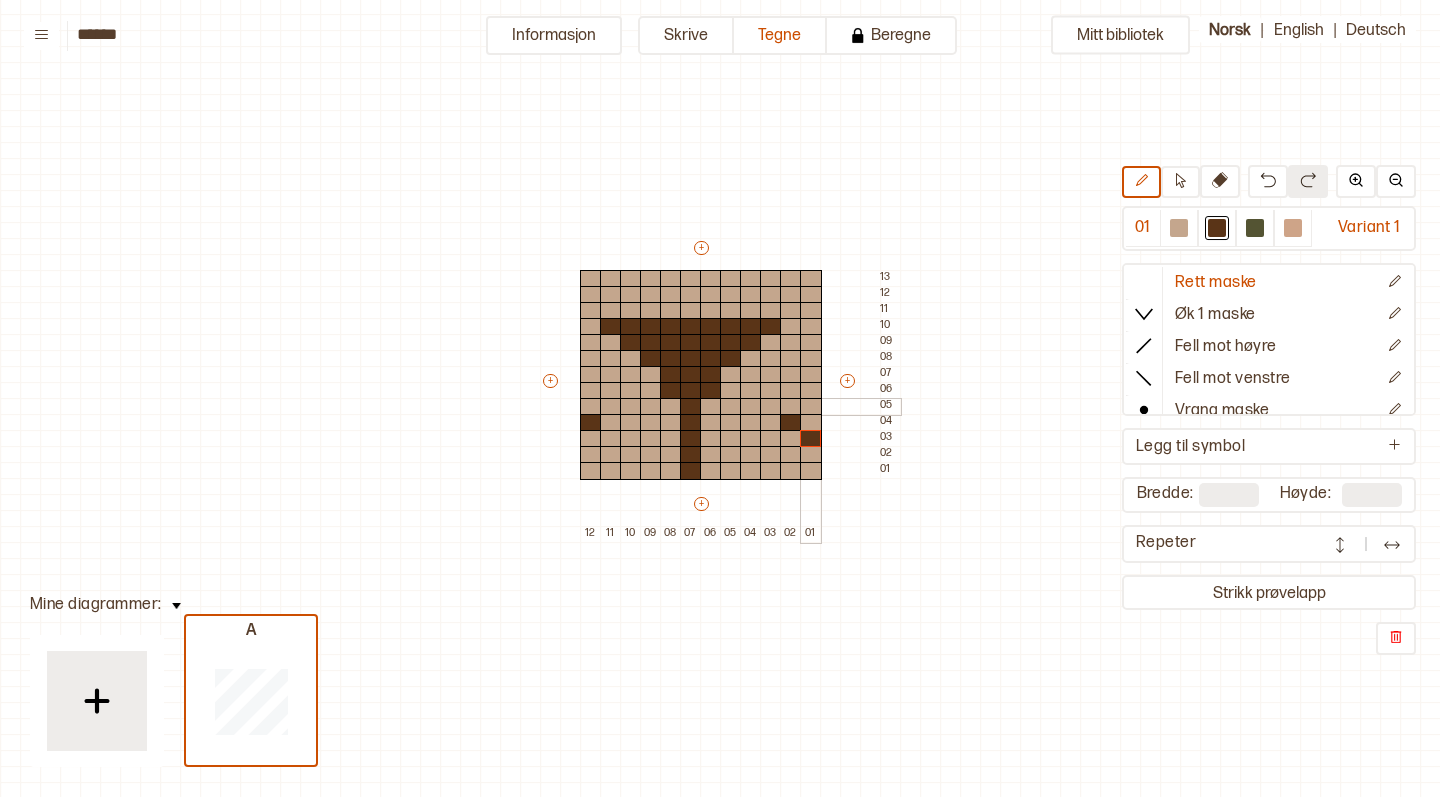click at bounding box center [811, 407] 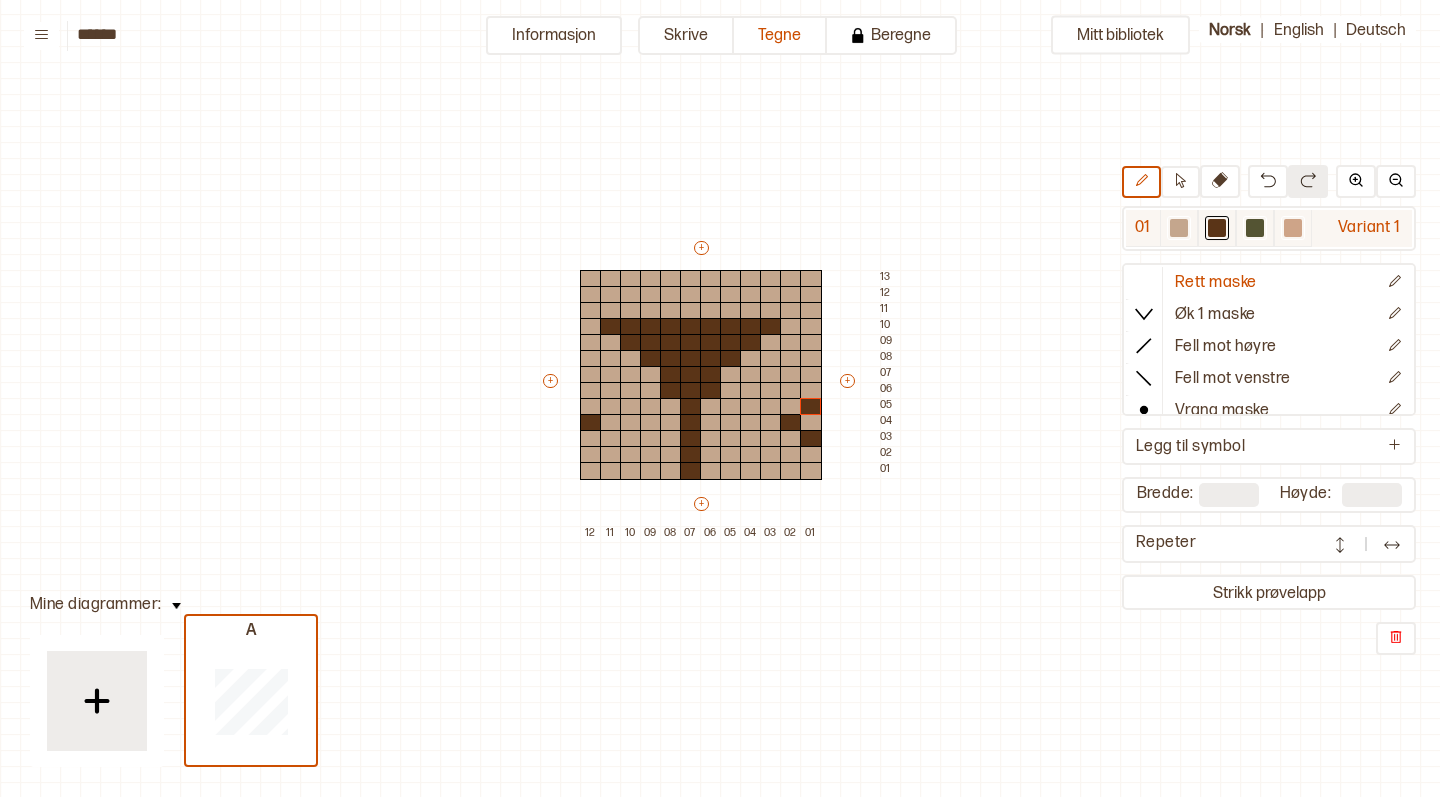 click at bounding box center (1255, 228) 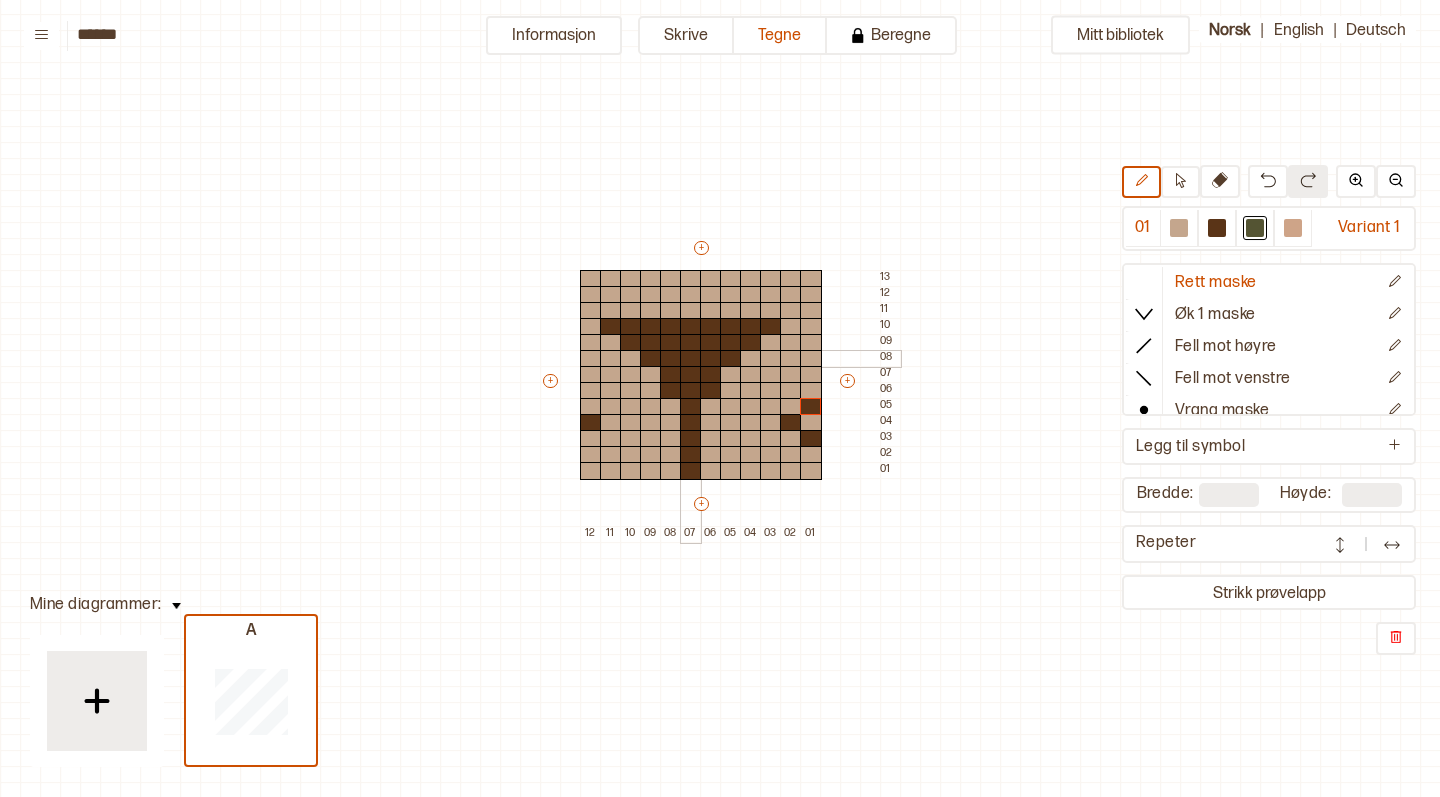 click at bounding box center [691, 359] 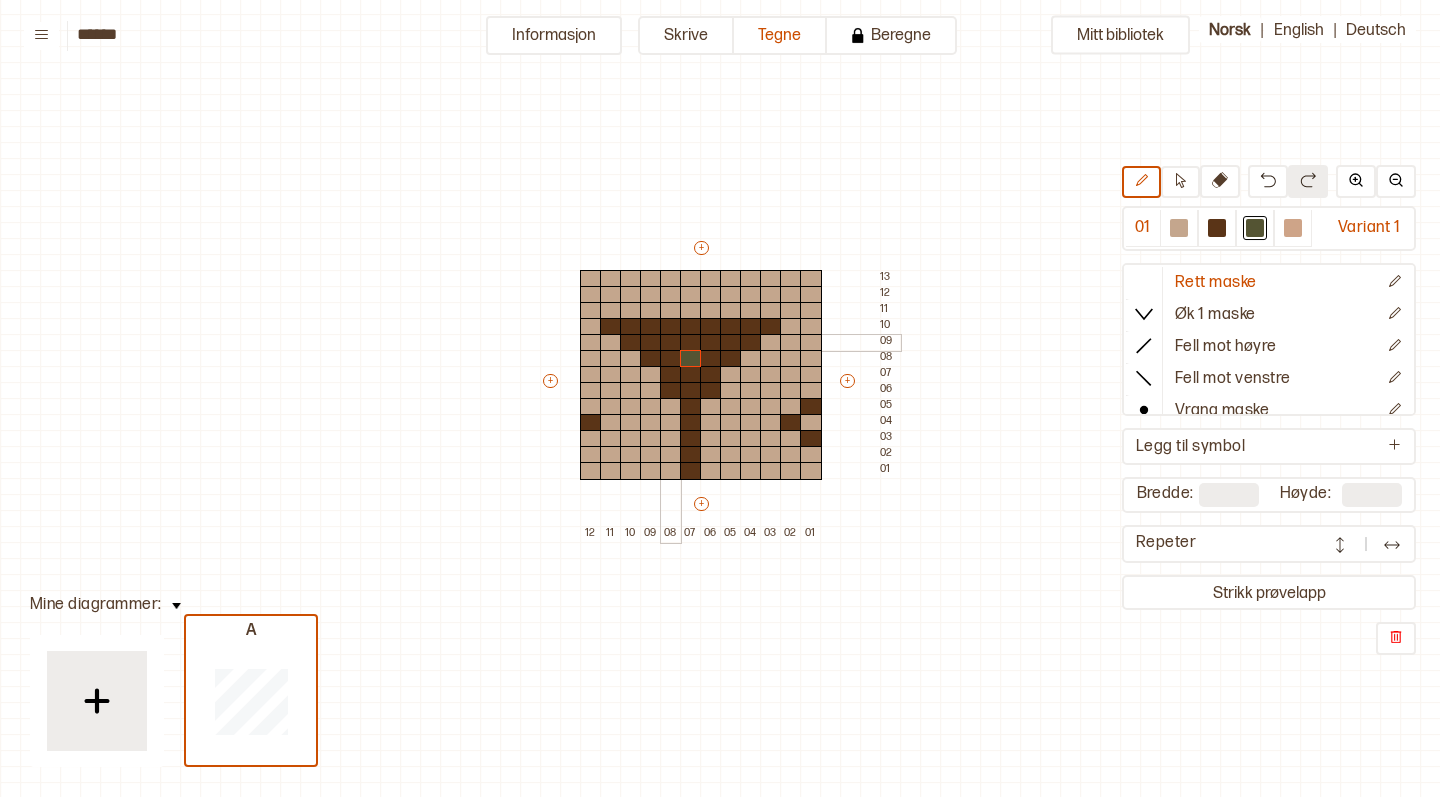 click at bounding box center [671, 343] 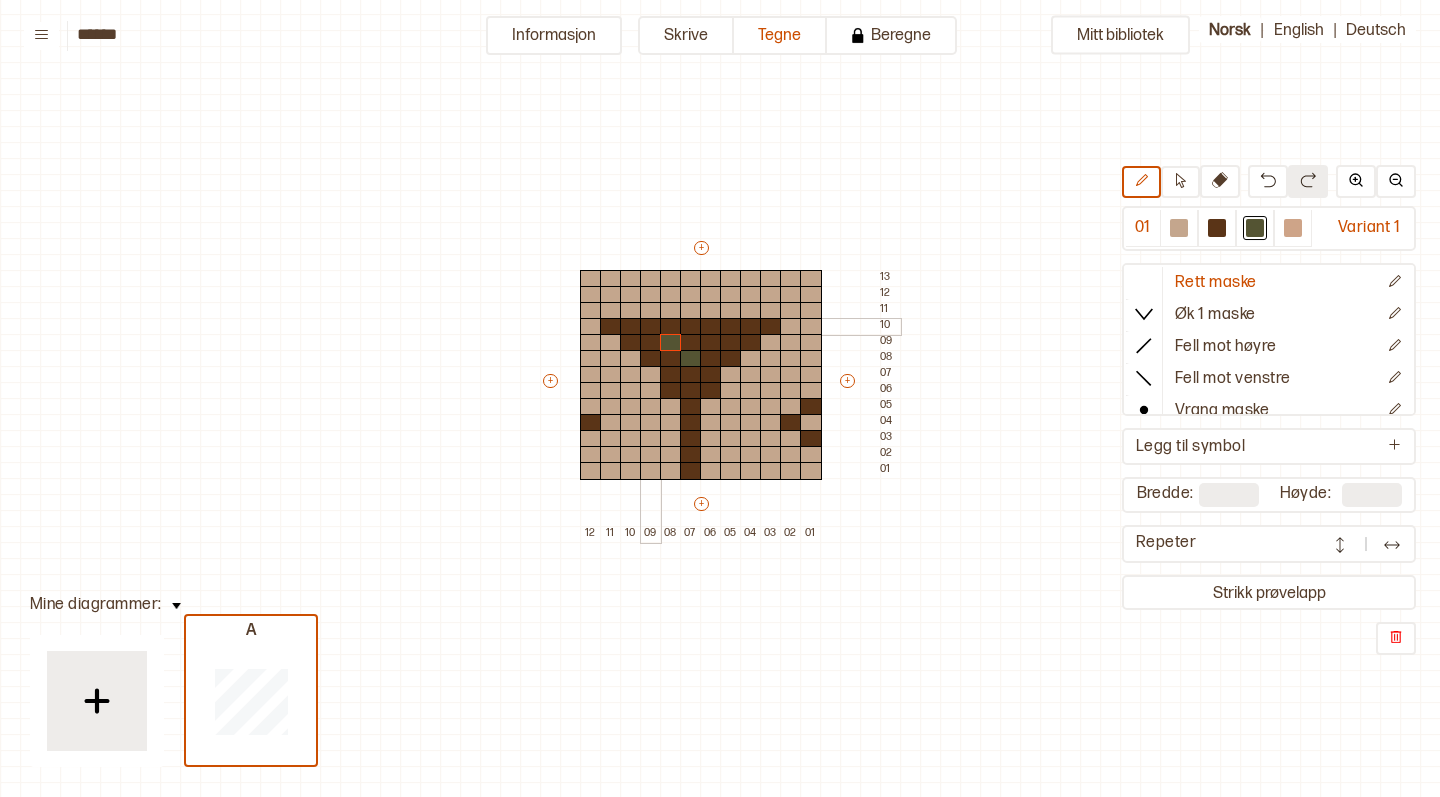 click at bounding box center [651, 327] 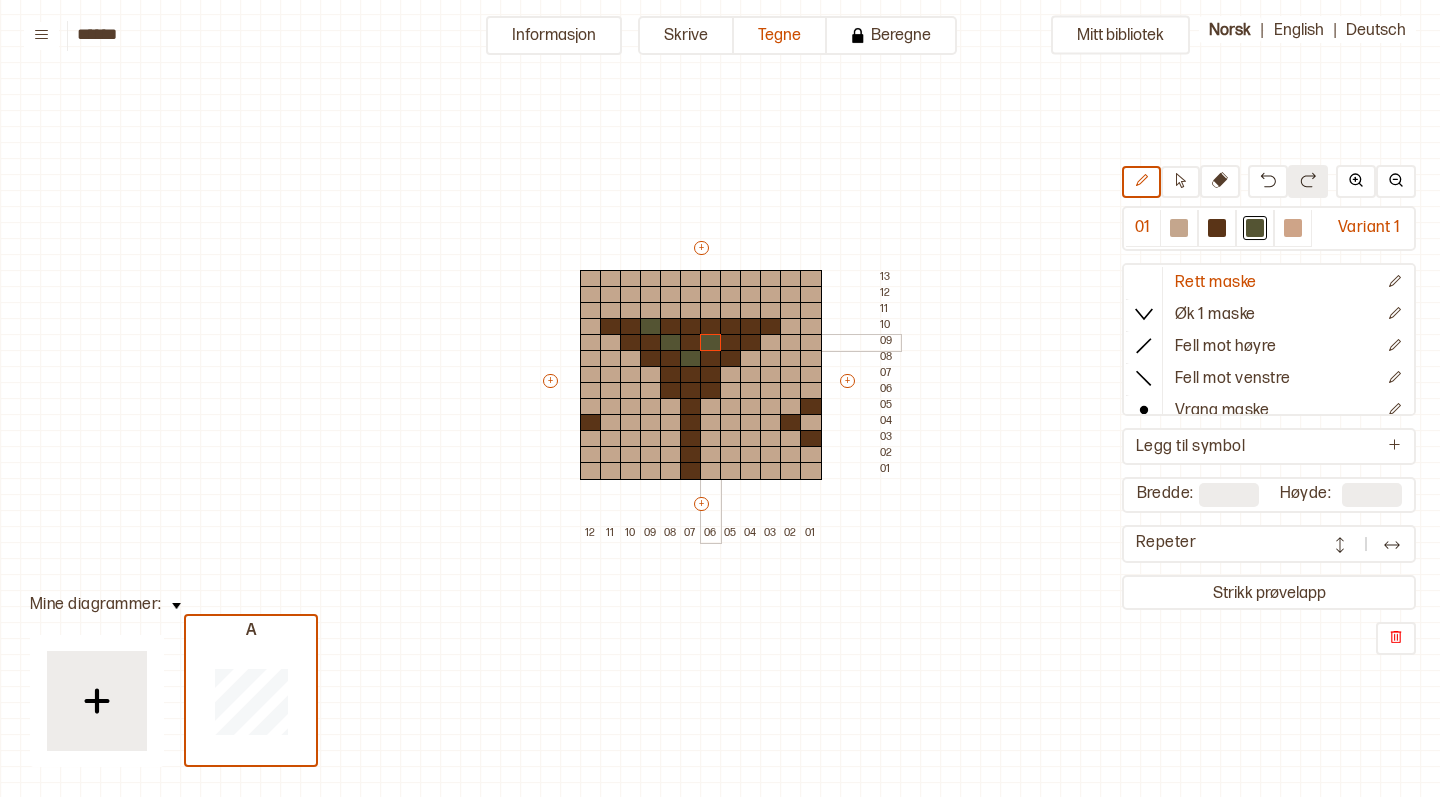 click at bounding box center (711, 343) 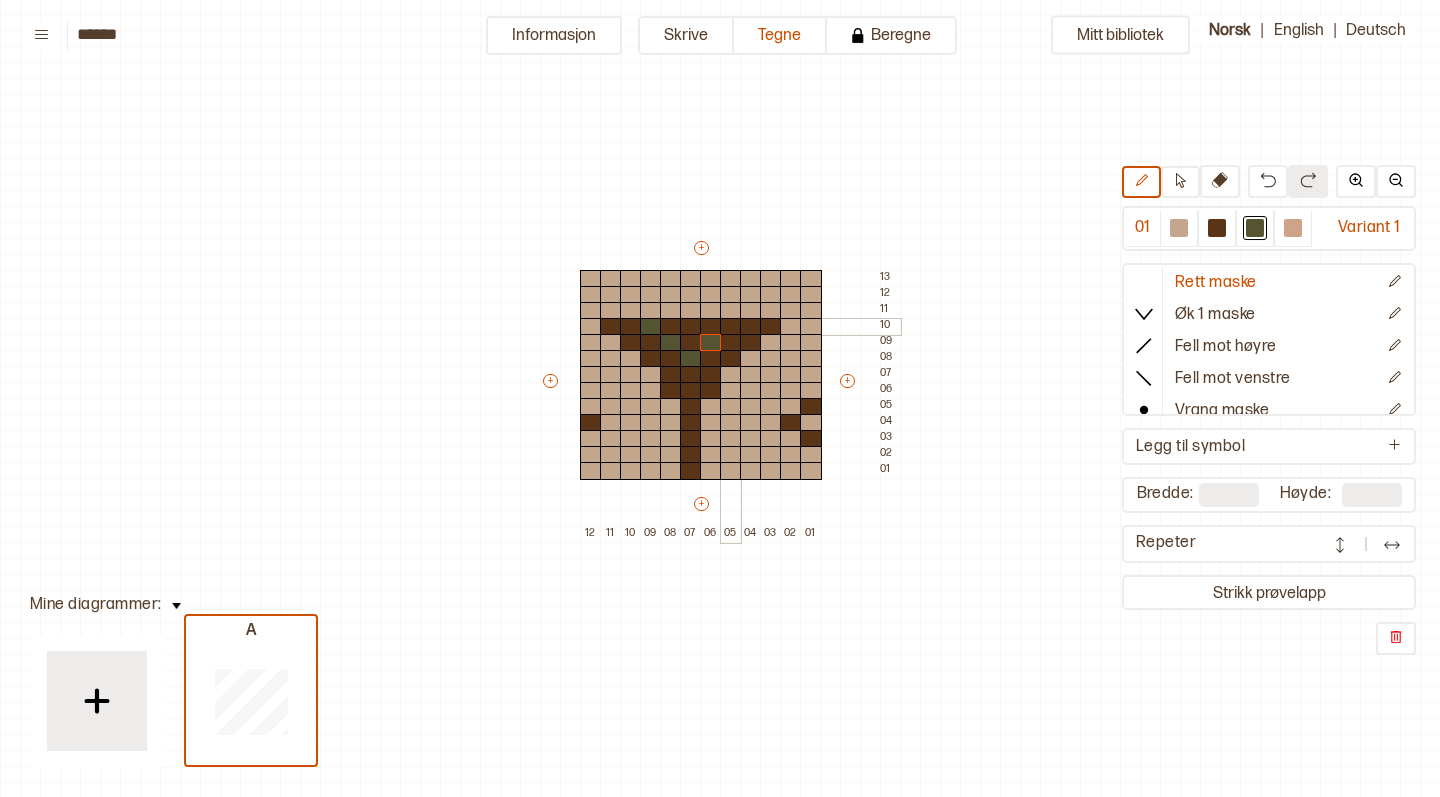 click at bounding box center (731, 327) 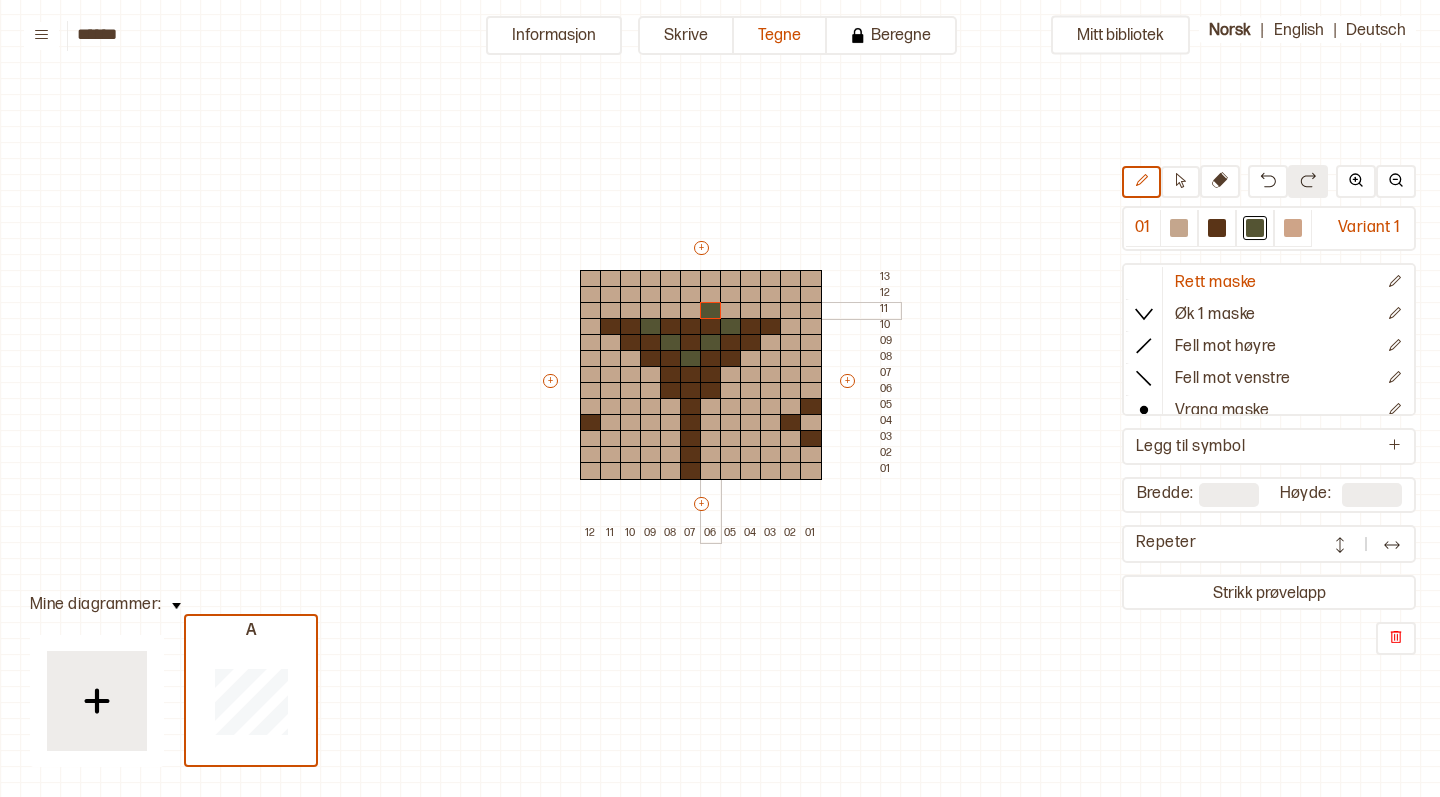 click at bounding box center (711, 311) 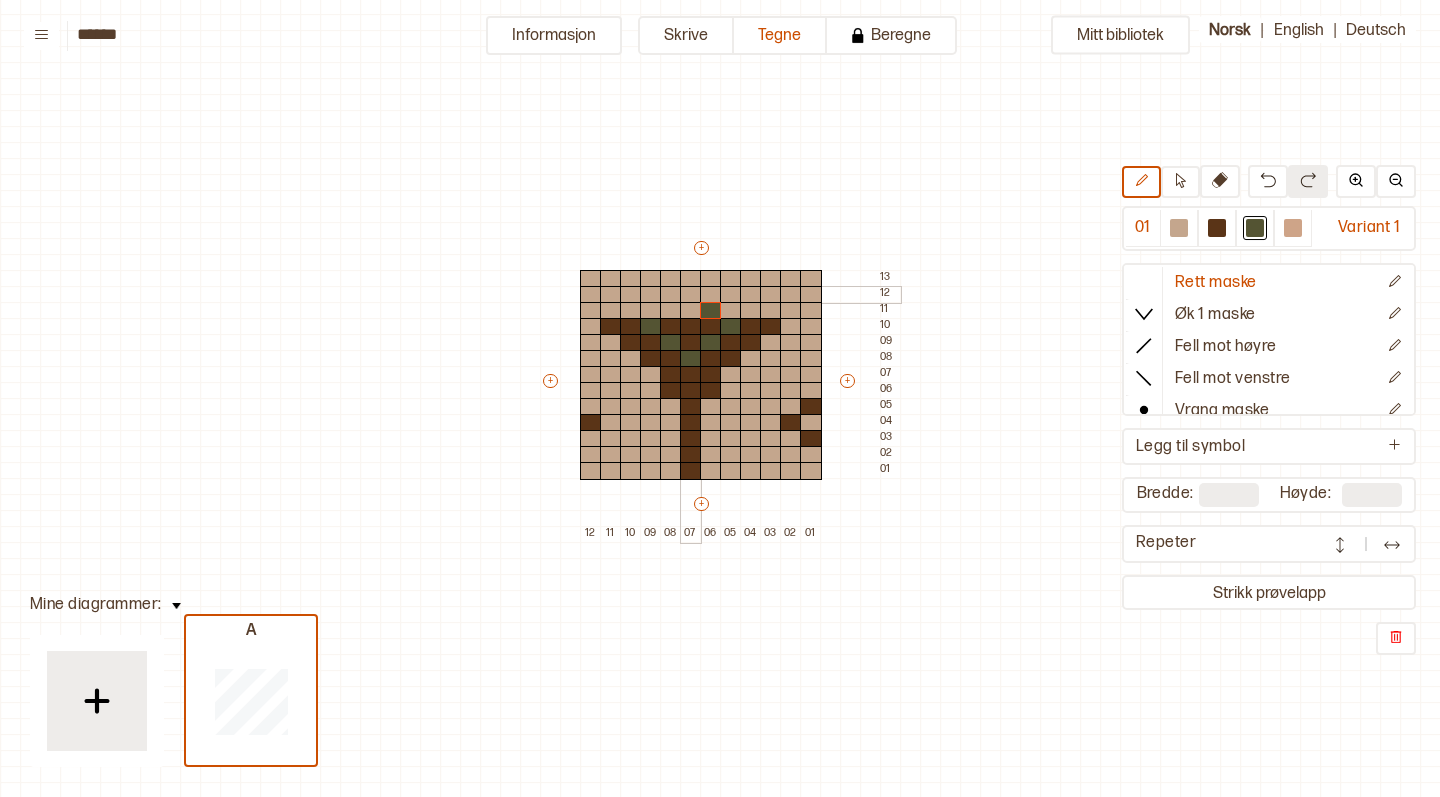click at bounding box center (691, 295) 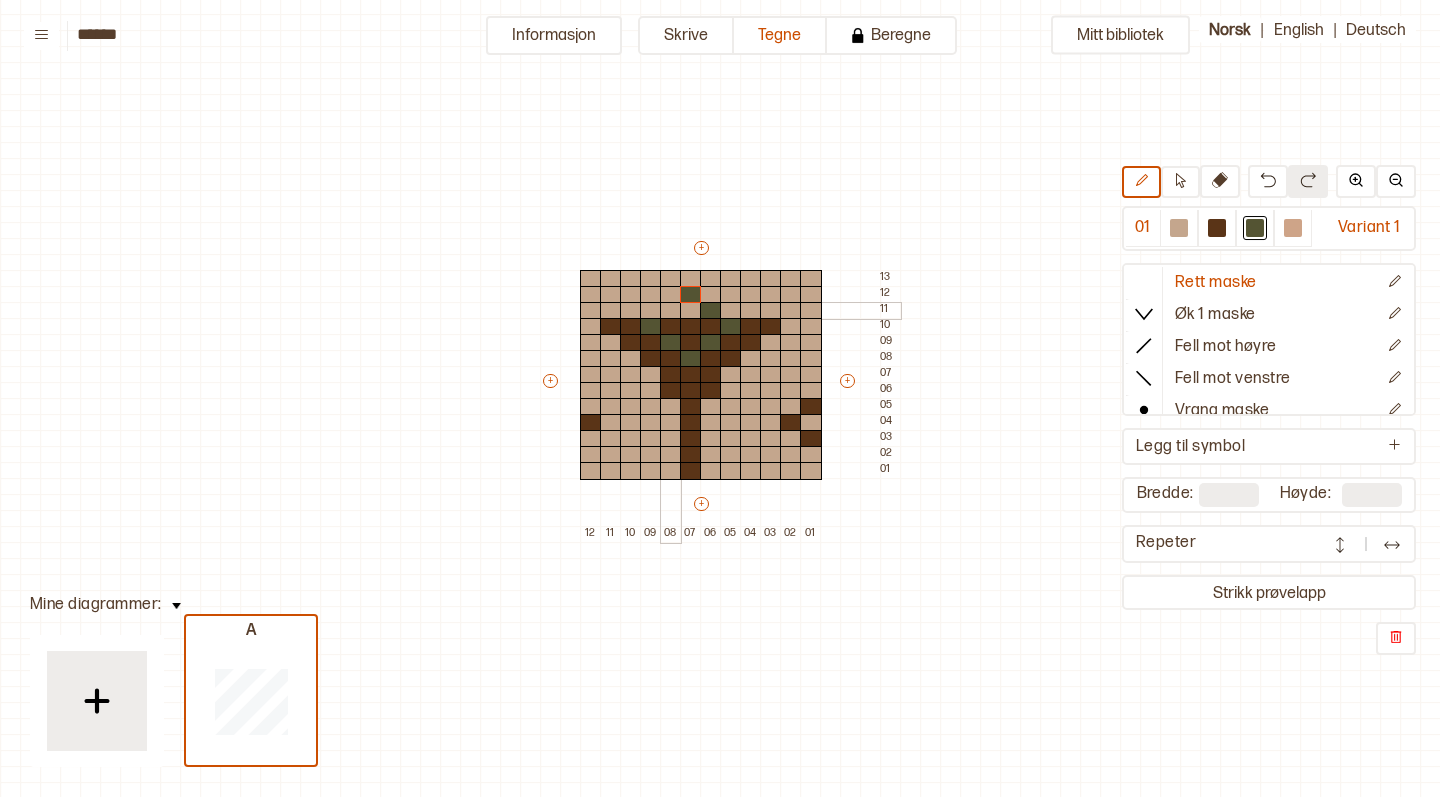 click at bounding box center [671, 311] 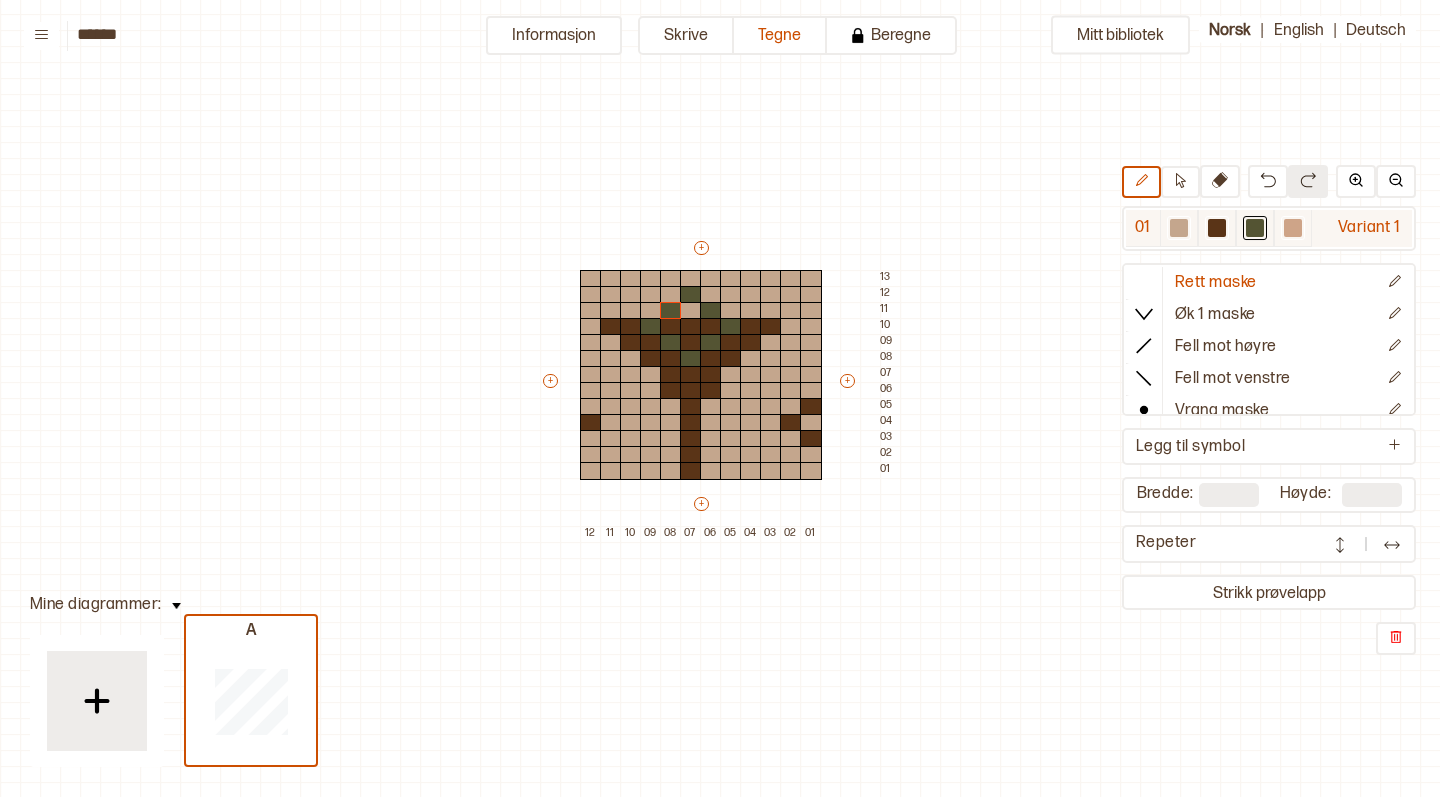 click at bounding box center [1217, 228] 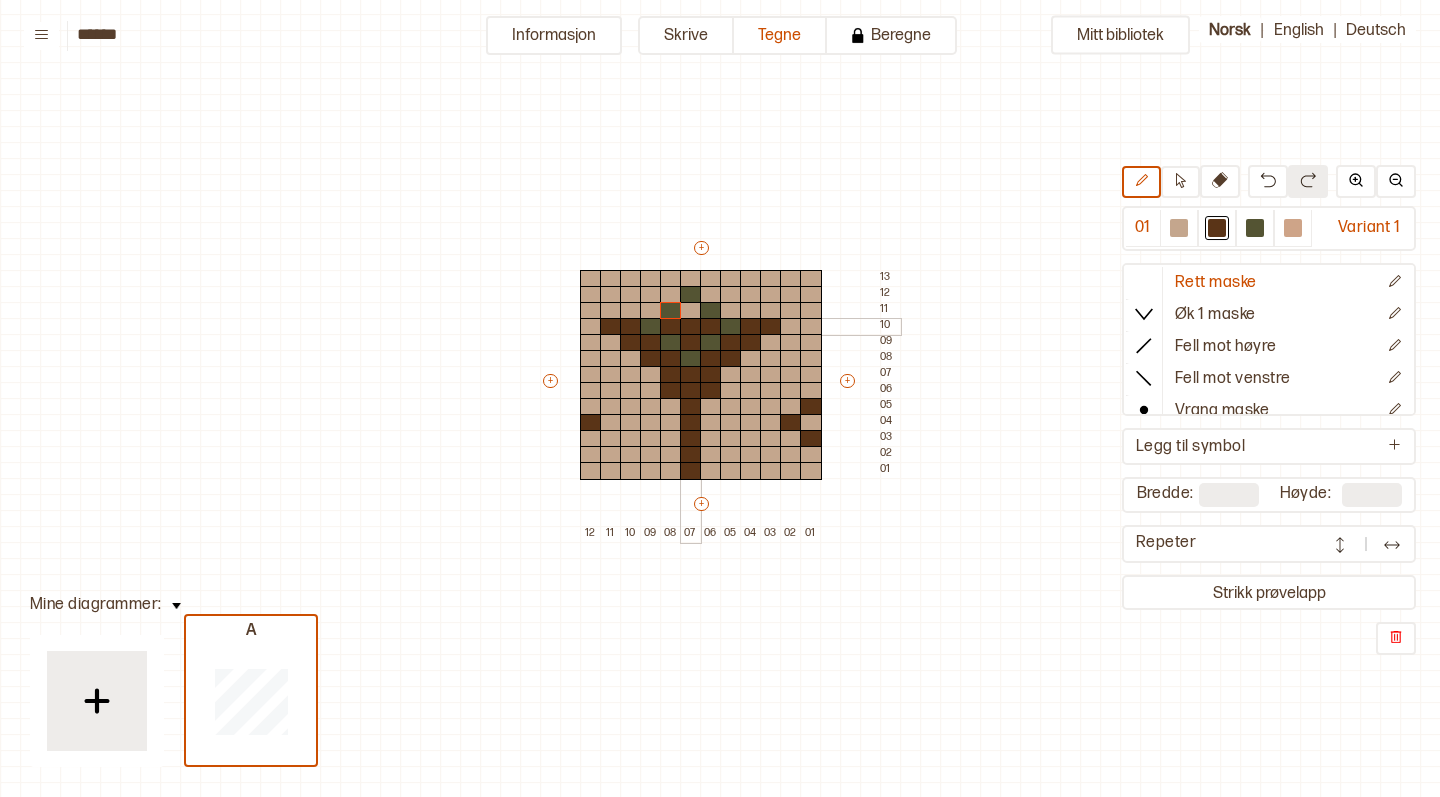 click at bounding box center [691, 311] 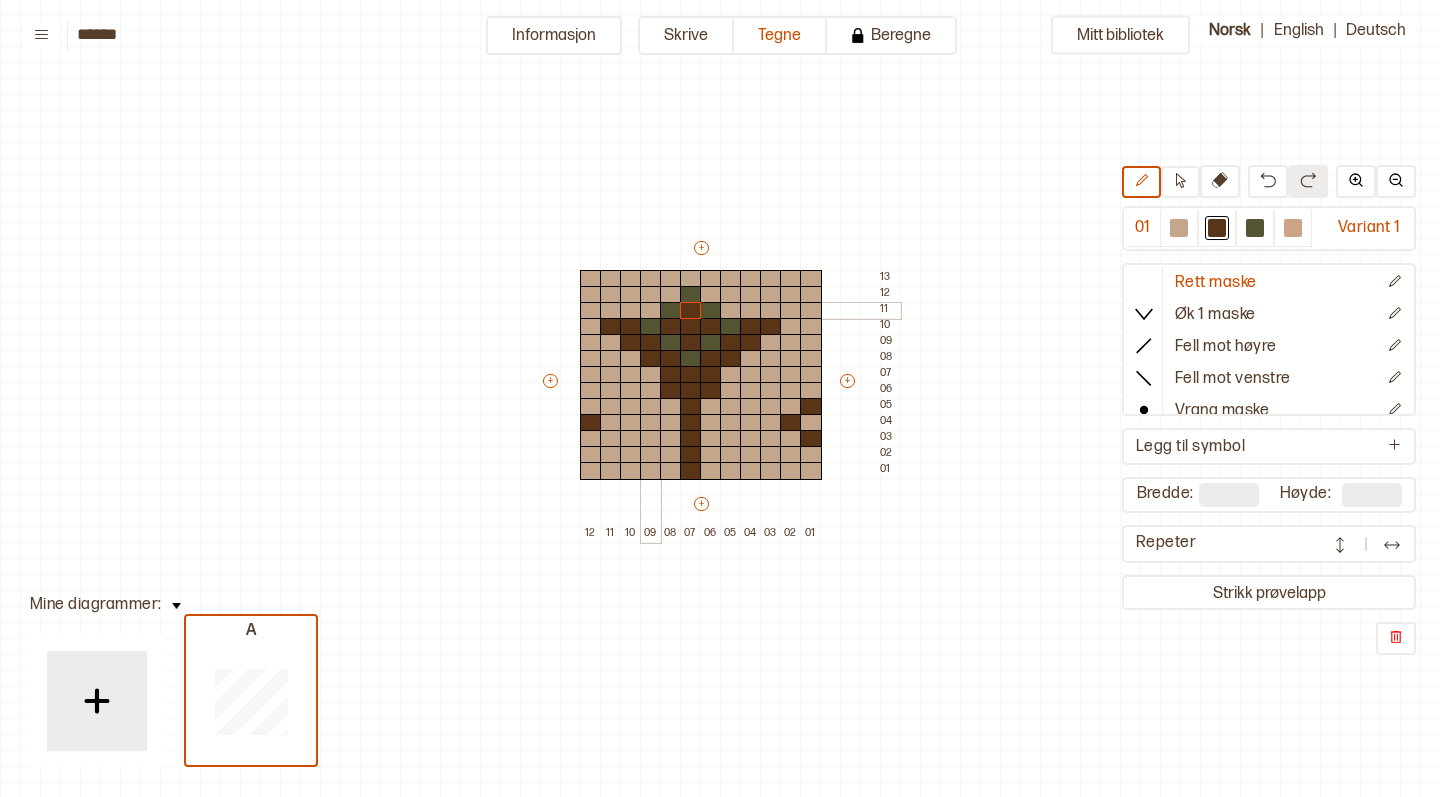 click at bounding box center [651, 311] 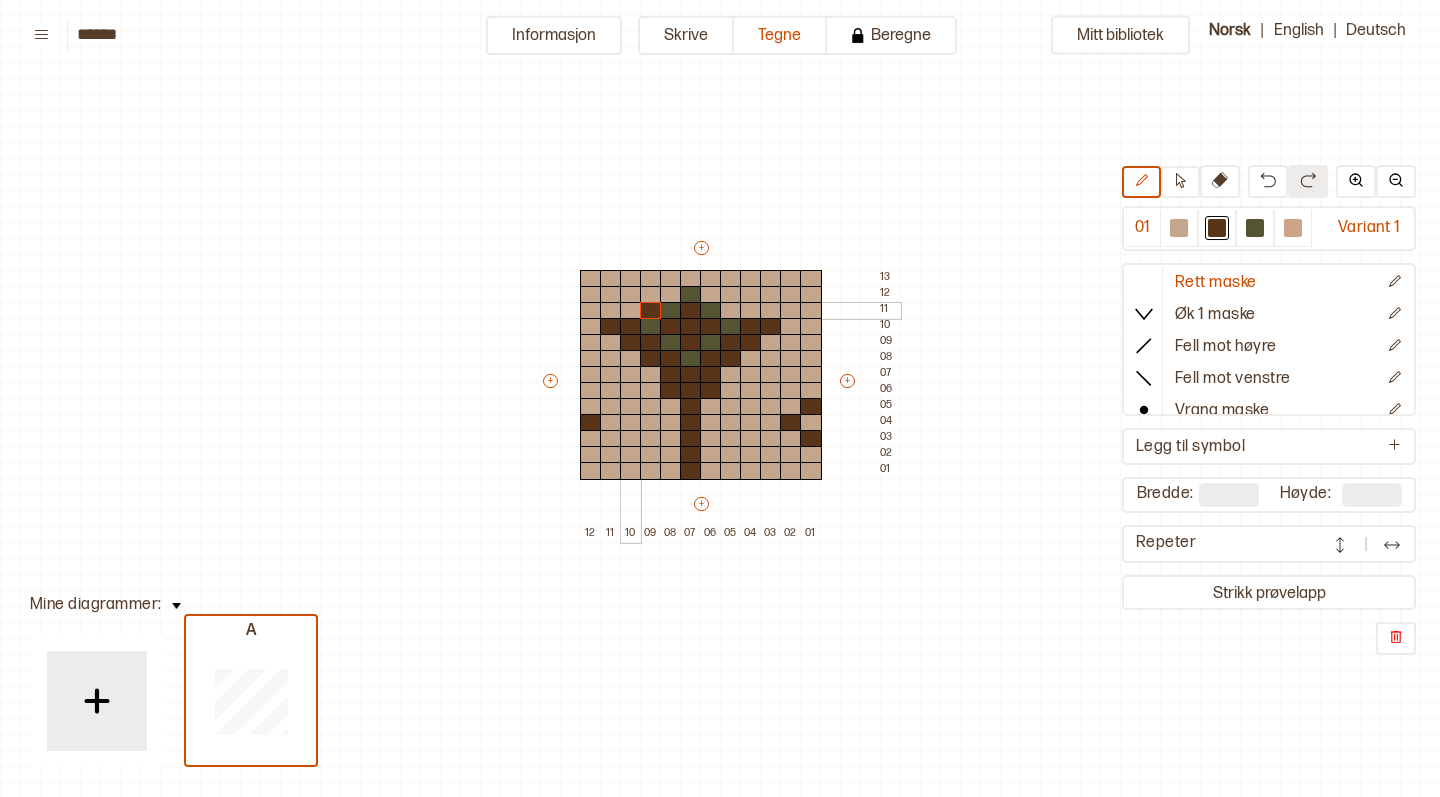 click at bounding box center [631, 311] 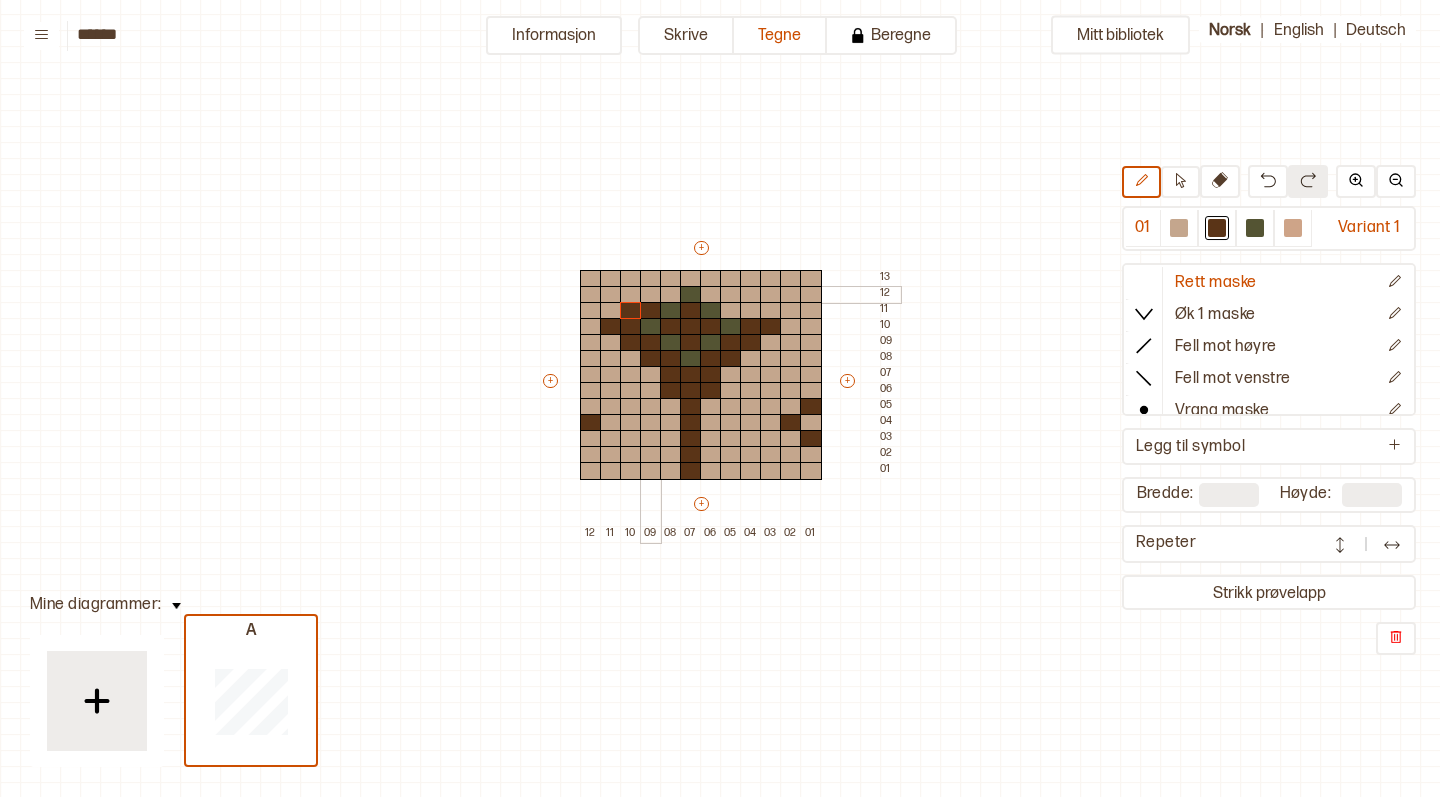 click at bounding box center (651, 295) 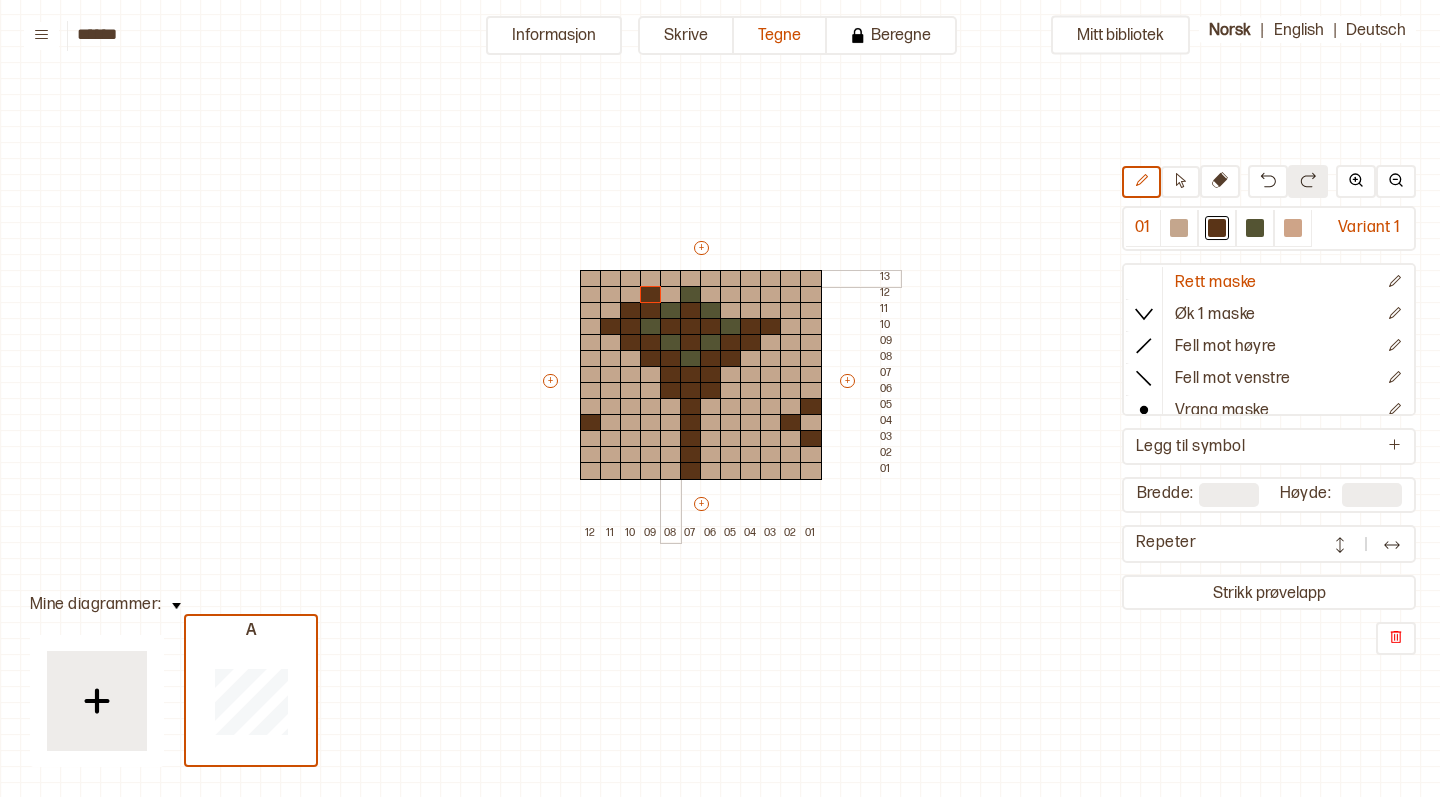 click at bounding box center [671, 279] 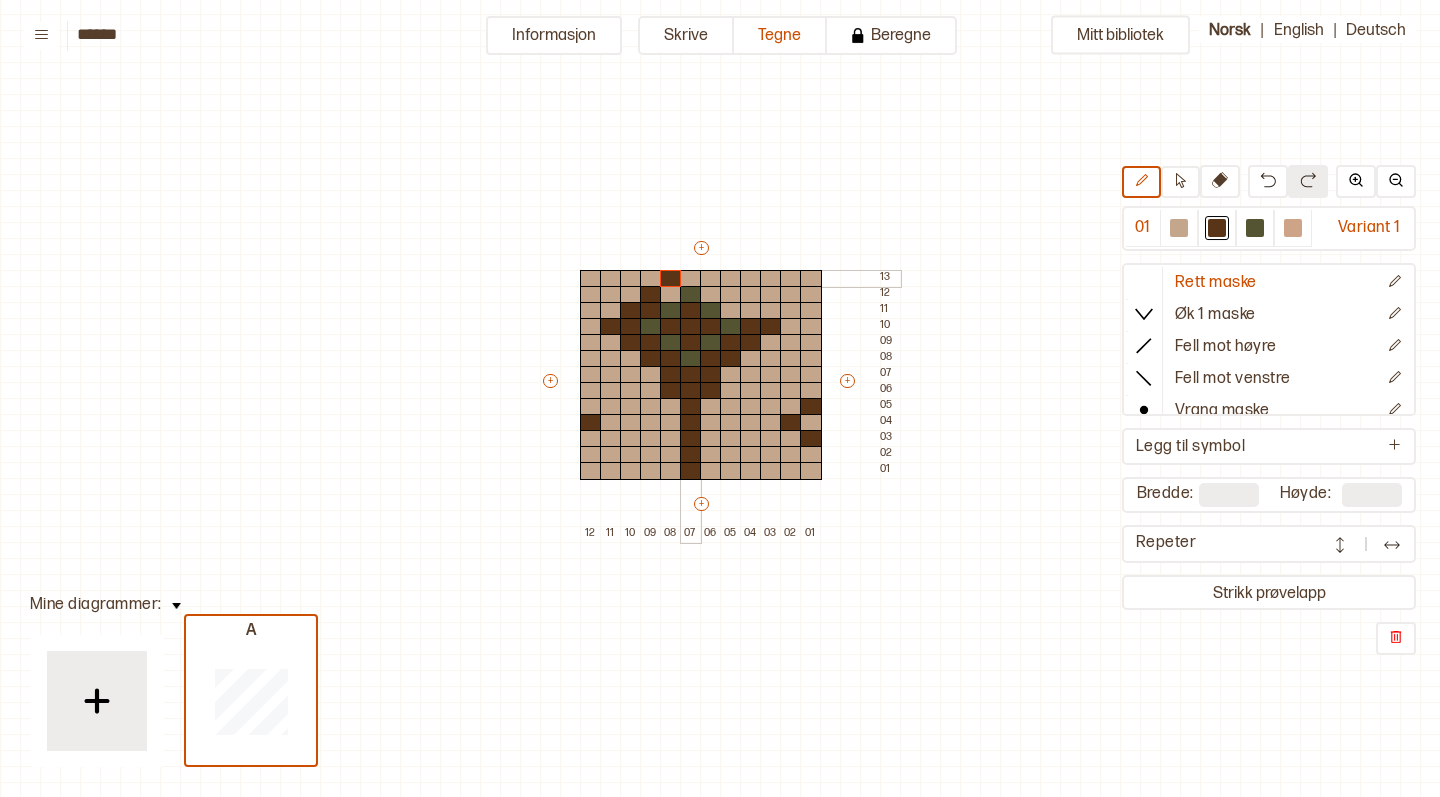 click at bounding box center [691, 279] 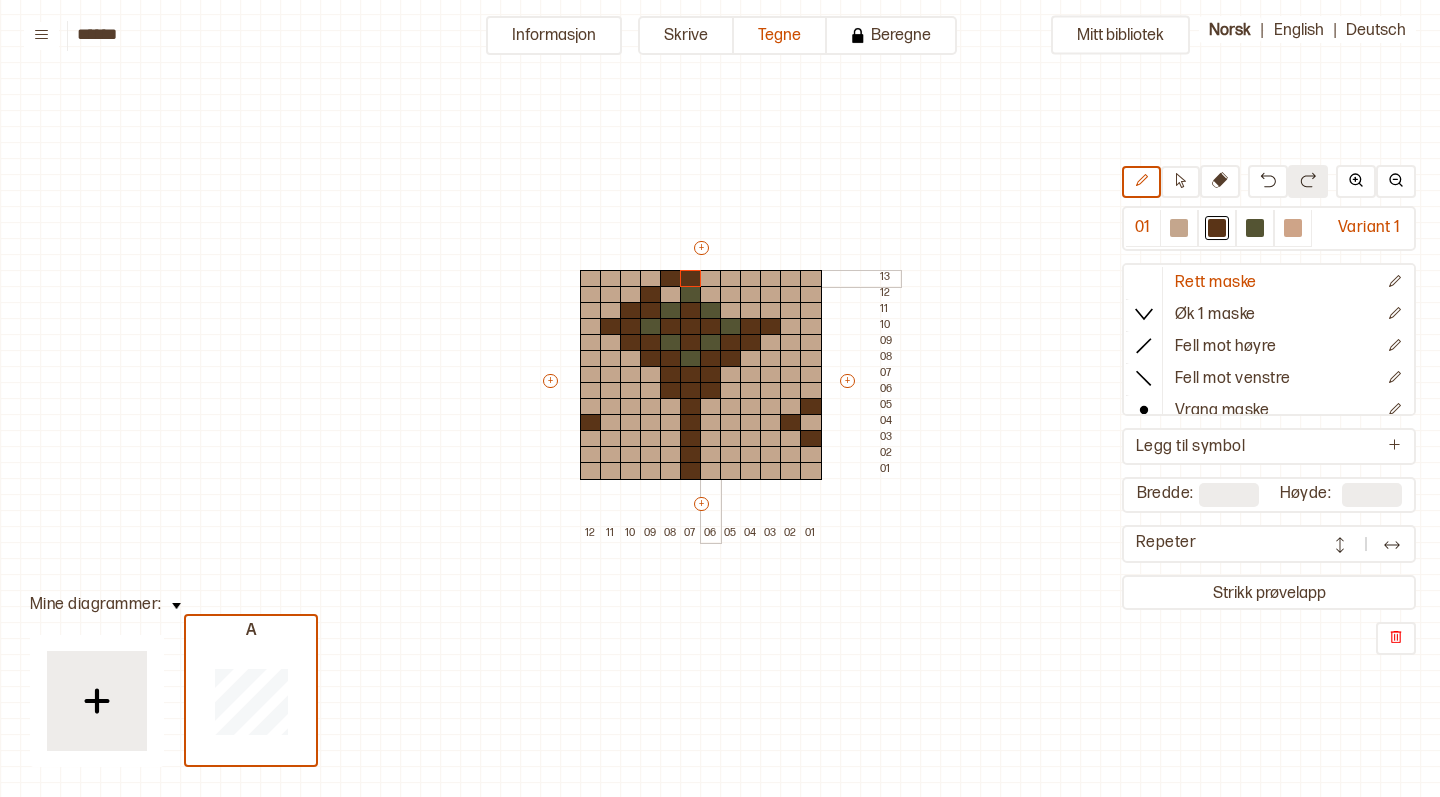 click at bounding box center (711, 279) 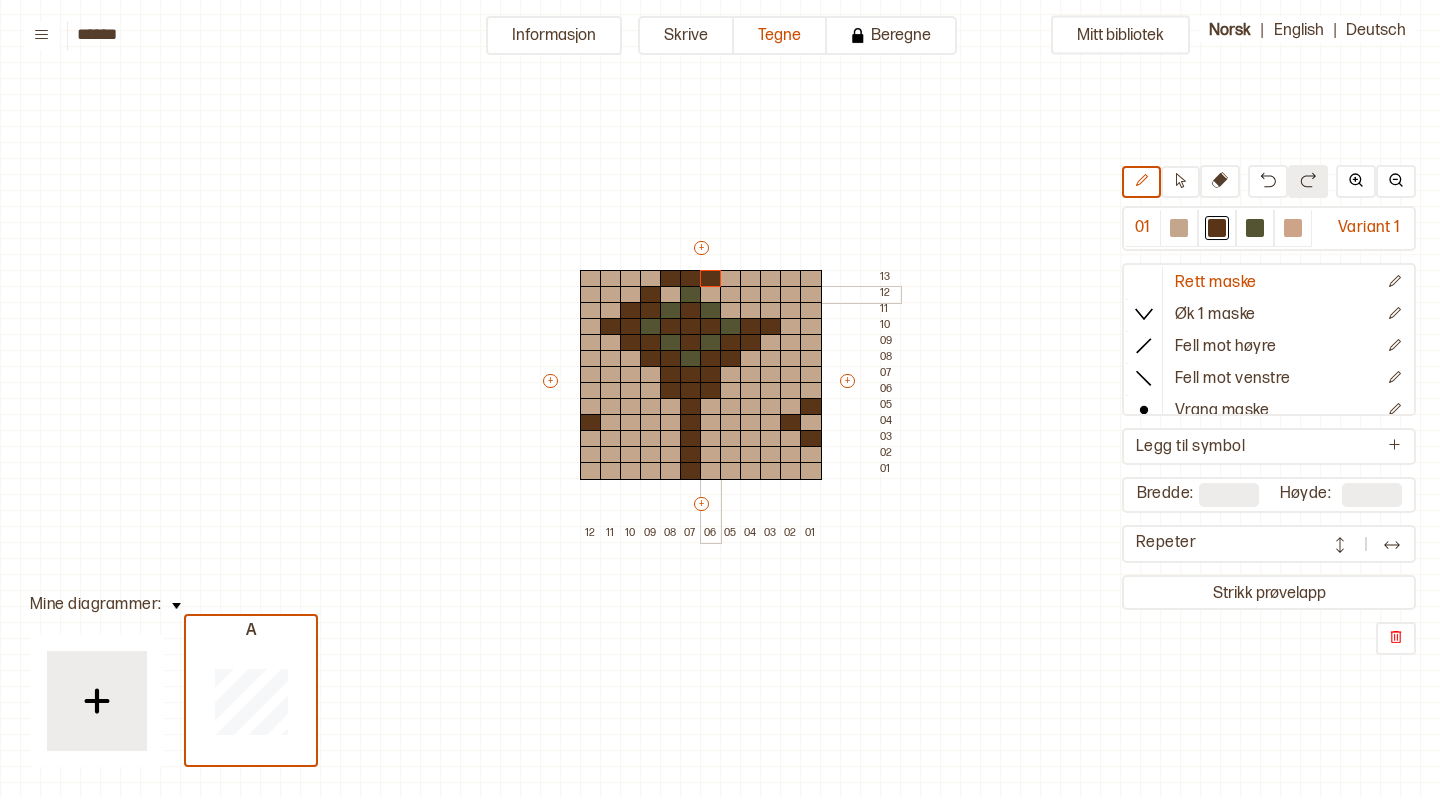 click at bounding box center [711, 295] 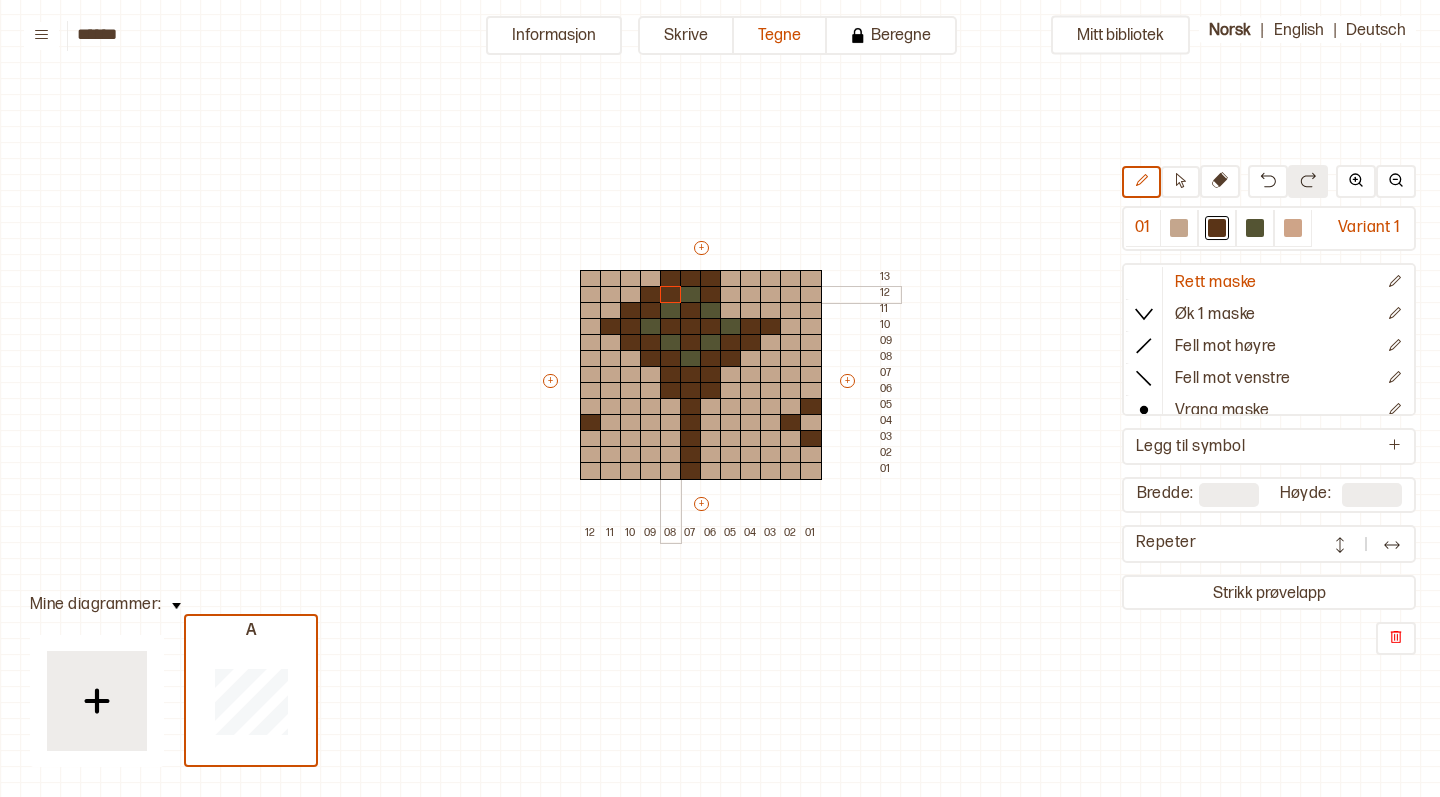 click at bounding box center [671, 295] 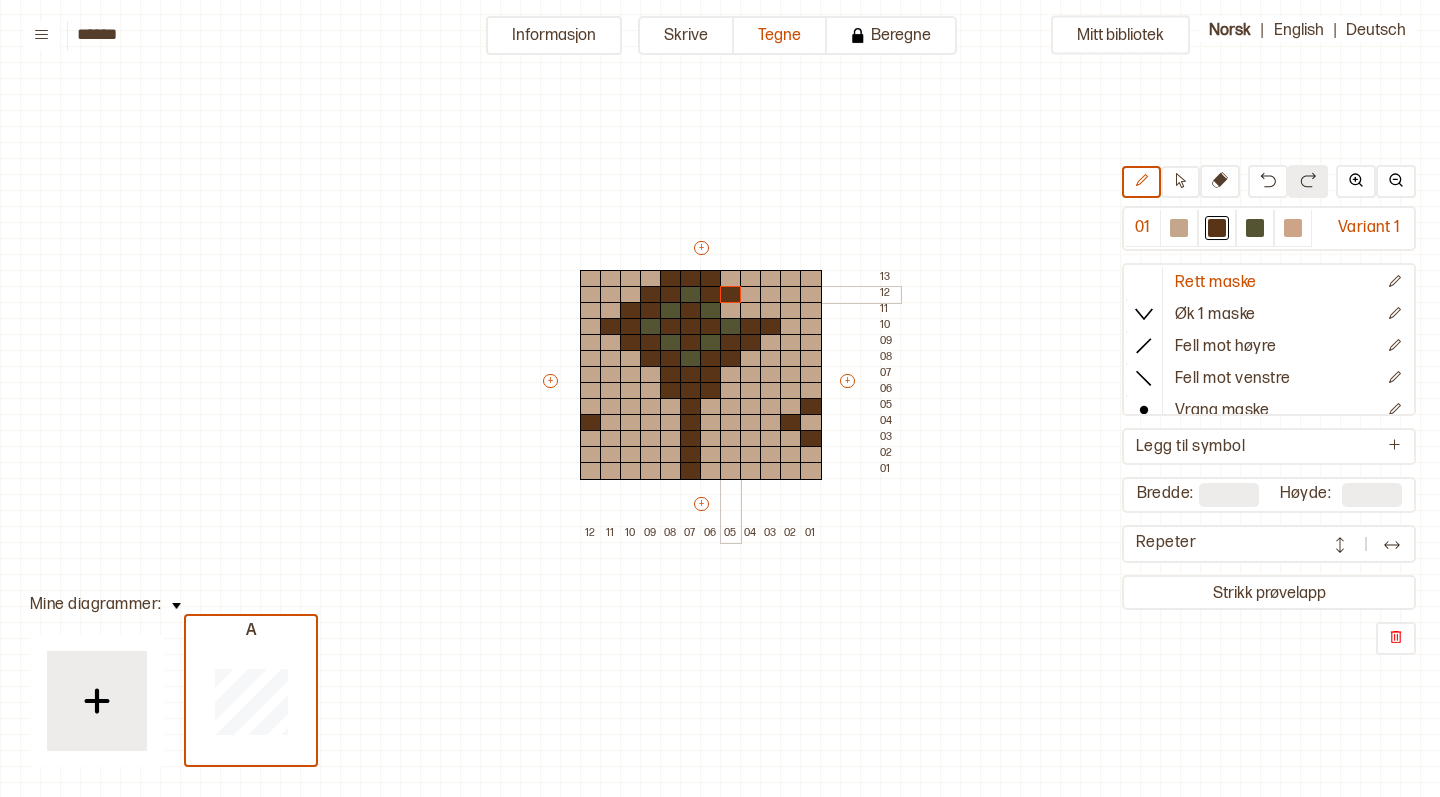 click at bounding box center [731, 295] 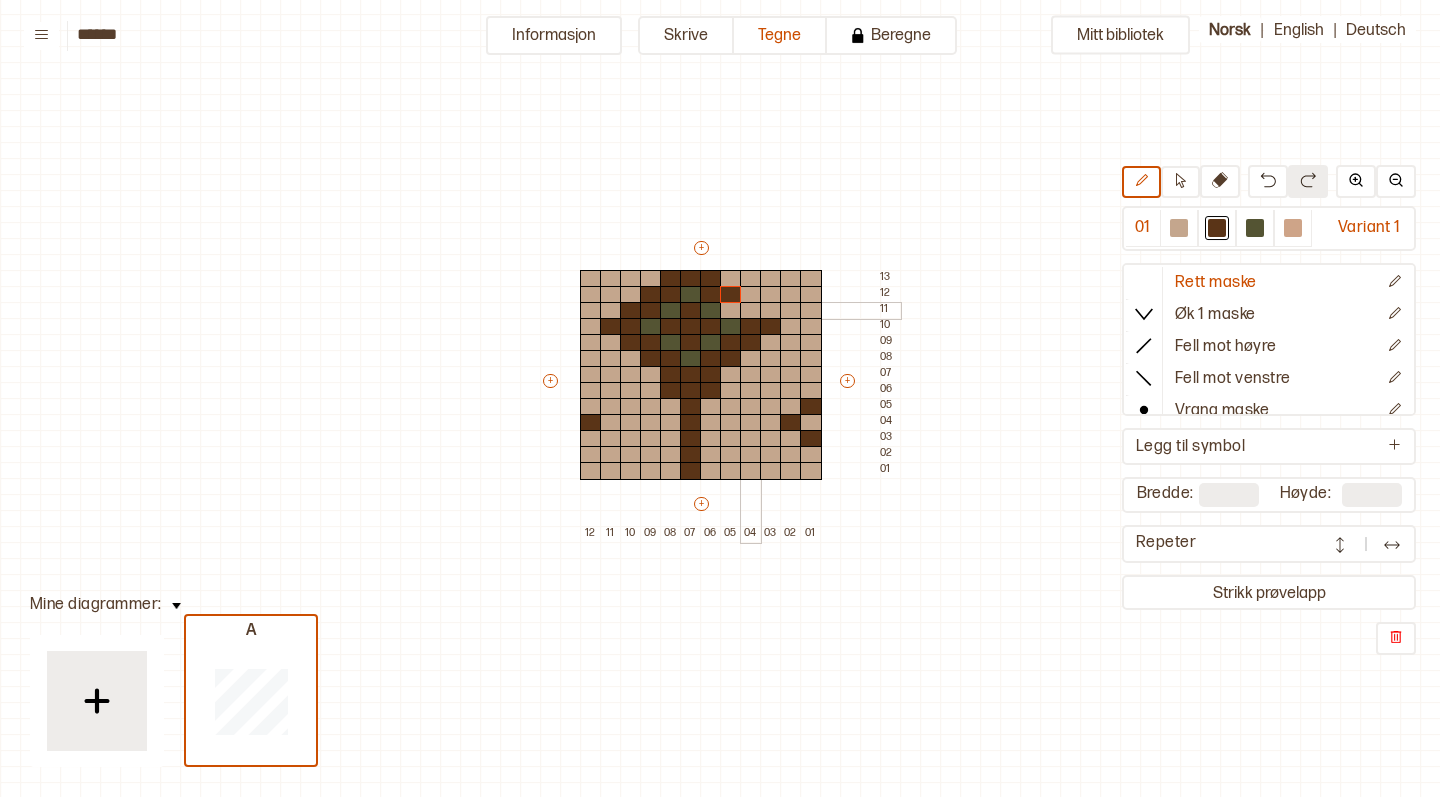 click at bounding box center [751, 311] 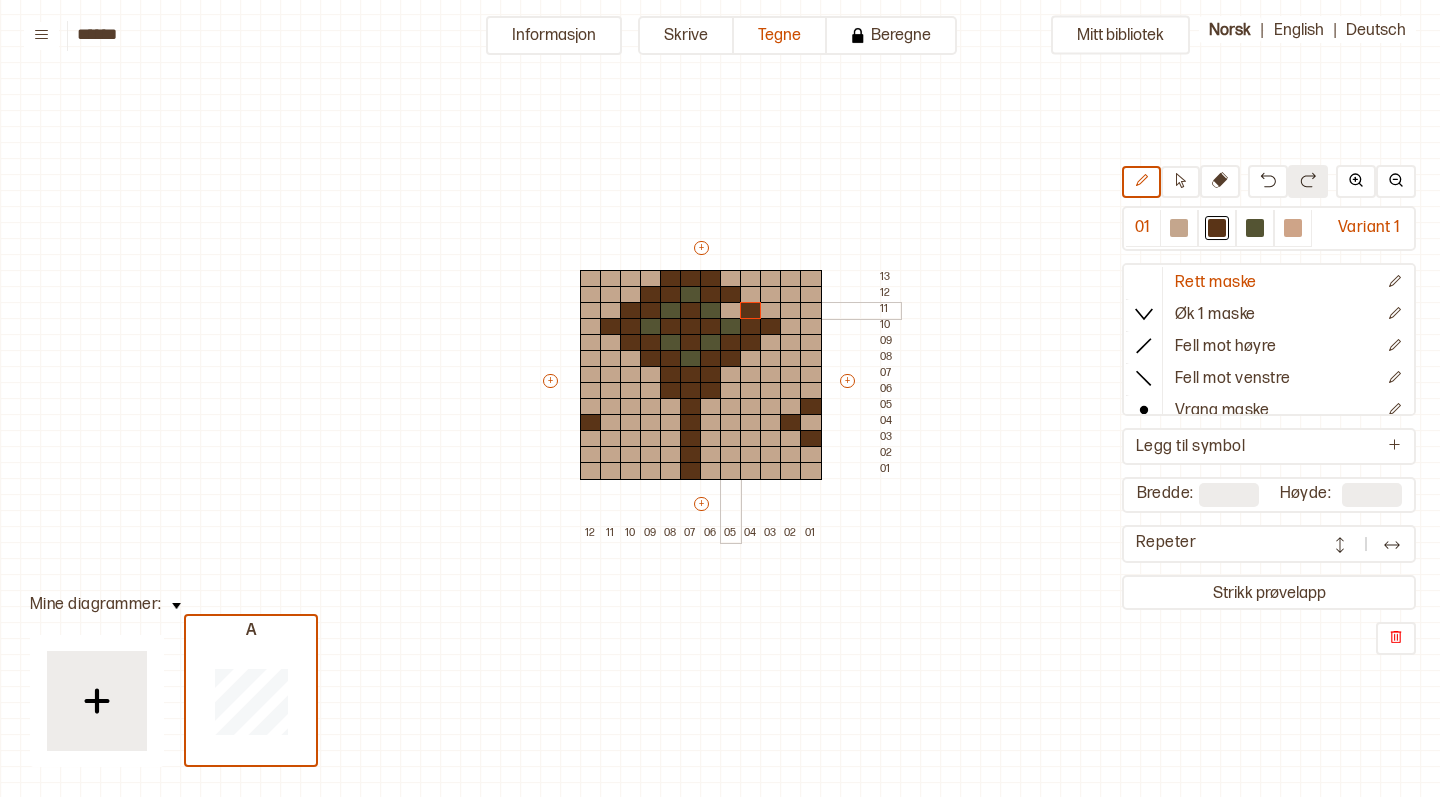 click at bounding box center (731, 311) 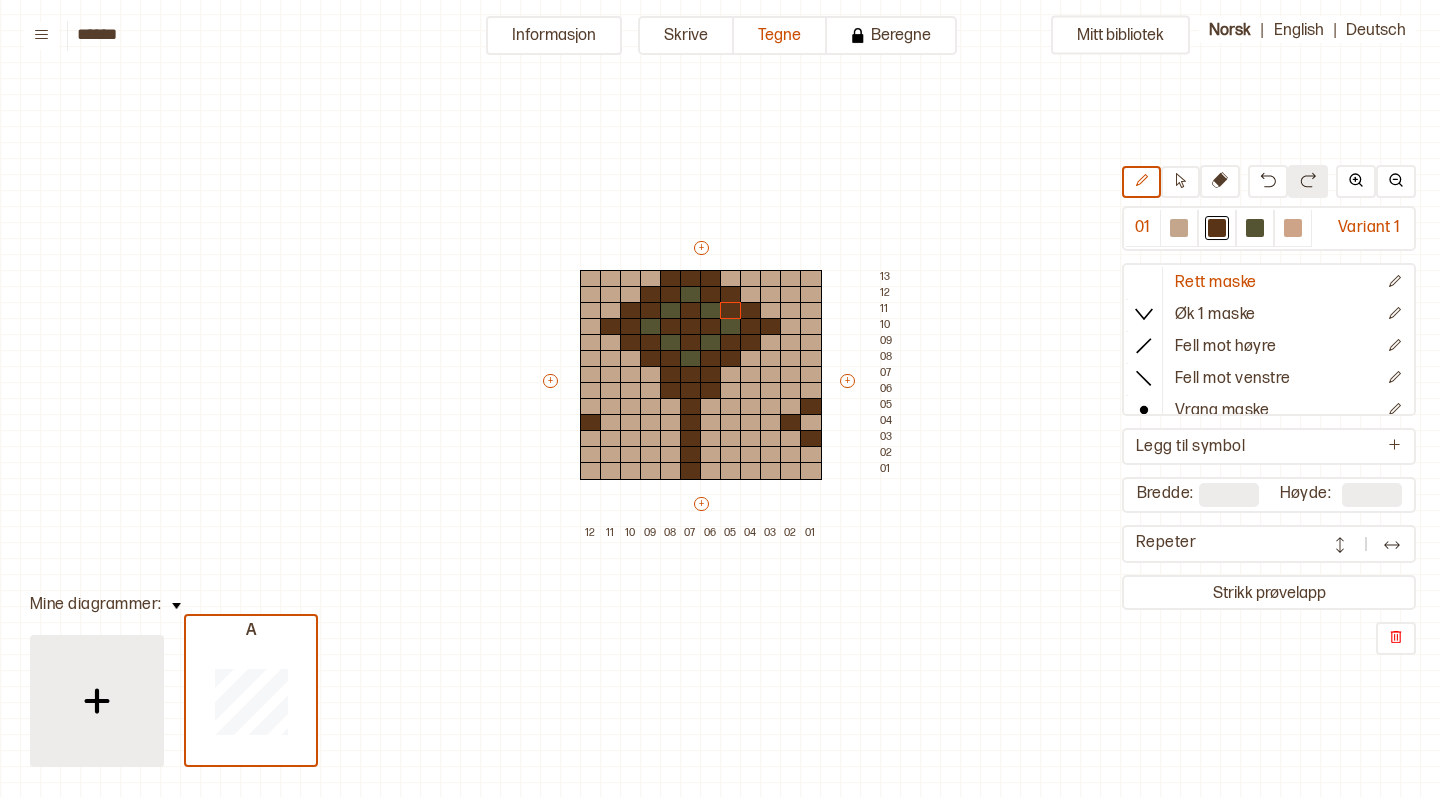 click at bounding box center [97, 701] 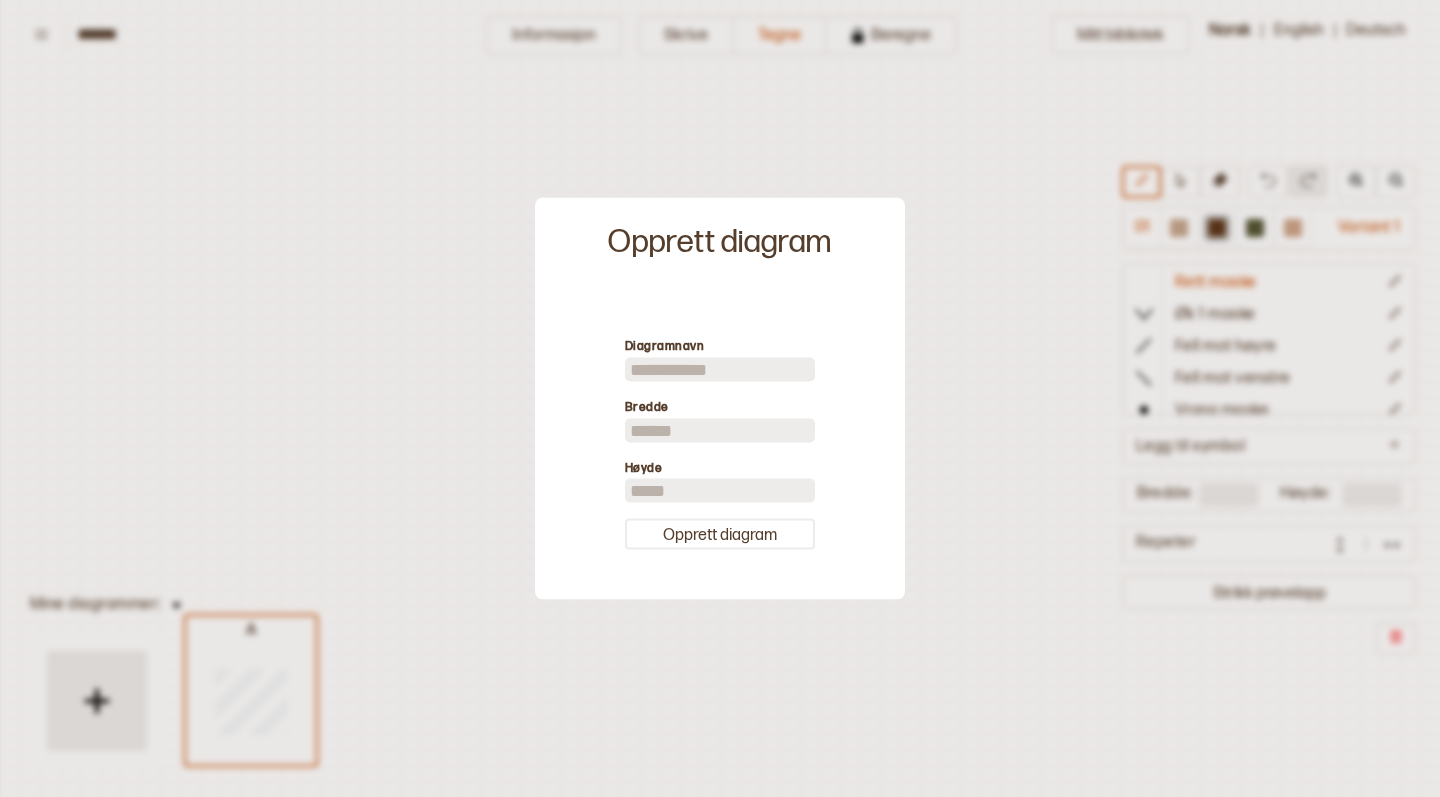 click at bounding box center [720, 369] 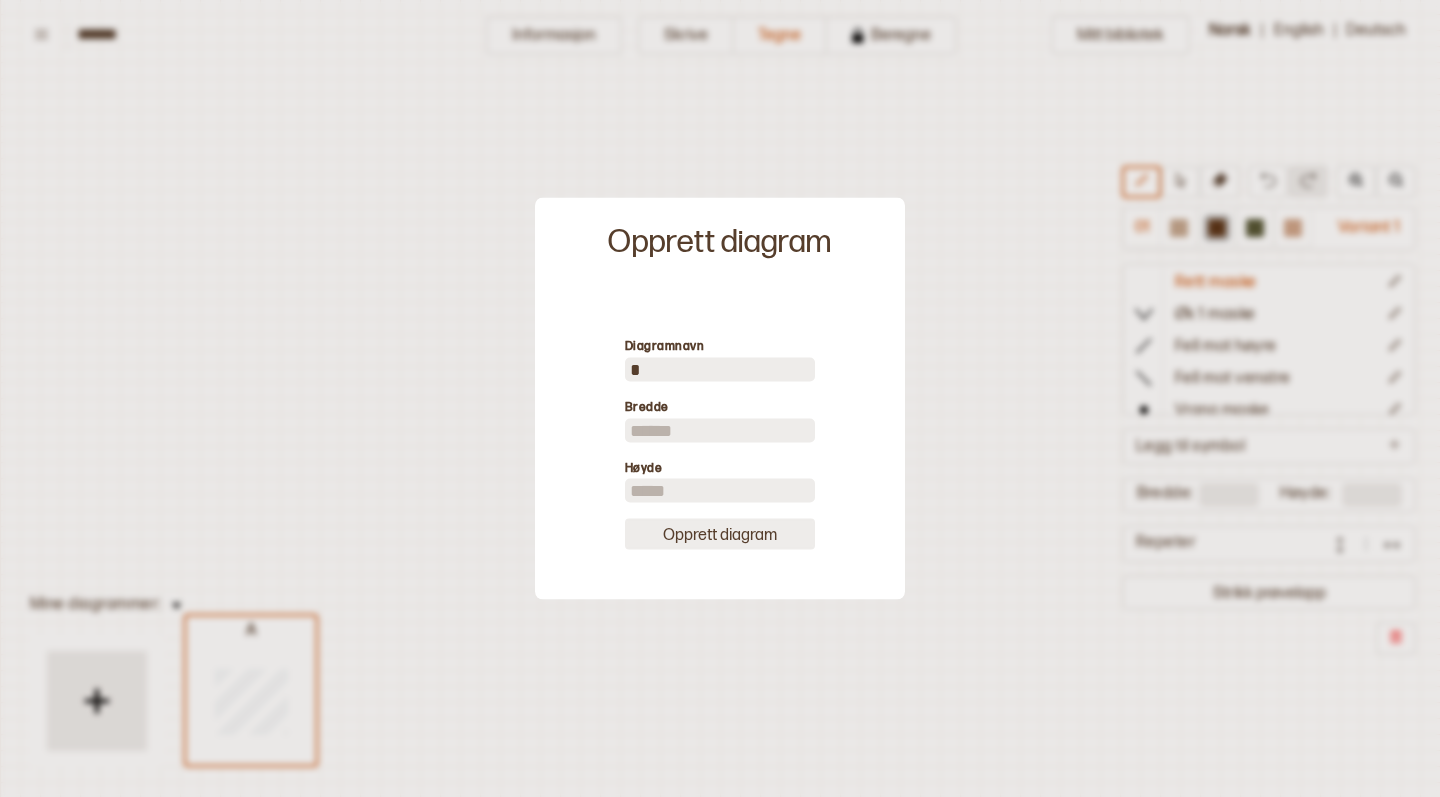 click on "Opprett diagram" at bounding box center [720, 534] 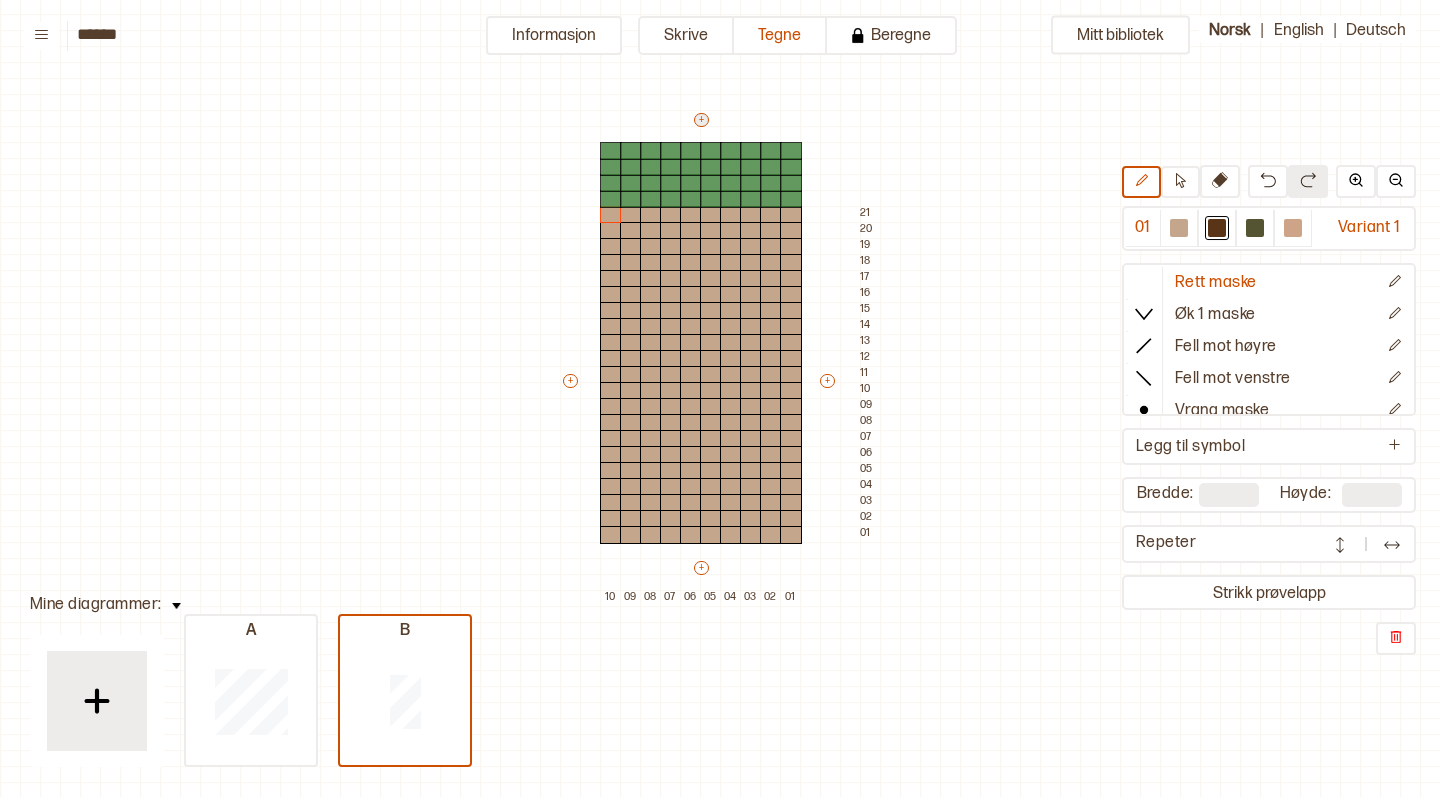 type on "**" 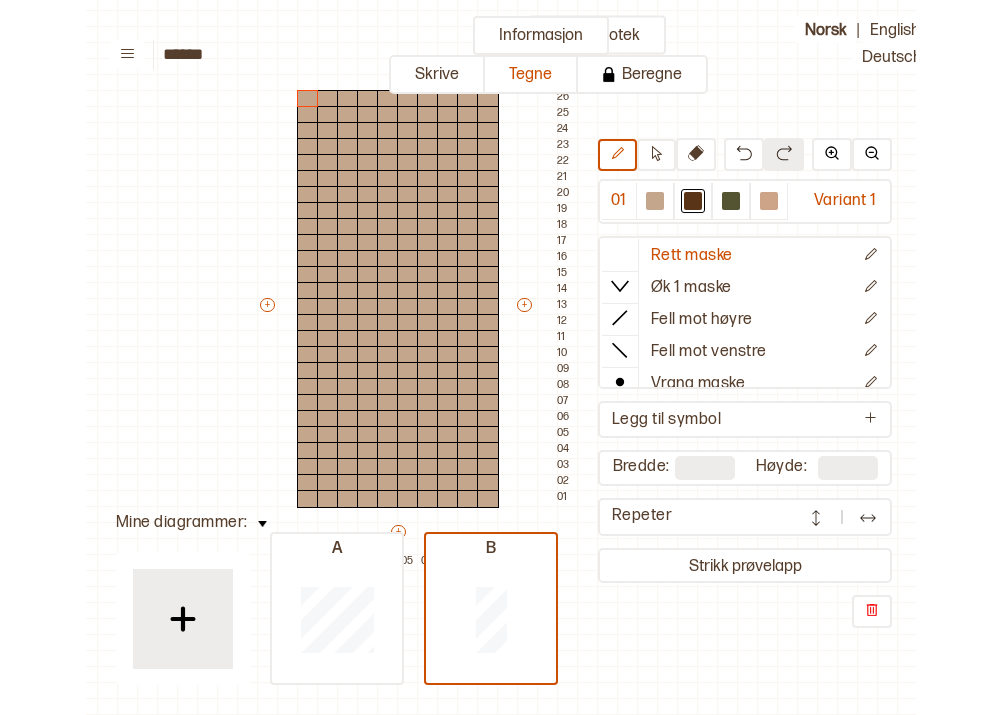 scroll, scrollTop: 150, scrollLeft: 109, axis: both 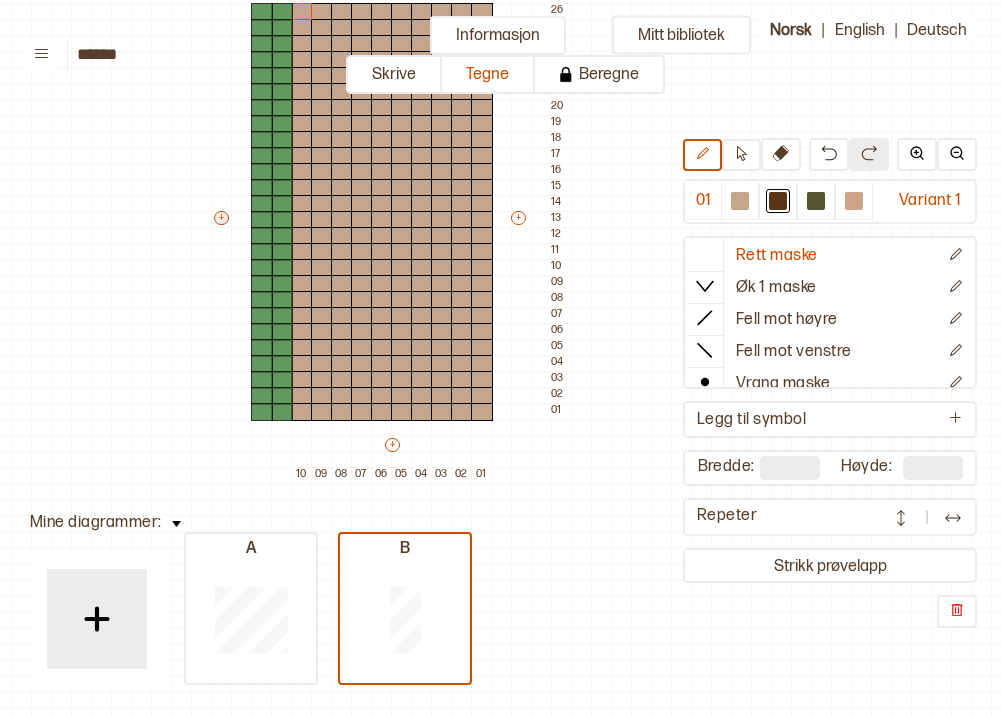 type on "**" 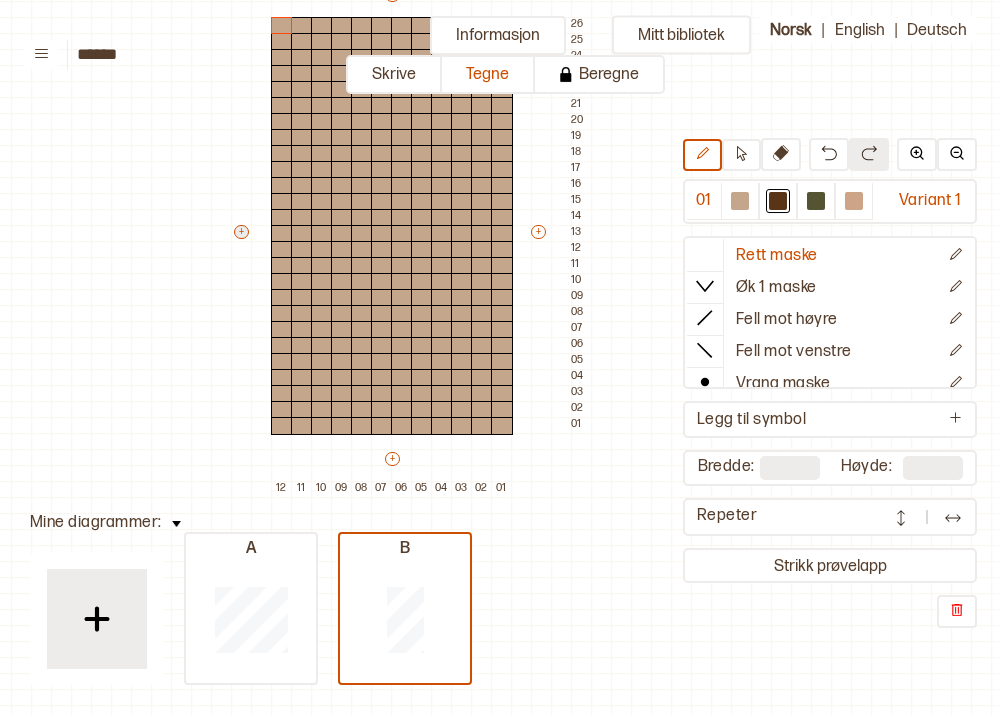 scroll, scrollTop: 153, scrollLeft: 109, axis: both 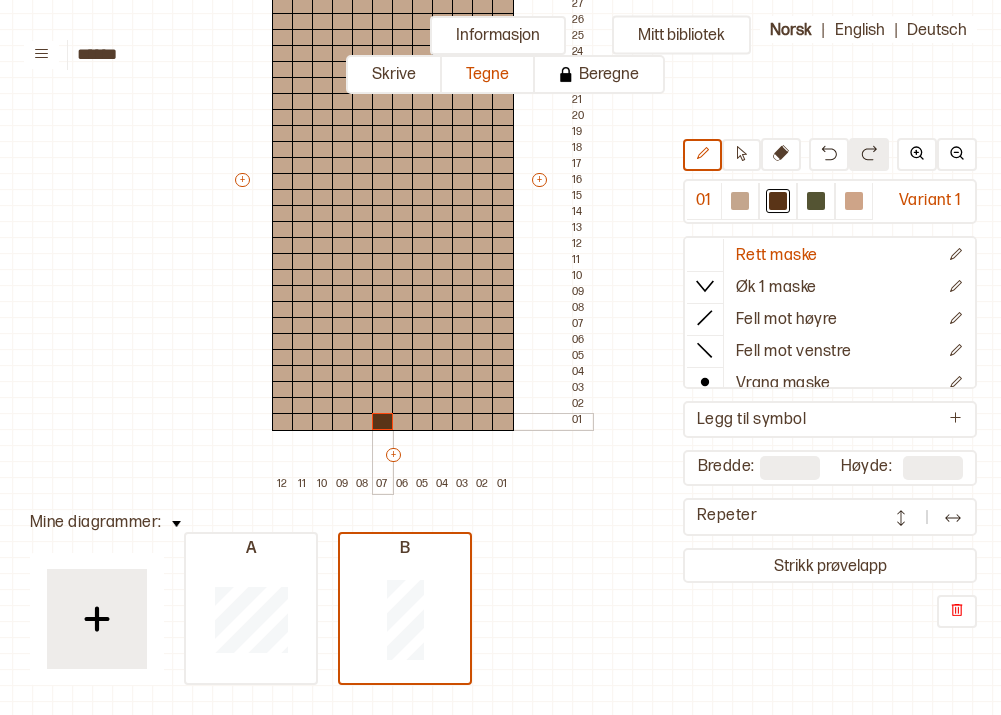 click at bounding box center [383, 422] 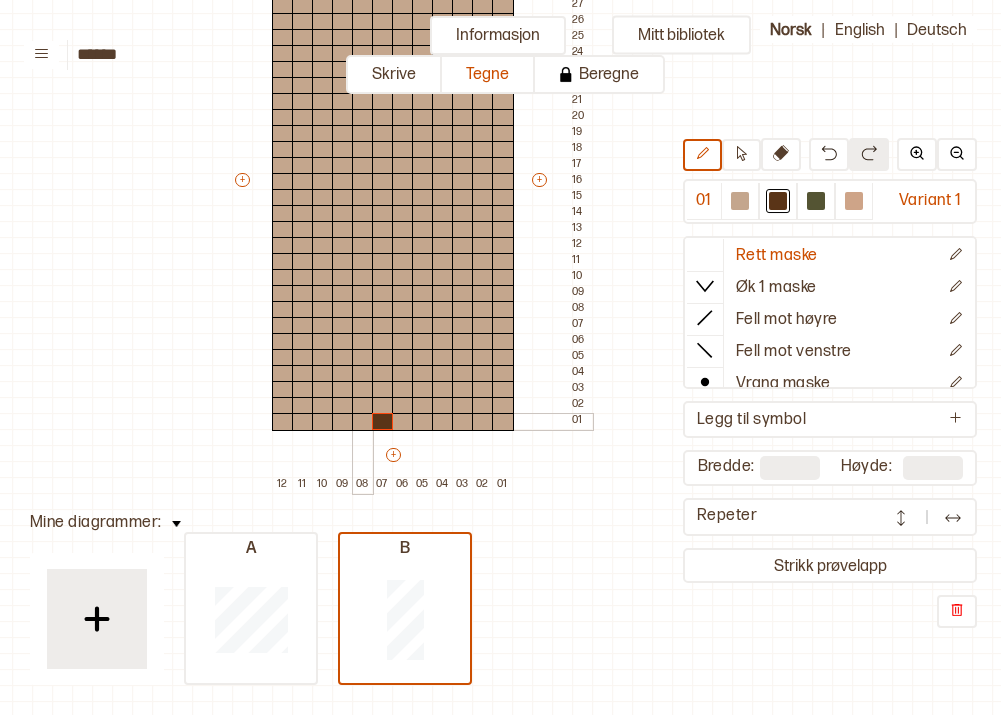 click at bounding box center [363, 422] 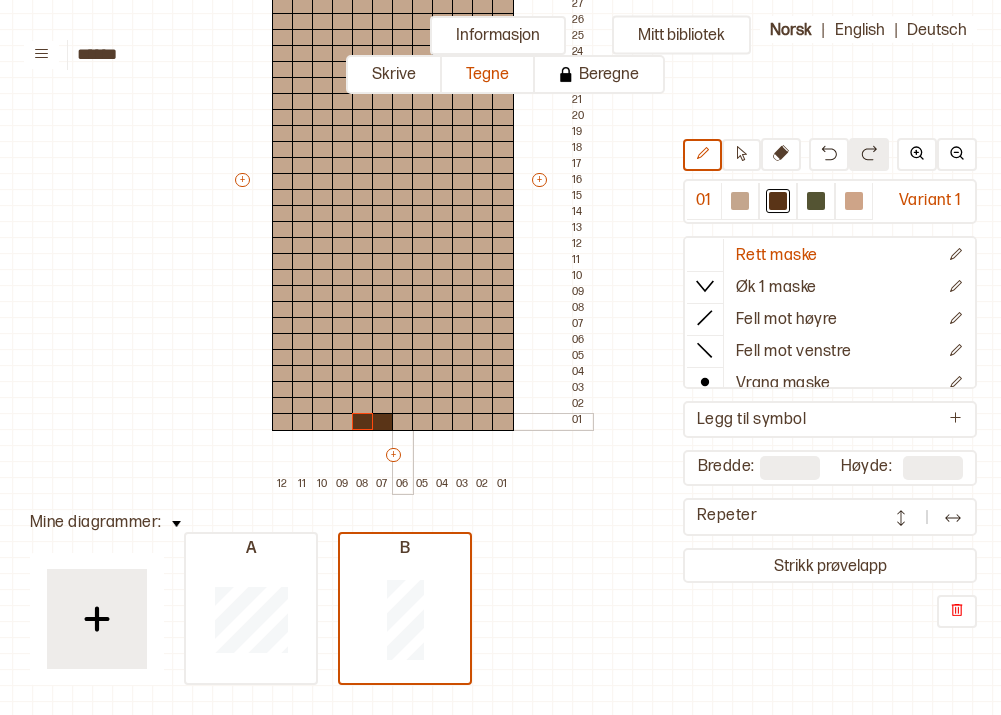 click at bounding box center (403, 422) 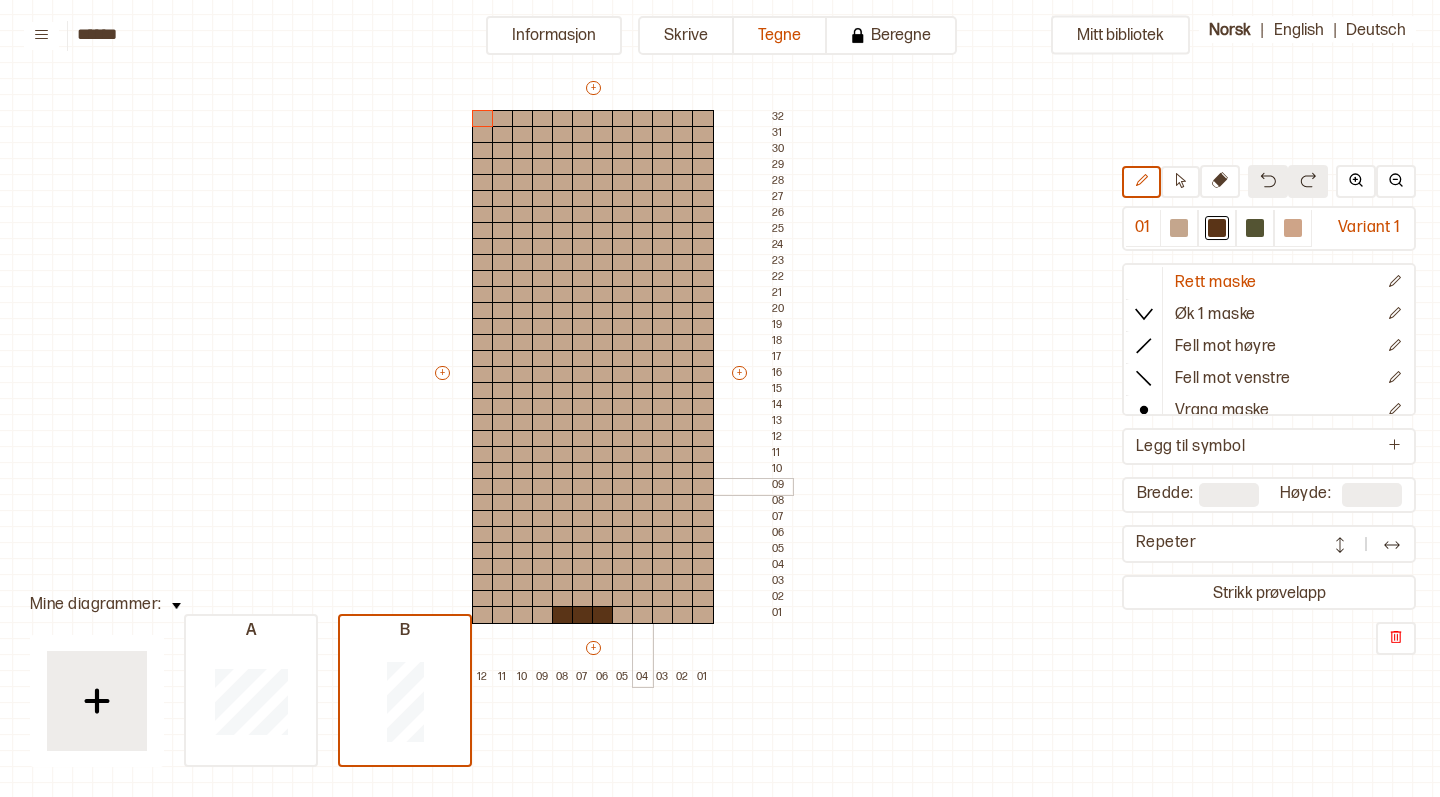 scroll, scrollTop: 117, scrollLeft: 108, axis: both 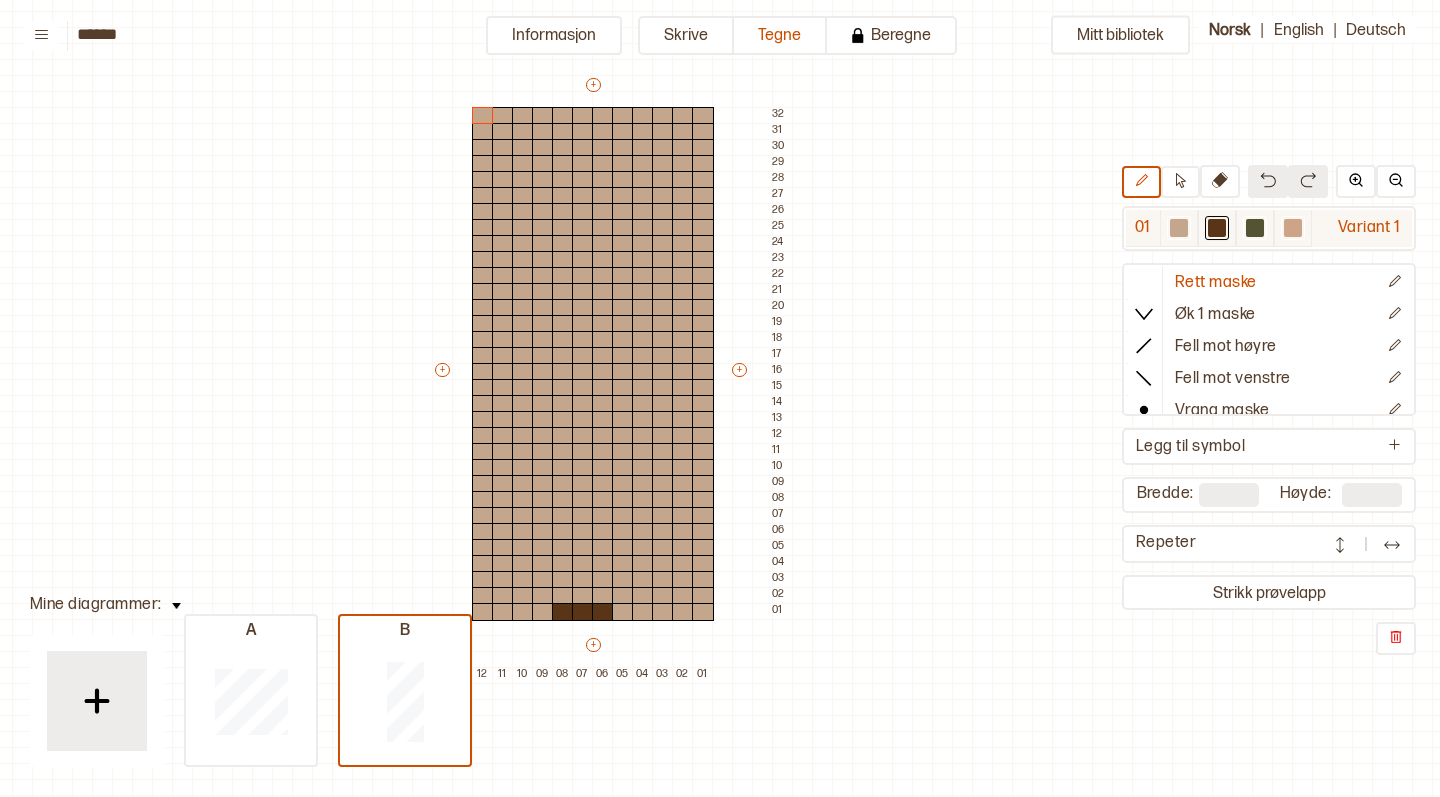 click at bounding box center (1255, 228) 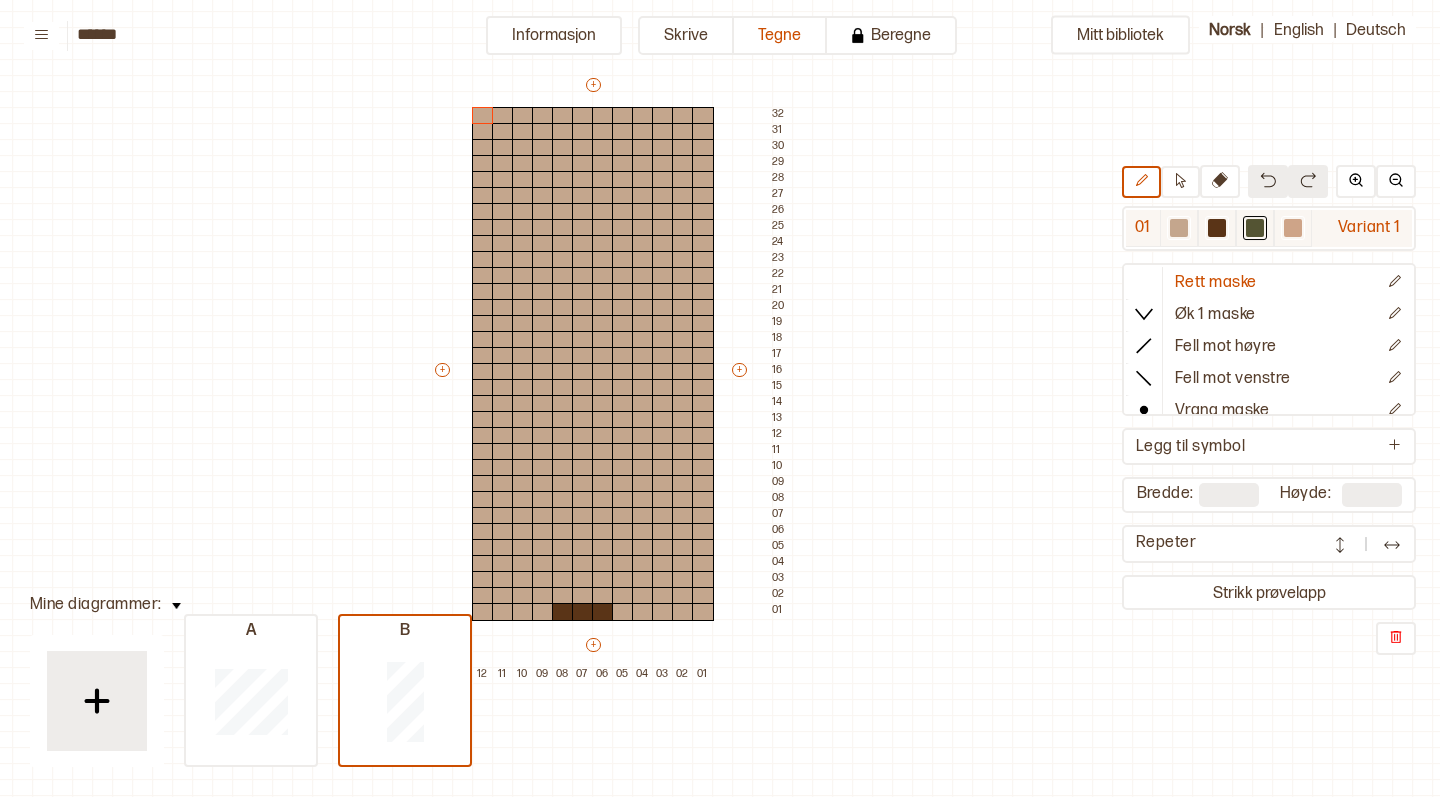 click at bounding box center [1255, 228] 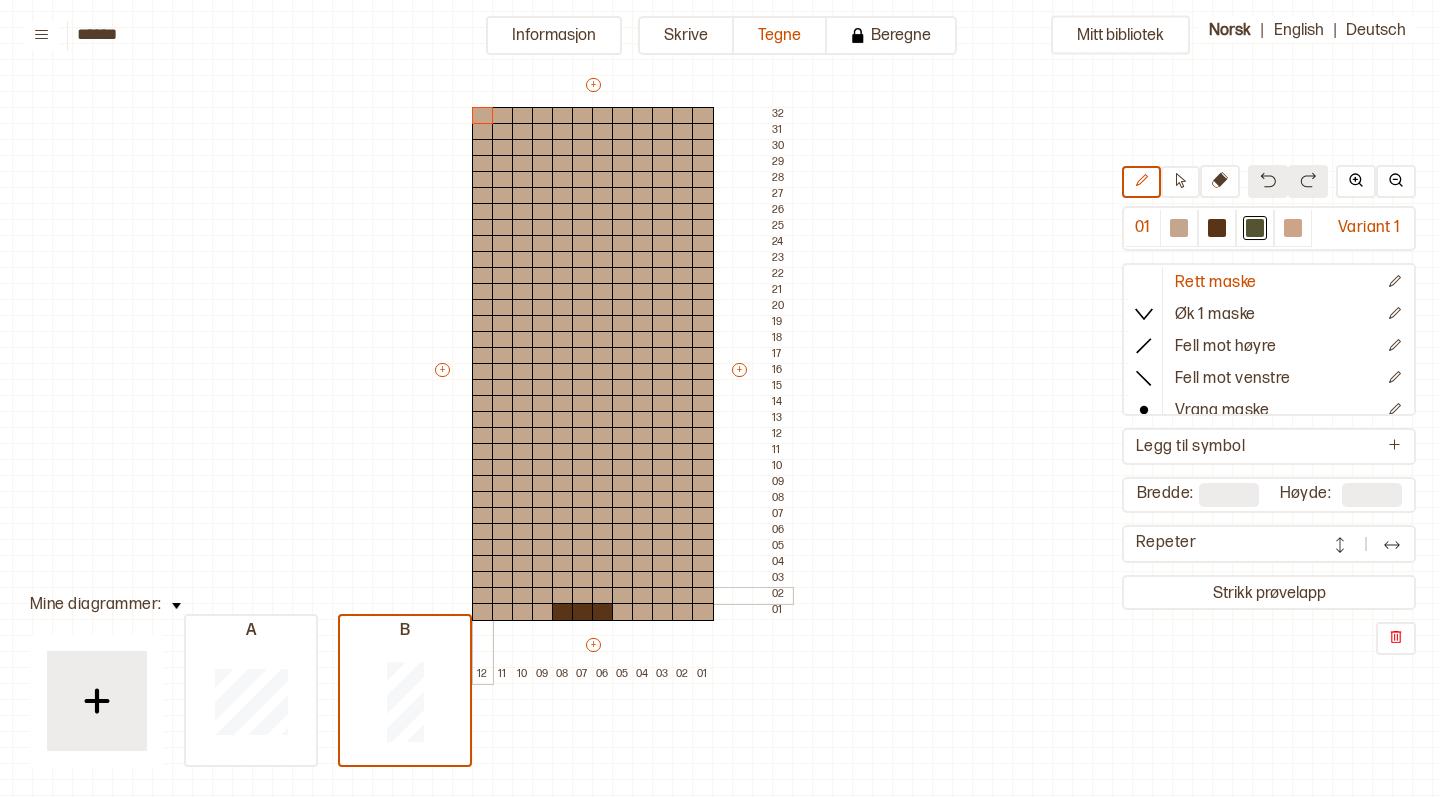 click at bounding box center (483, 596) 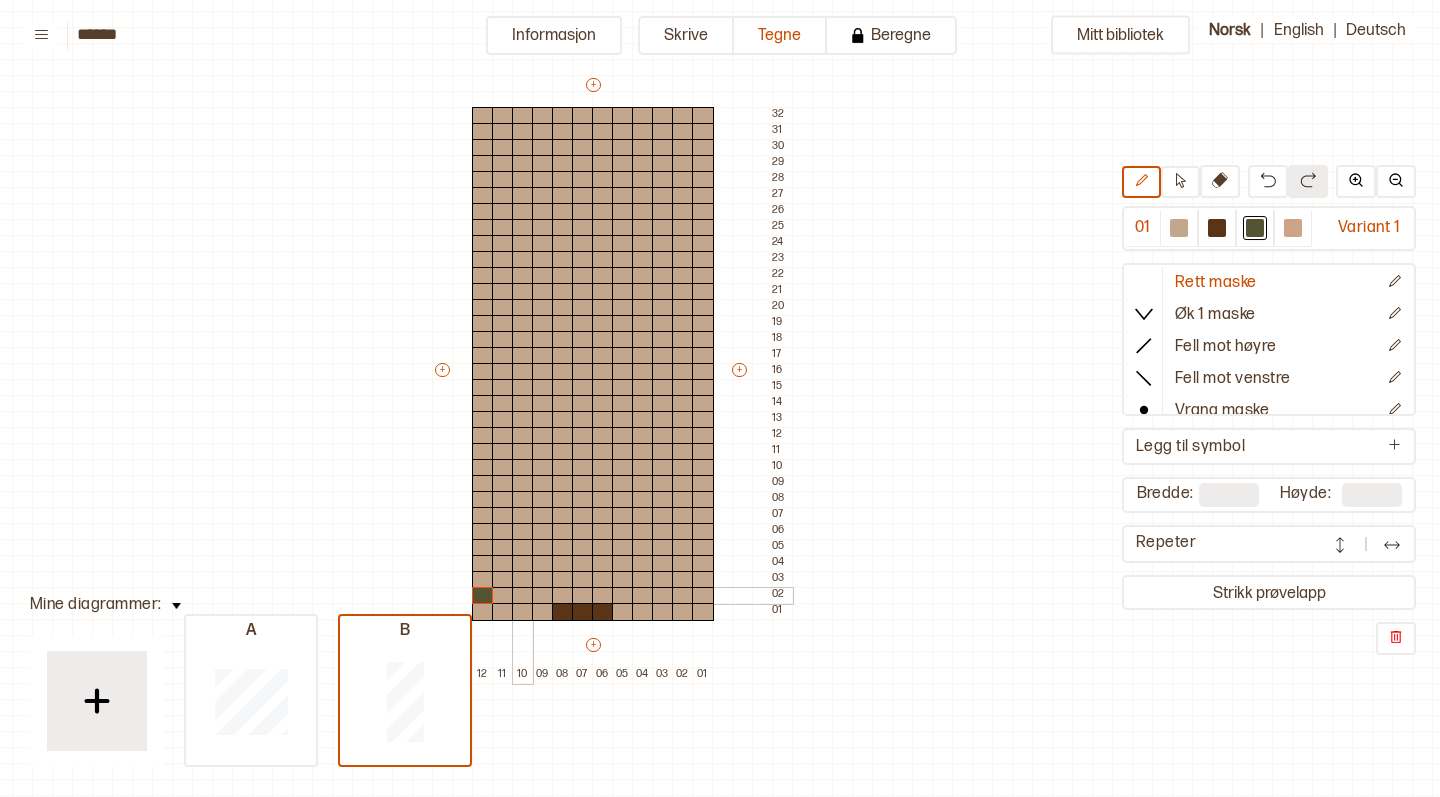 click at bounding box center (523, 596) 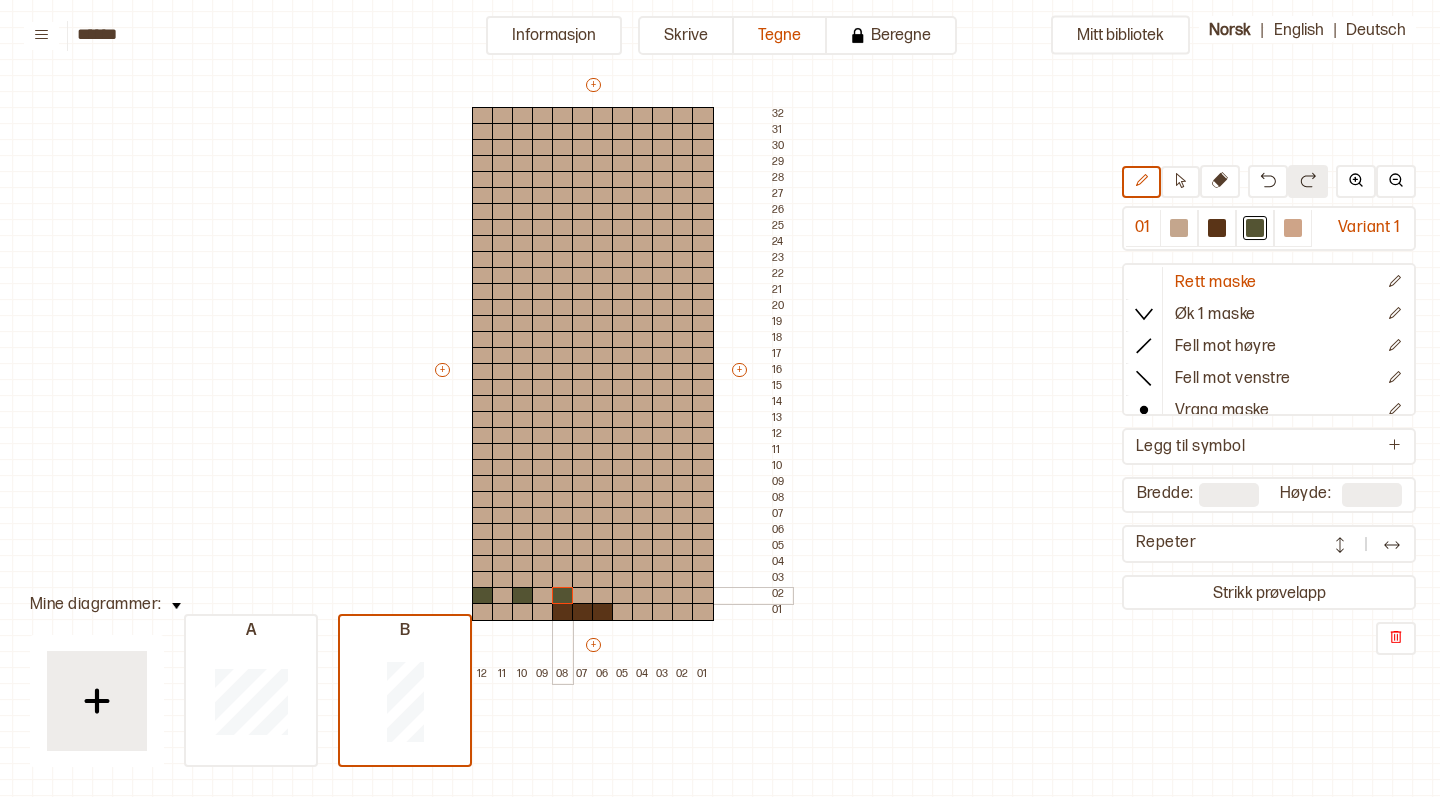 click at bounding box center [563, 596] 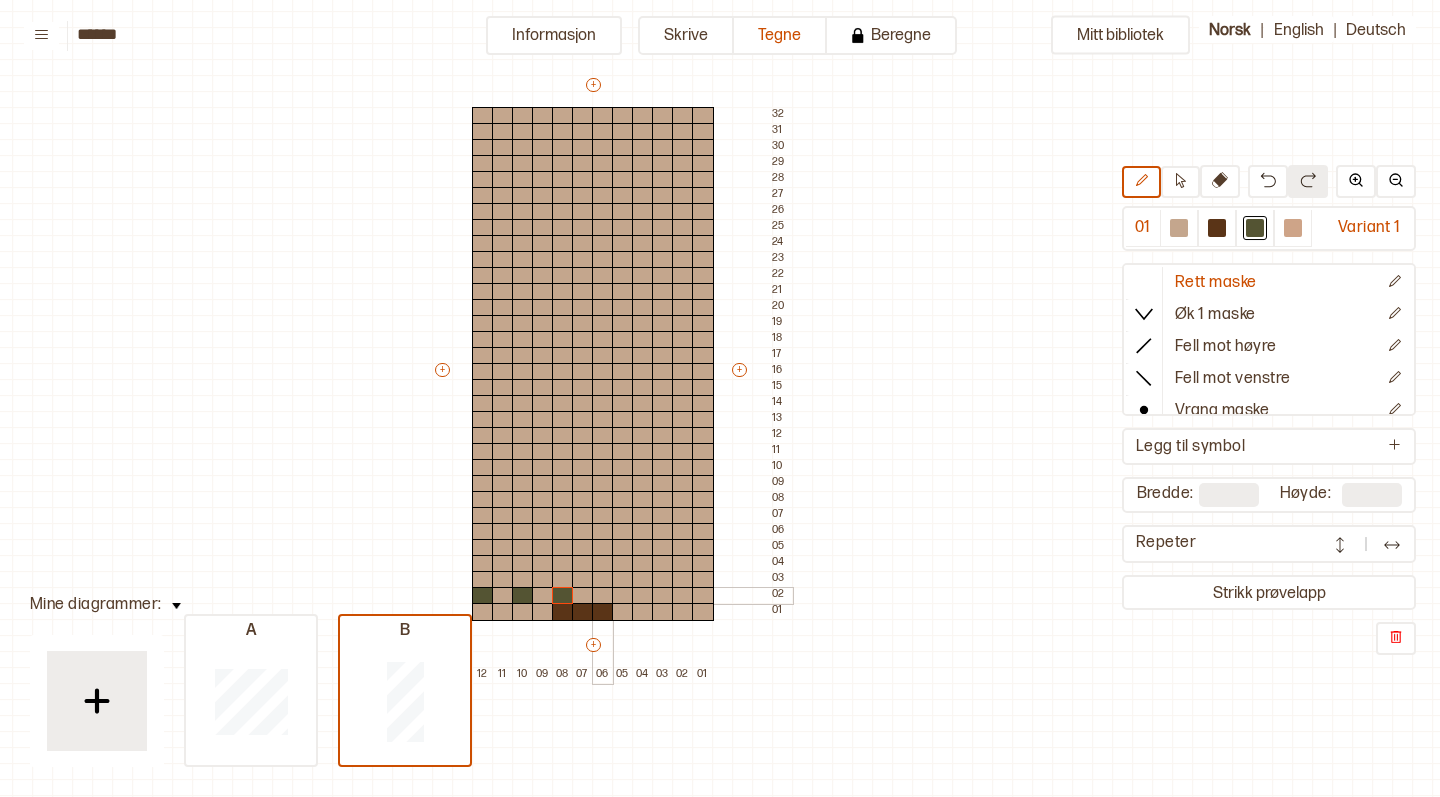 click at bounding box center (603, 596) 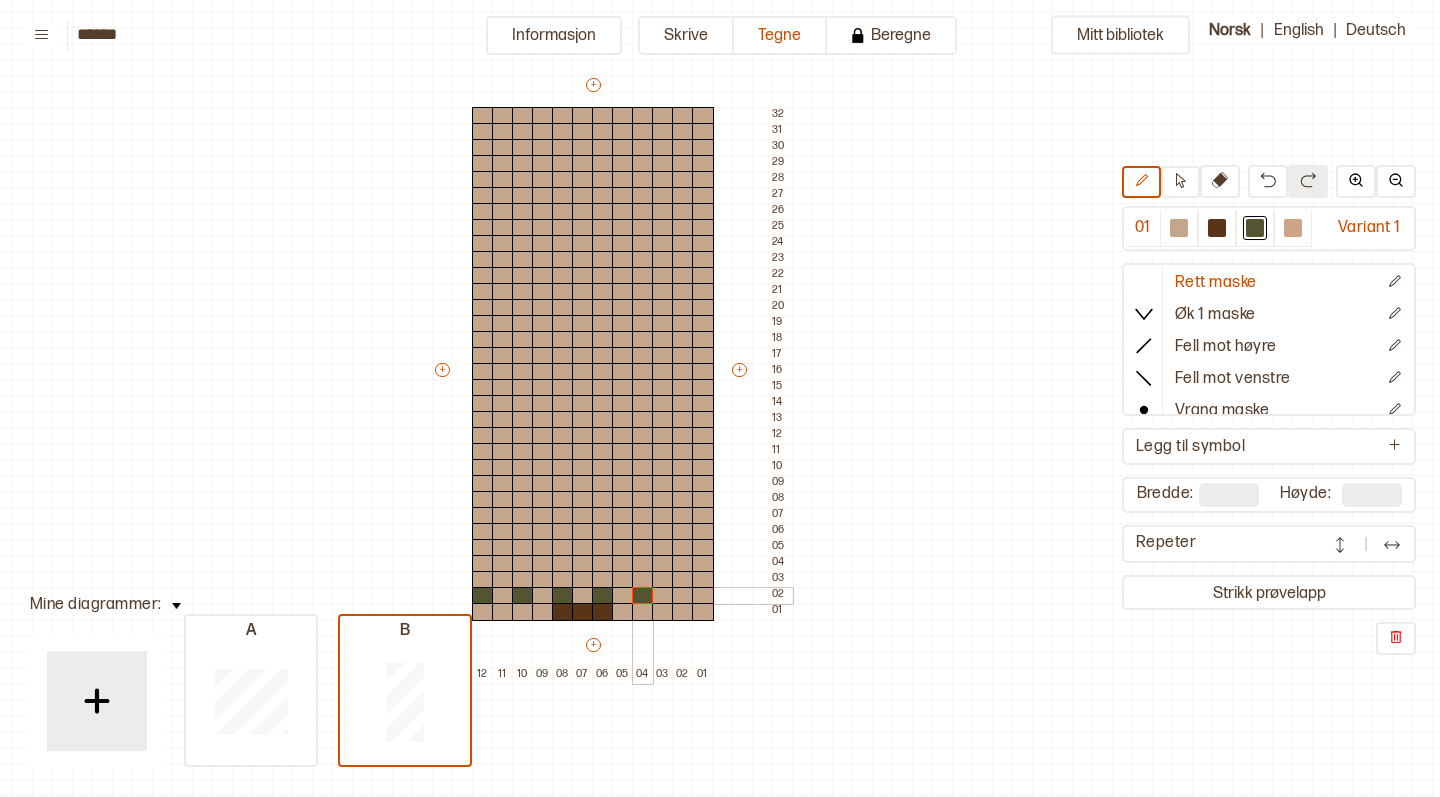 click at bounding box center [643, 596] 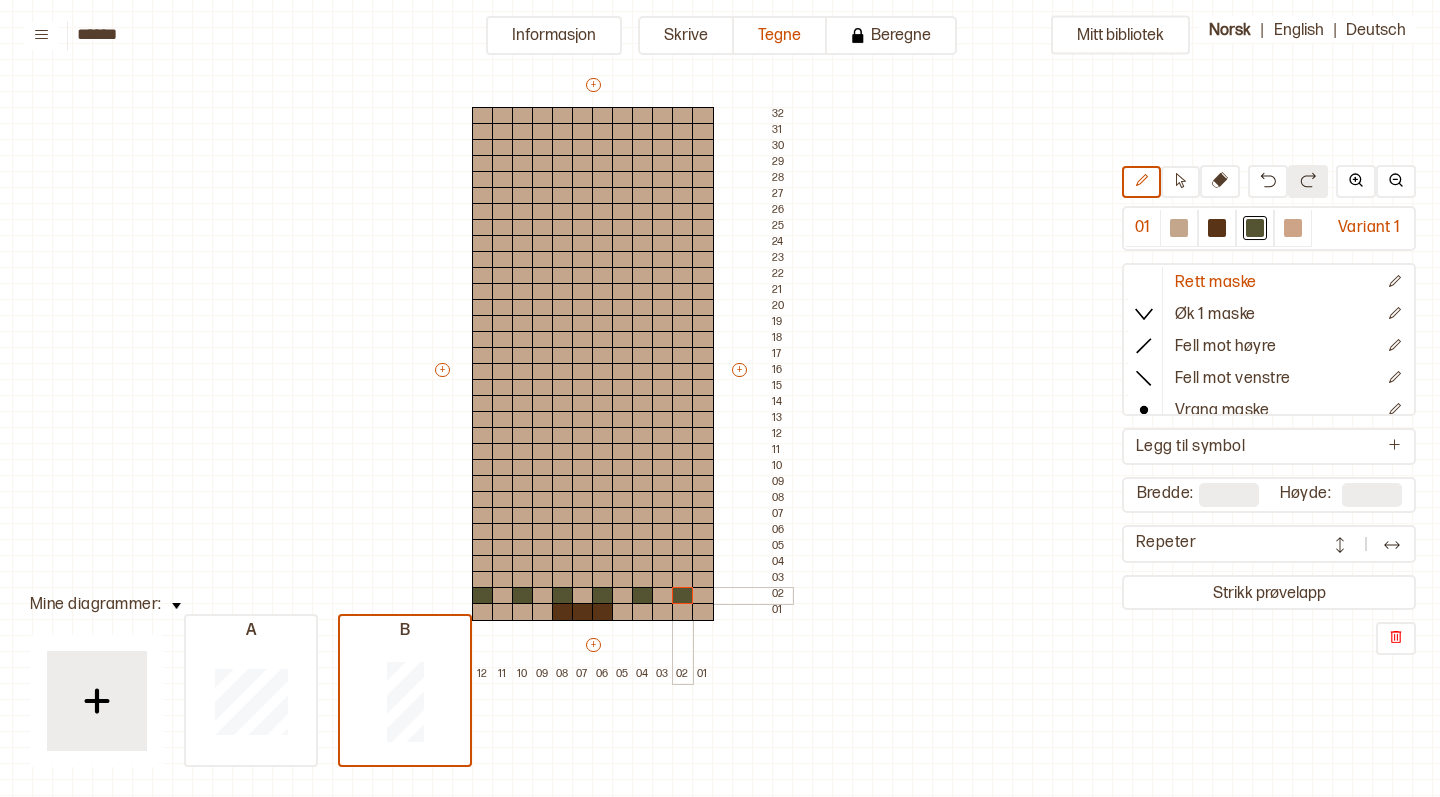 click at bounding box center [683, 596] 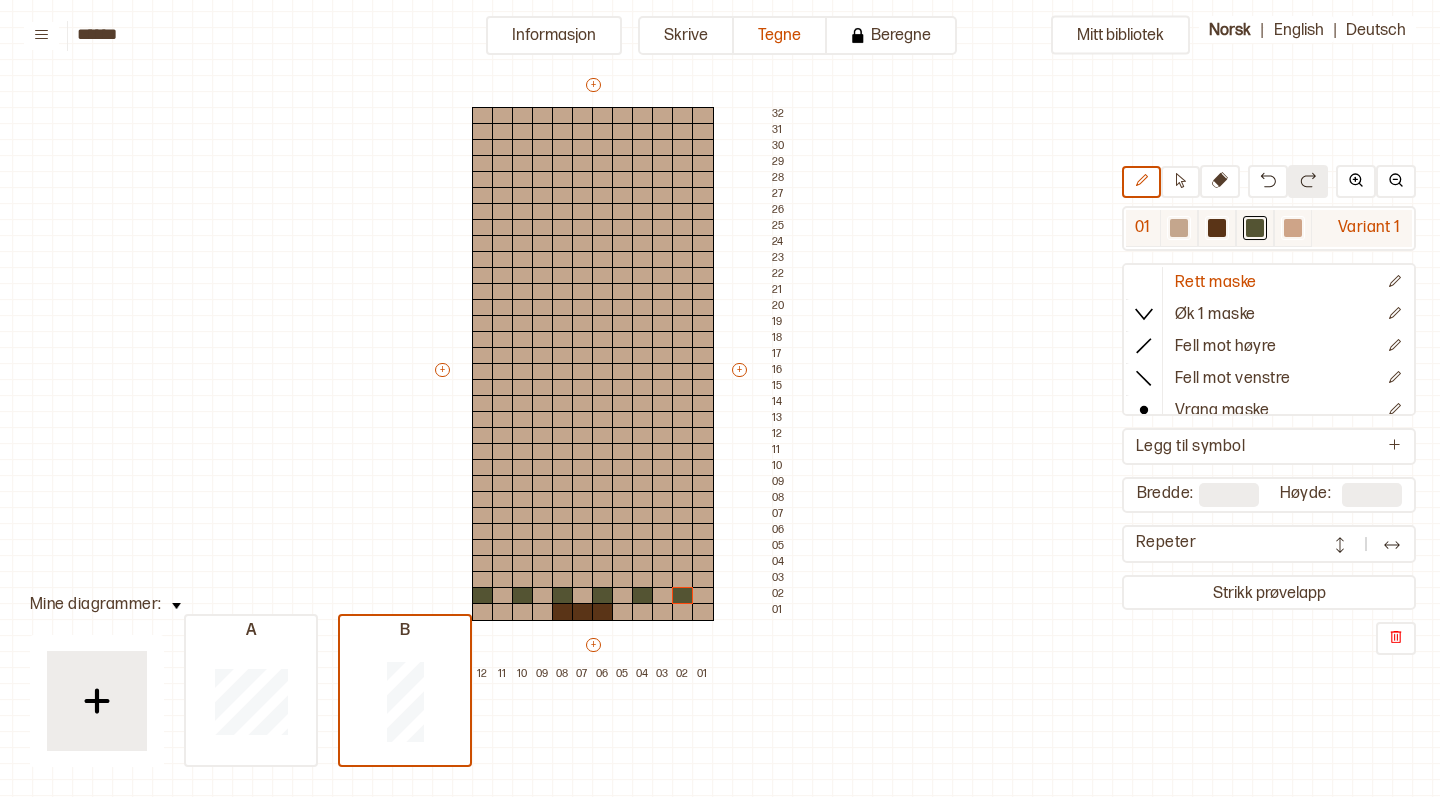 click at bounding box center (1217, 228) 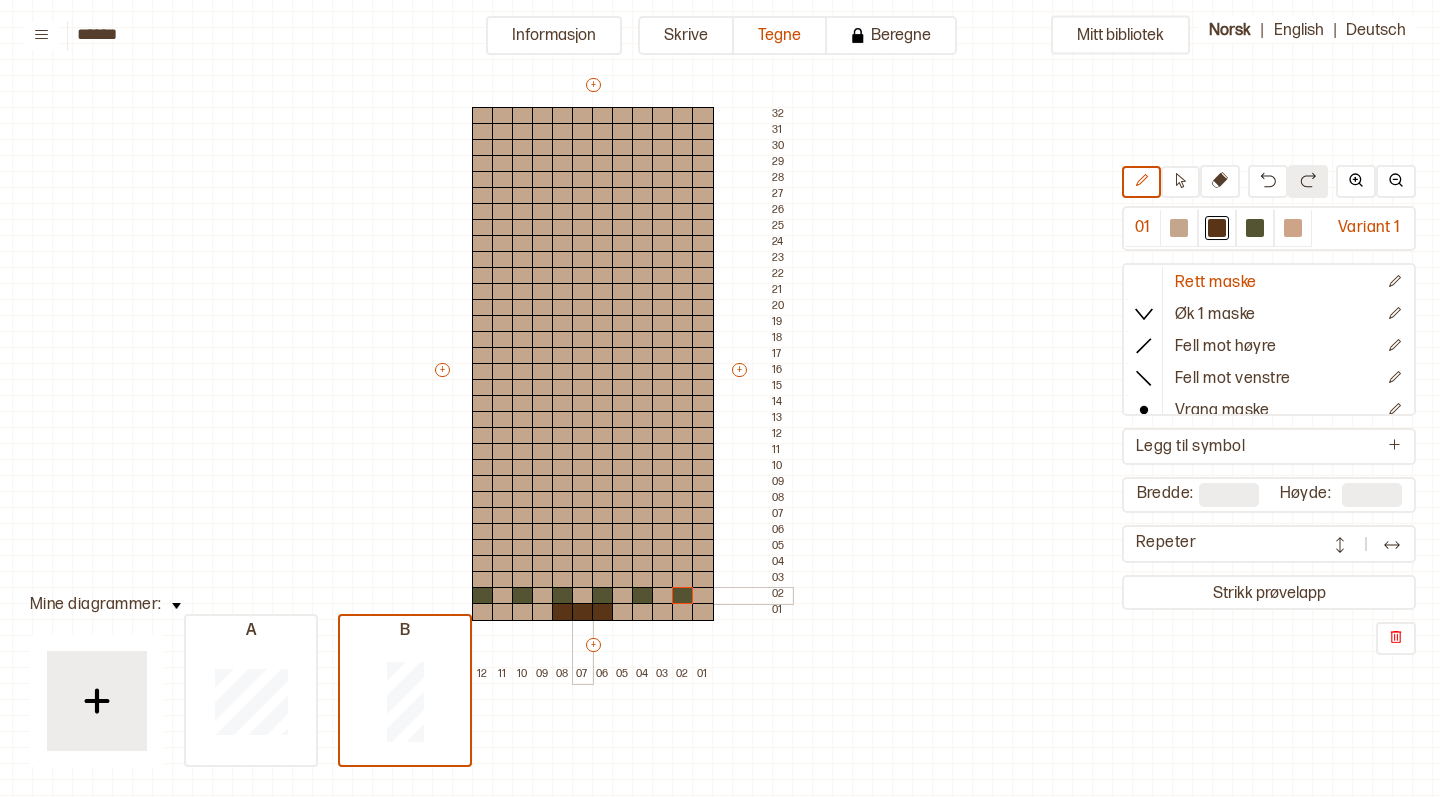 click at bounding box center [583, 596] 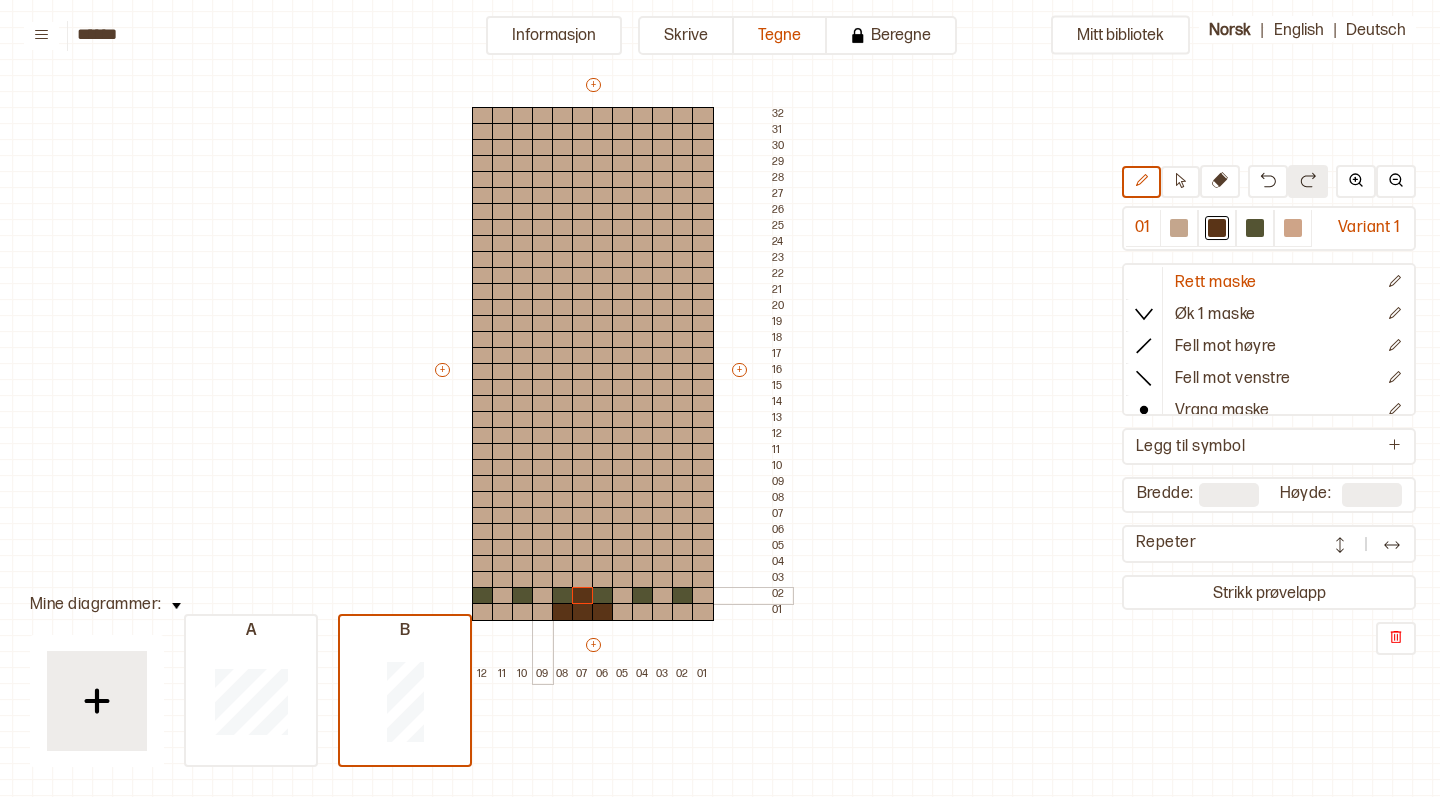 click at bounding box center (543, 596) 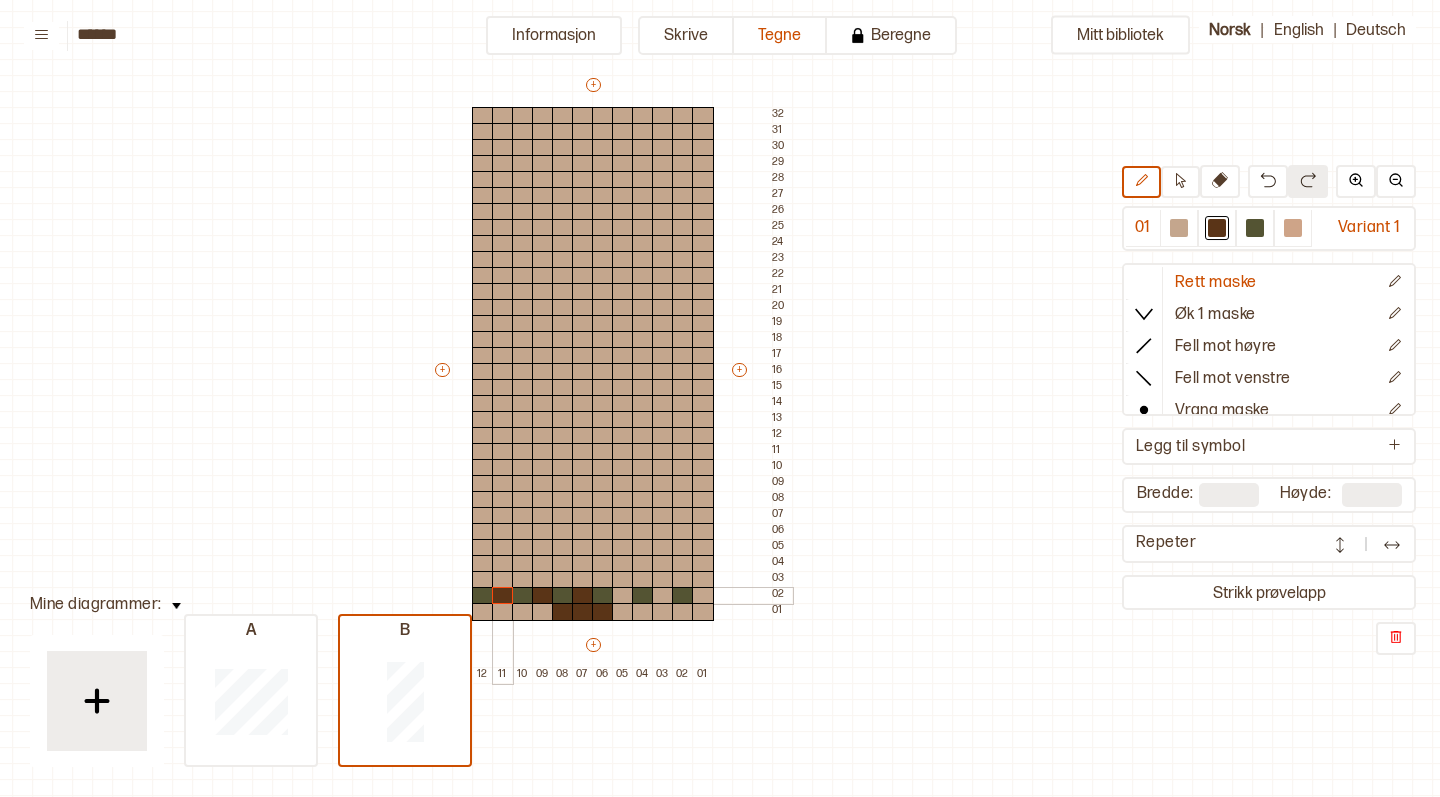 click at bounding box center [503, 596] 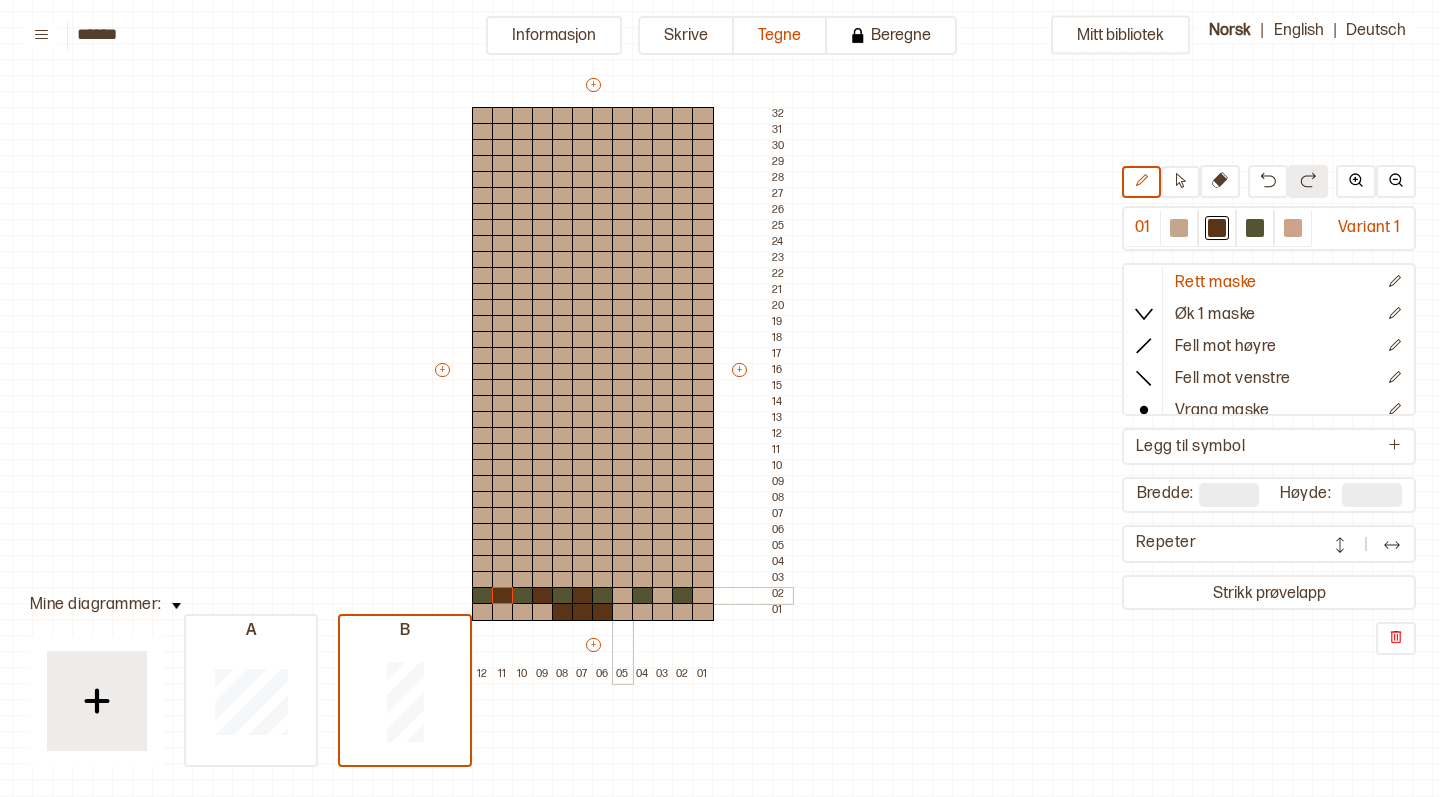 click at bounding box center [623, 596] 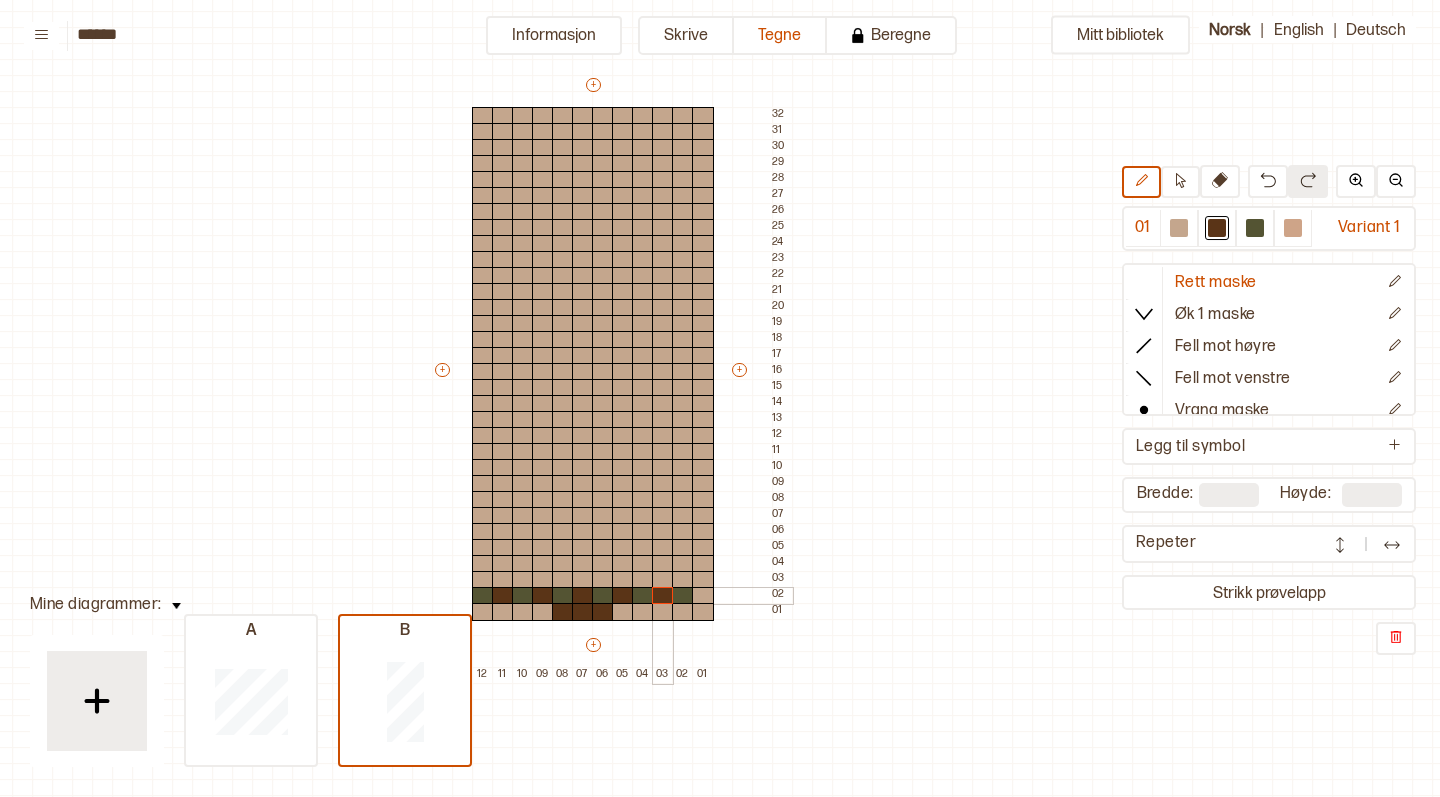 click at bounding box center [663, 596] 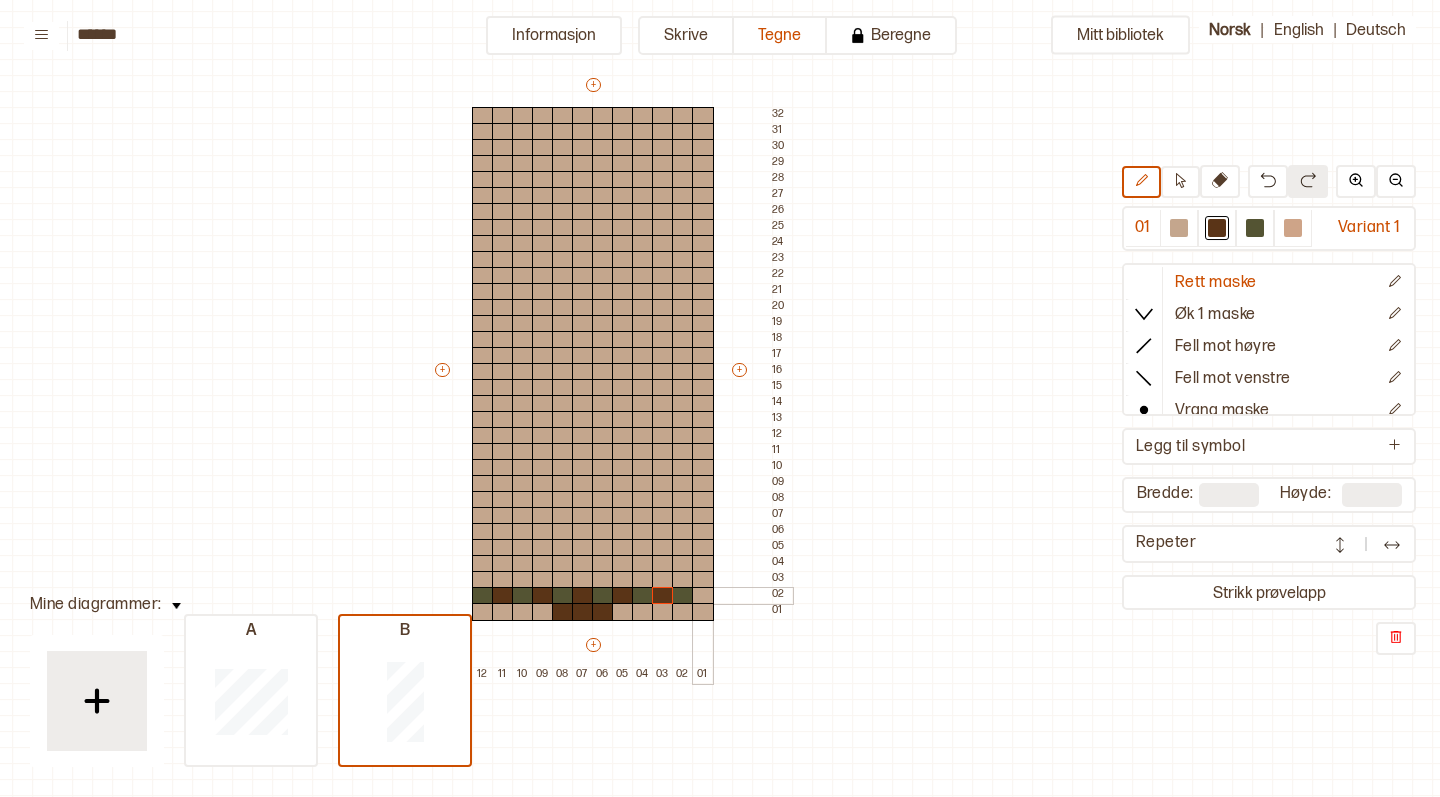 click at bounding box center [703, 596] 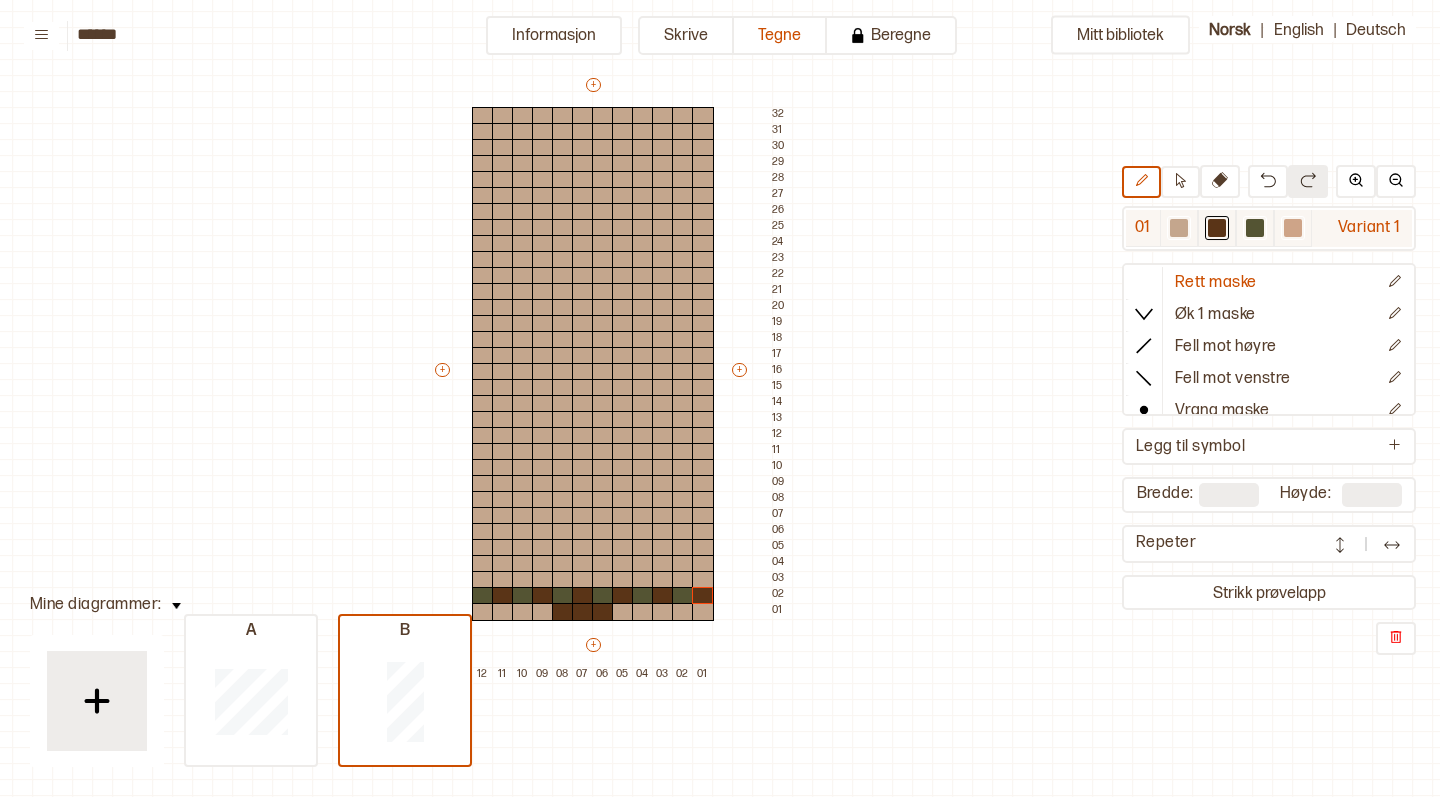 click at bounding box center (1255, 228) 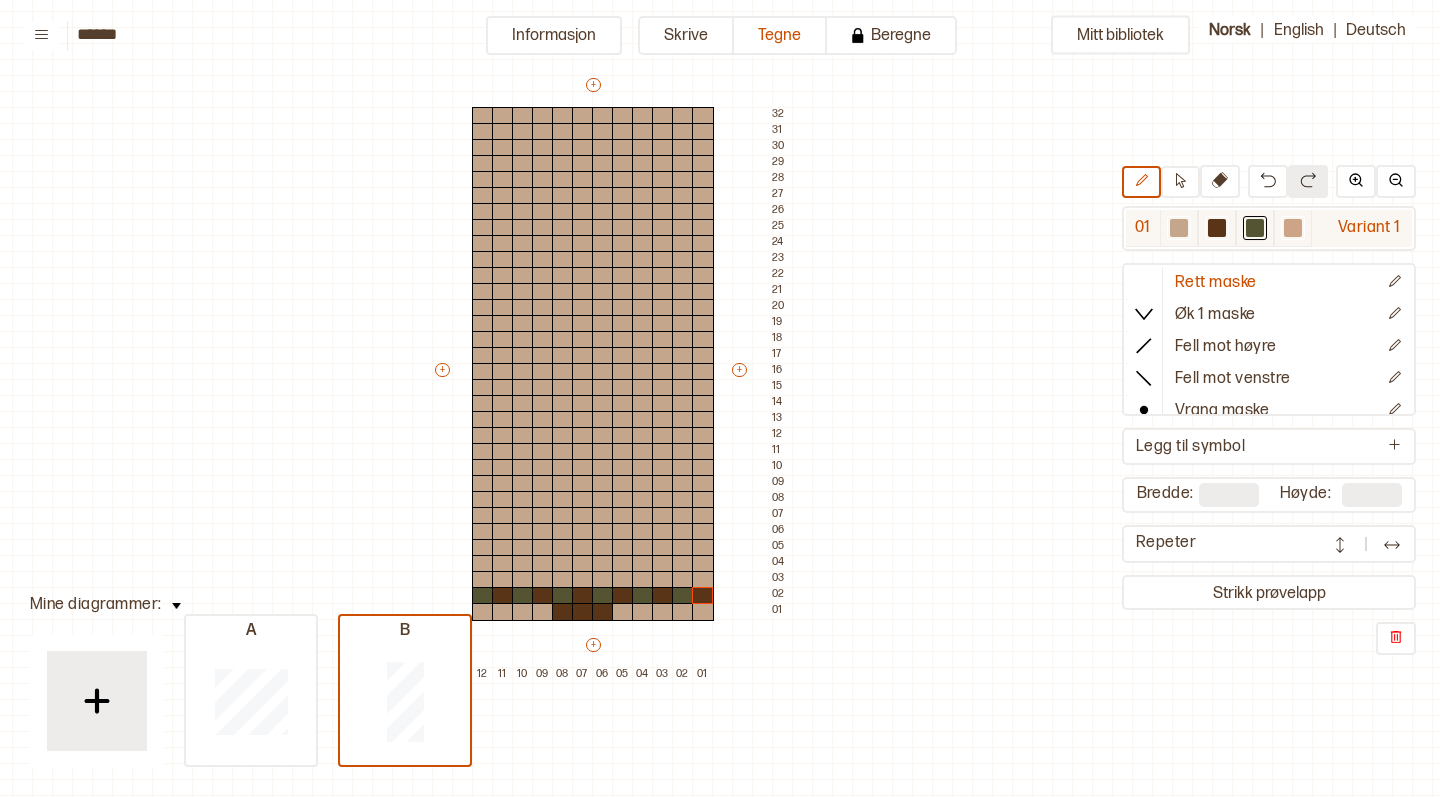 click at bounding box center [1293, 228] 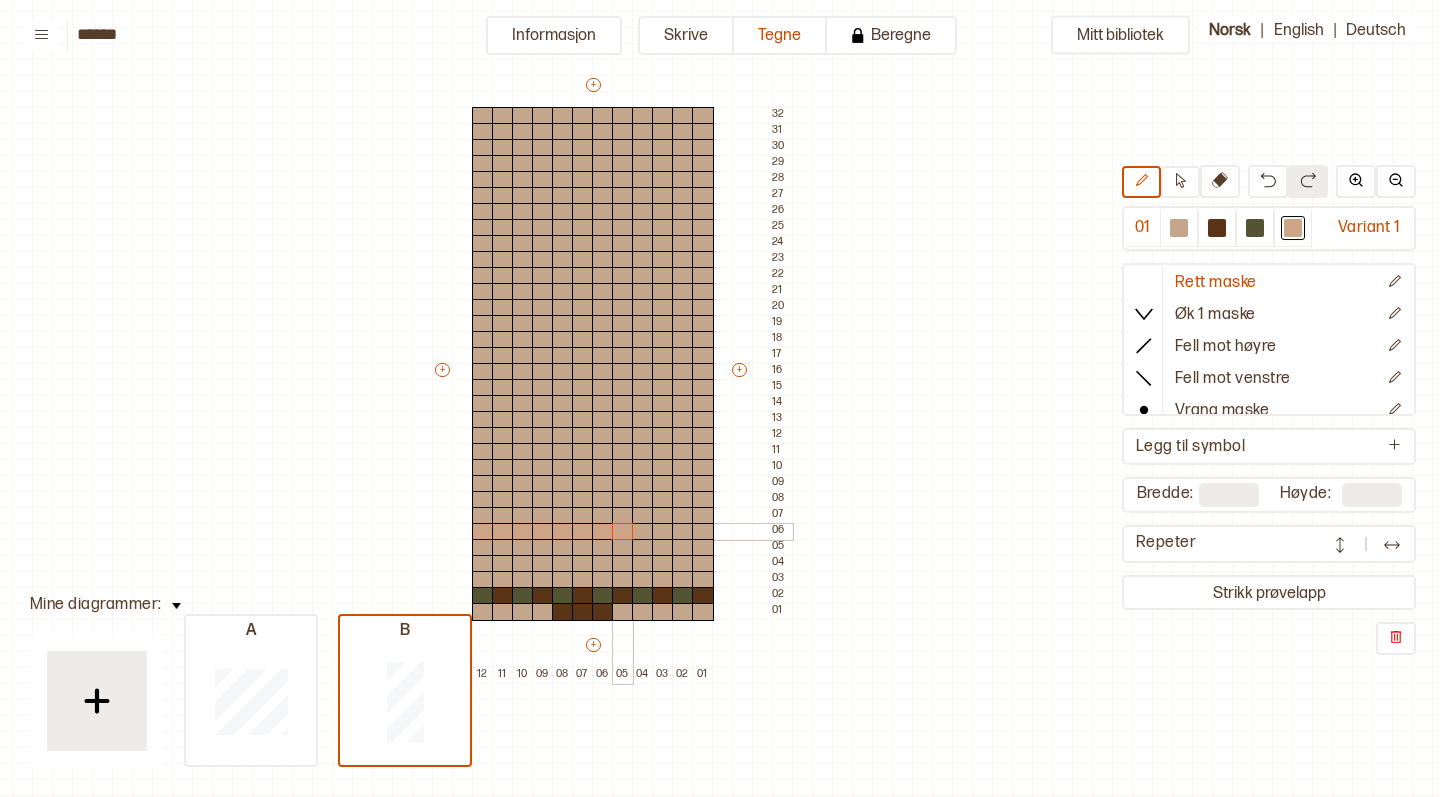 drag, startPoint x: 481, startPoint y: 526, endPoint x: 634, endPoint y: 539, distance: 153.5513 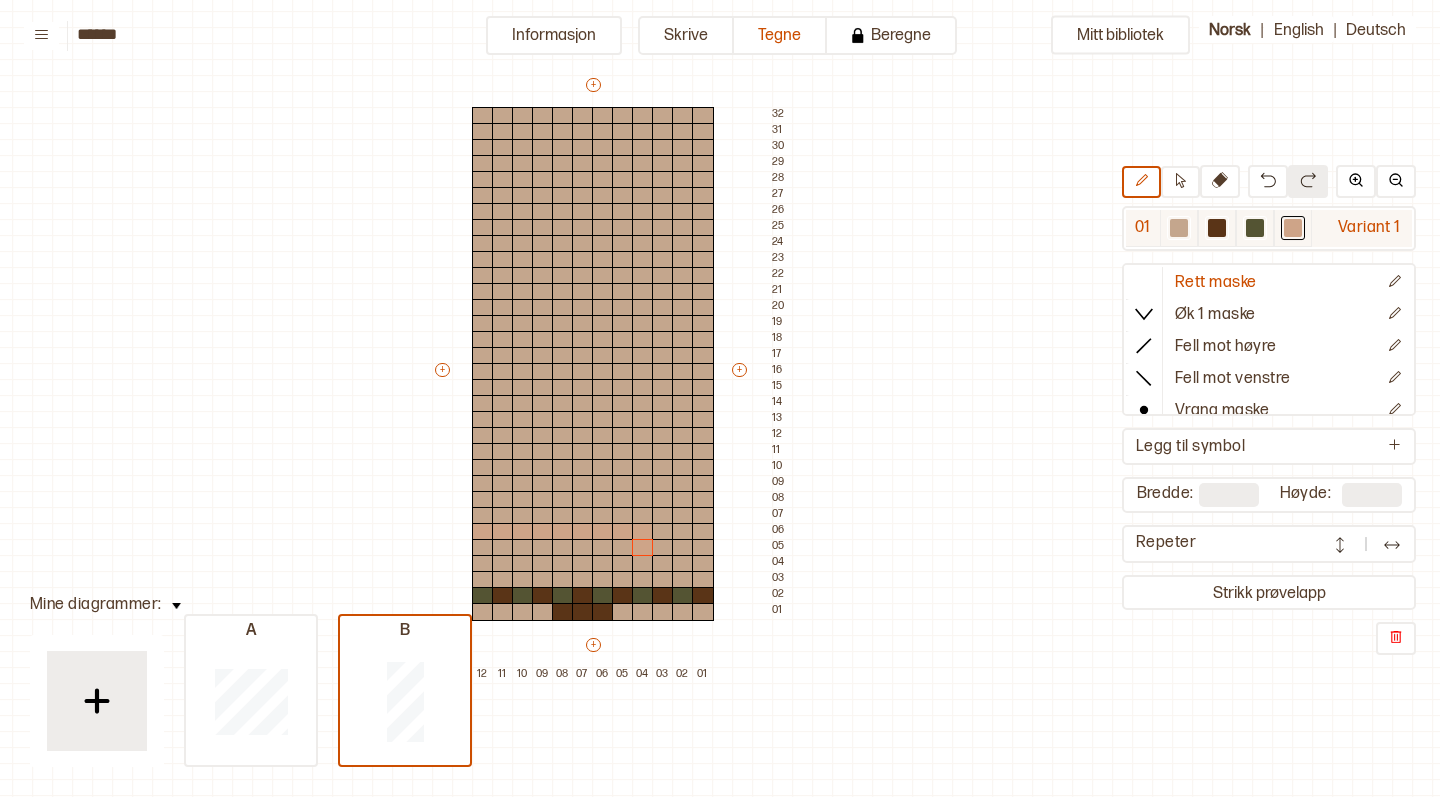 click on "Variant 1" at bounding box center (1362, 228) 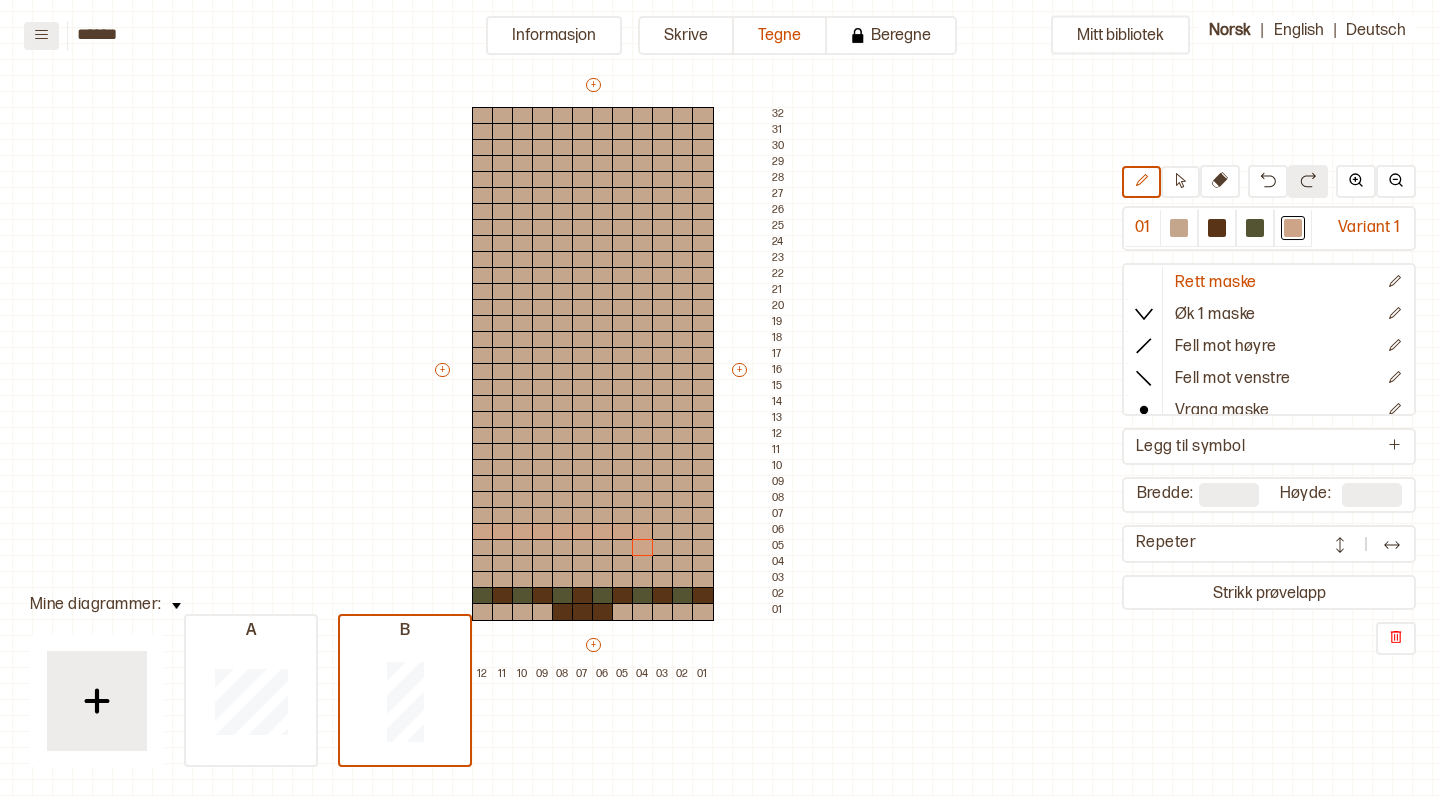 click at bounding box center [41, 36] 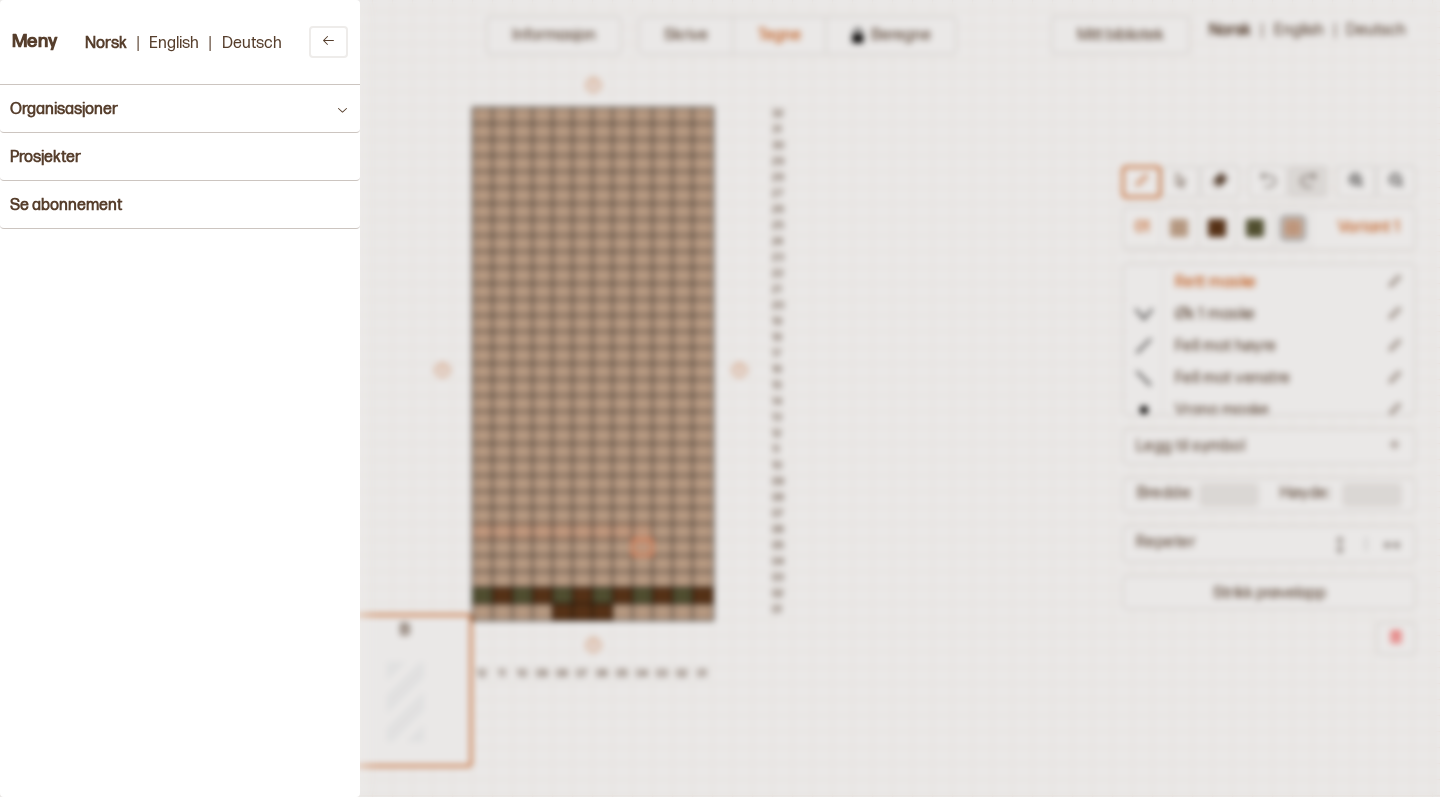 click on "Meny" at bounding box center (35, 42) 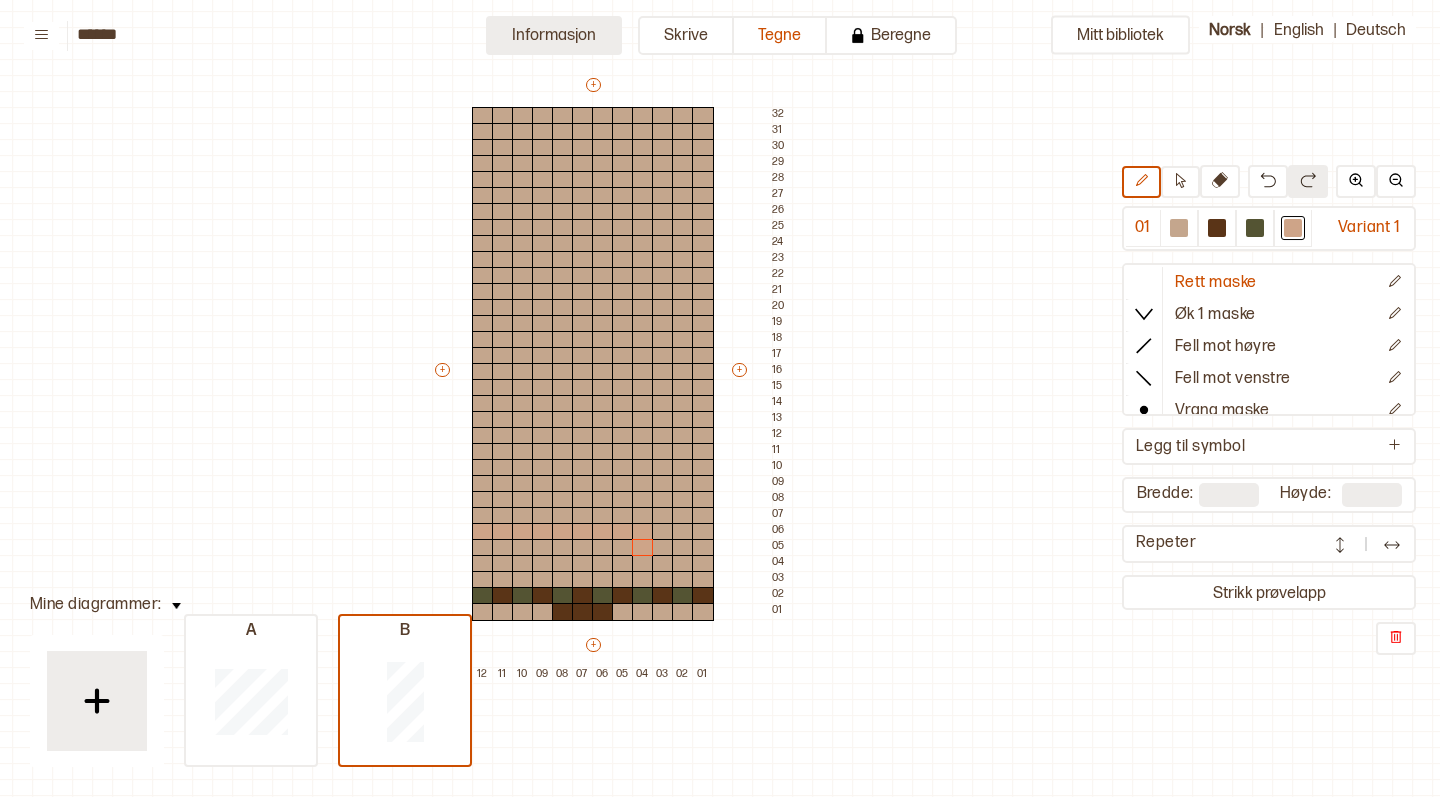 click on "Informasjon" at bounding box center [554, 35] 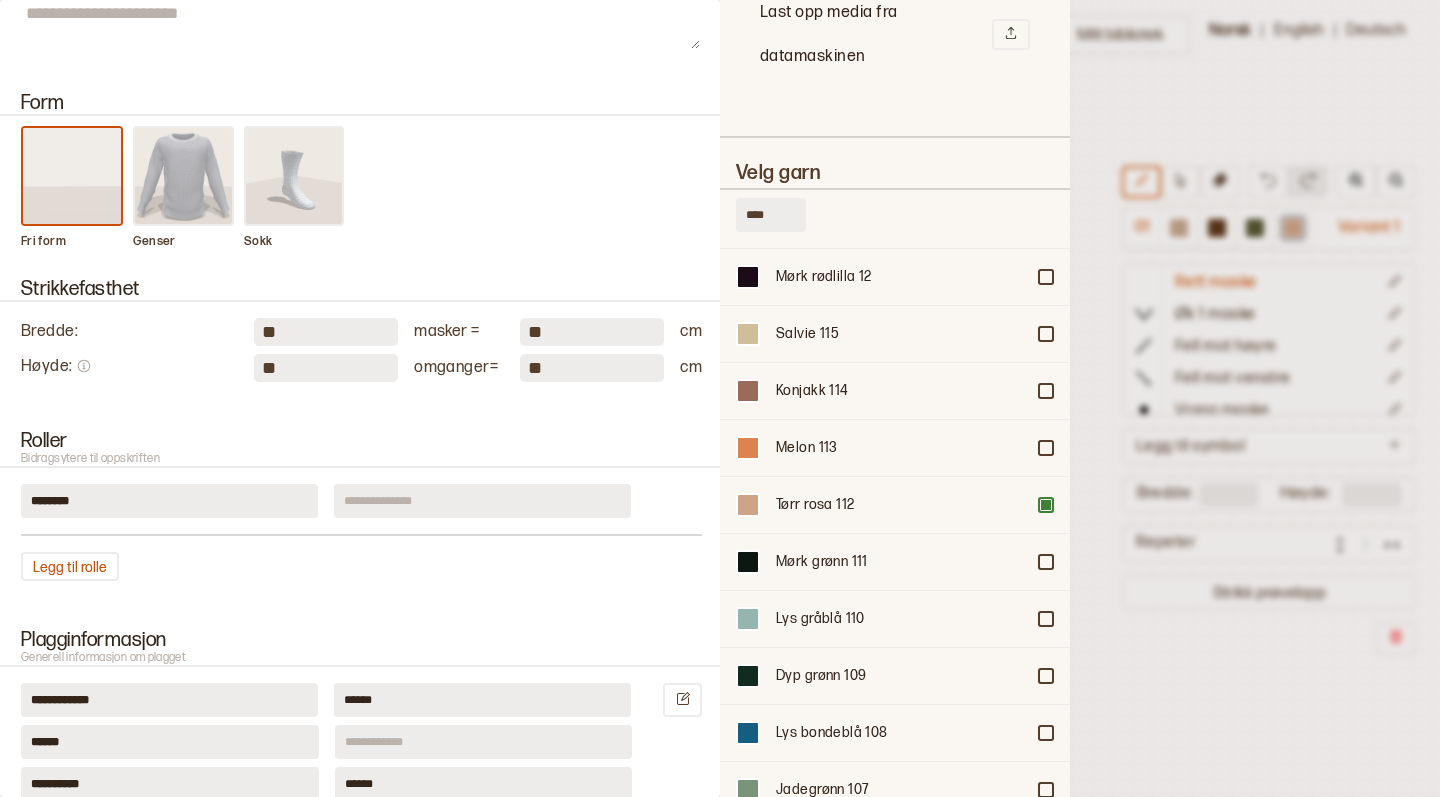 scroll, scrollTop: 144, scrollLeft: 0, axis: vertical 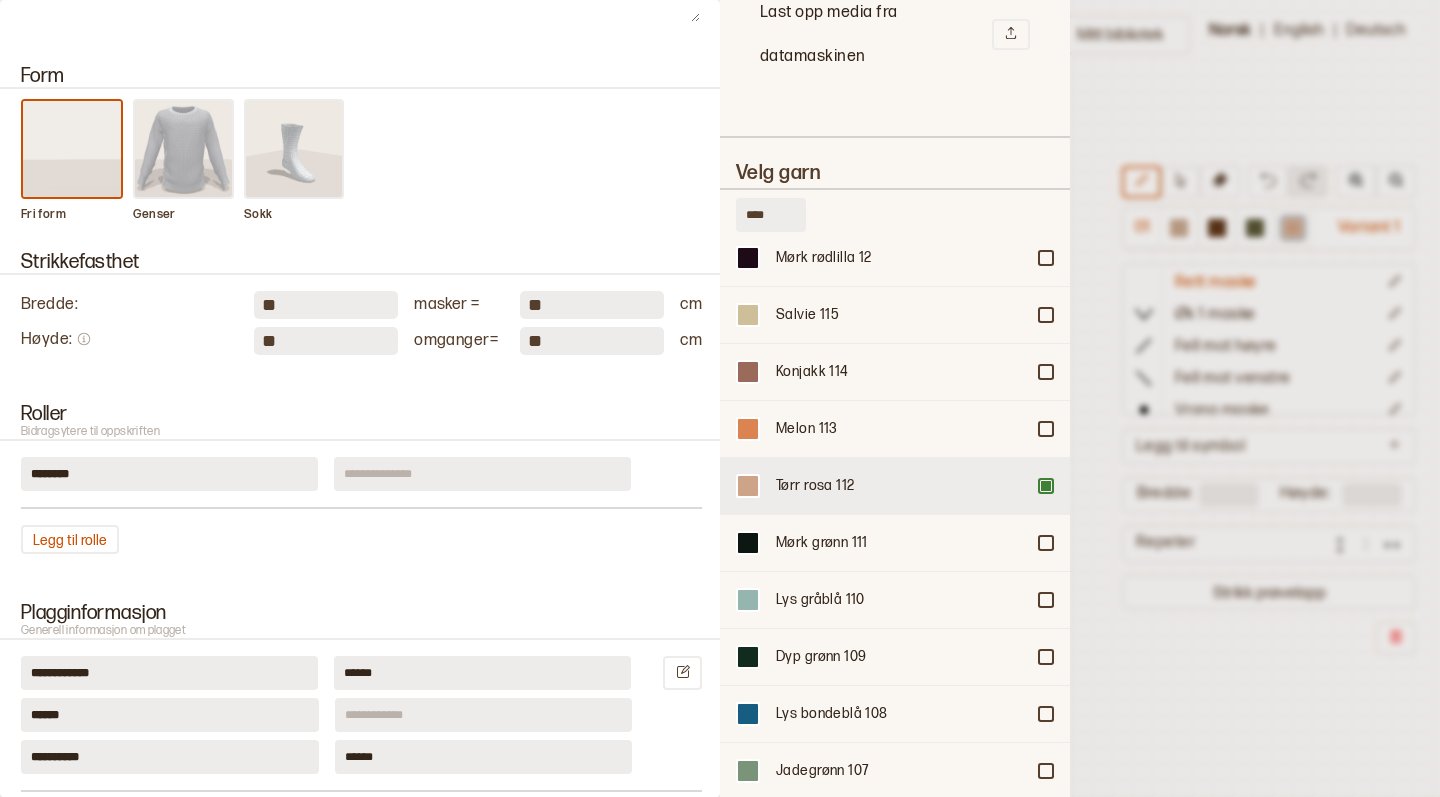 click on "Tørr rosa 112" at bounding box center [900, 486] 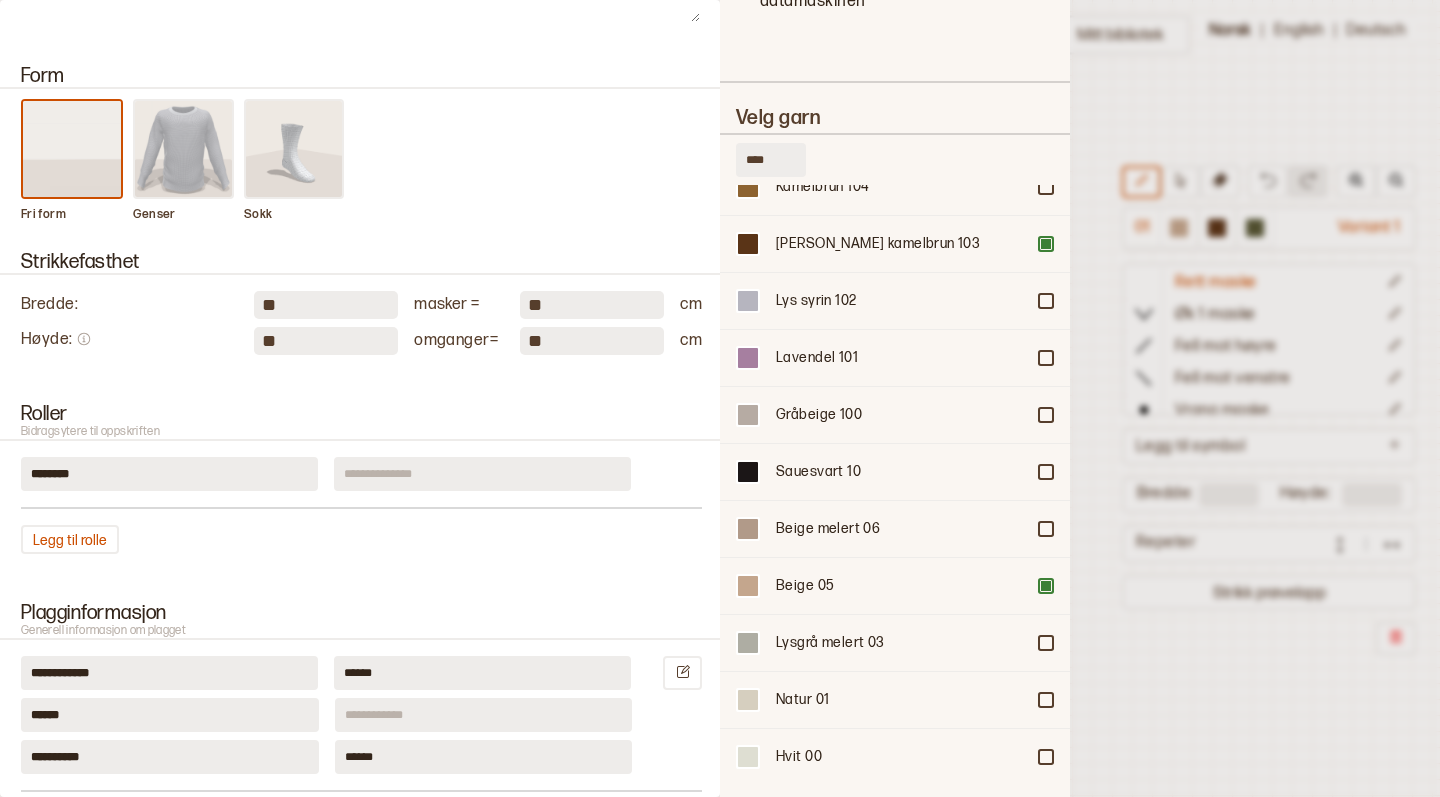 scroll, scrollTop: 4526, scrollLeft: 0, axis: vertical 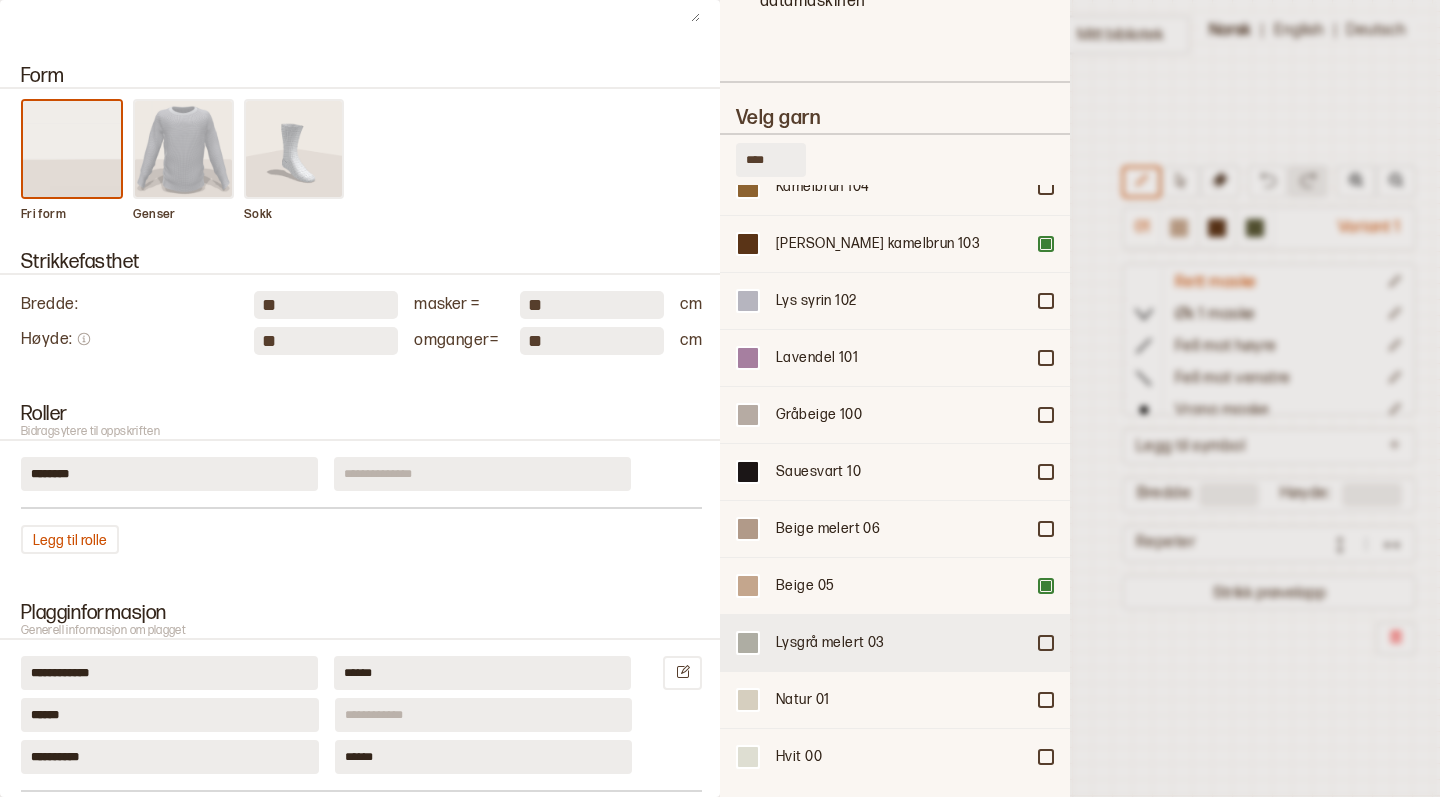 click on "Lysgrå melert 03" at bounding box center [900, 643] 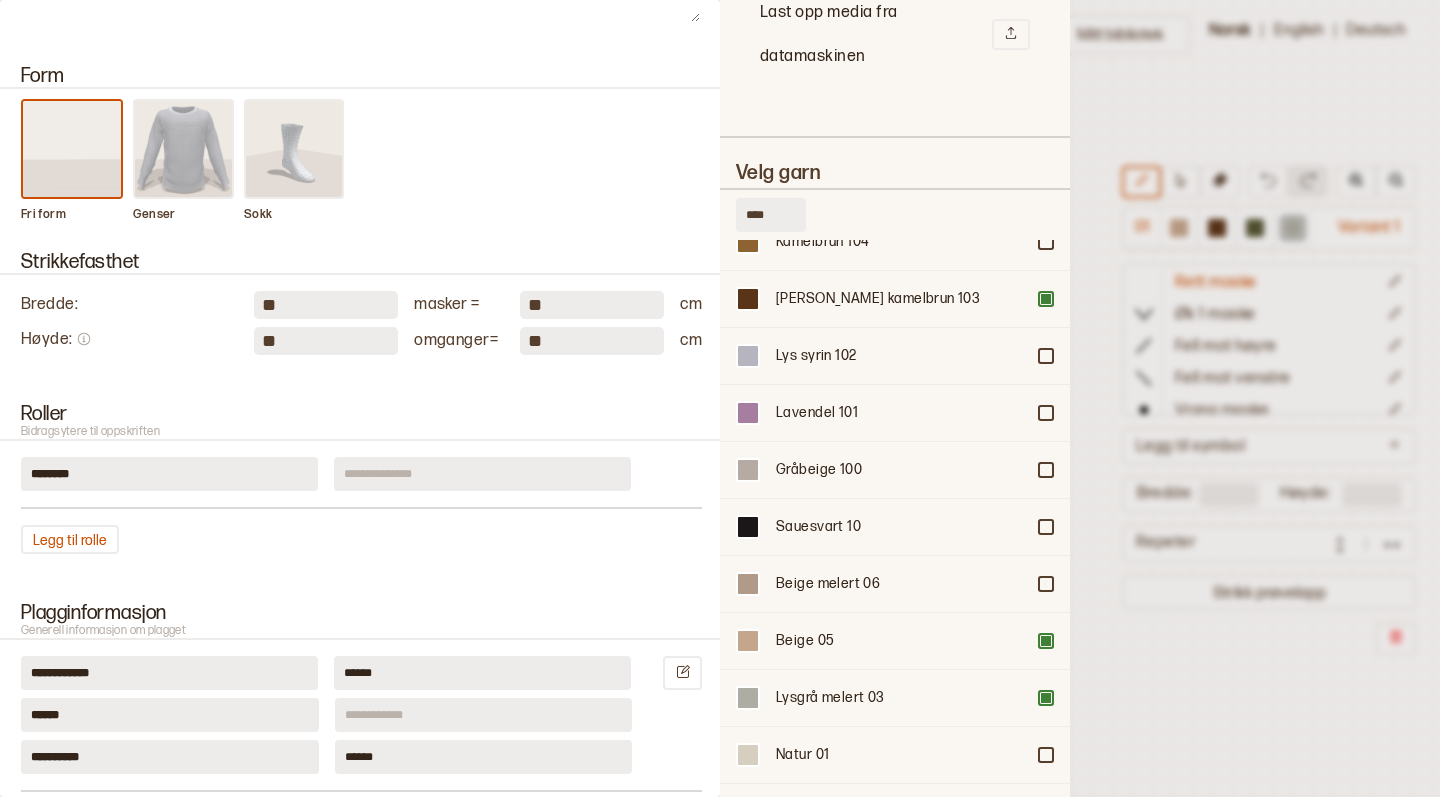 click at bounding box center [720, 398] 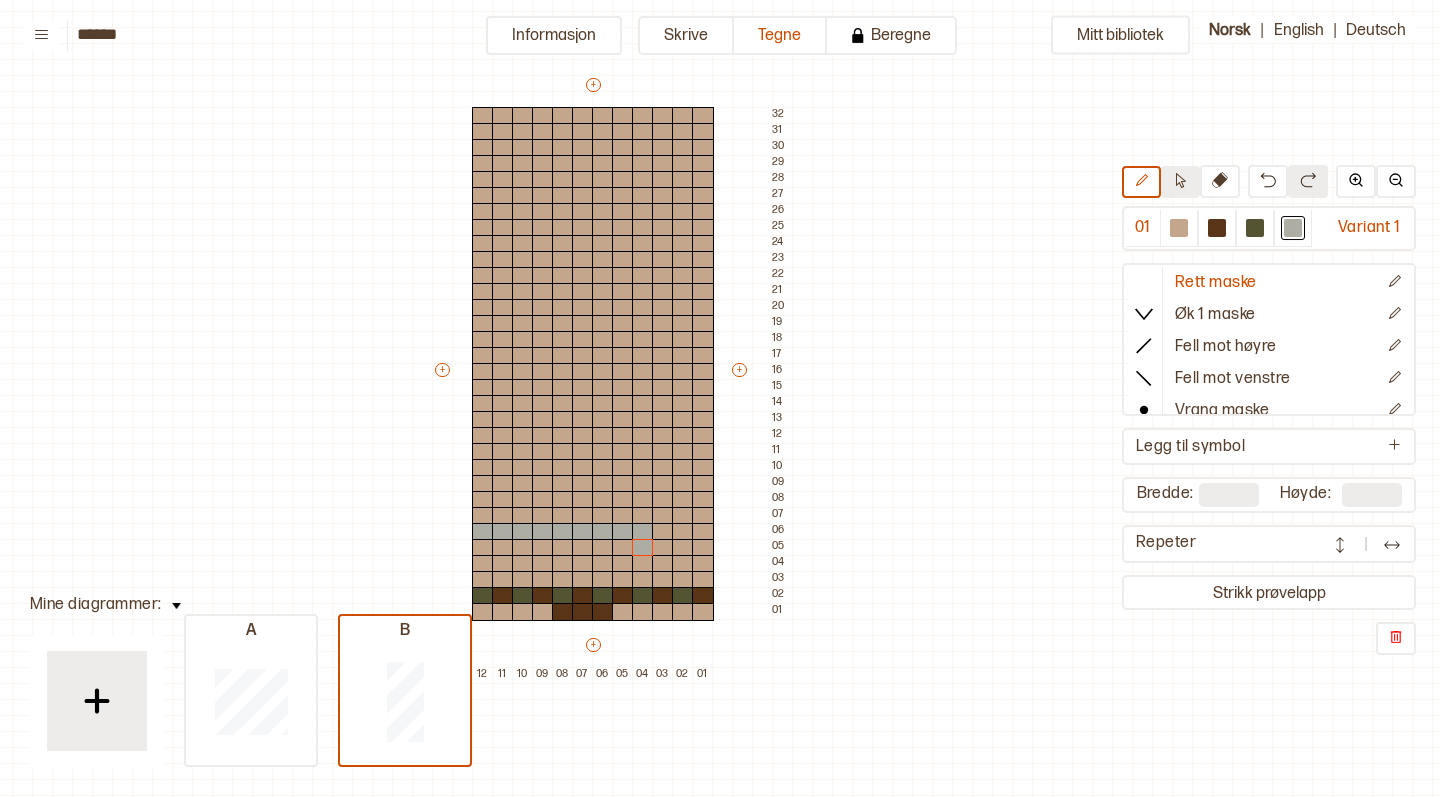 click at bounding box center [1180, 182] 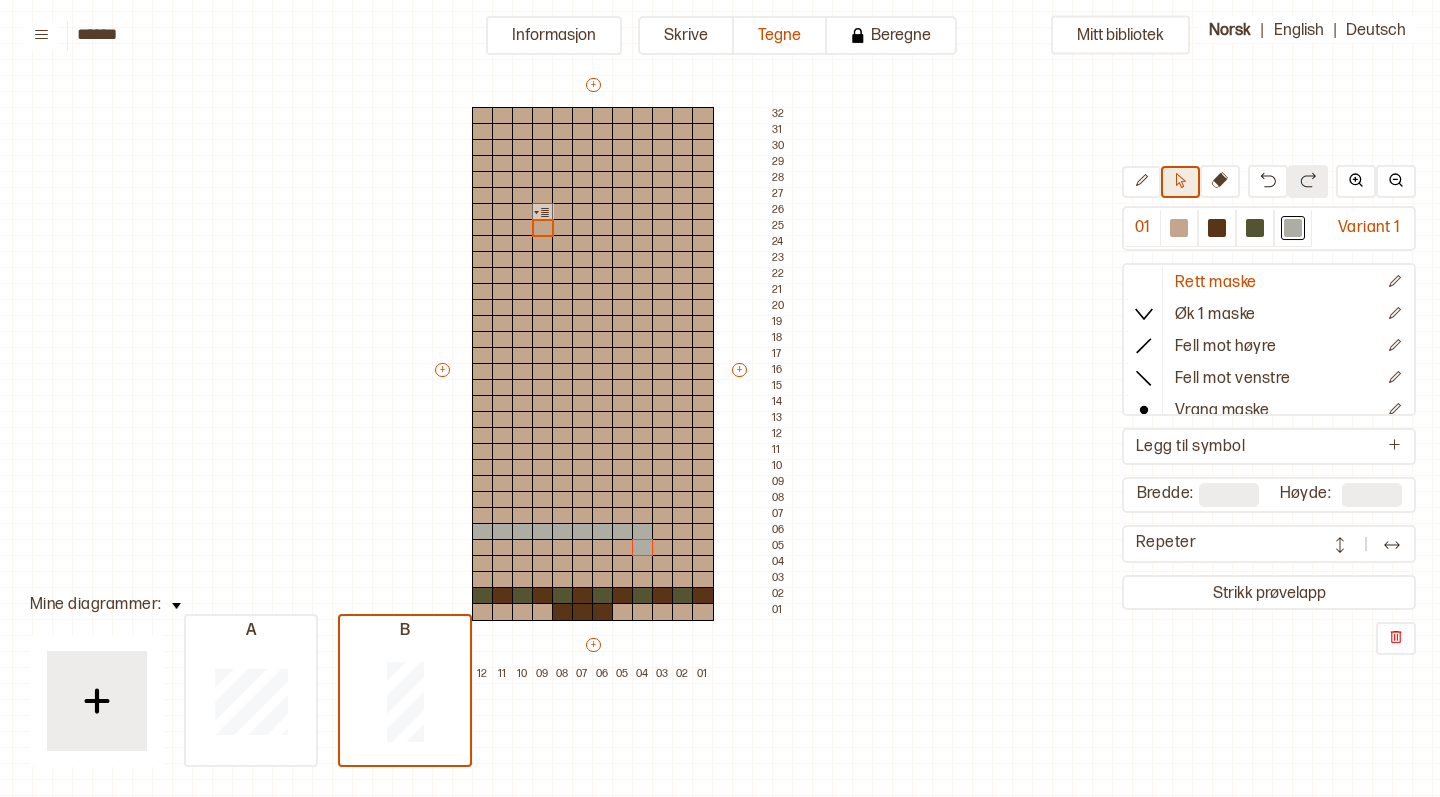 click at bounding box center [1180, 182] 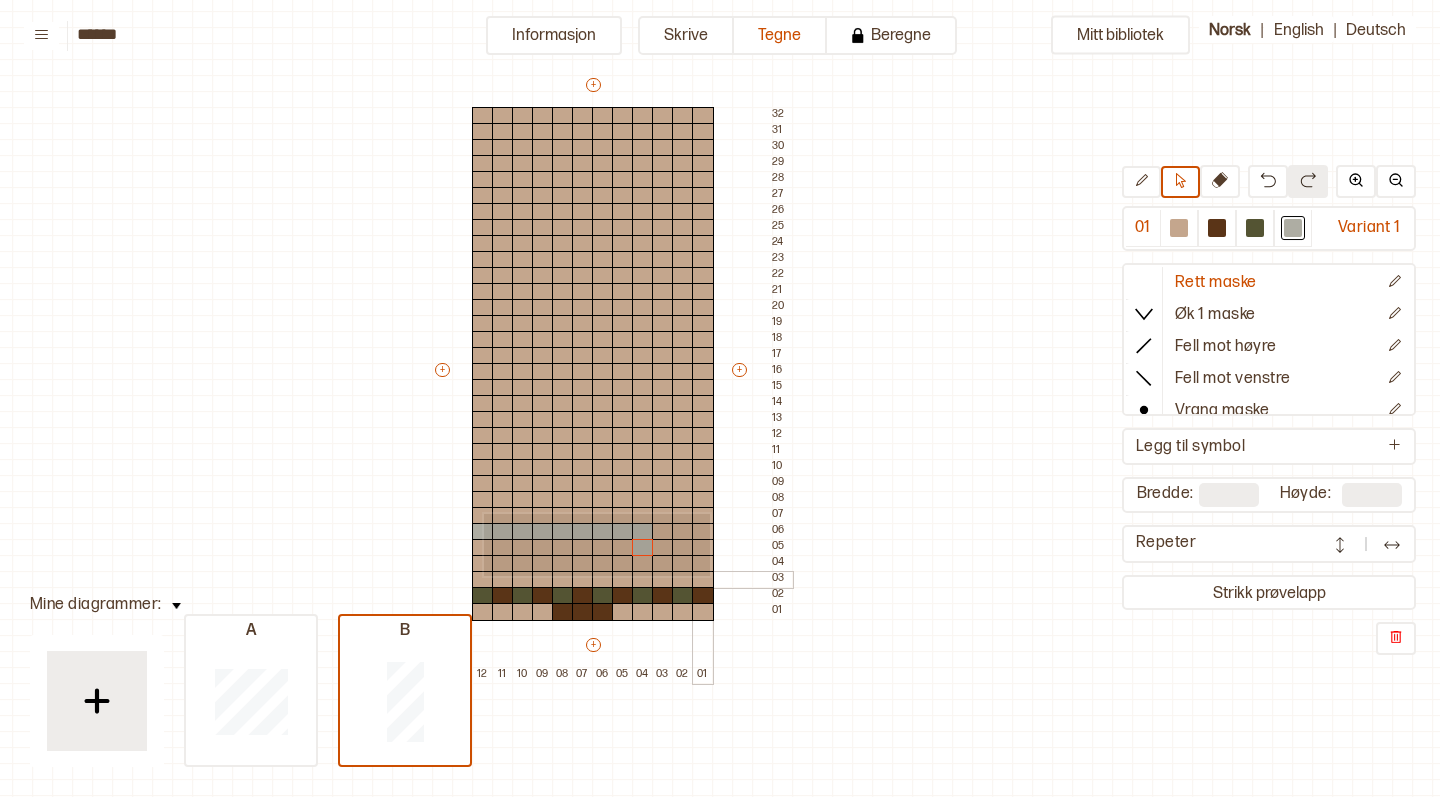 drag, startPoint x: 482, startPoint y: 512, endPoint x: 708, endPoint y: 574, distance: 234.35016 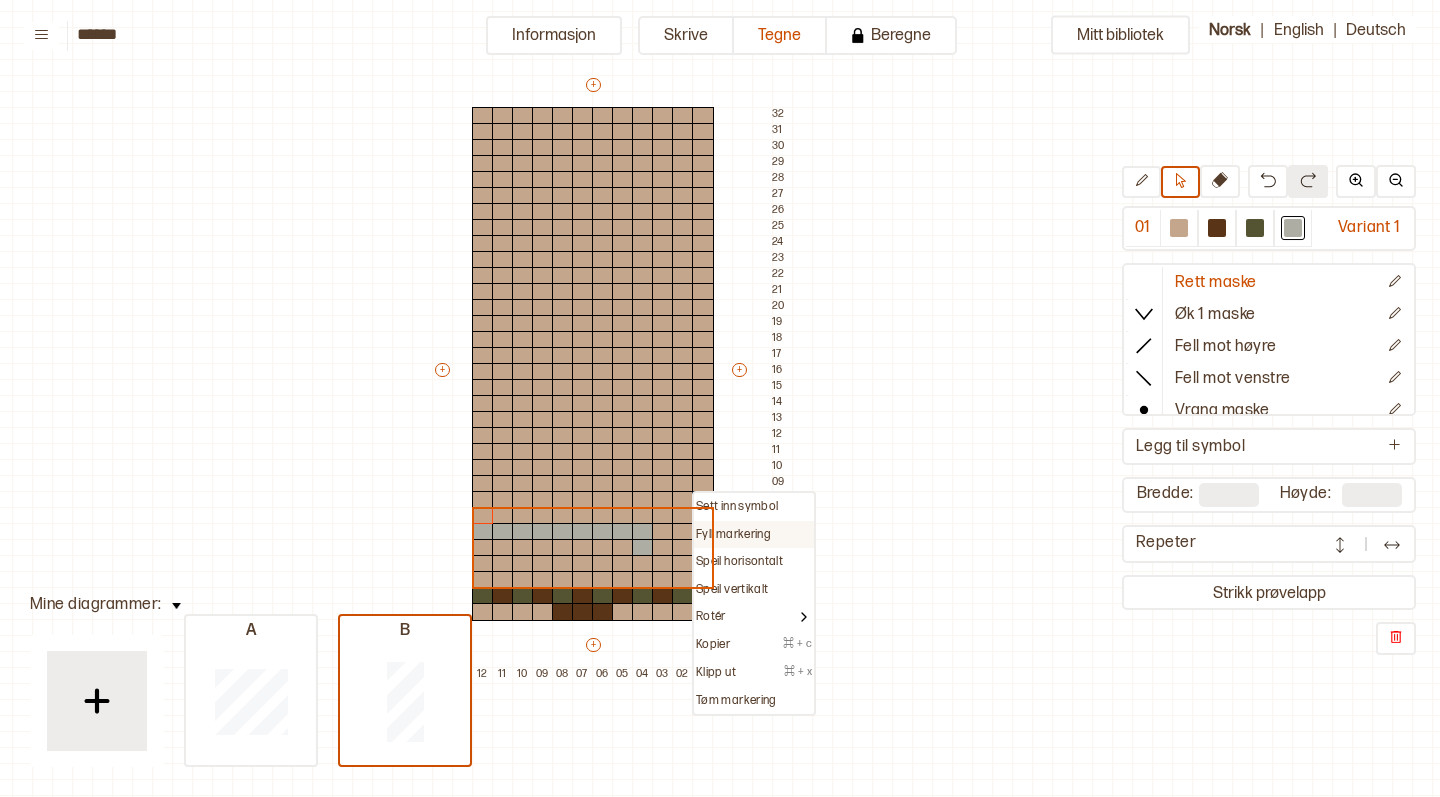 click on "Fyll markering" at bounding box center (733, 535) 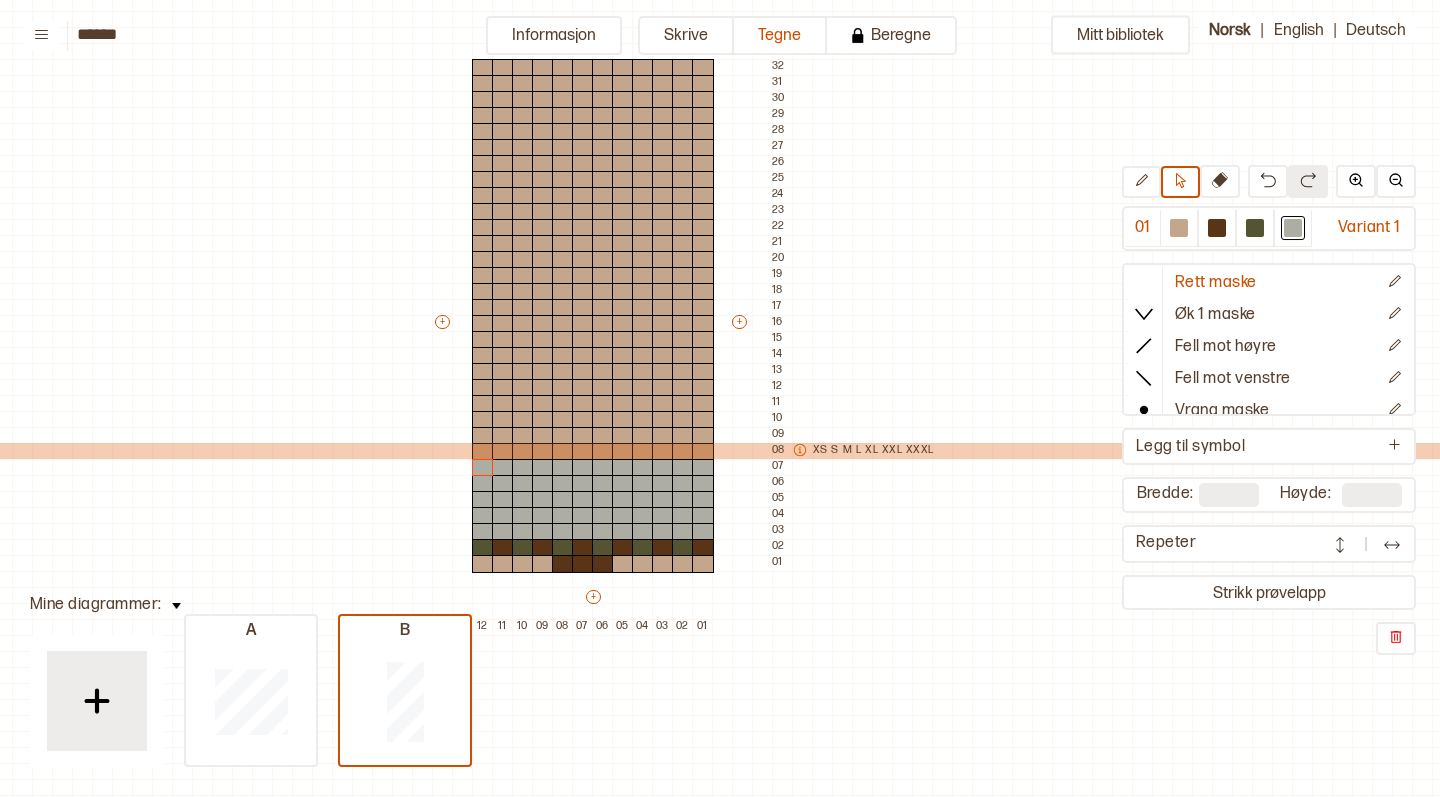 scroll, scrollTop: 169, scrollLeft: 108, axis: both 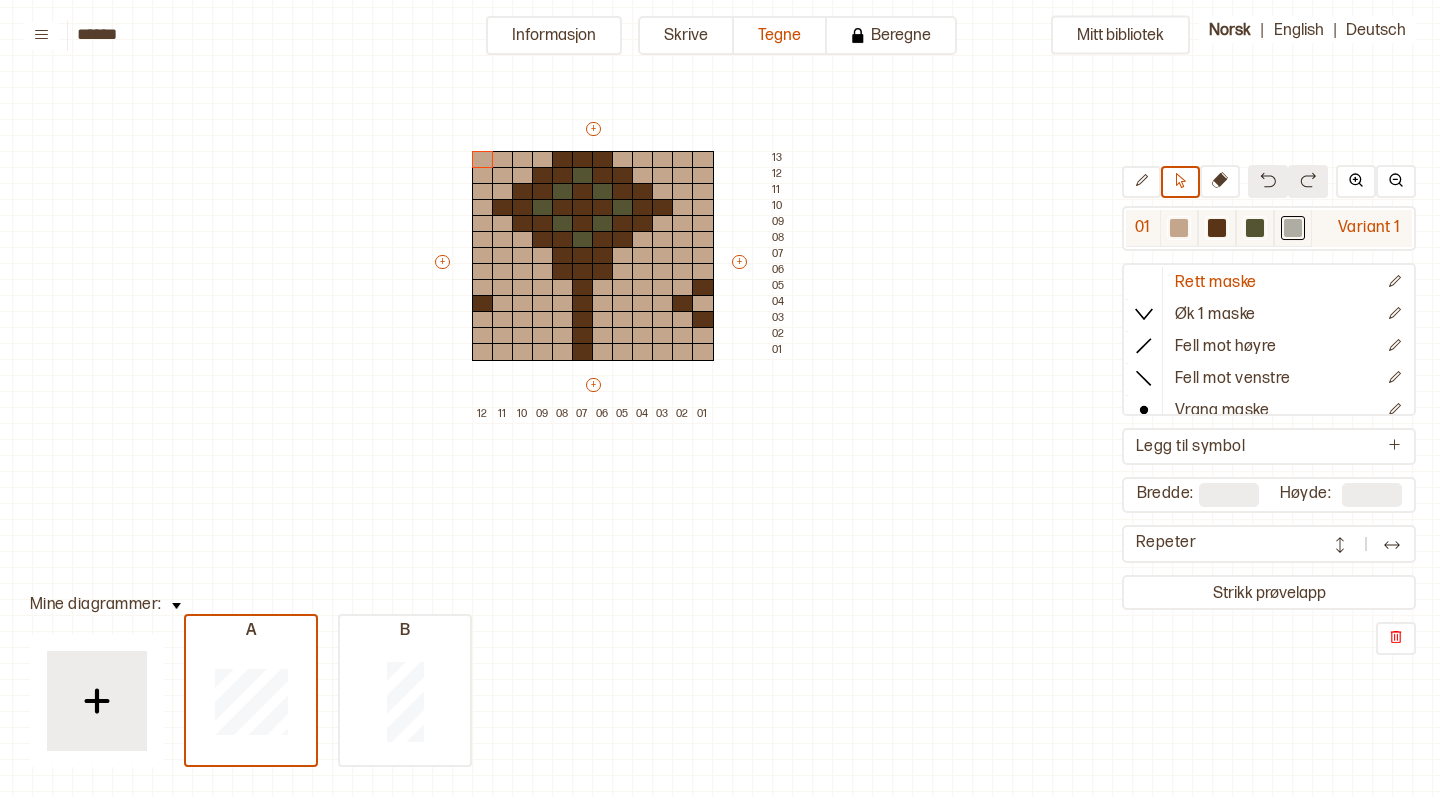click at bounding box center (1255, 228) 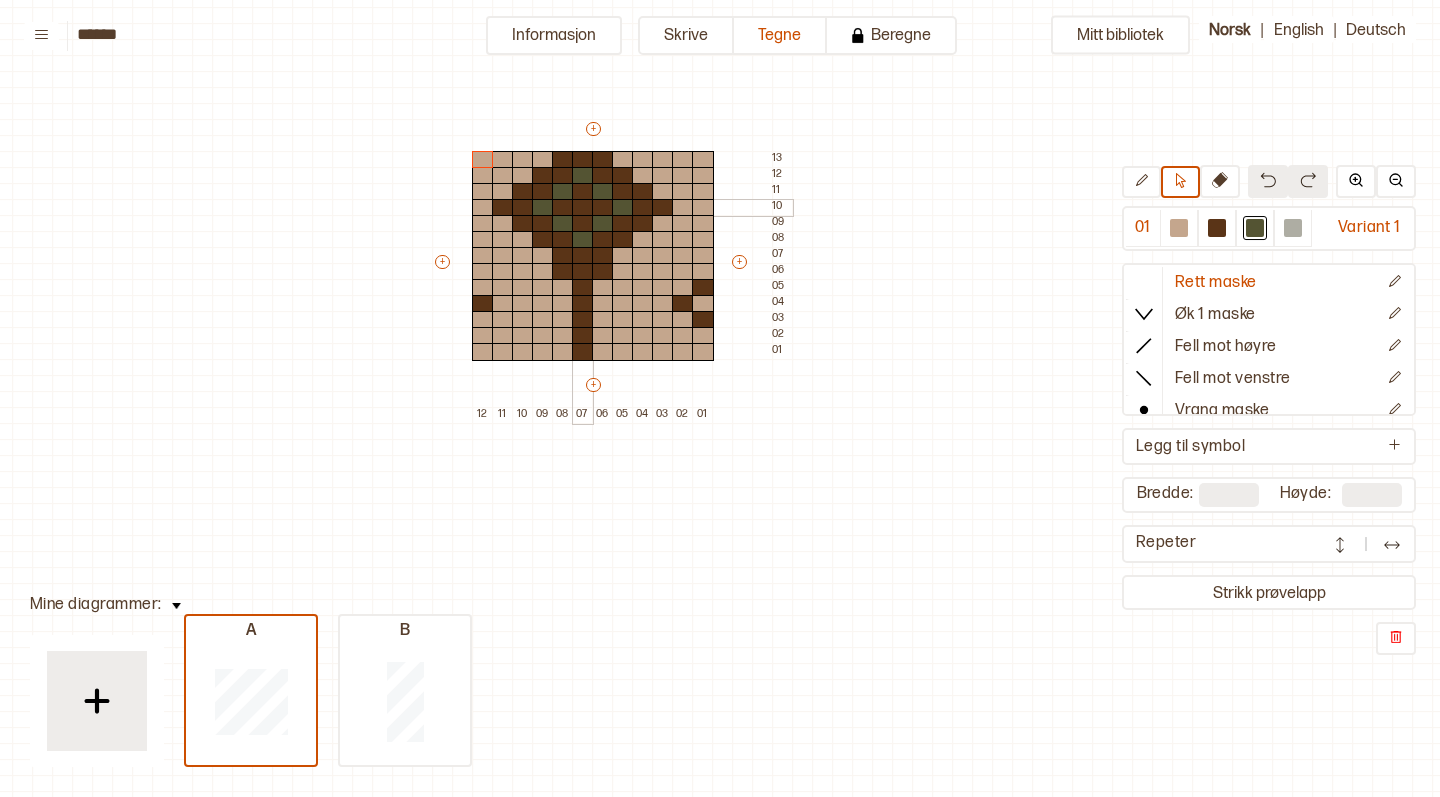 click at bounding box center (583, 208) 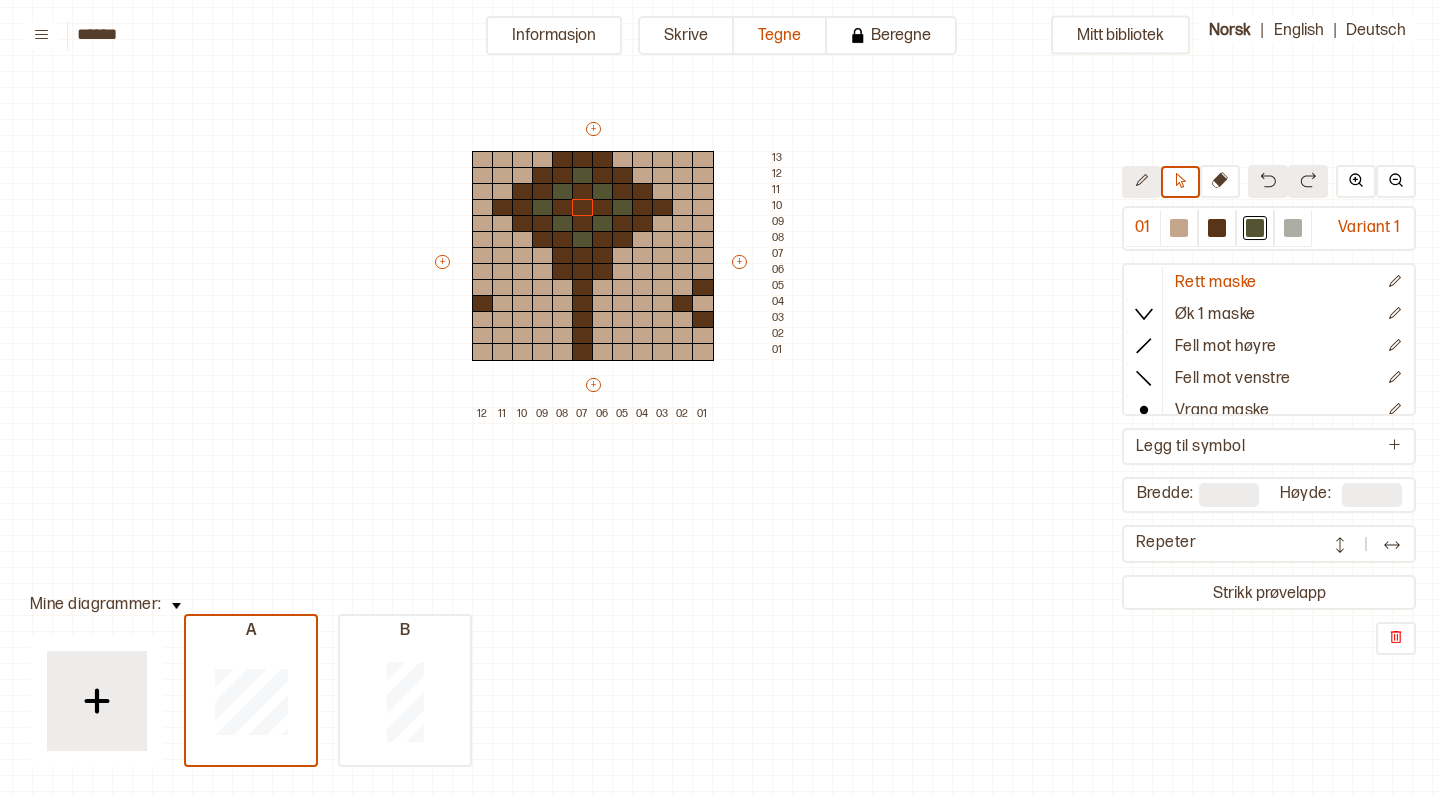 click 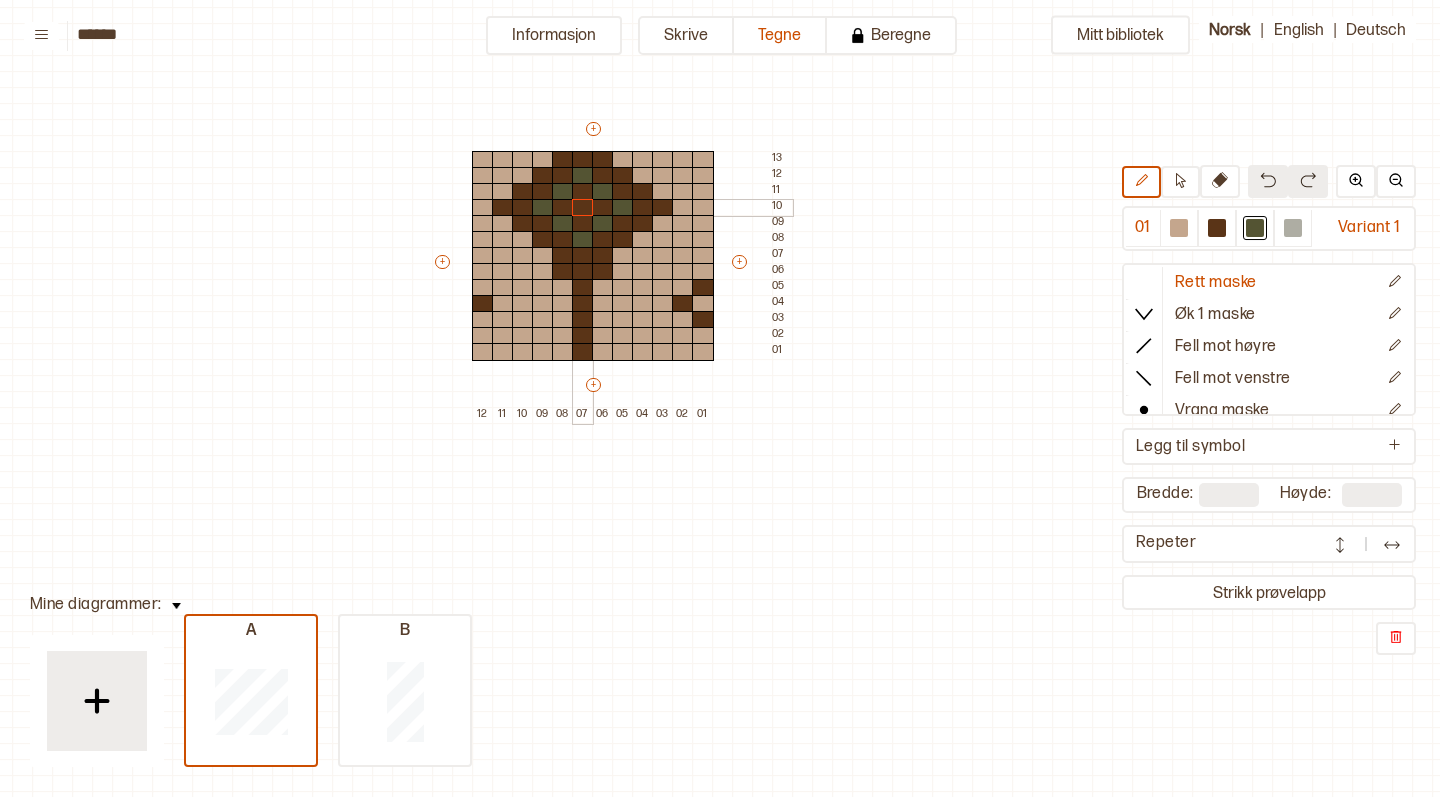 click at bounding box center (583, 208) 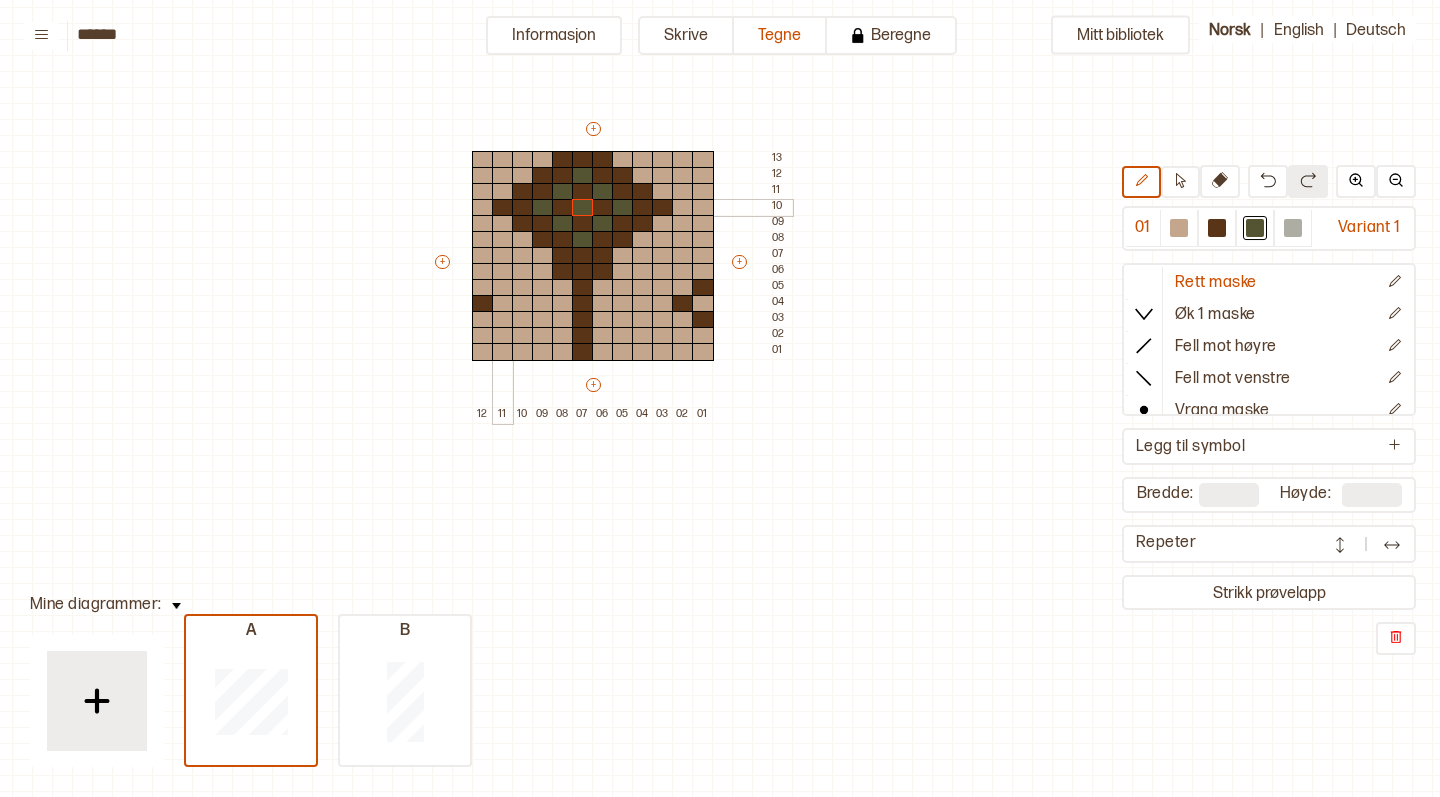 click at bounding box center [503, 208] 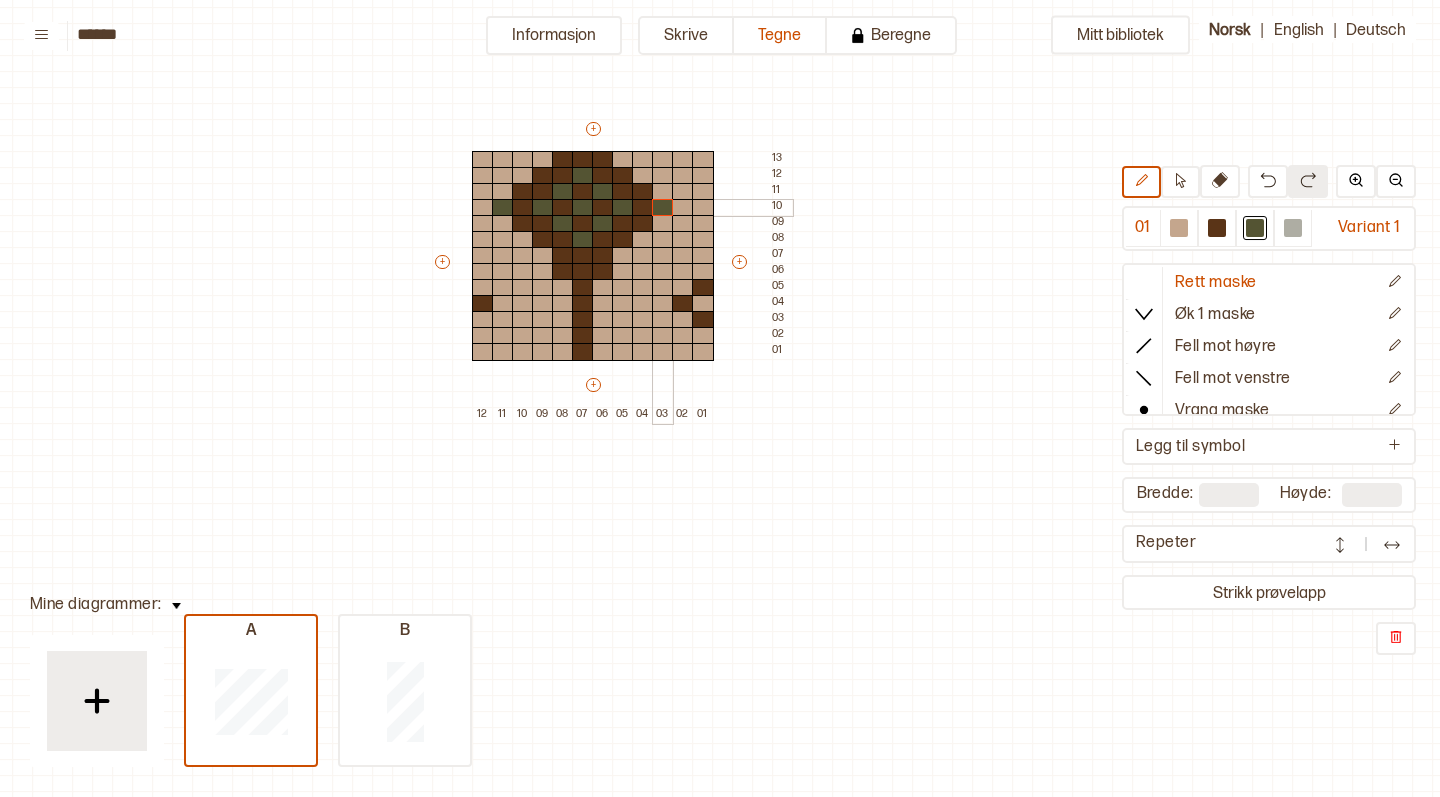 click at bounding box center [663, 208] 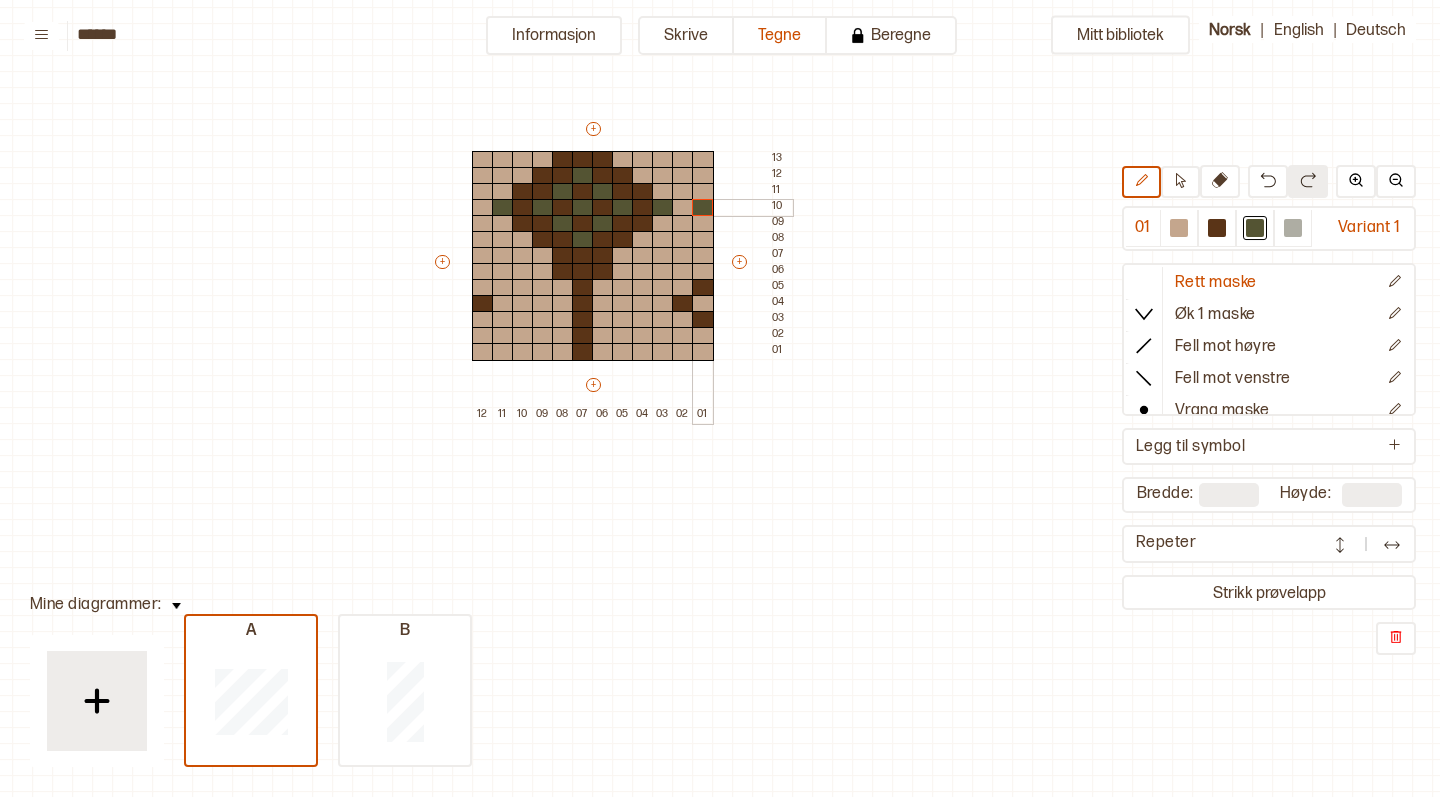 click at bounding box center [703, 208] 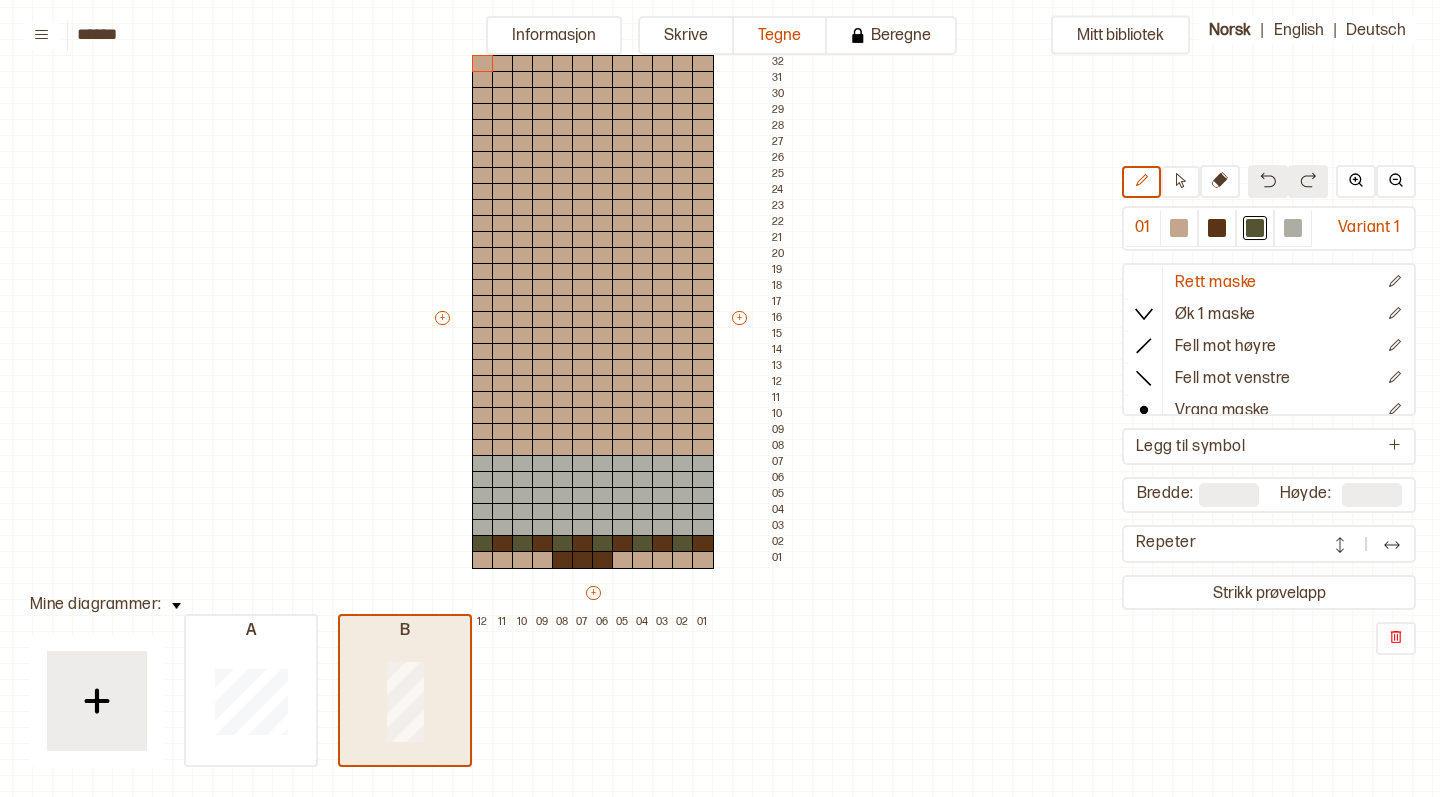 type on "**" 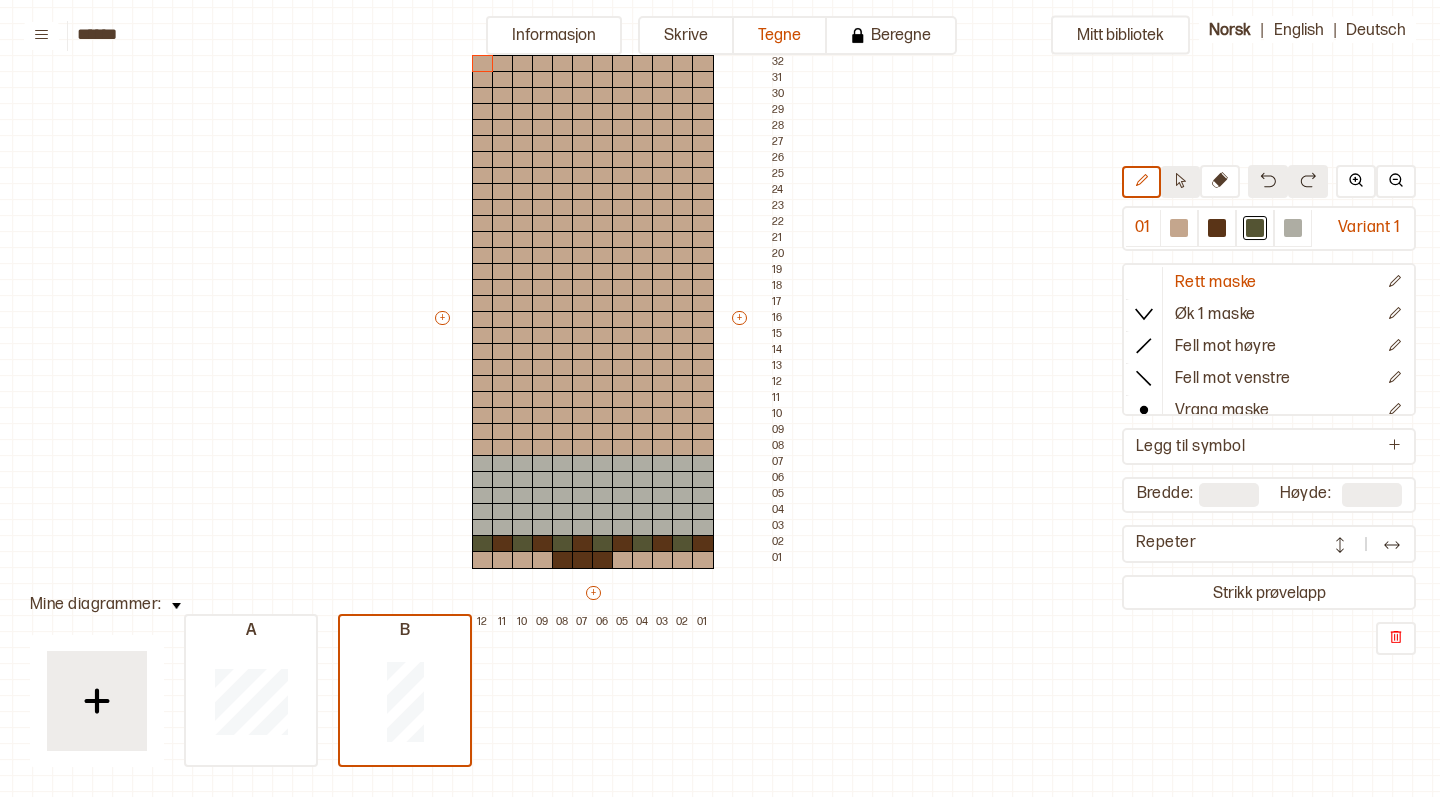 click 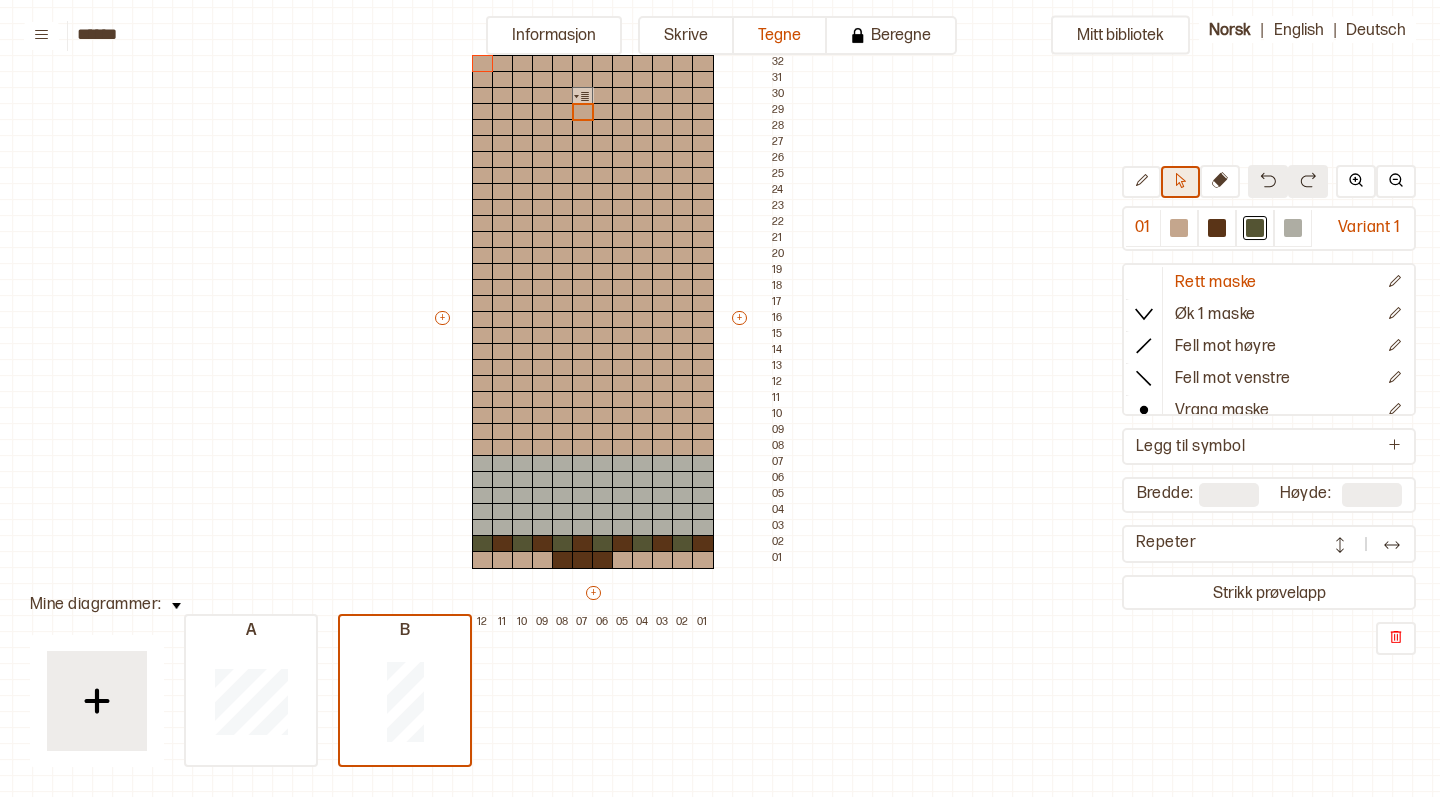 click 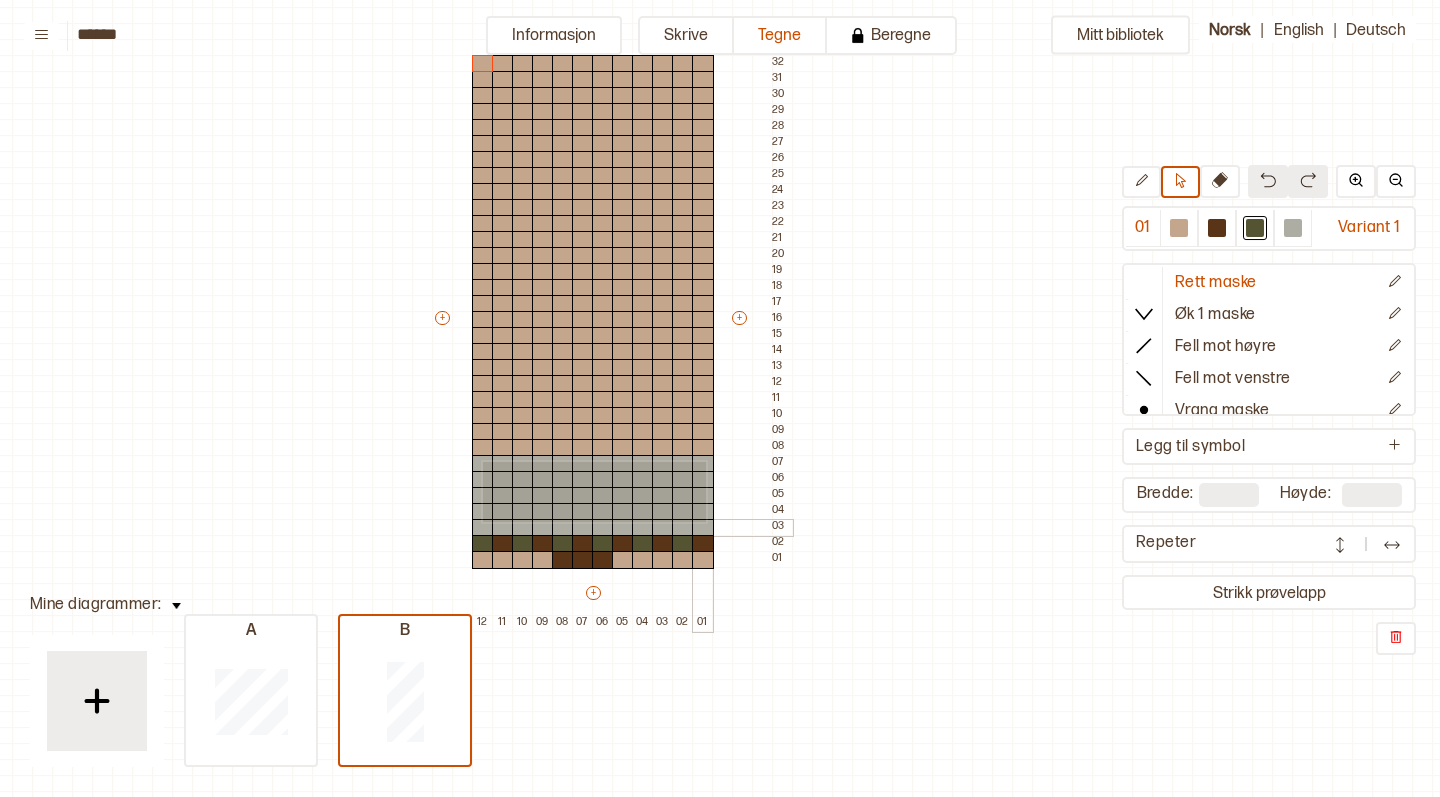 drag, startPoint x: 481, startPoint y: 460, endPoint x: 704, endPoint y: 520, distance: 230.93073 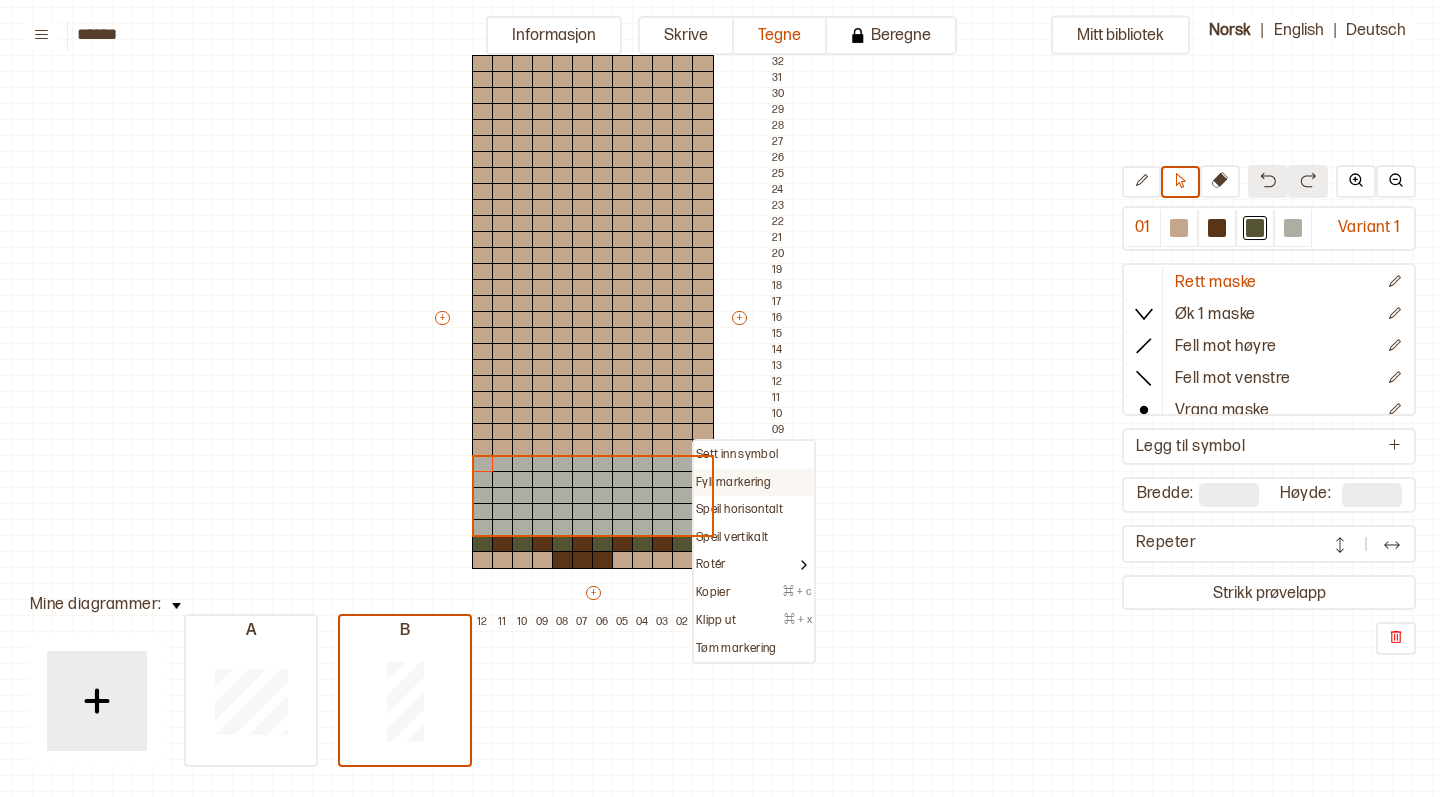 click on "Fyll markering" at bounding box center (733, 483) 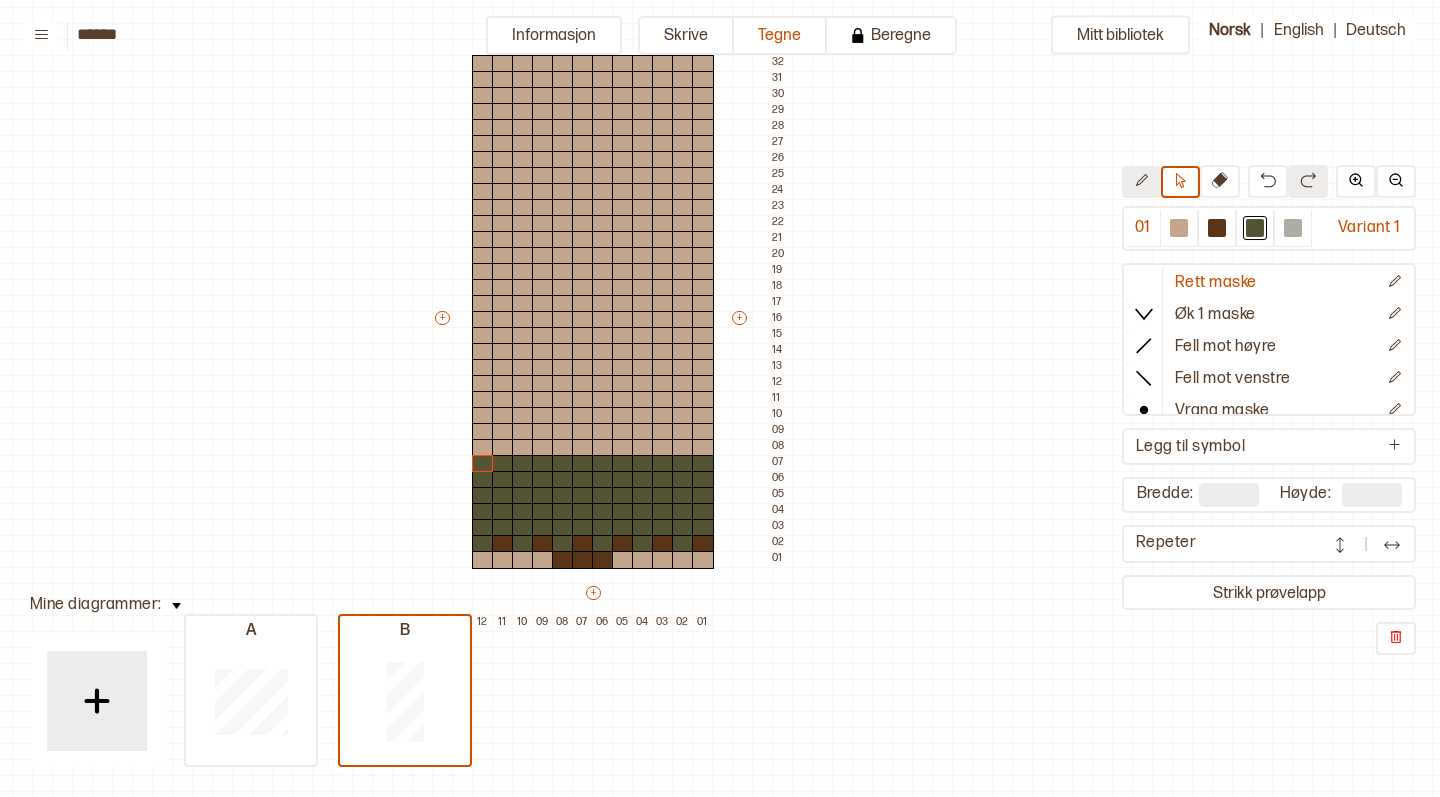 click at bounding box center (1141, 182) 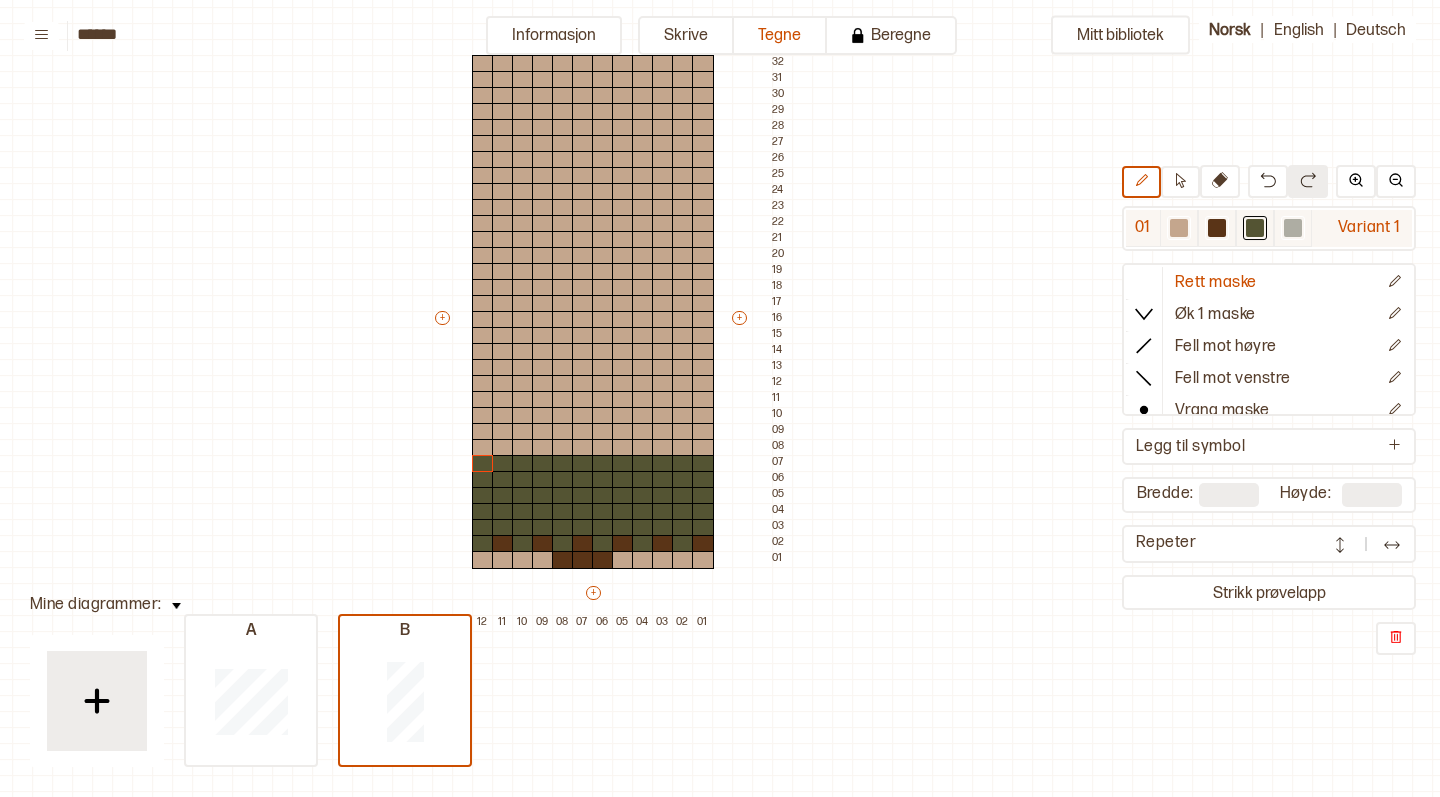 click at bounding box center (1217, 228) 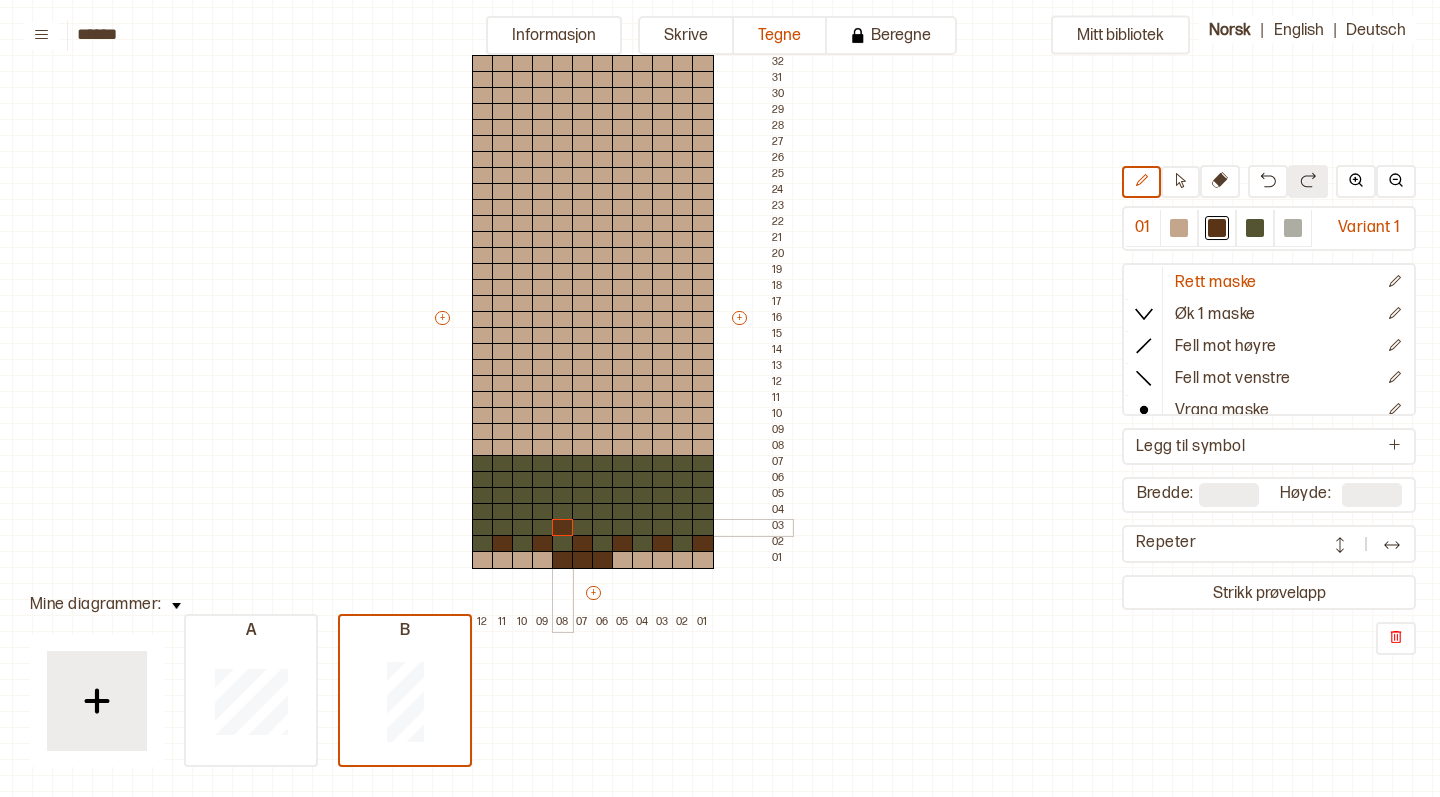 click at bounding box center [563, 528] 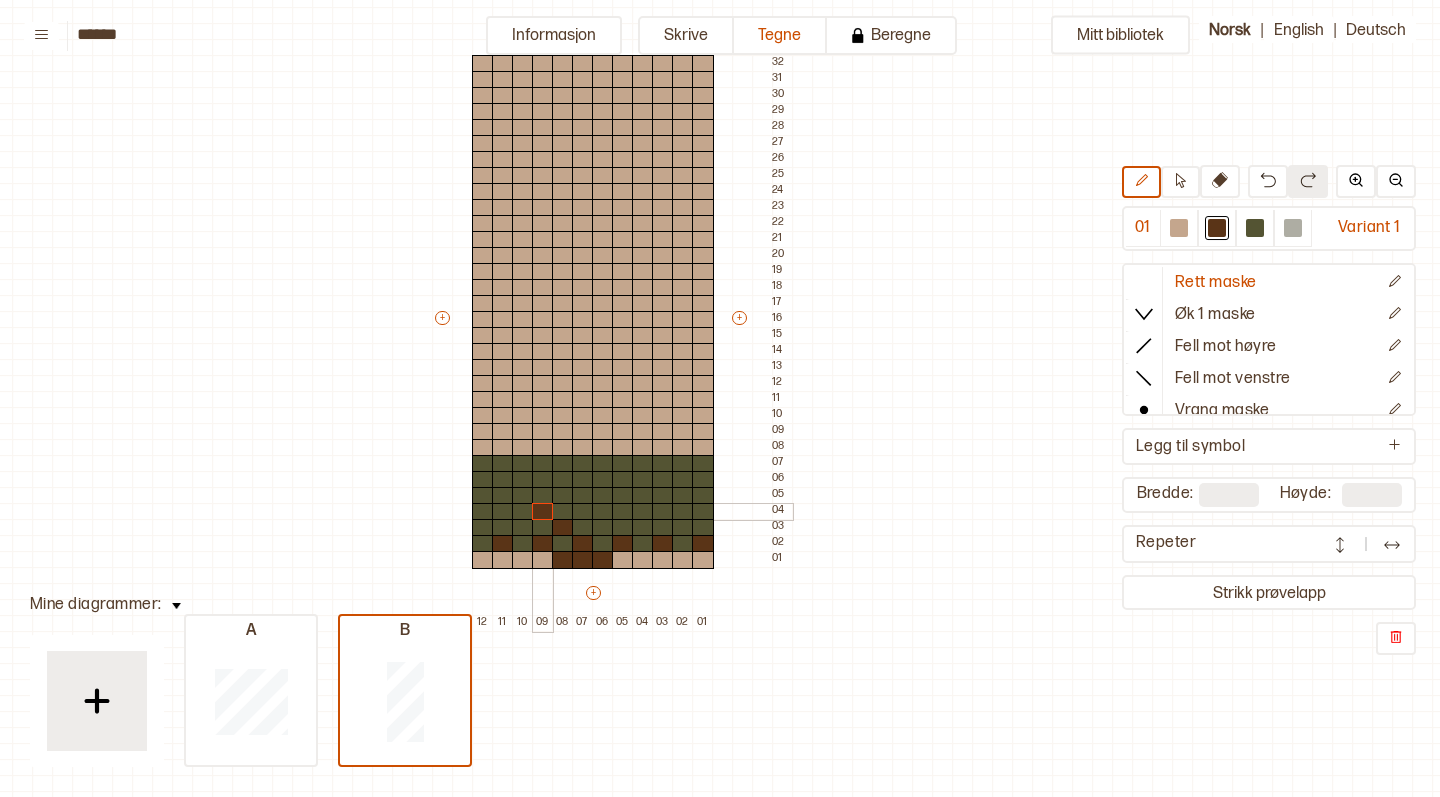 click at bounding box center [543, 512] 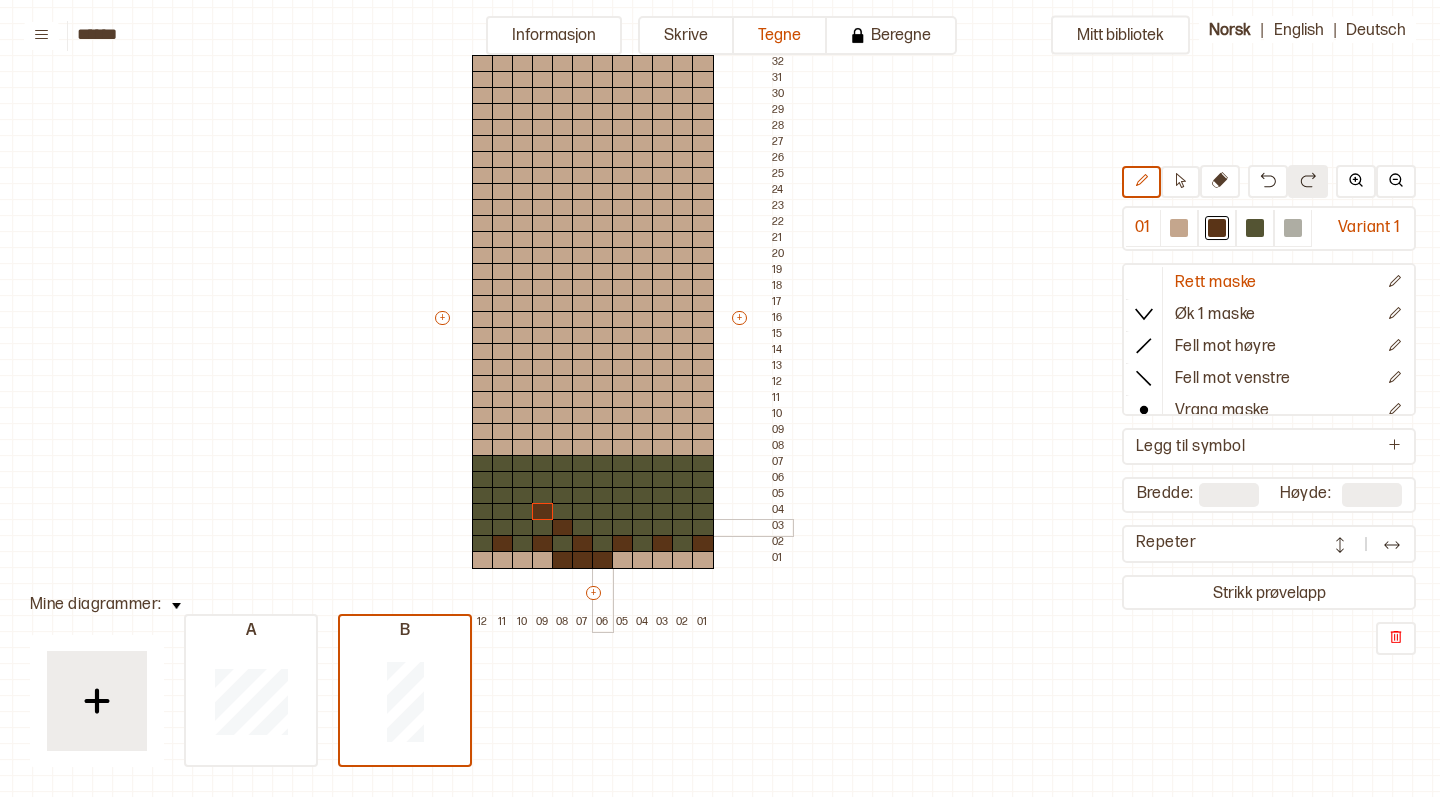 click at bounding box center (603, 528) 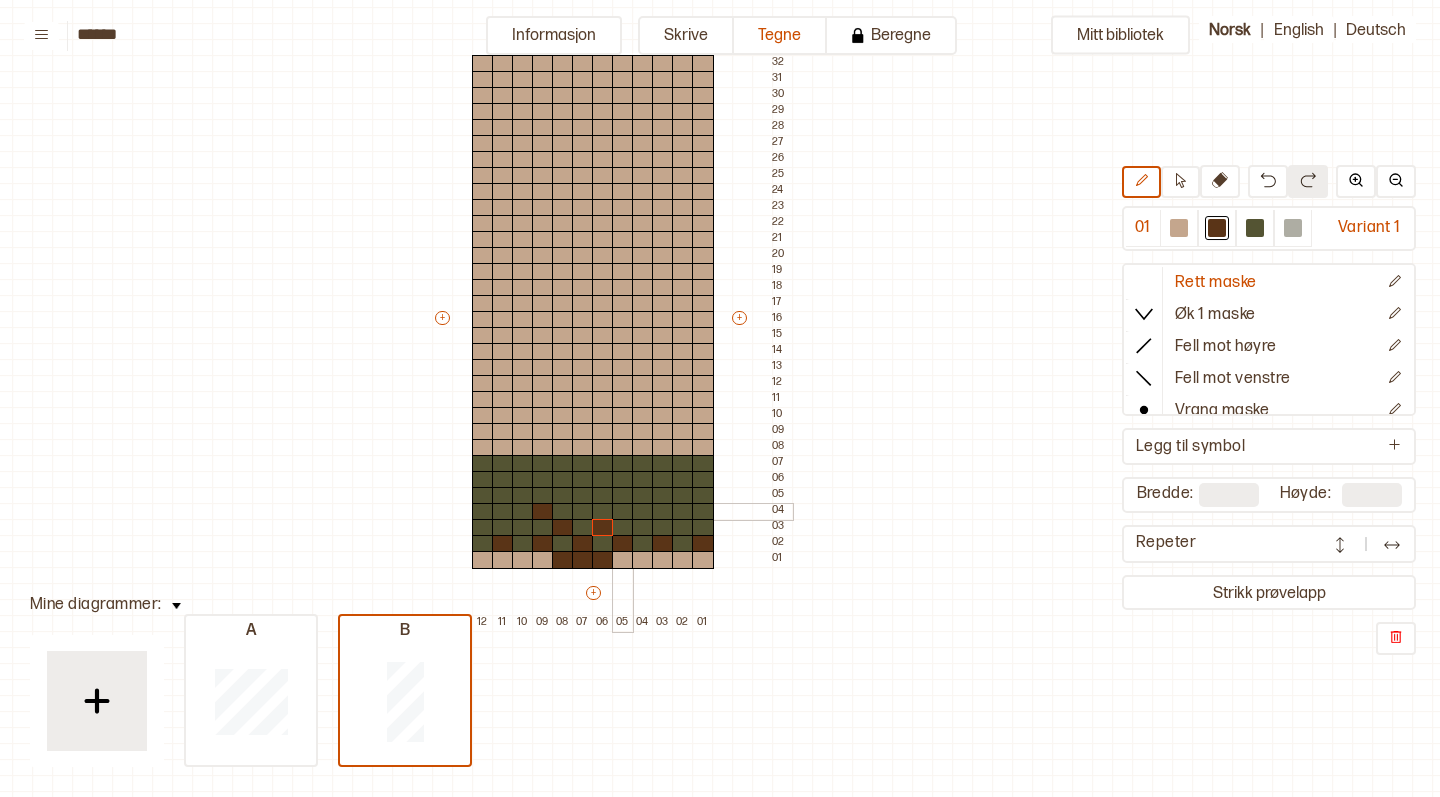 click at bounding box center (623, 512) 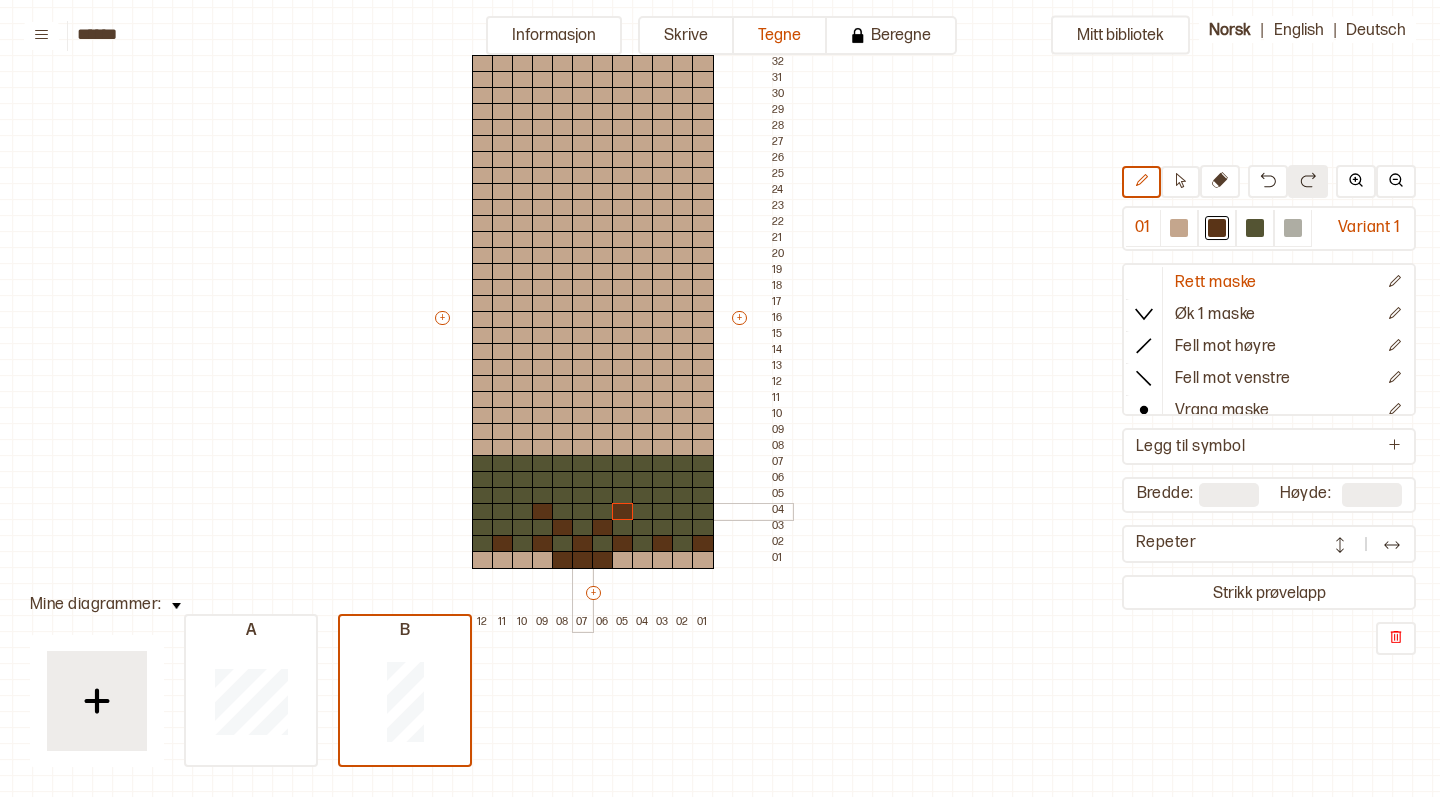 click at bounding box center [583, 512] 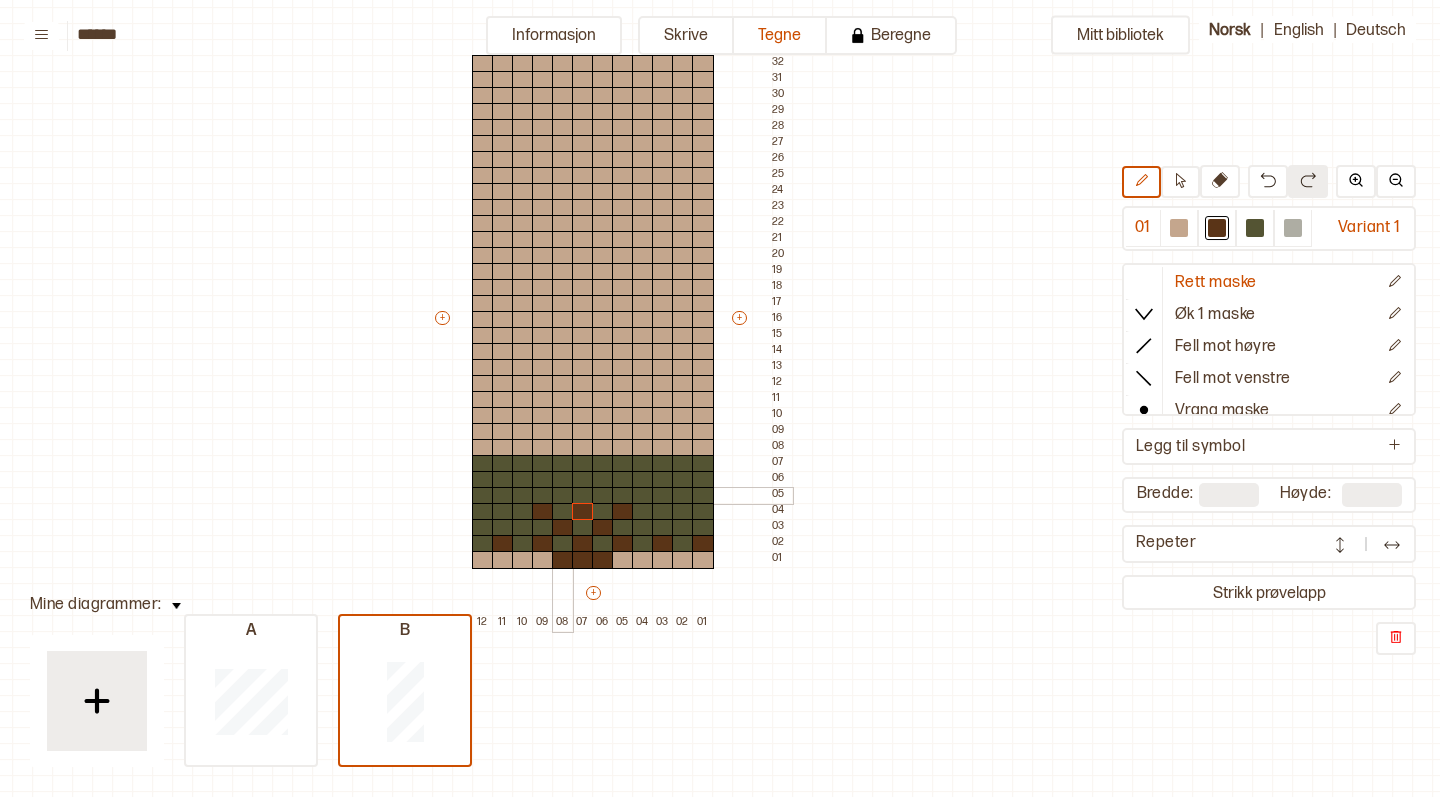 click at bounding box center [563, 496] 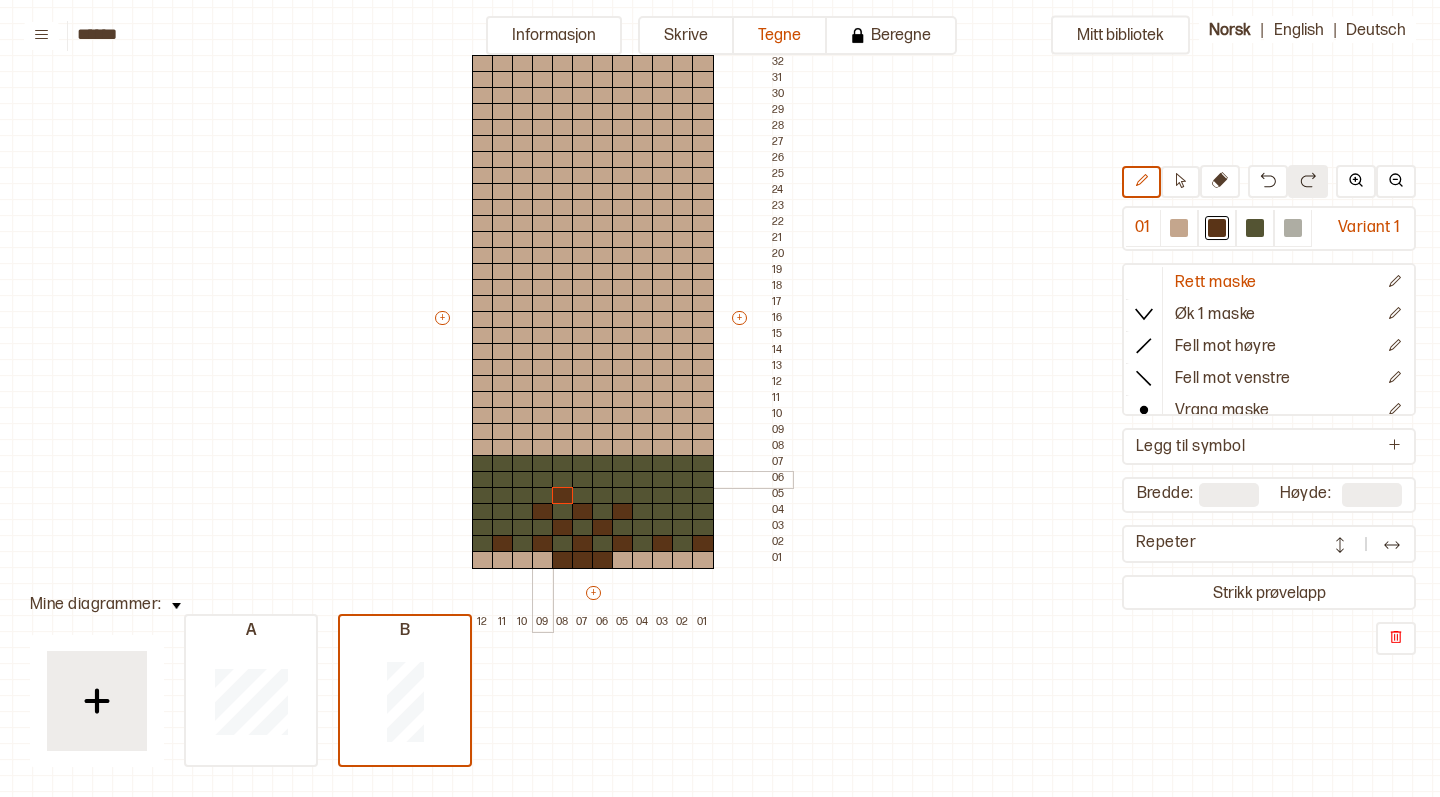 click at bounding box center [543, 480] 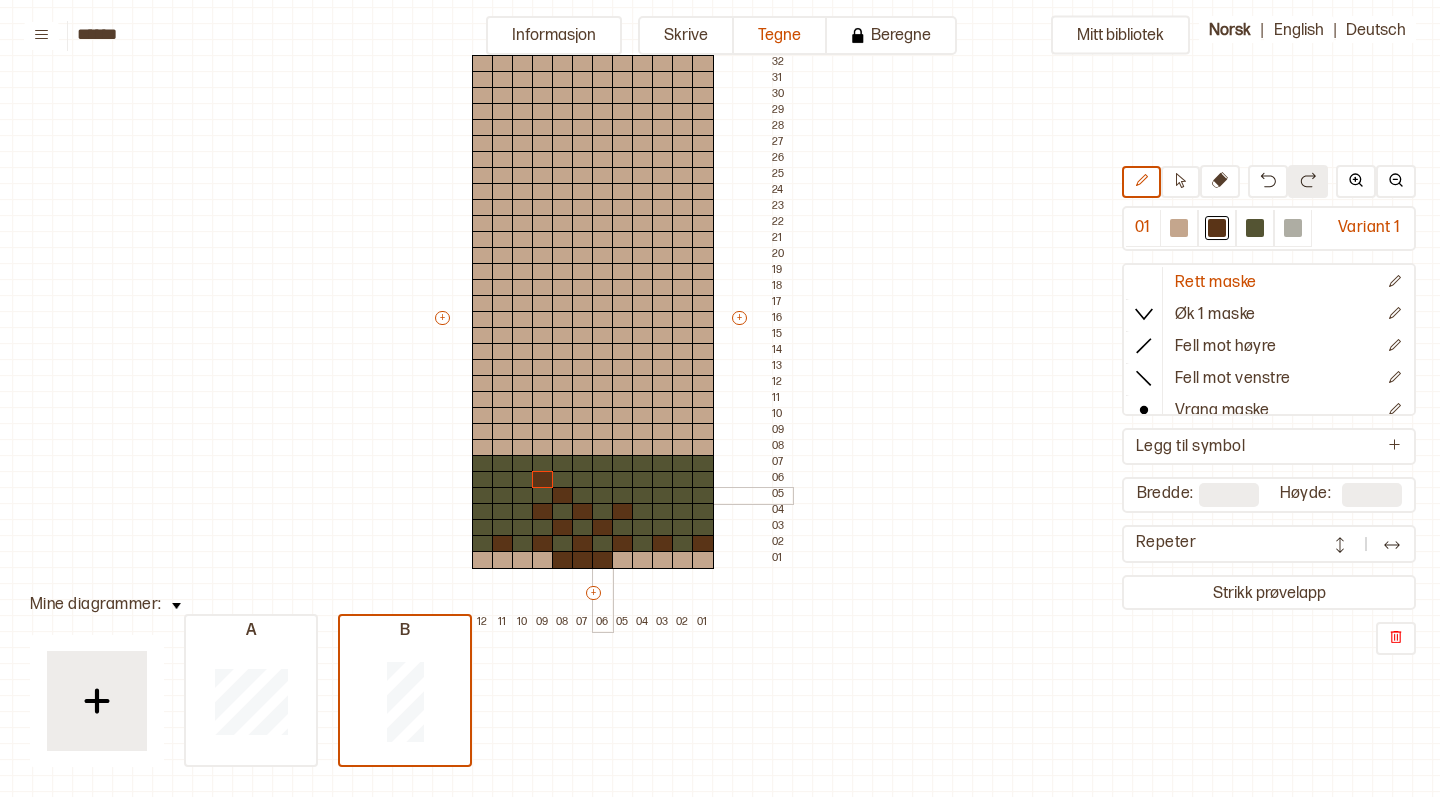 click at bounding box center [603, 496] 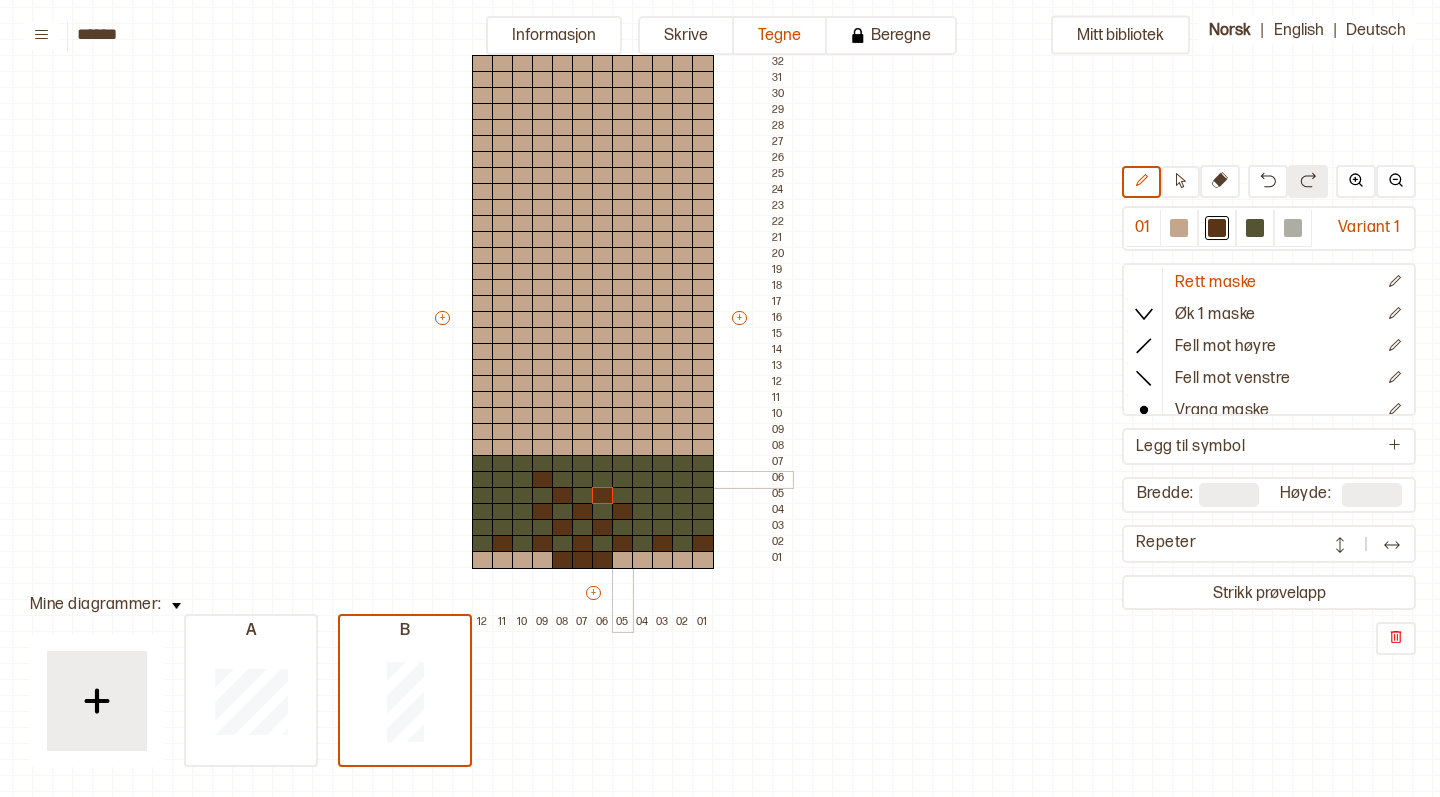 click at bounding box center (623, 464) 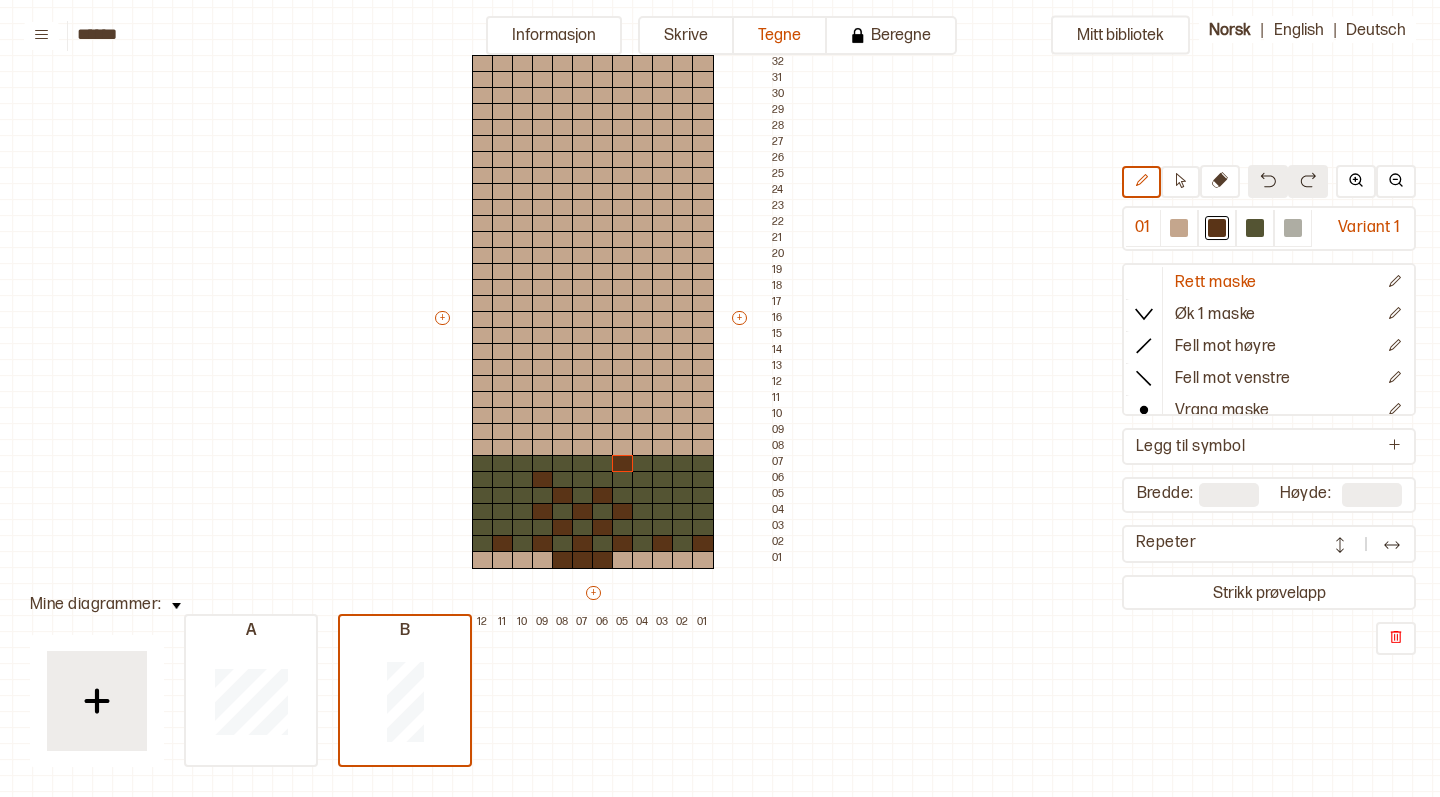click at bounding box center [1268, 180] 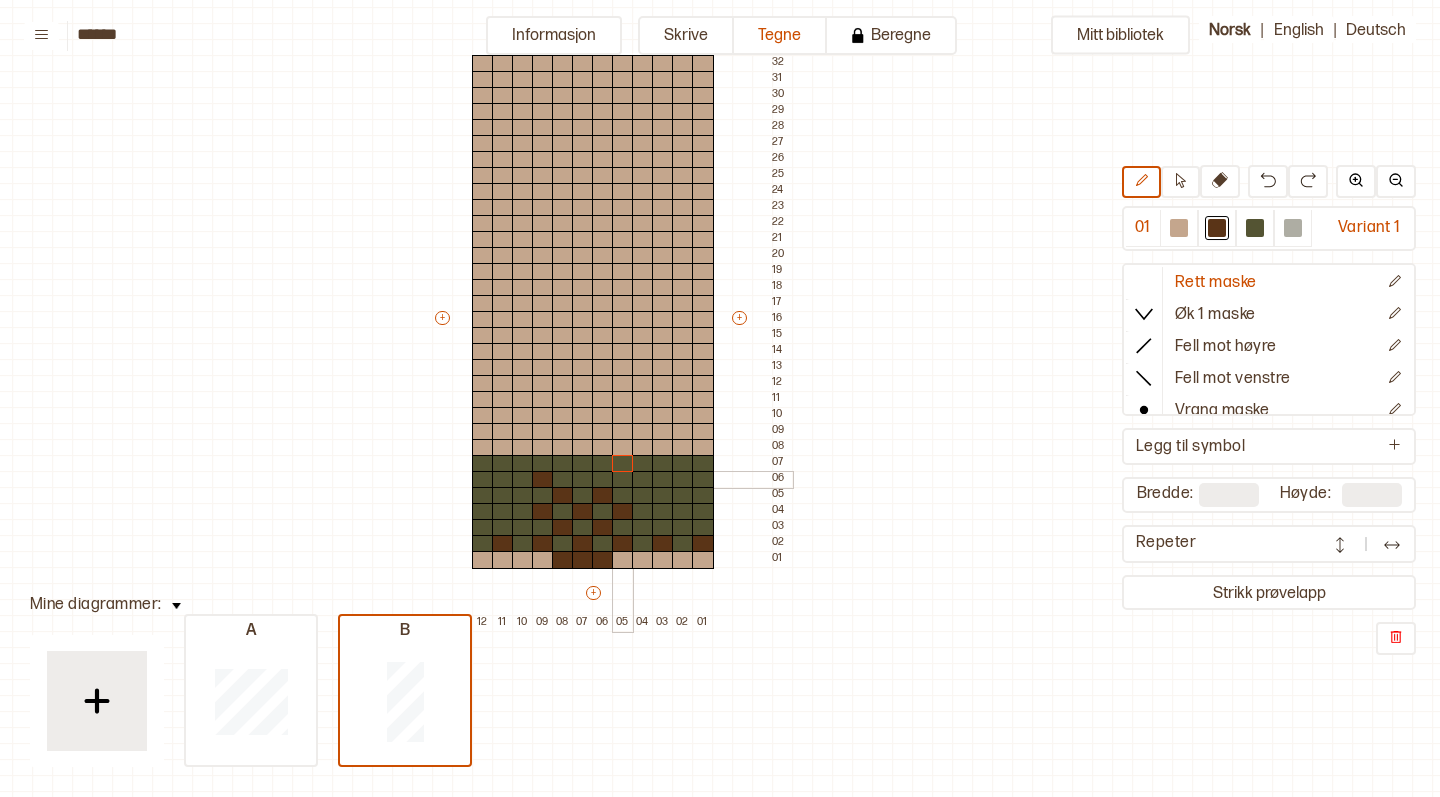 click at bounding box center [623, 480] 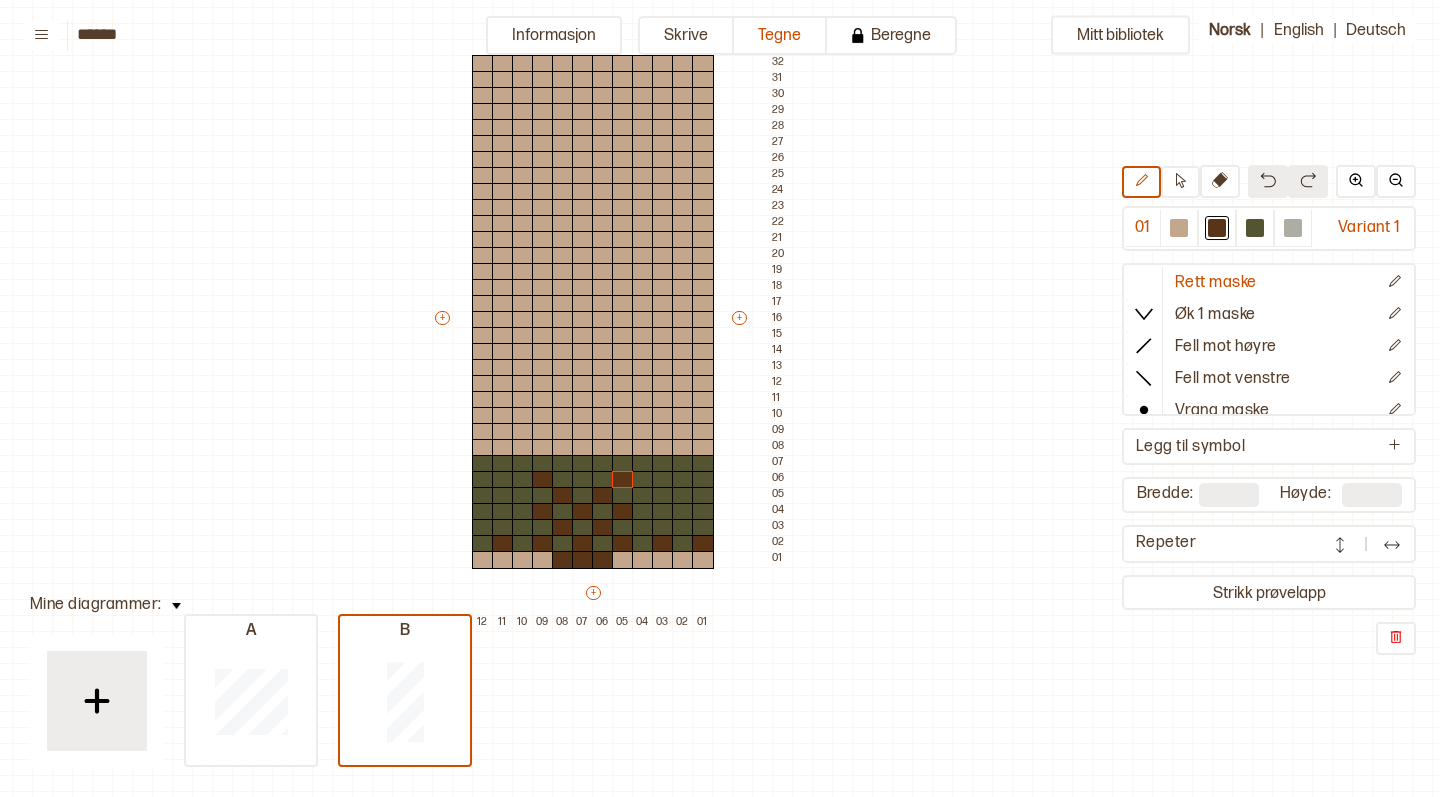 click at bounding box center [1268, 180] 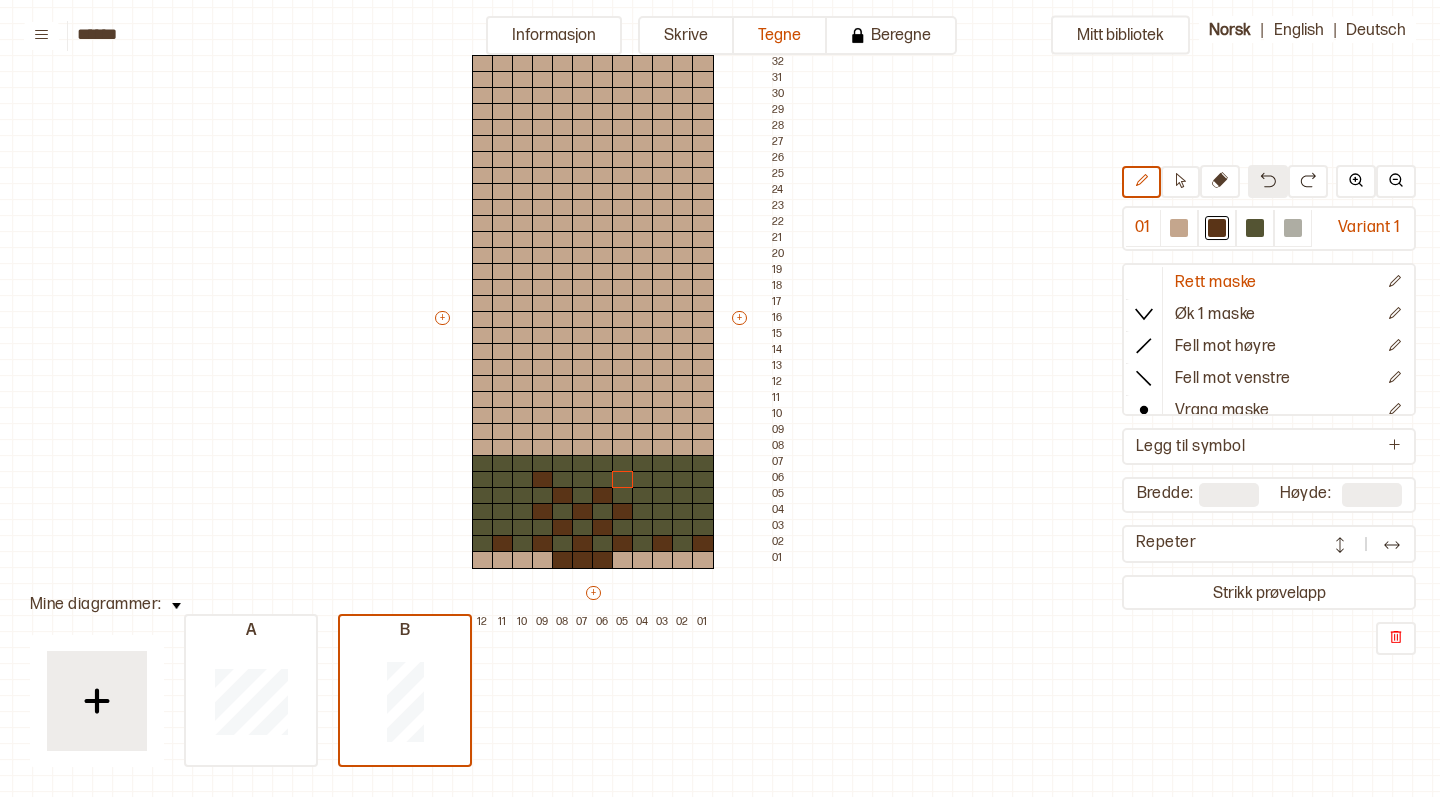 click at bounding box center (1268, 180) 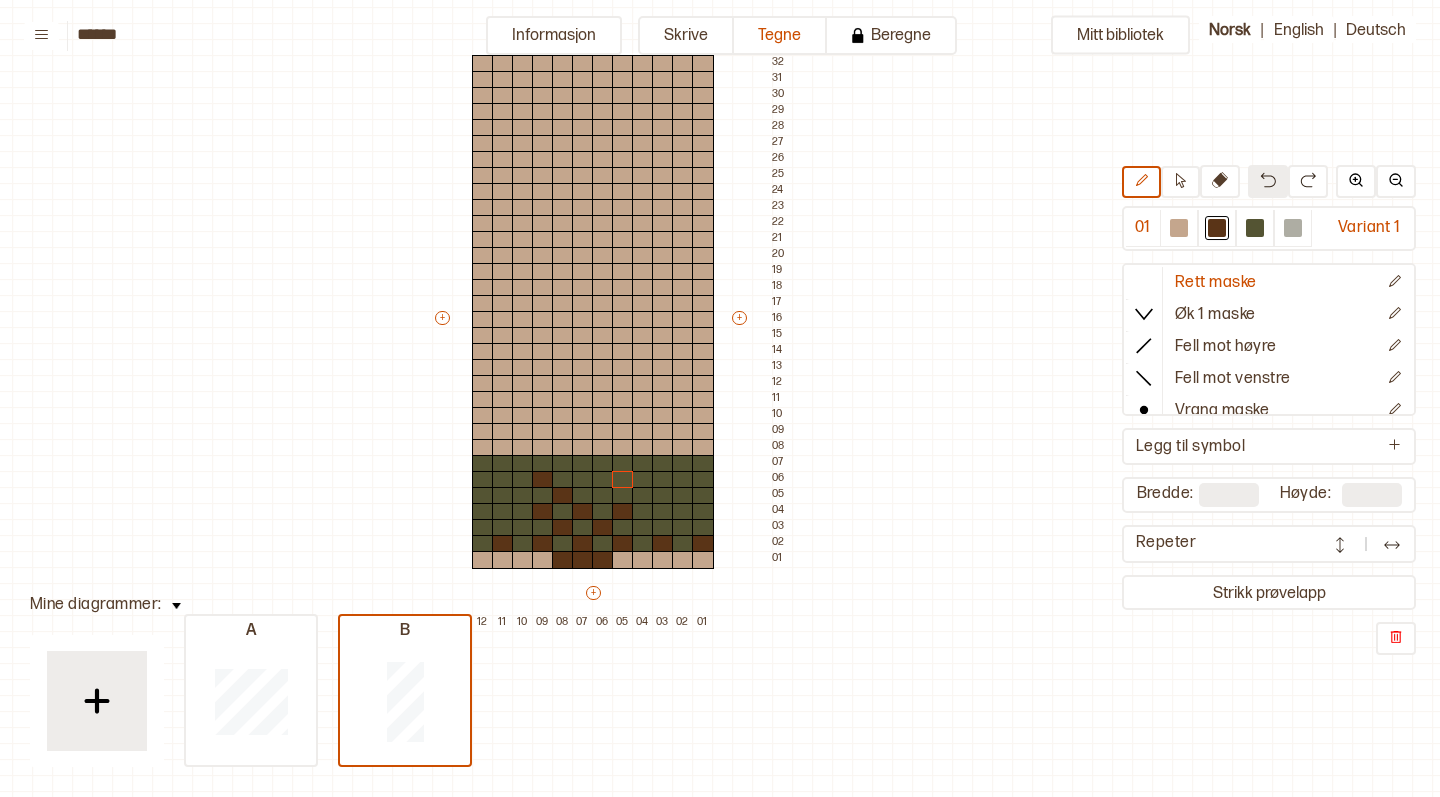 click at bounding box center (1268, 180) 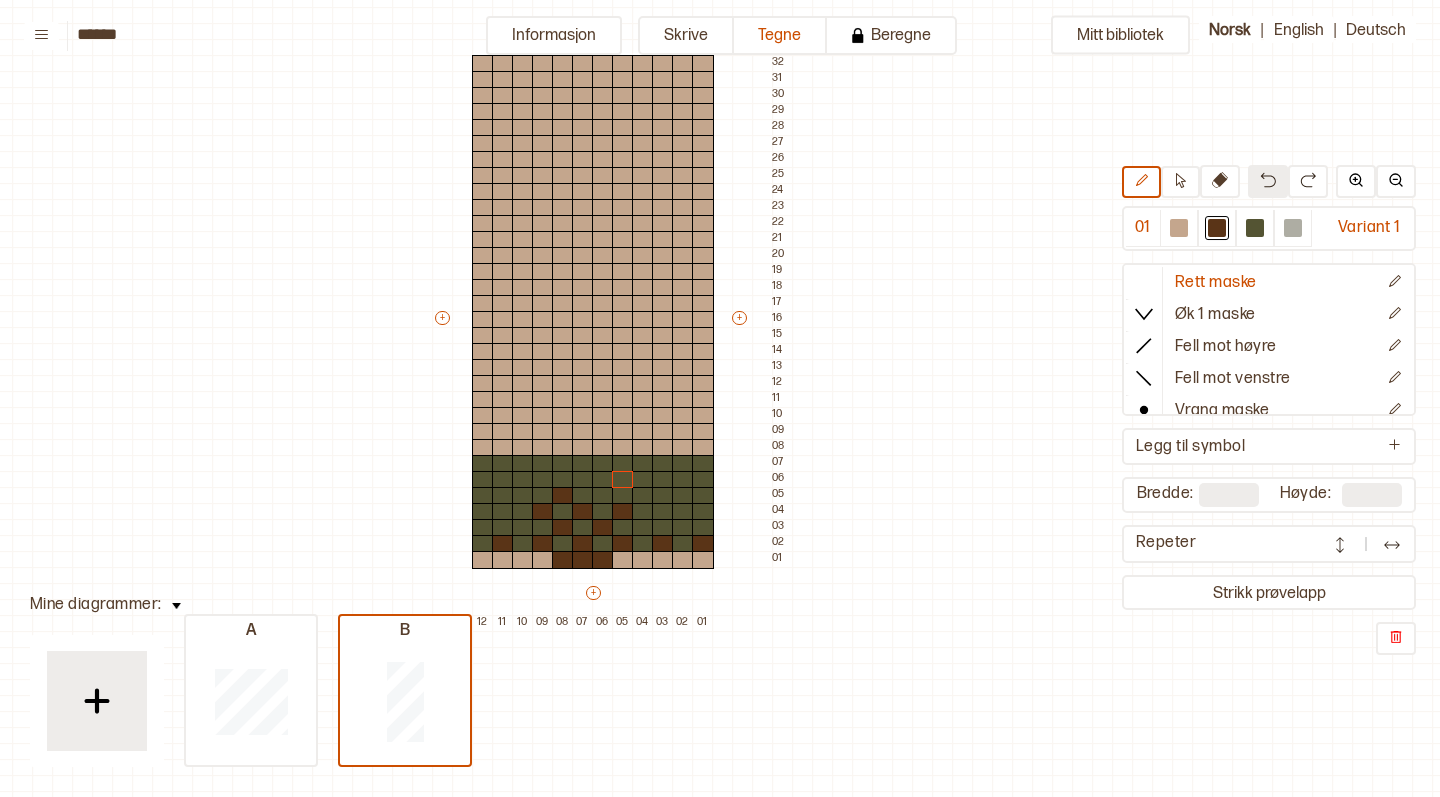 click at bounding box center (1268, 180) 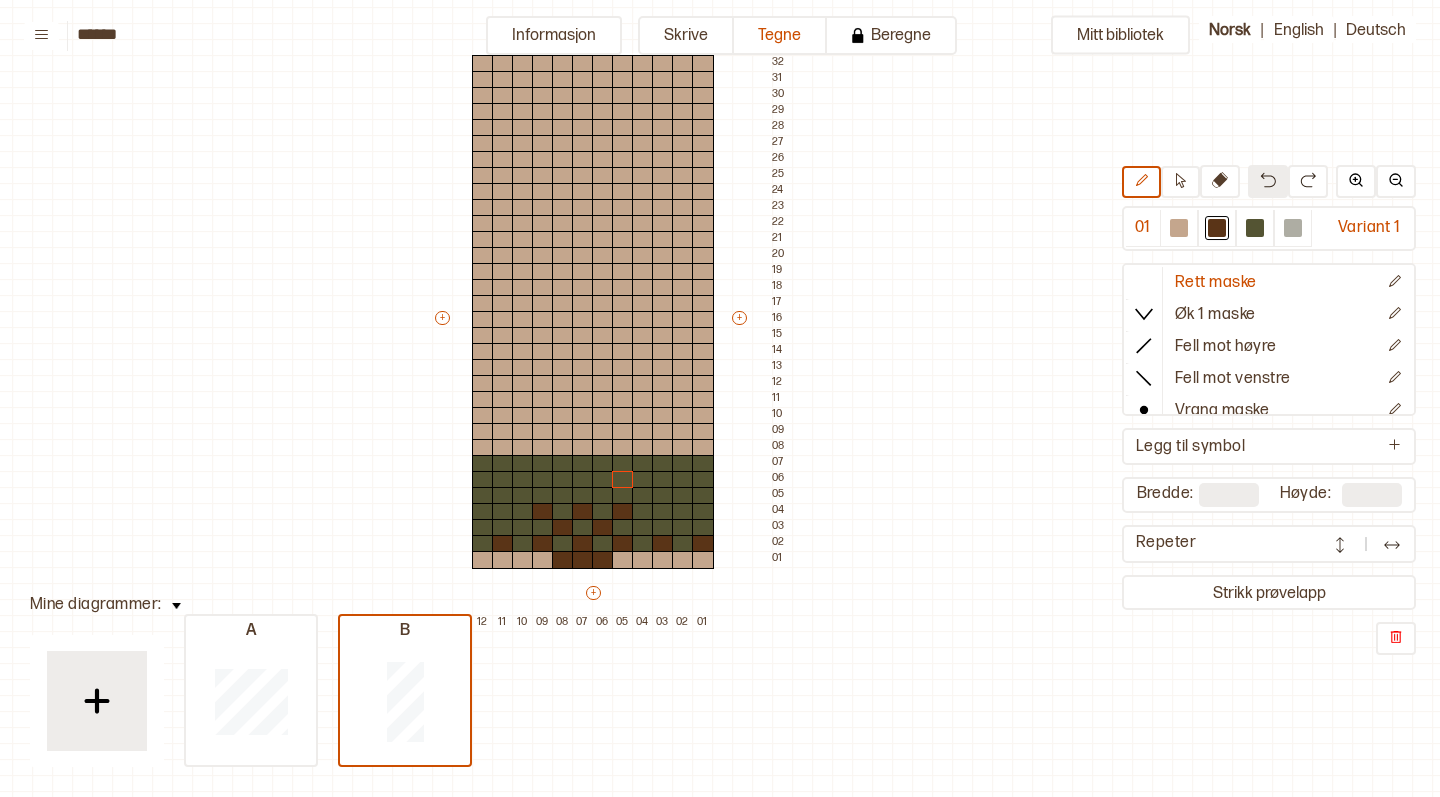 click at bounding box center [1268, 180] 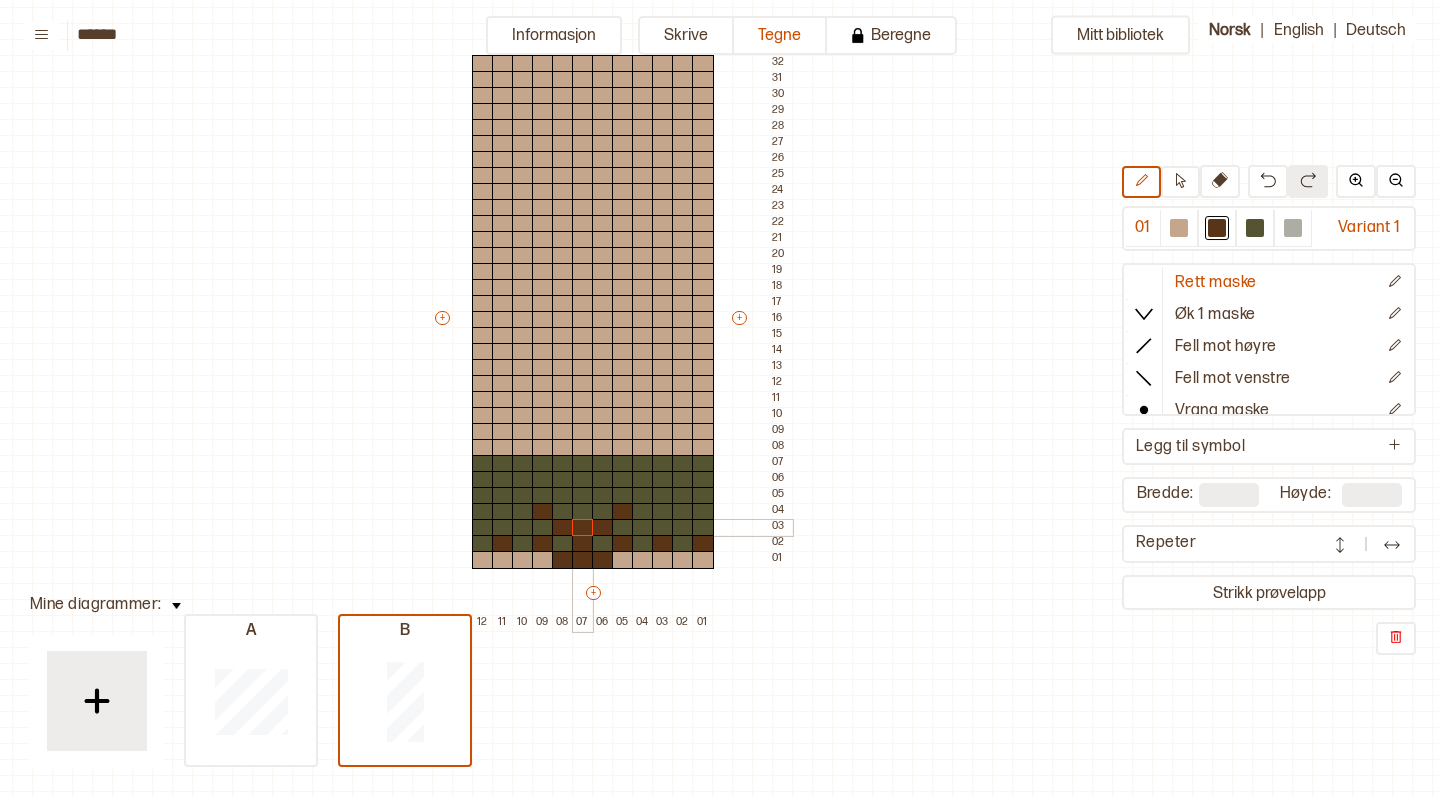 click at bounding box center (583, 528) 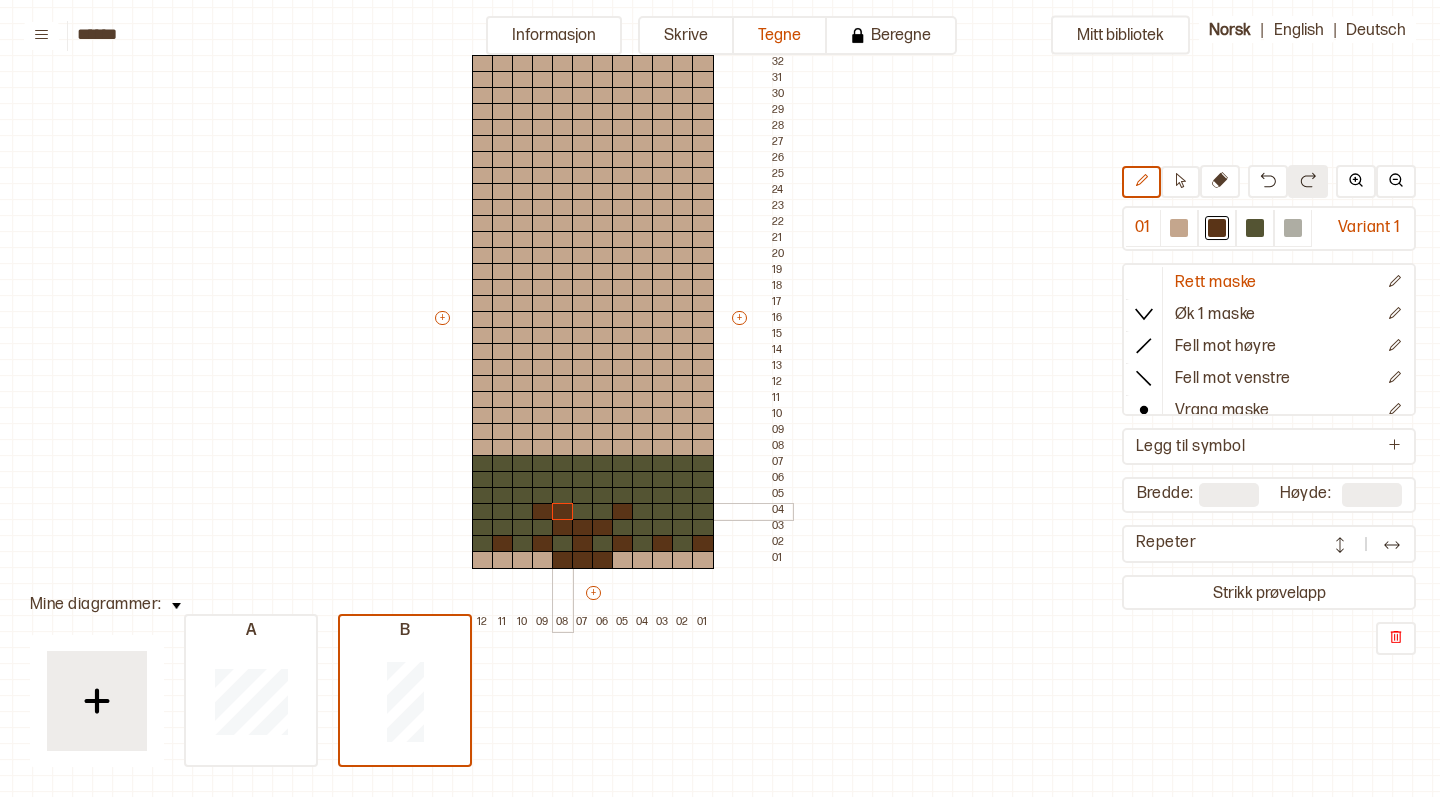 click at bounding box center [563, 512] 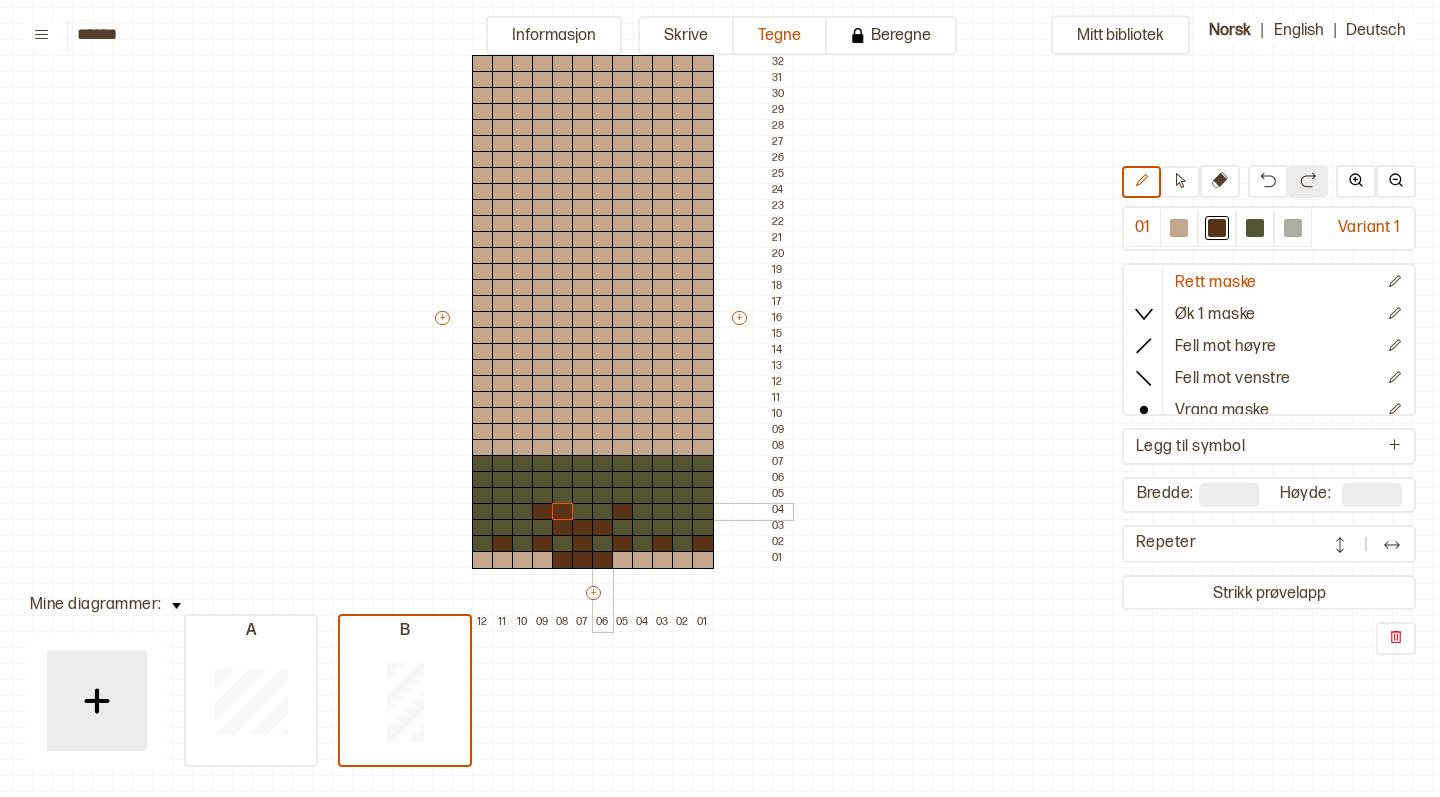 click at bounding box center [603, 512] 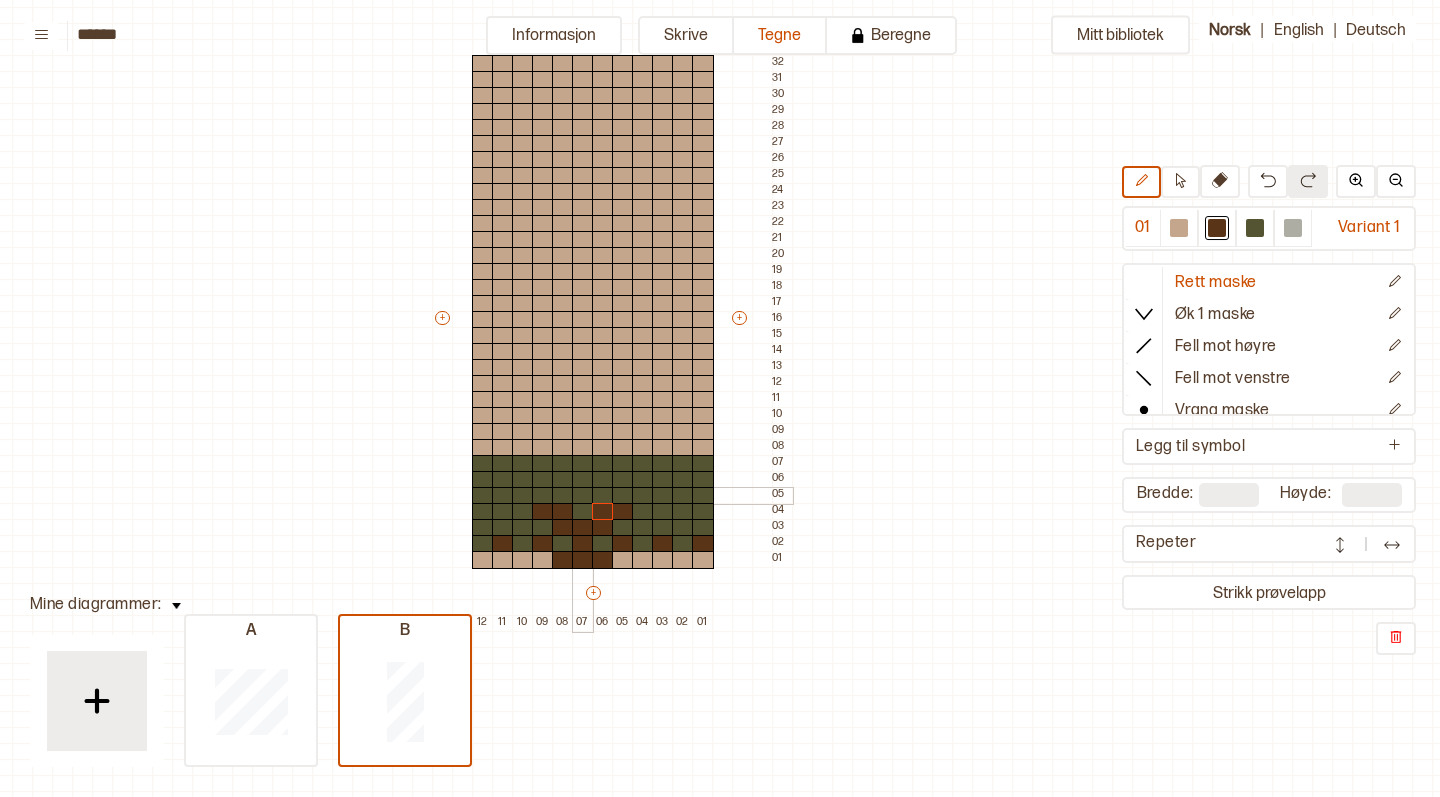 click at bounding box center [583, 496] 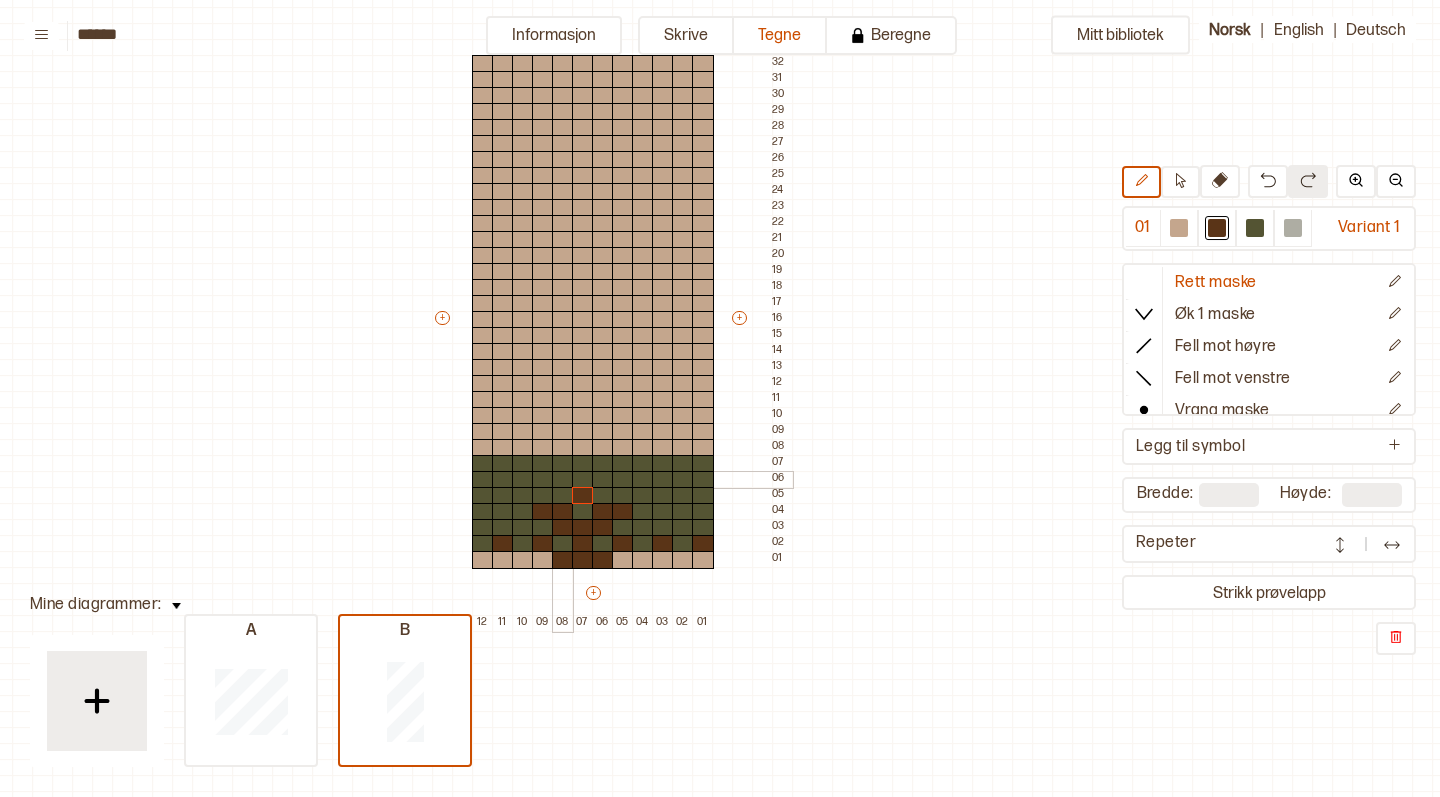click at bounding box center (563, 480) 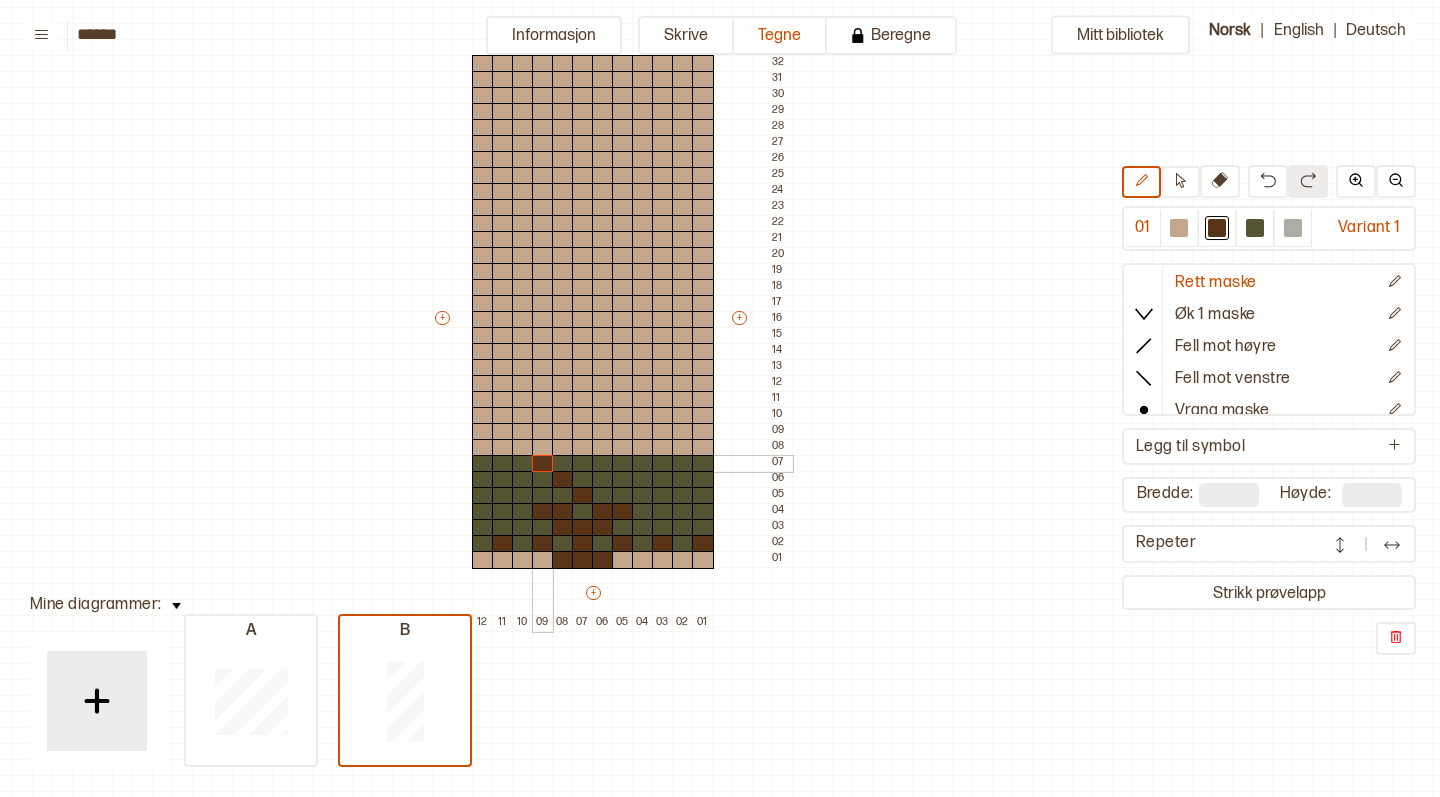 click at bounding box center (543, 464) 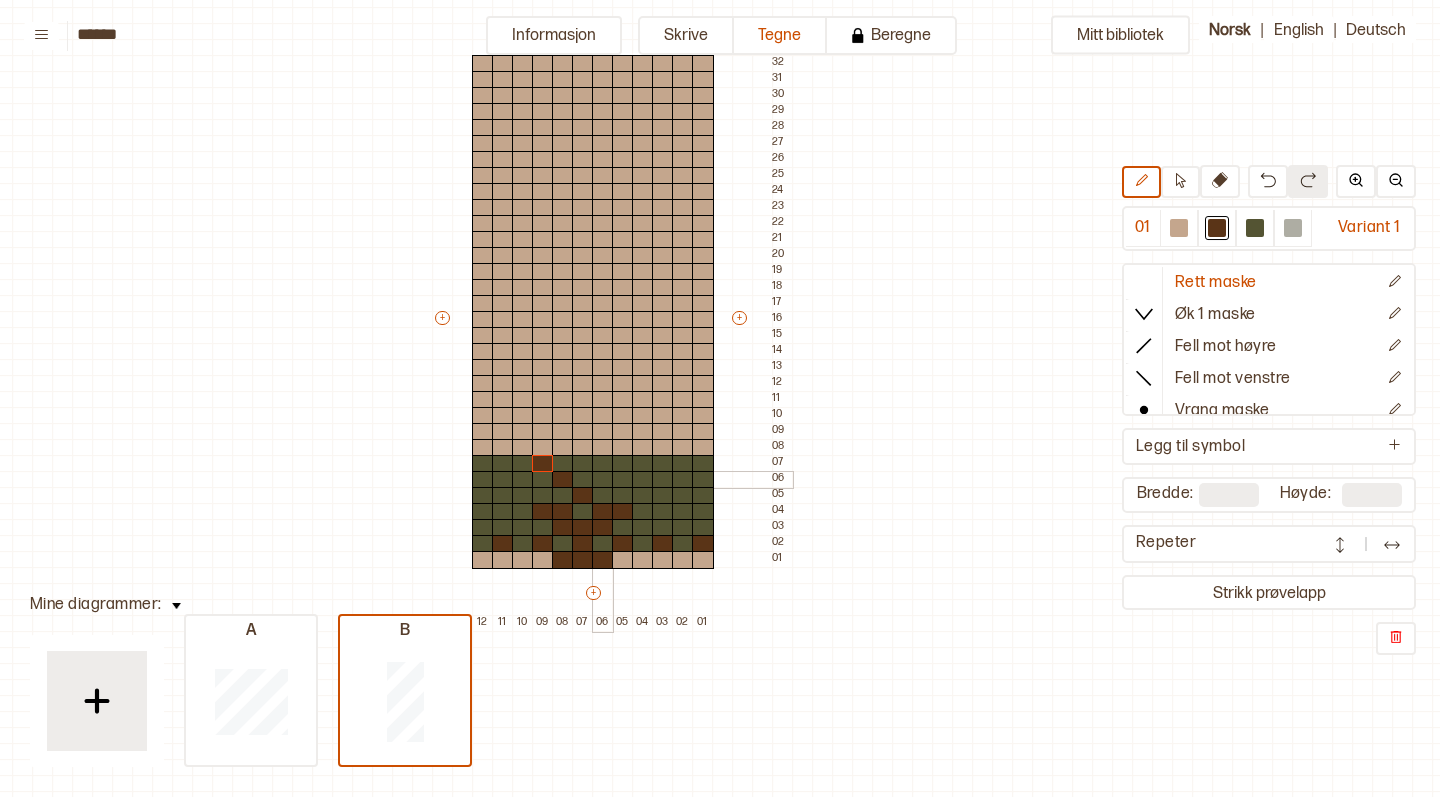 click at bounding box center (603, 480) 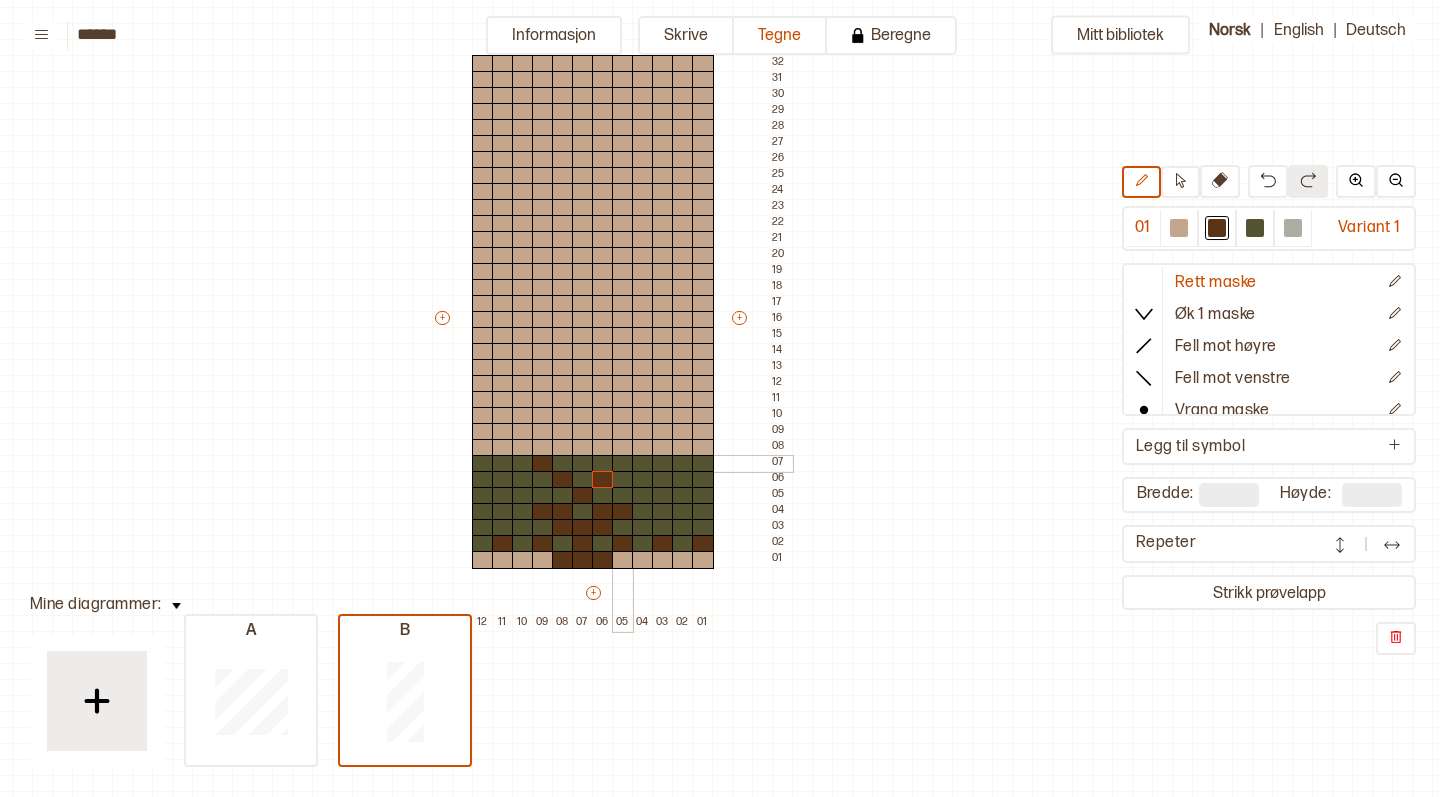 click at bounding box center (623, 464) 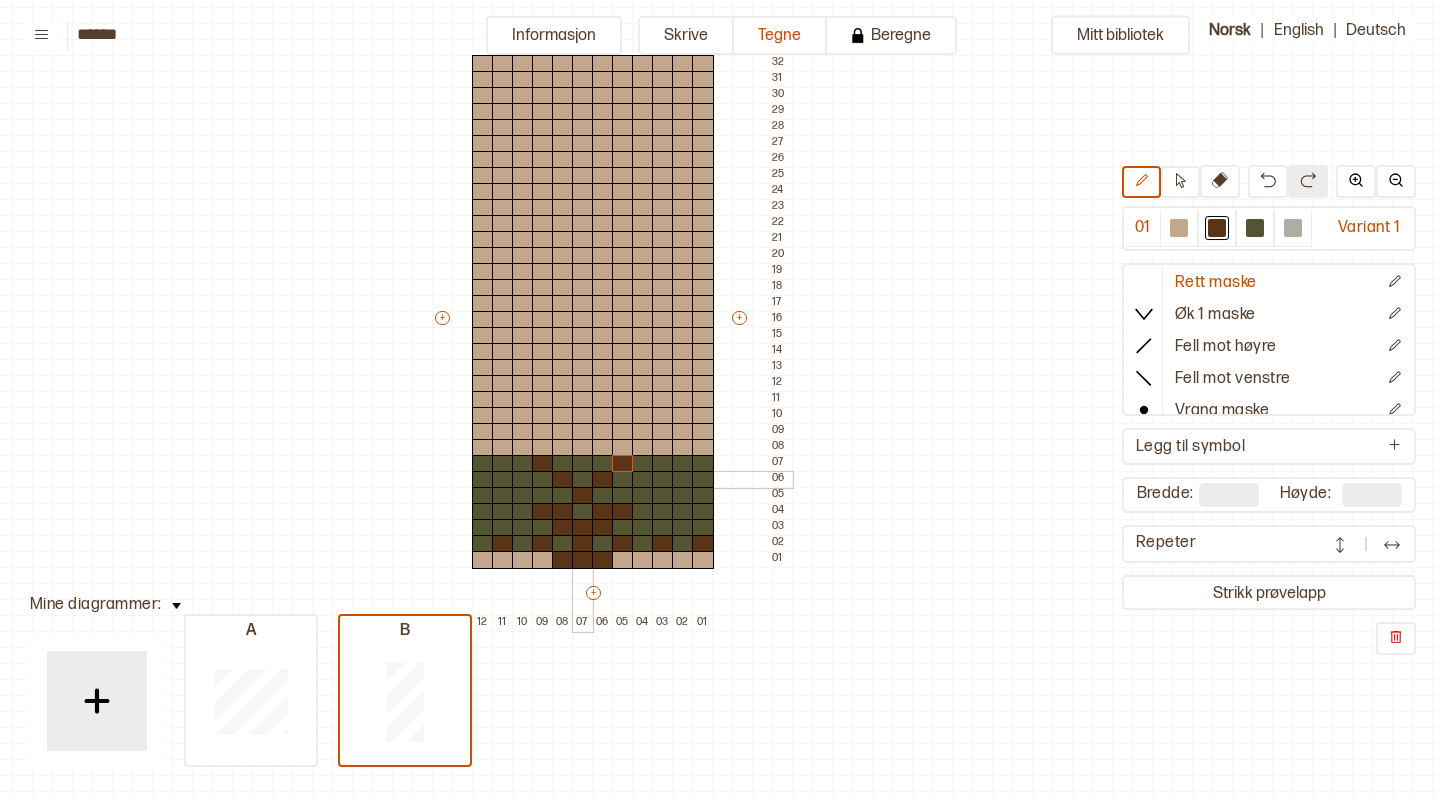 click at bounding box center (583, 480) 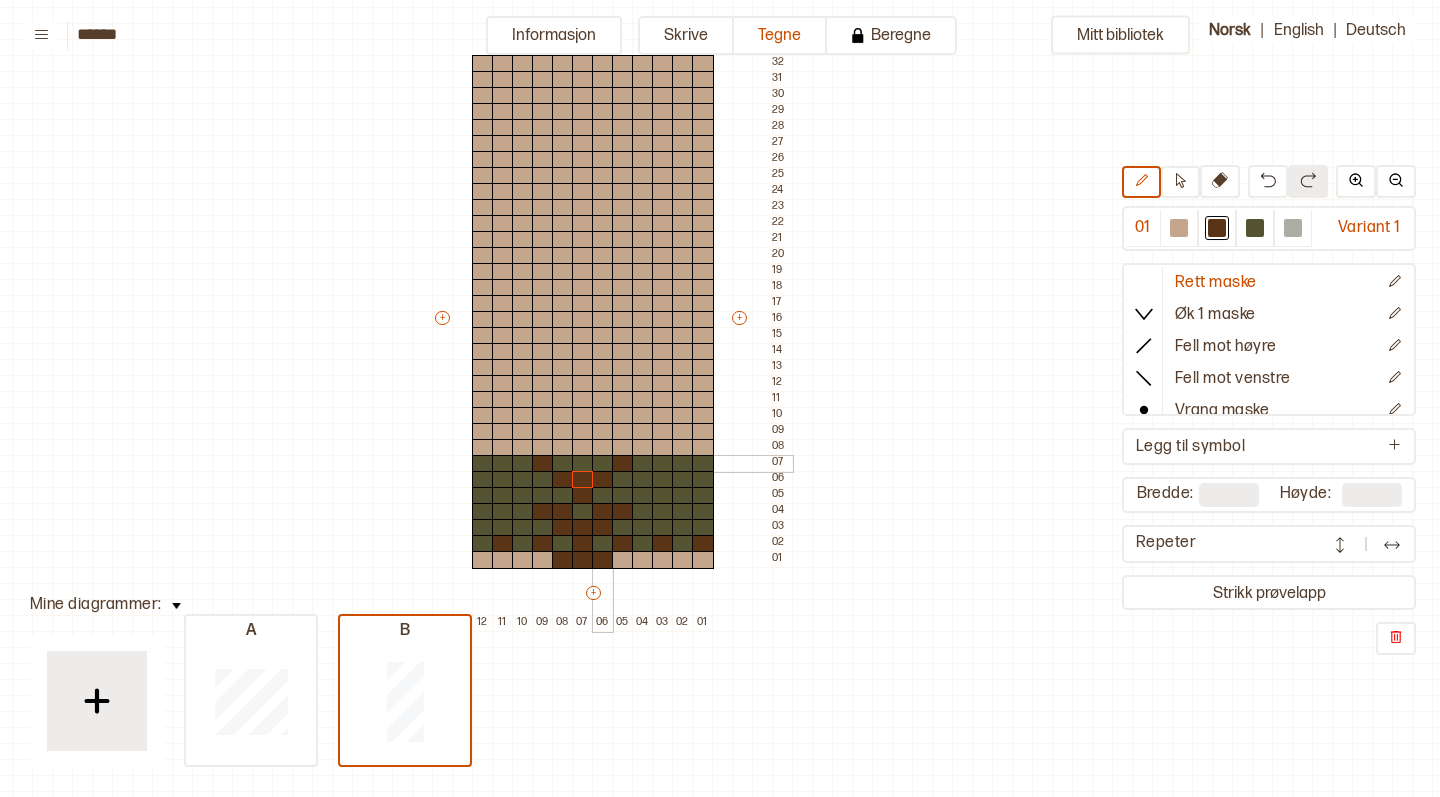 click at bounding box center [603, 464] 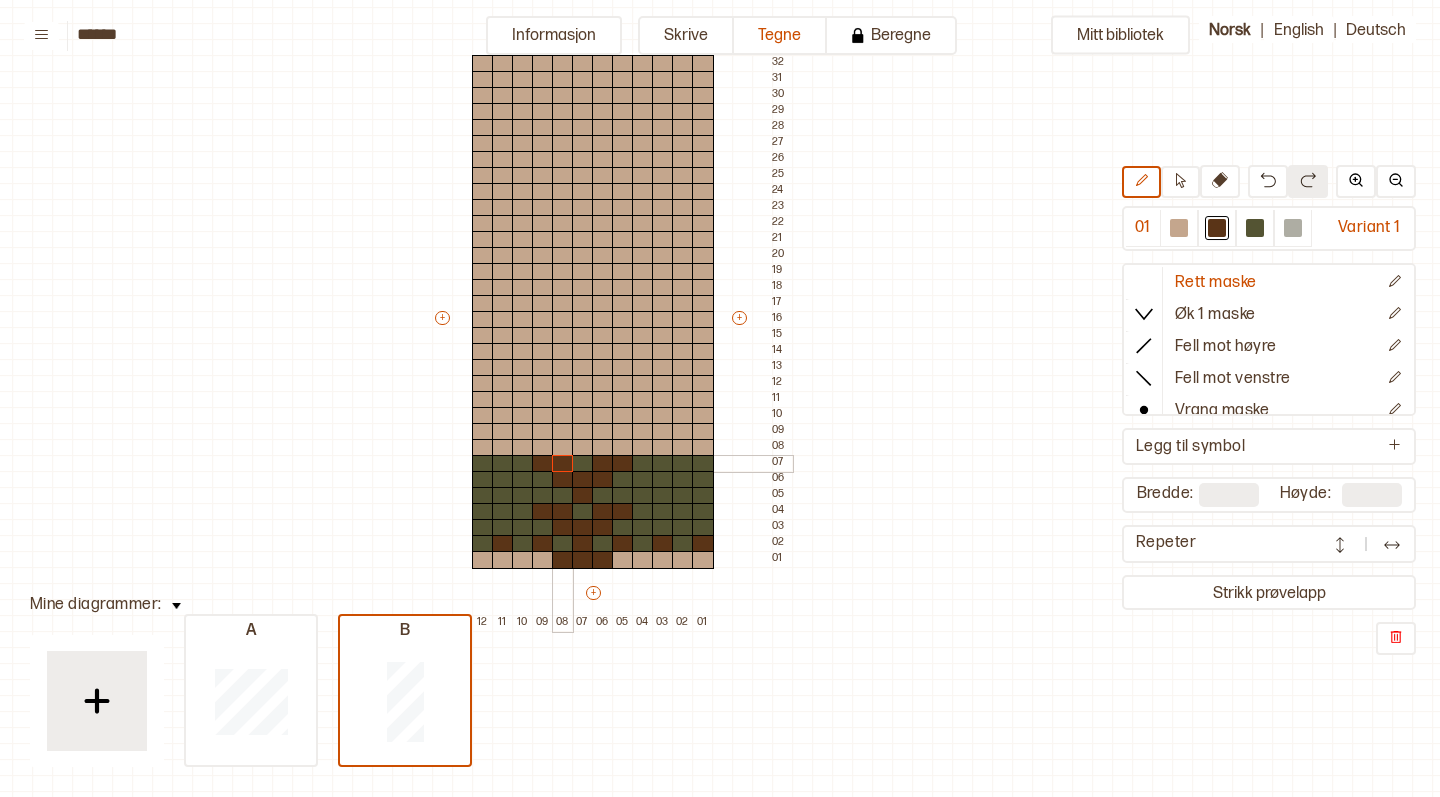 click at bounding box center (563, 464) 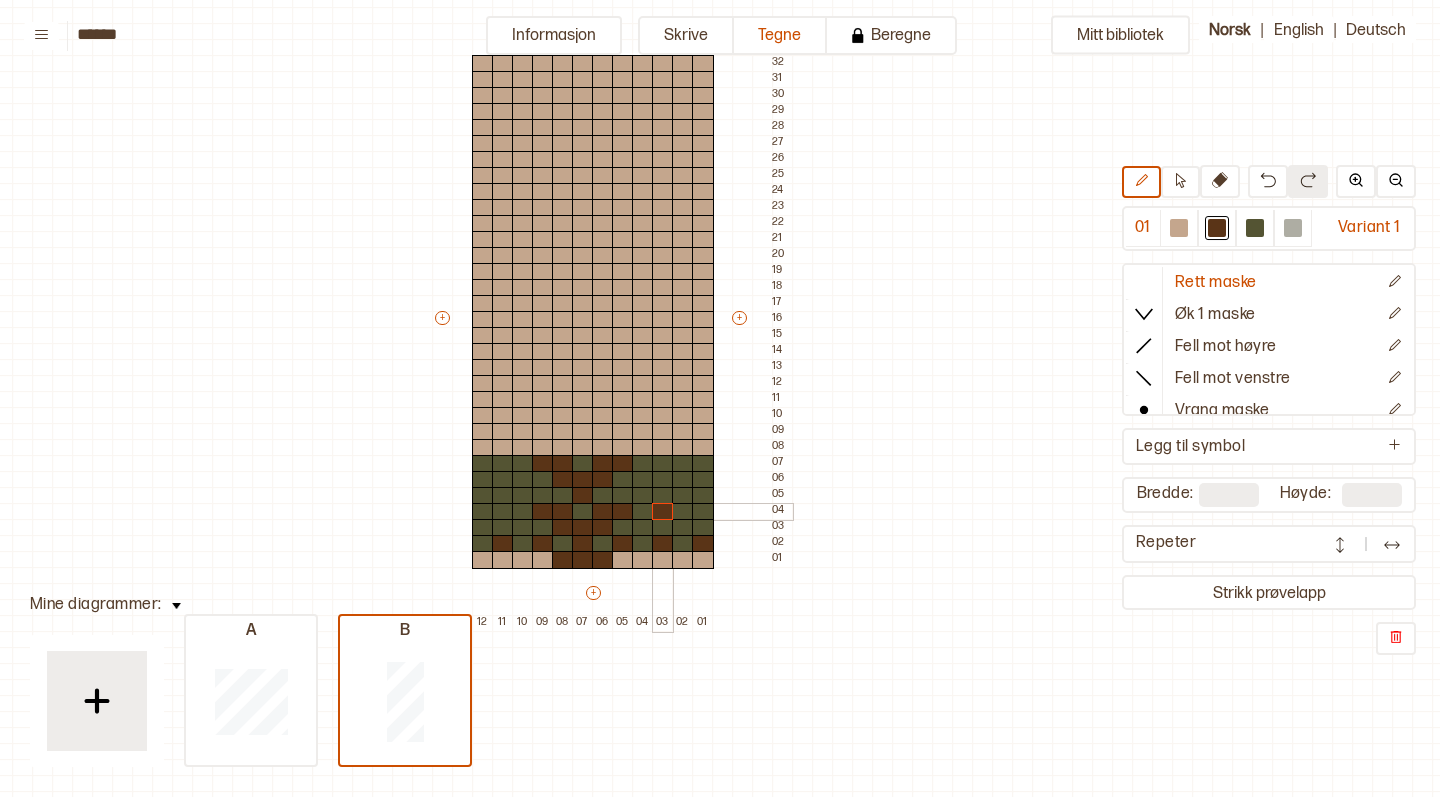 click at bounding box center [663, 512] 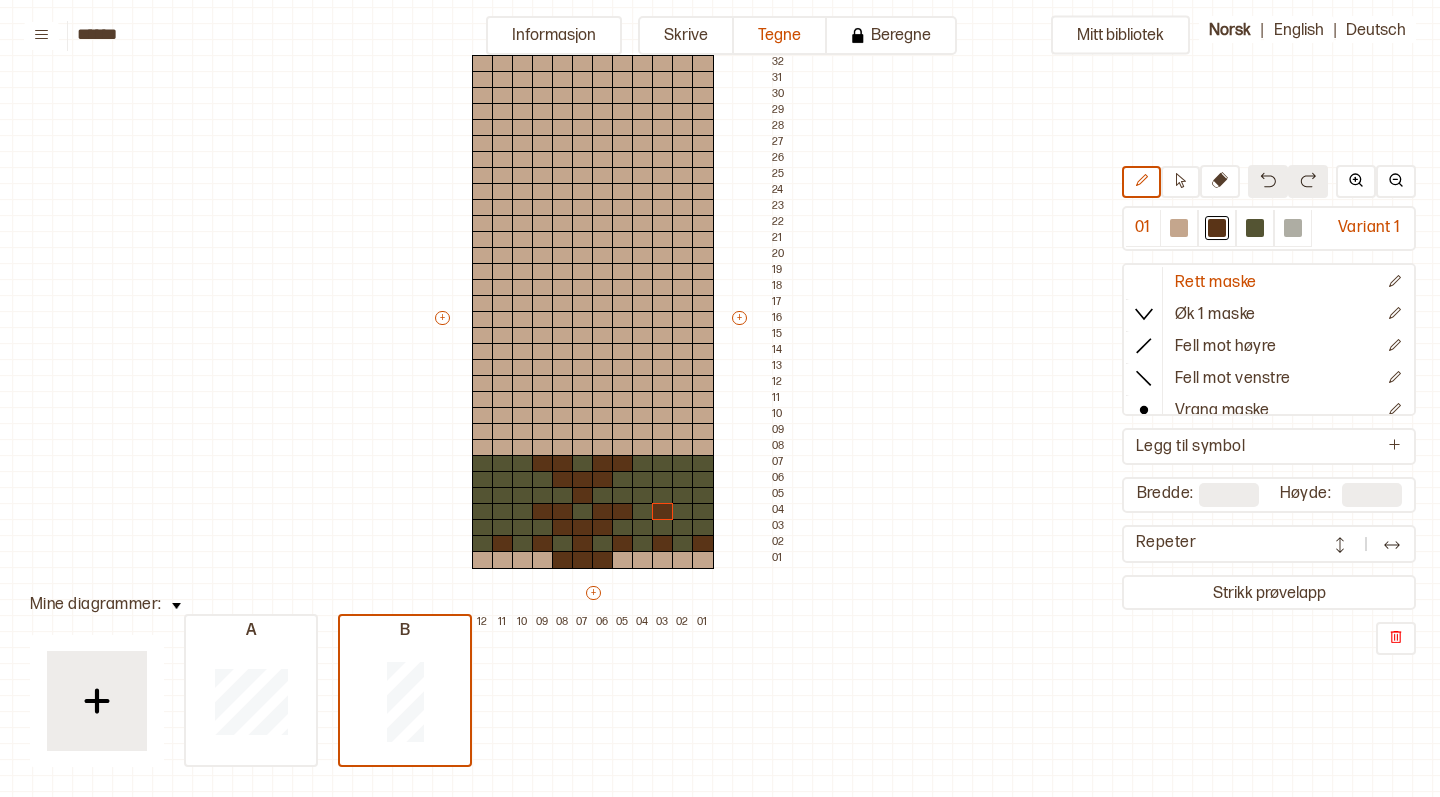 click at bounding box center (1268, 180) 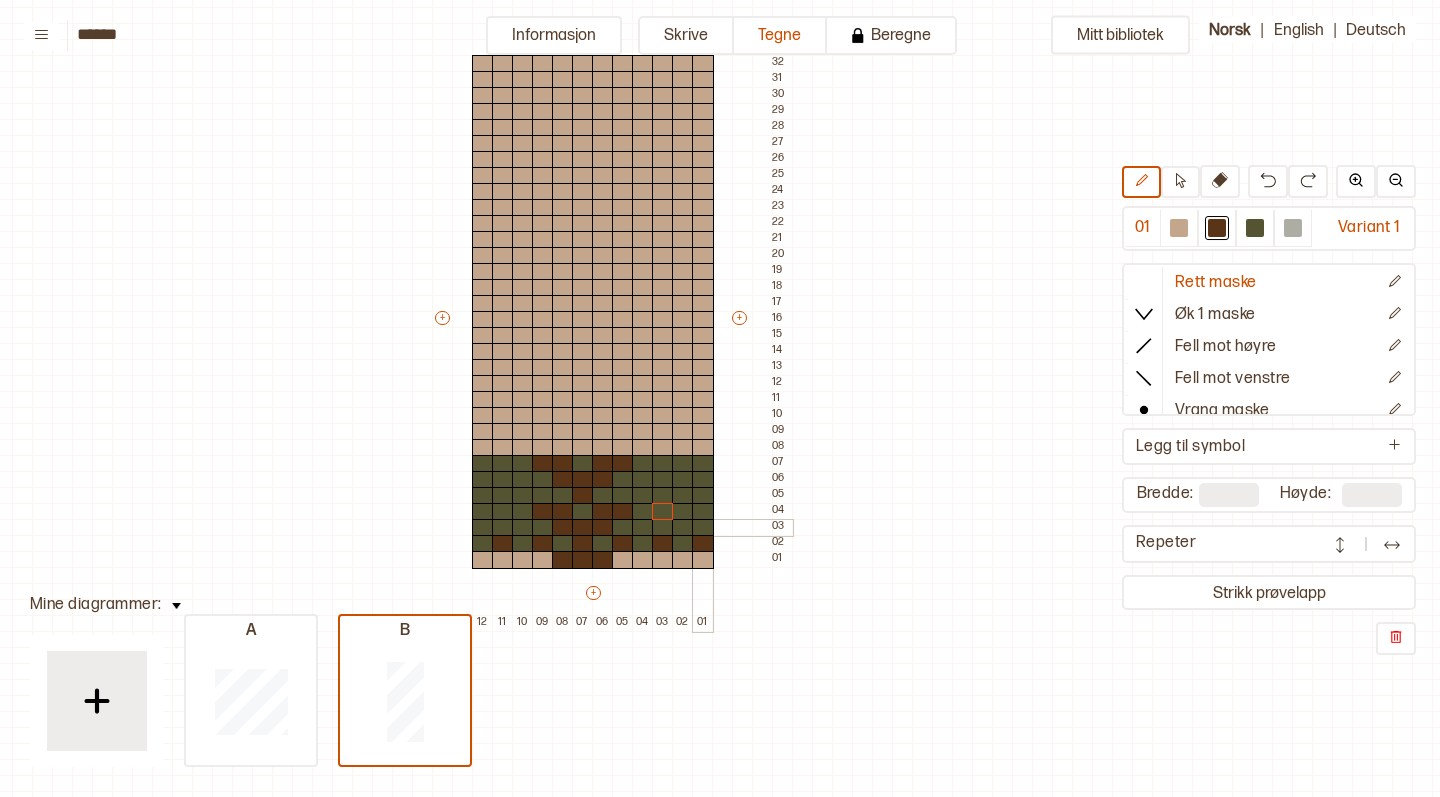 click at bounding box center [703, 528] 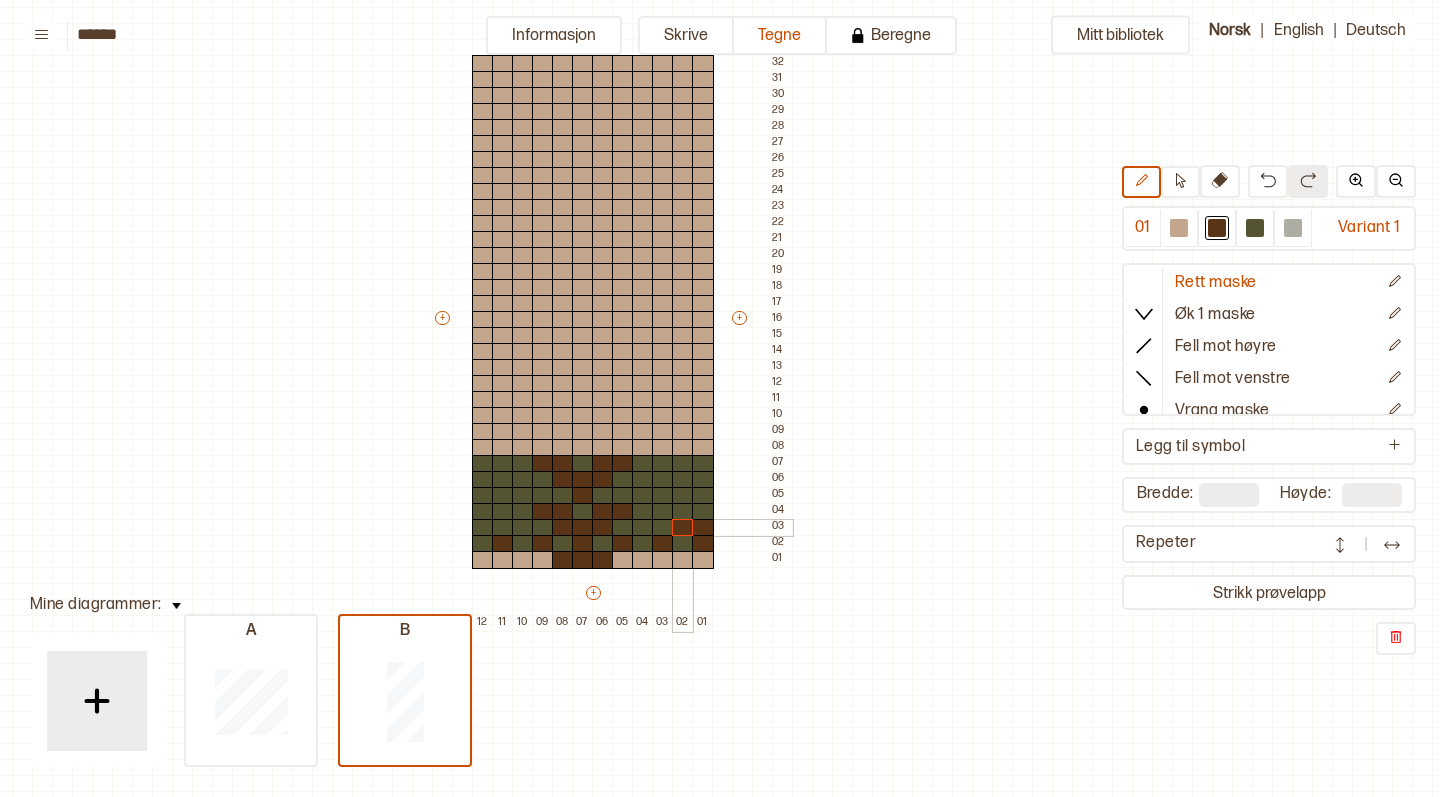 click at bounding box center [683, 528] 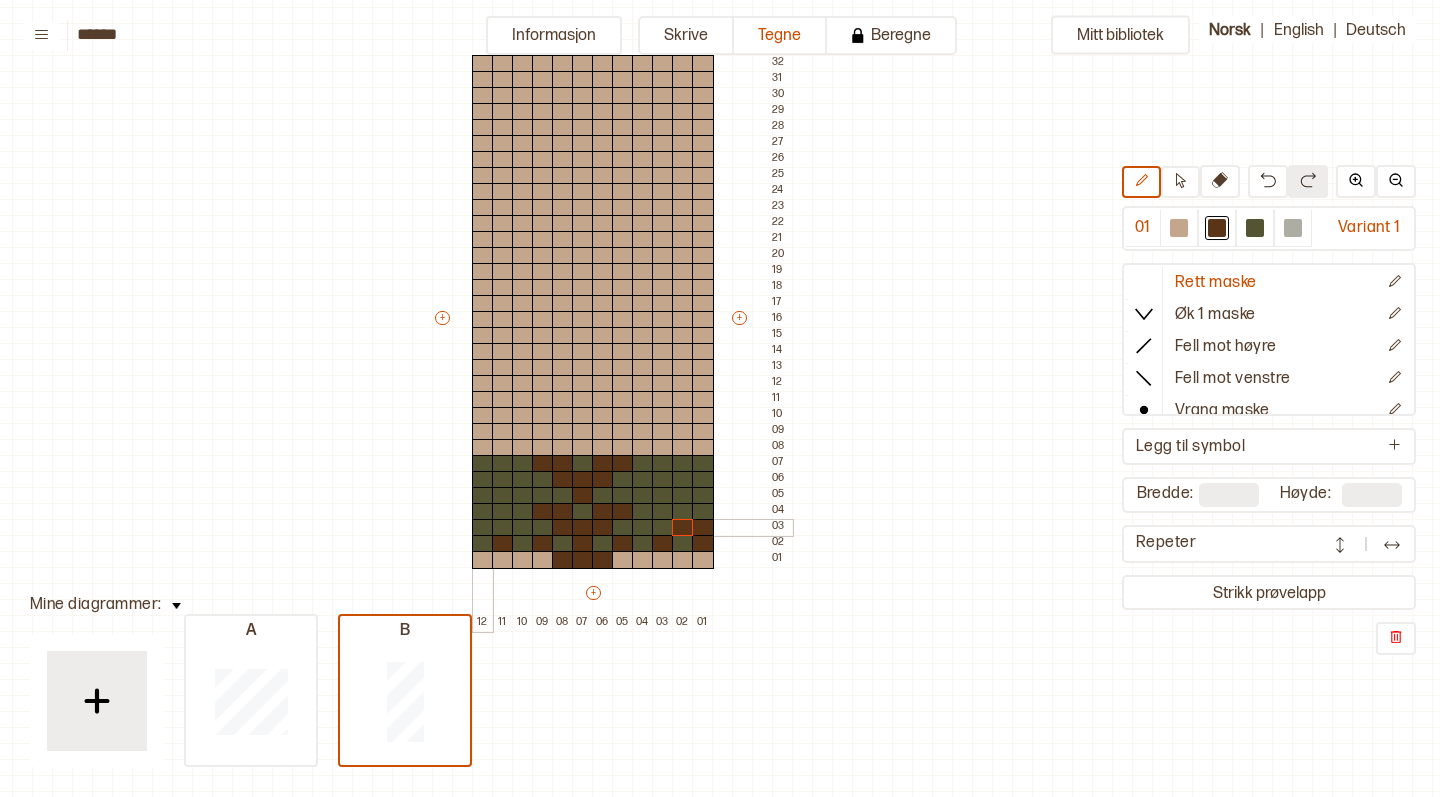 click at bounding box center [483, 528] 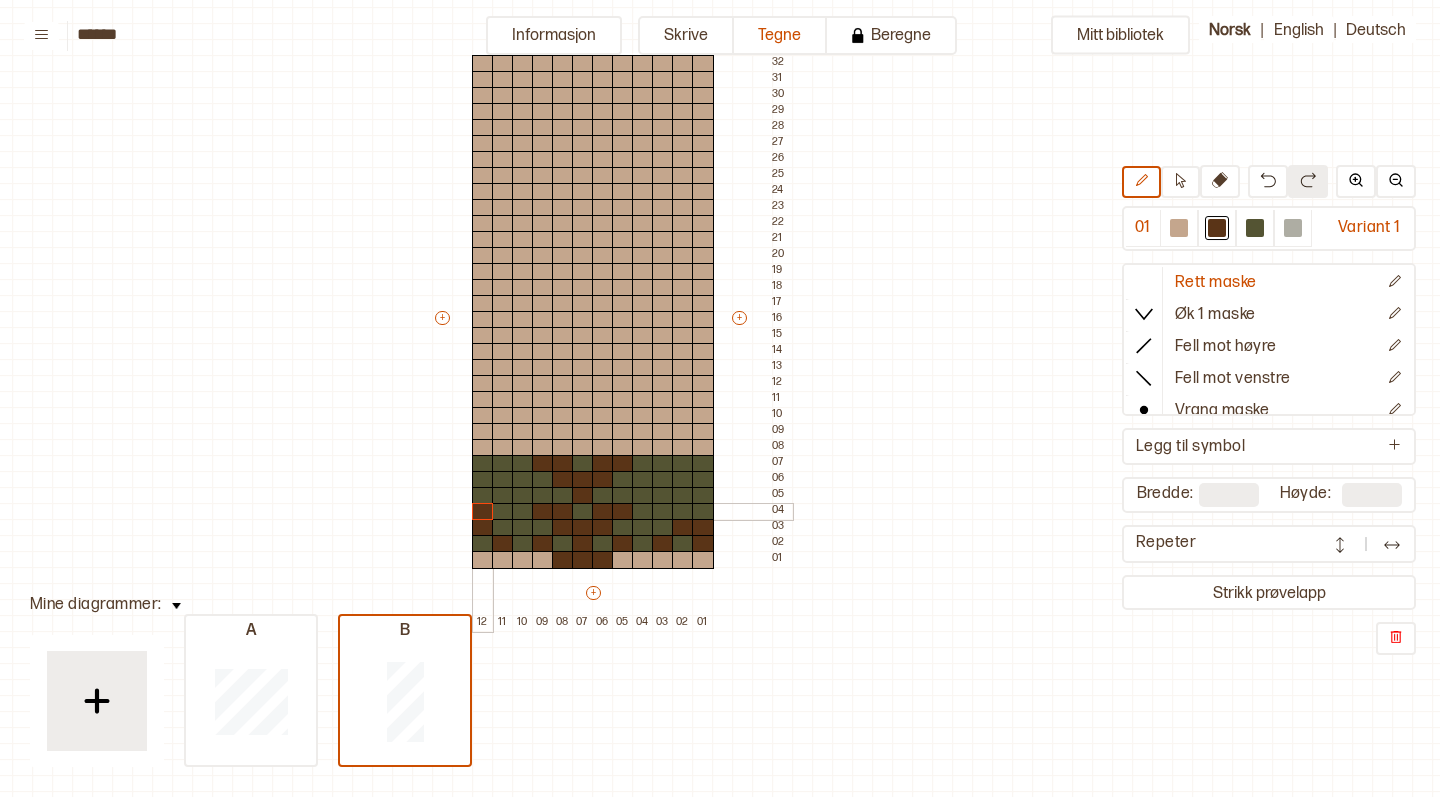 click at bounding box center (483, 512) 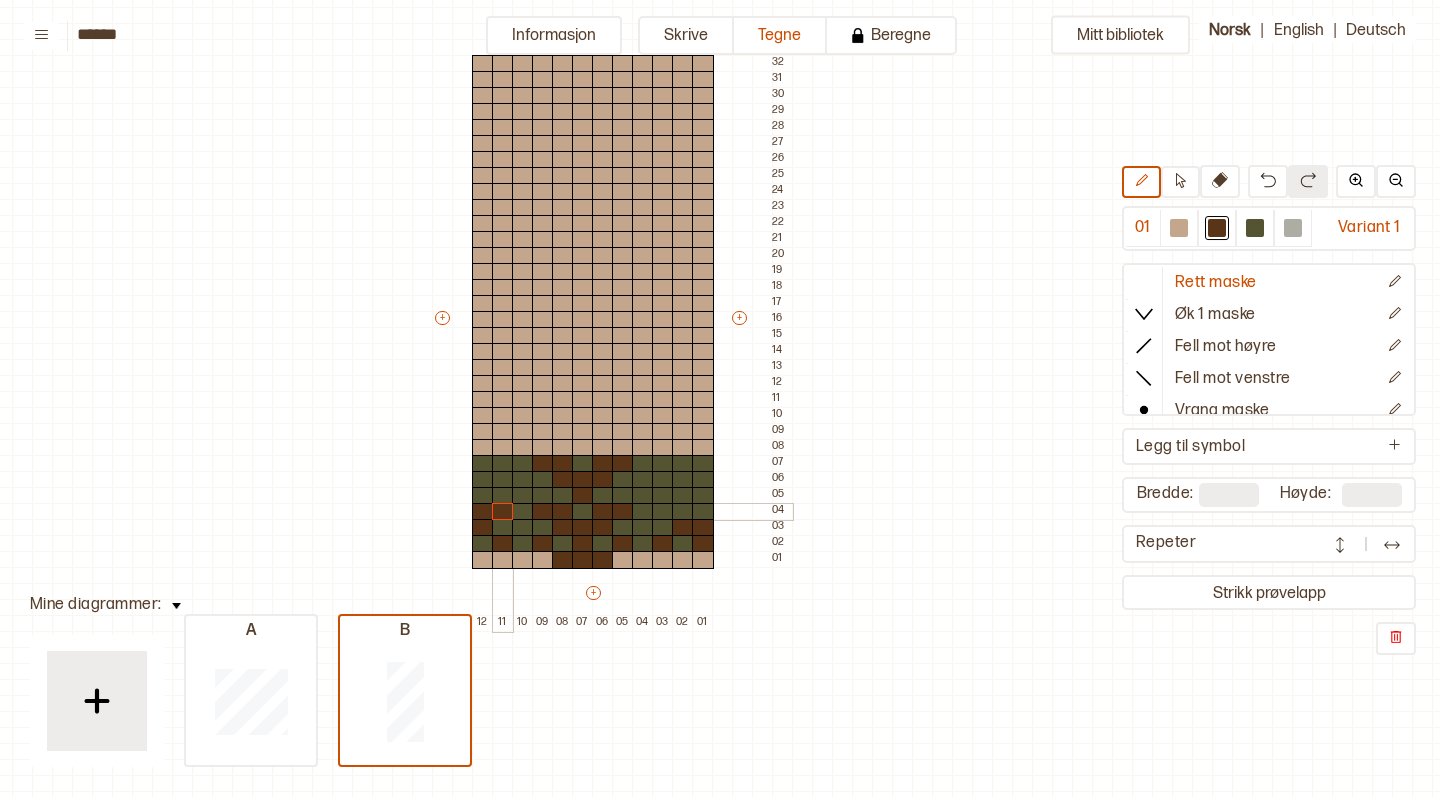 click at bounding box center [503, 512] 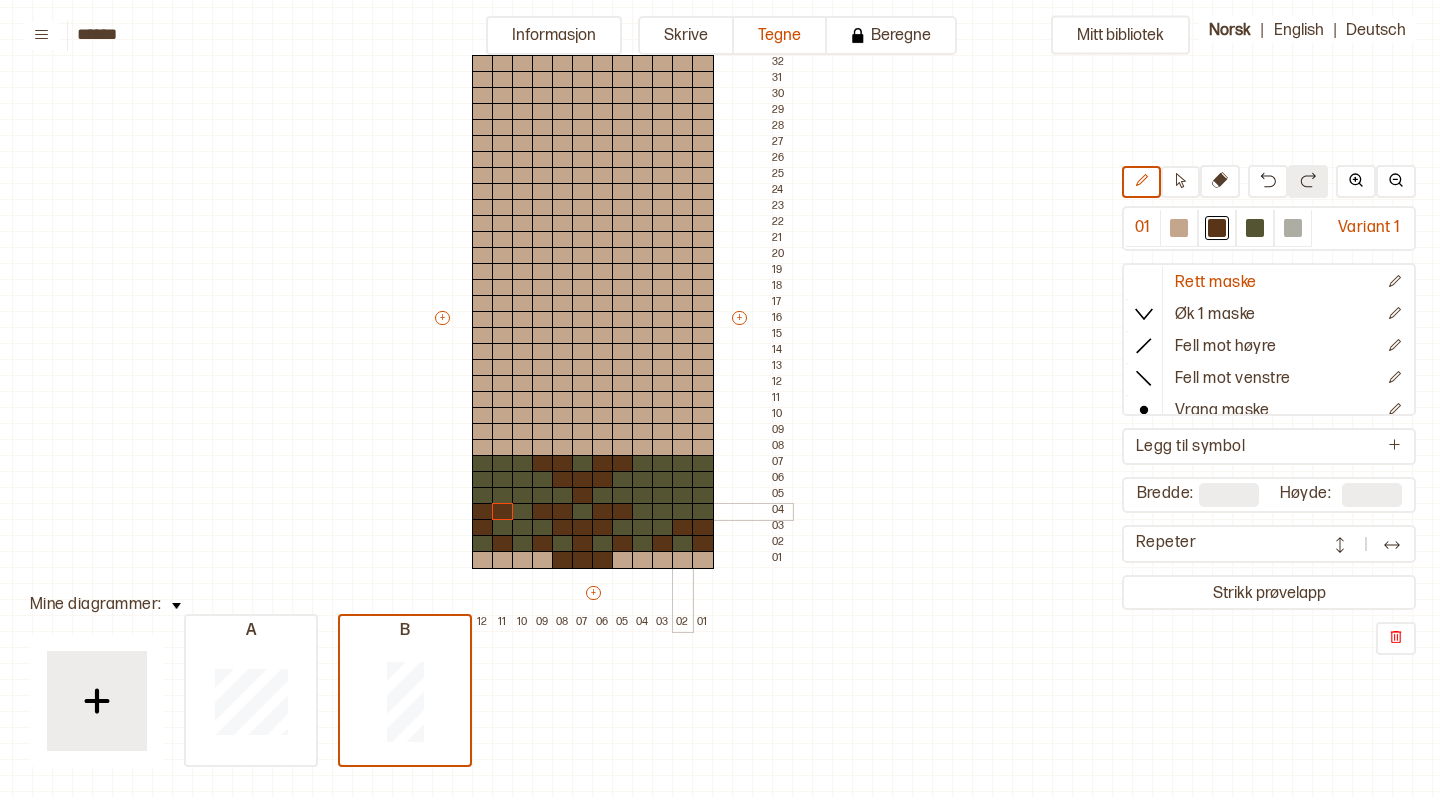 click at bounding box center [683, 512] 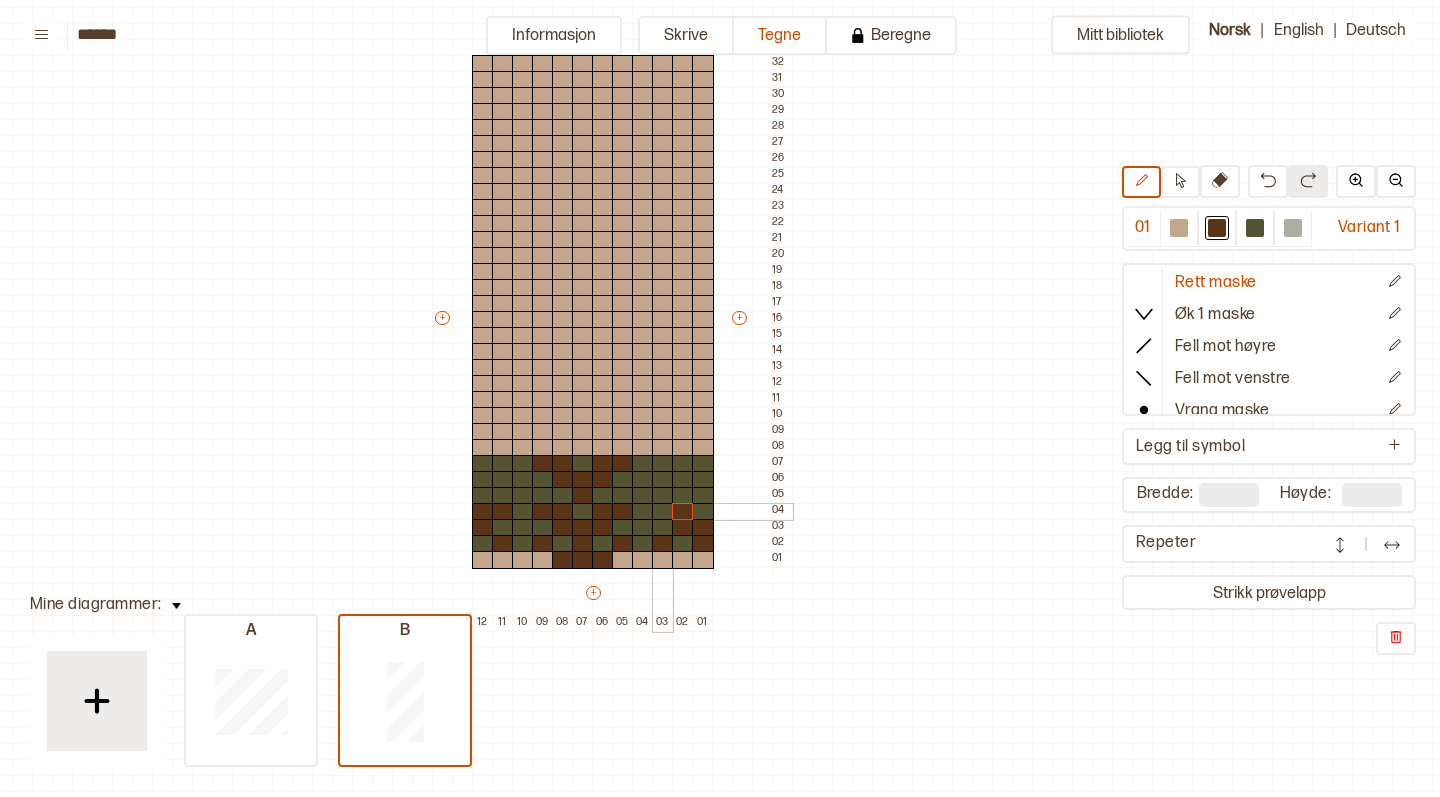 click at bounding box center (663, 512) 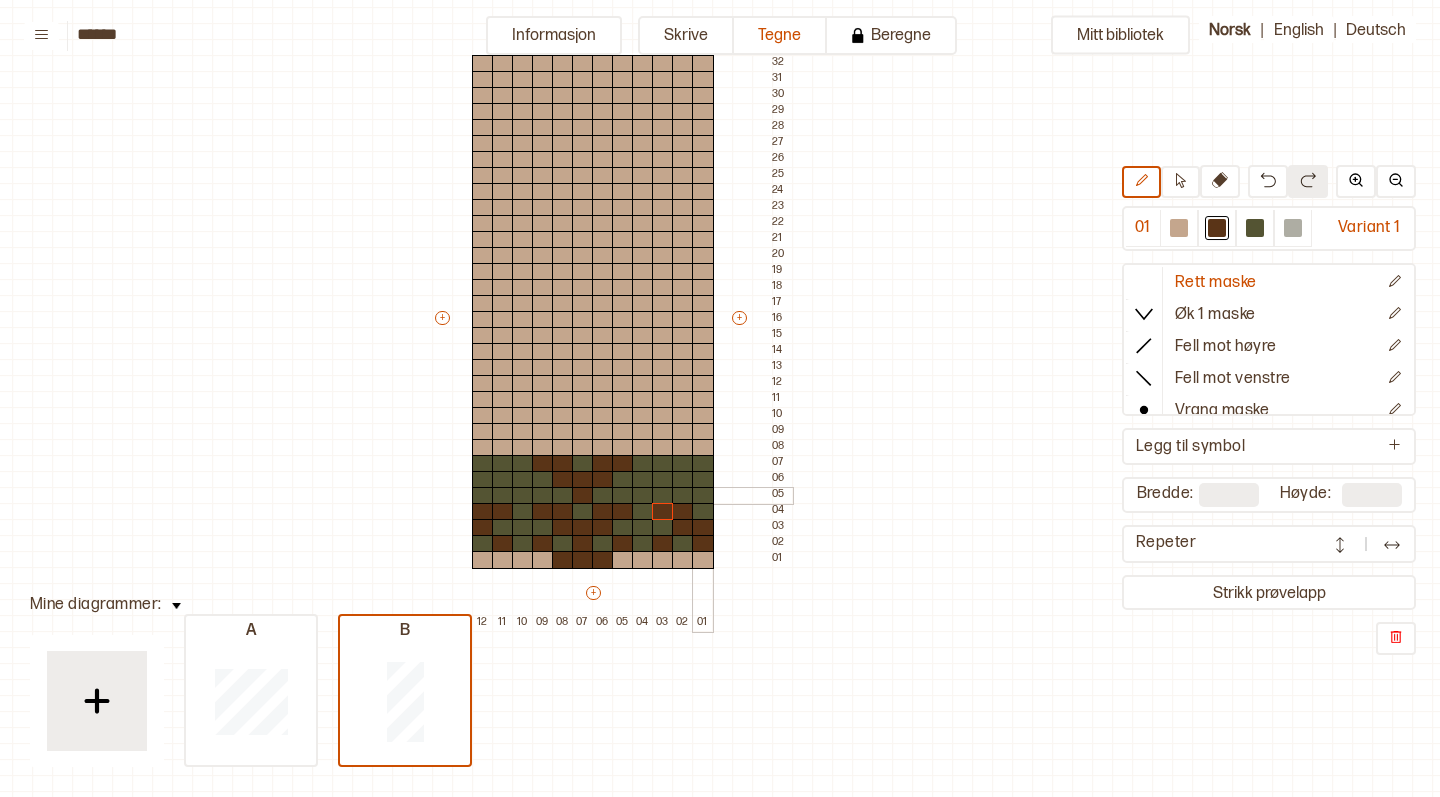 click at bounding box center (703, 496) 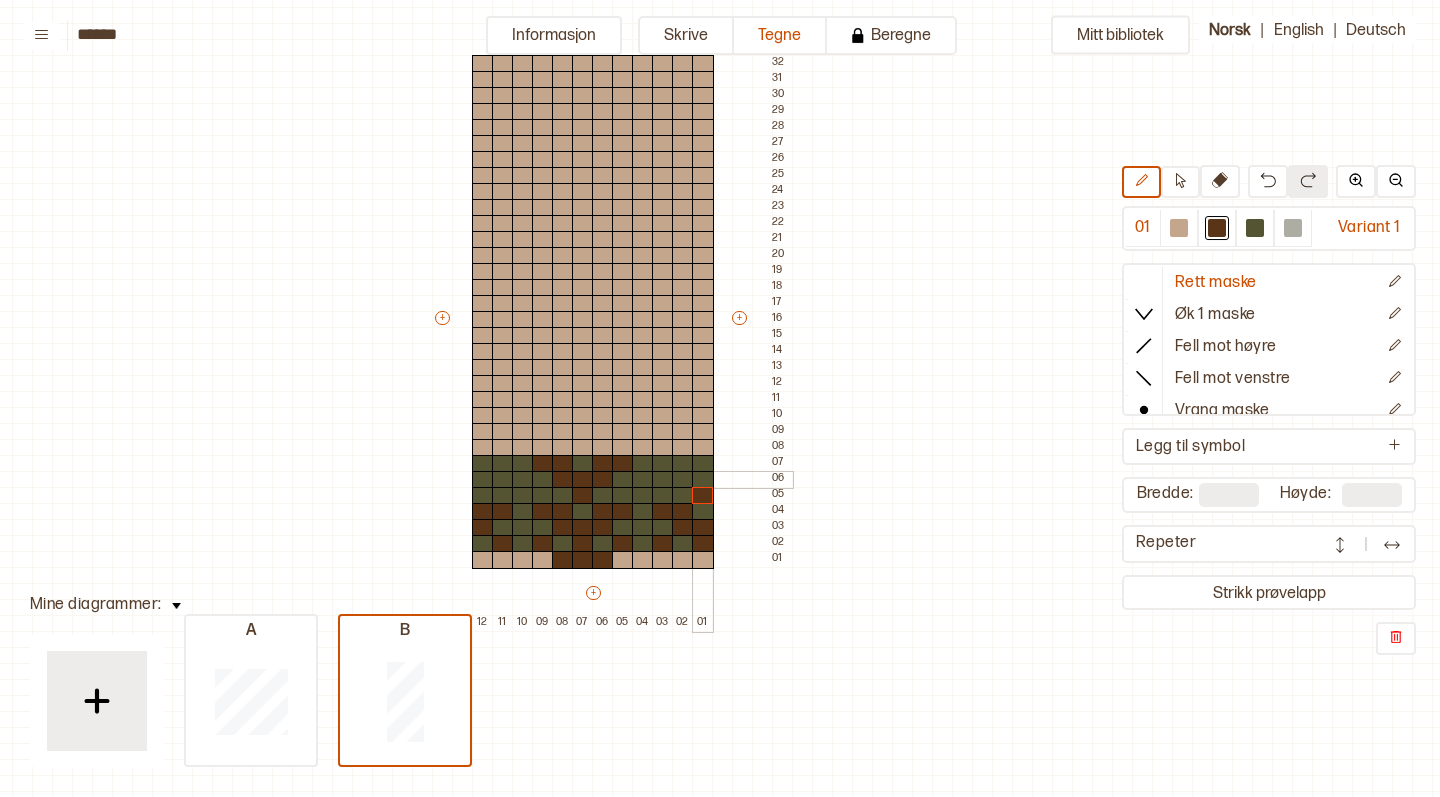 click at bounding box center (703, 480) 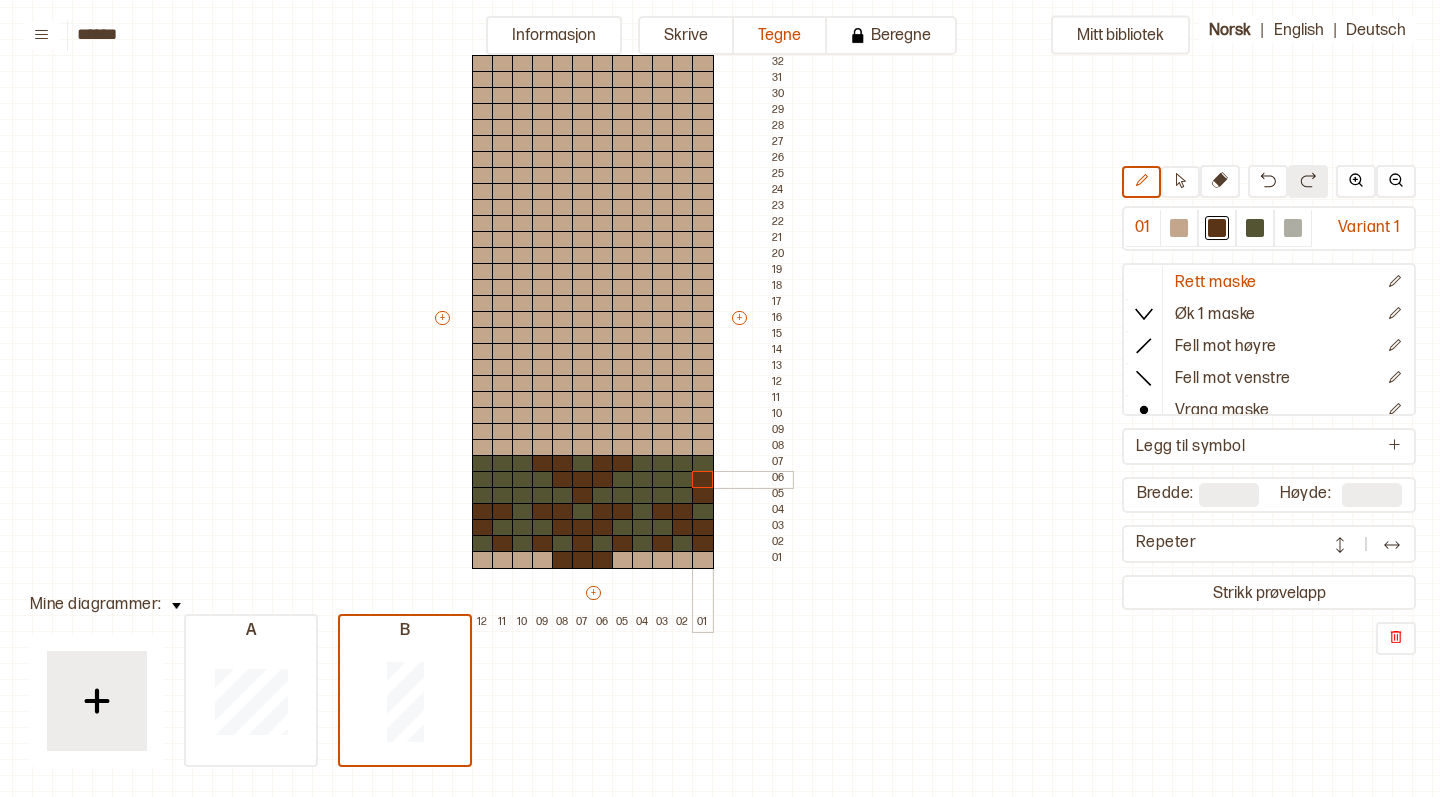 click at bounding box center [683, 480] 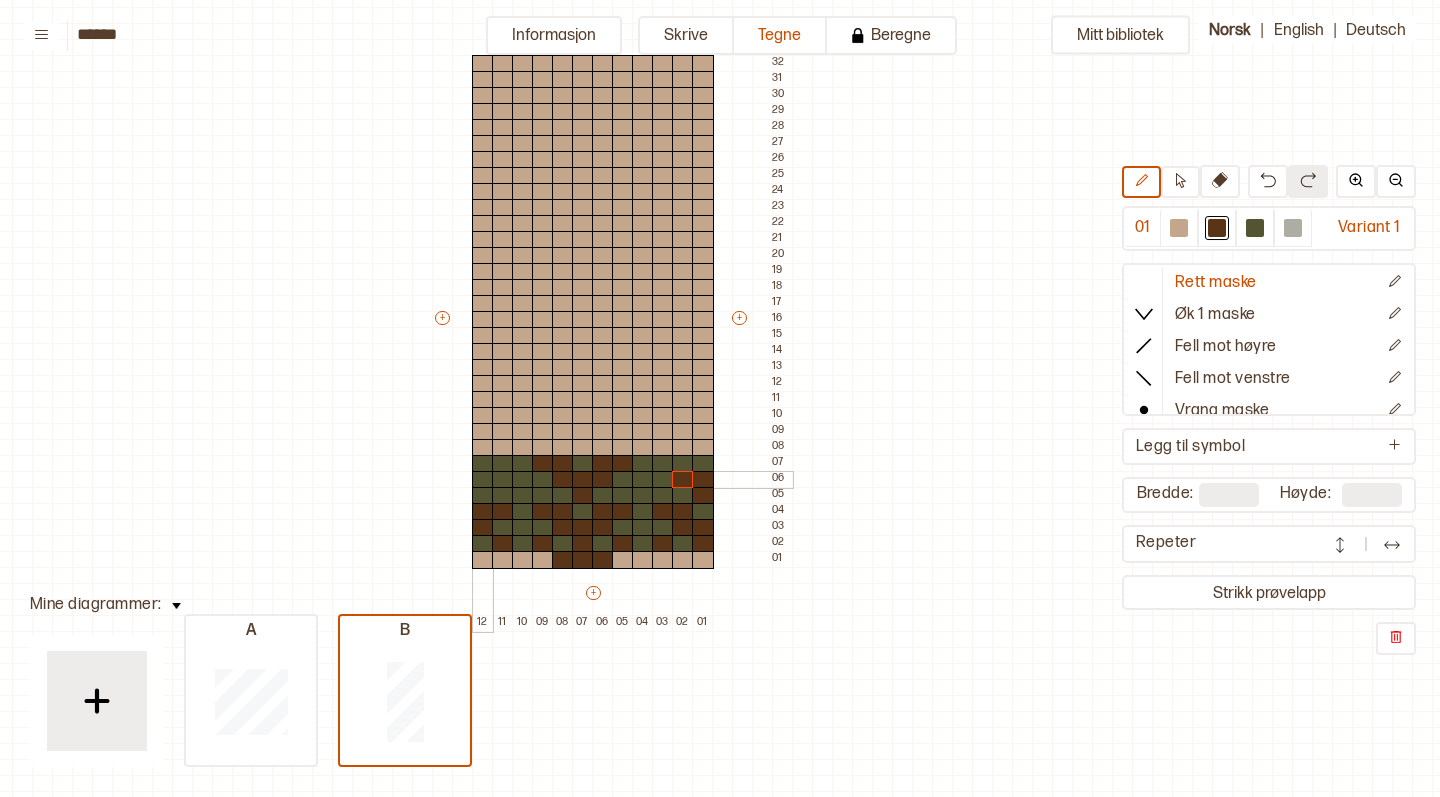 click at bounding box center [483, 480] 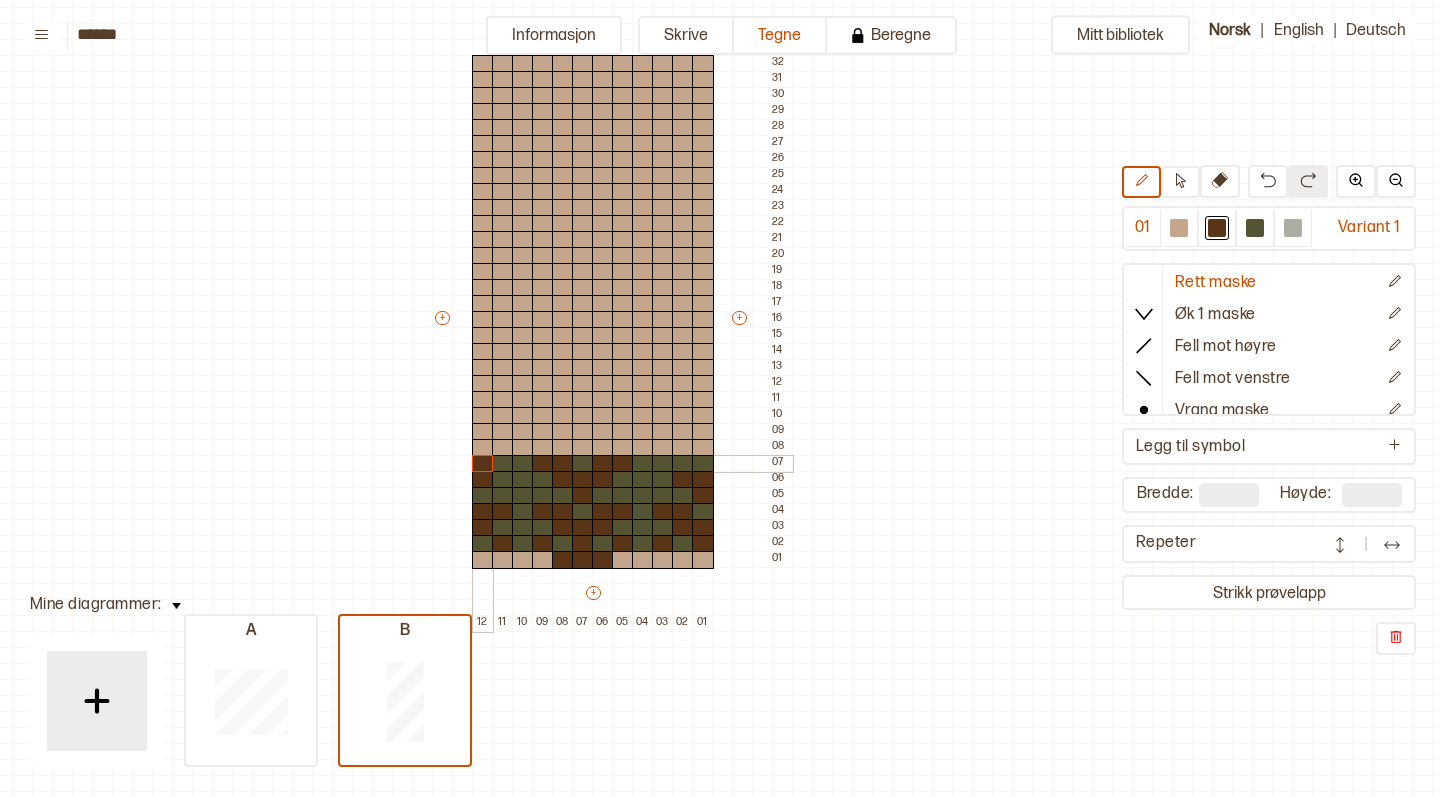 click at bounding box center [483, 464] 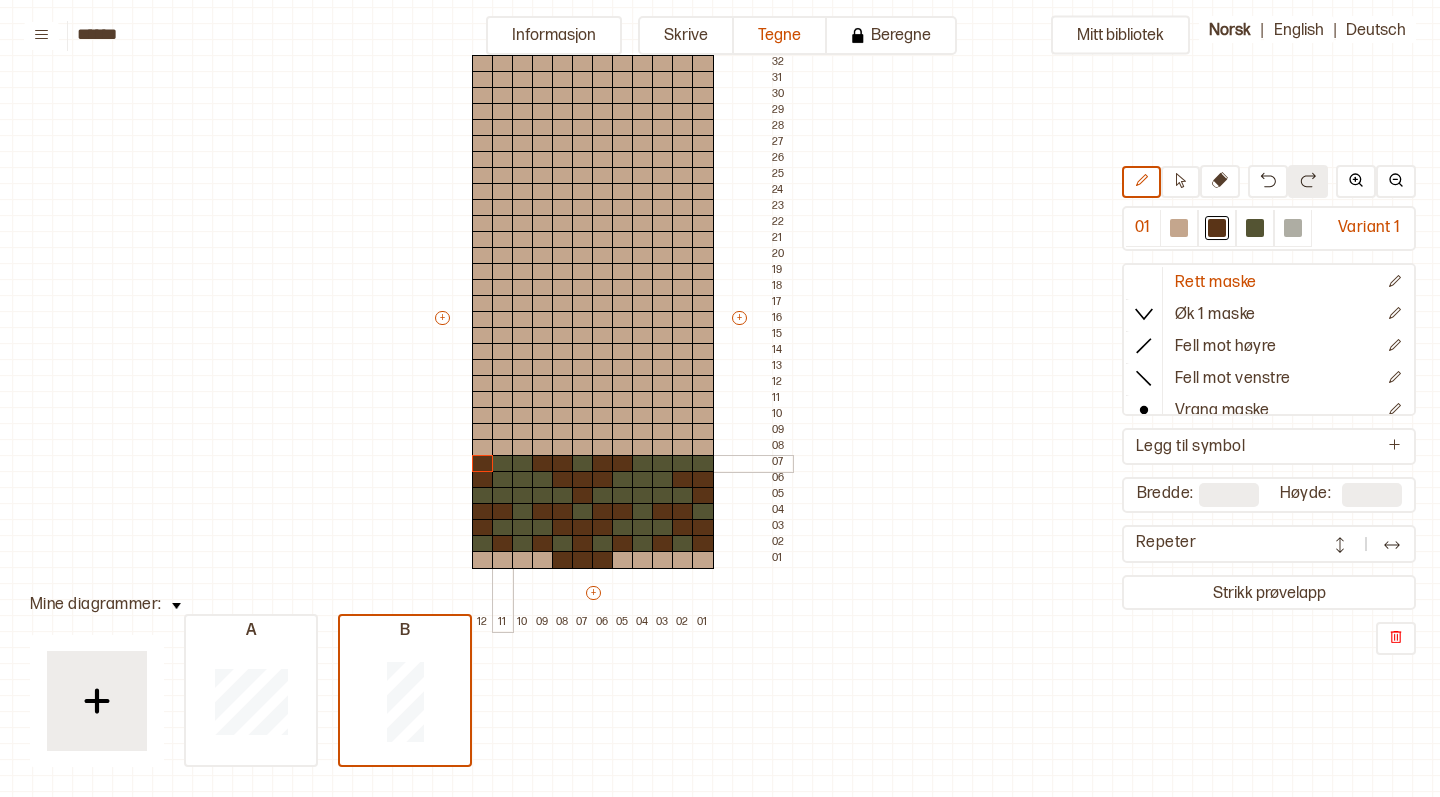 click at bounding box center [503, 464] 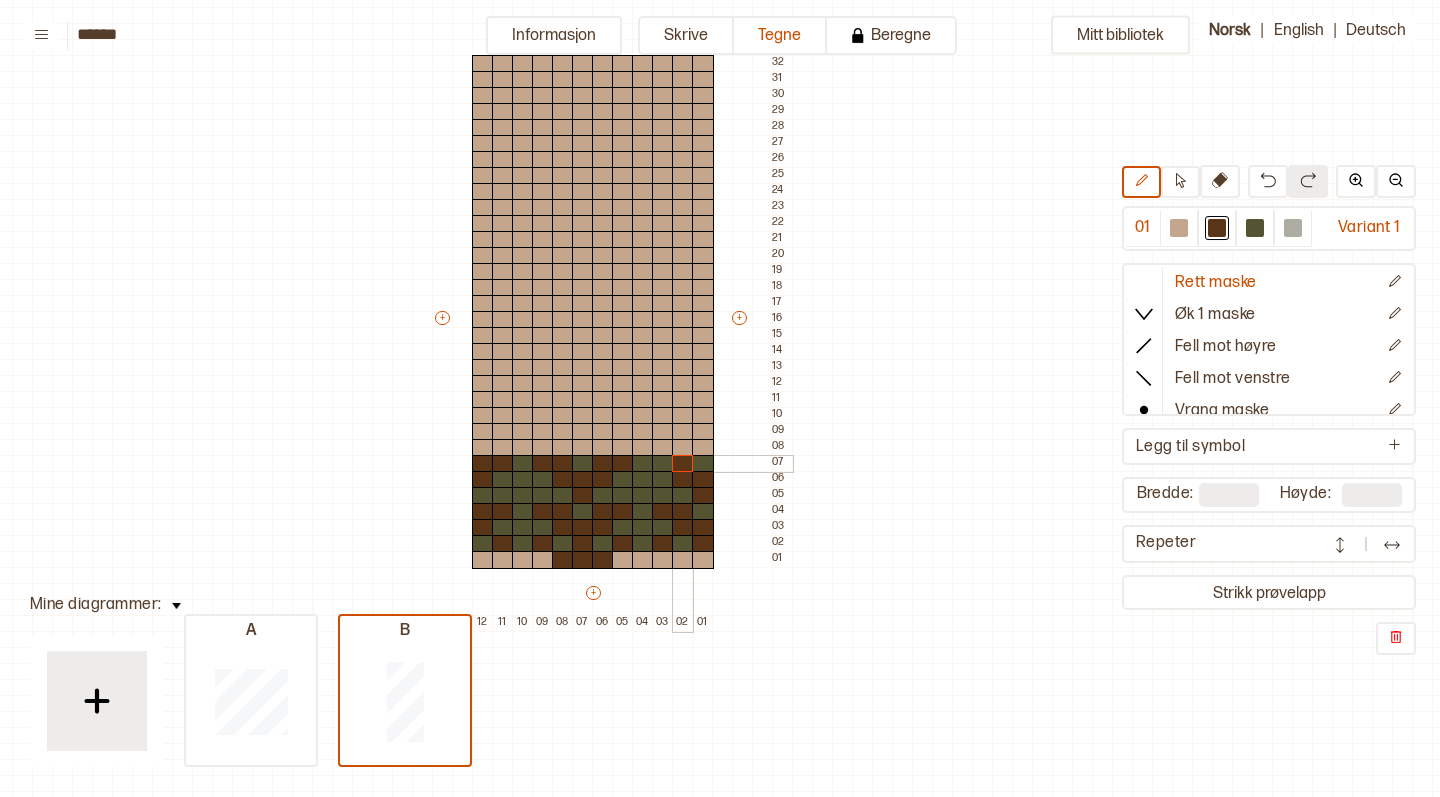 click at bounding box center [683, 464] 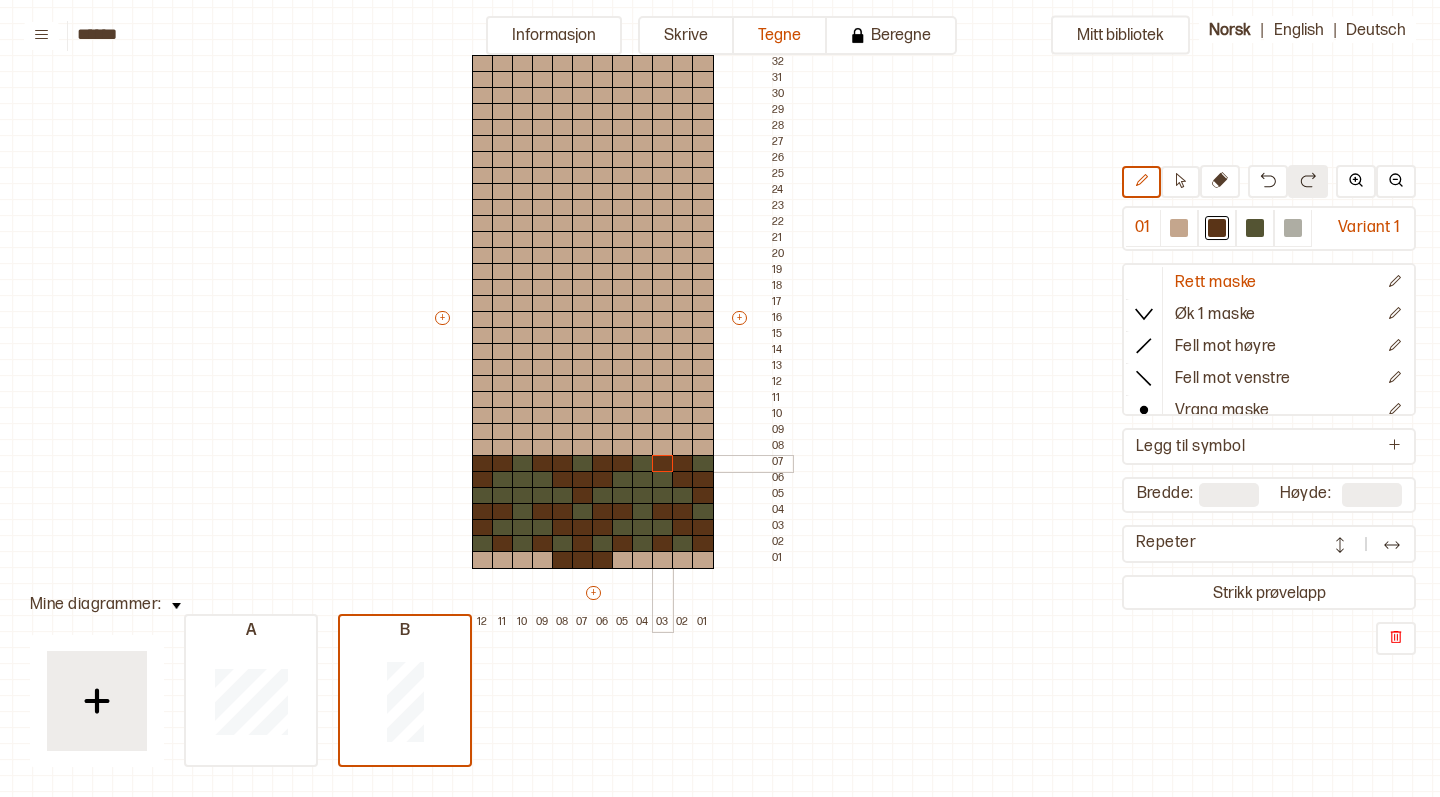 click at bounding box center (663, 464) 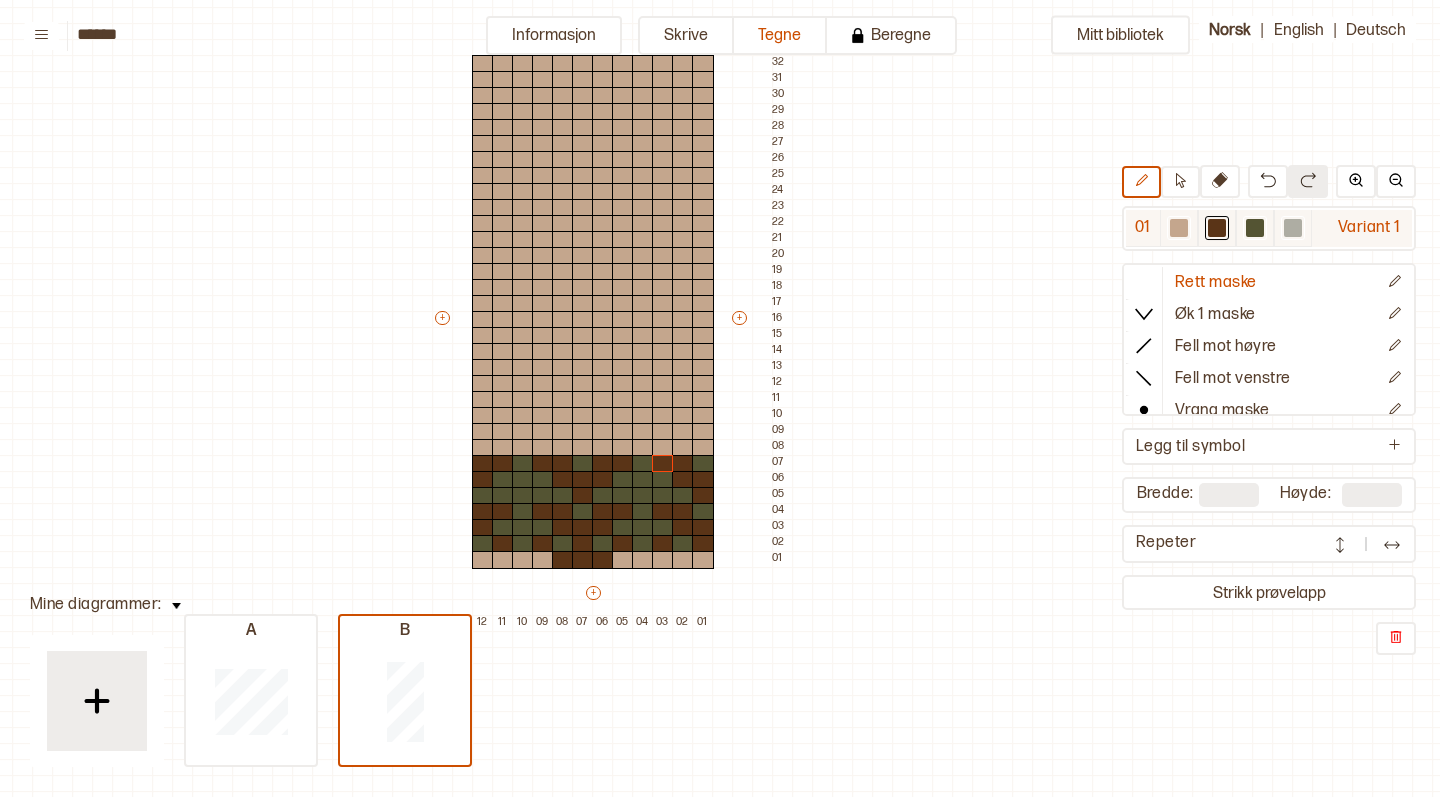 click at bounding box center [1293, 228] 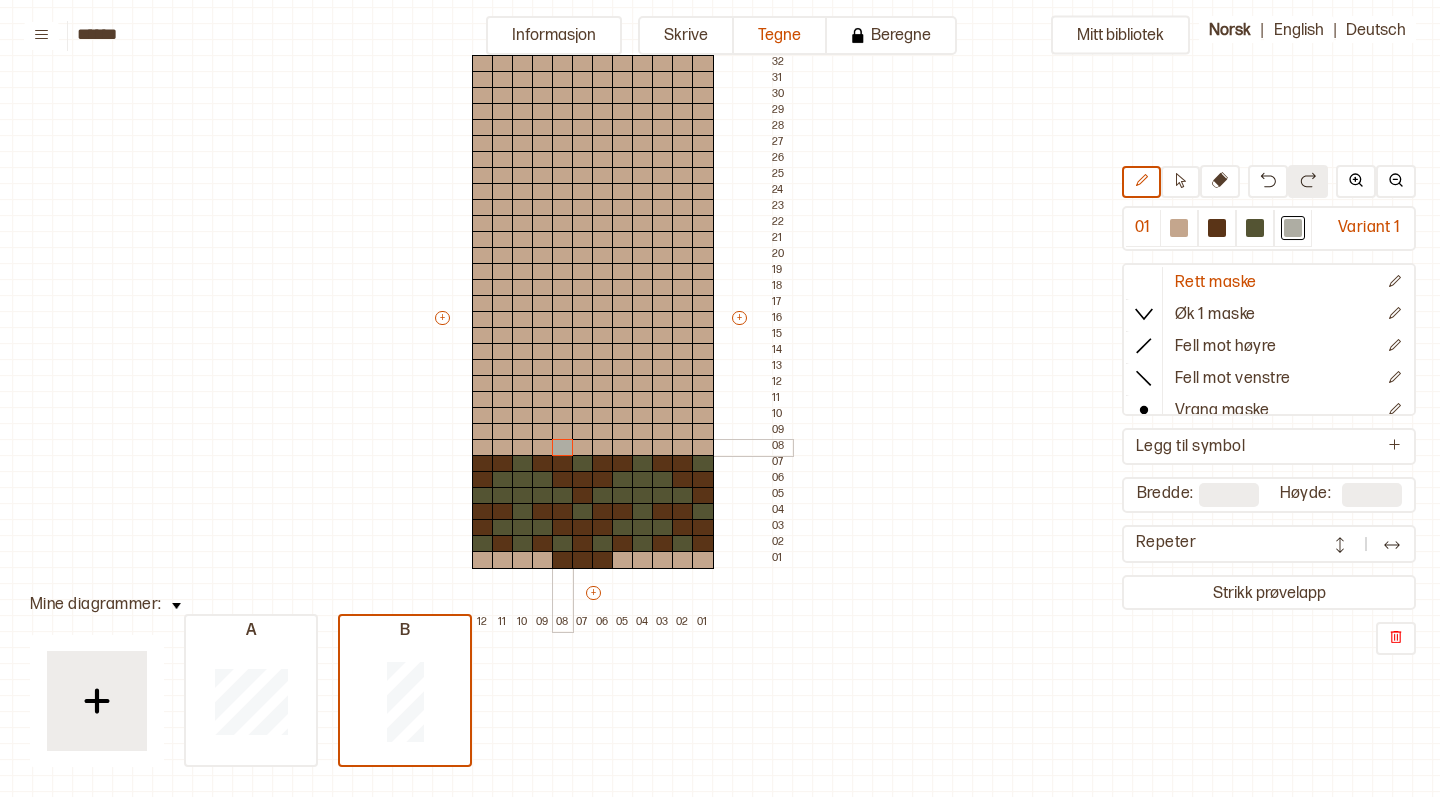 click at bounding box center (563, 448) 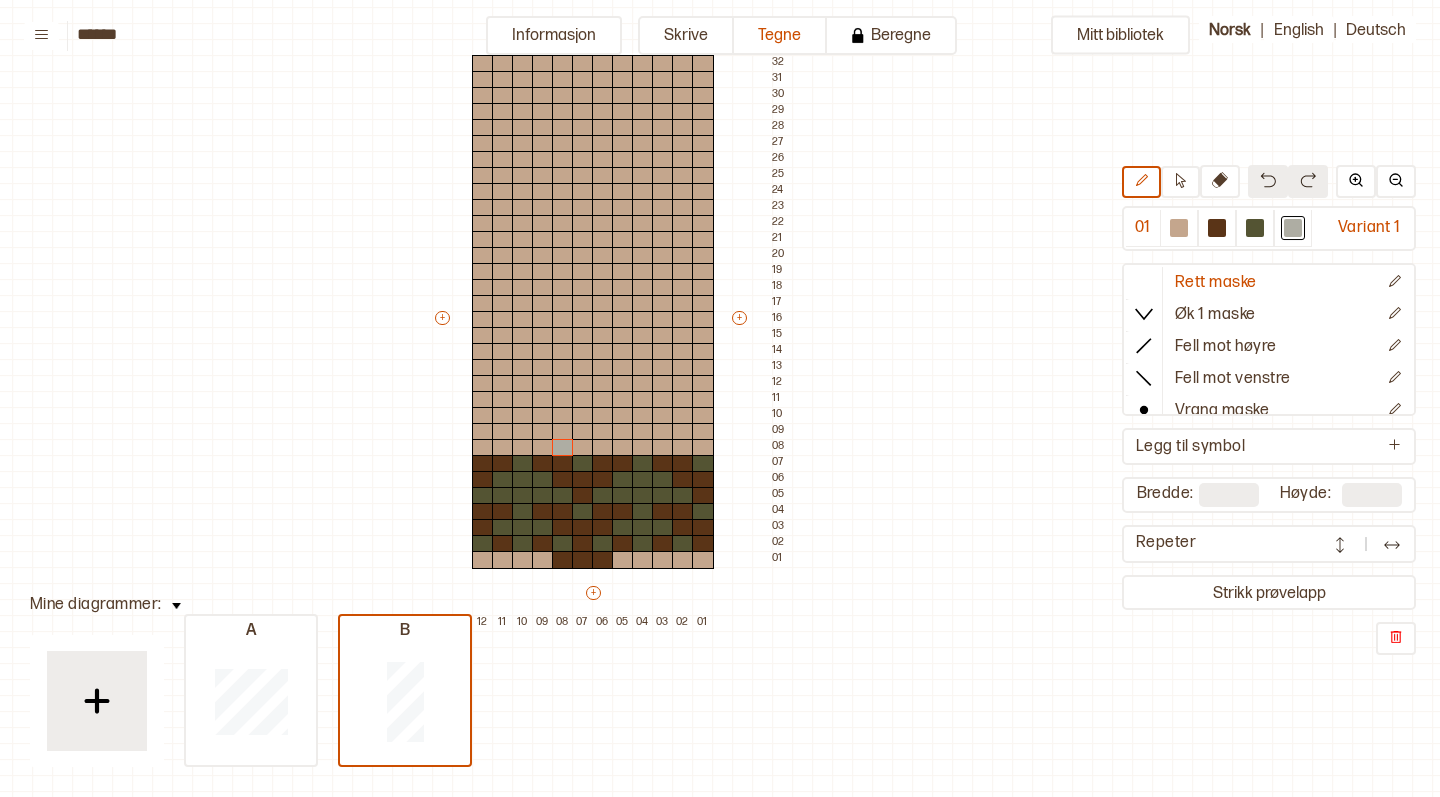 click at bounding box center (1268, 180) 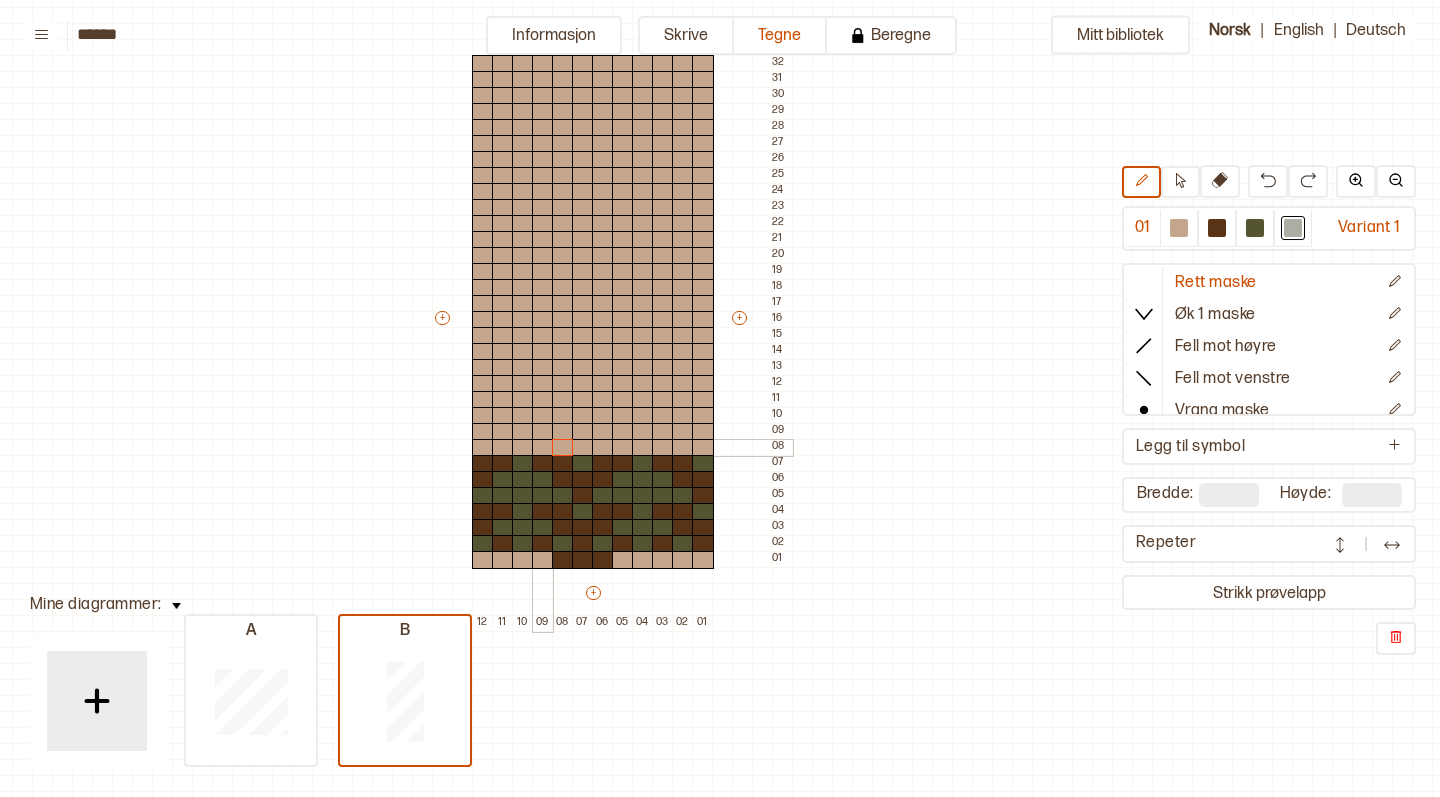 click at bounding box center [543, 448] 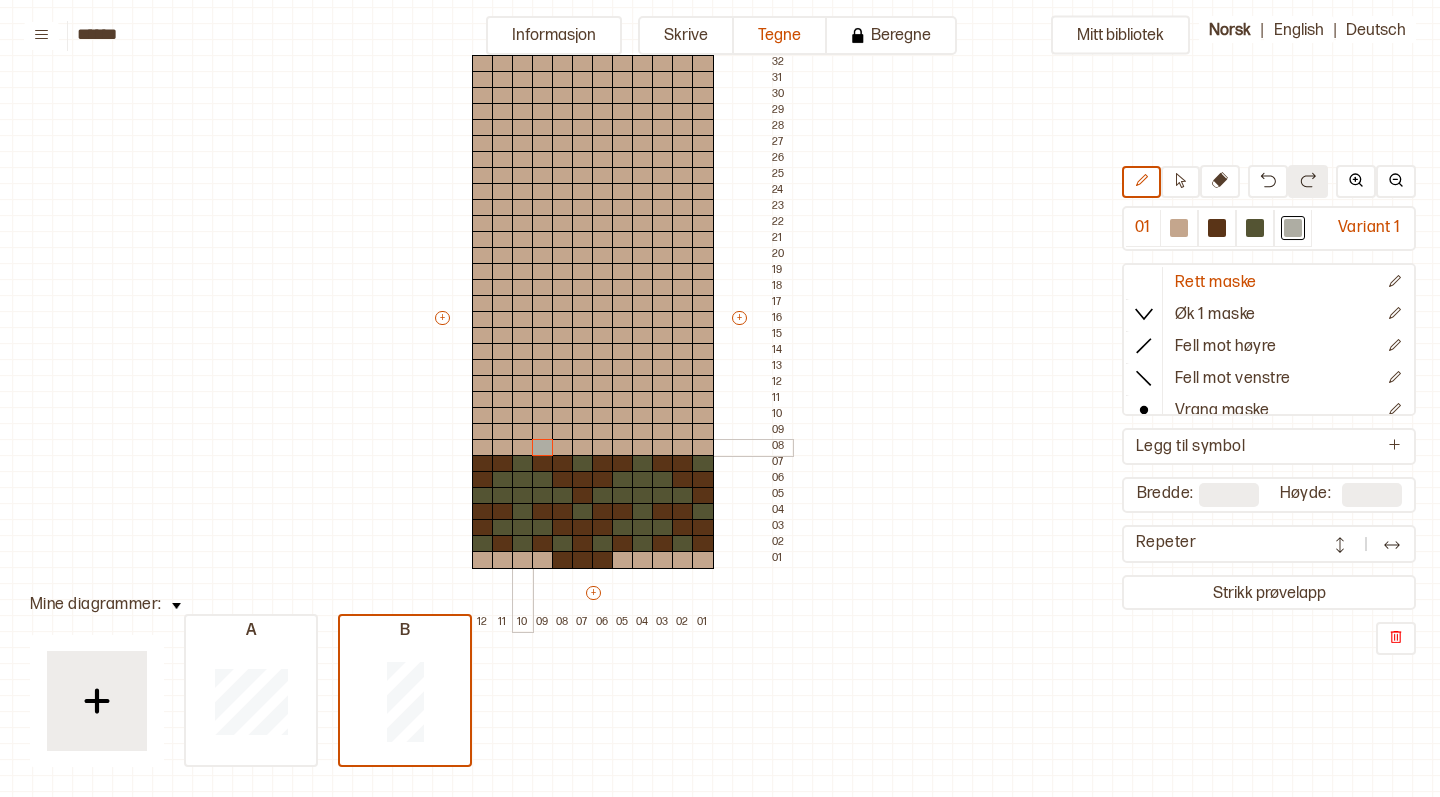 click at bounding box center [523, 448] 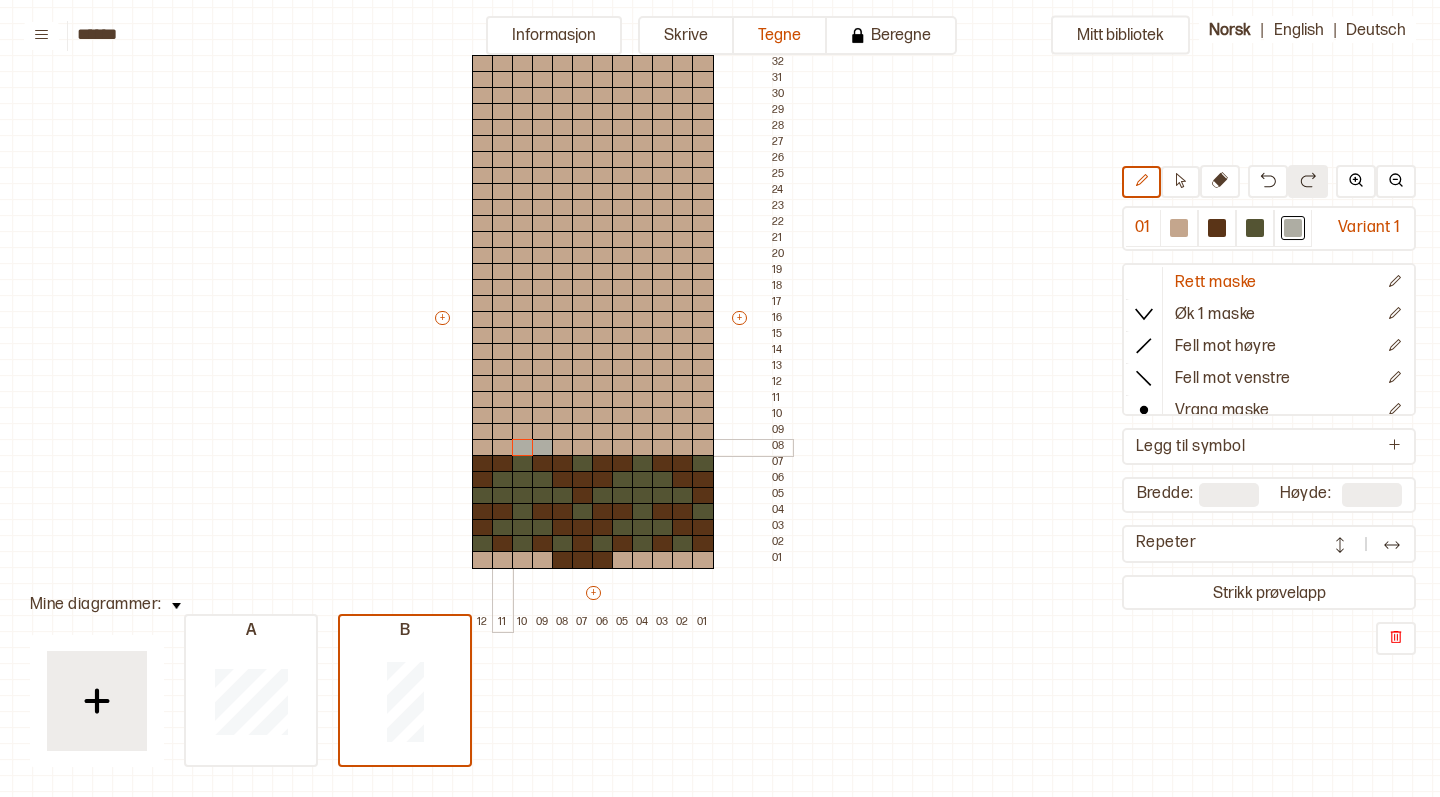 click at bounding box center (503, 448) 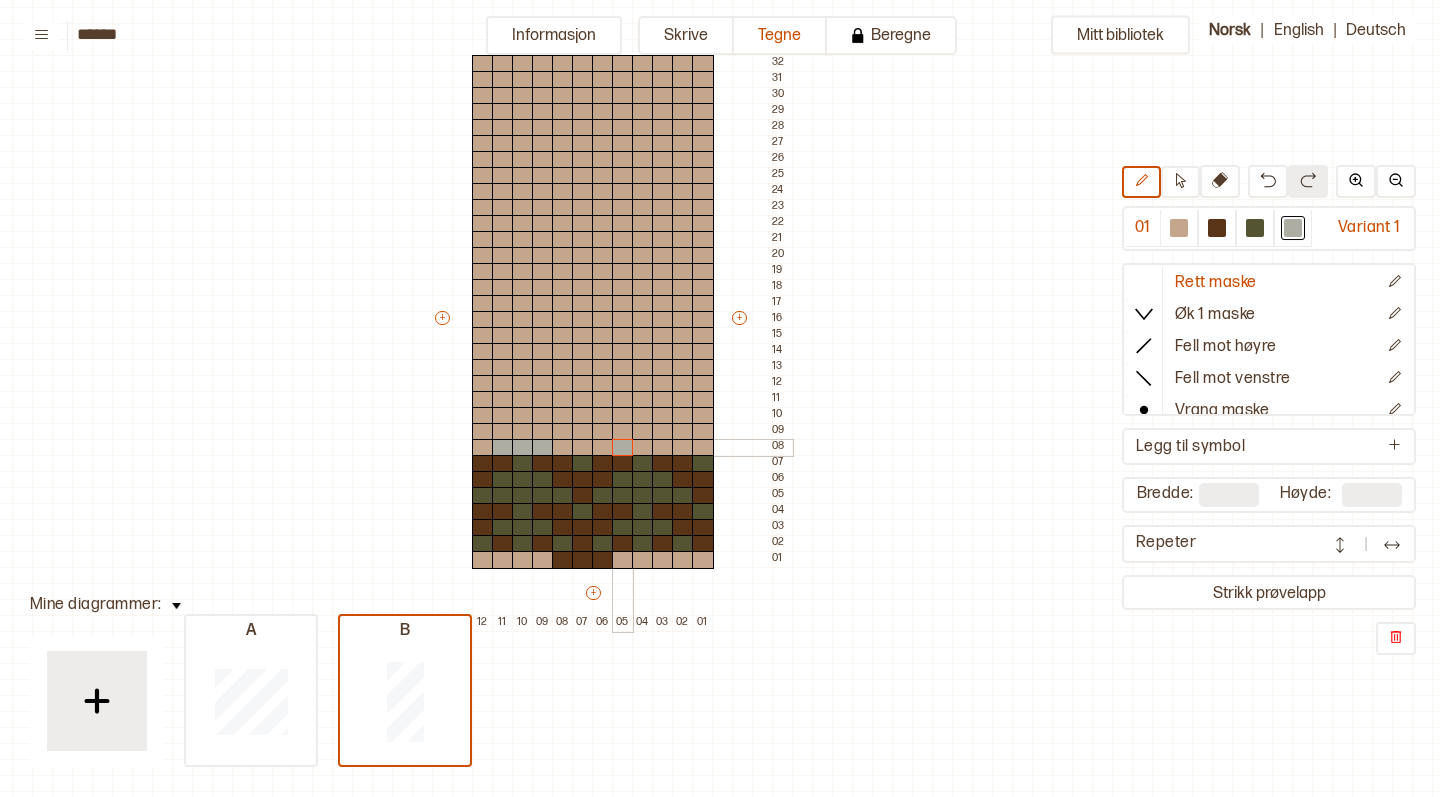 click at bounding box center (623, 448) 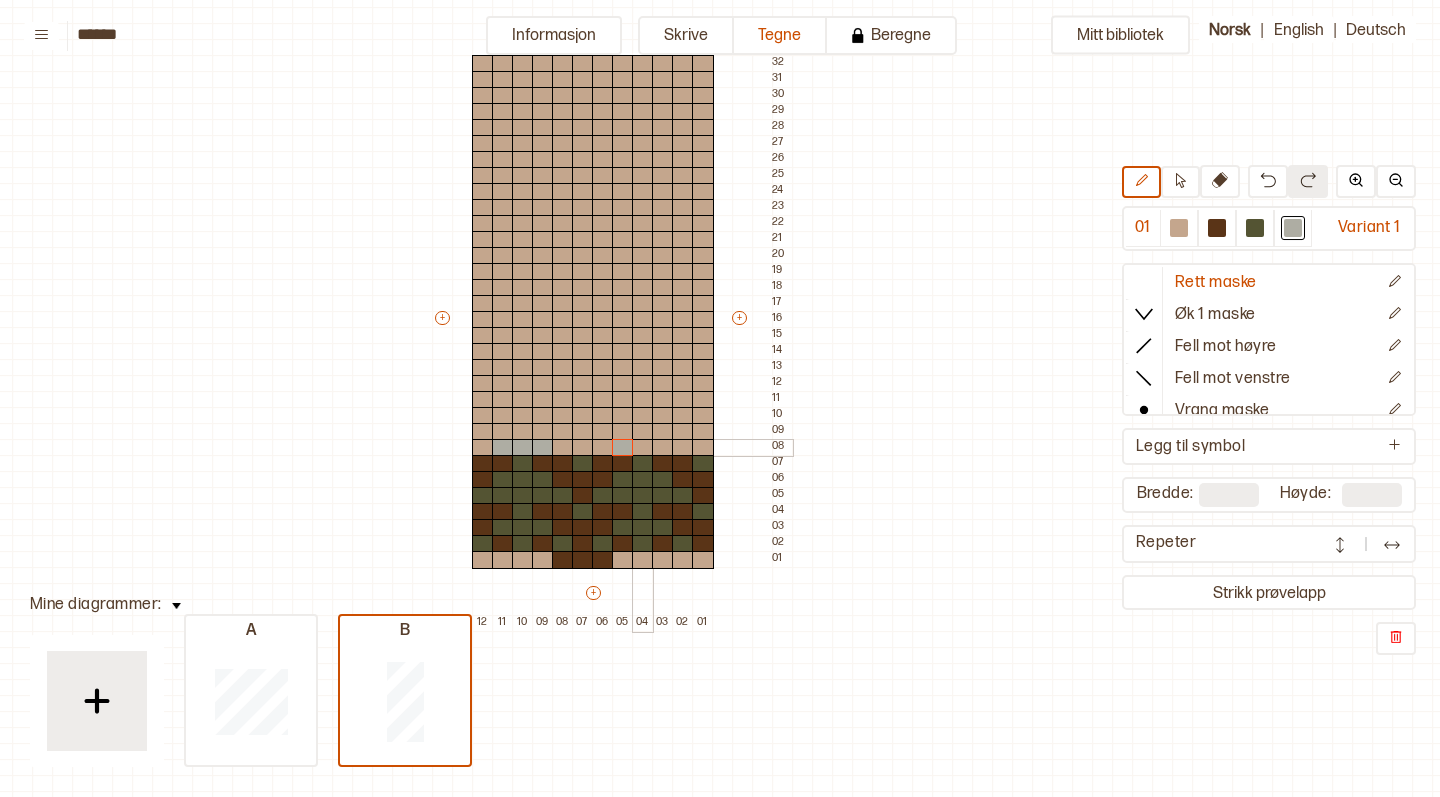 click at bounding box center [643, 448] 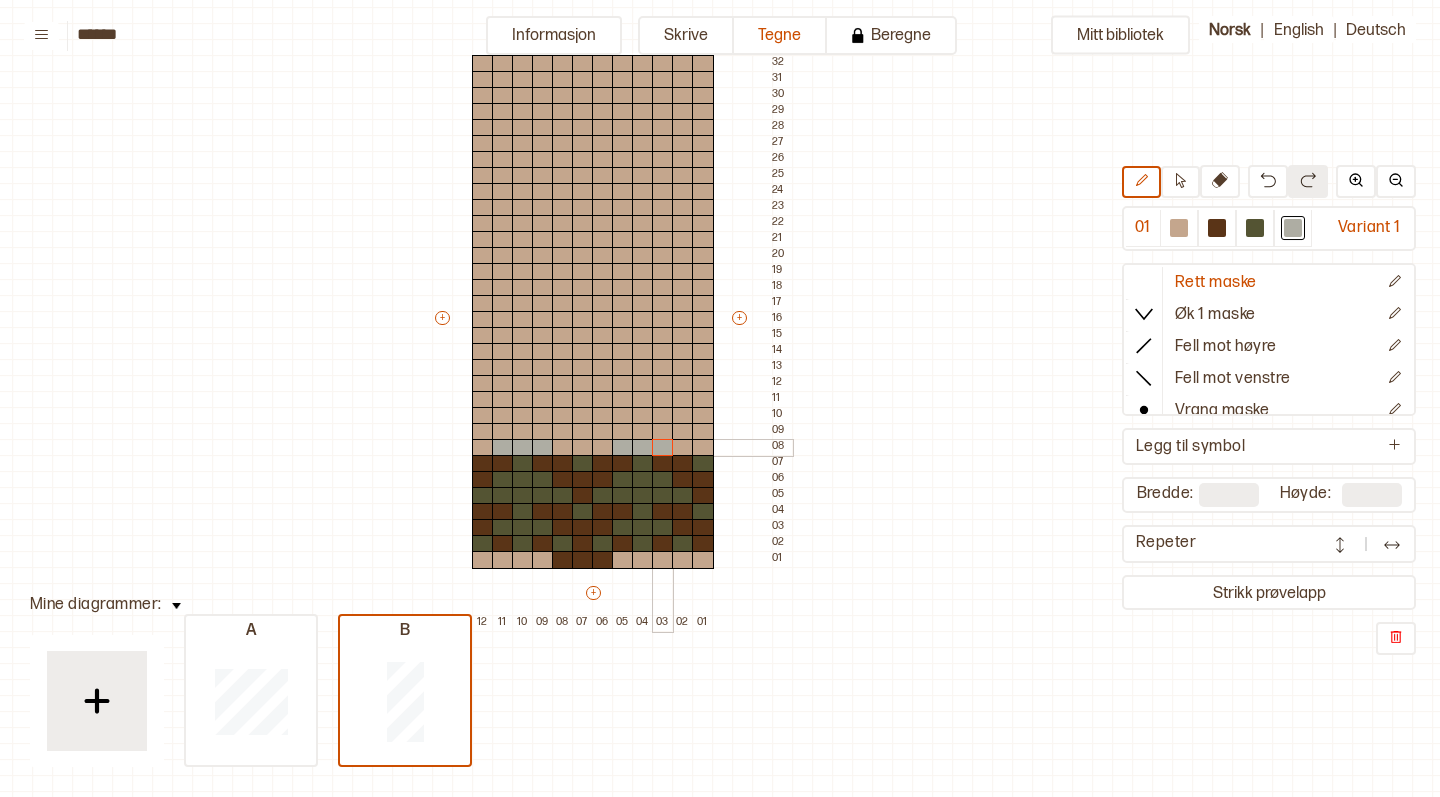 click at bounding box center (663, 448) 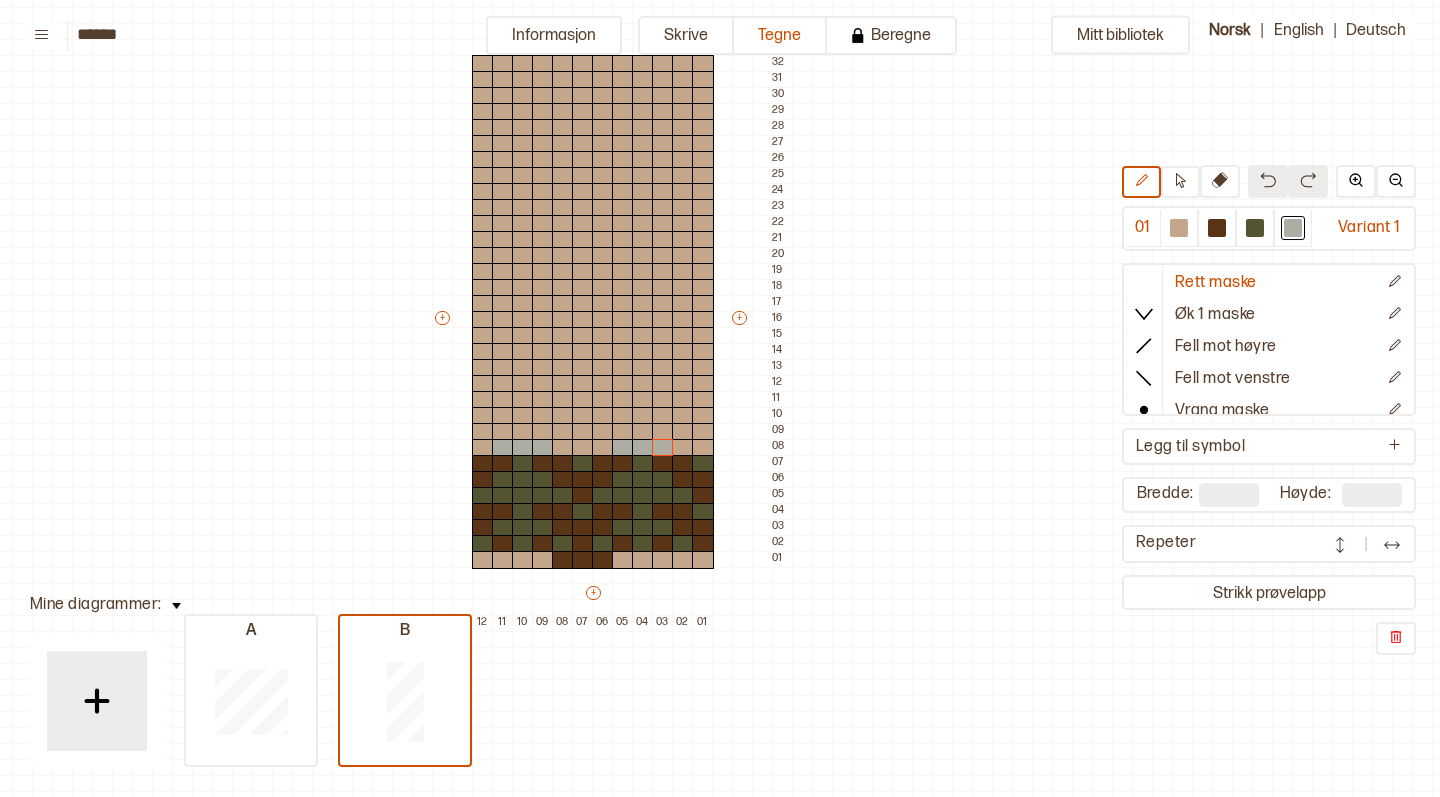 click at bounding box center [1268, 180] 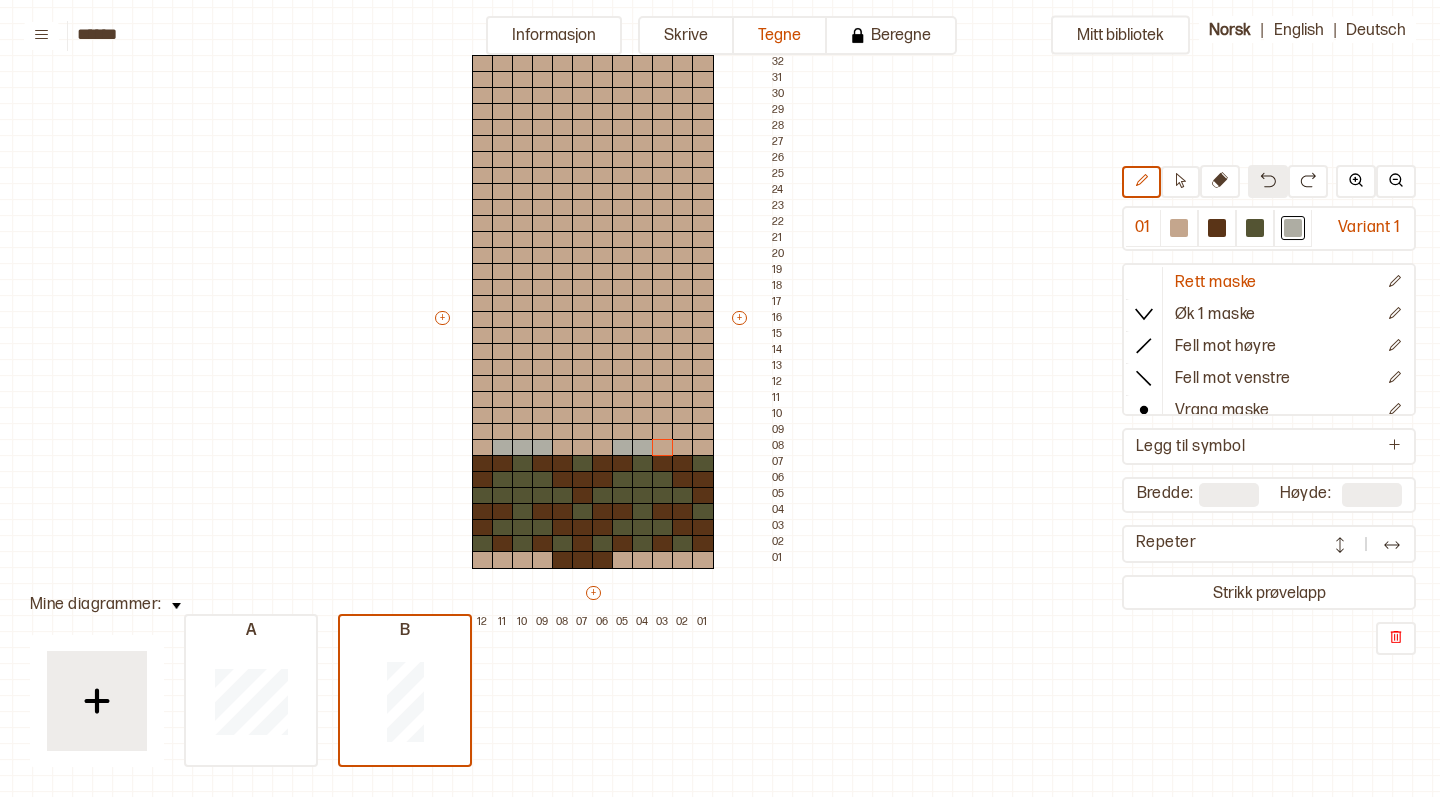 click at bounding box center (1268, 180) 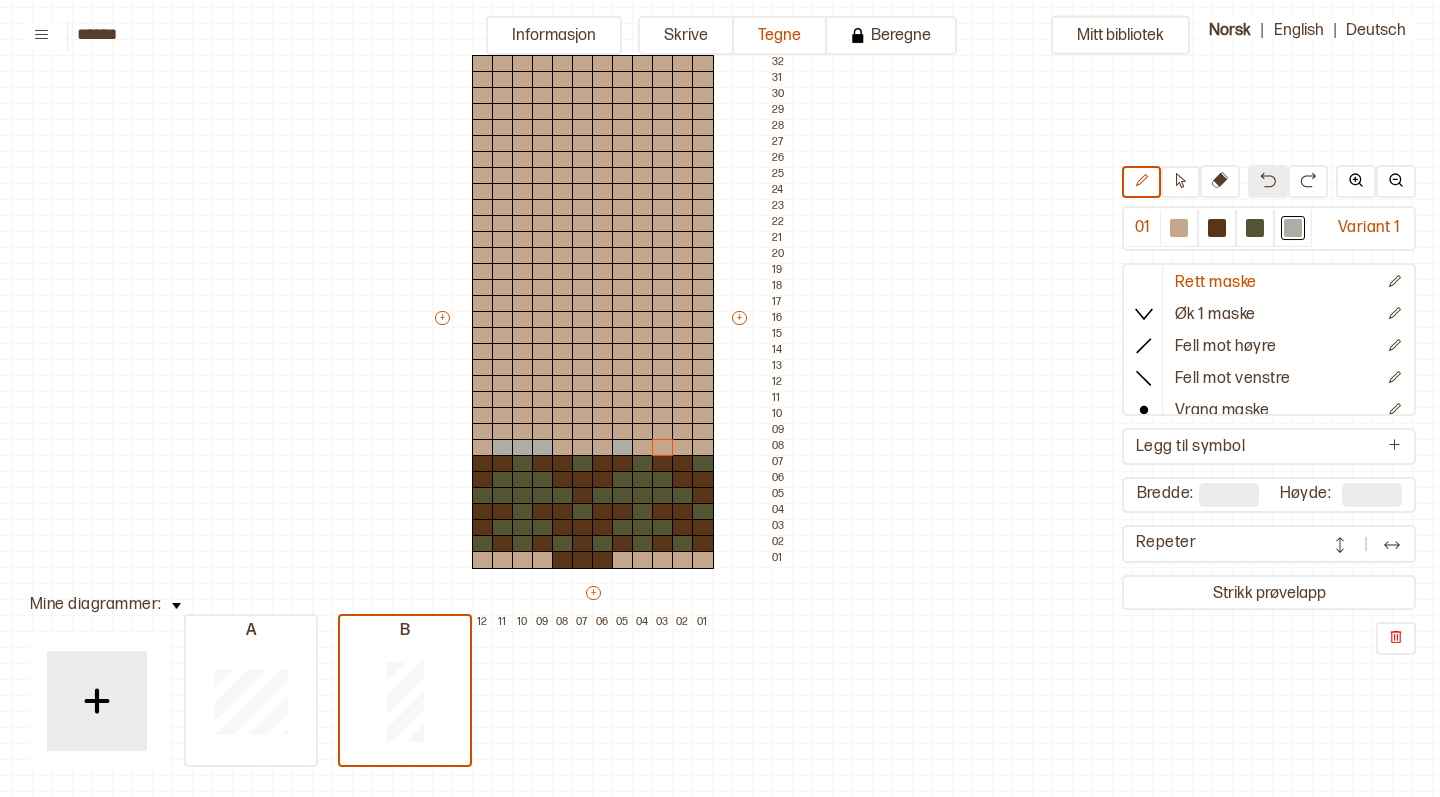 click at bounding box center (1268, 180) 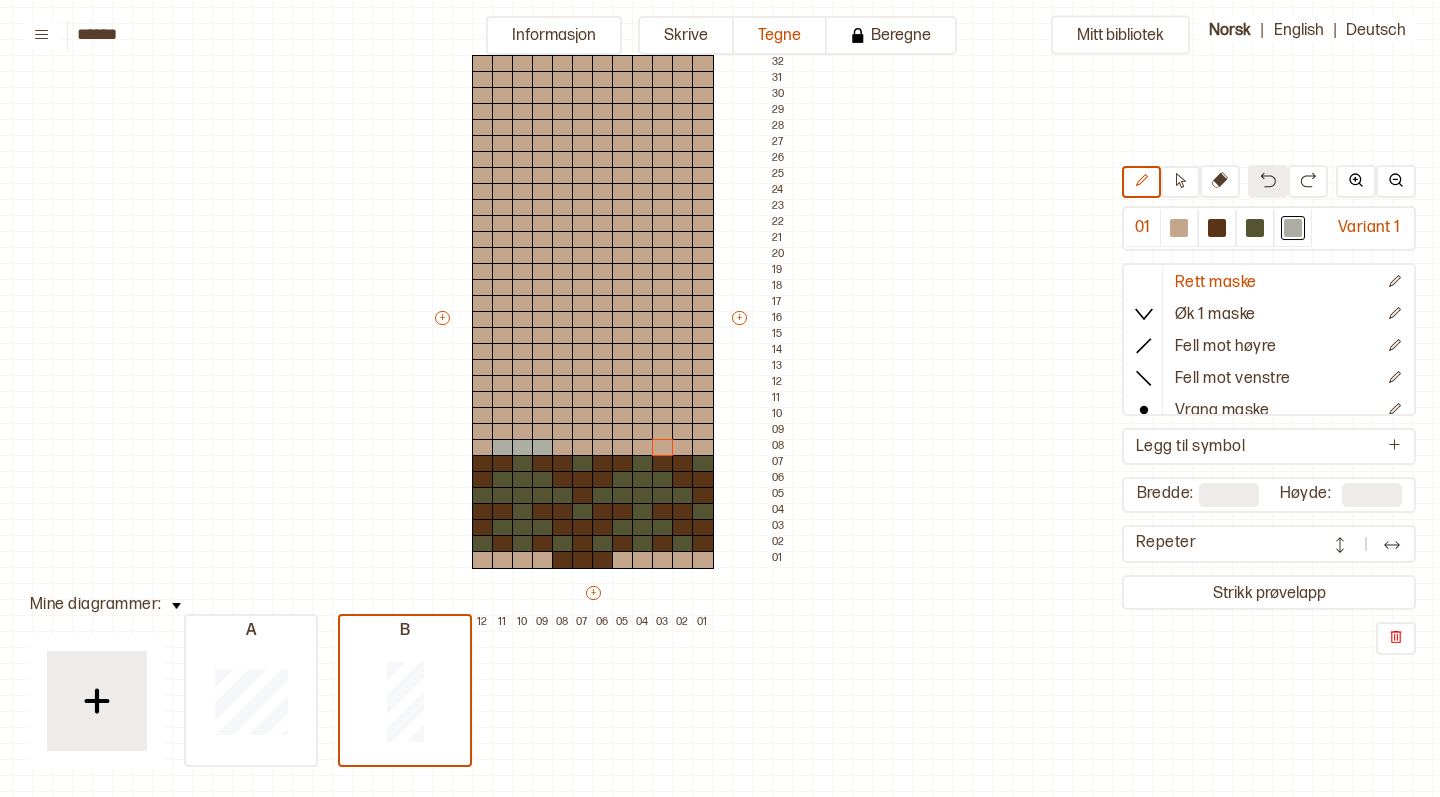 click at bounding box center [1268, 180] 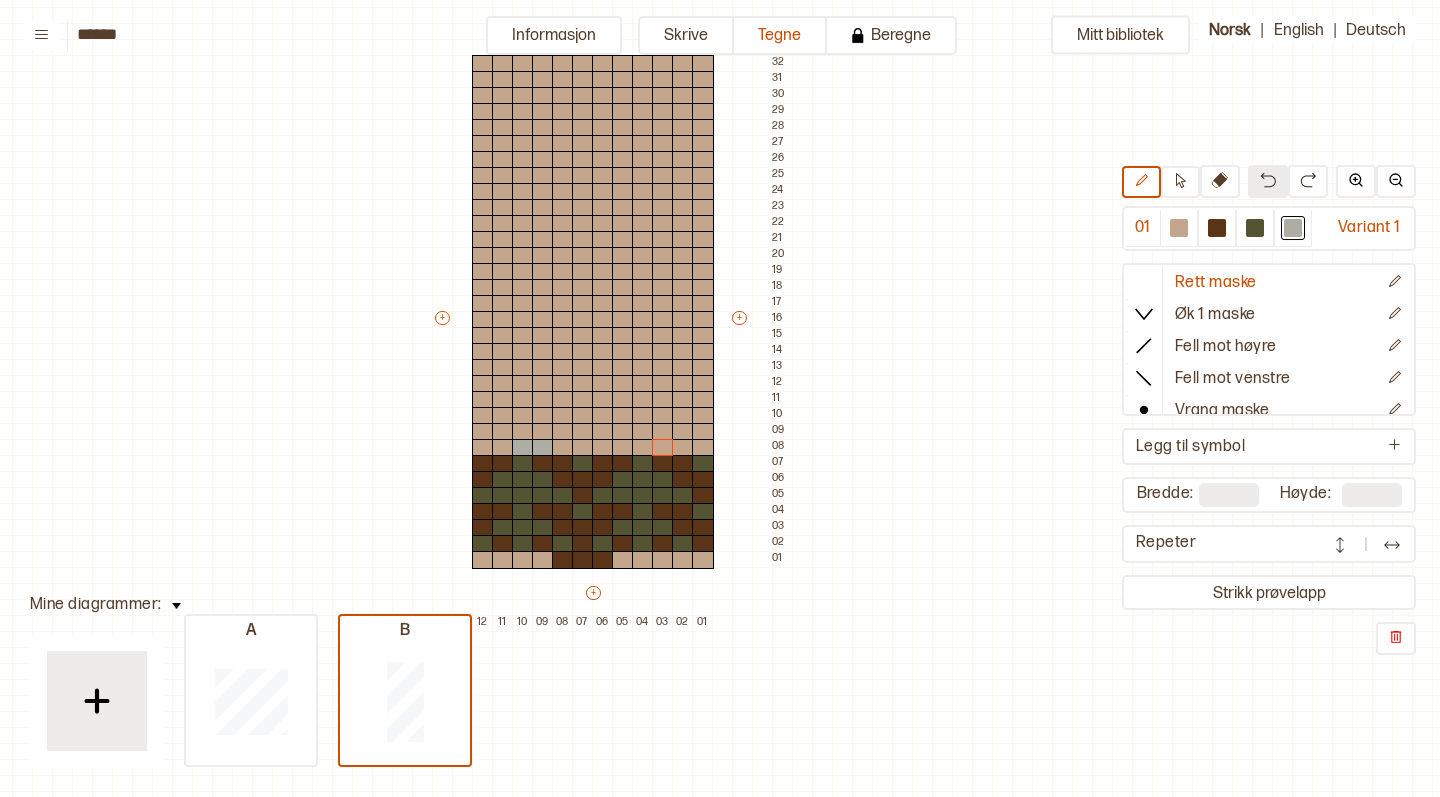 click at bounding box center [1268, 180] 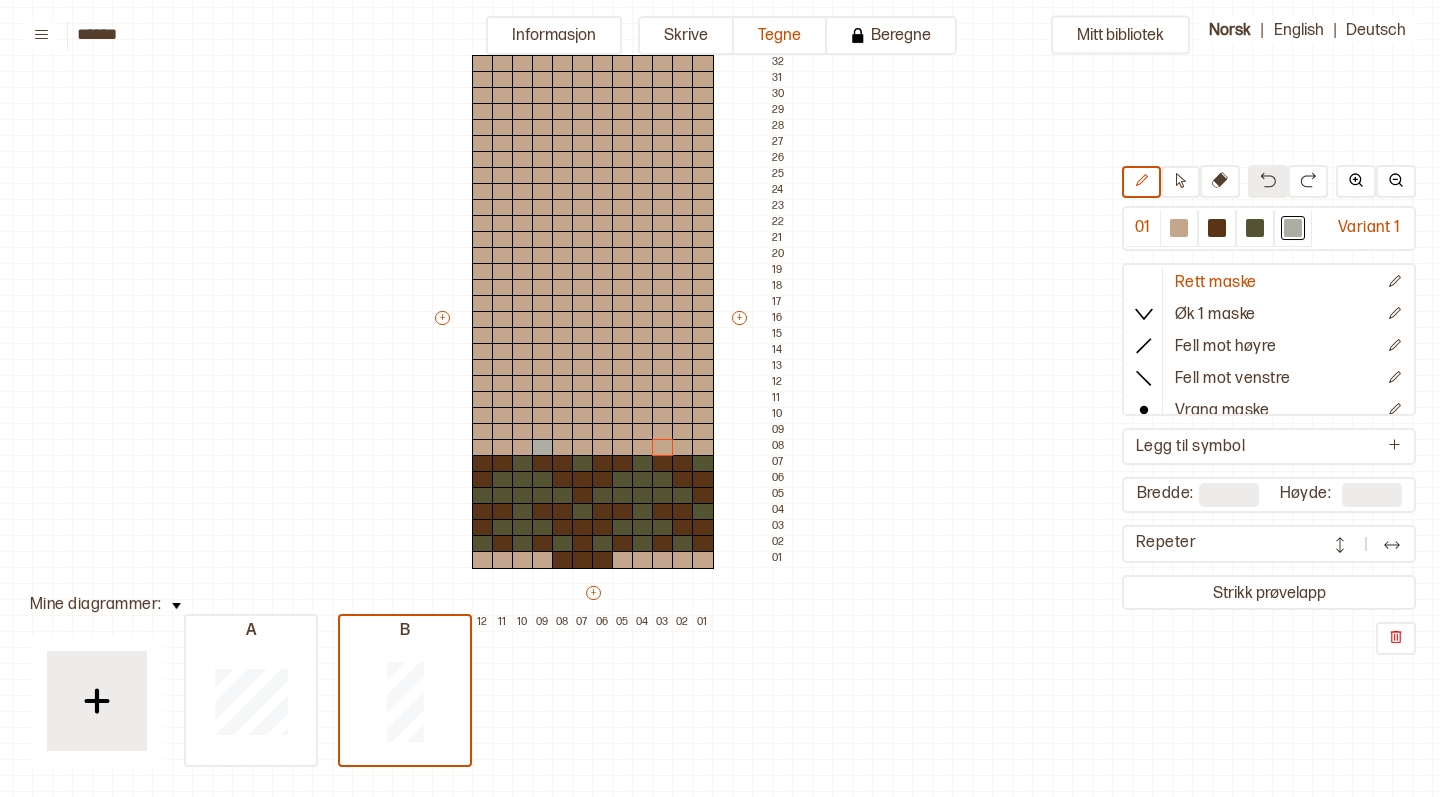 click at bounding box center (1268, 180) 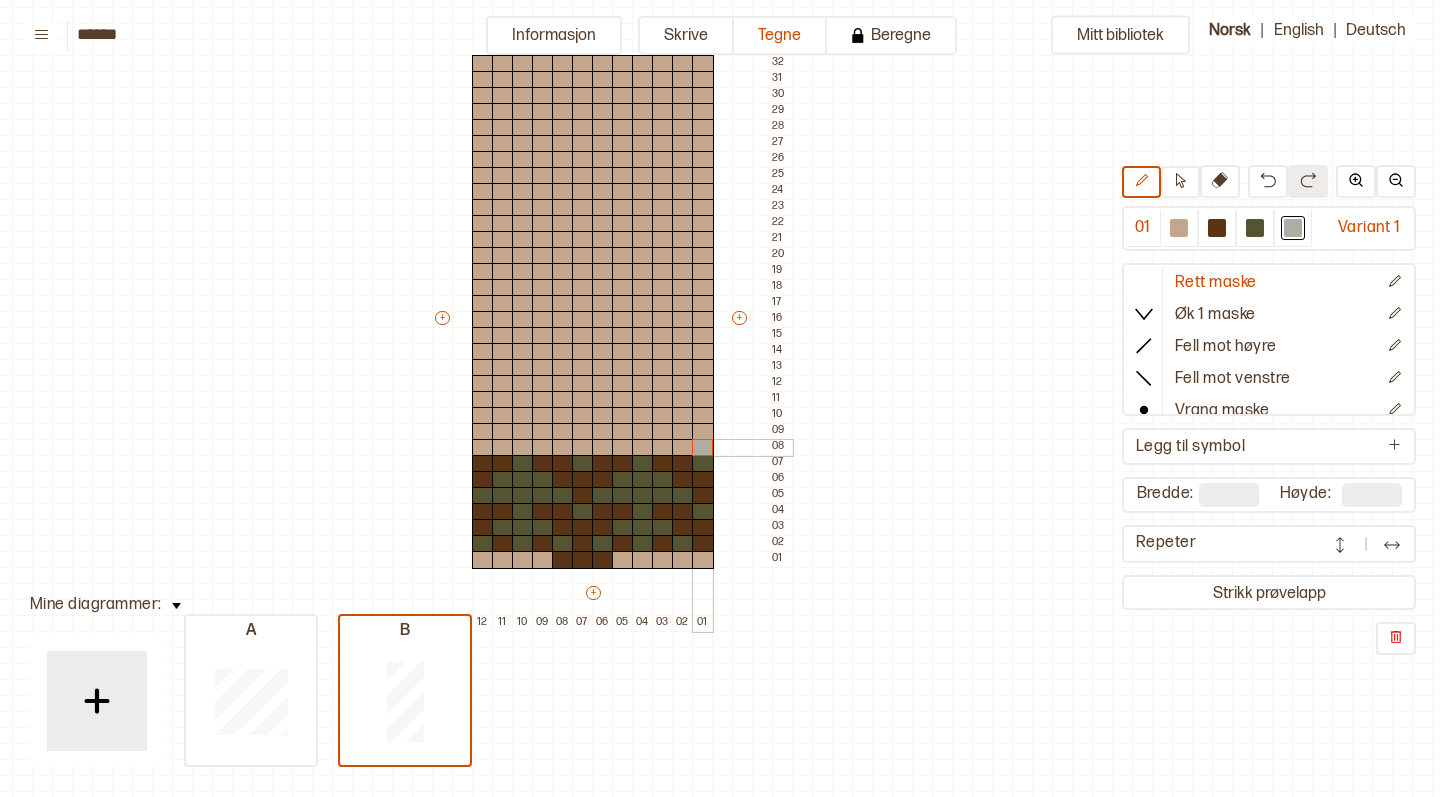 click at bounding box center [703, 448] 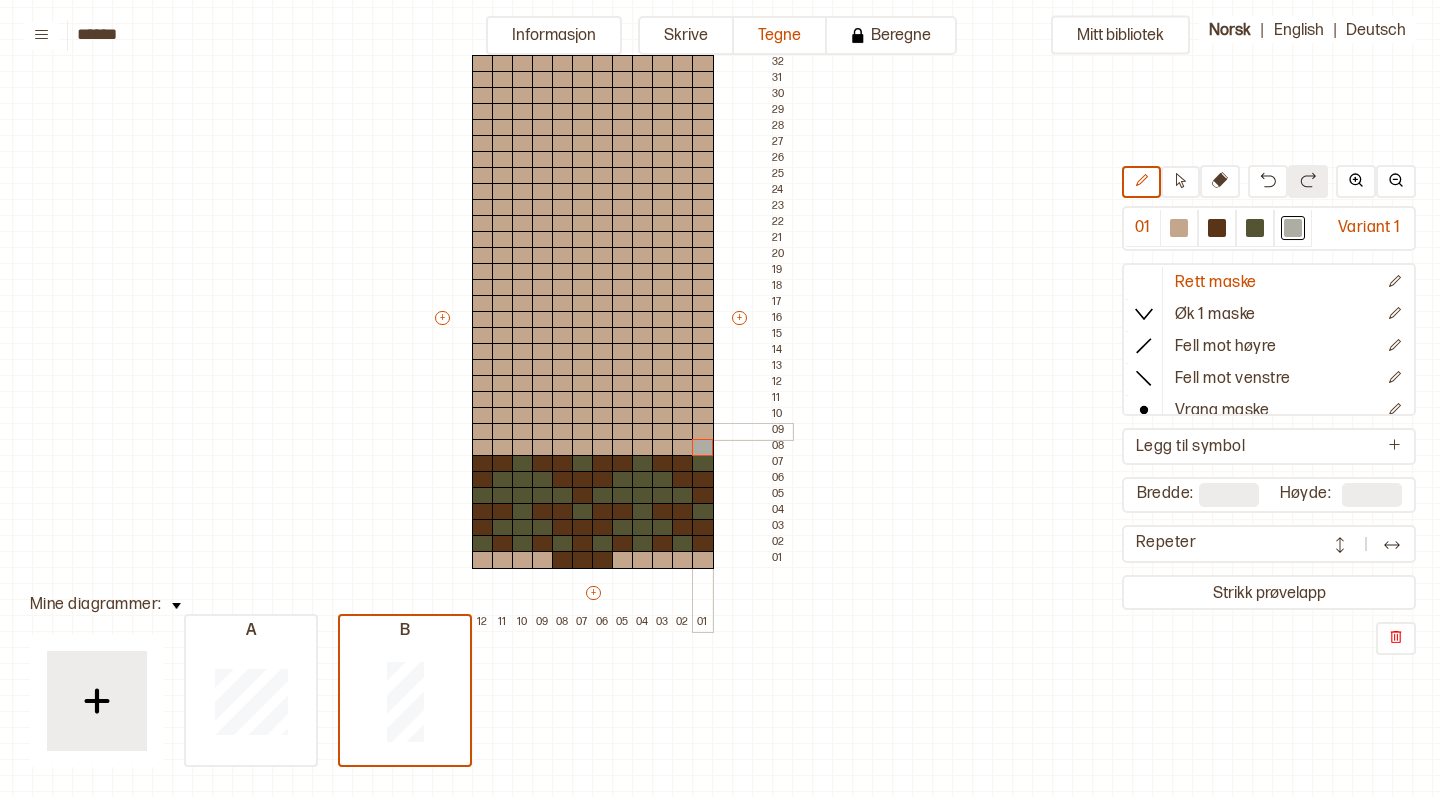 click at bounding box center (703, 432) 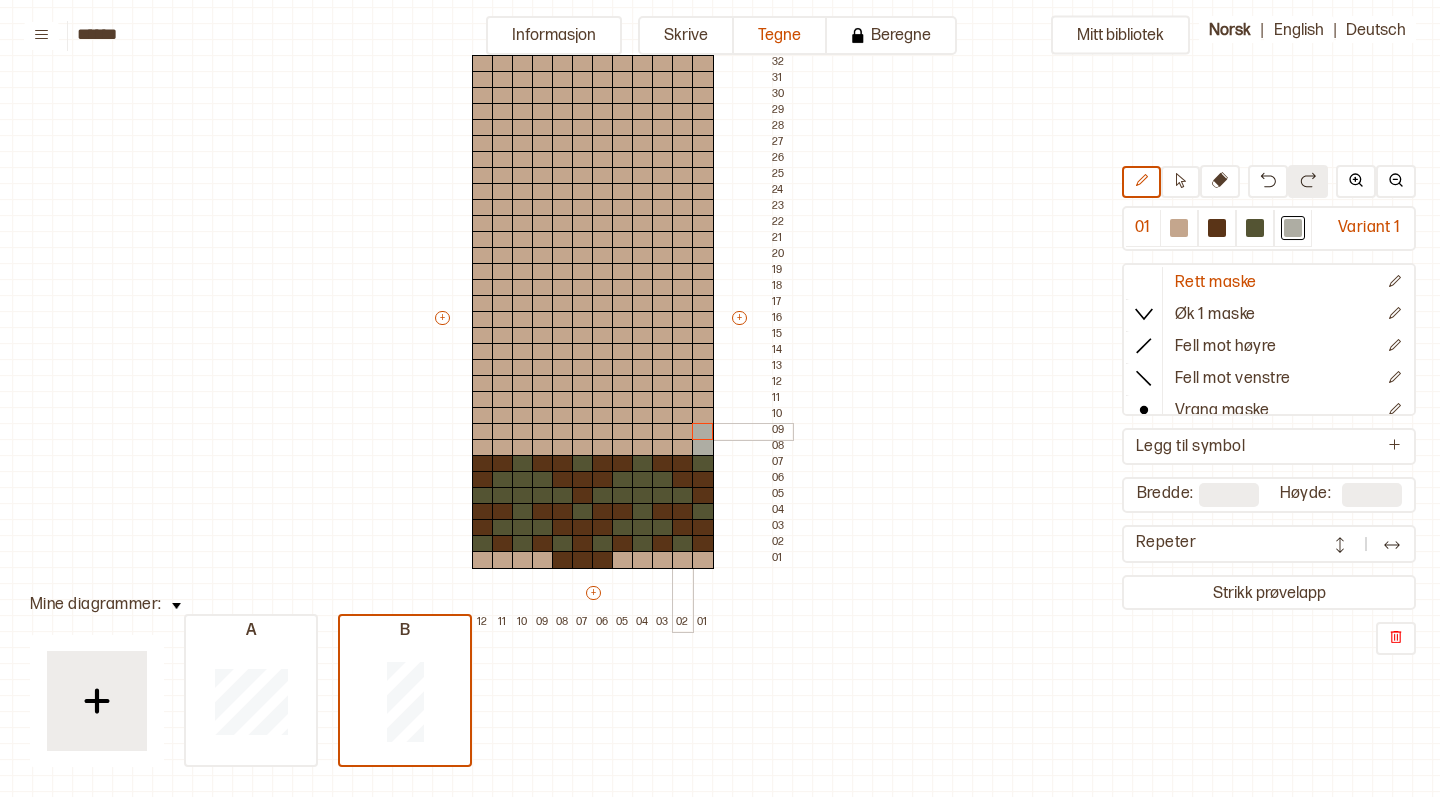 click at bounding box center [683, 432] 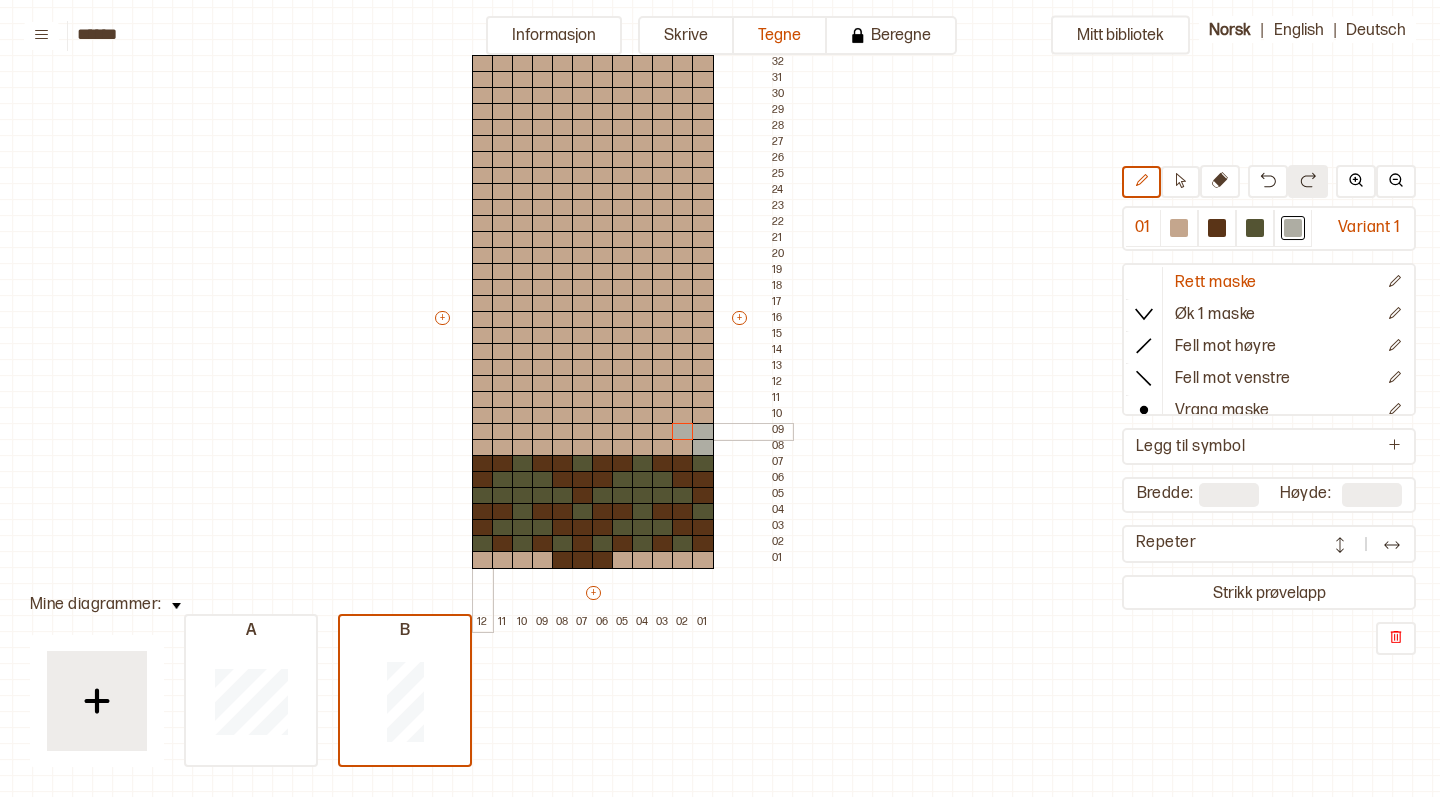 click at bounding box center [483, 432] 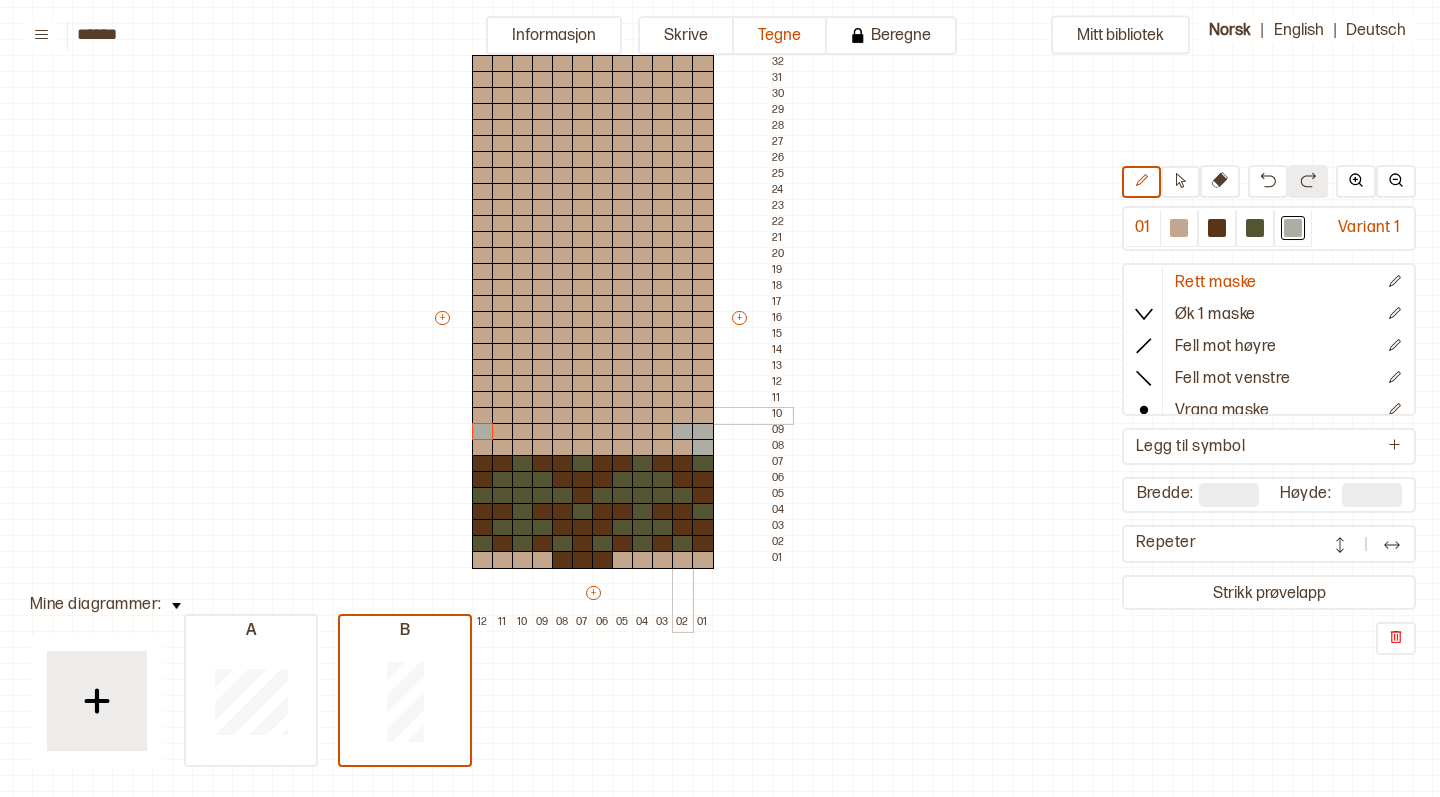 click at bounding box center (683, 416) 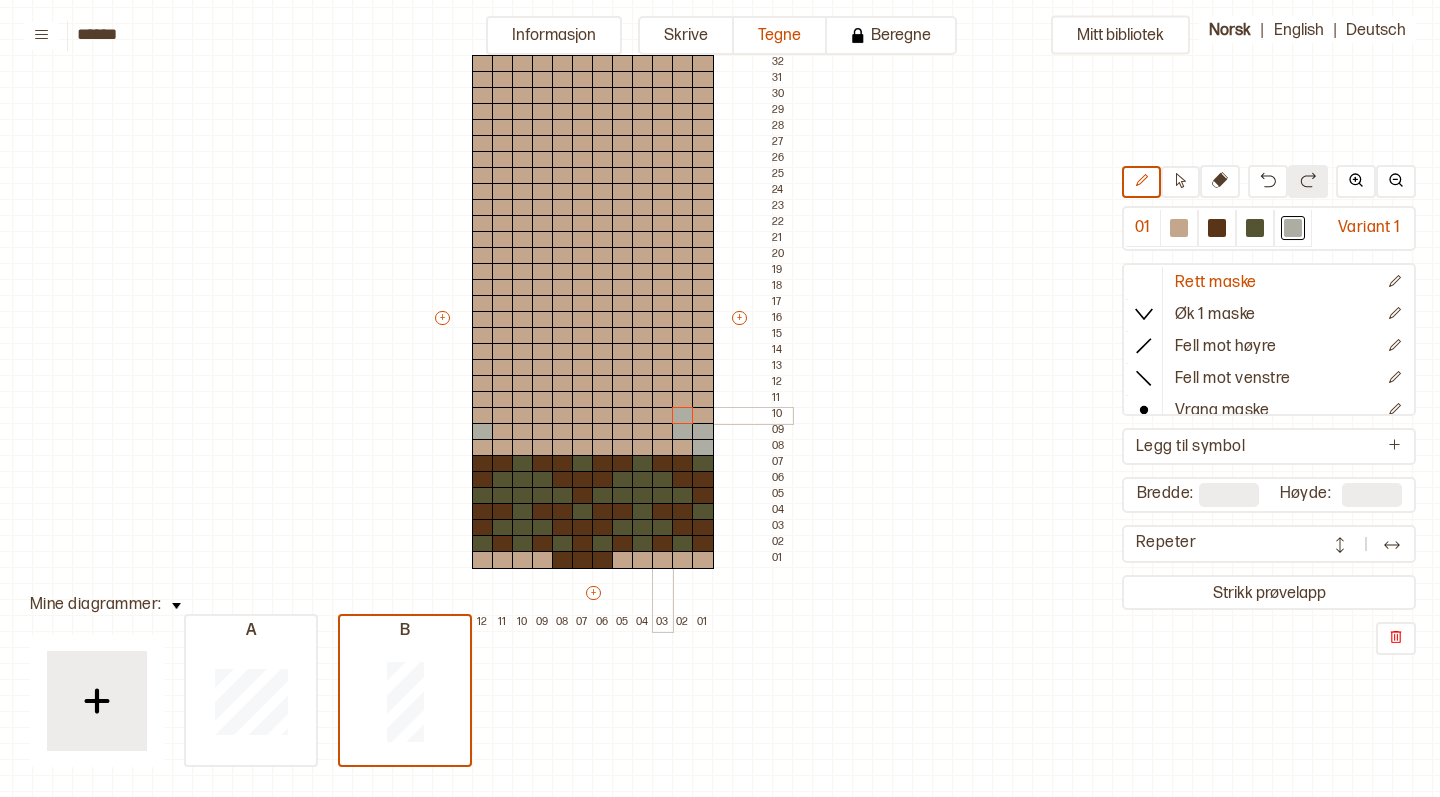 click at bounding box center [663, 416] 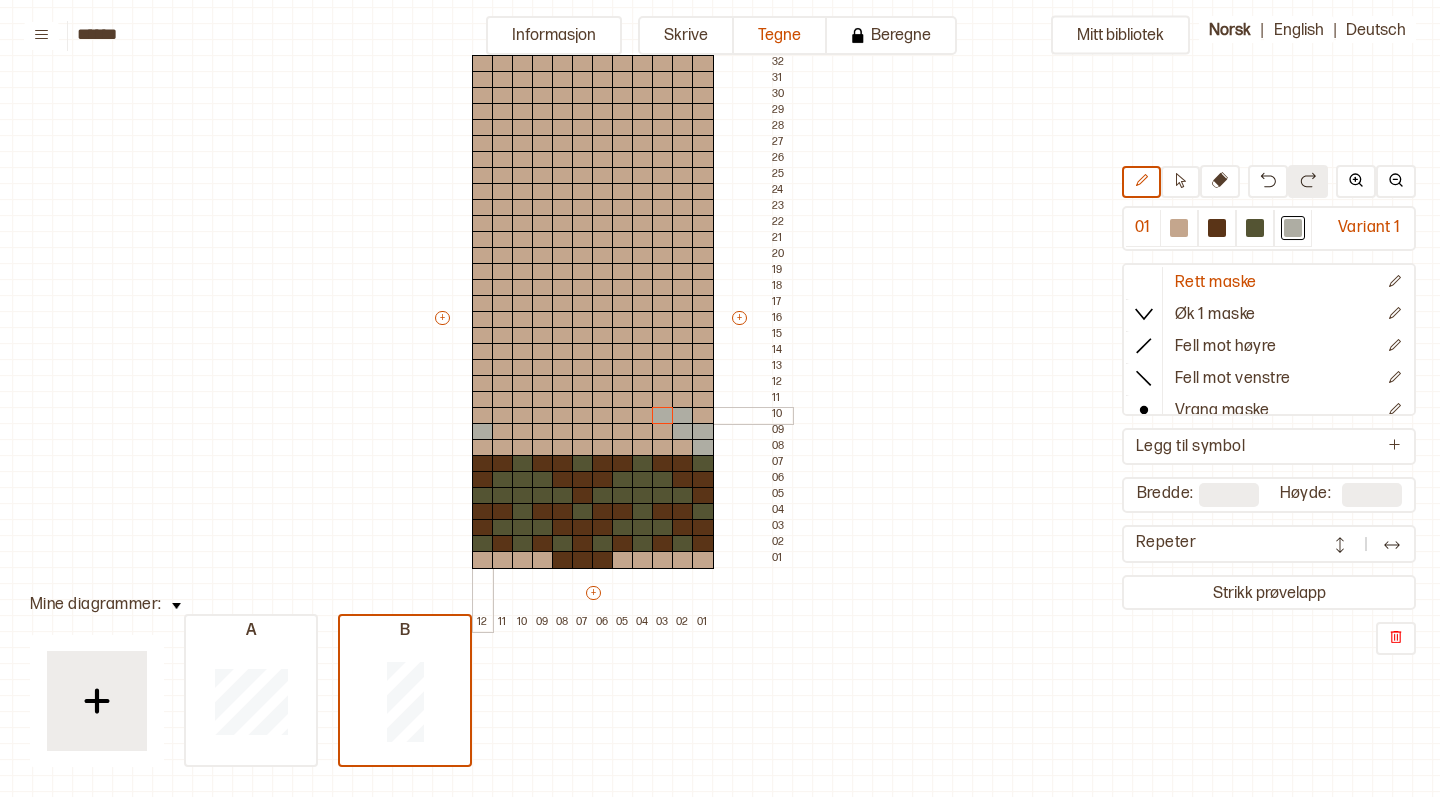 click at bounding box center [483, 416] 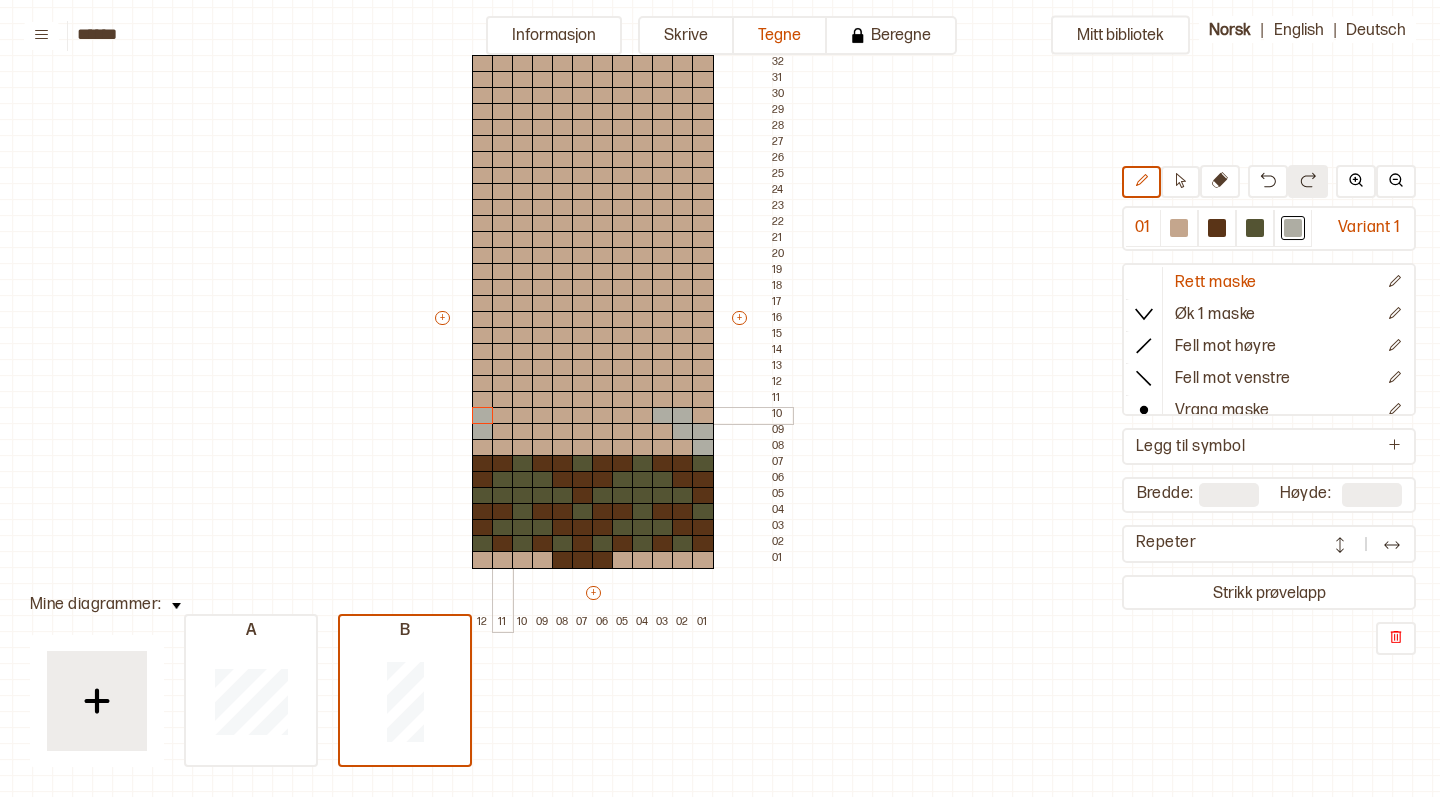 click at bounding box center [503, 416] 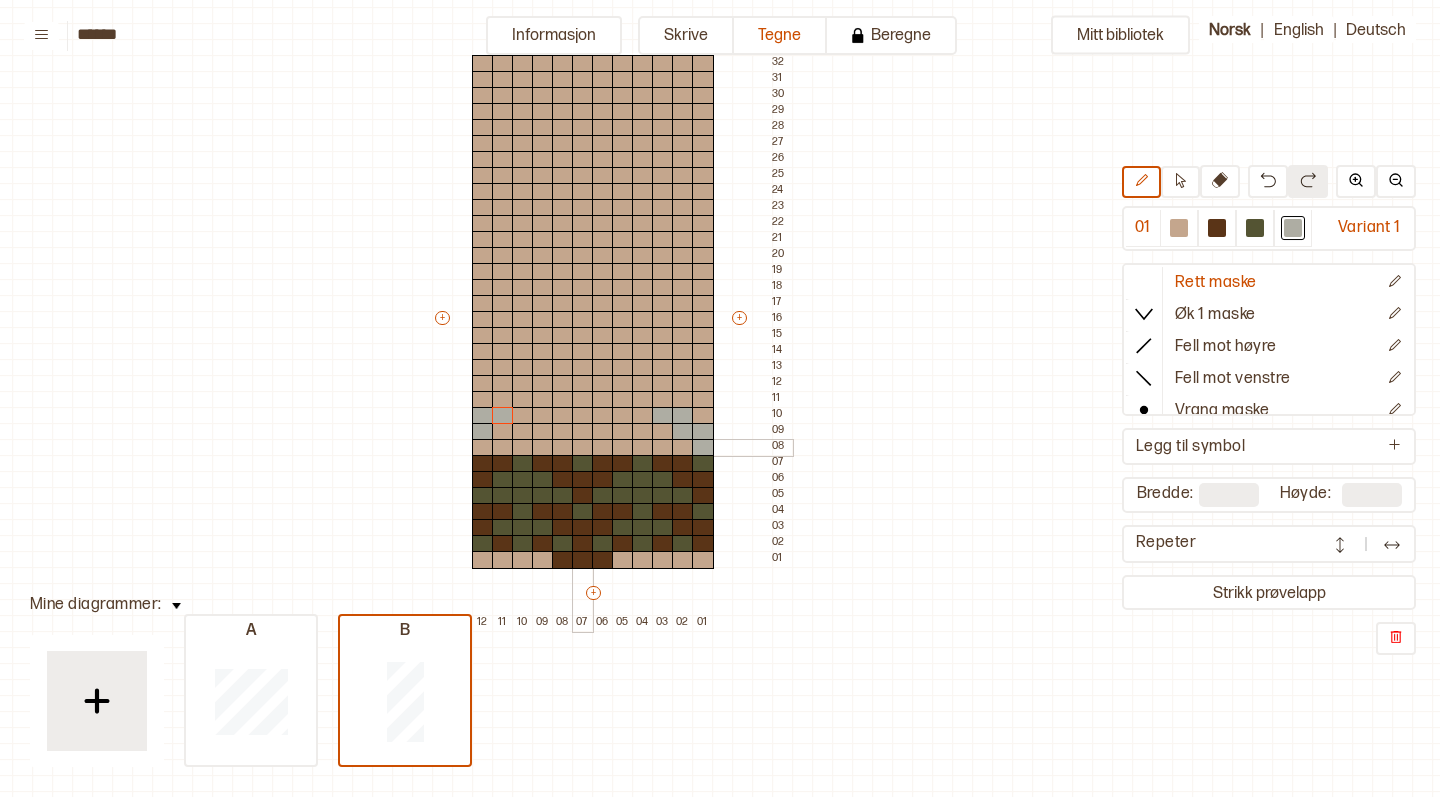 click at bounding box center (583, 448) 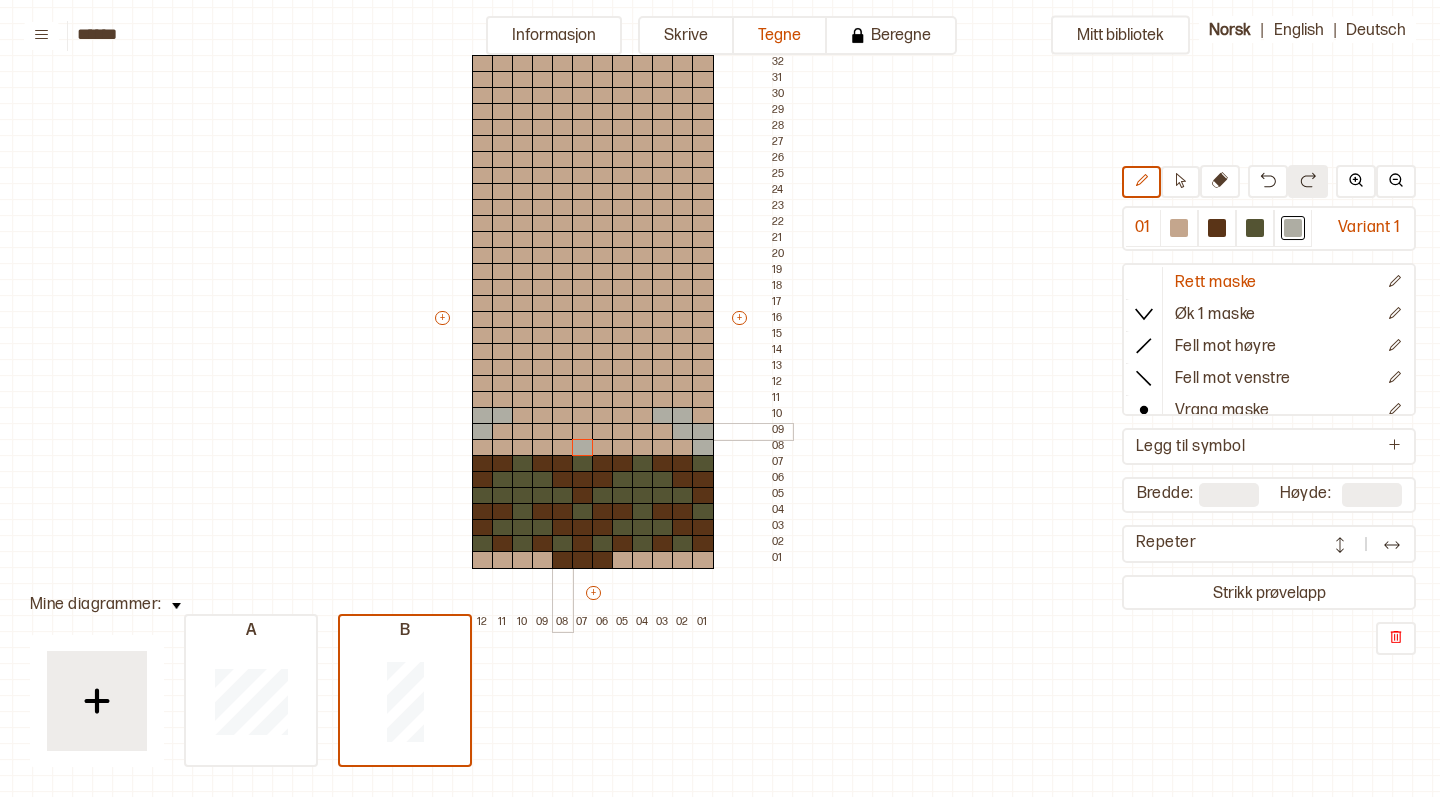 click at bounding box center [563, 432] 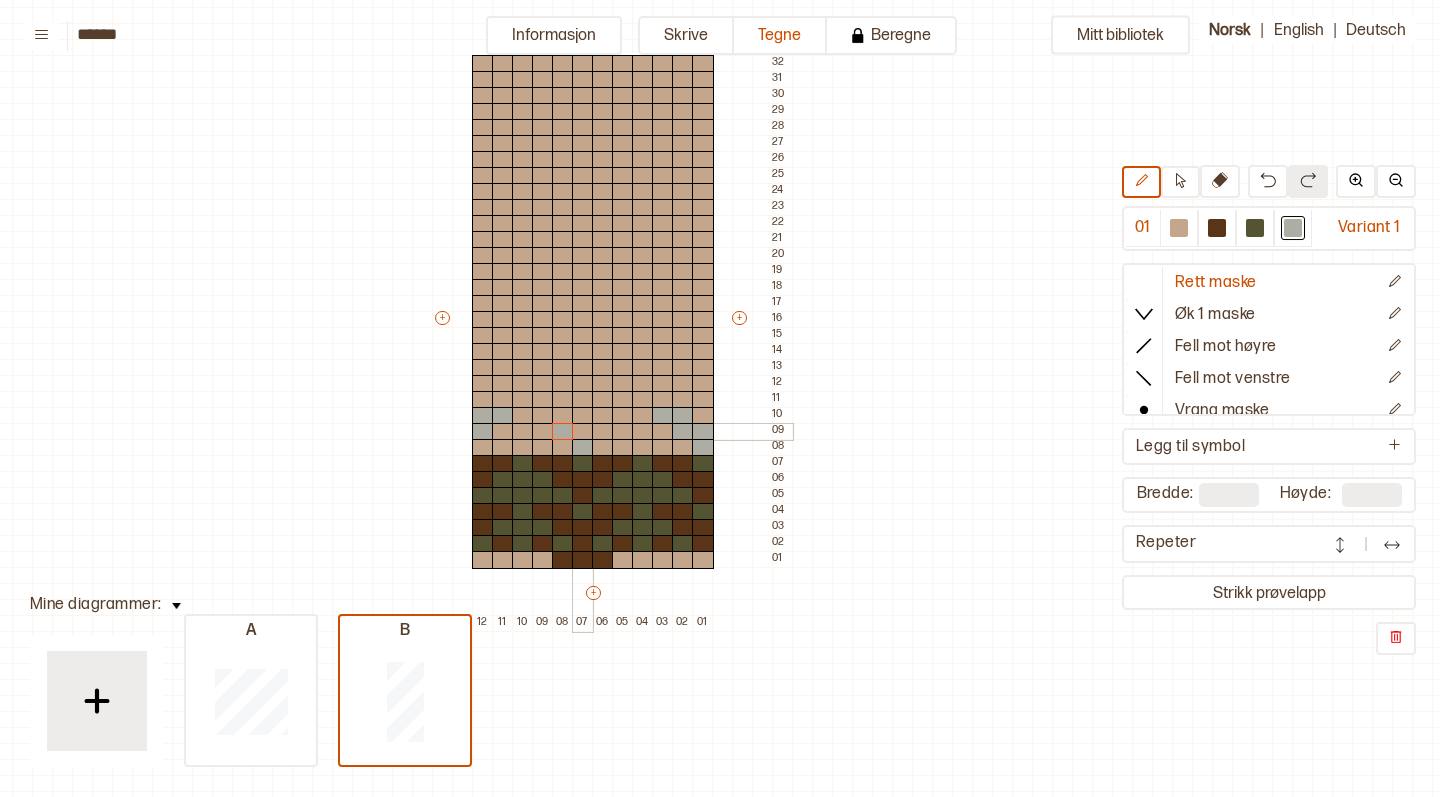 click at bounding box center [583, 432] 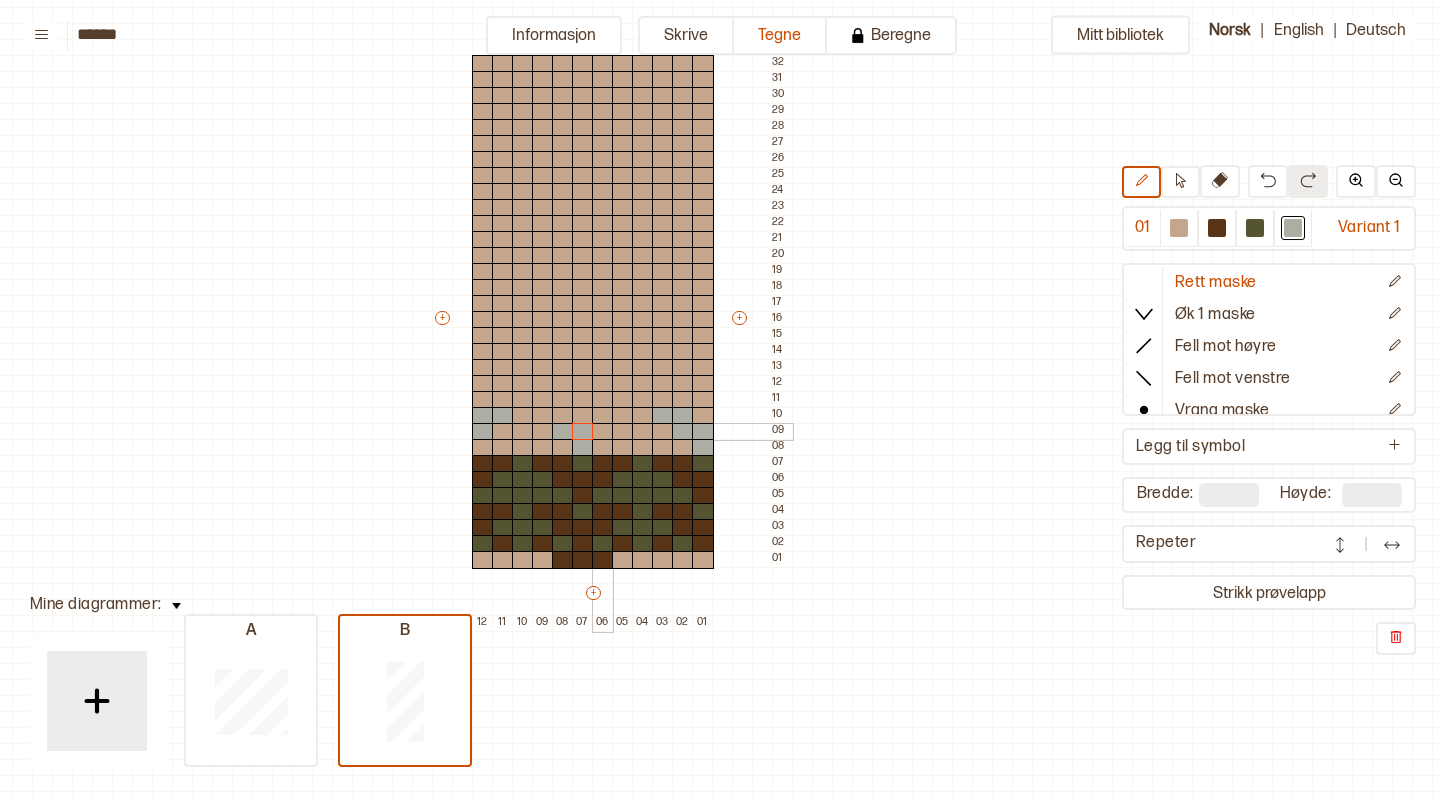 click at bounding box center (603, 432) 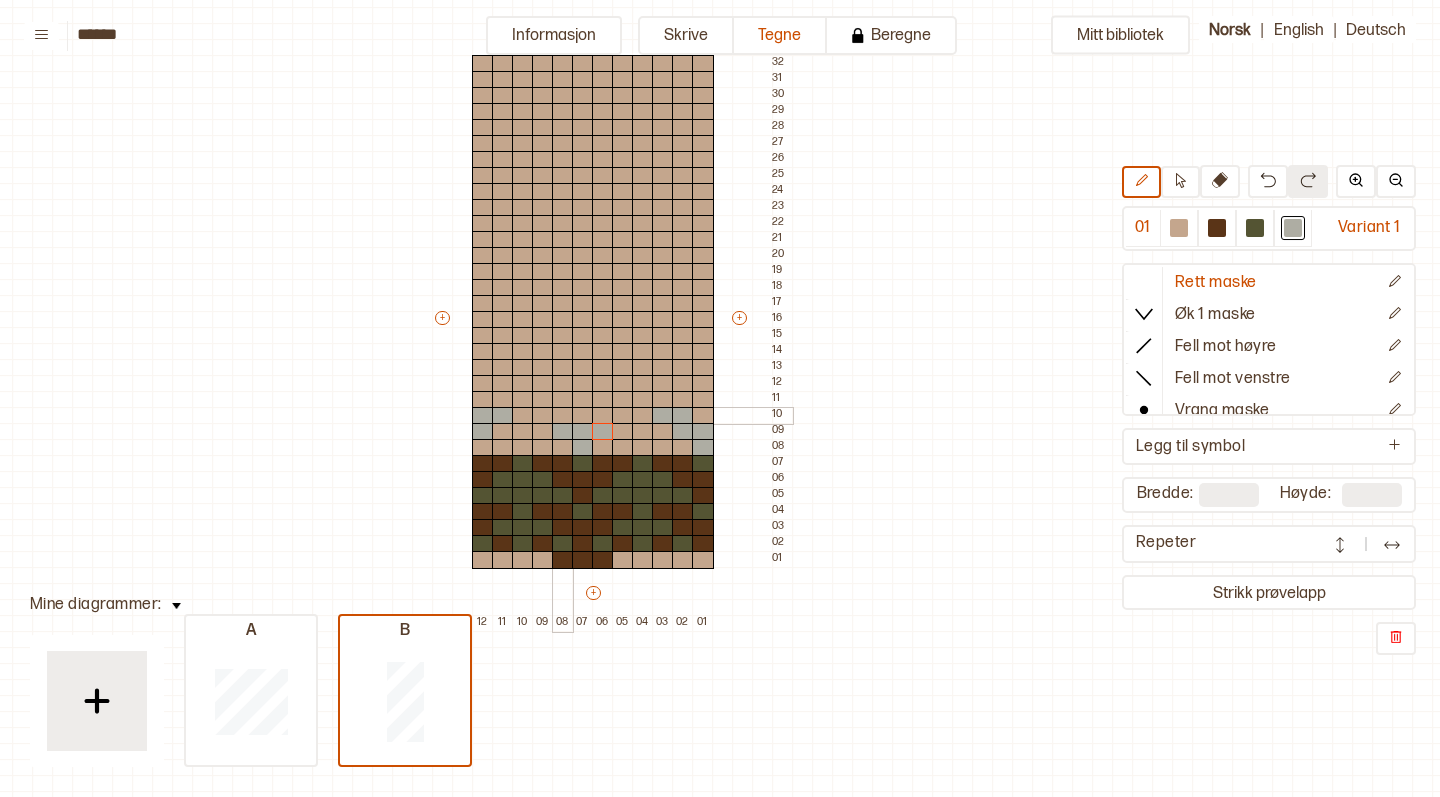 click at bounding box center (563, 416) 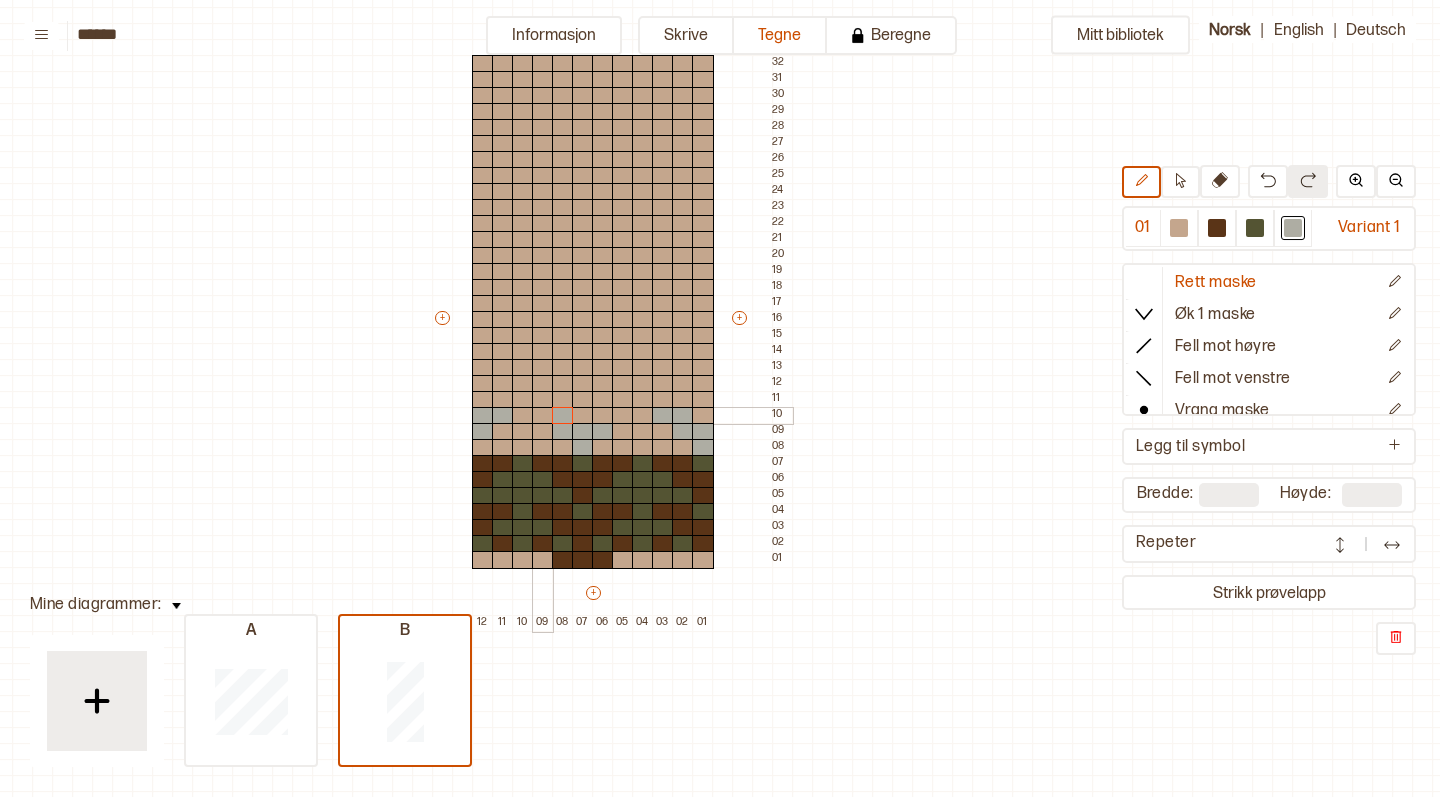click at bounding box center (543, 416) 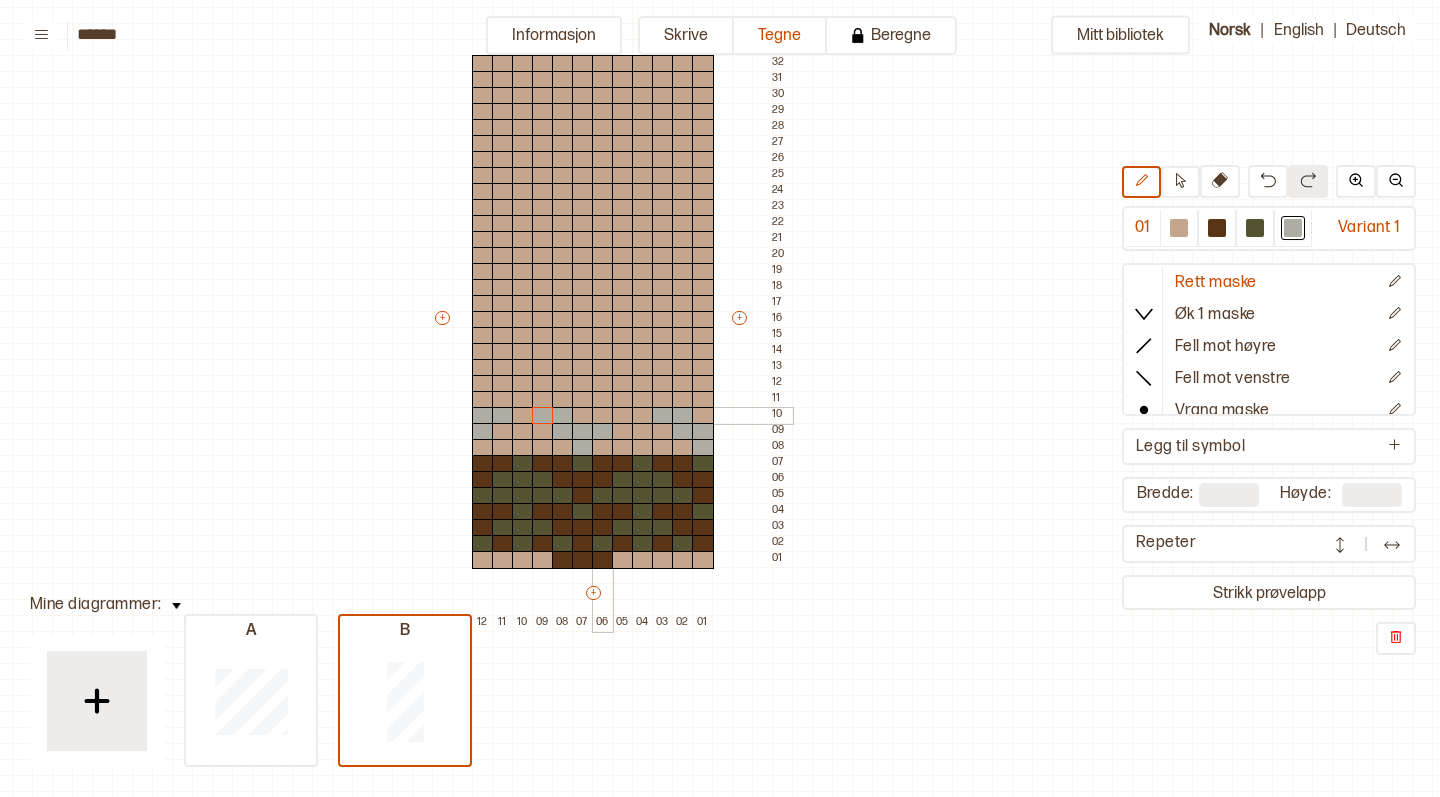click at bounding box center (603, 416) 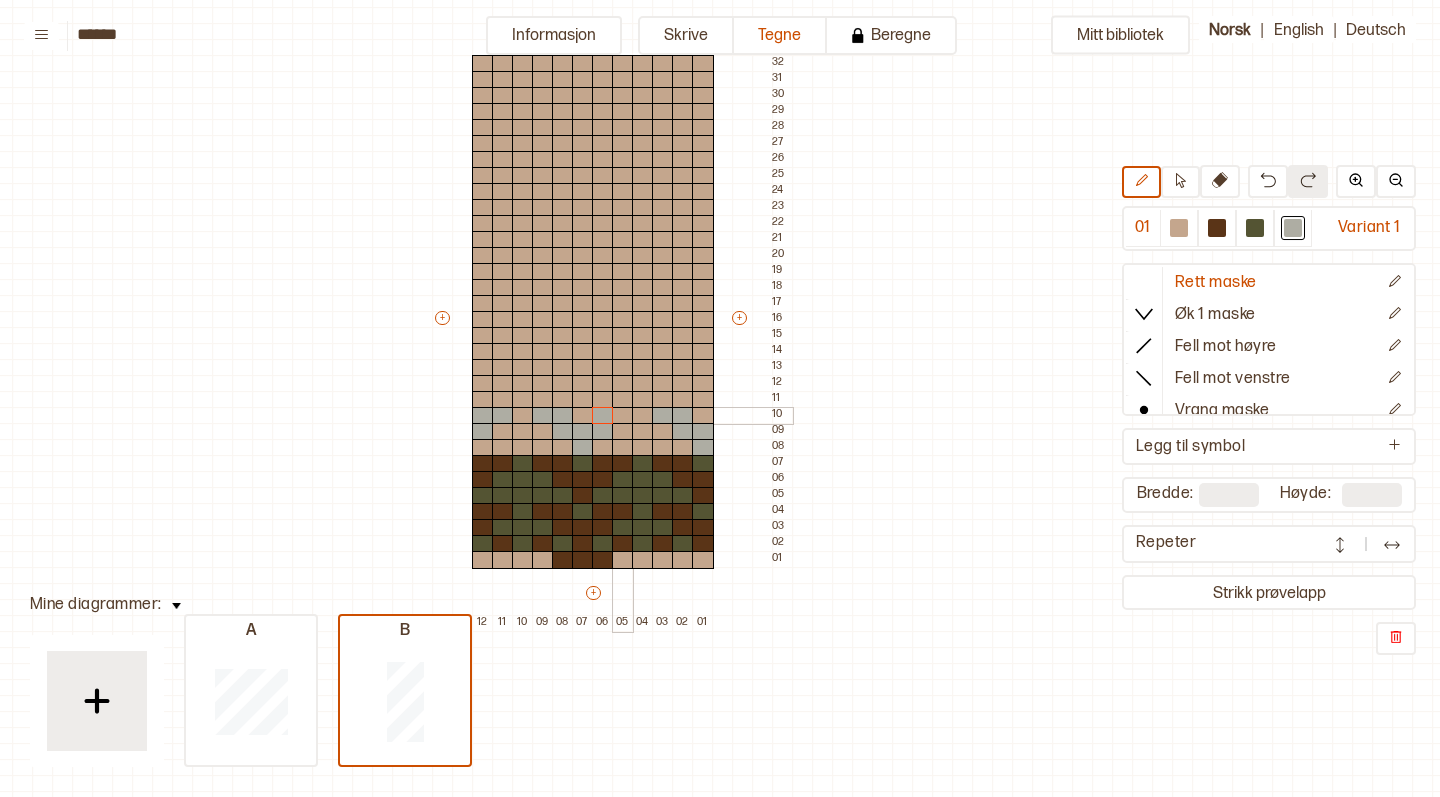 click at bounding box center (623, 416) 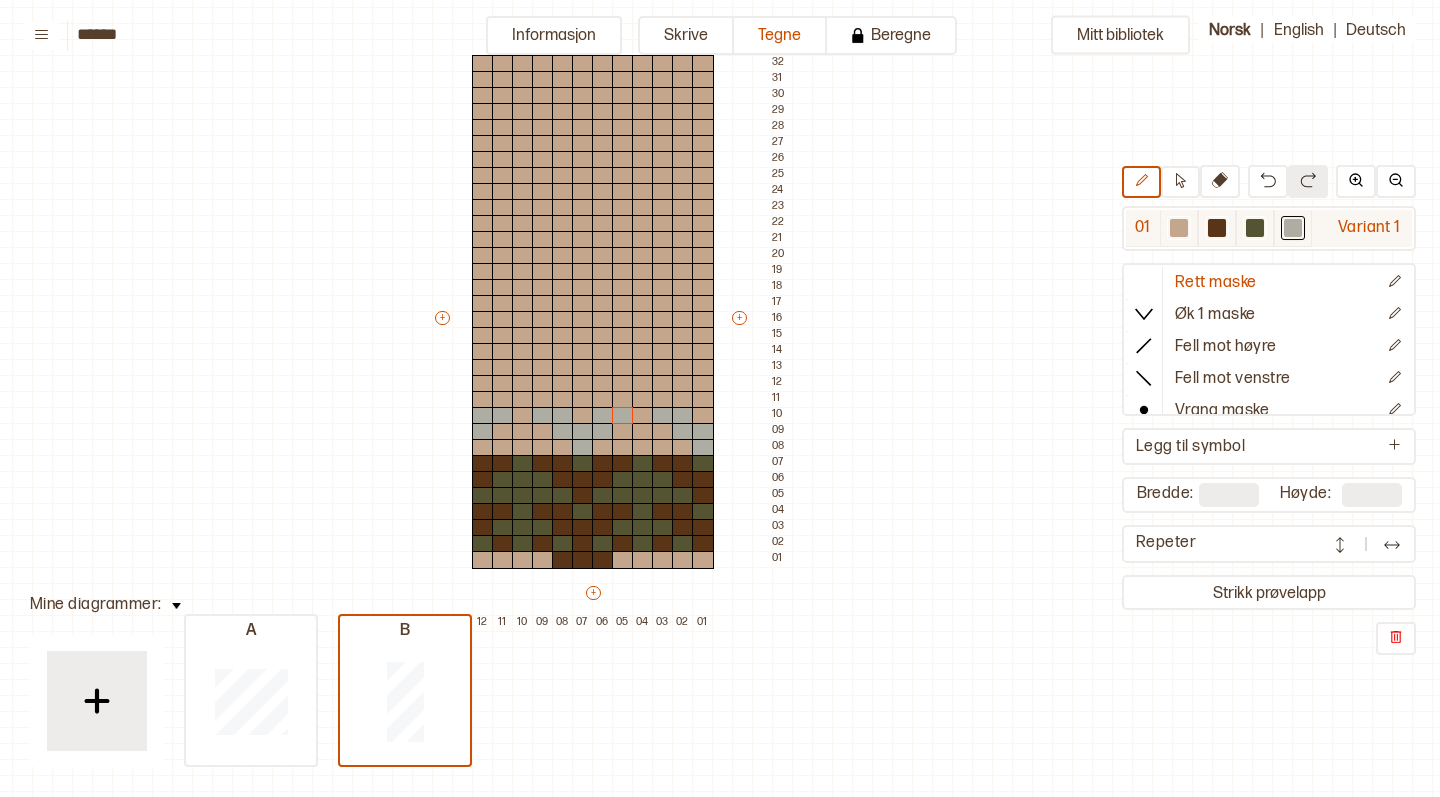 click at bounding box center (1217, 228) 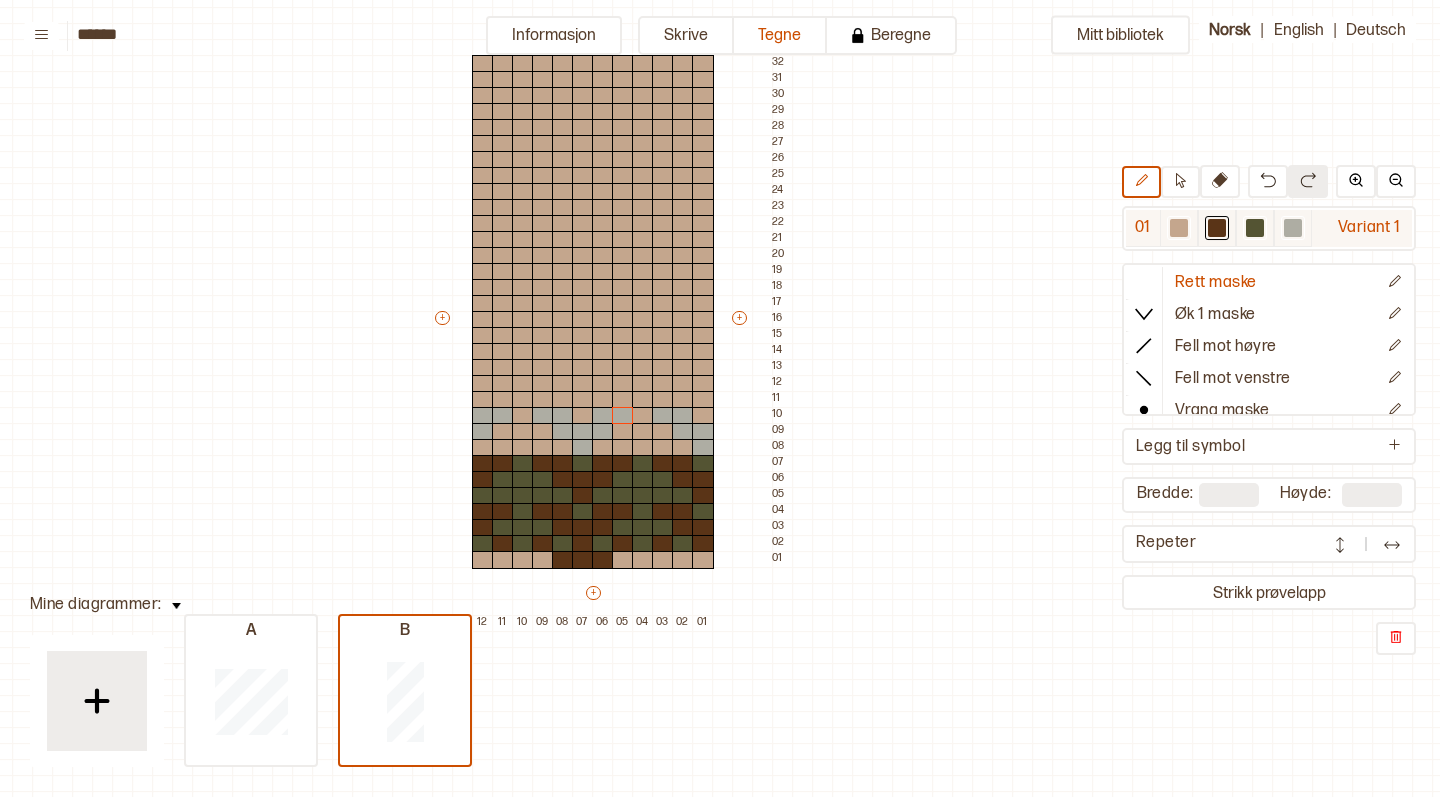 click at bounding box center (1255, 228) 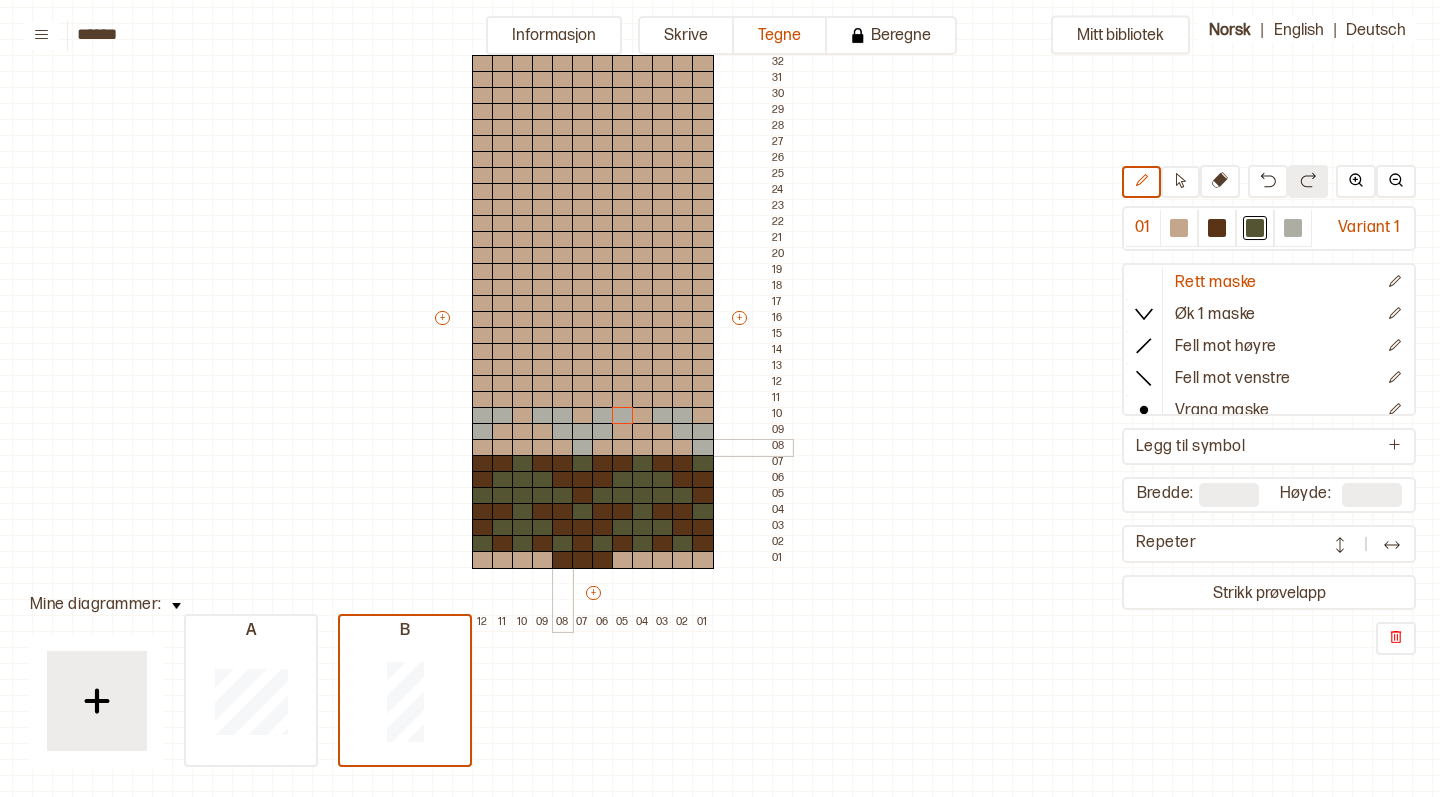click at bounding box center (563, 448) 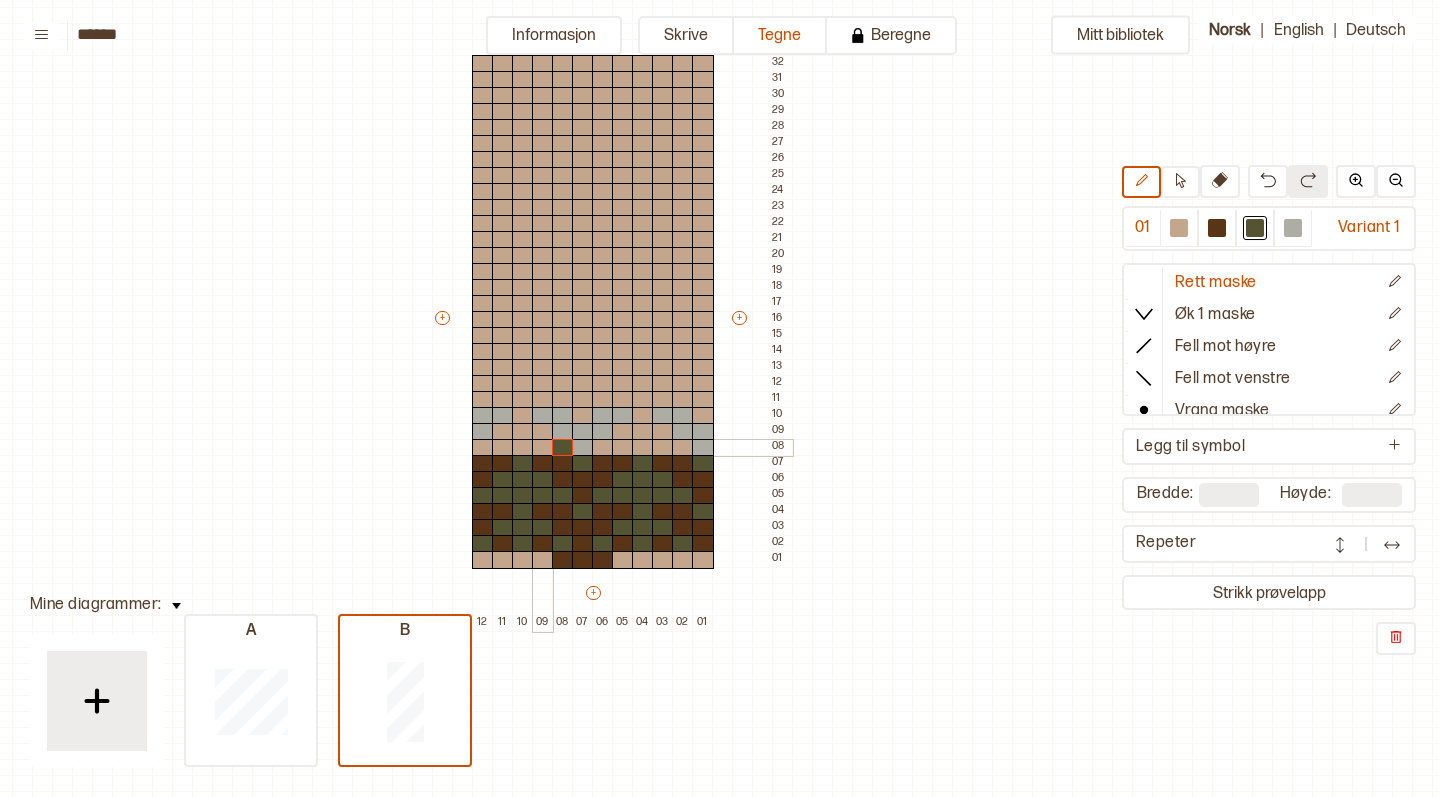 click at bounding box center (543, 448) 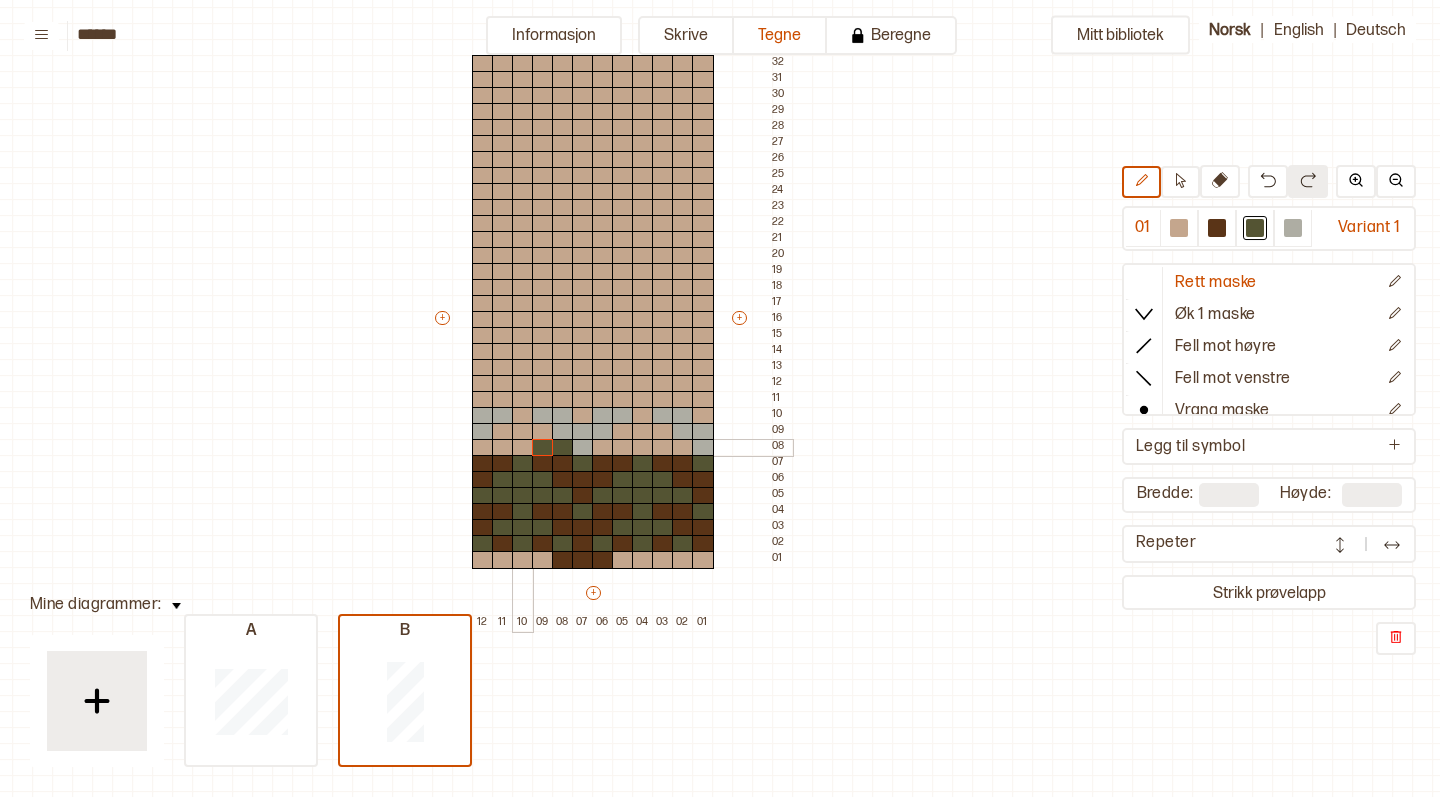 click at bounding box center [523, 448] 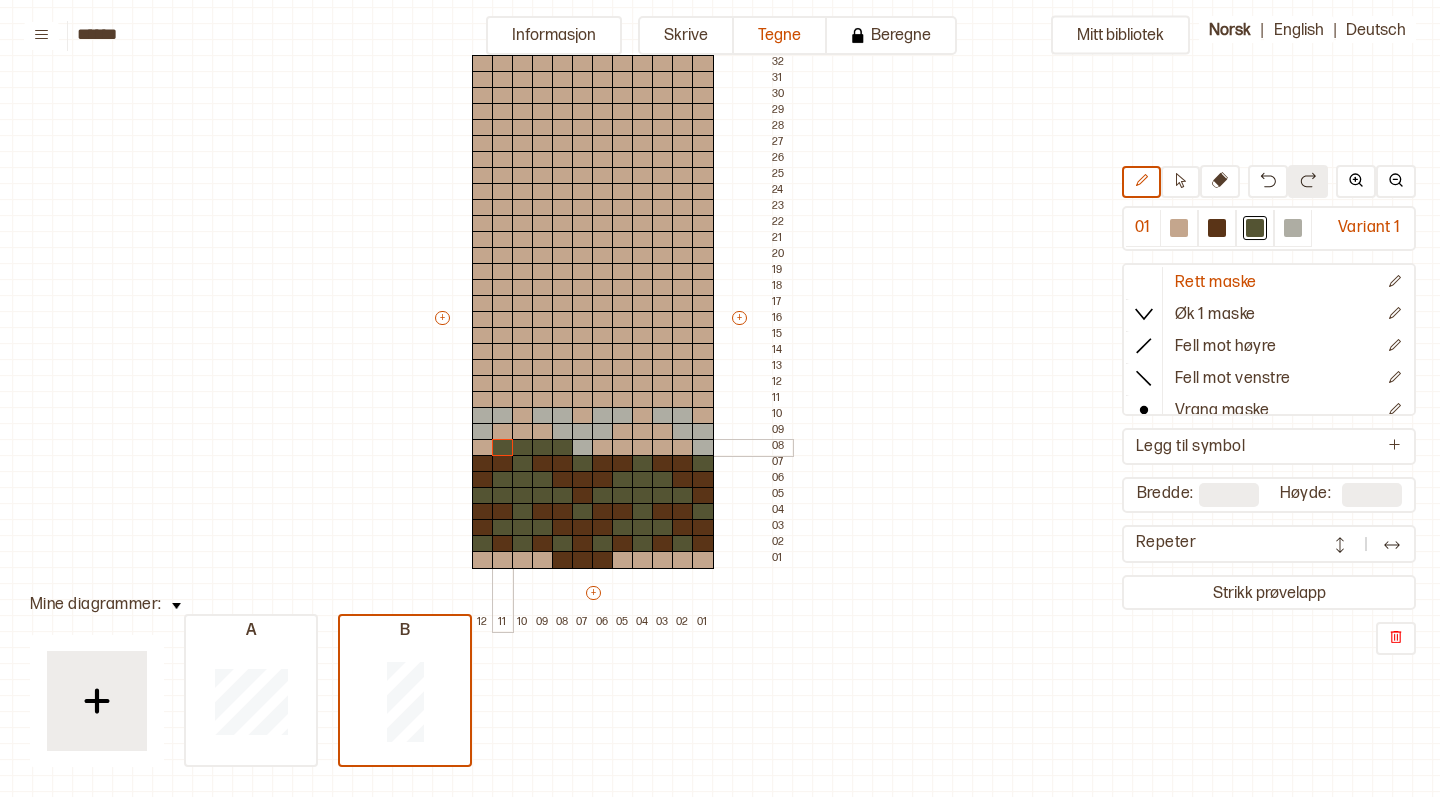 click at bounding box center (503, 448) 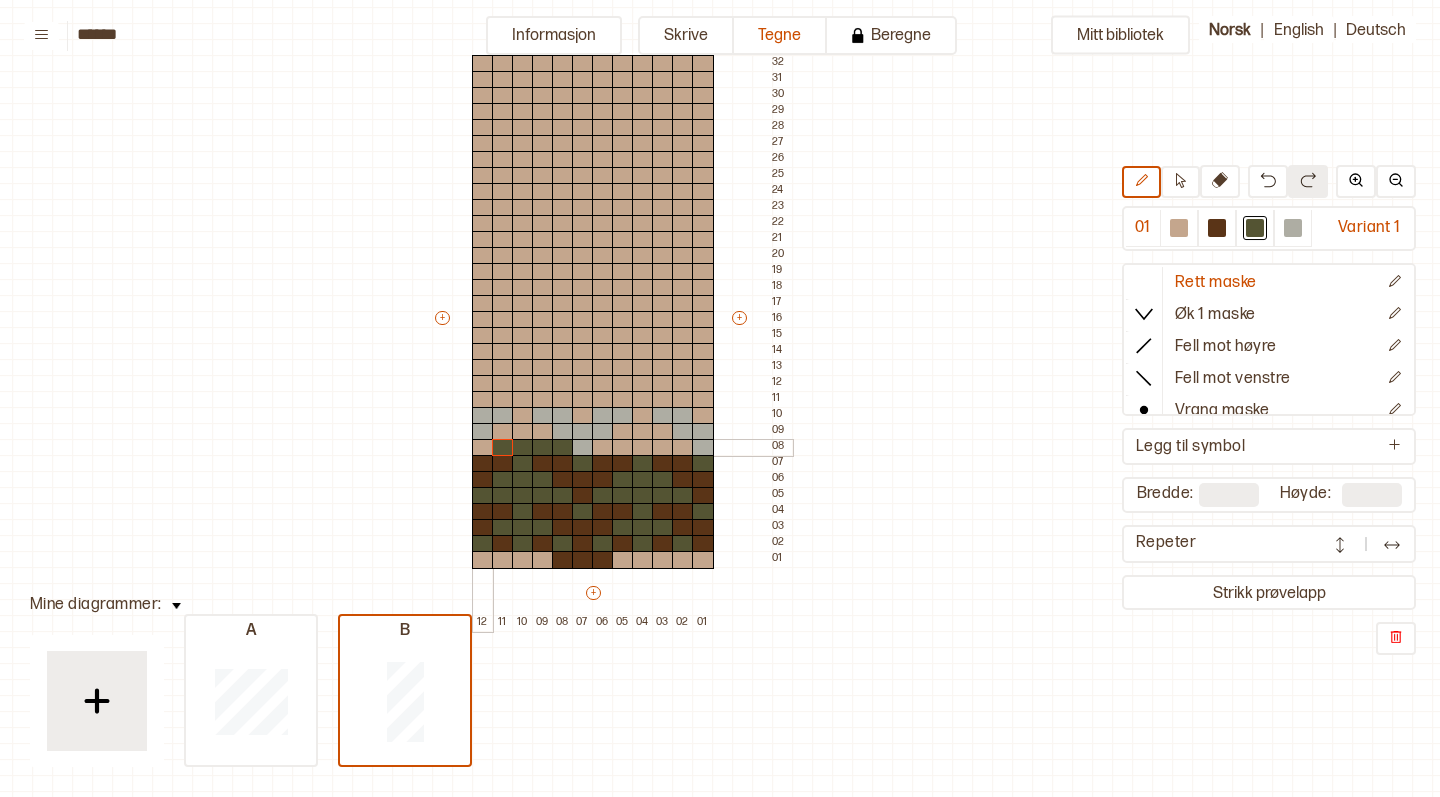 click at bounding box center (483, 448) 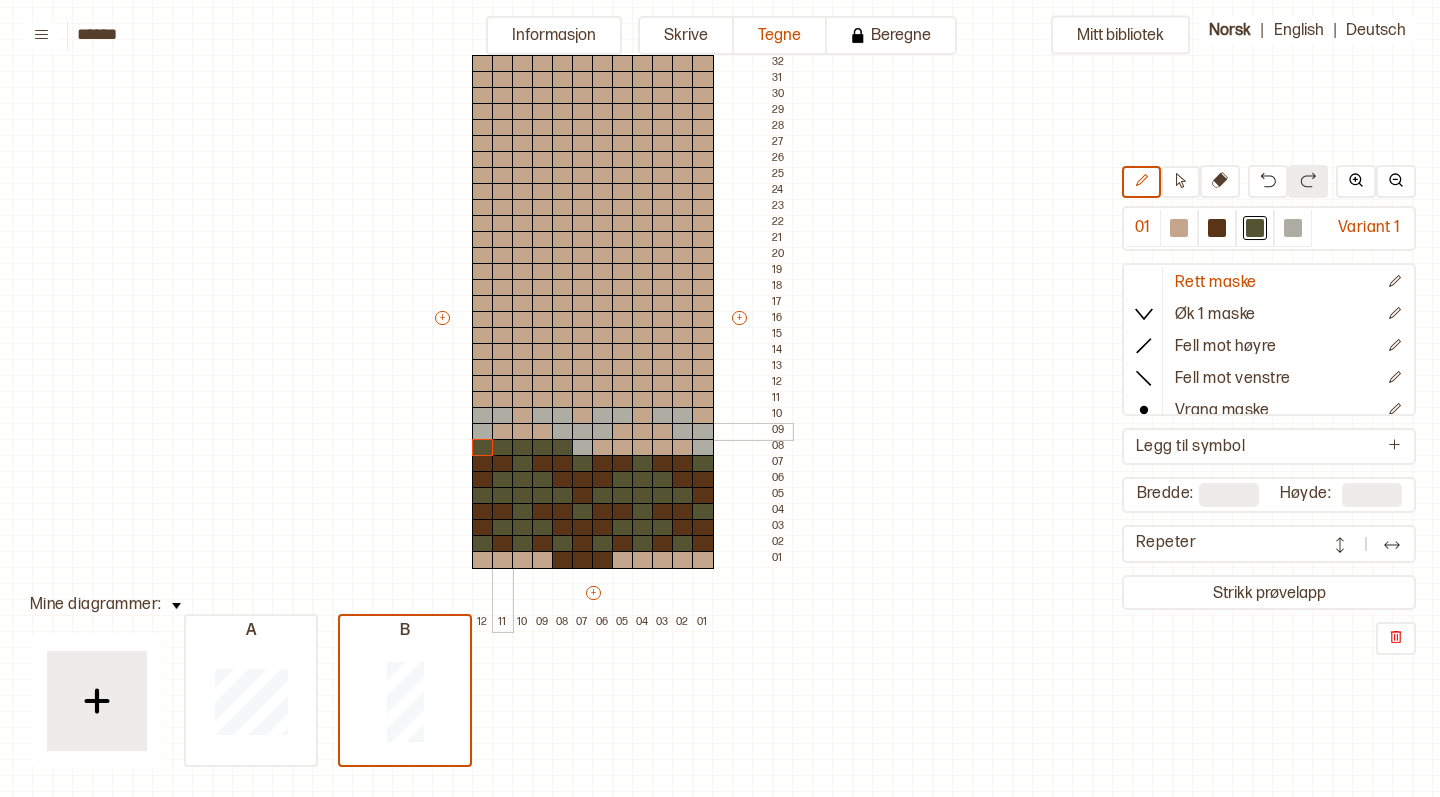 click at bounding box center [503, 432] 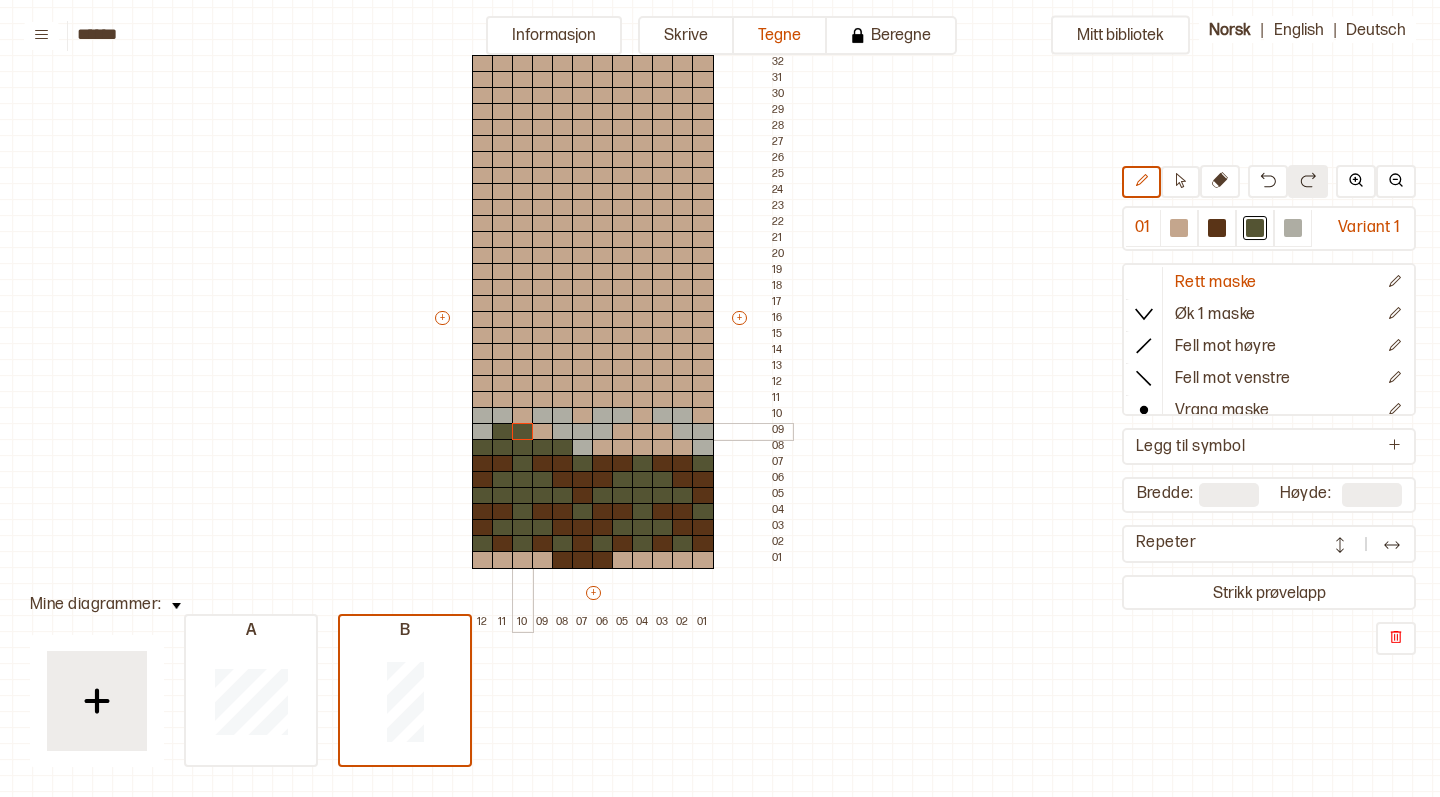 click at bounding box center (523, 432) 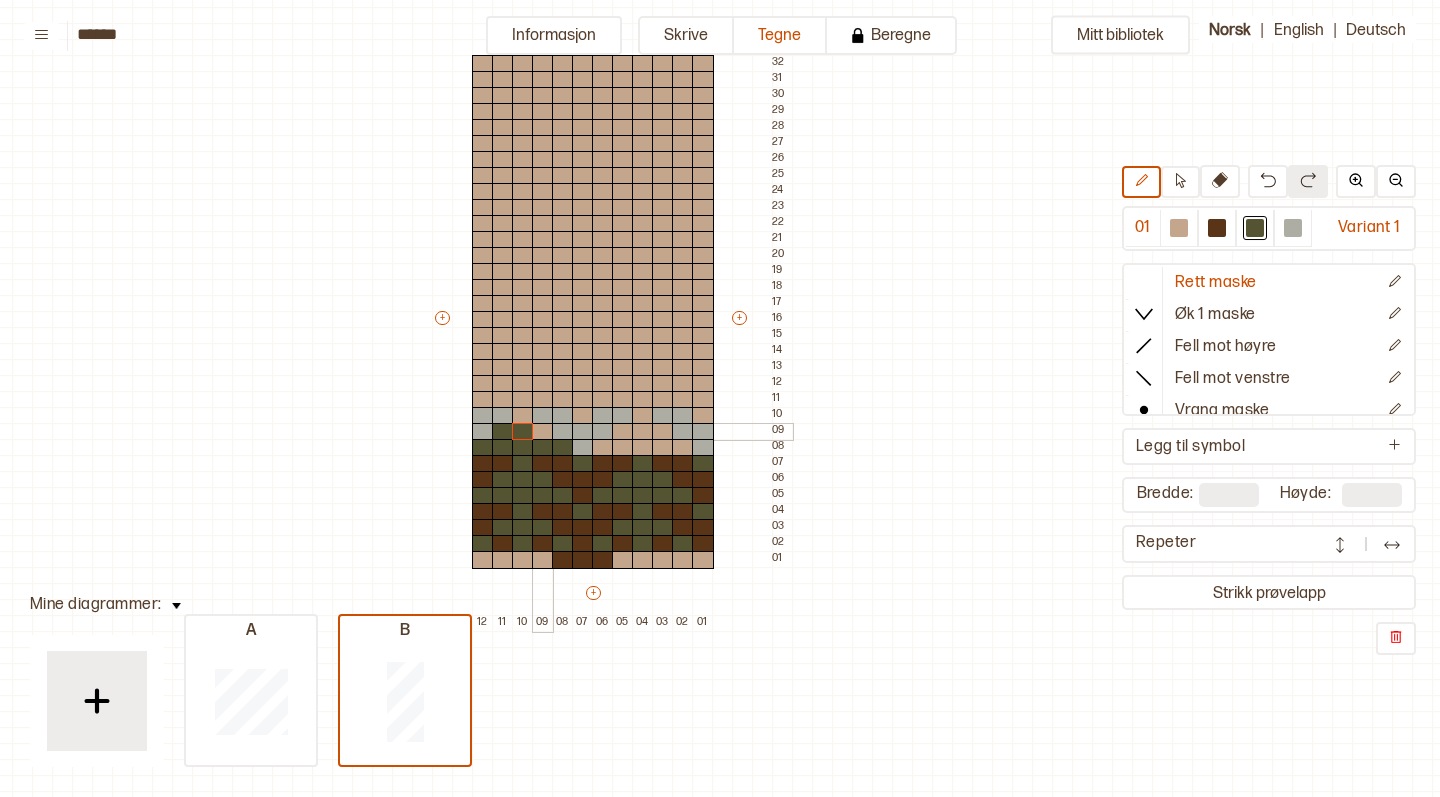 click at bounding box center (543, 432) 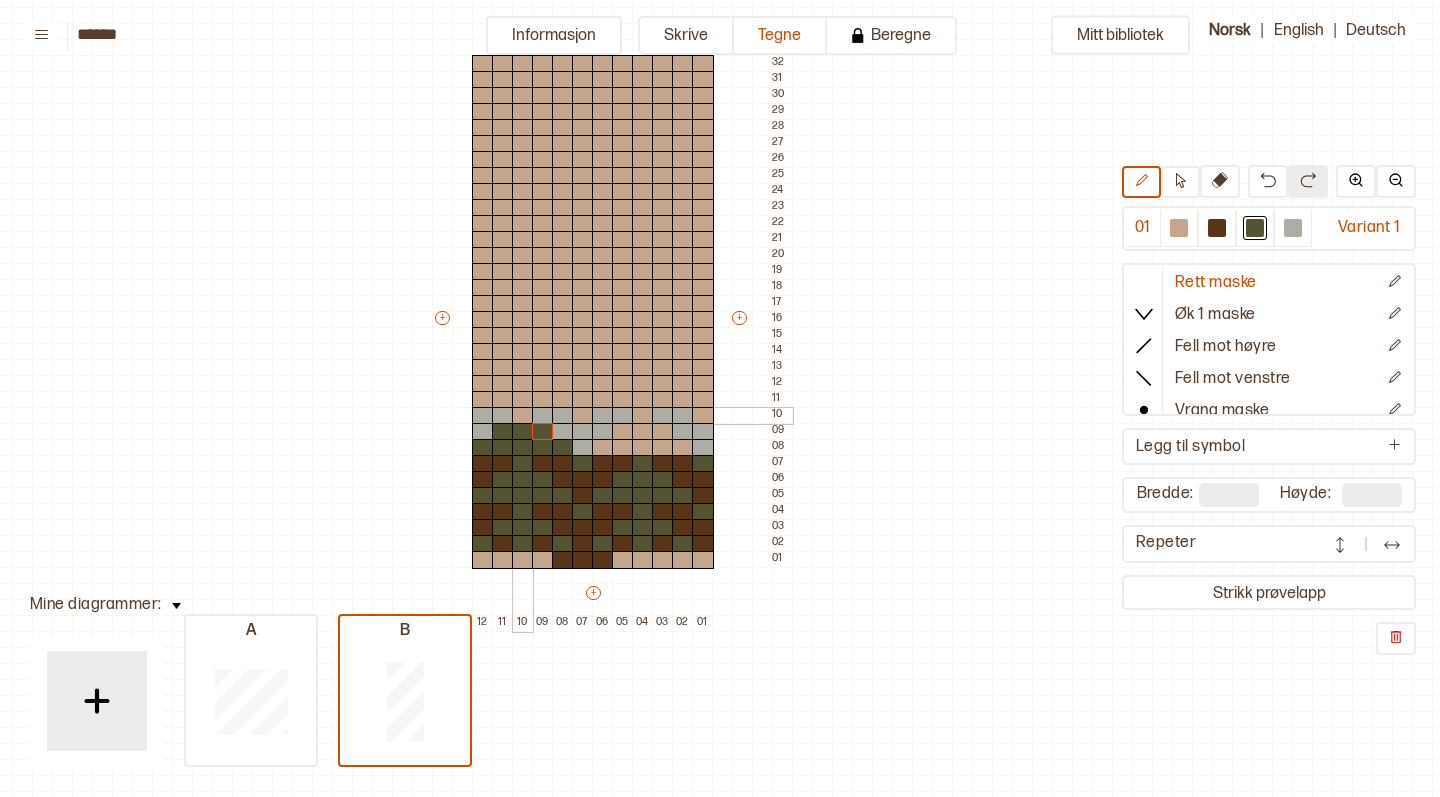 click at bounding box center [523, 416] 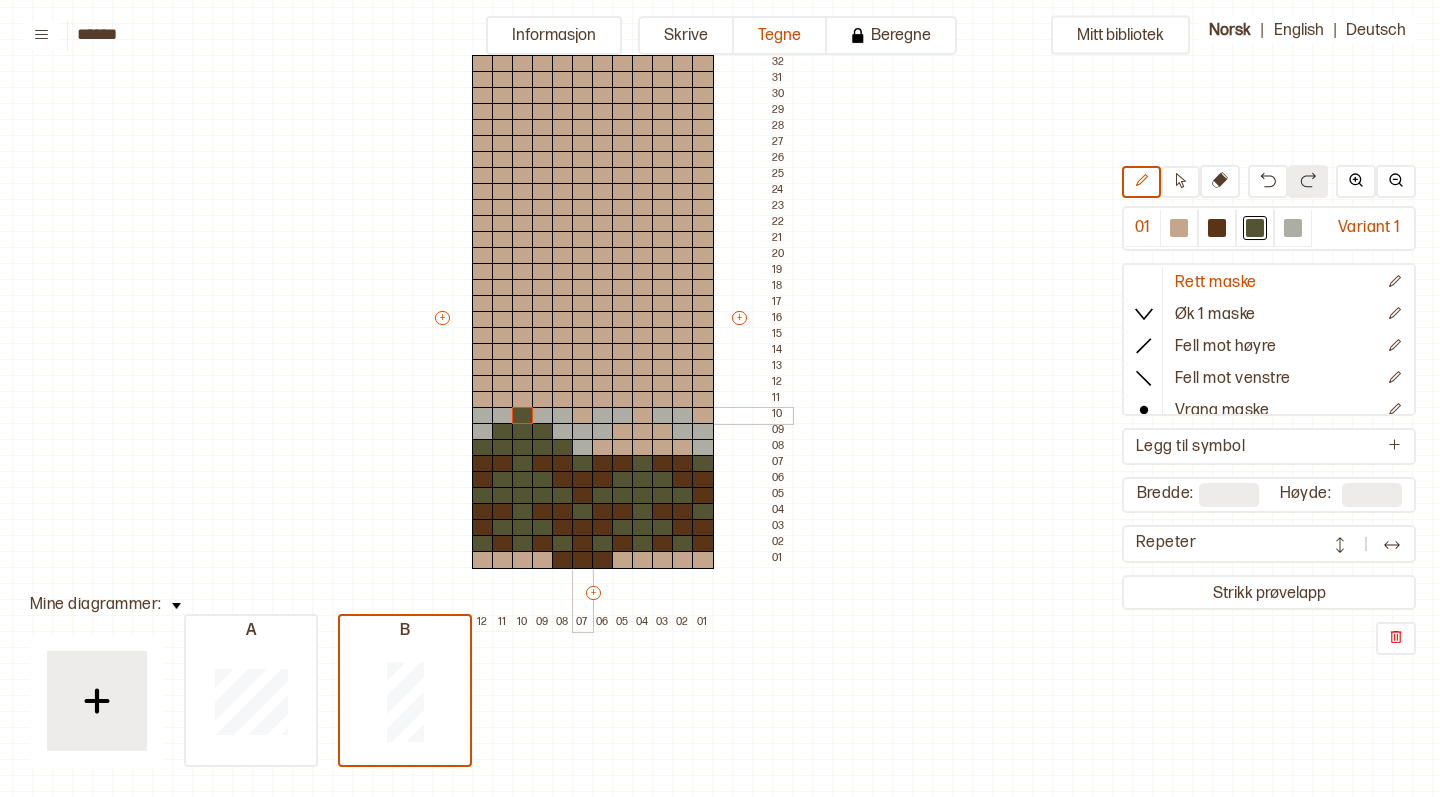 click at bounding box center [583, 416] 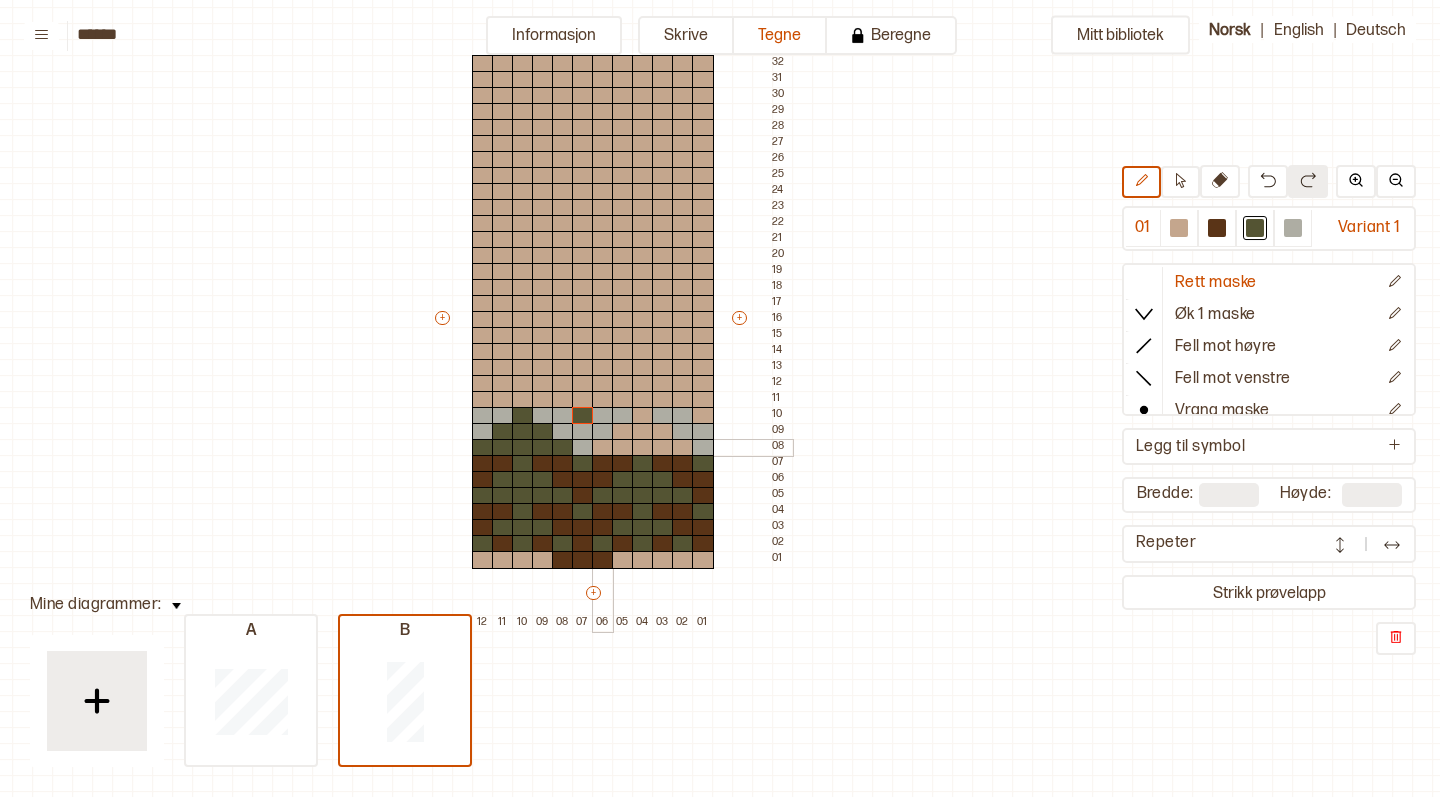 click at bounding box center (603, 448) 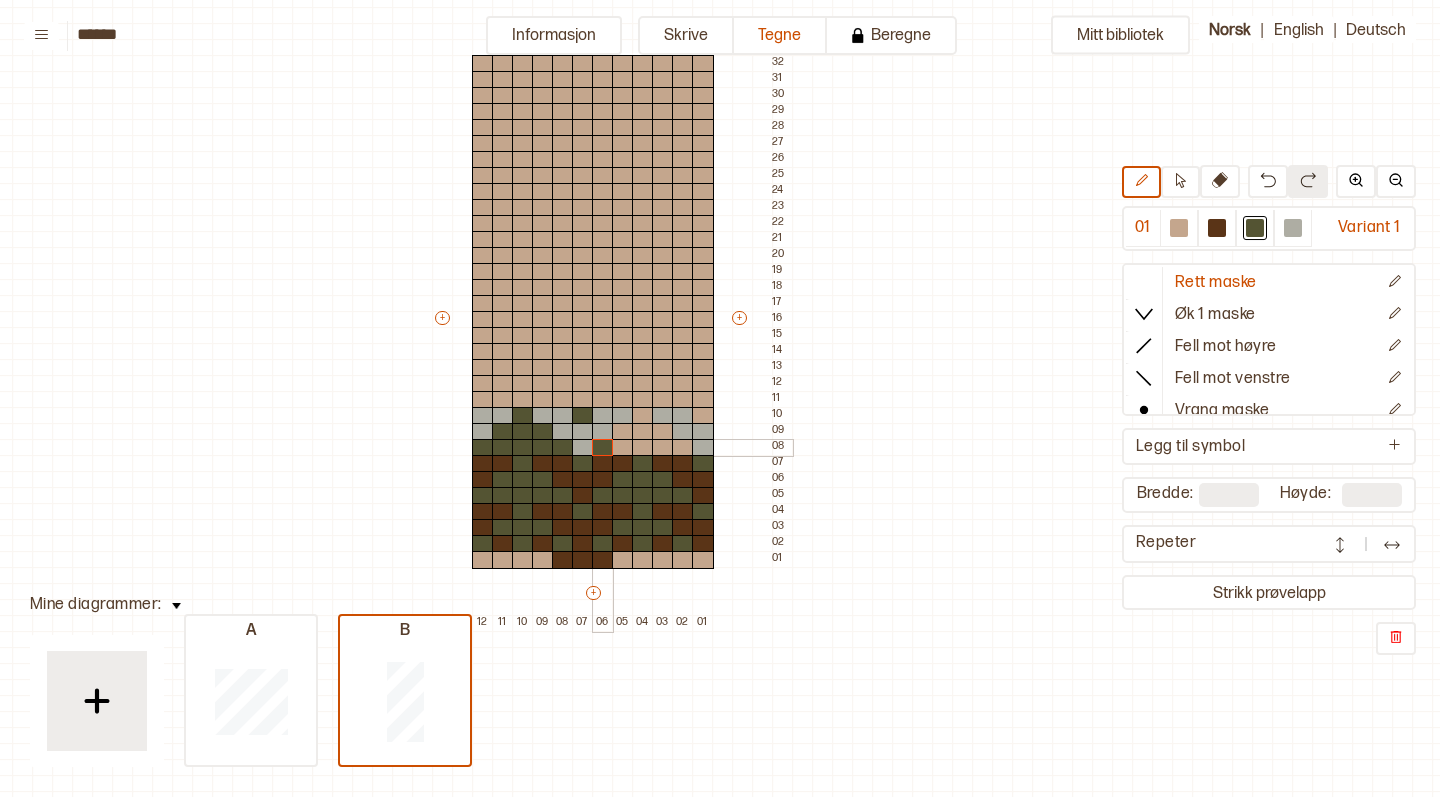 click at bounding box center (603, 448) 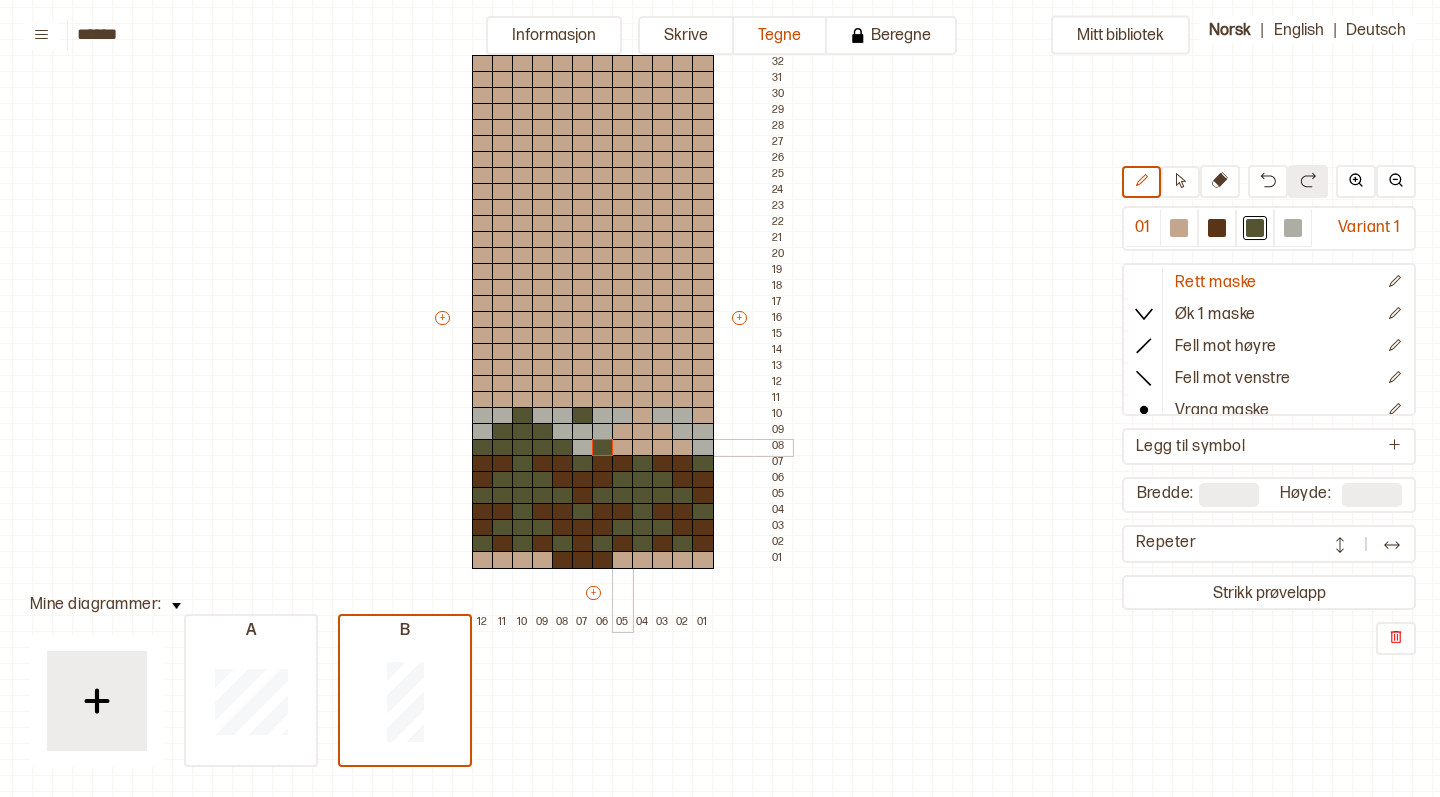 click at bounding box center [623, 448] 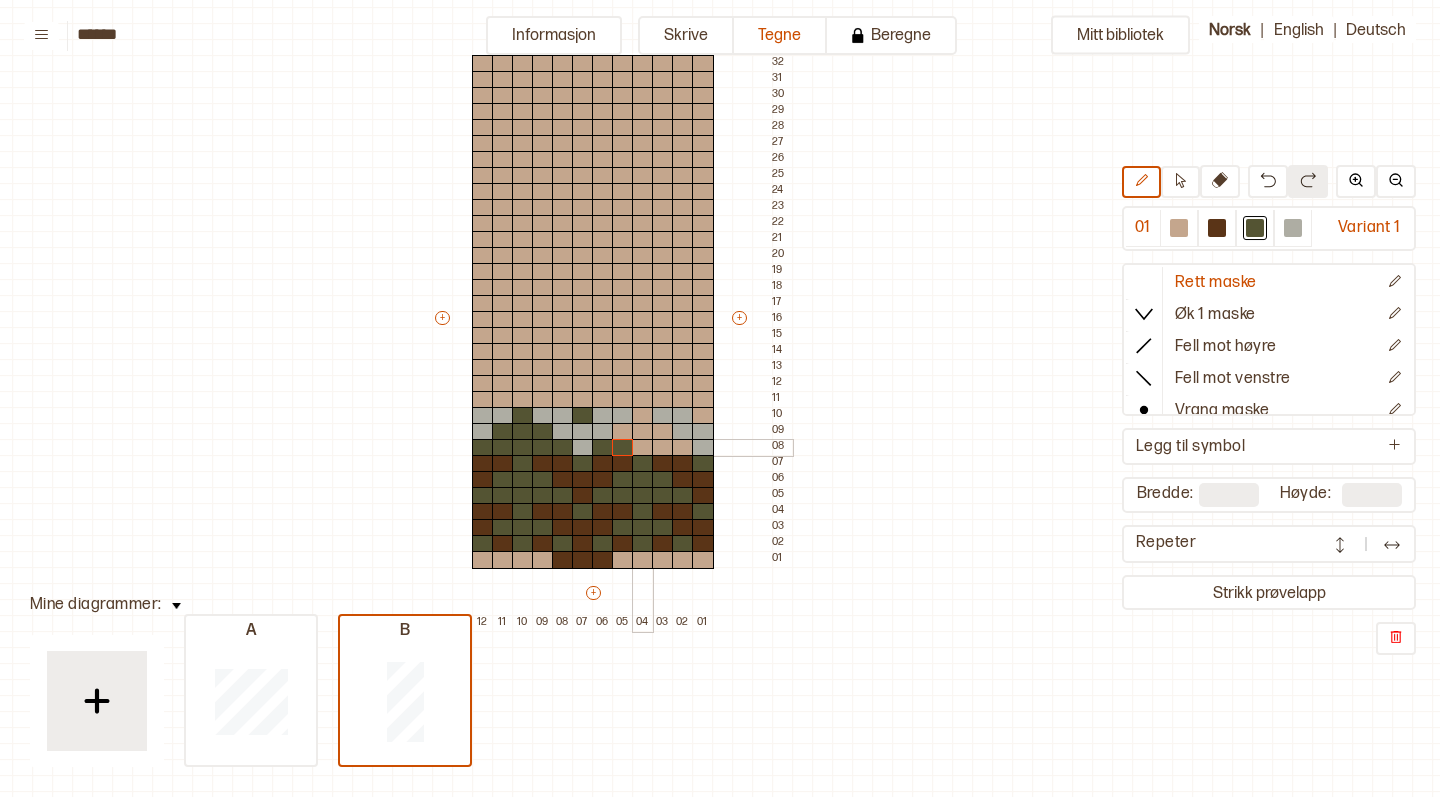 click at bounding box center (643, 448) 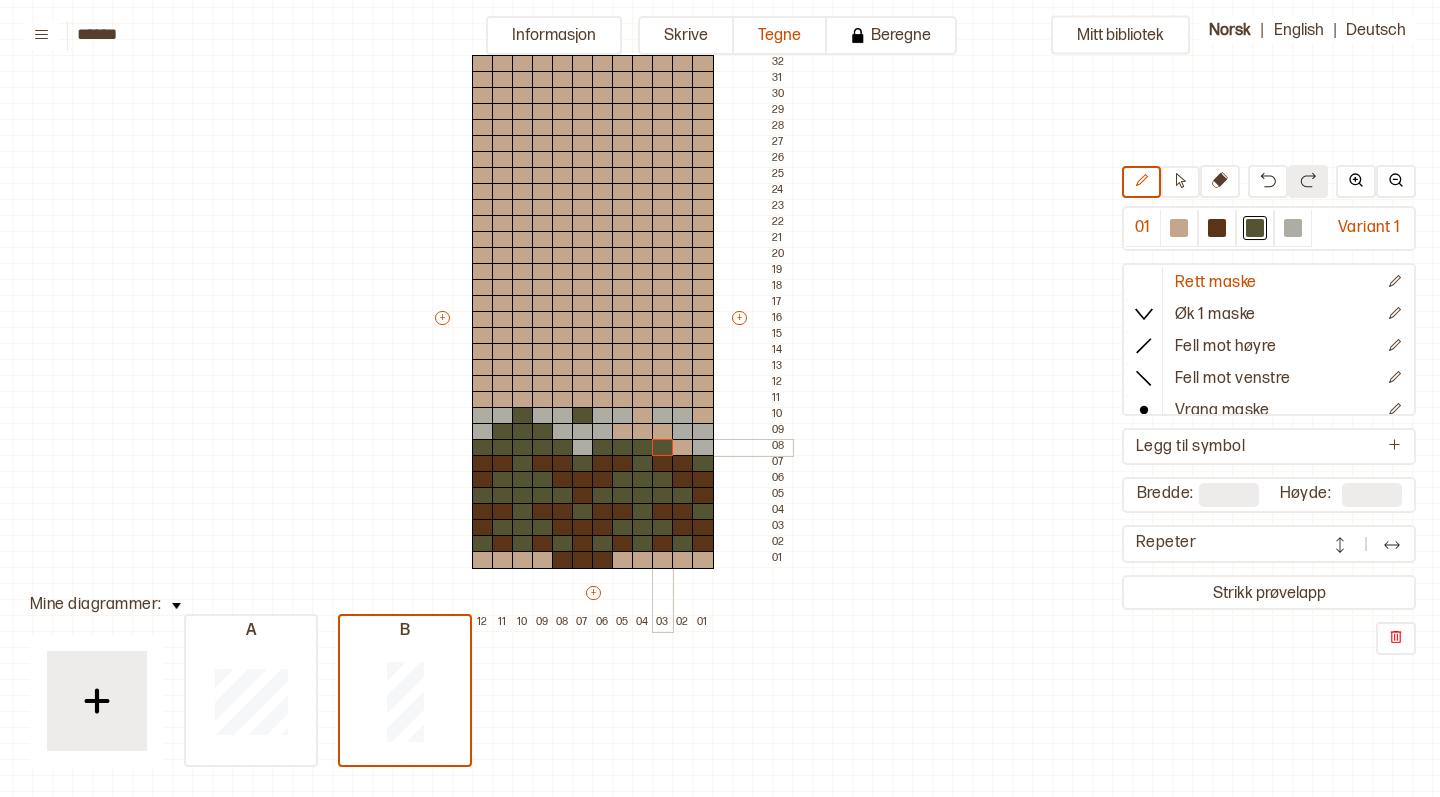 click at bounding box center (663, 448) 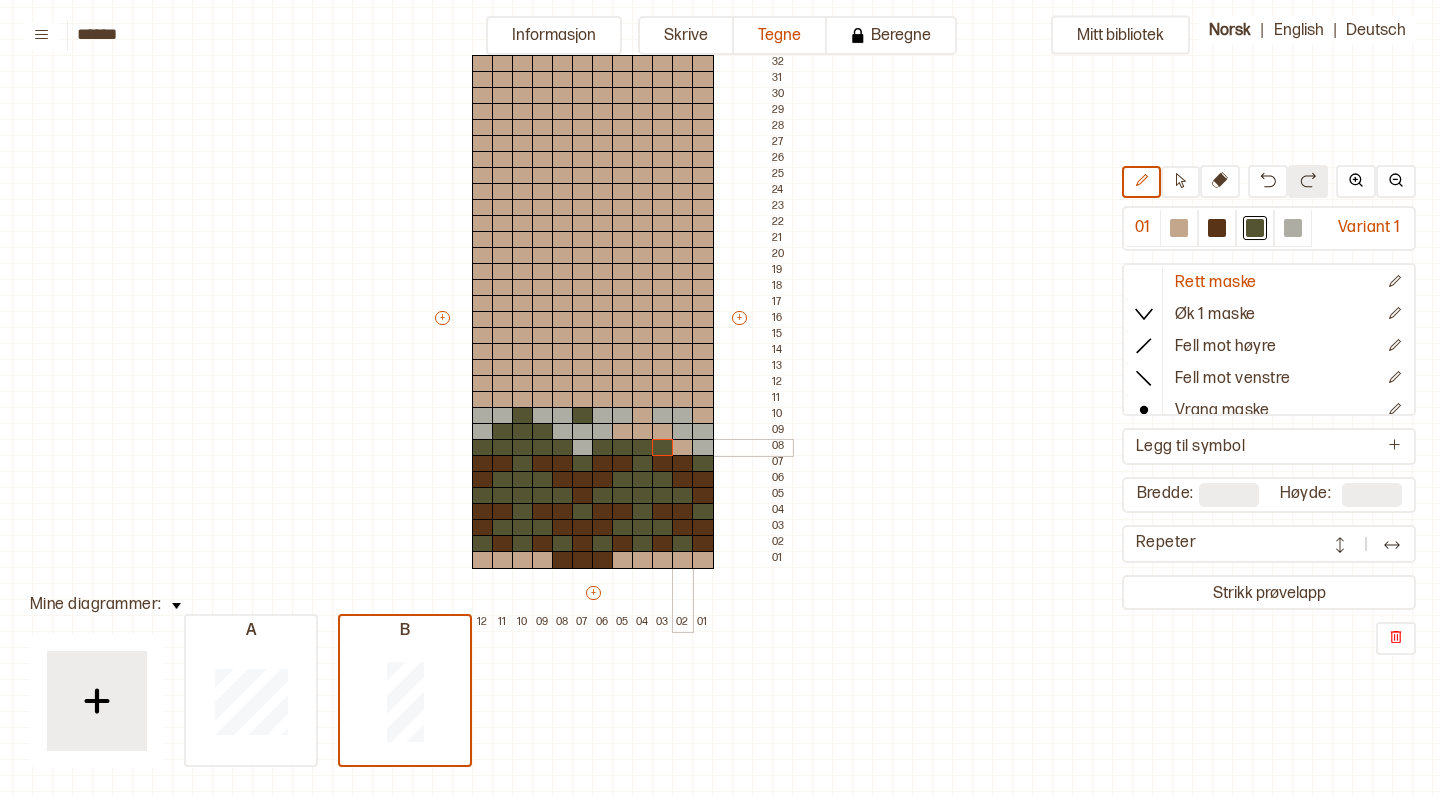 click at bounding box center (683, 448) 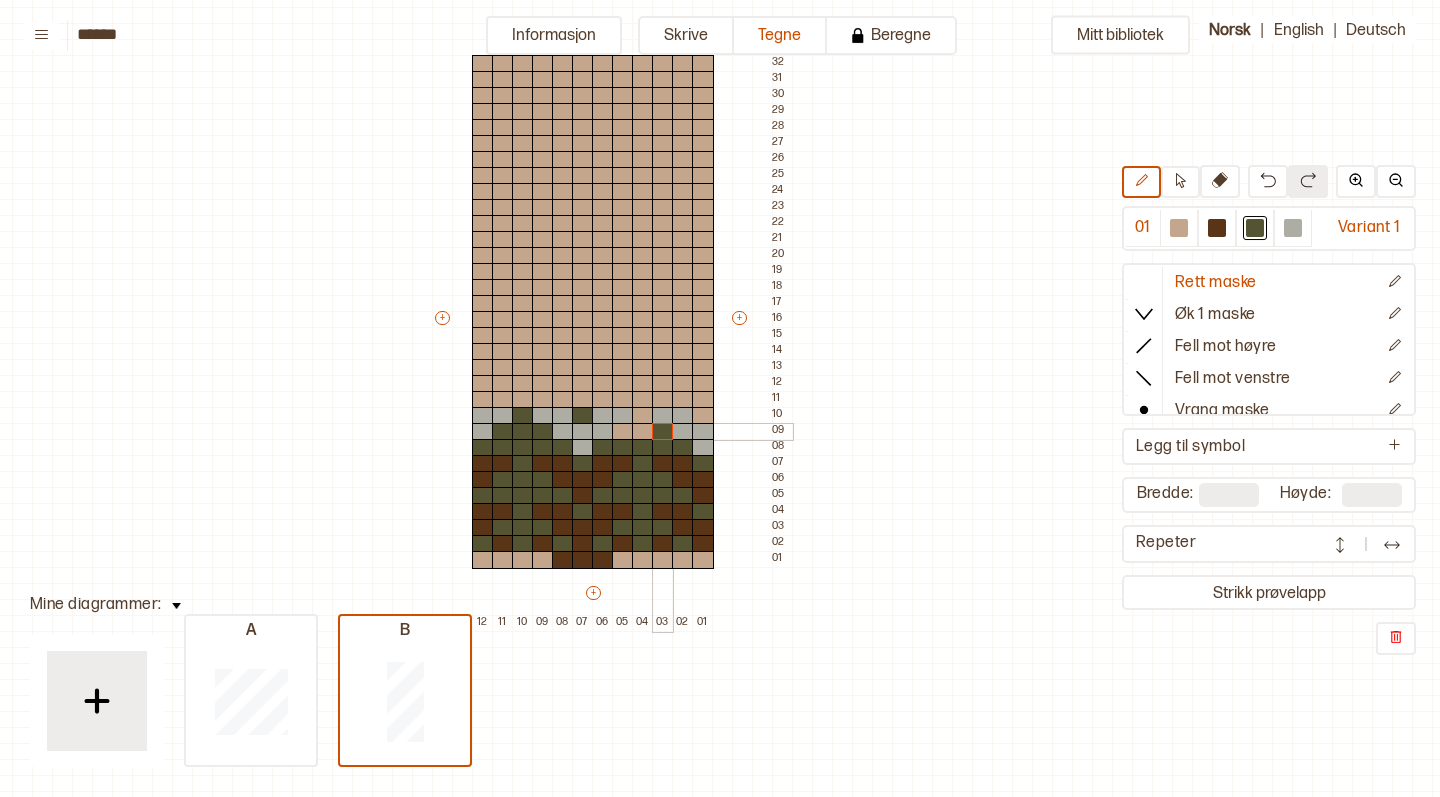 click at bounding box center [663, 432] 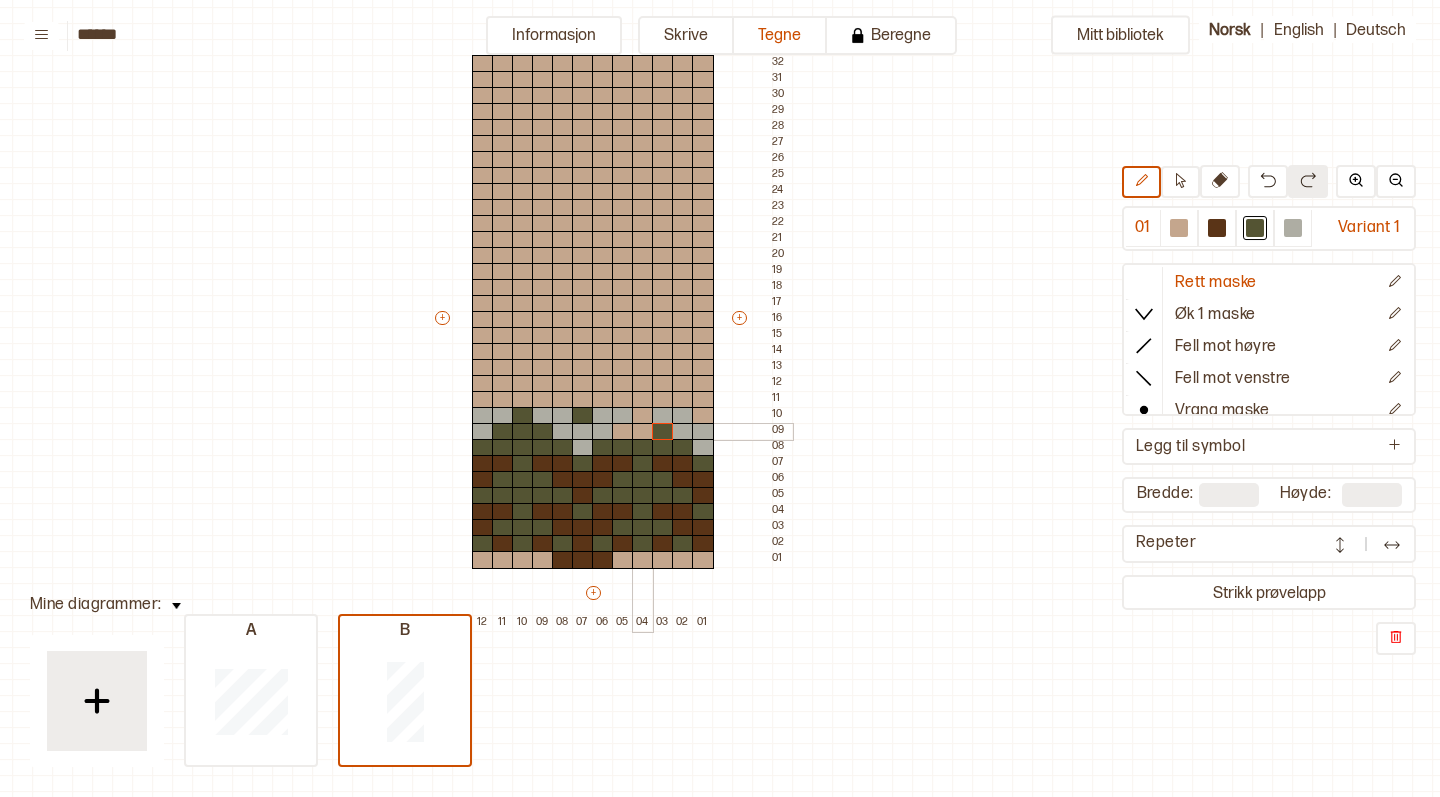 click at bounding box center [643, 432] 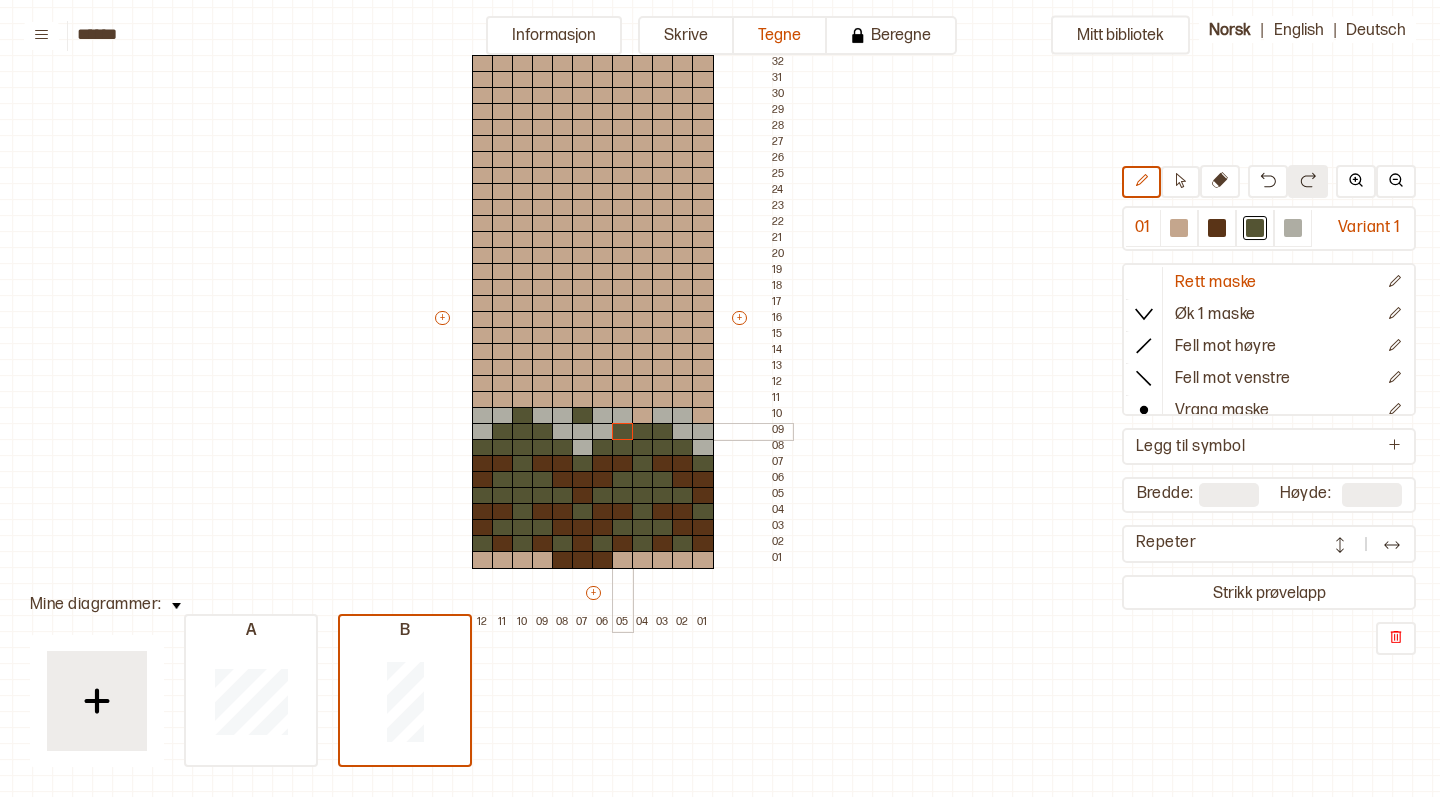 click at bounding box center (623, 432) 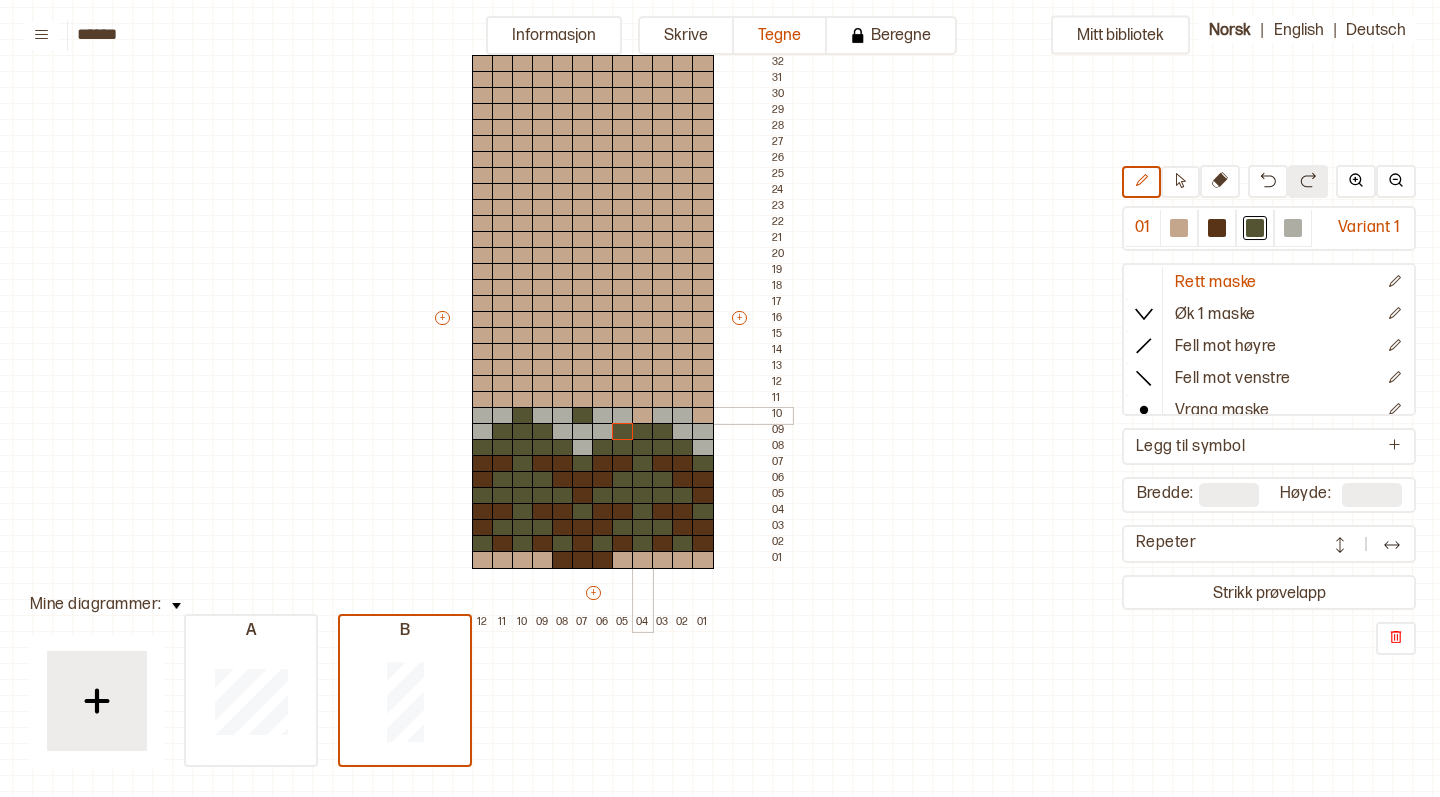 click at bounding box center [643, 416] 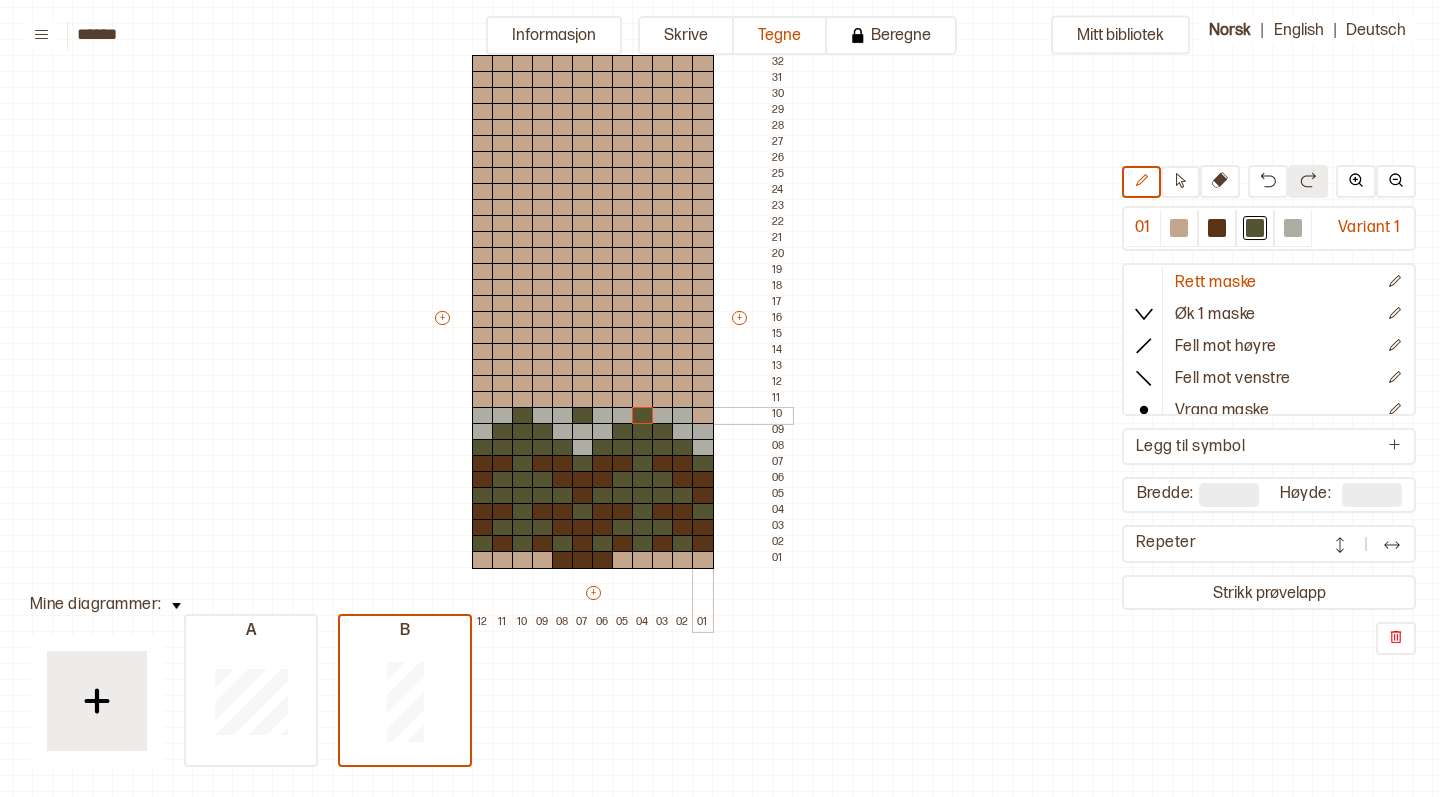 click at bounding box center (703, 416) 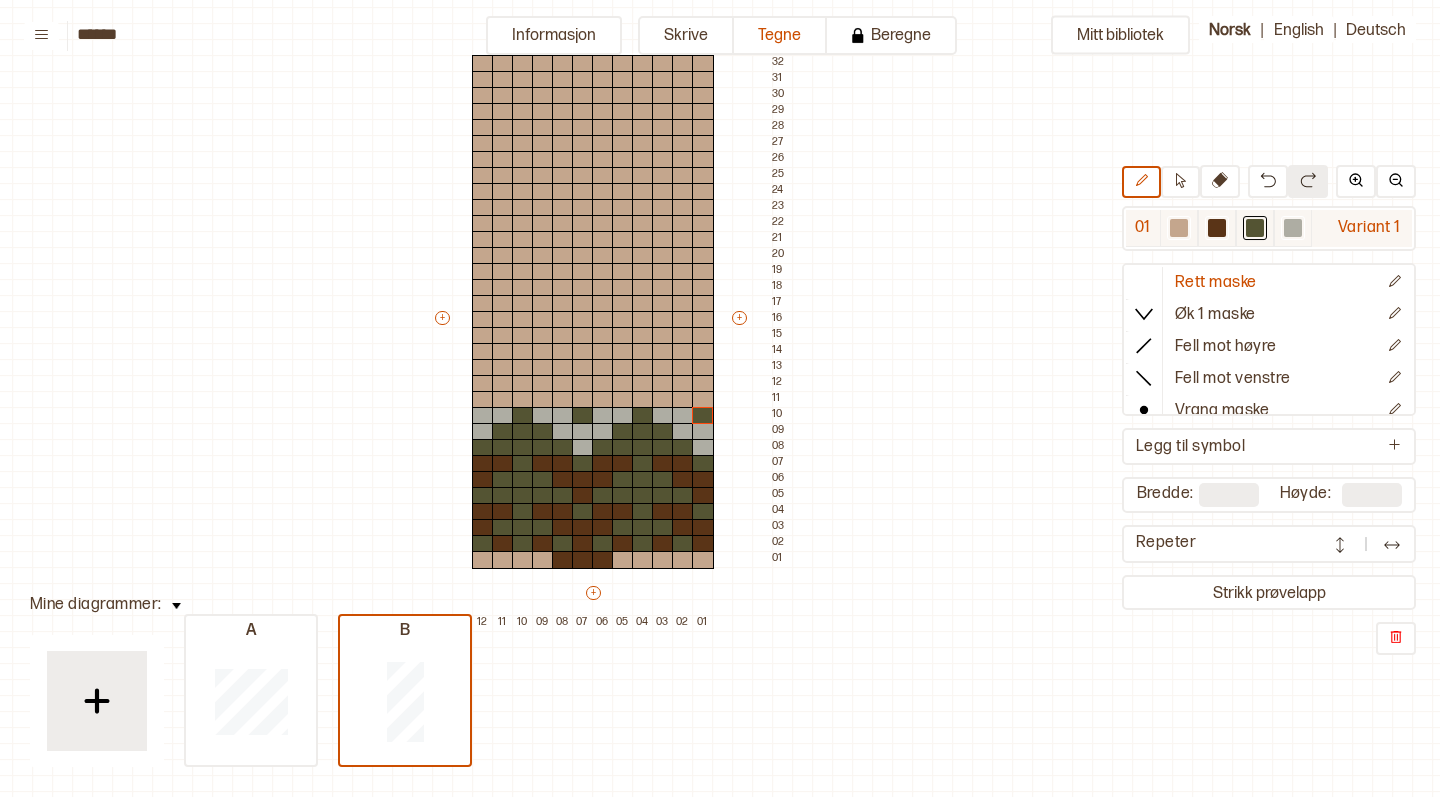 click at bounding box center [1293, 228] 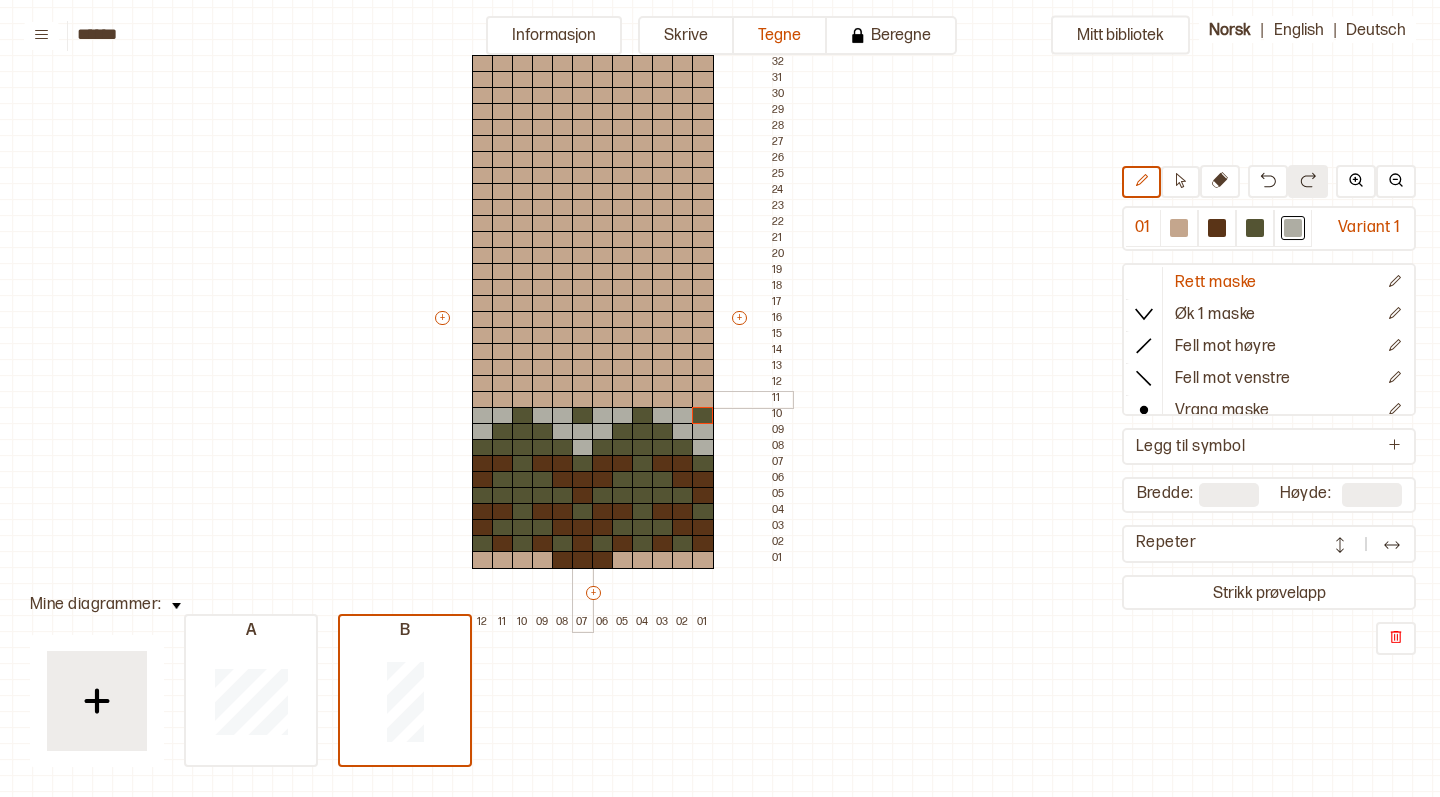 click at bounding box center (583, 400) 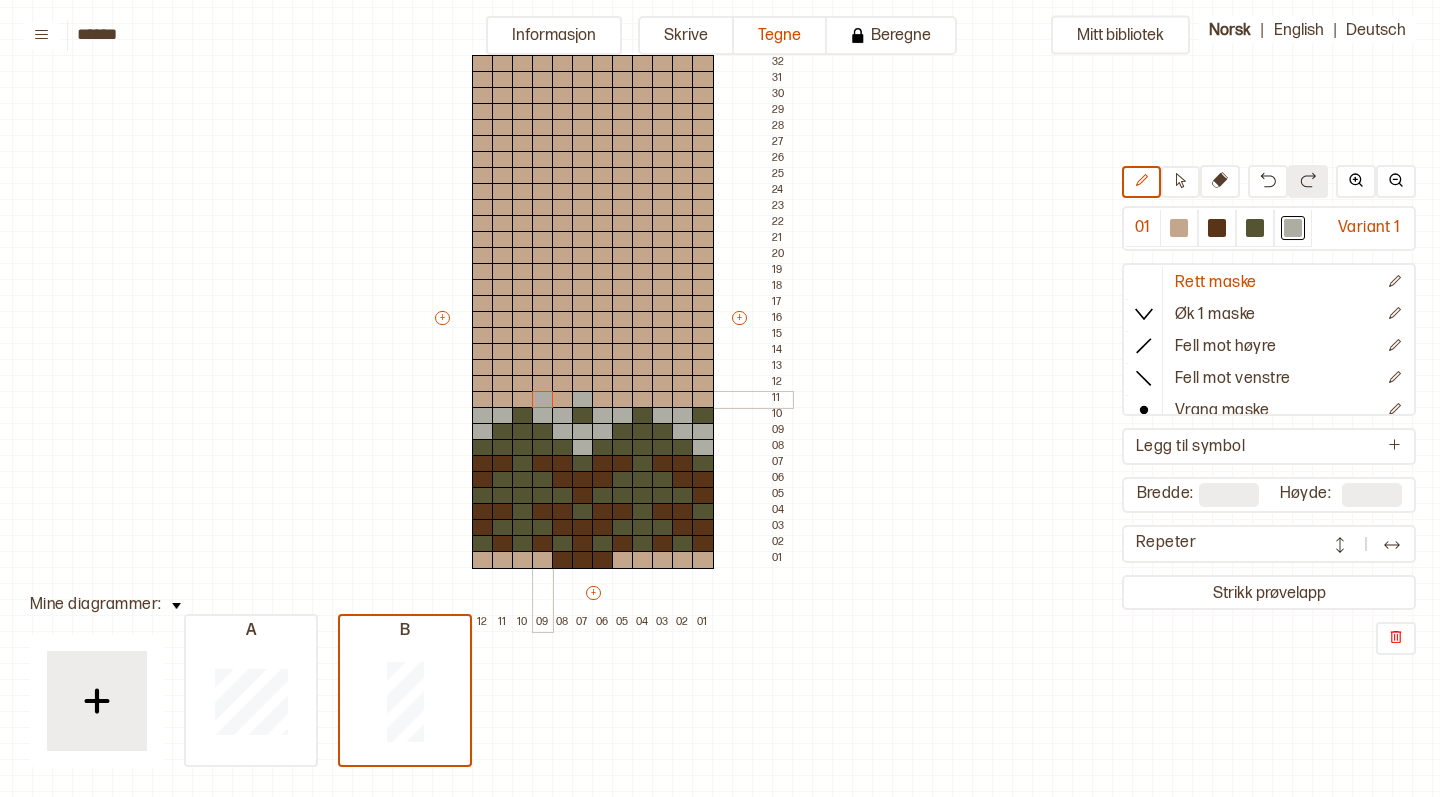 click at bounding box center [543, 400] 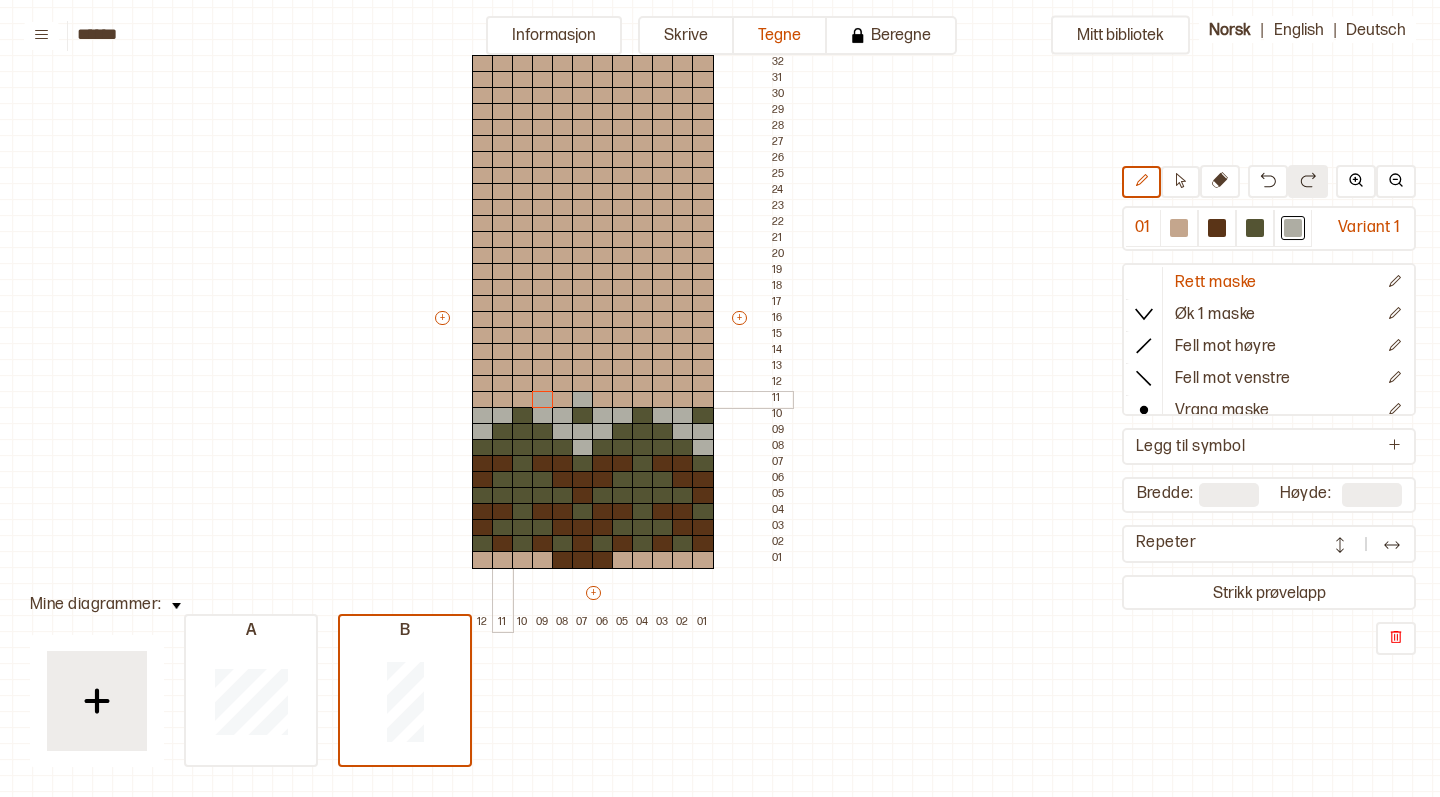 click at bounding box center (503, 400) 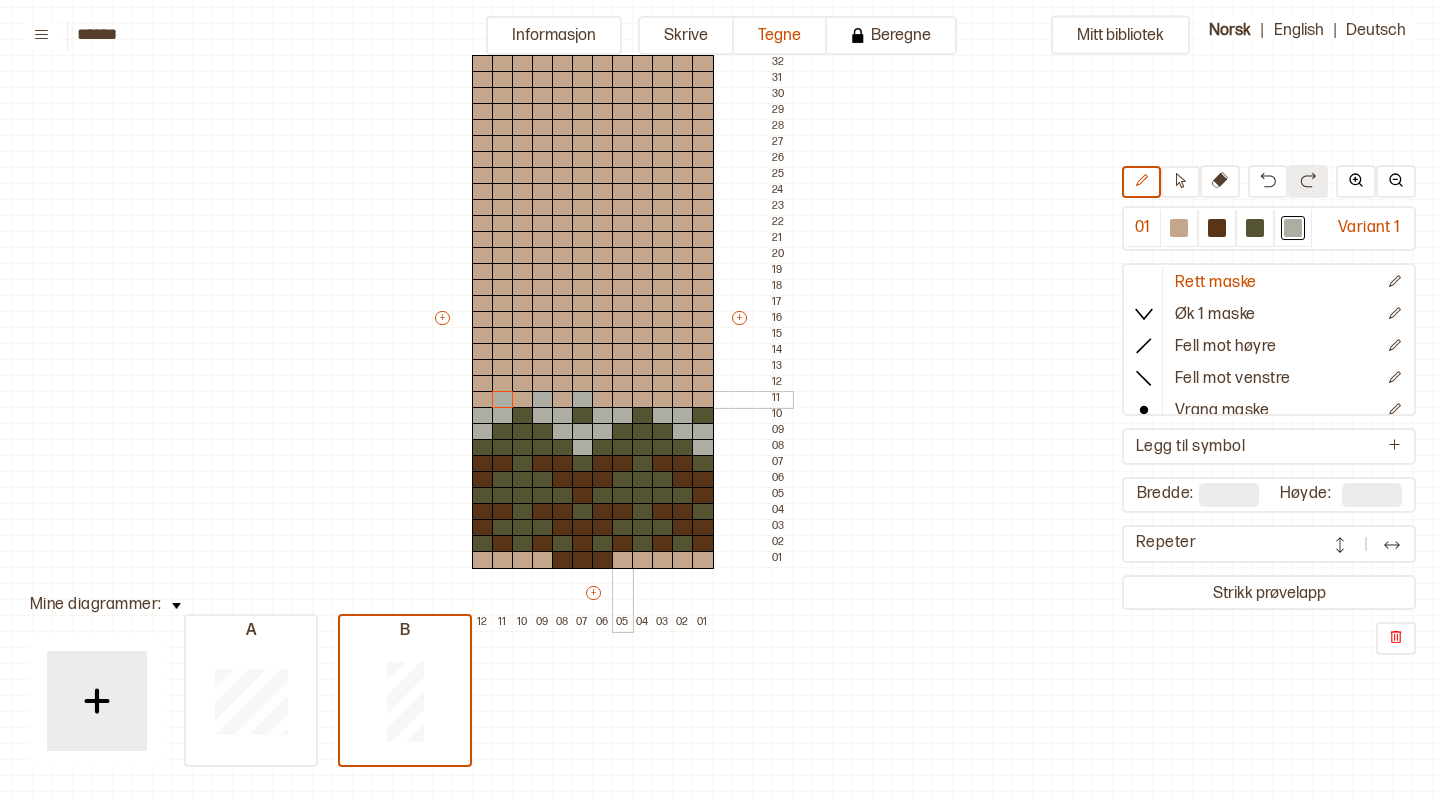 click at bounding box center (623, 400) 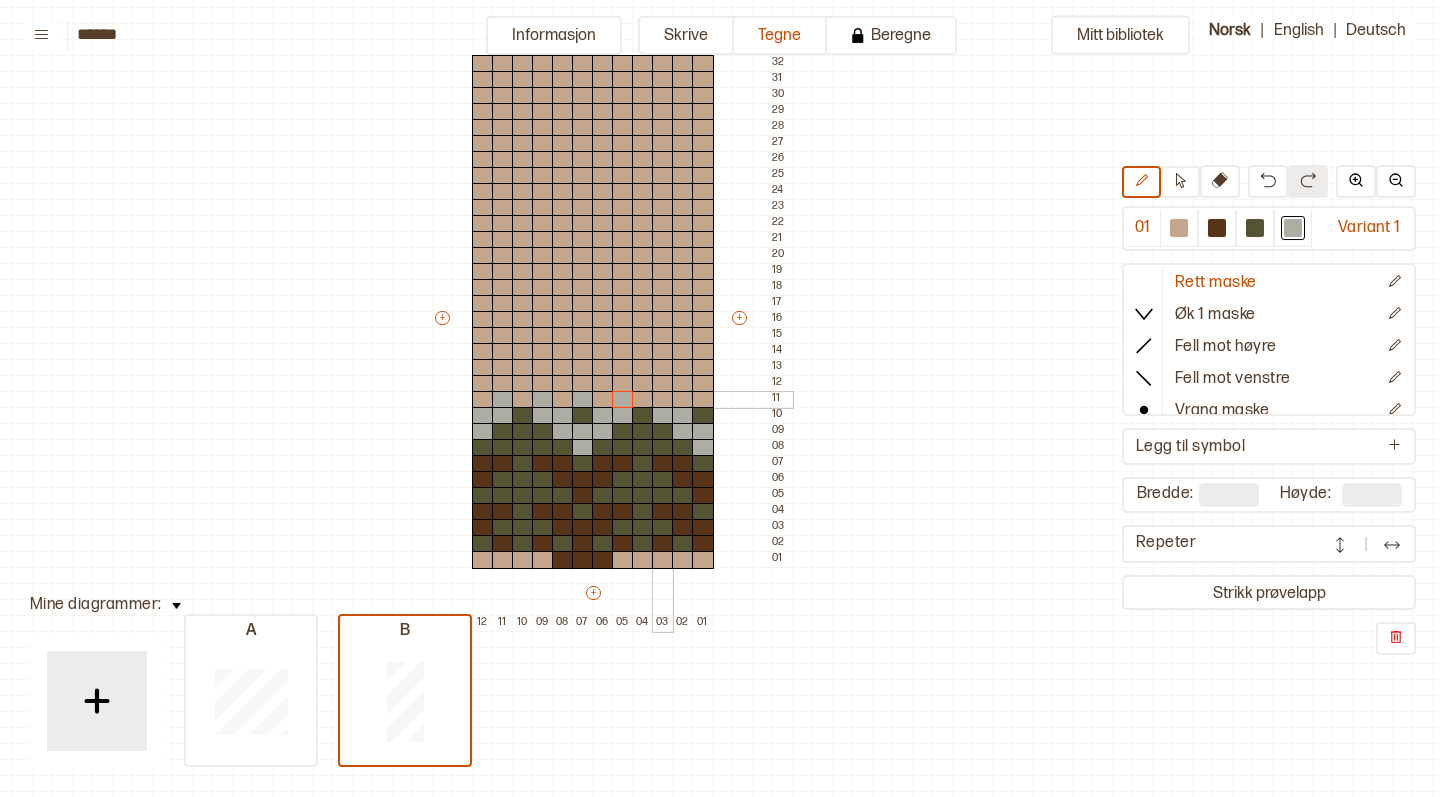 click at bounding box center (663, 400) 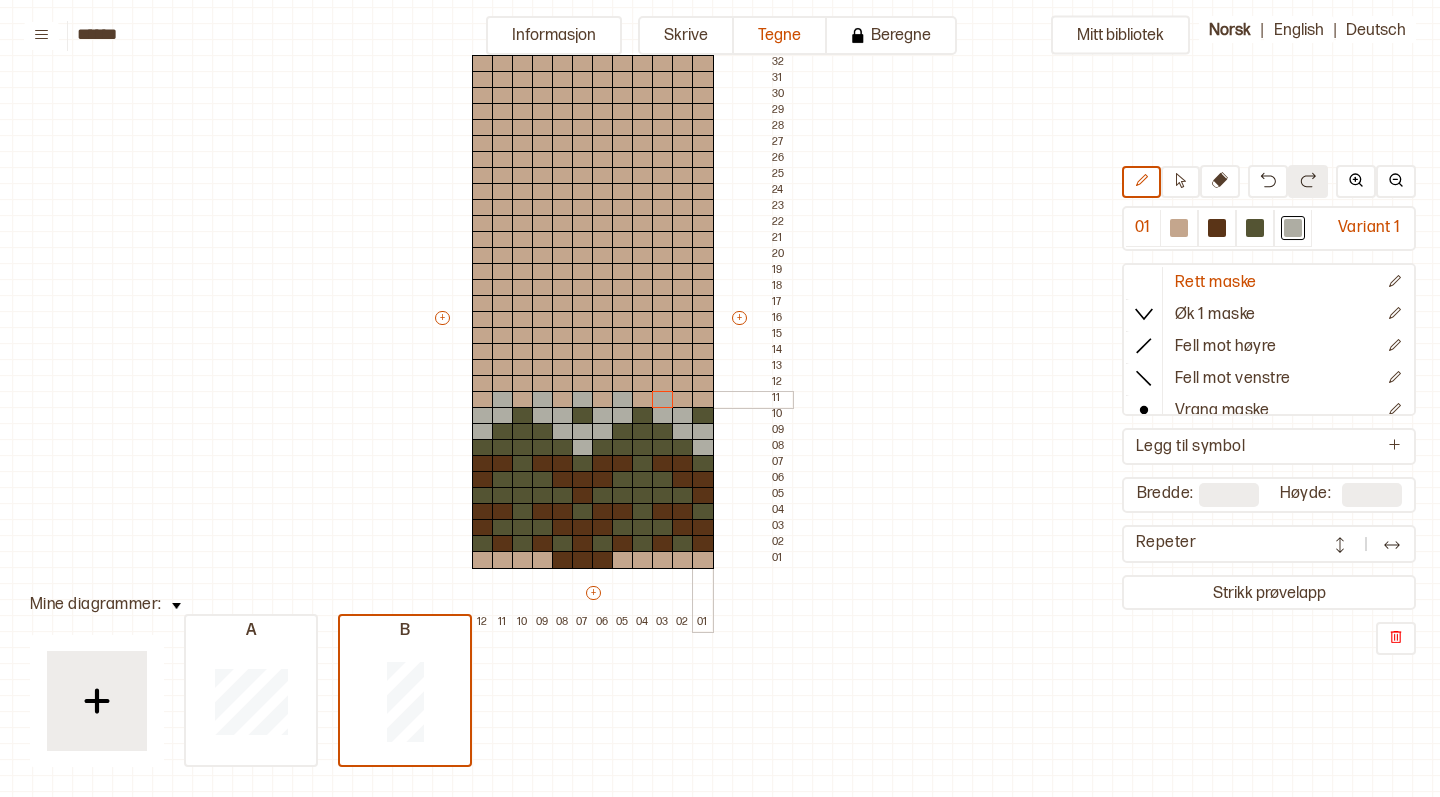 click at bounding box center (703, 400) 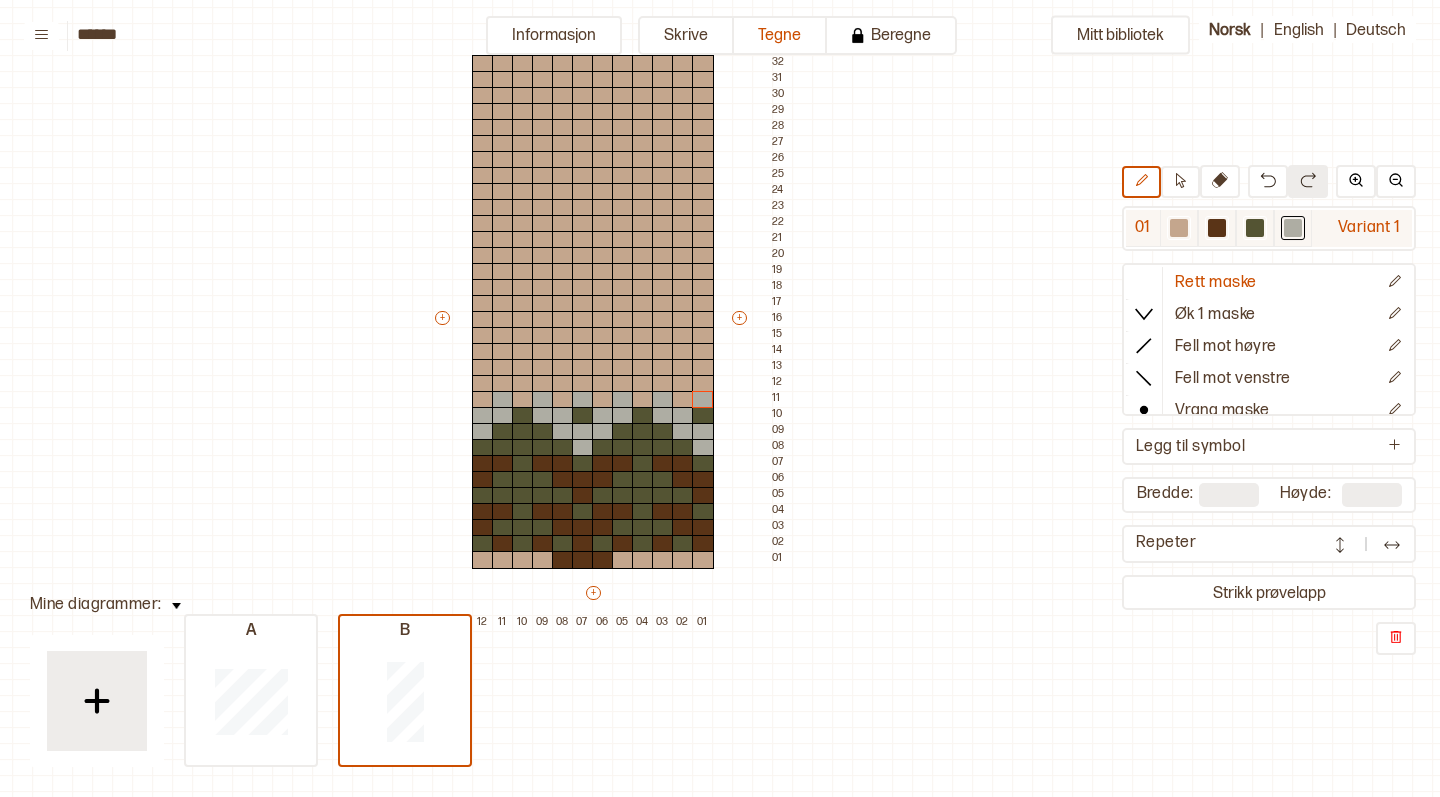 click at bounding box center [1217, 228] 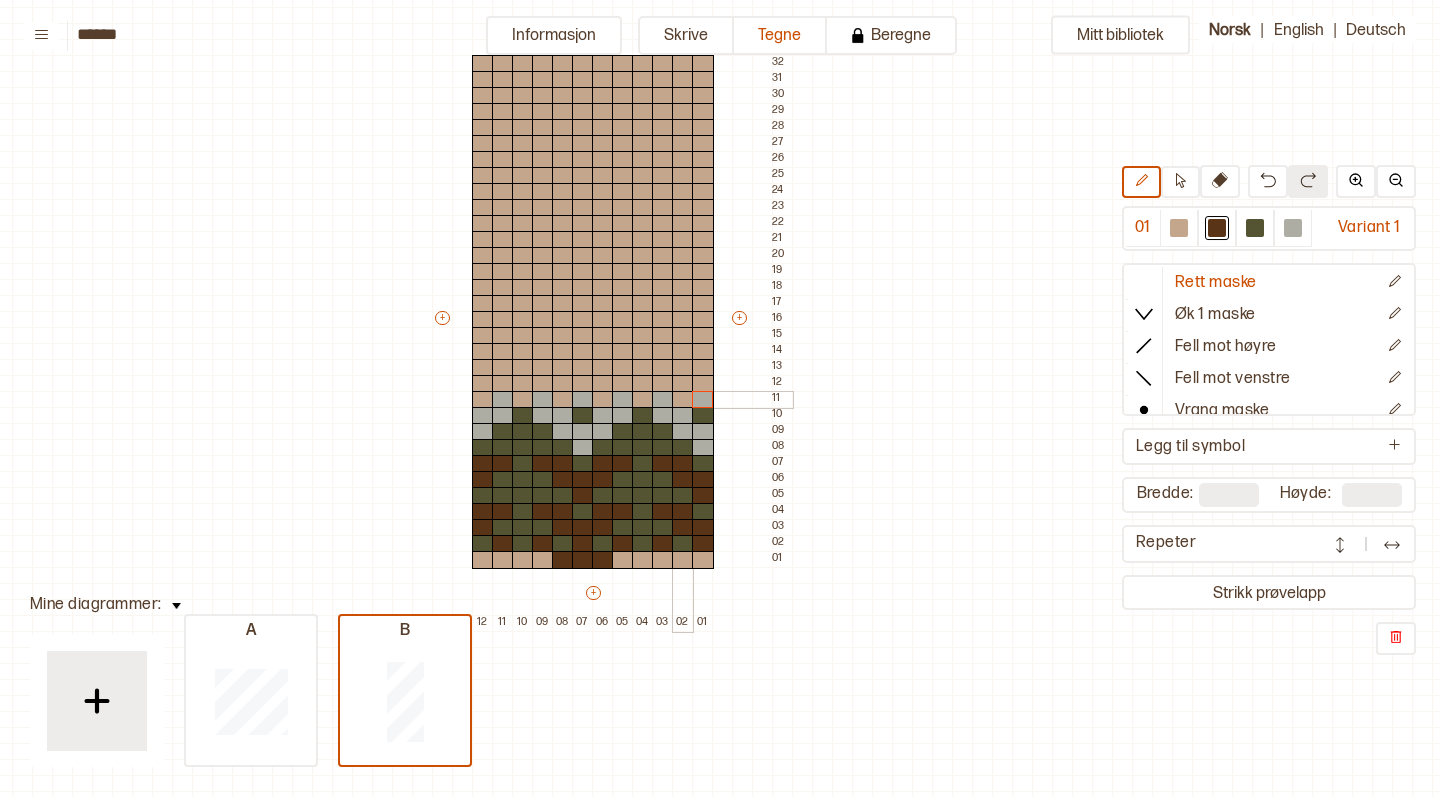 click at bounding box center (683, 400) 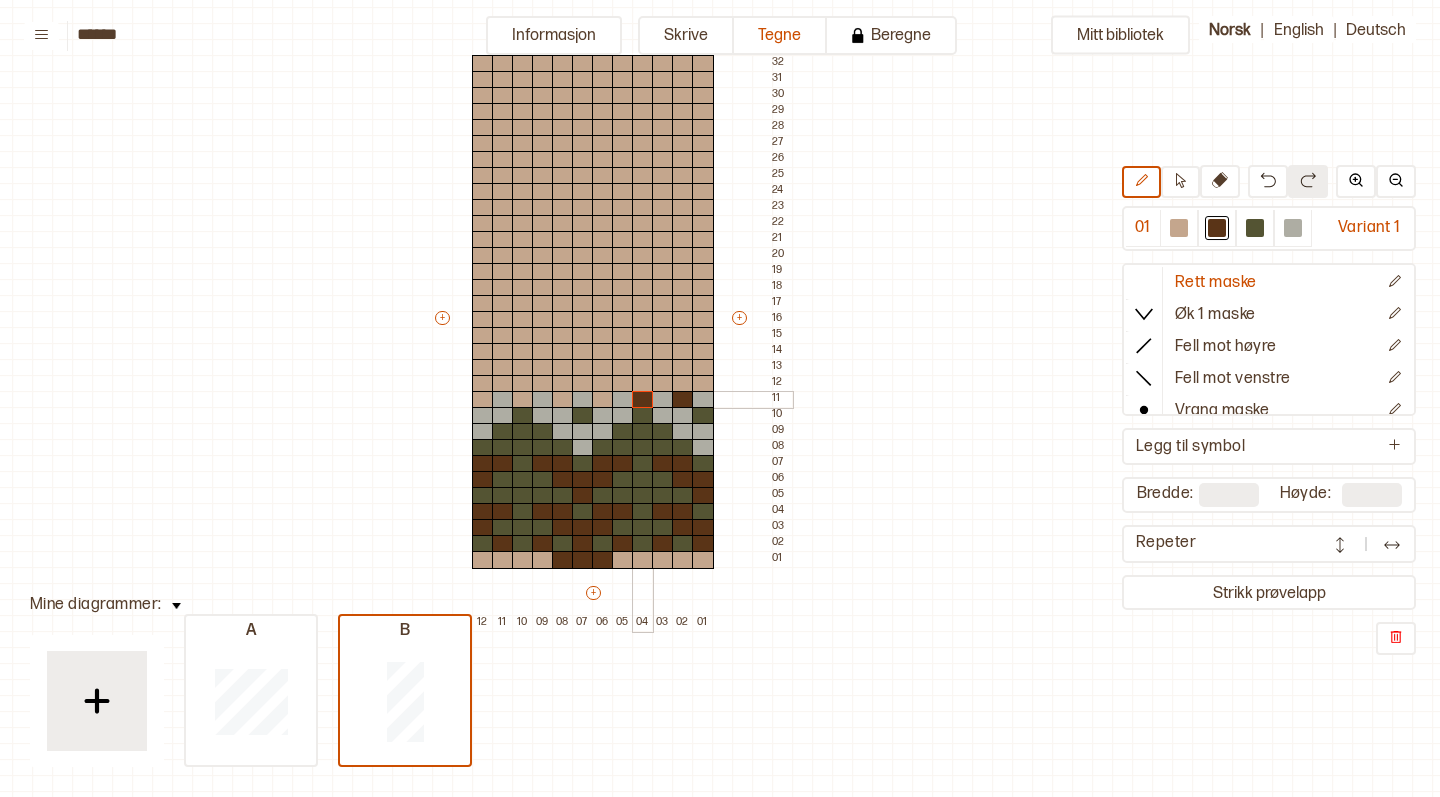 click at bounding box center [643, 400] 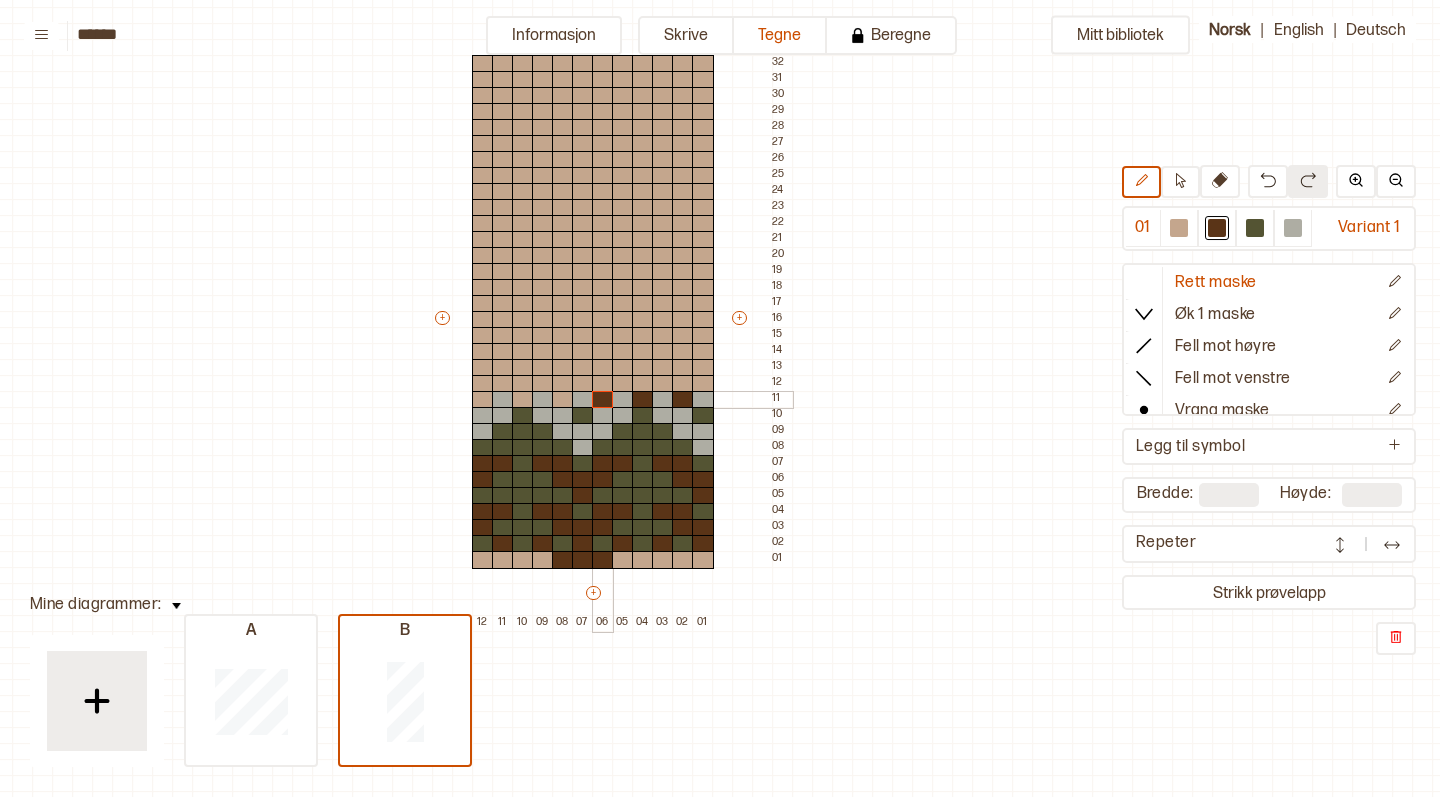 click at bounding box center [603, 400] 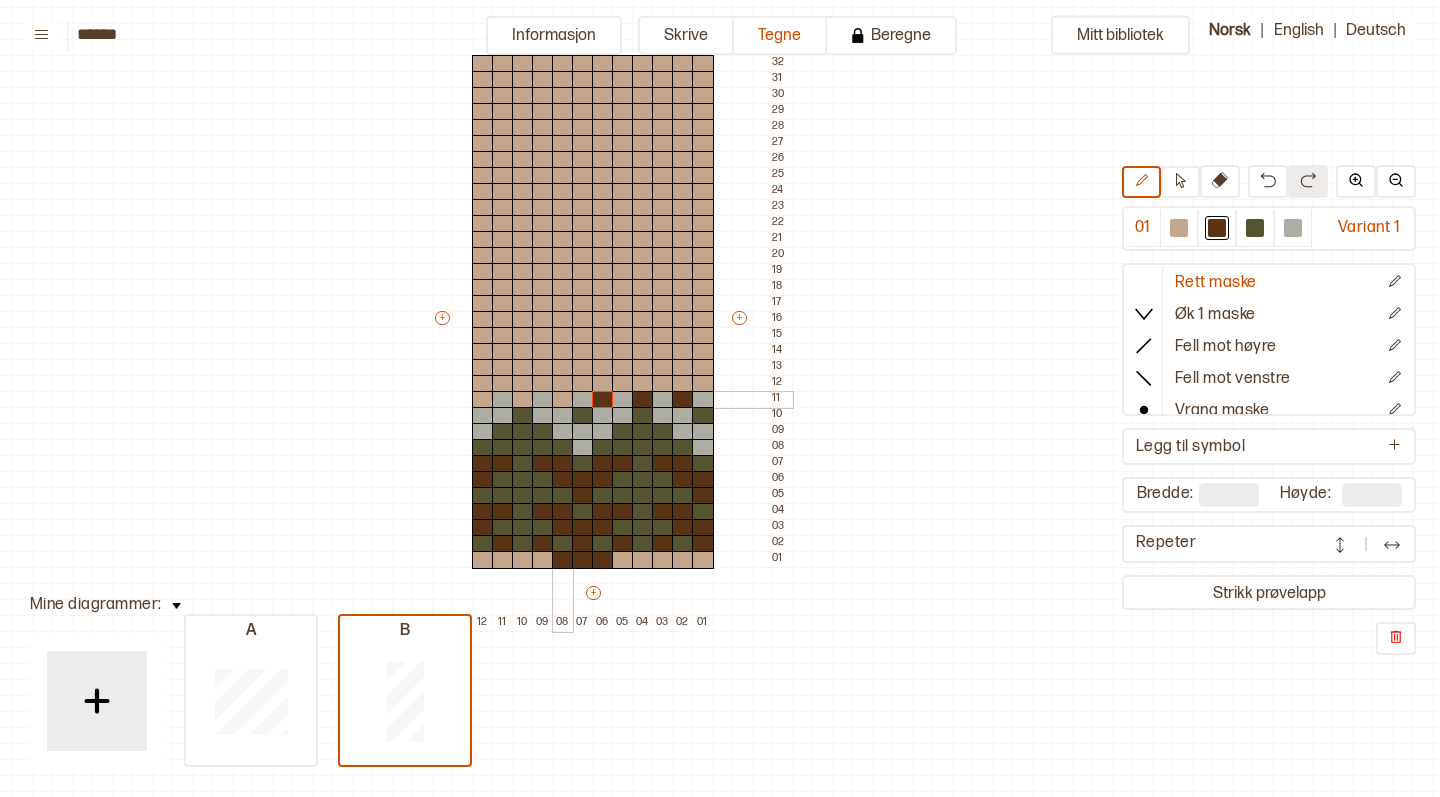 click at bounding box center [563, 400] 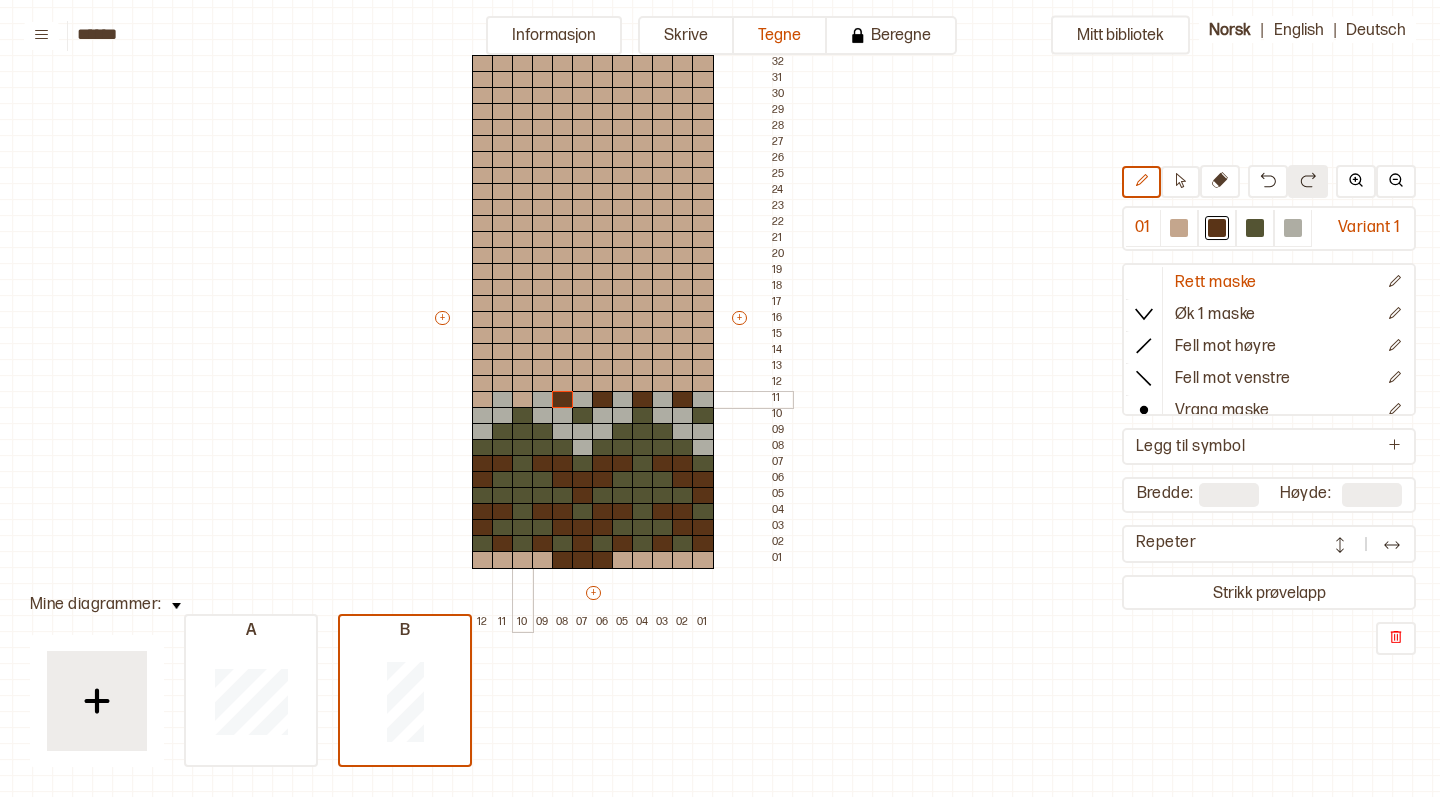 click at bounding box center (523, 400) 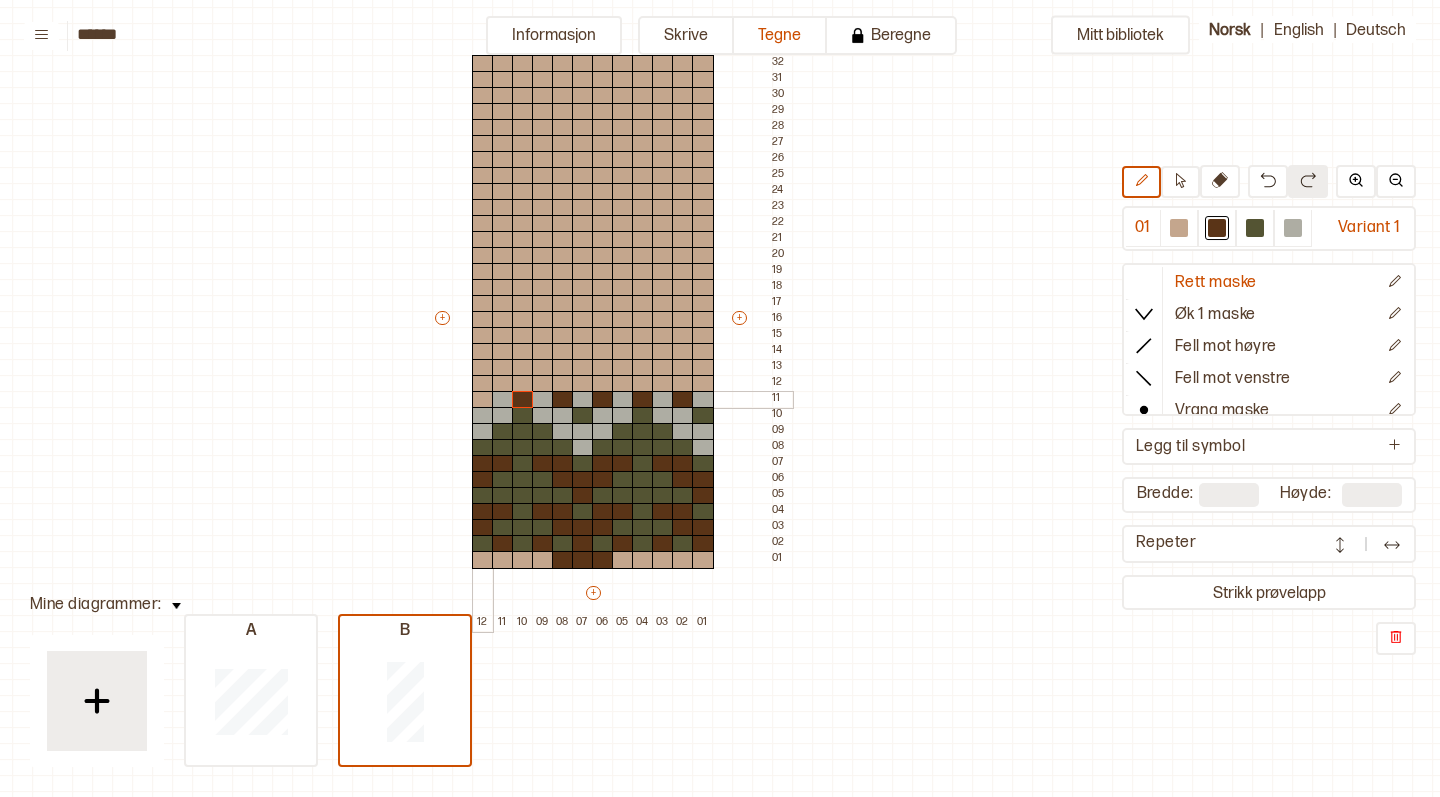 click at bounding box center [483, 400] 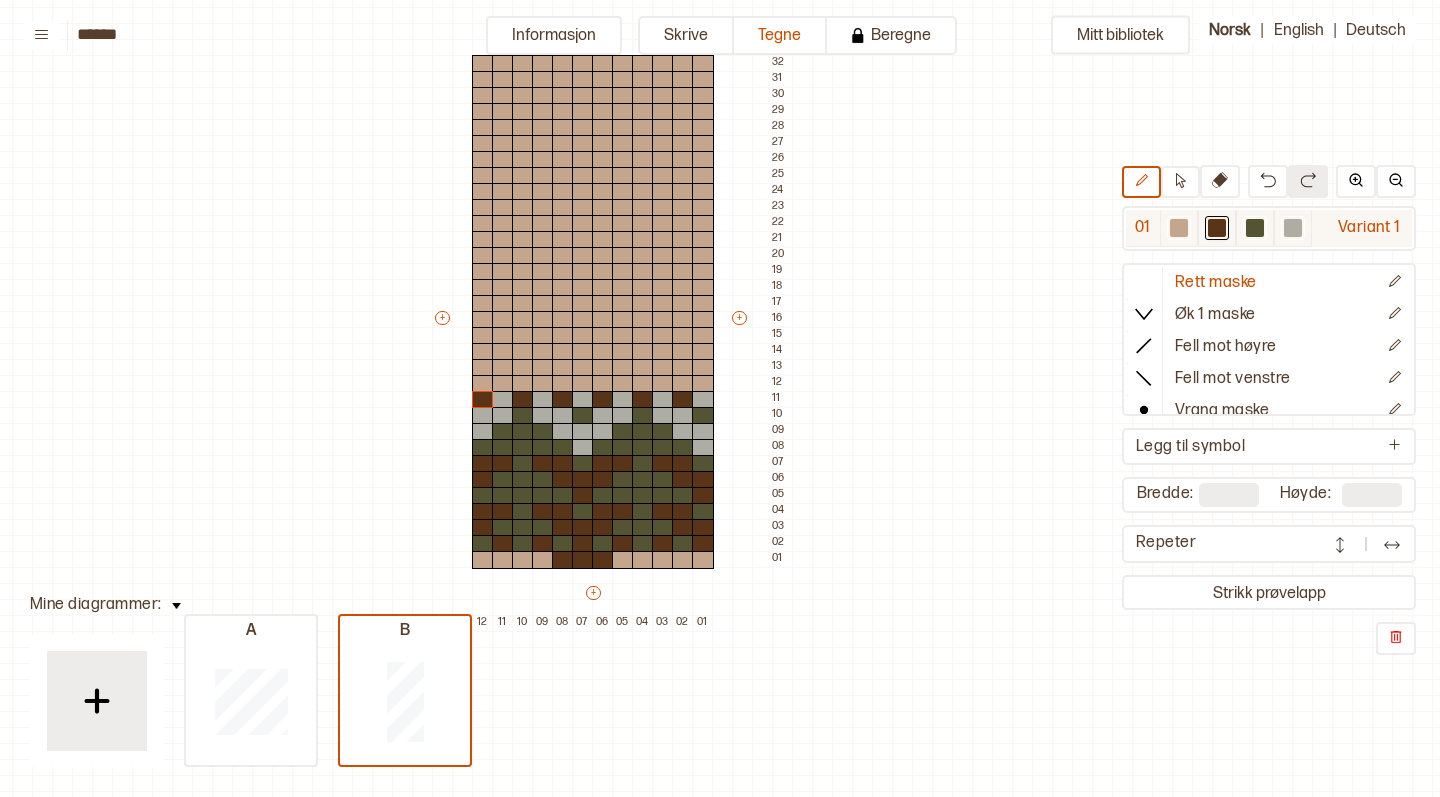 click at bounding box center (1255, 228) 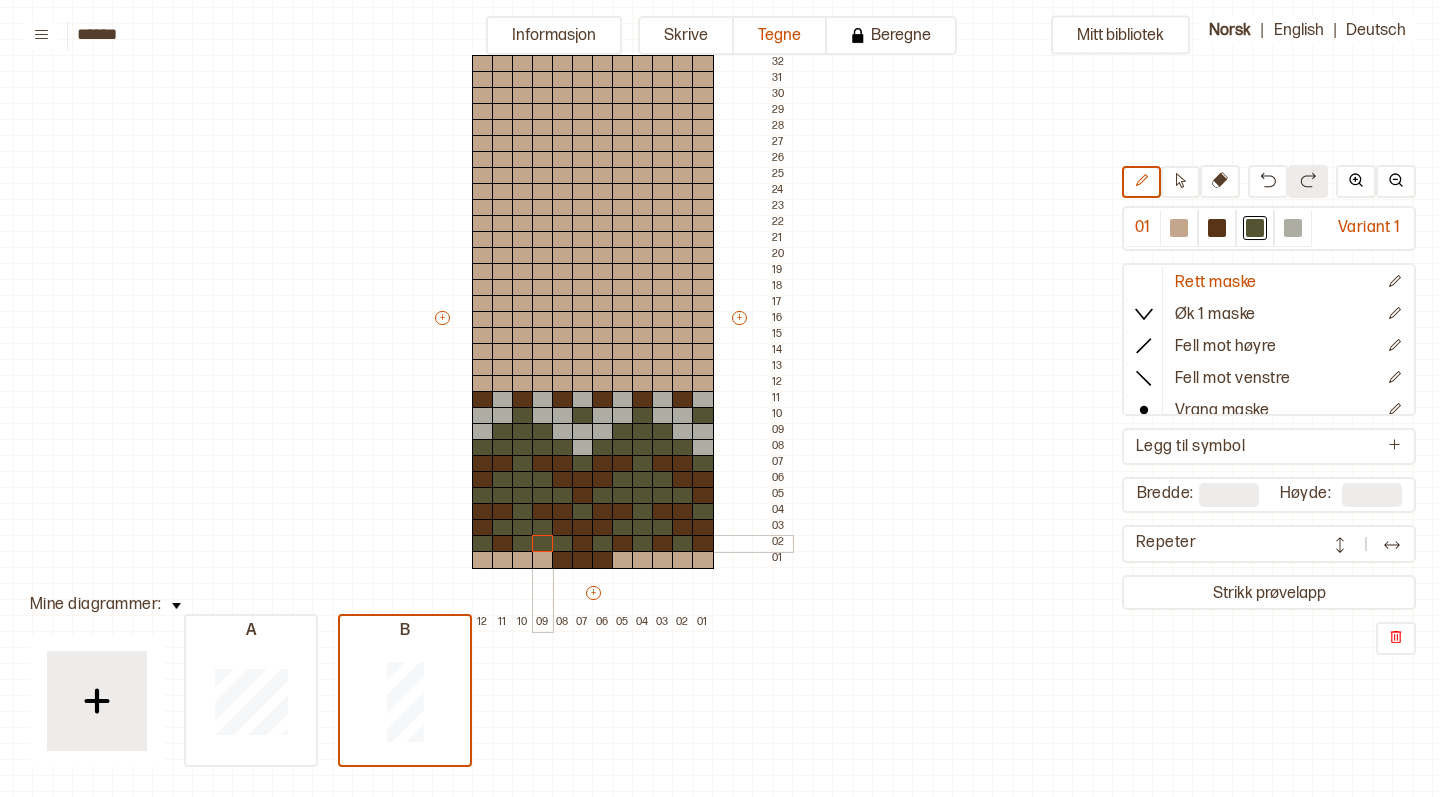 click at bounding box center [543, 544] 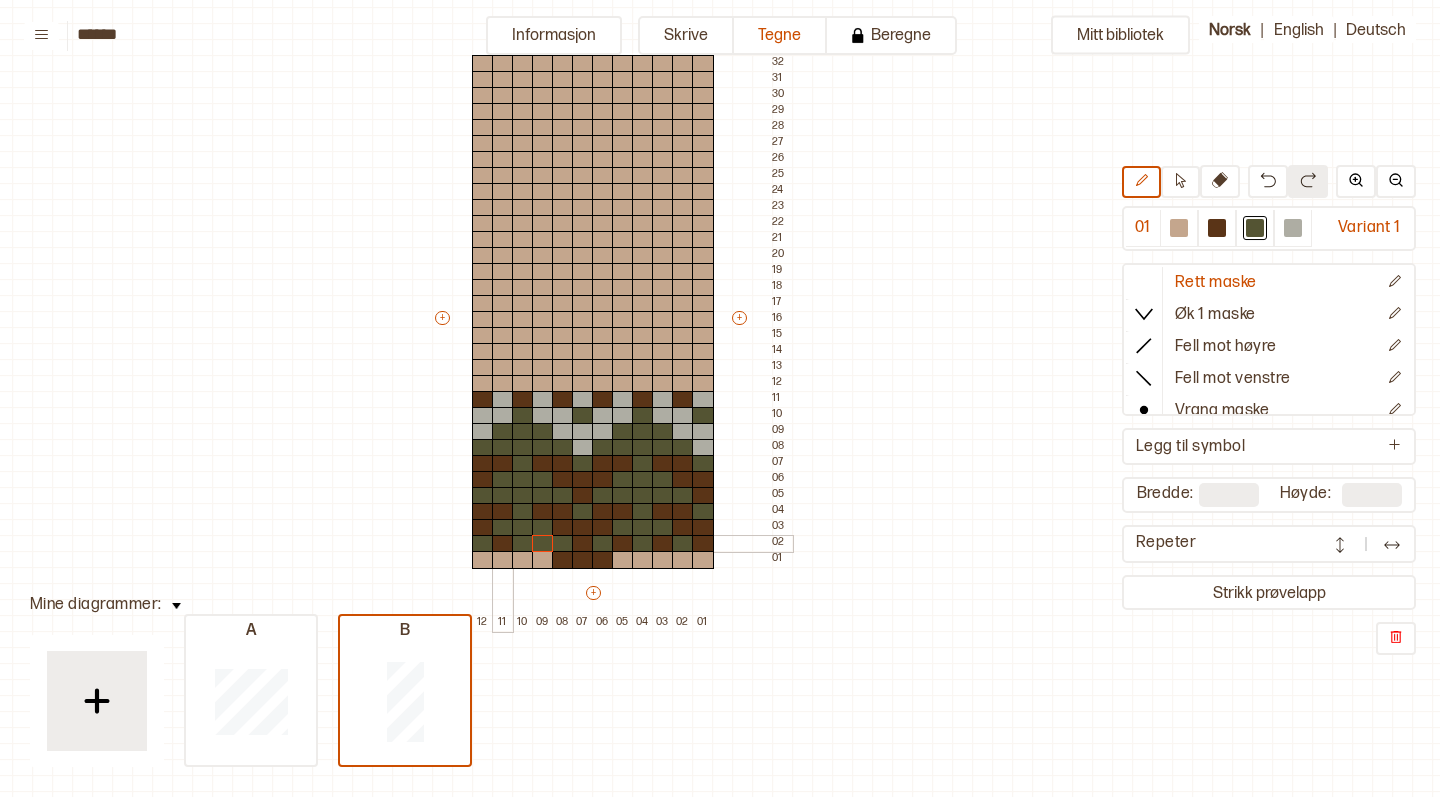 click at bounding box center (503, 544) 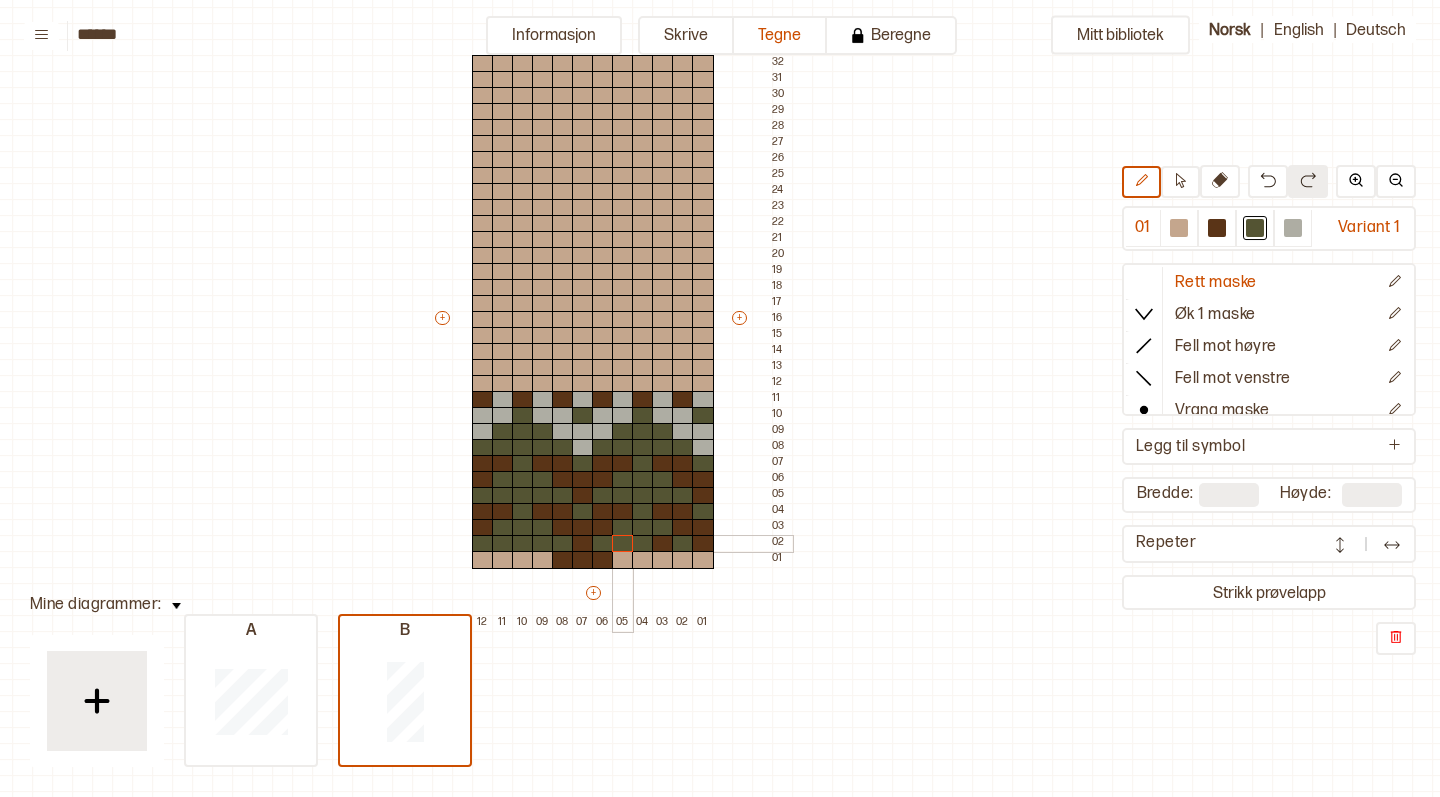 click at bounding box center [623, 544] 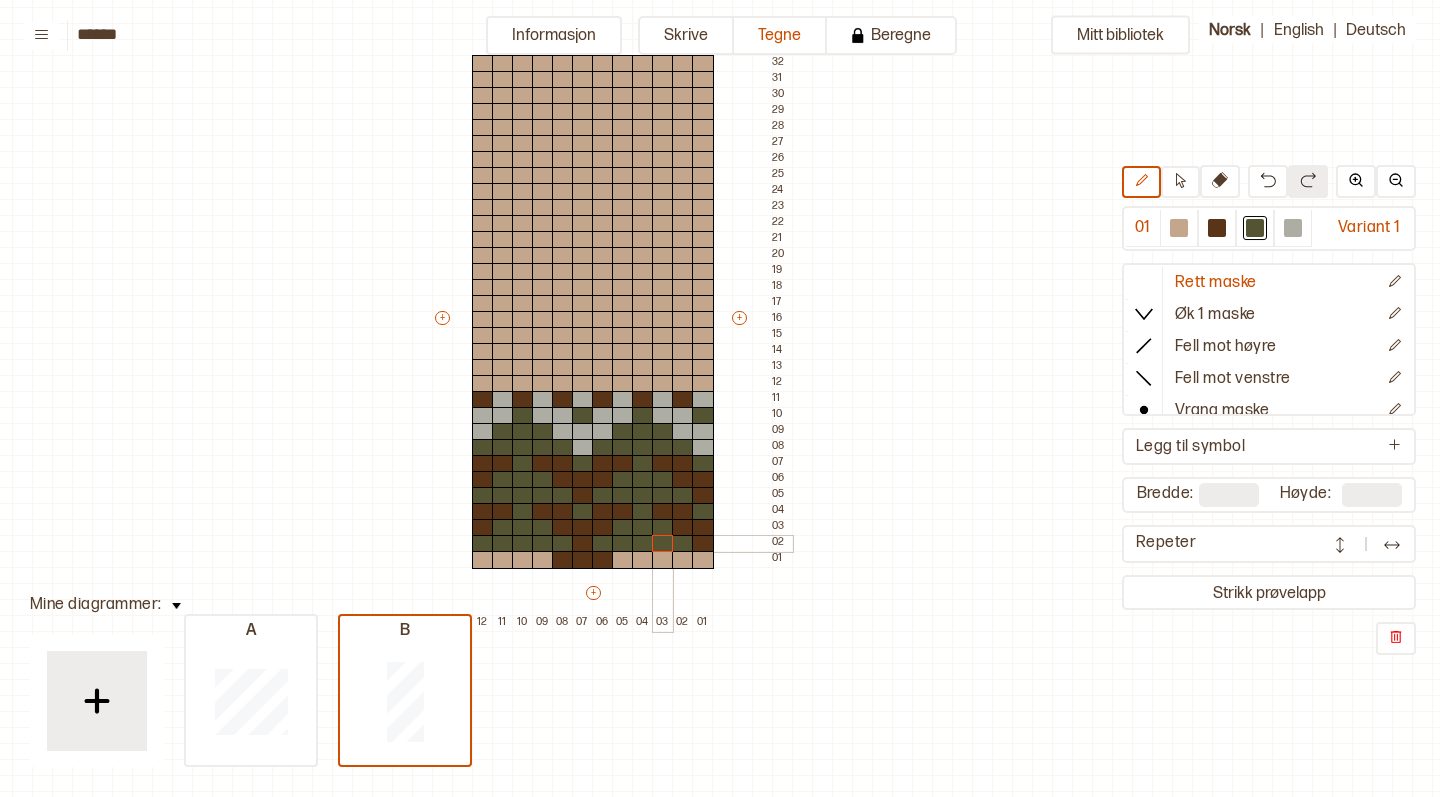 click at bounding box center [663, 544] 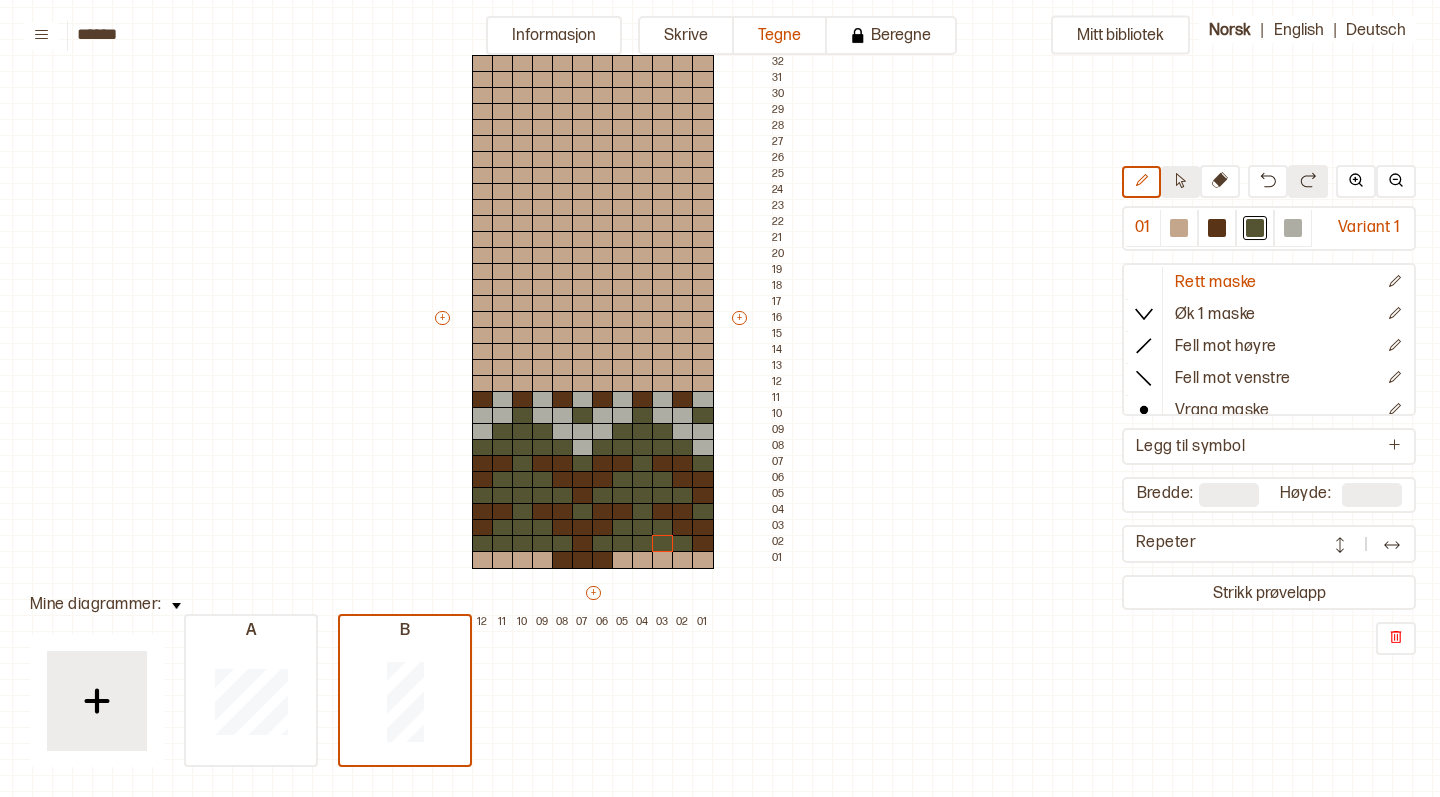 click at bounding box center (1180, 182) 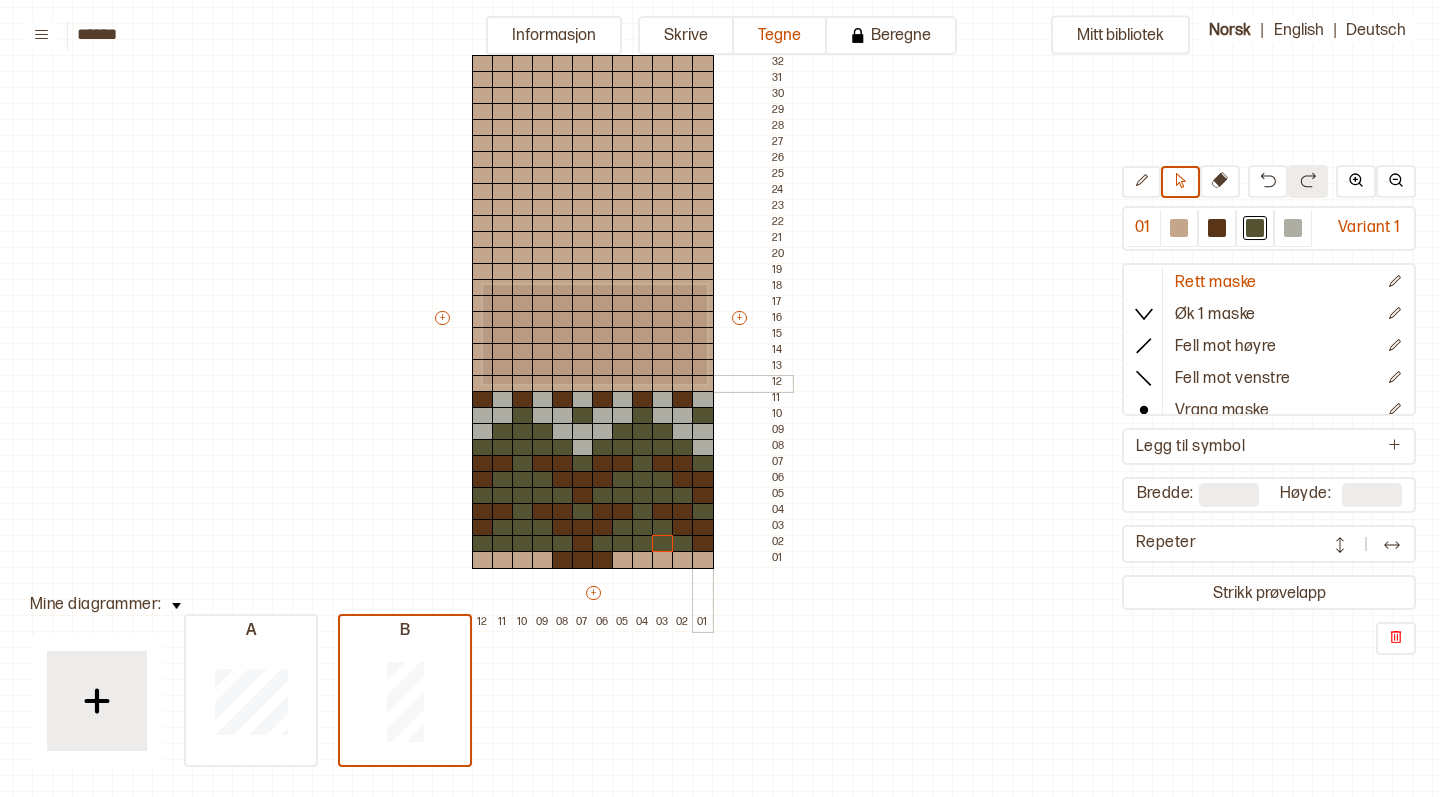 drag, startPoint x: 481, startPoint y: 283, endPoint x: 705, endPoint y: 382, distance: 244.90202 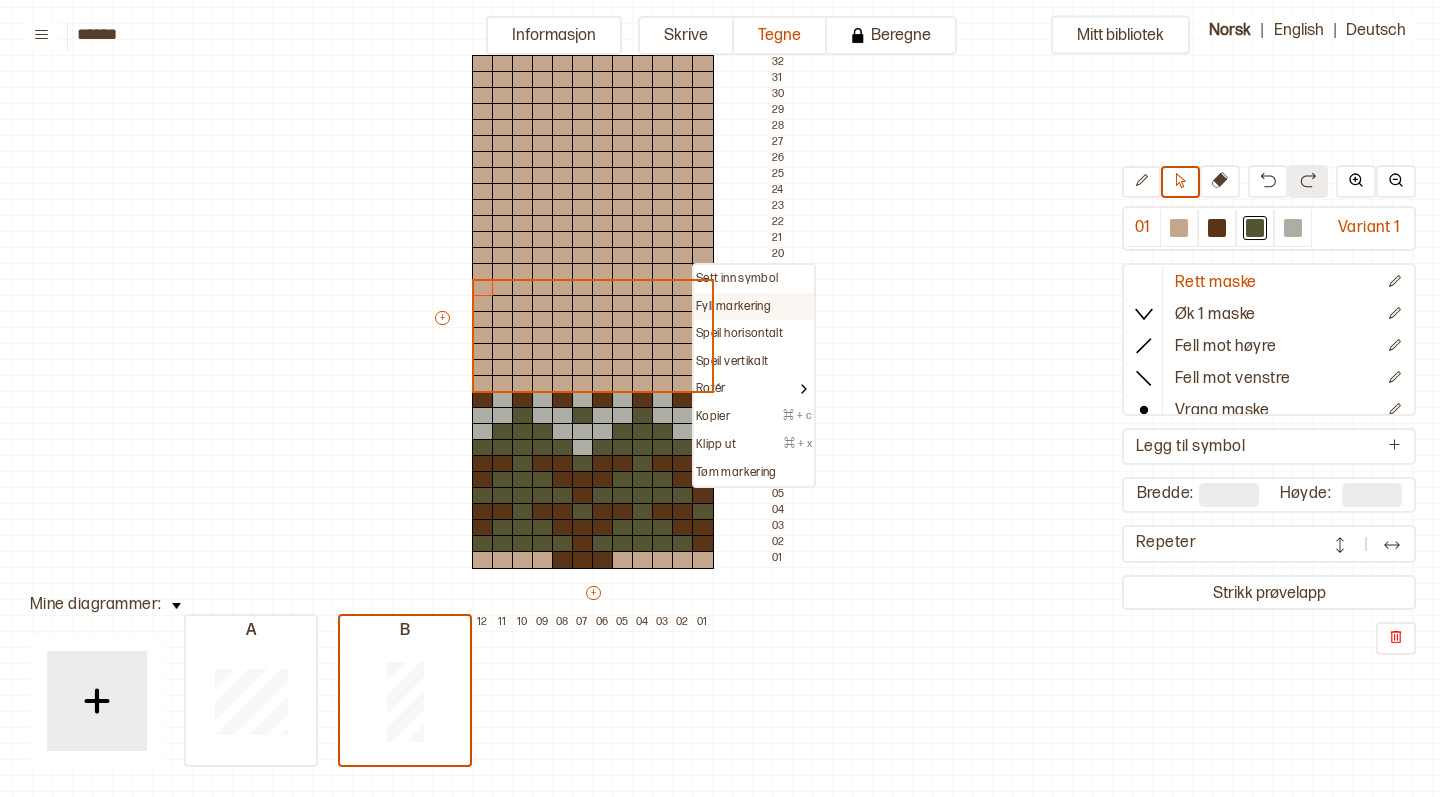 click on "Fyll markering" at bounding box center (754, 307) 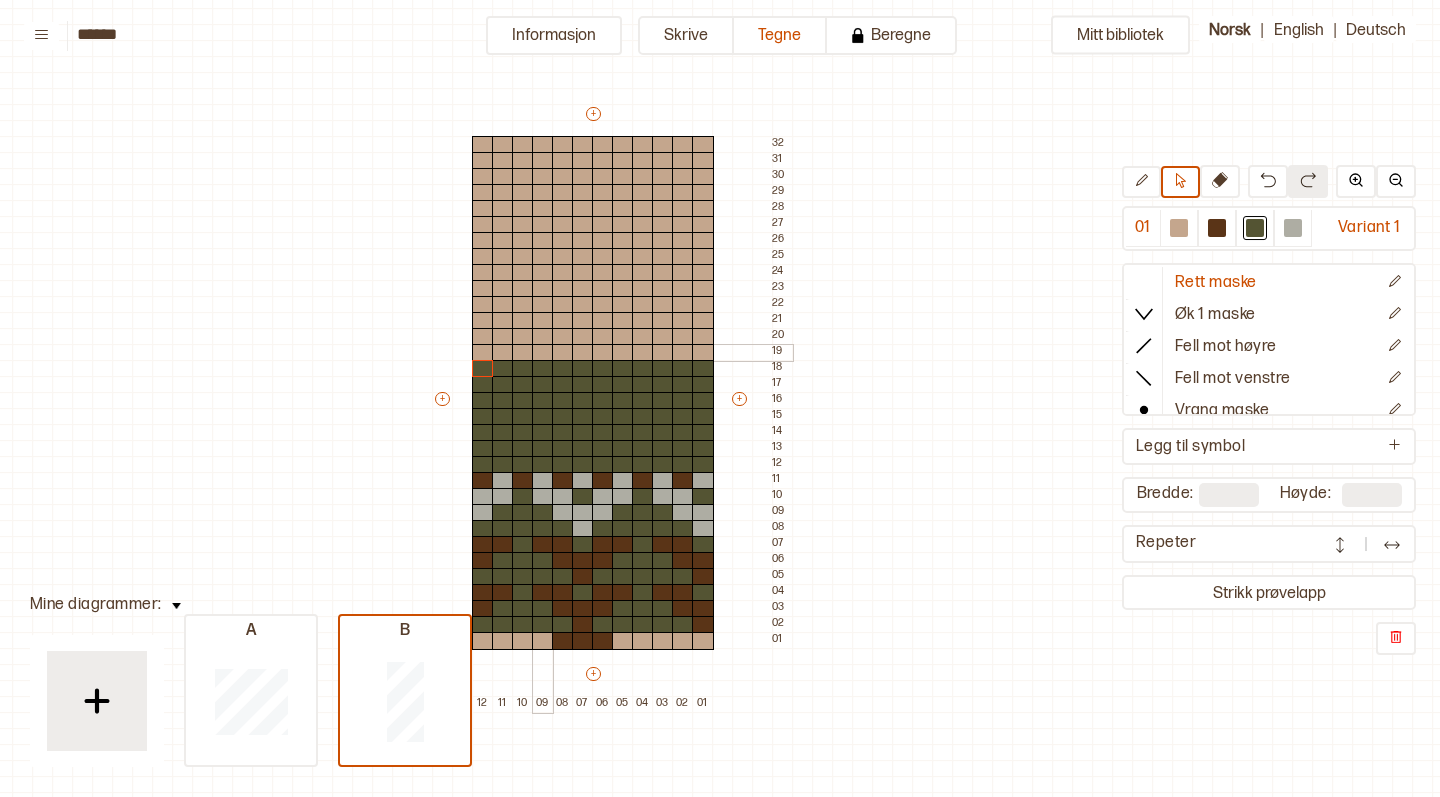 scroll, scrollTop: 28, scrollLeft: 108, axis: both 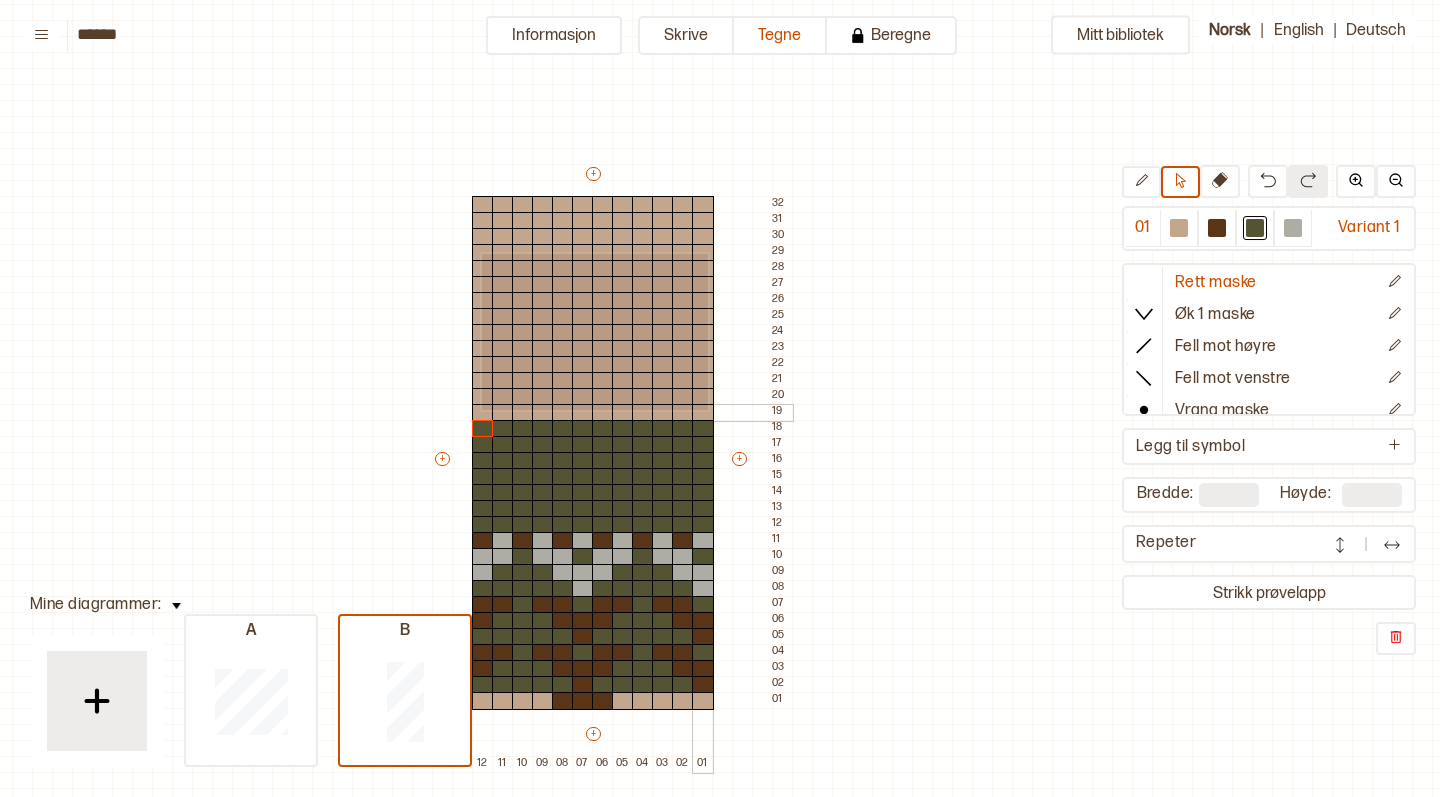 drag, startPoint x: 480, startPoint y: 252, endPoint x: 706, endPoint y: 408, distance: 274.61246 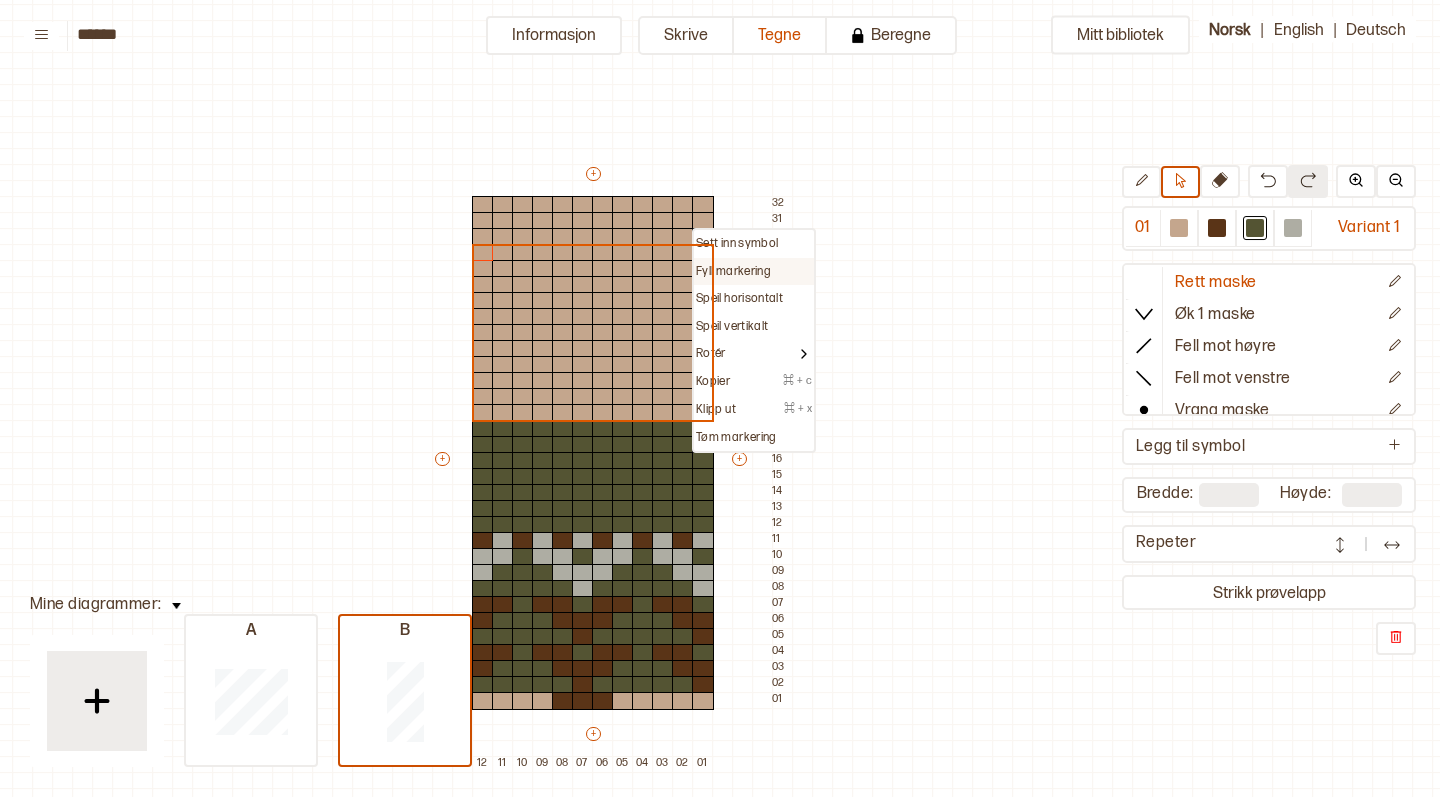 click on "Fyll markering" at bounding box center [733, 272] 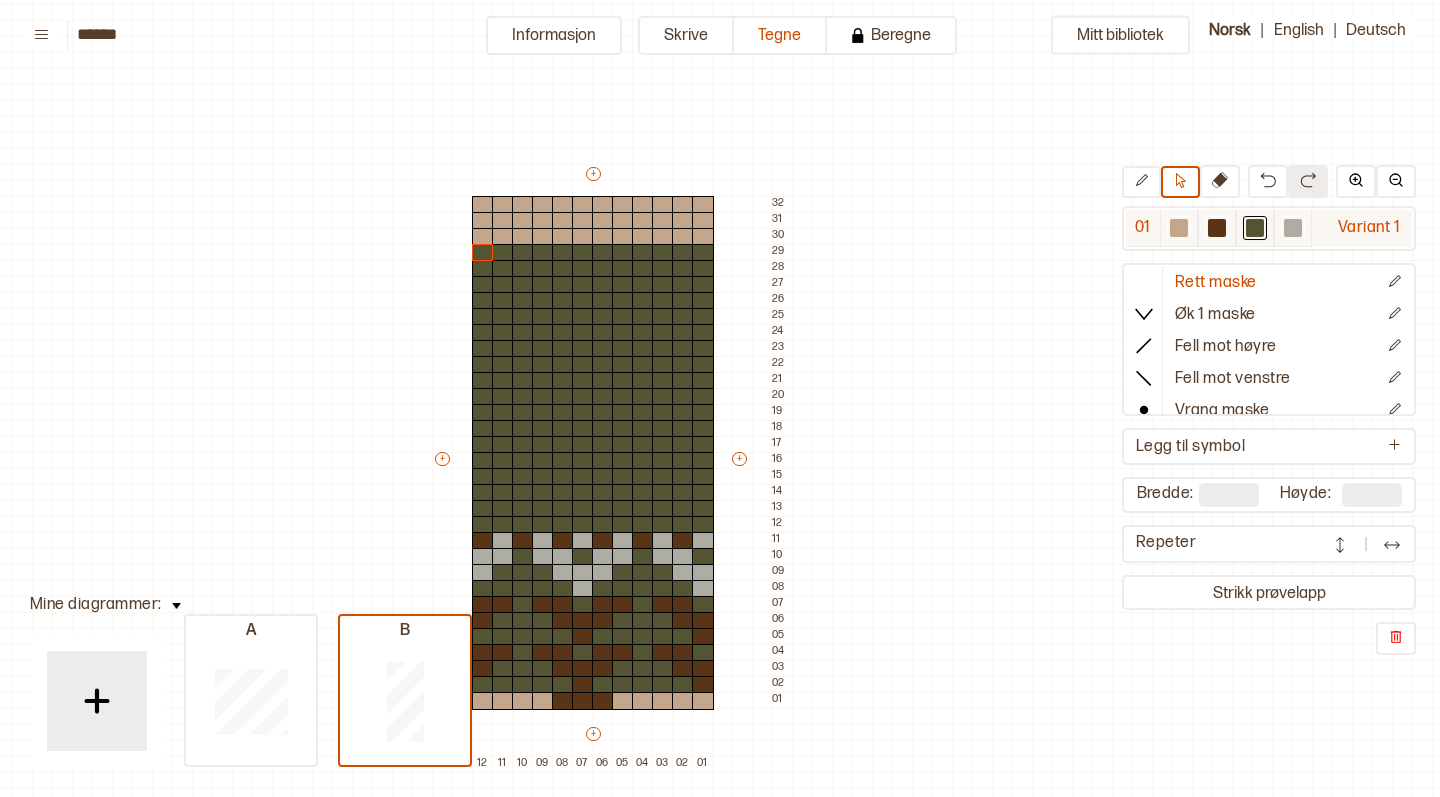 click at bounding box center (1293, 228) 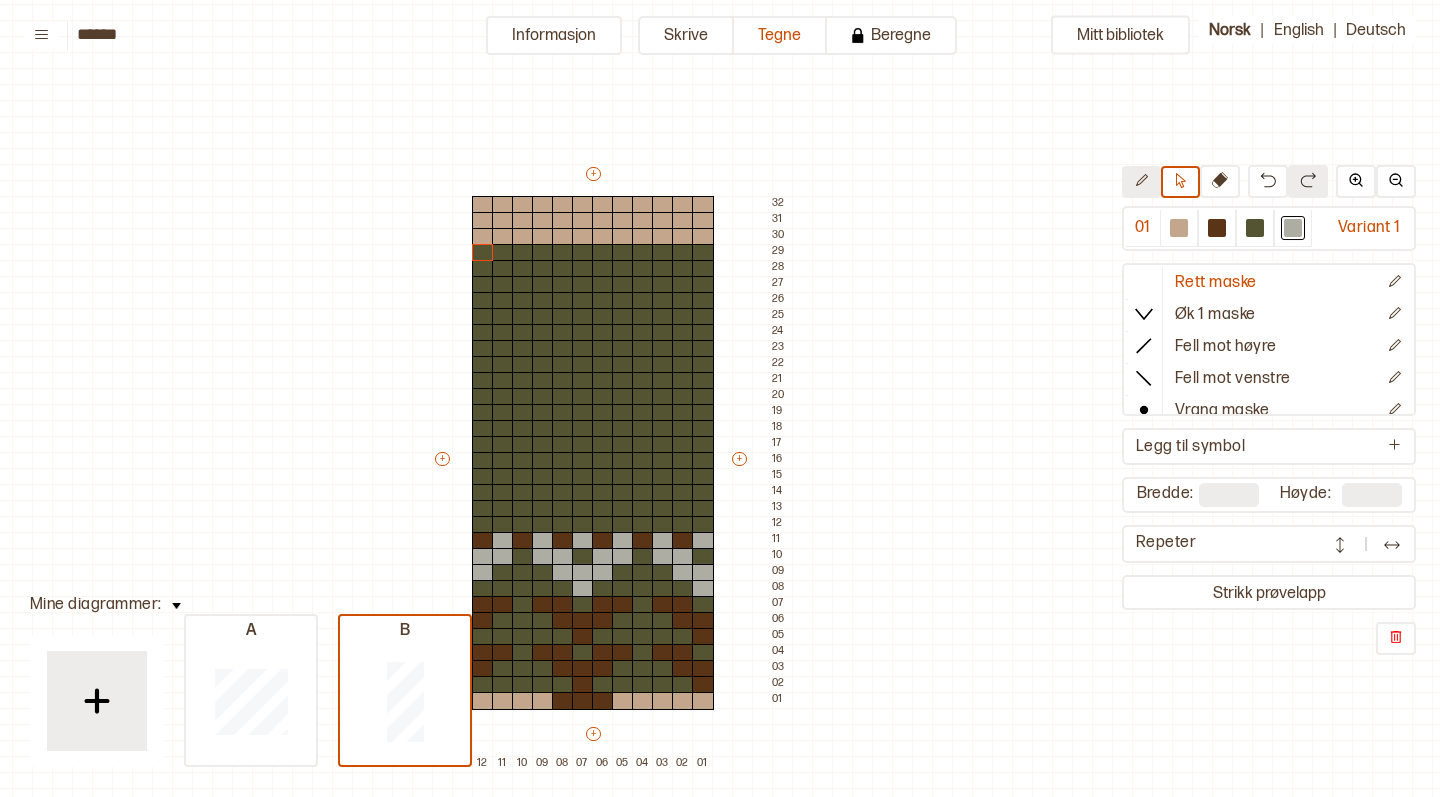 click at bounding box center [1141, 182] 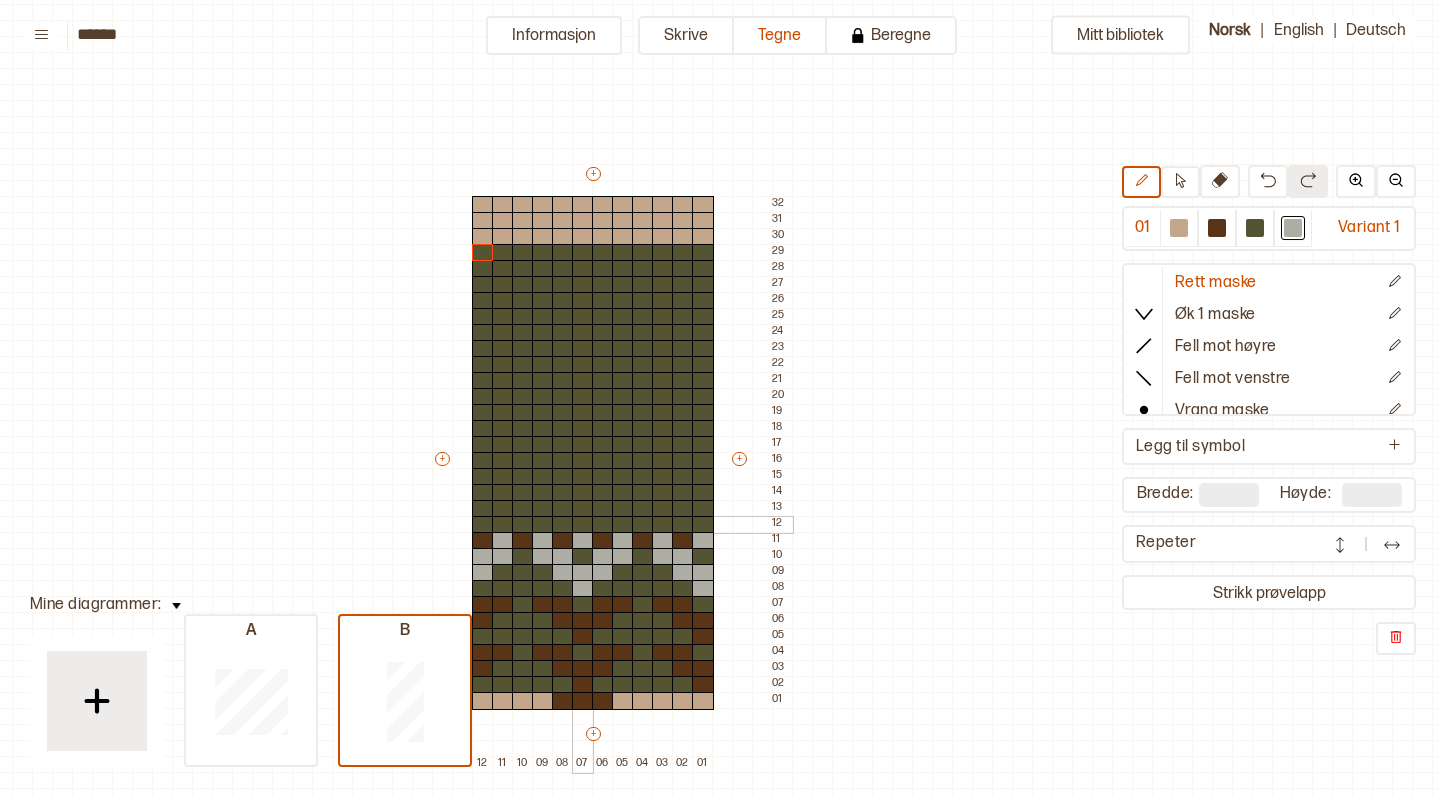 click at bounding box center [583, 525] 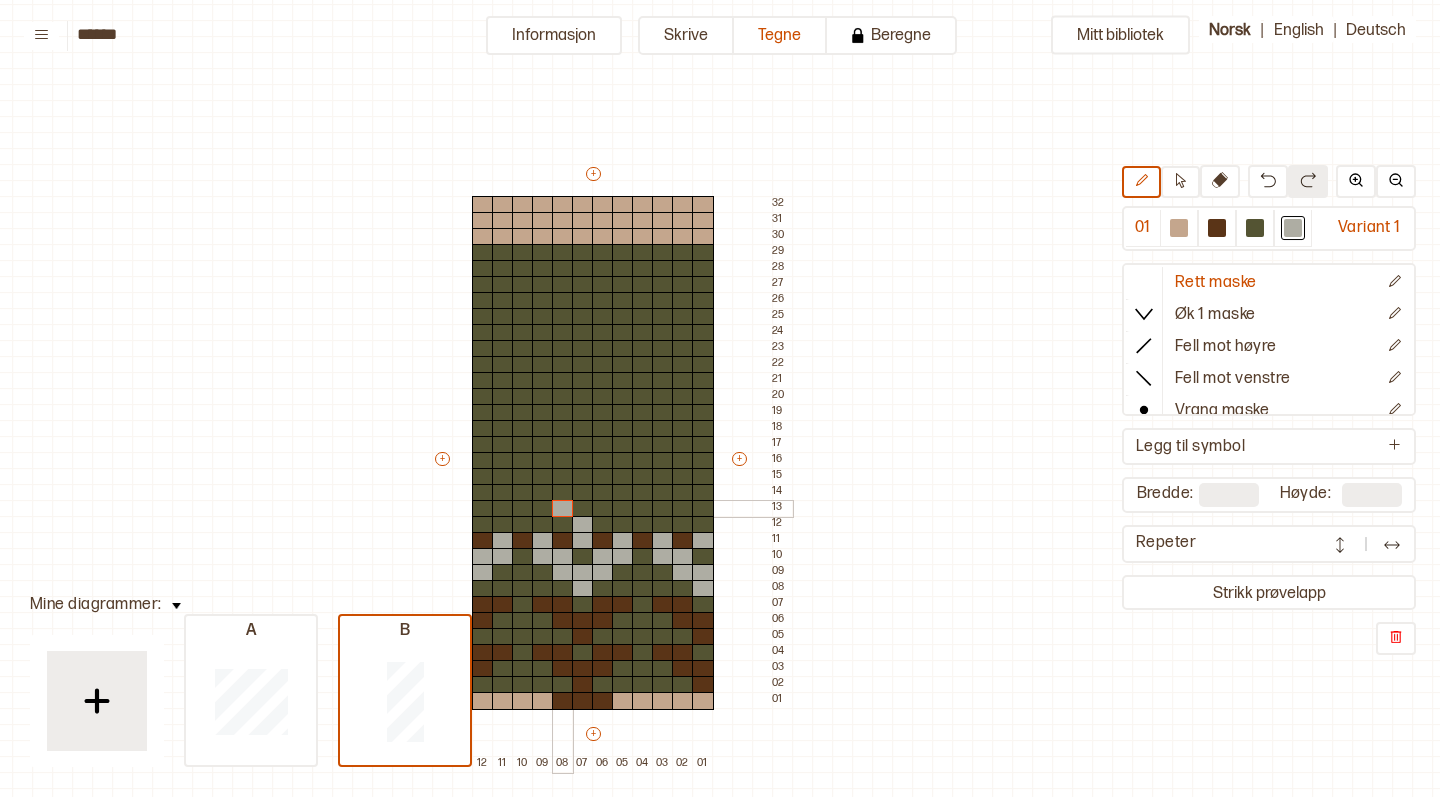 click at bounding box center [563, 509] 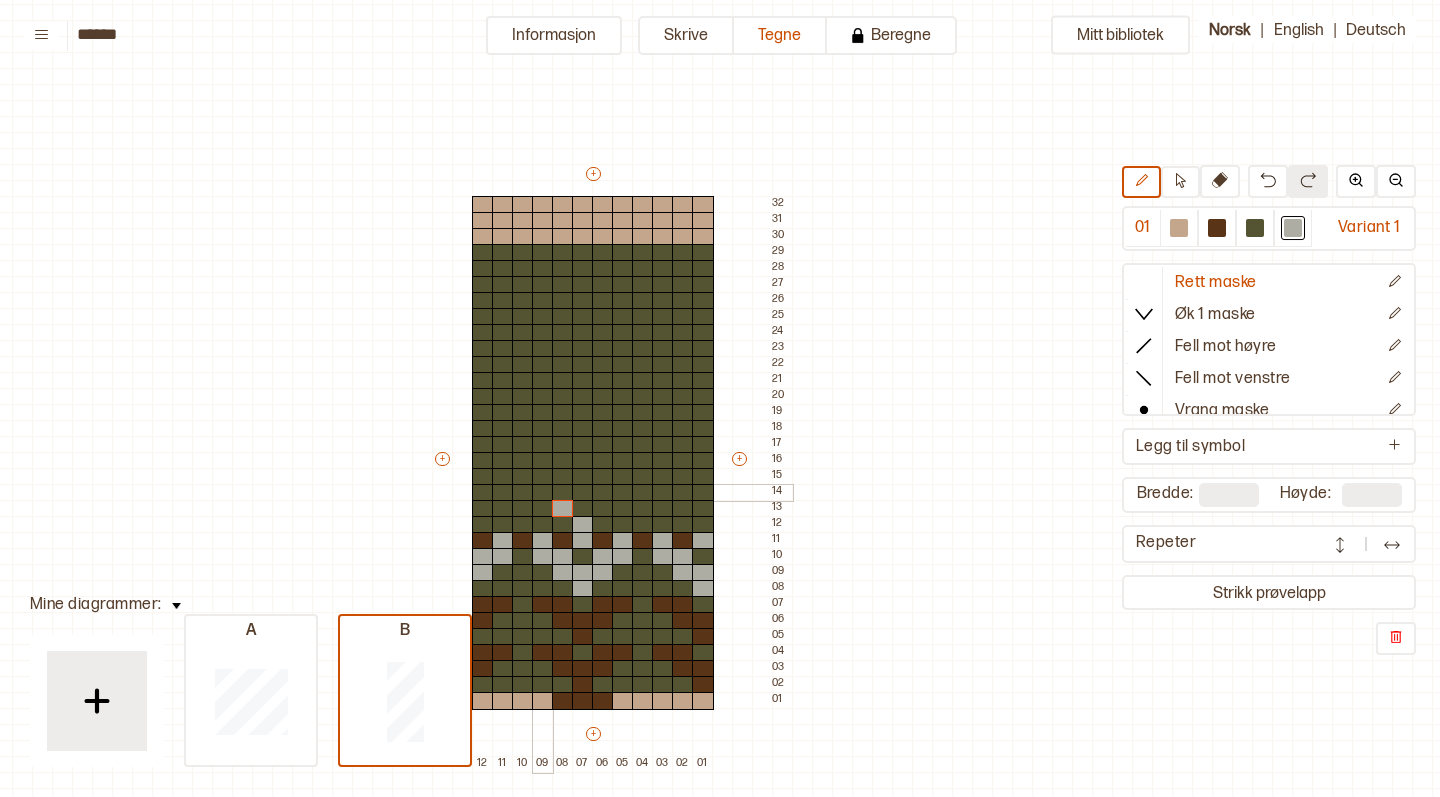 click at bounding box center (543, 493) 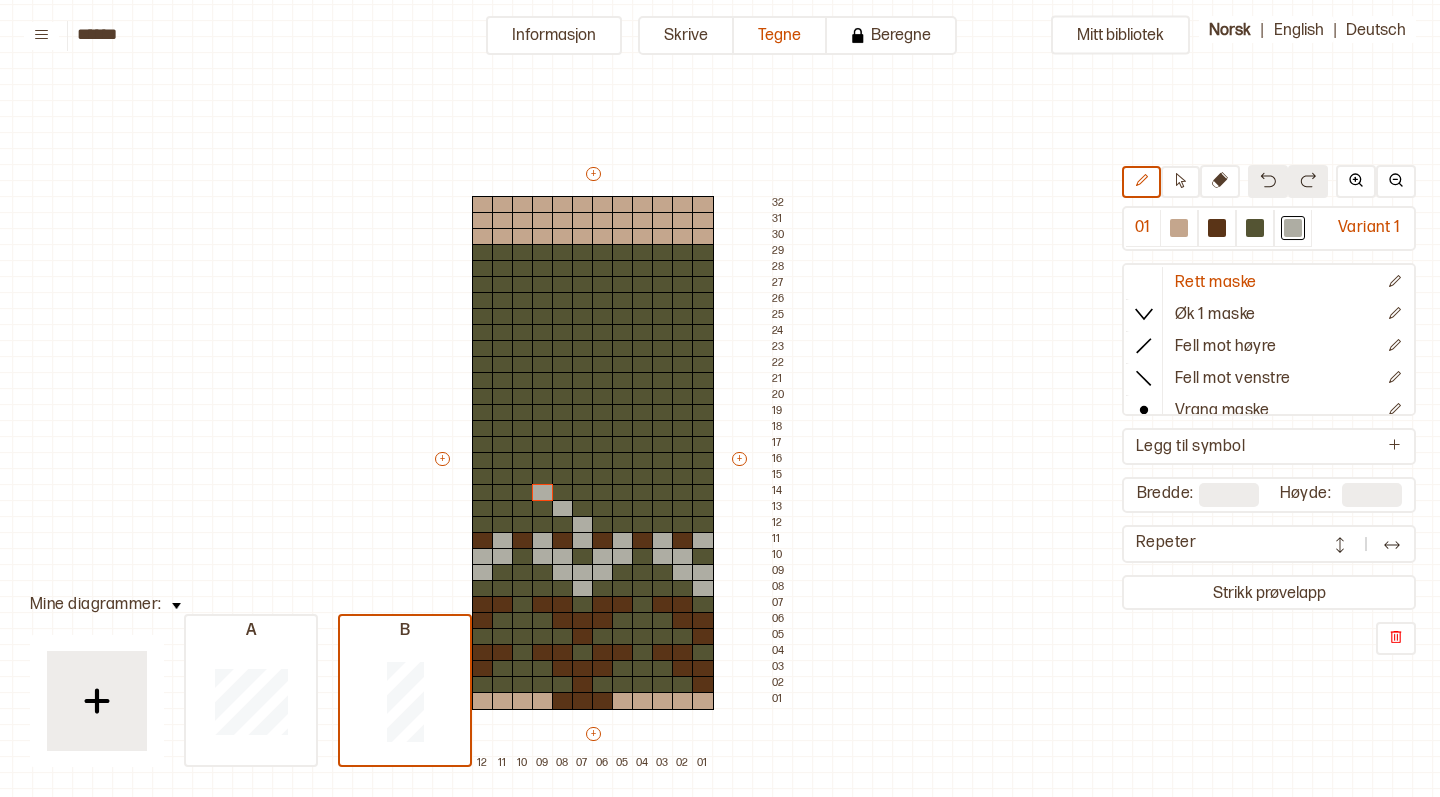 click at bounding box center (1268, 180) 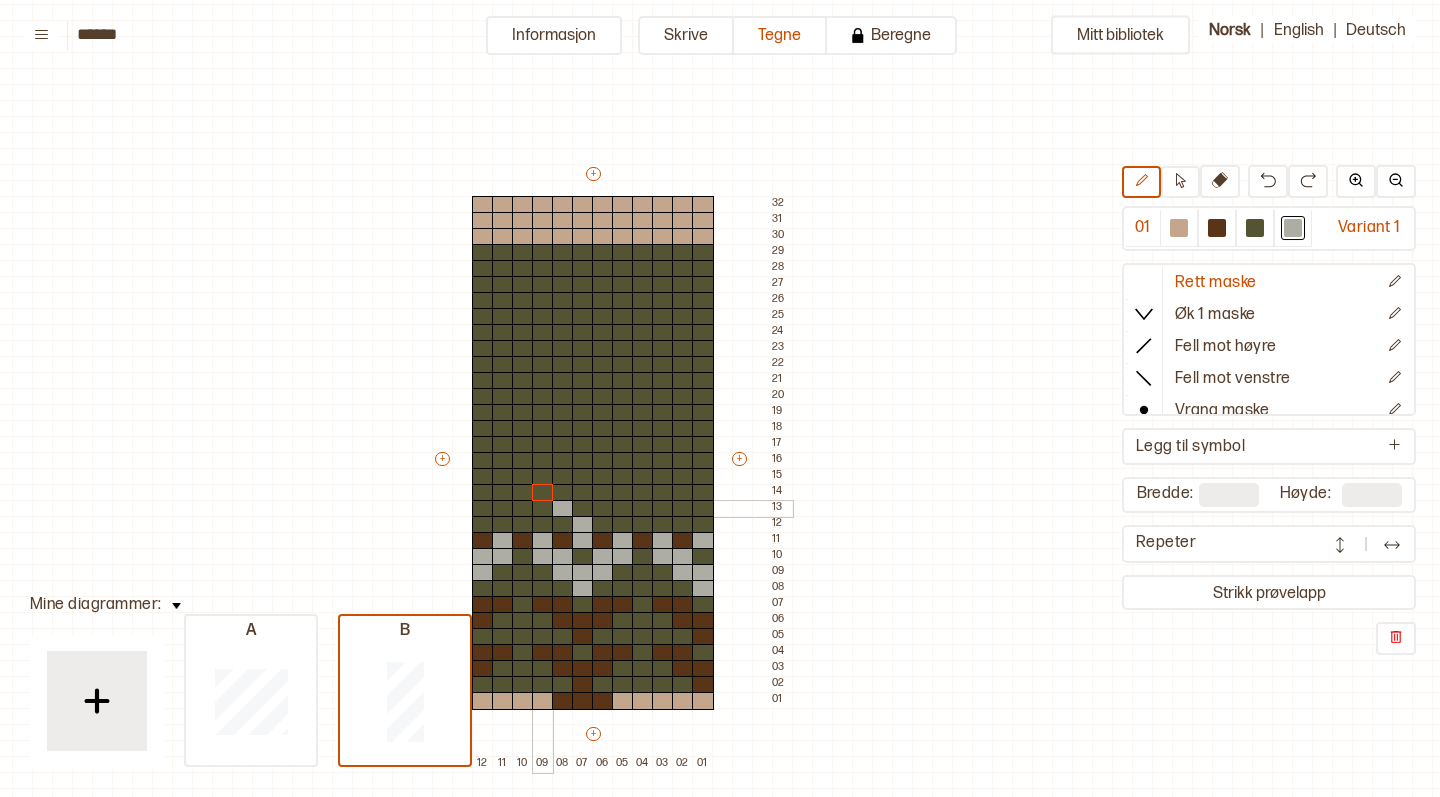 click at bounding box center [543, 509] 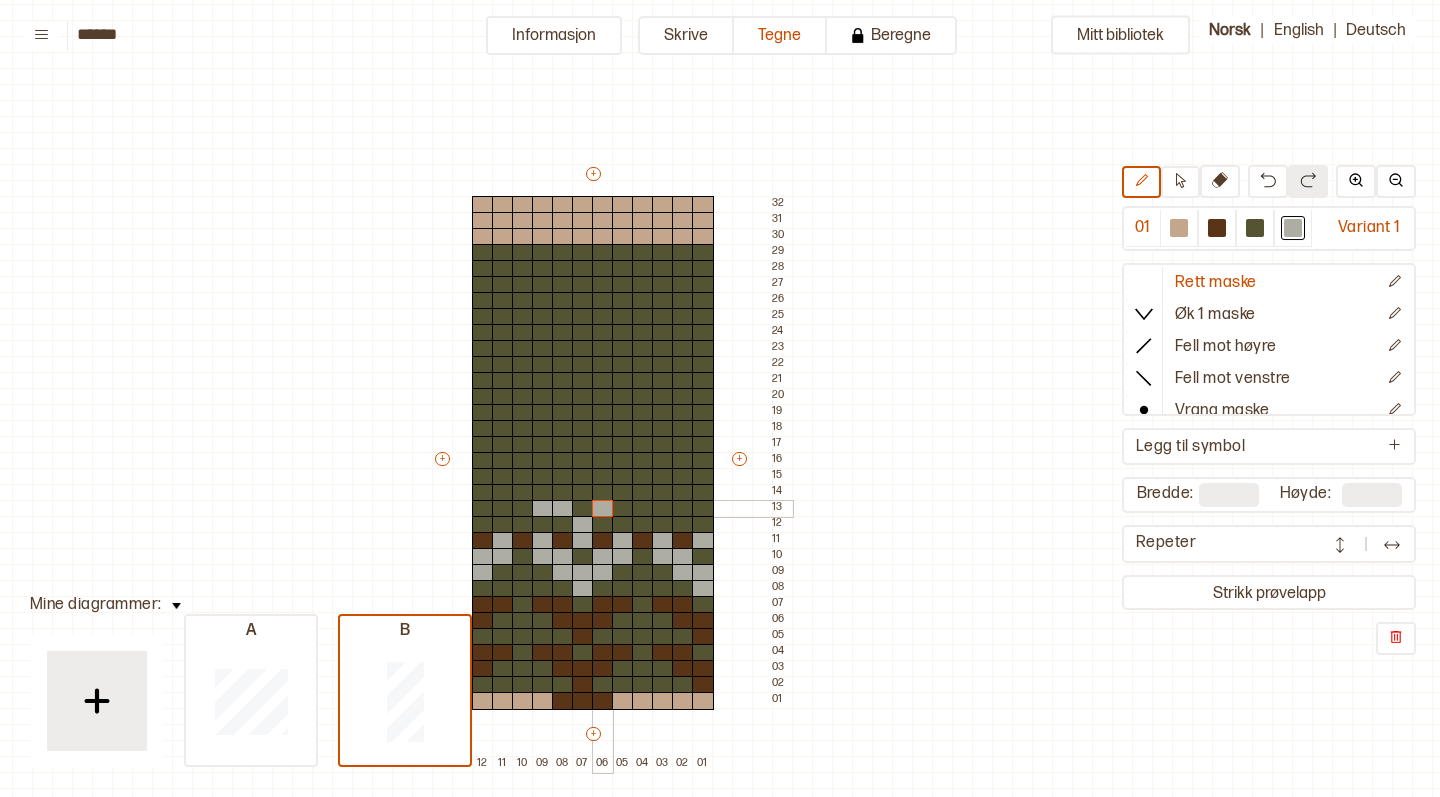 click at bounding box center (603, 509) 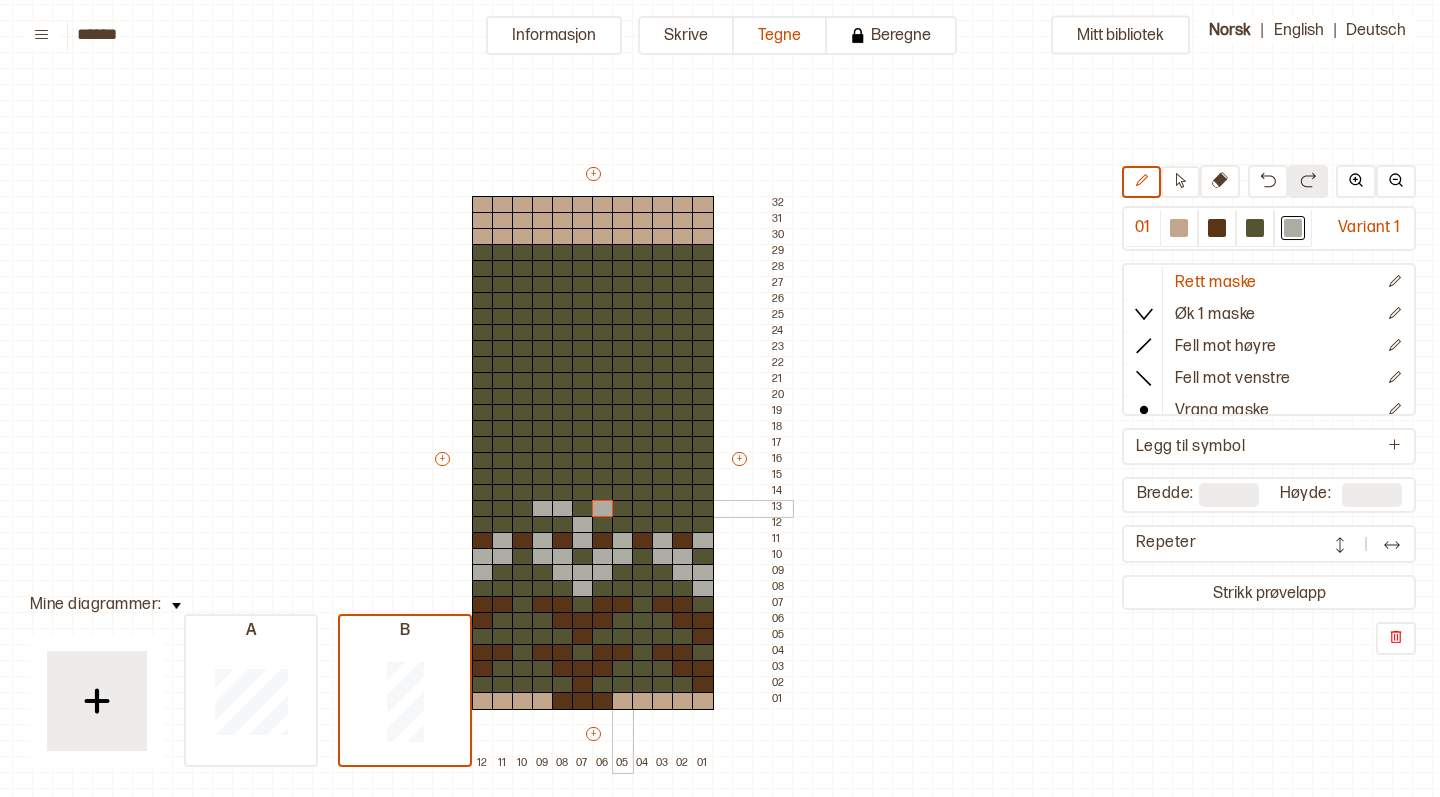 click at bounding box center (623, 509) 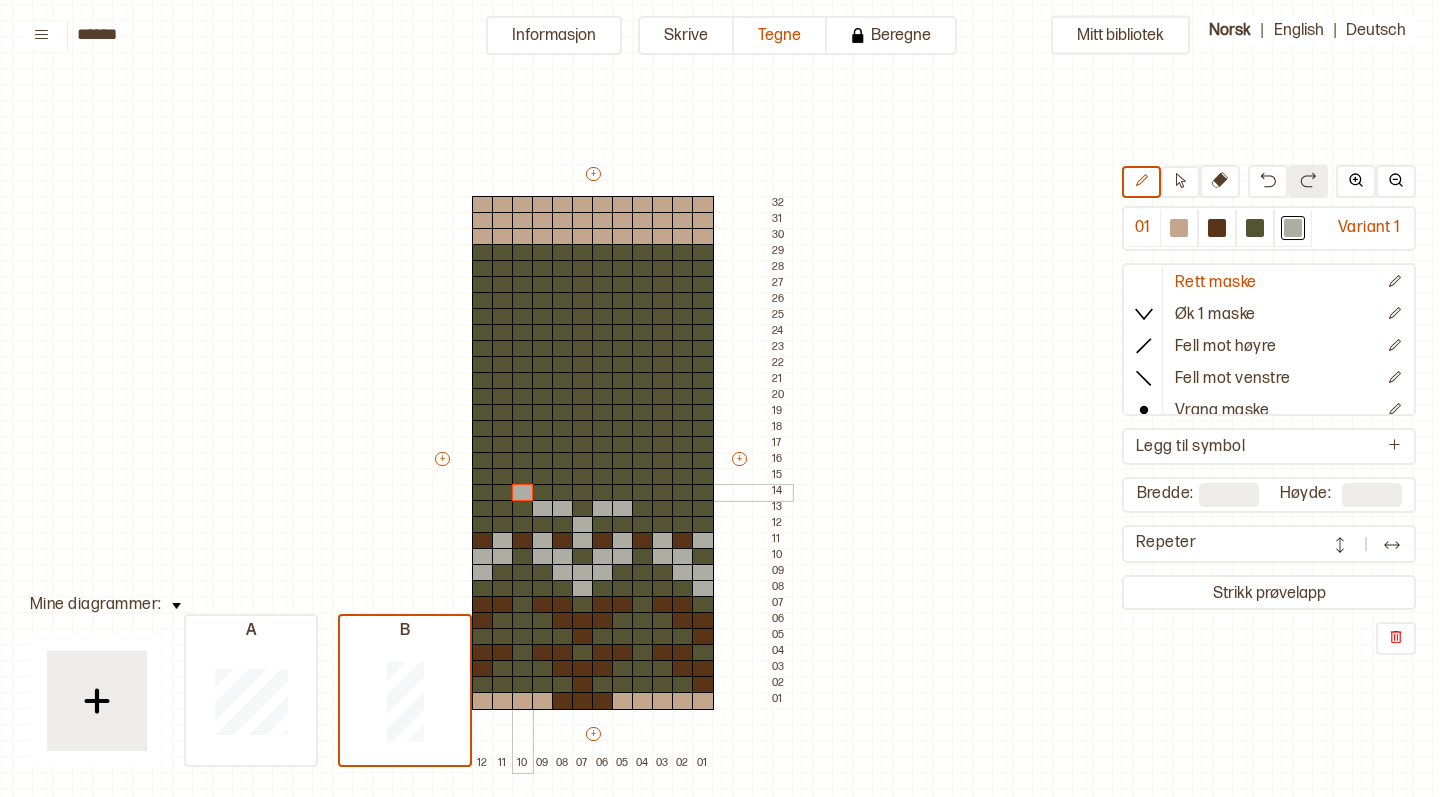 click at bounding box center (523, 493) 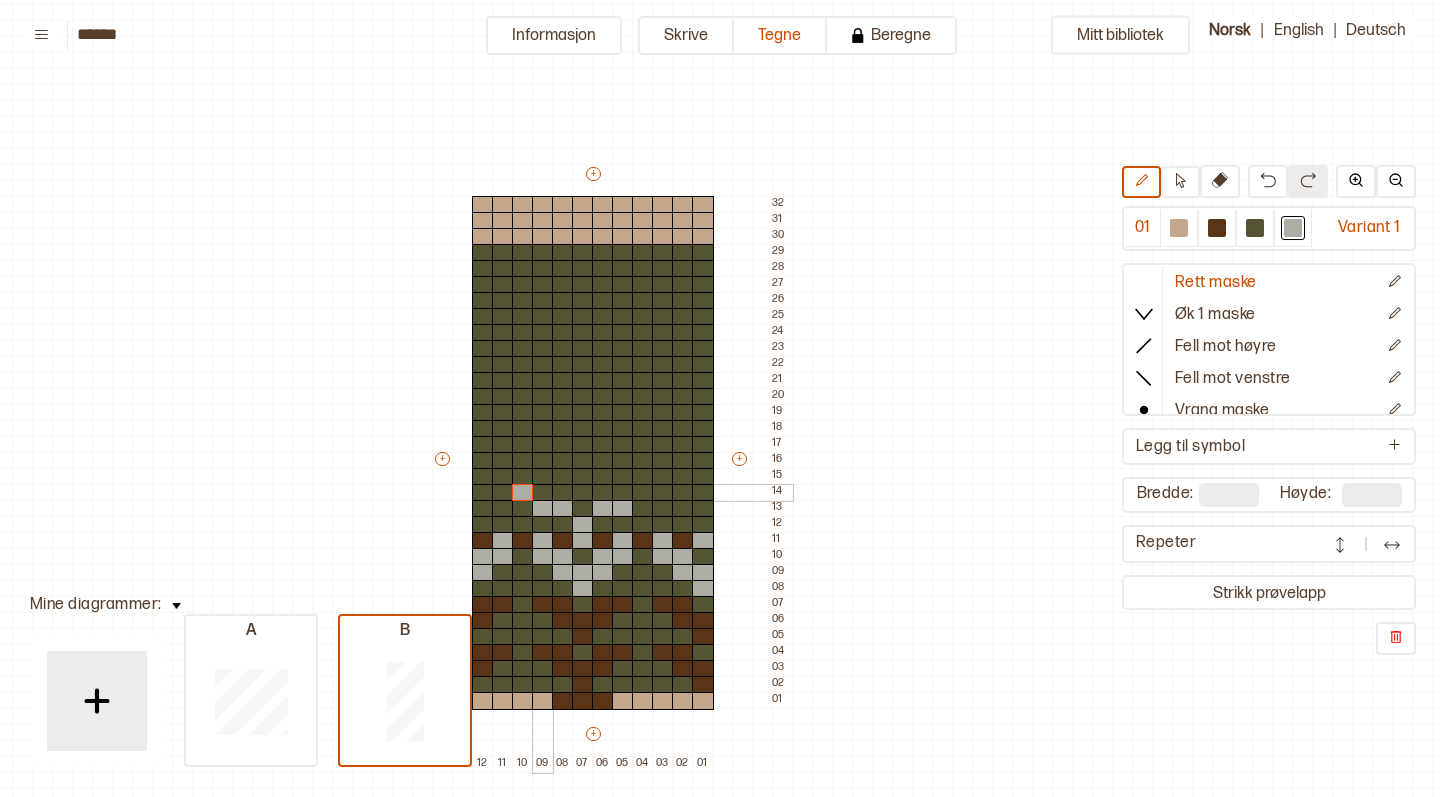 click at bounding box center [543, 493] 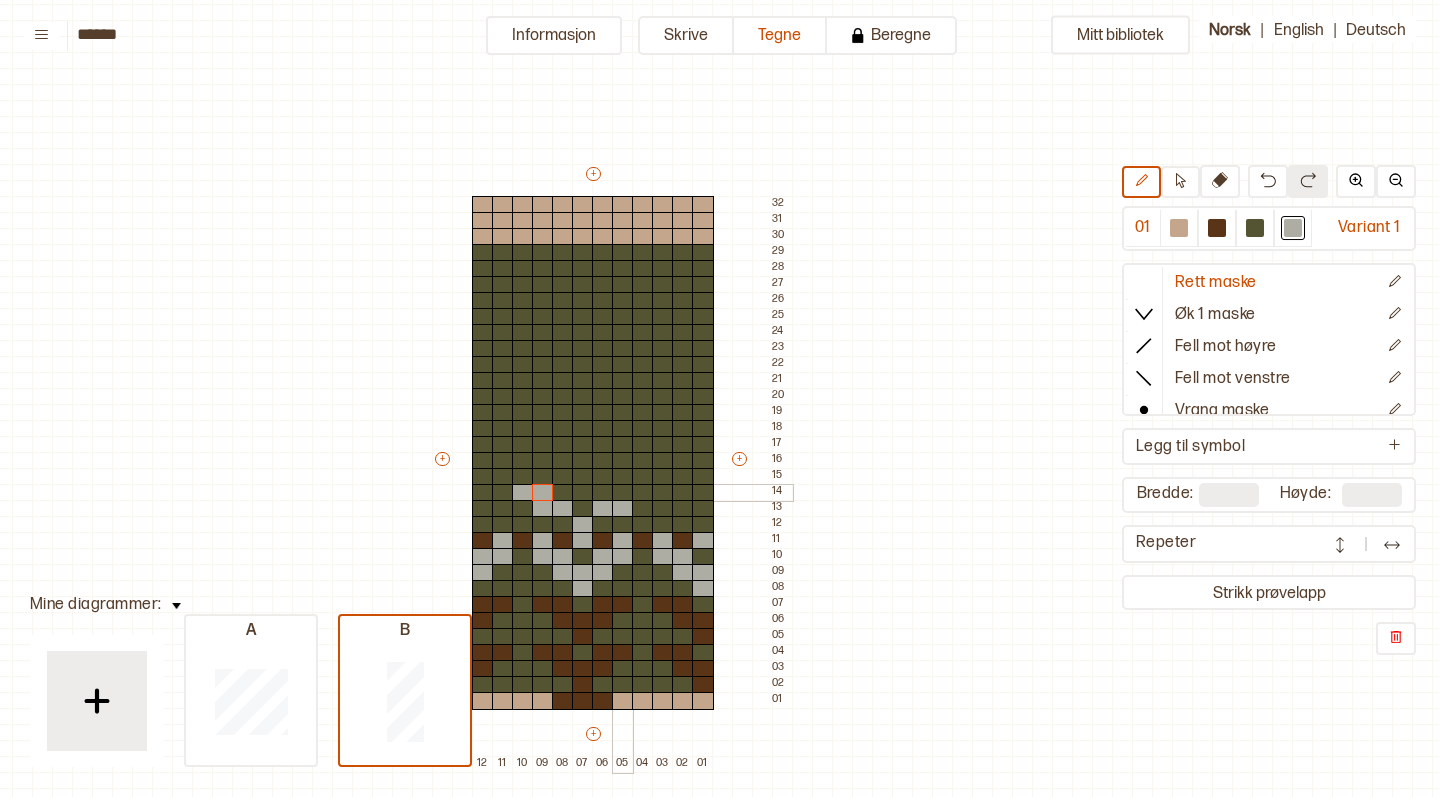 click at bounding box center (623, 493) 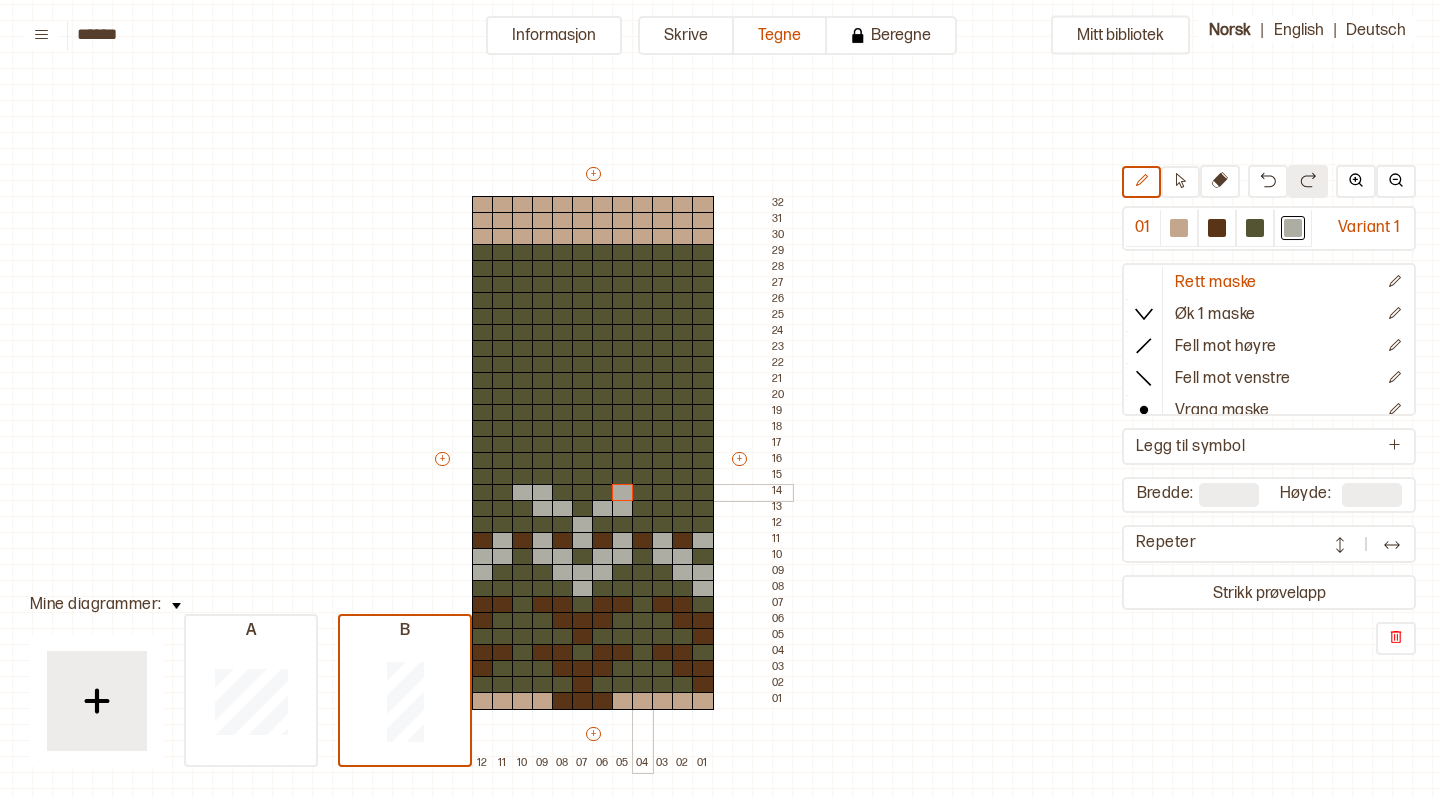 click at bounding box center (643, 493) 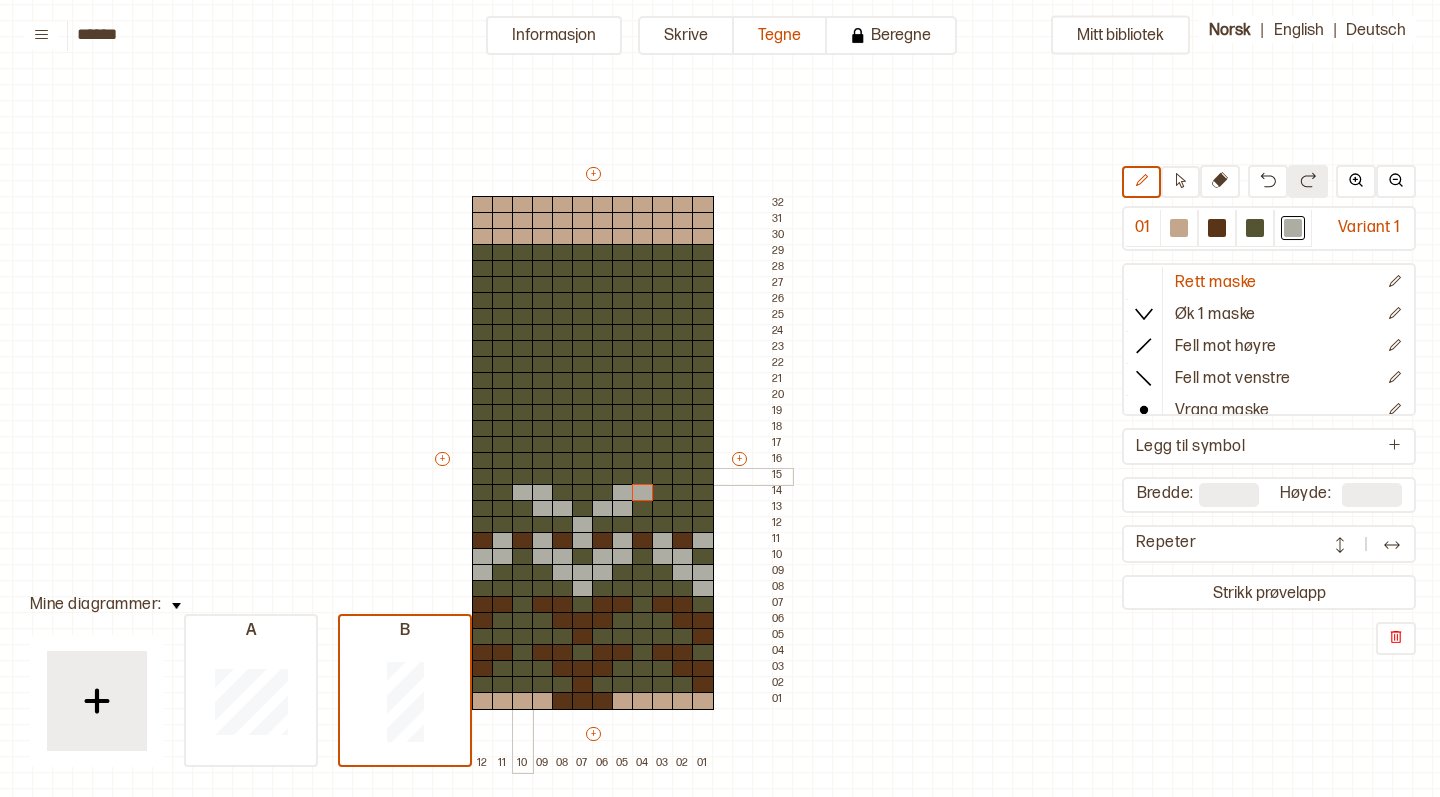 click at bounding box center [523, 477] 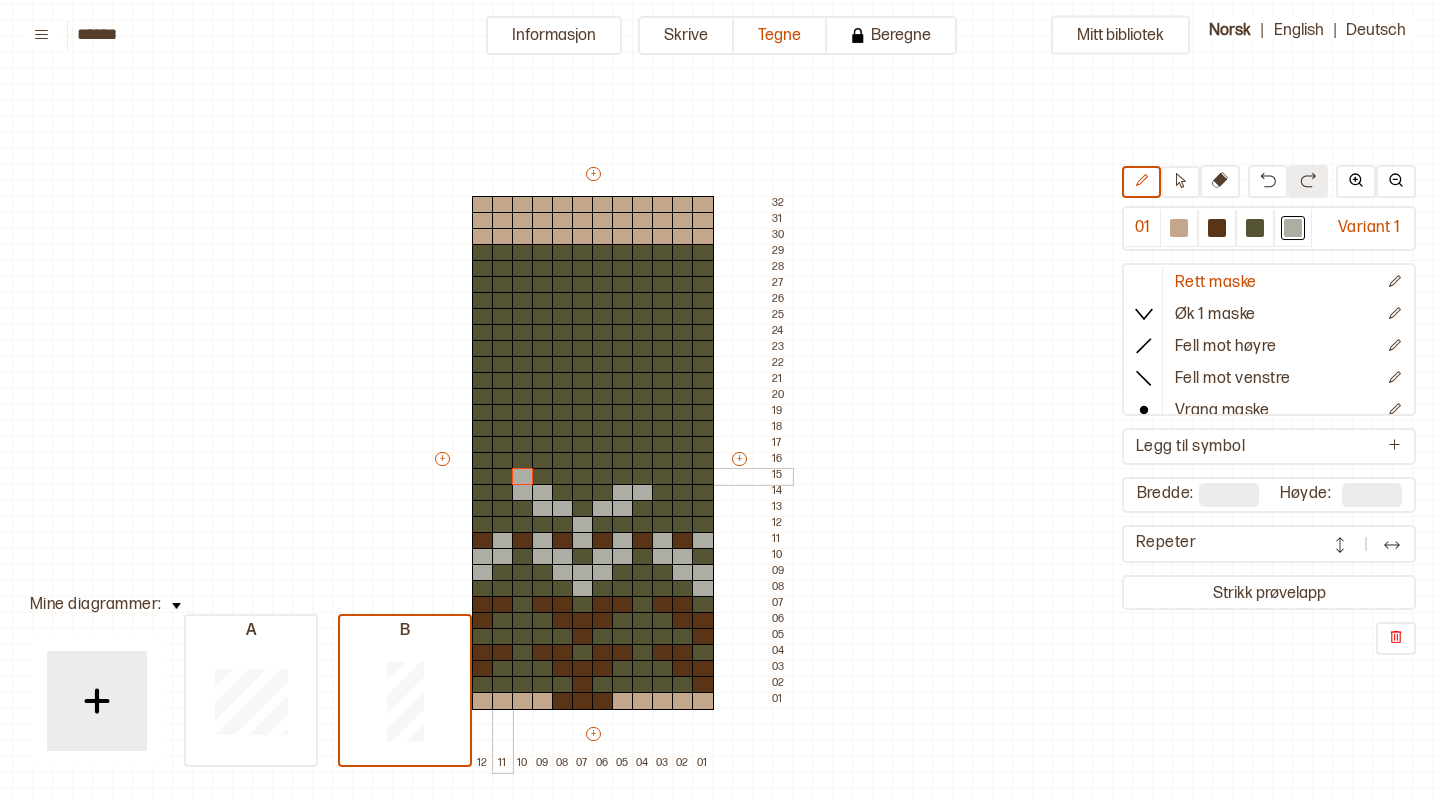 click at bounding box center (503, 477) 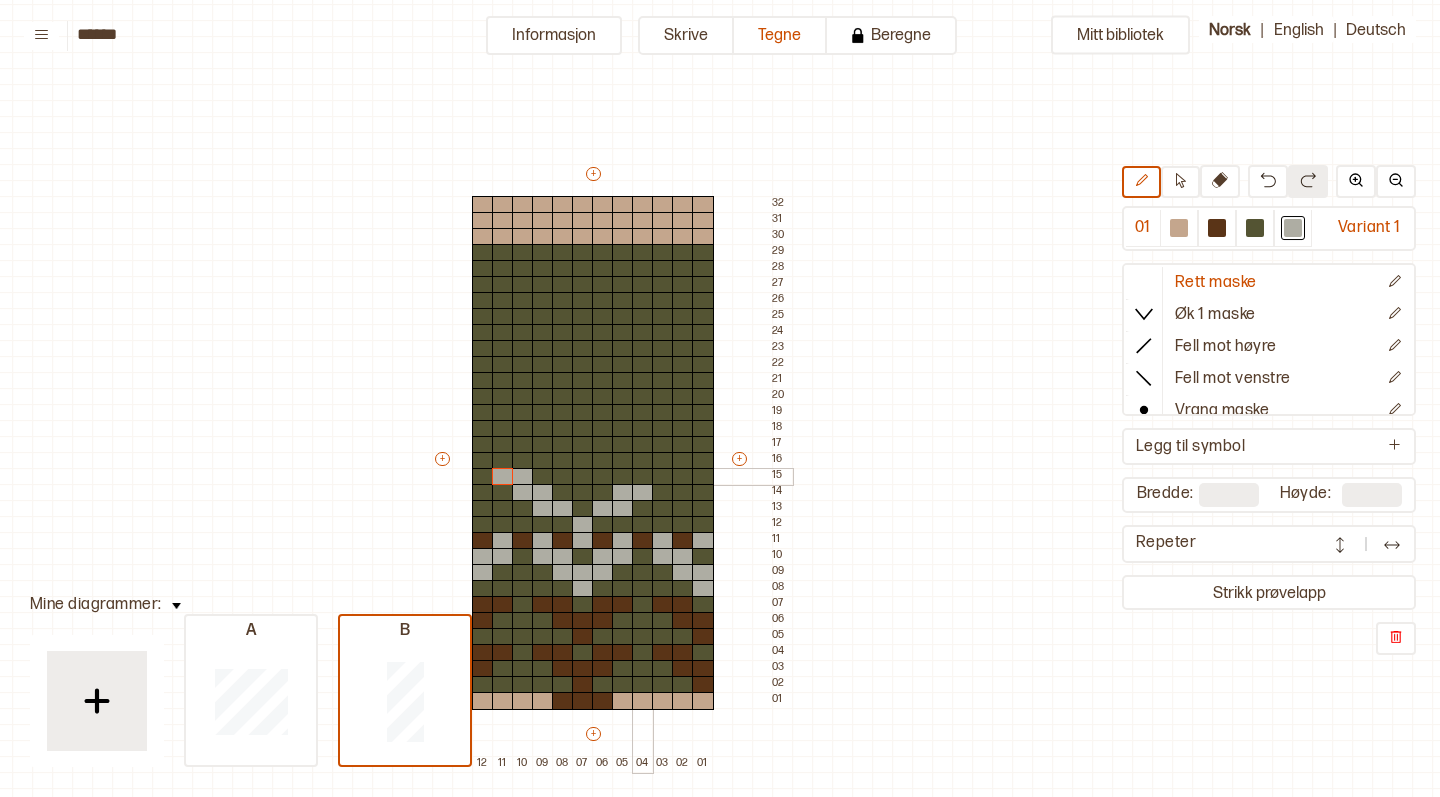 click at bounding box center [643, 477] 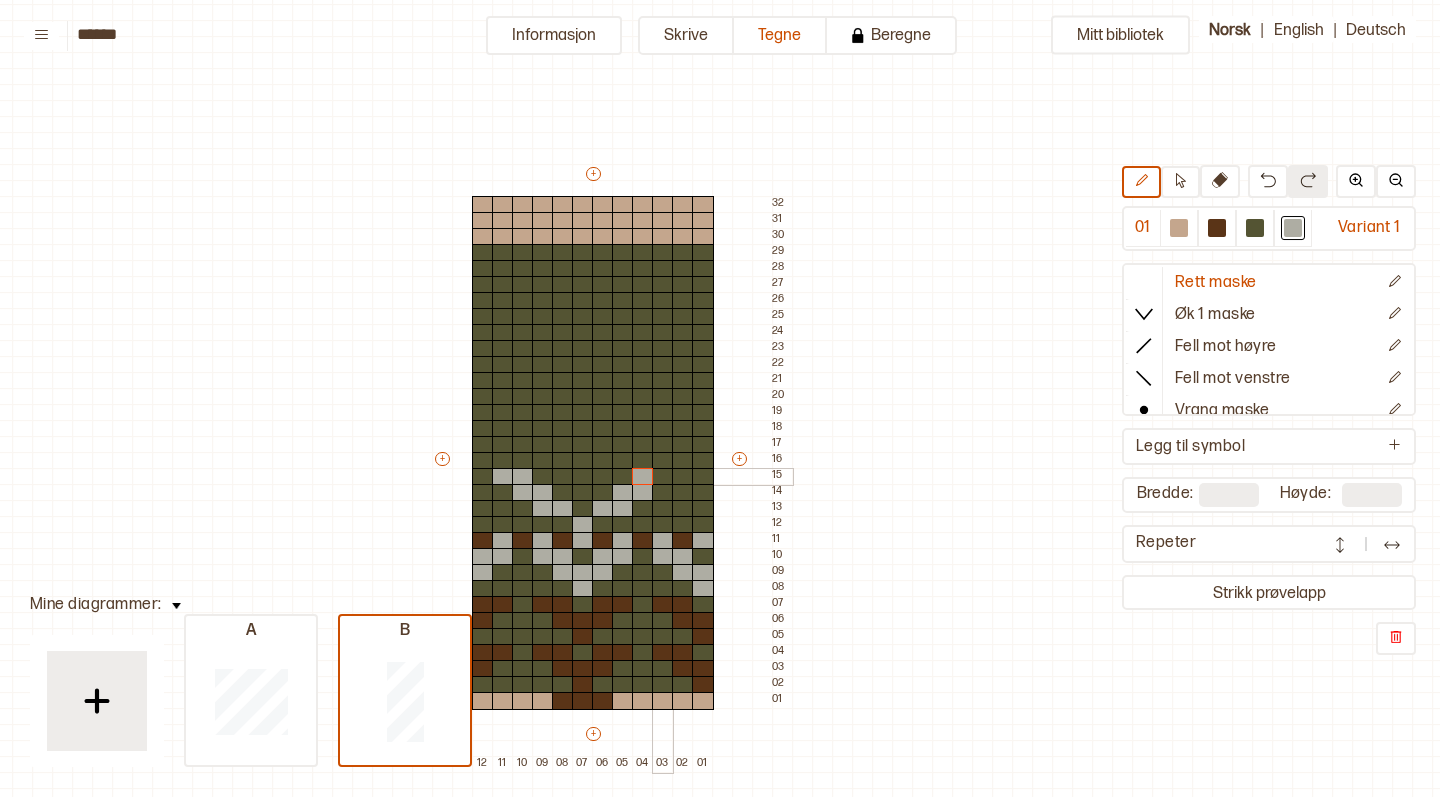 click at bounding box center (663, 477) 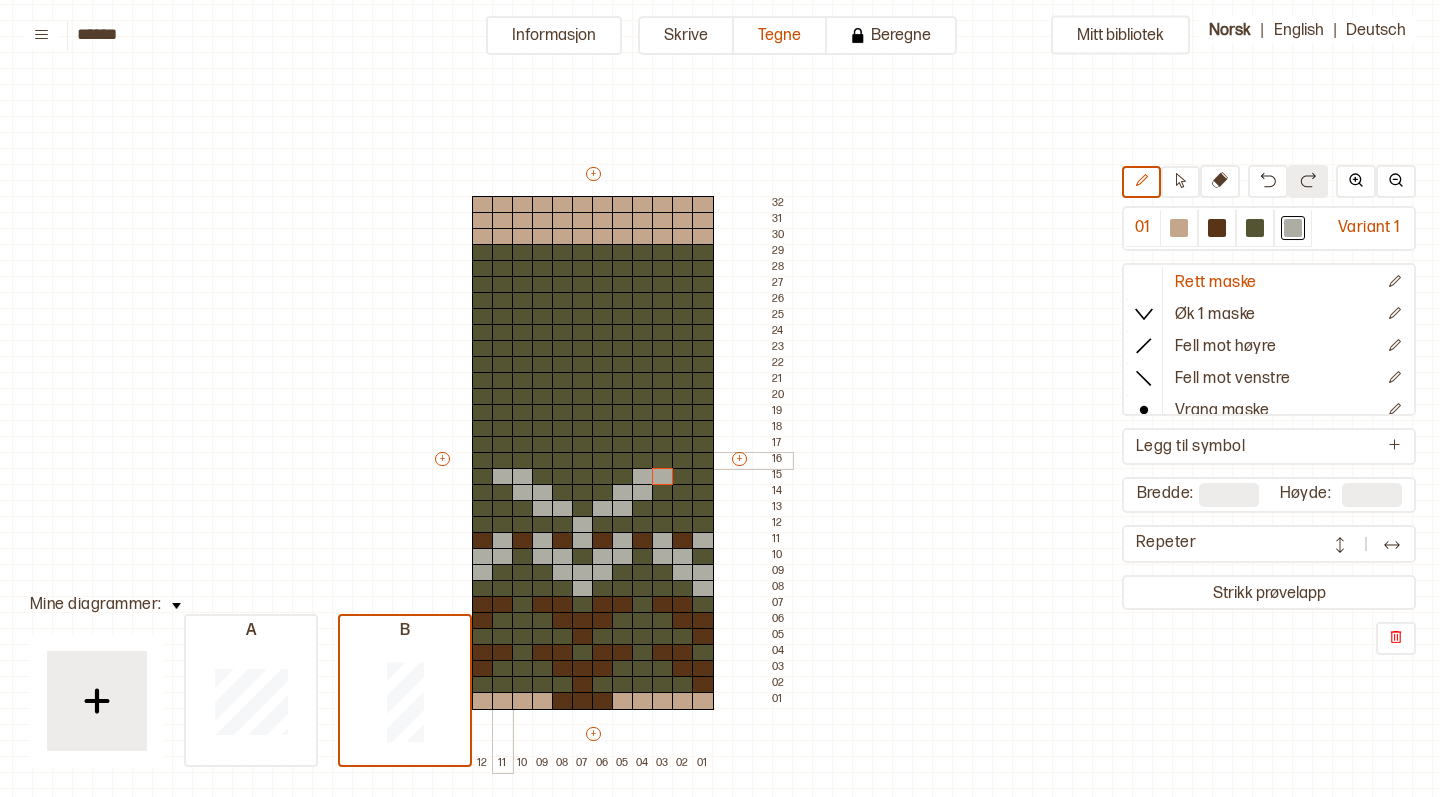 click at bounding box center (503, 461) 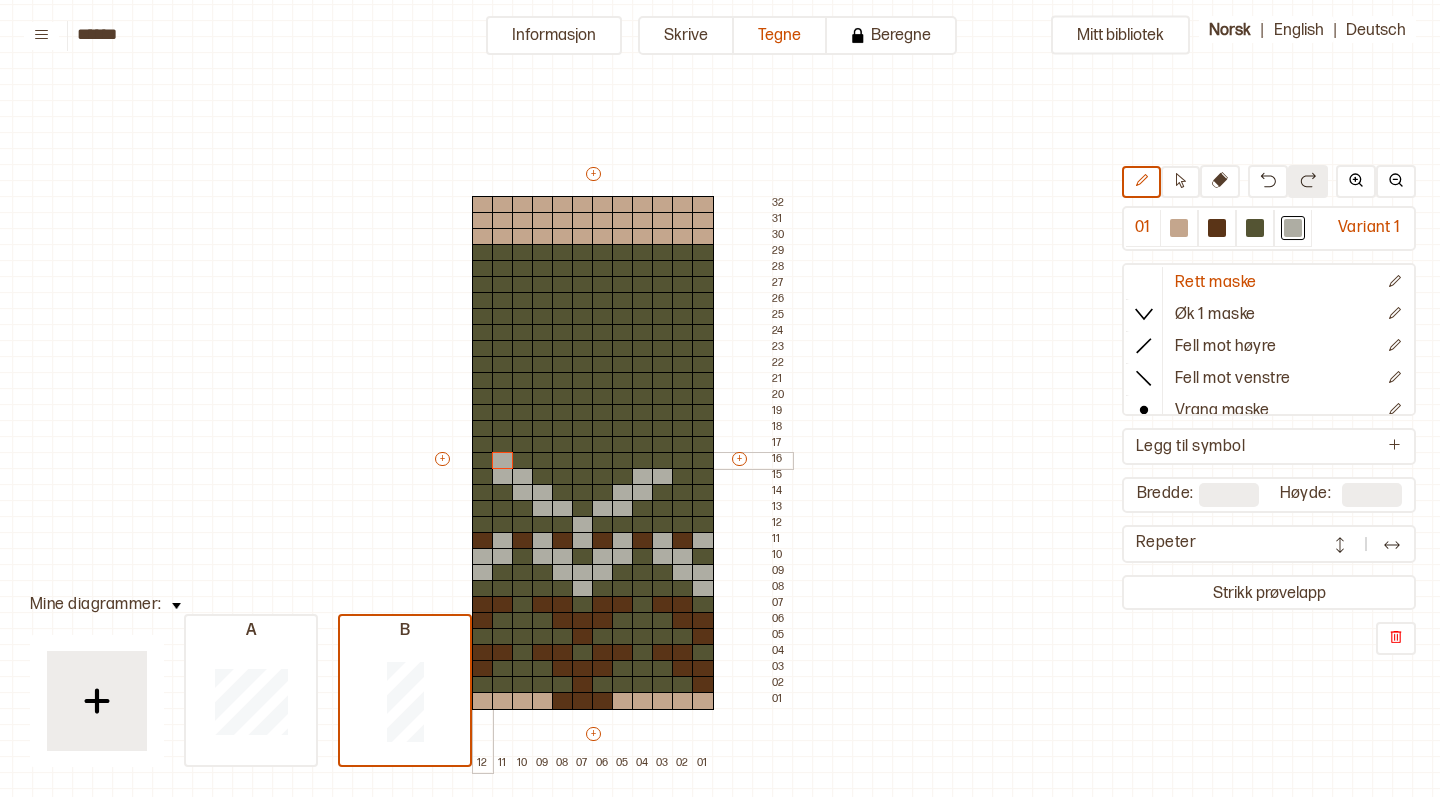 click at bounding box center [483, 461] 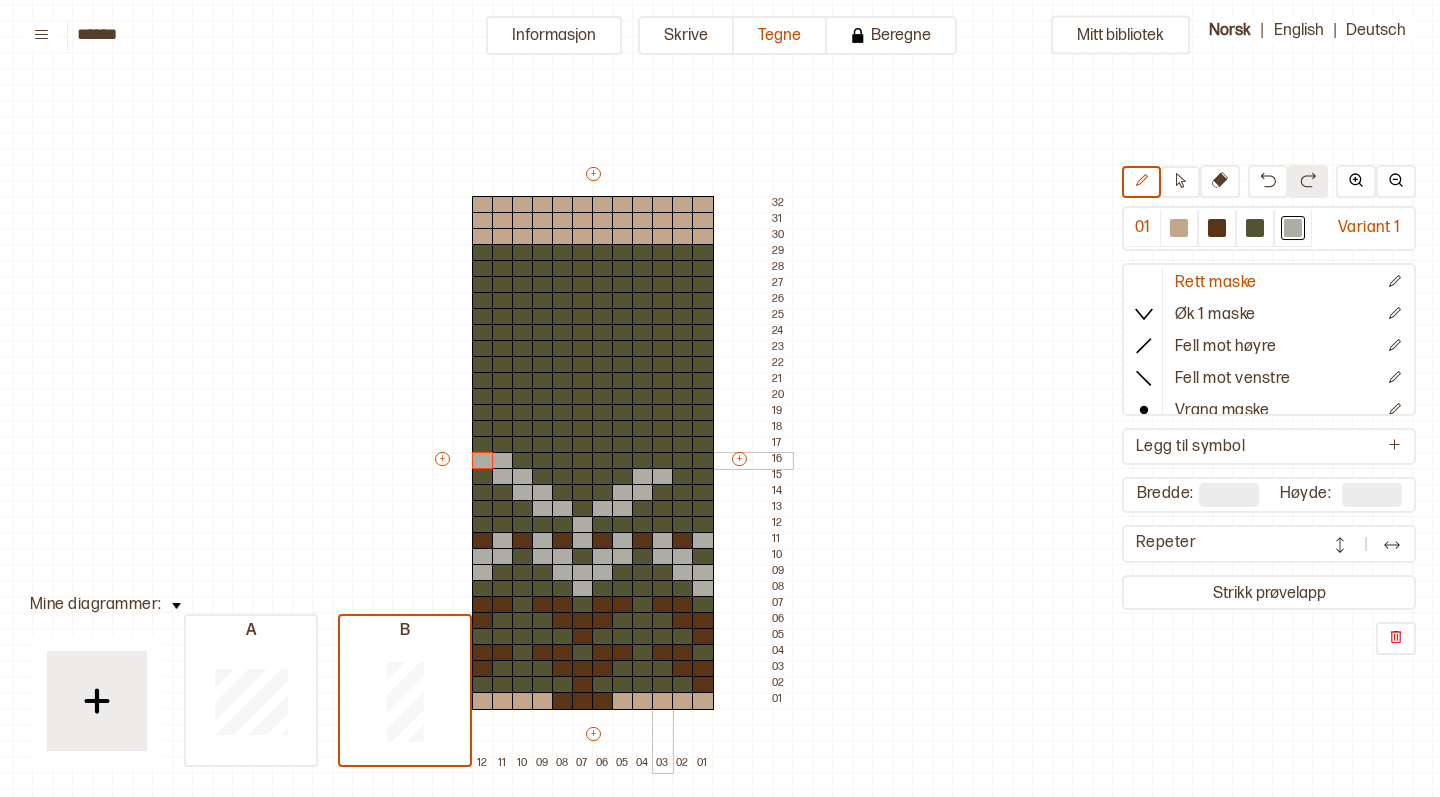 click at bounding box center [663, 461] 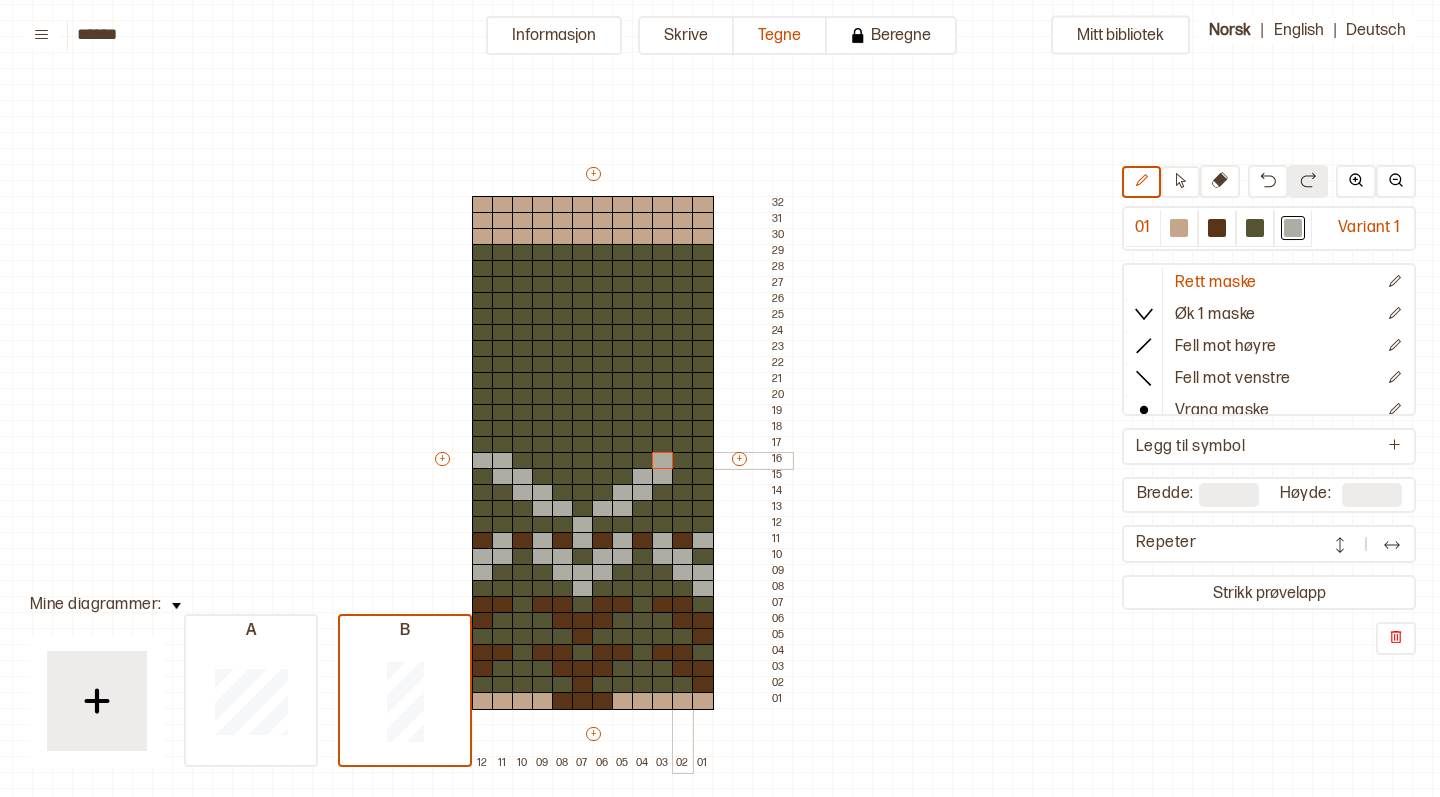 click at bounding box center [683, 461] 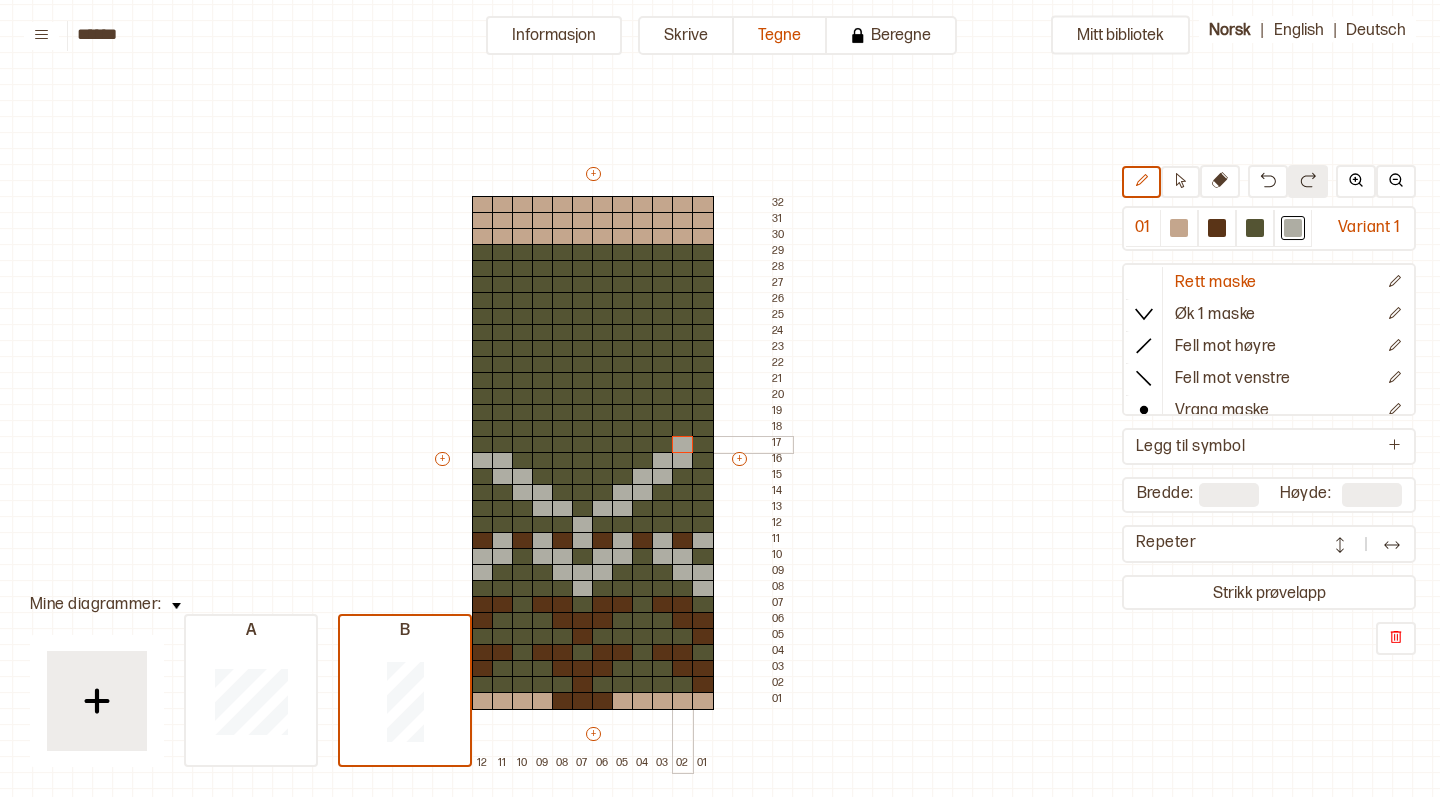 click at bounding box center (683, 445) 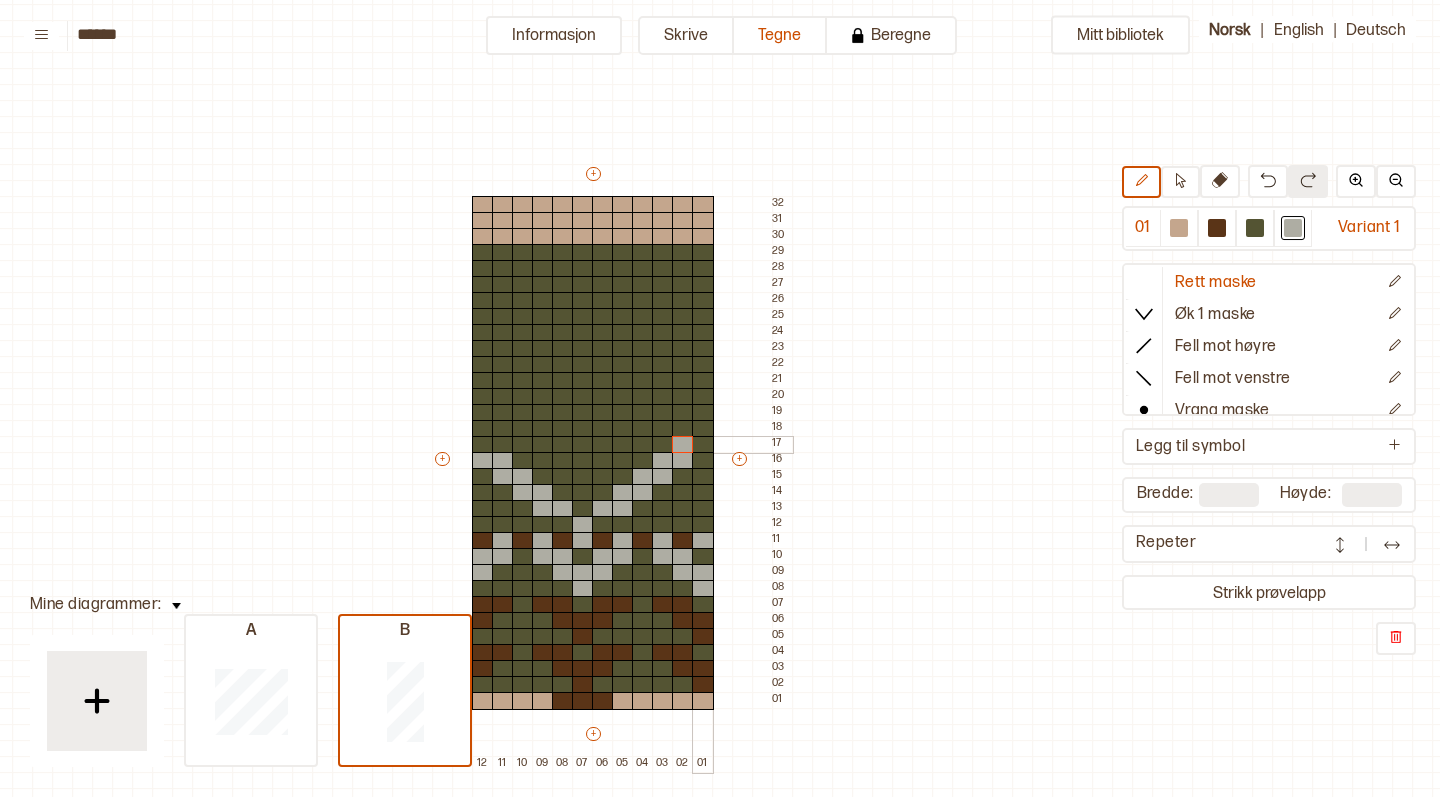 click at bounding box center (703, 445) 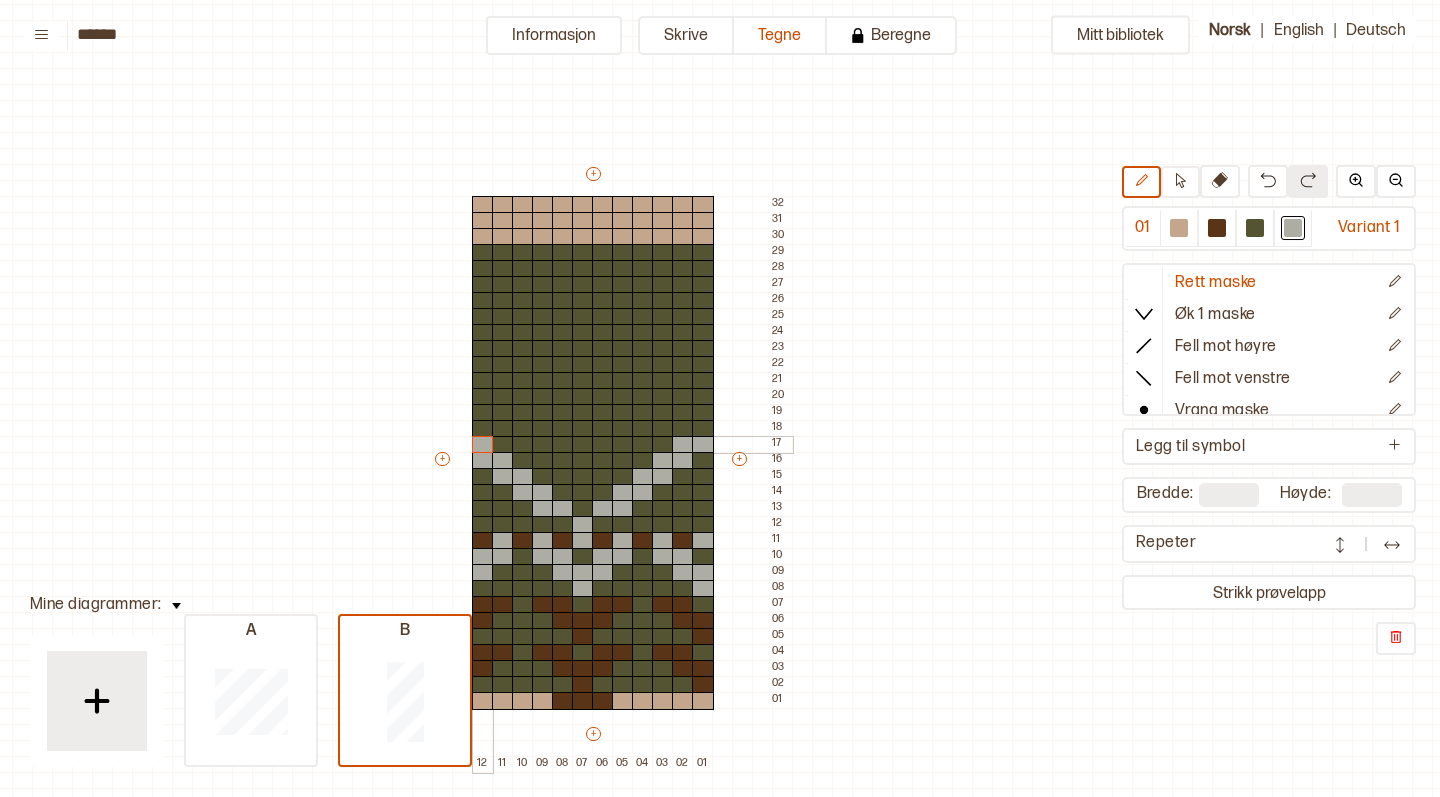 click at bounding box center (483, 445) 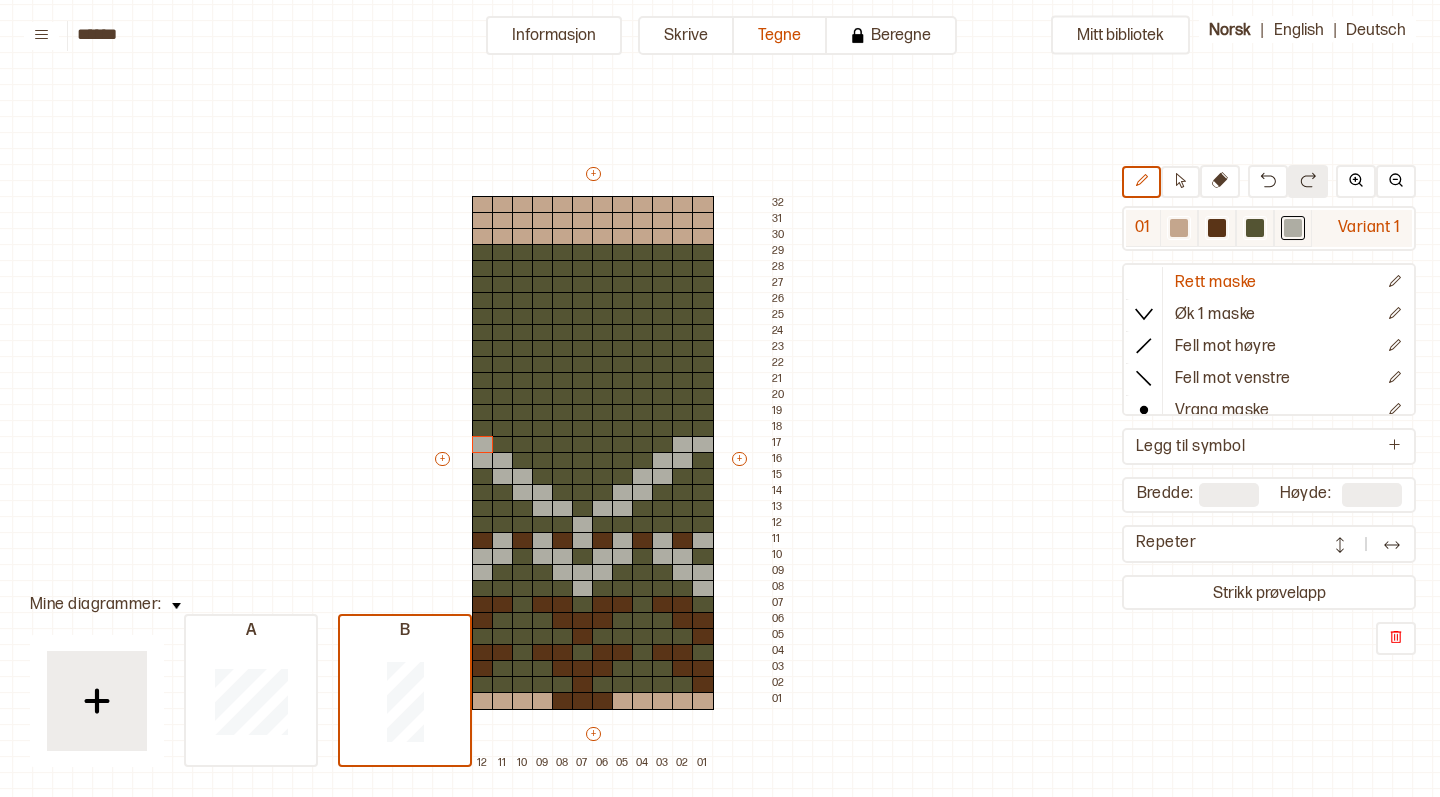 click at bounding box center [1217, 228] 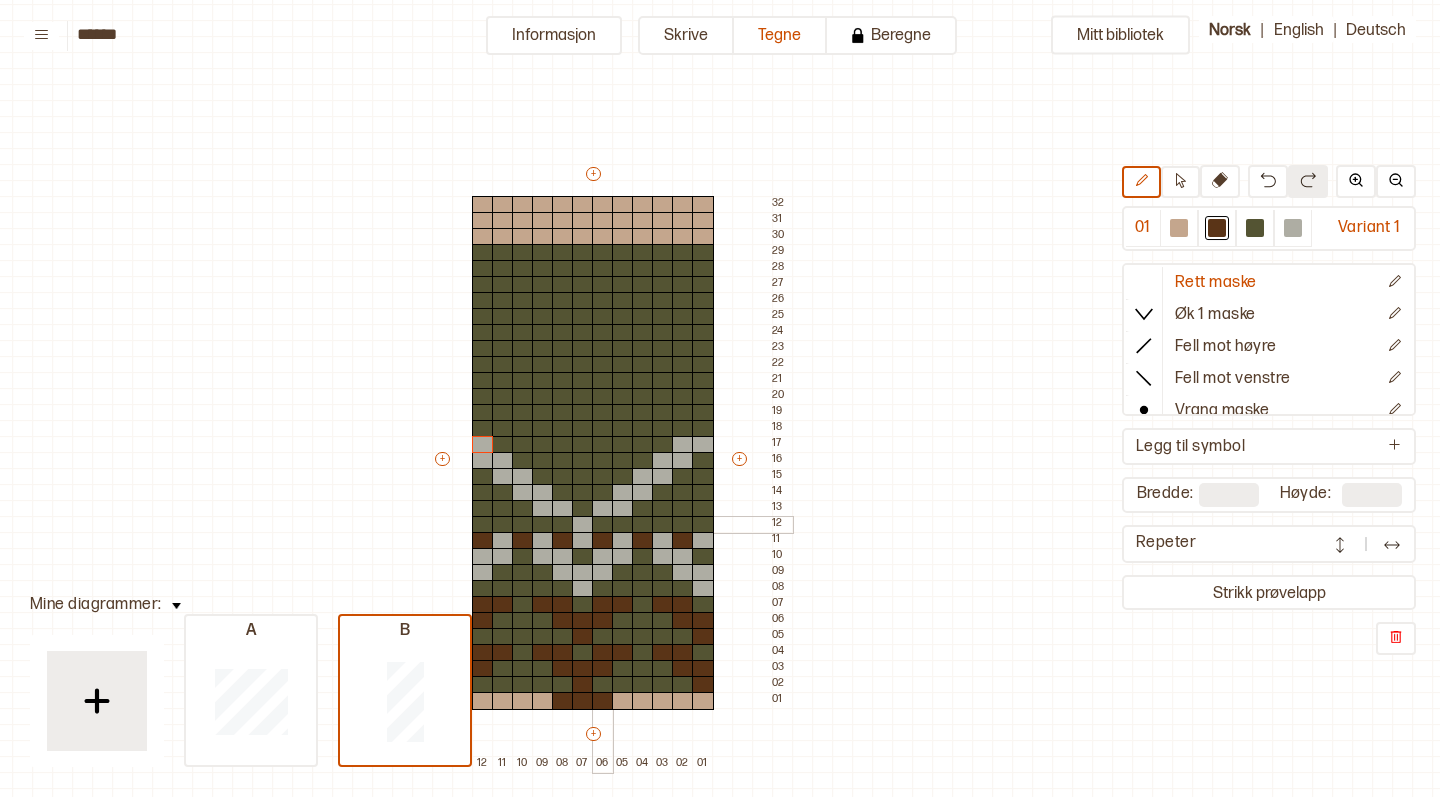 click at bounding box center (603, 525) 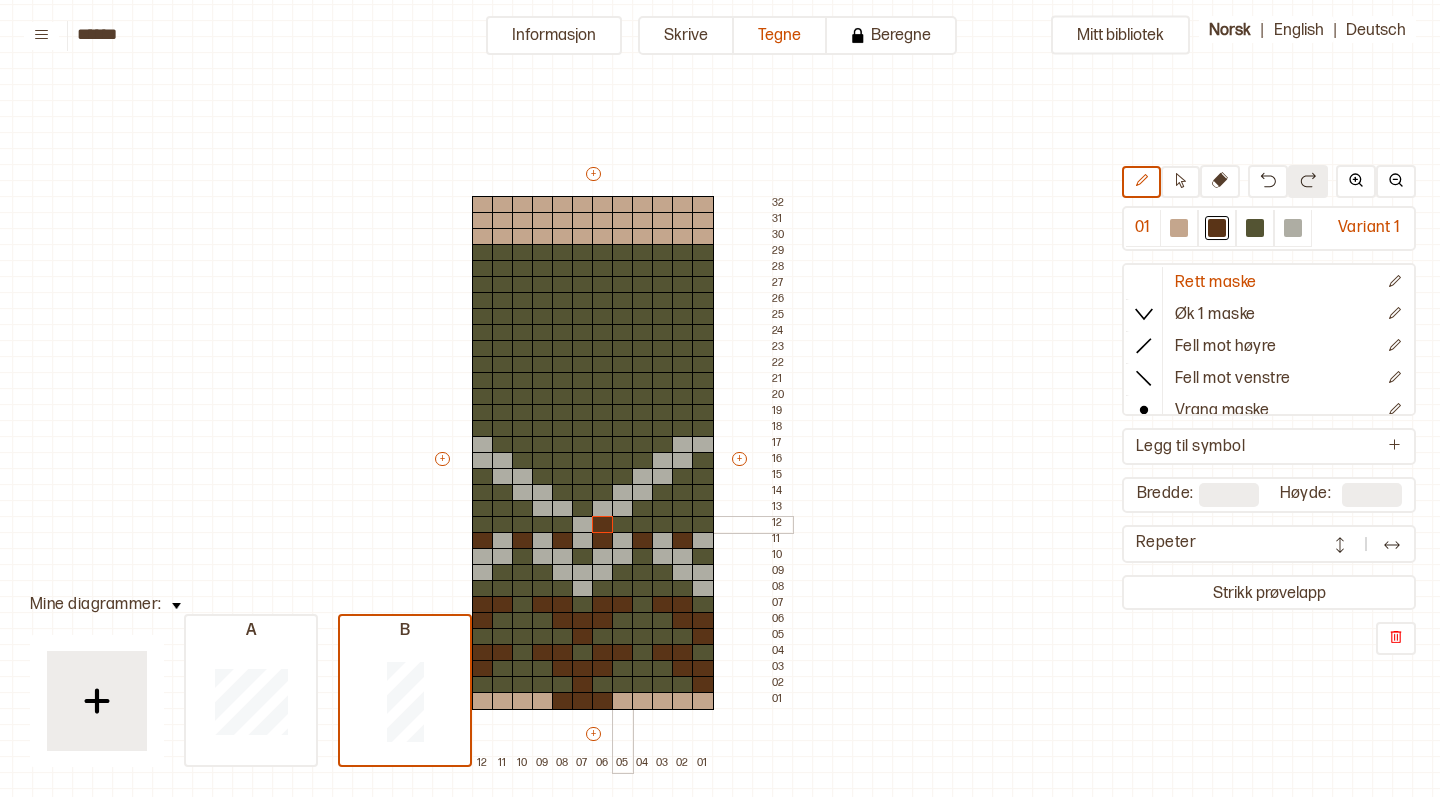 click at bounding box center (623, 525) 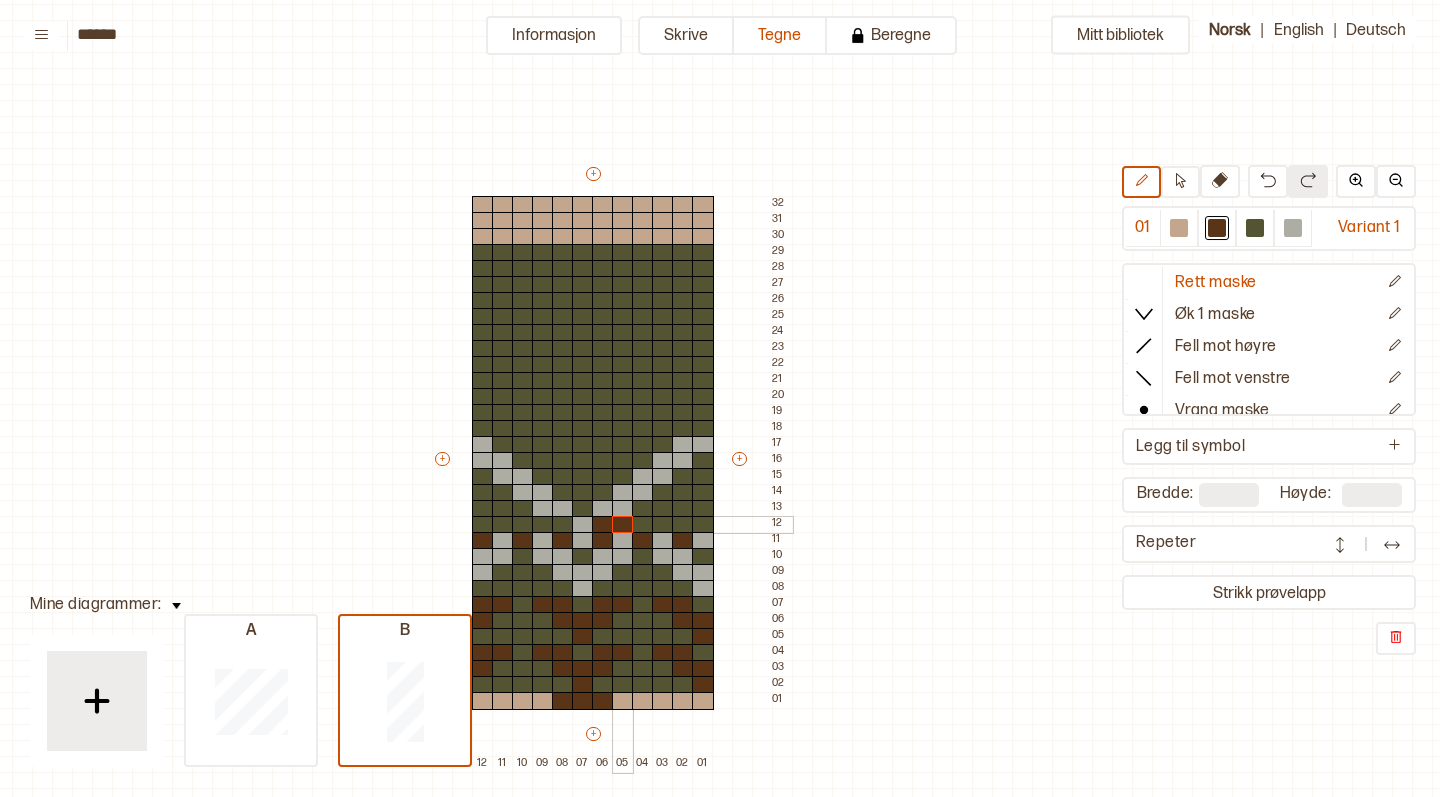 click at bounding box center (643, 525) 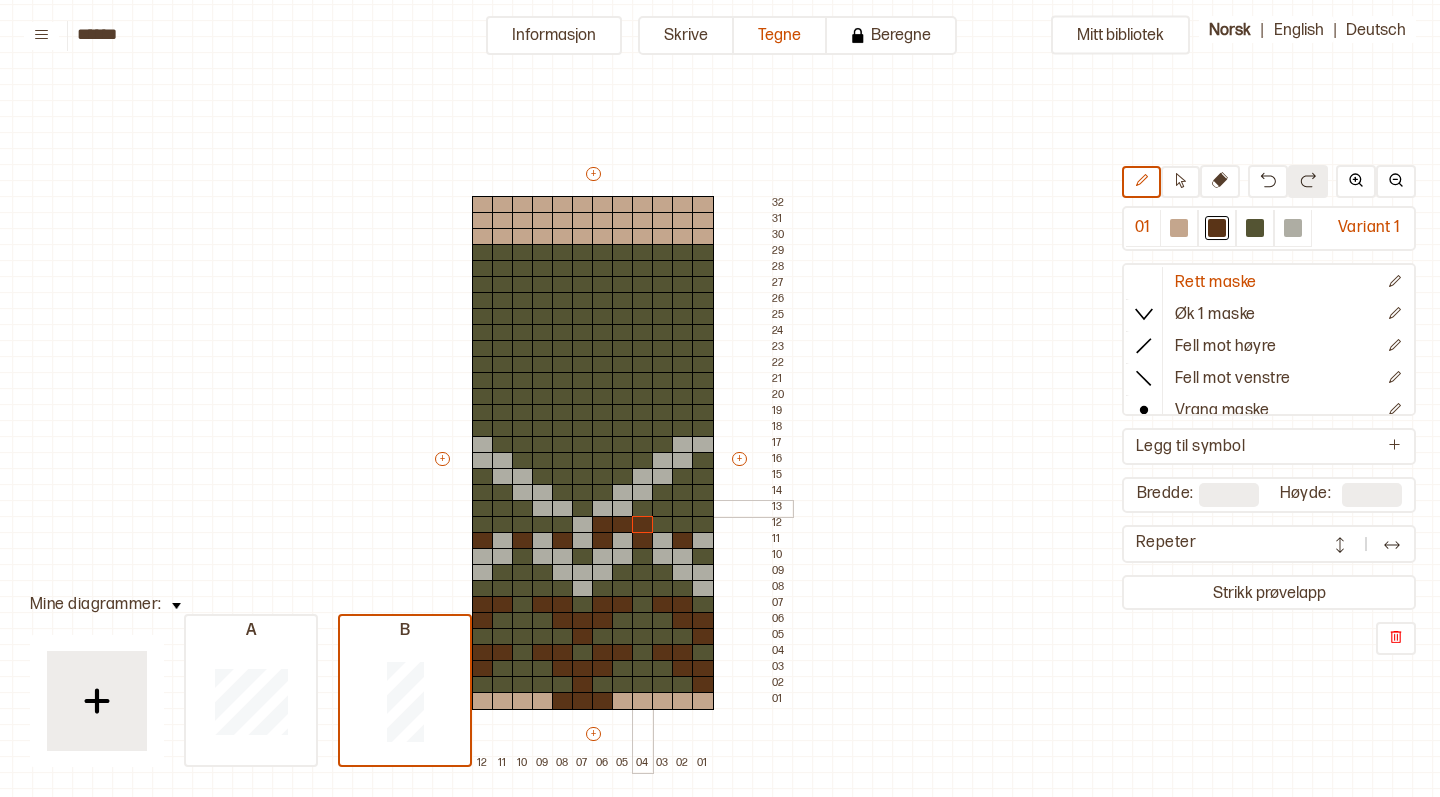 click at bounding box center [643, 509] 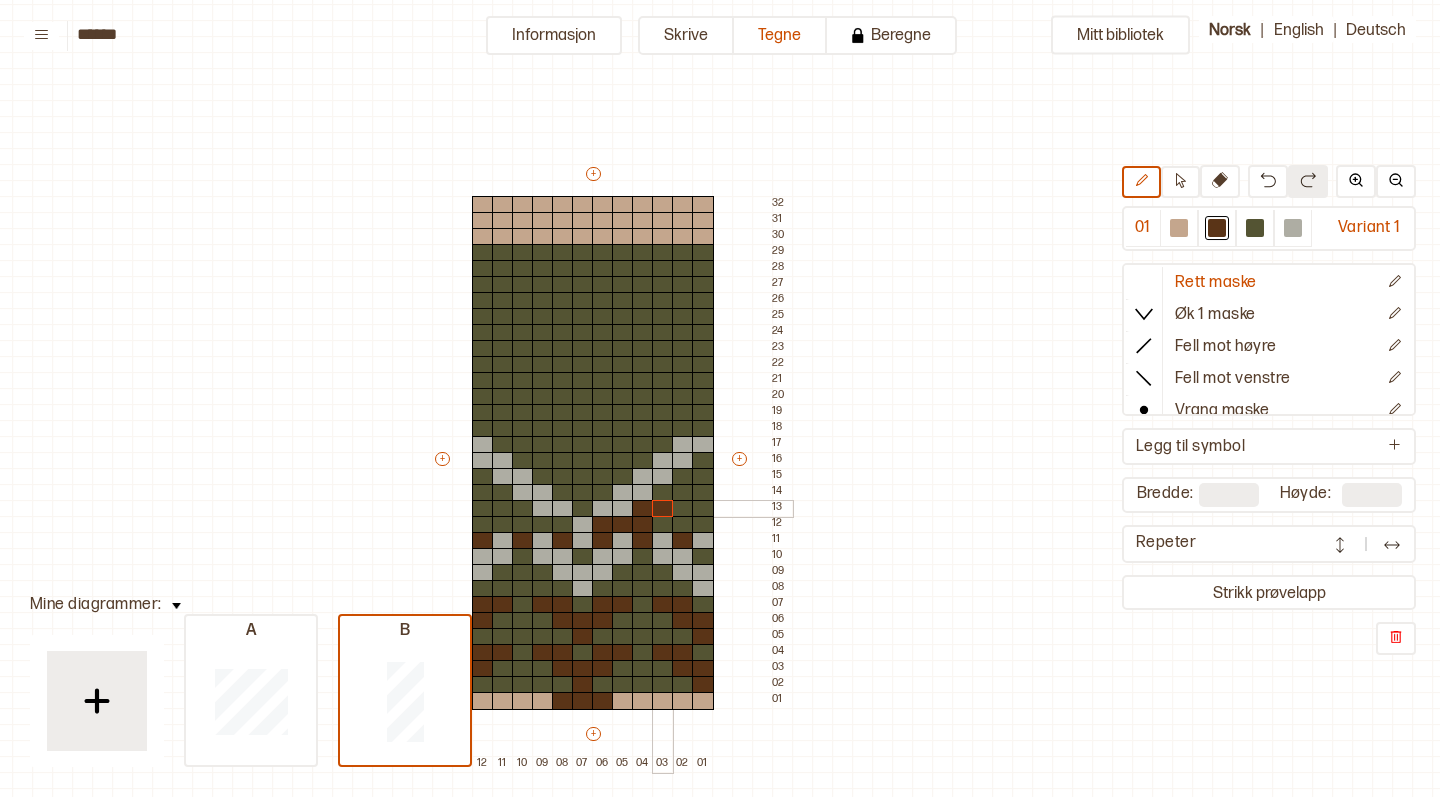 click at bounding box center (663, 509) 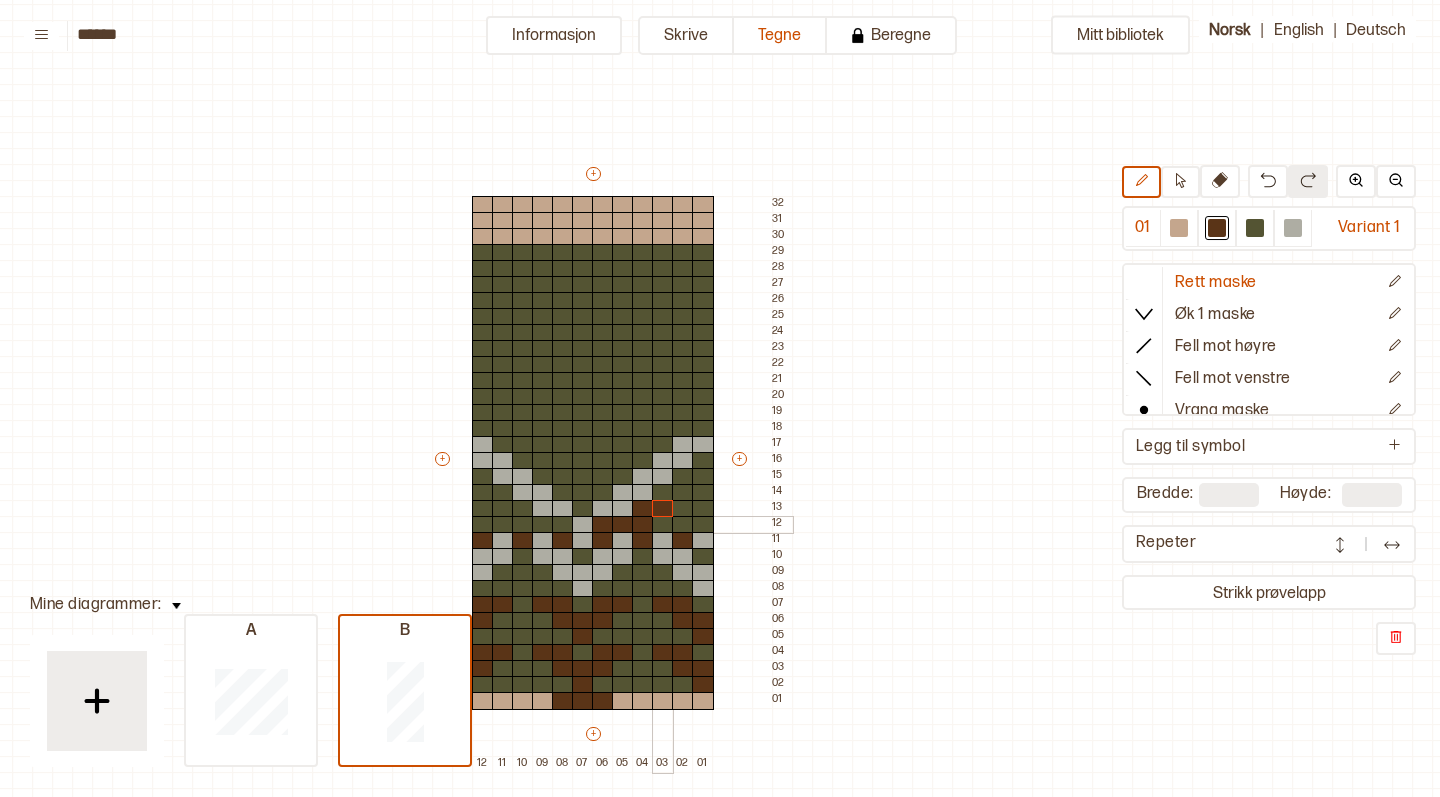 click at bounding box center [663, 525] 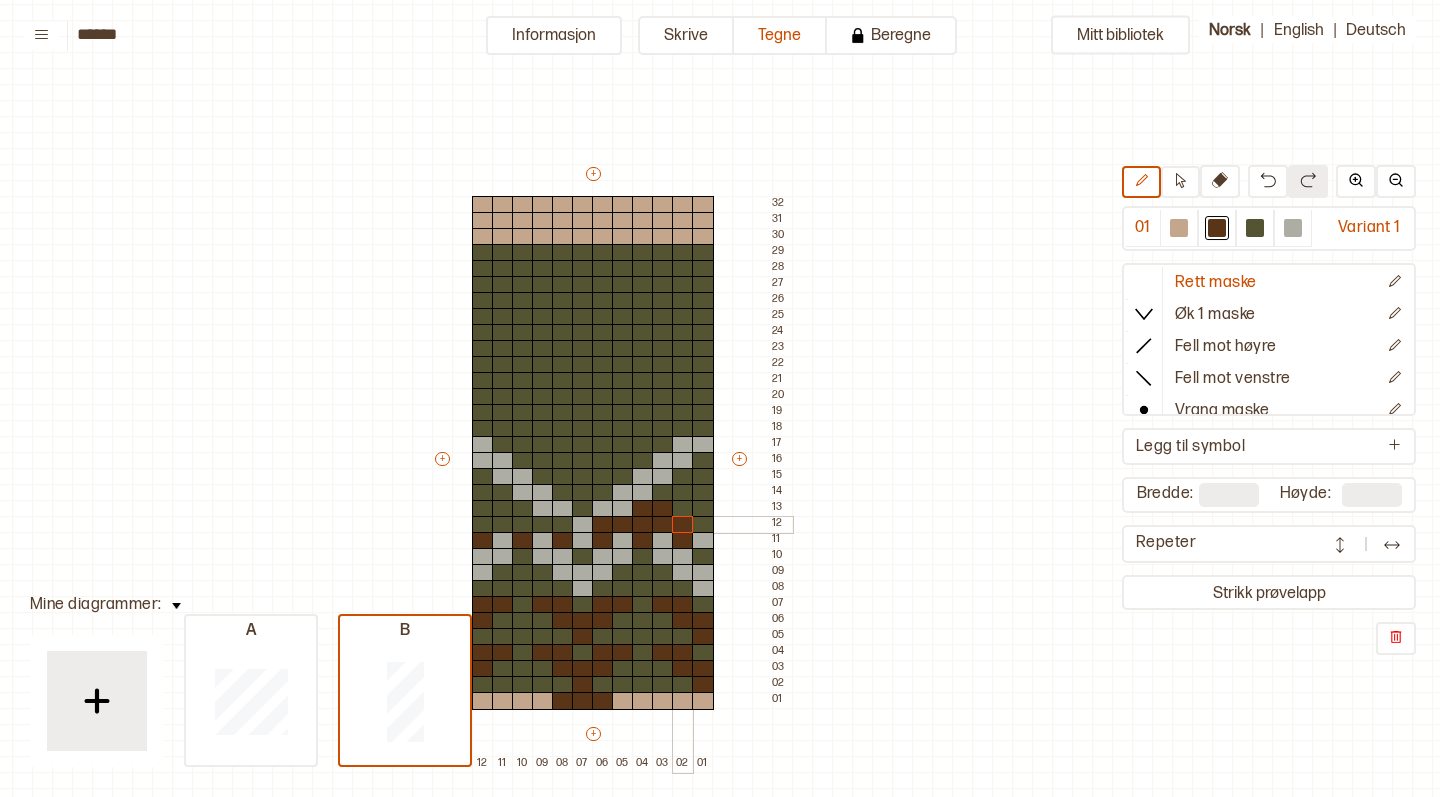 click at bounding box center (683, 525) 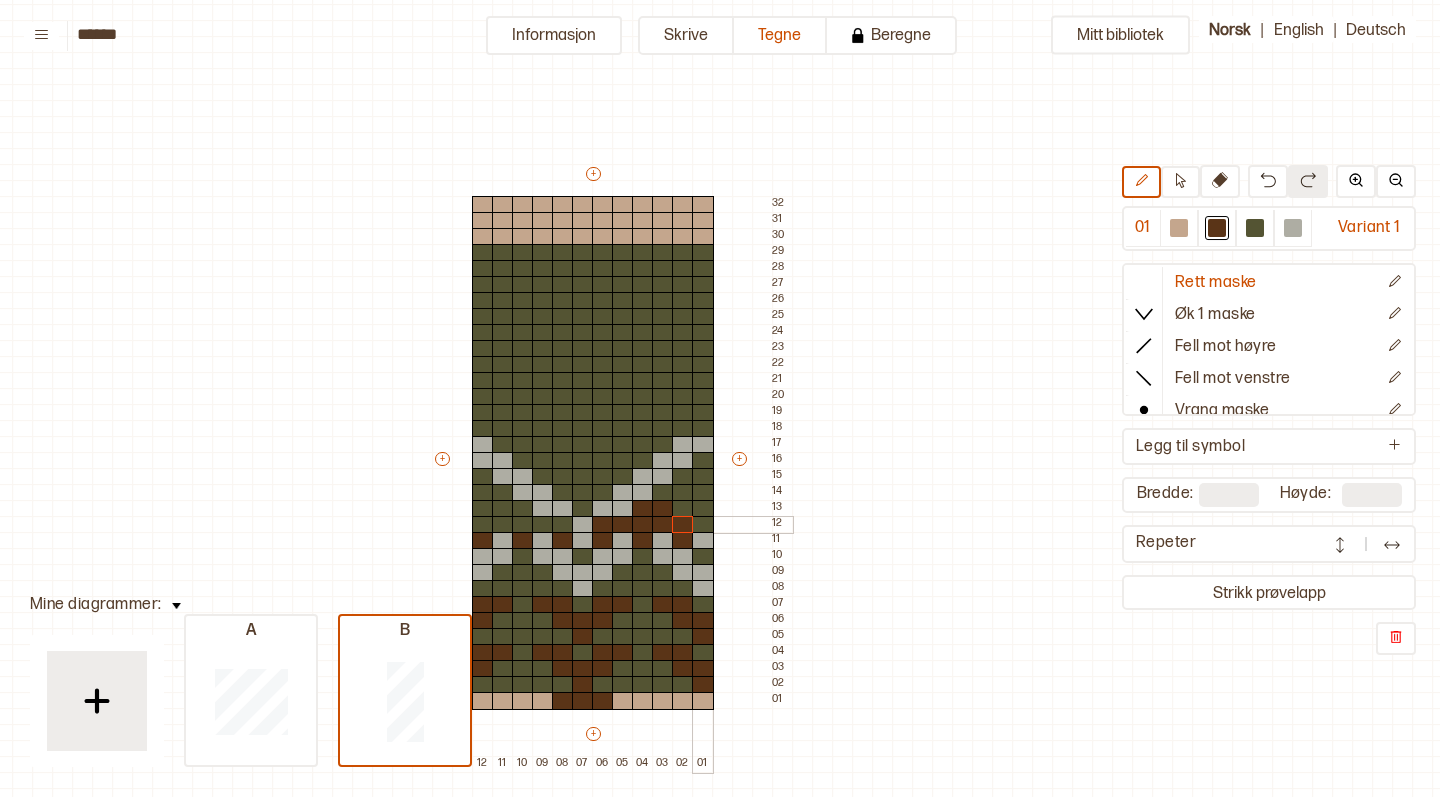 click at bounding box center [703, 525] 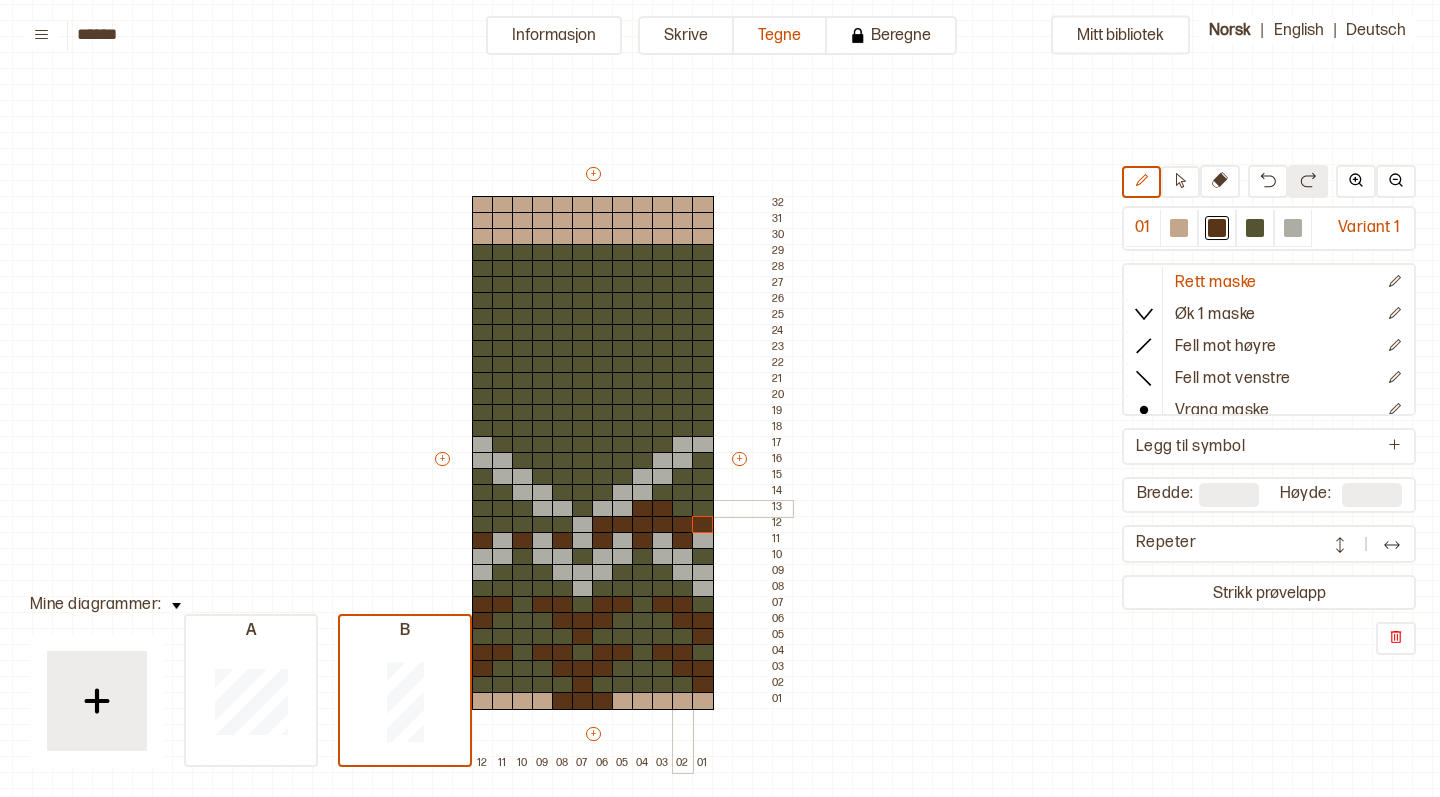 click at bounding box center [683, 509] 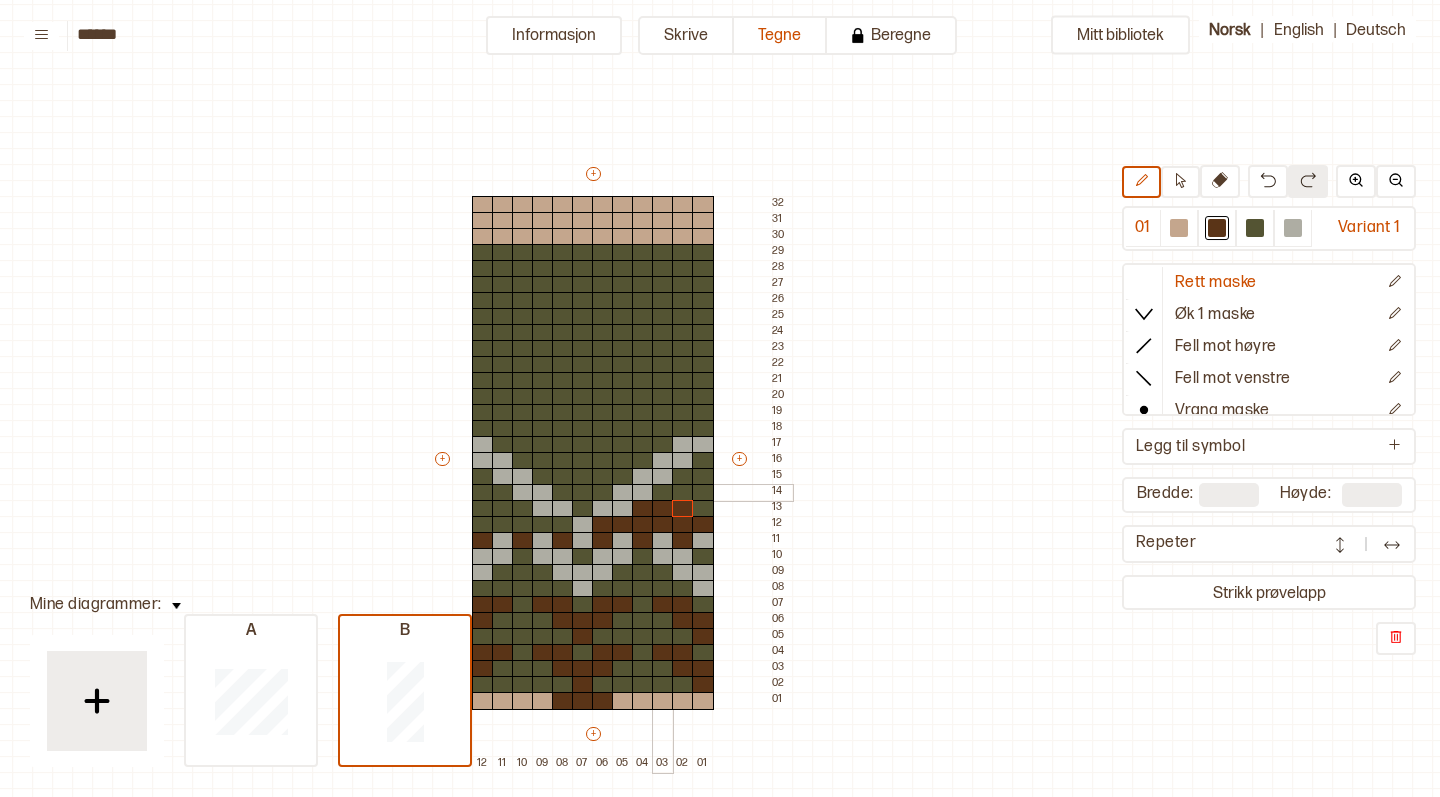click at bounding box center [663, 493] 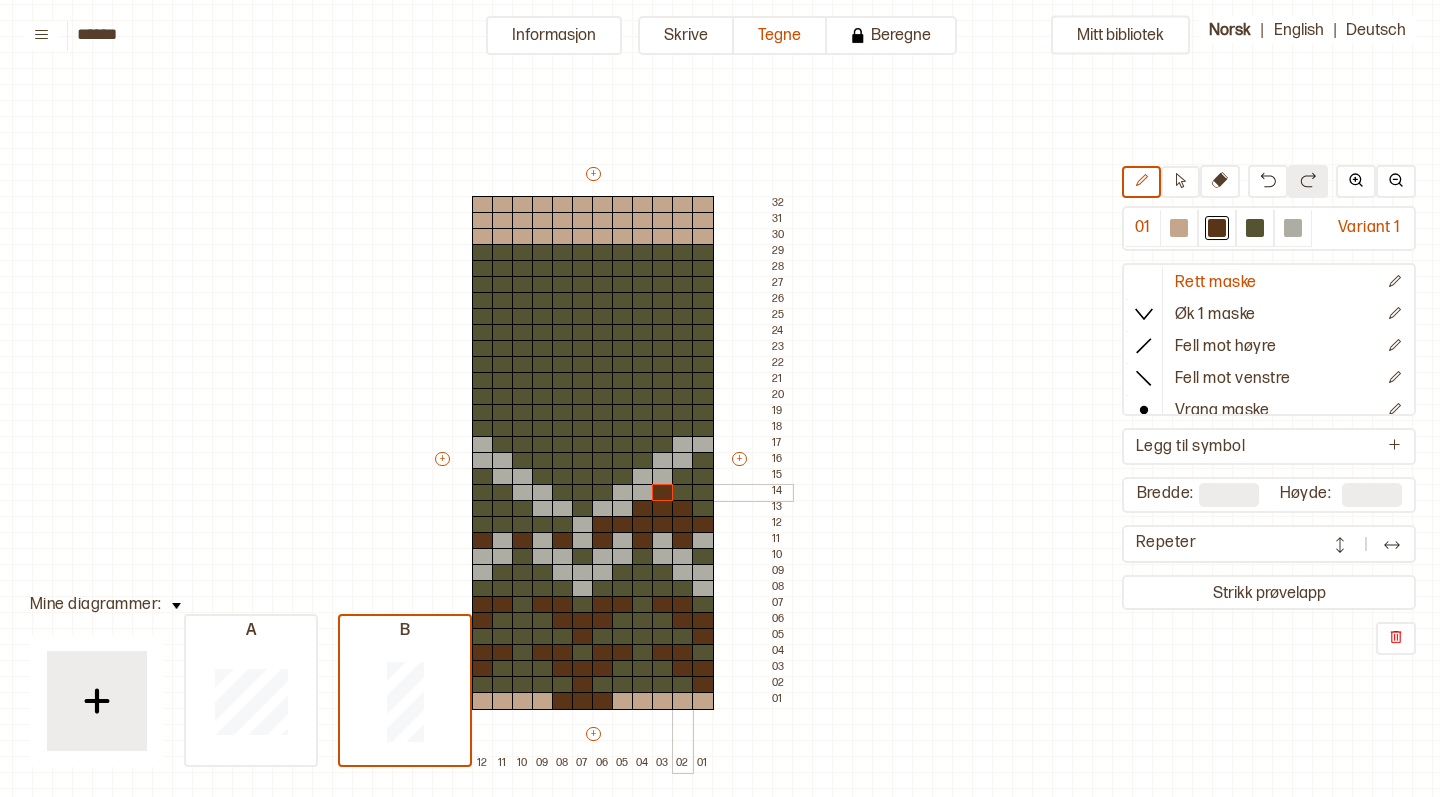 click at bounding box center (683, 477) 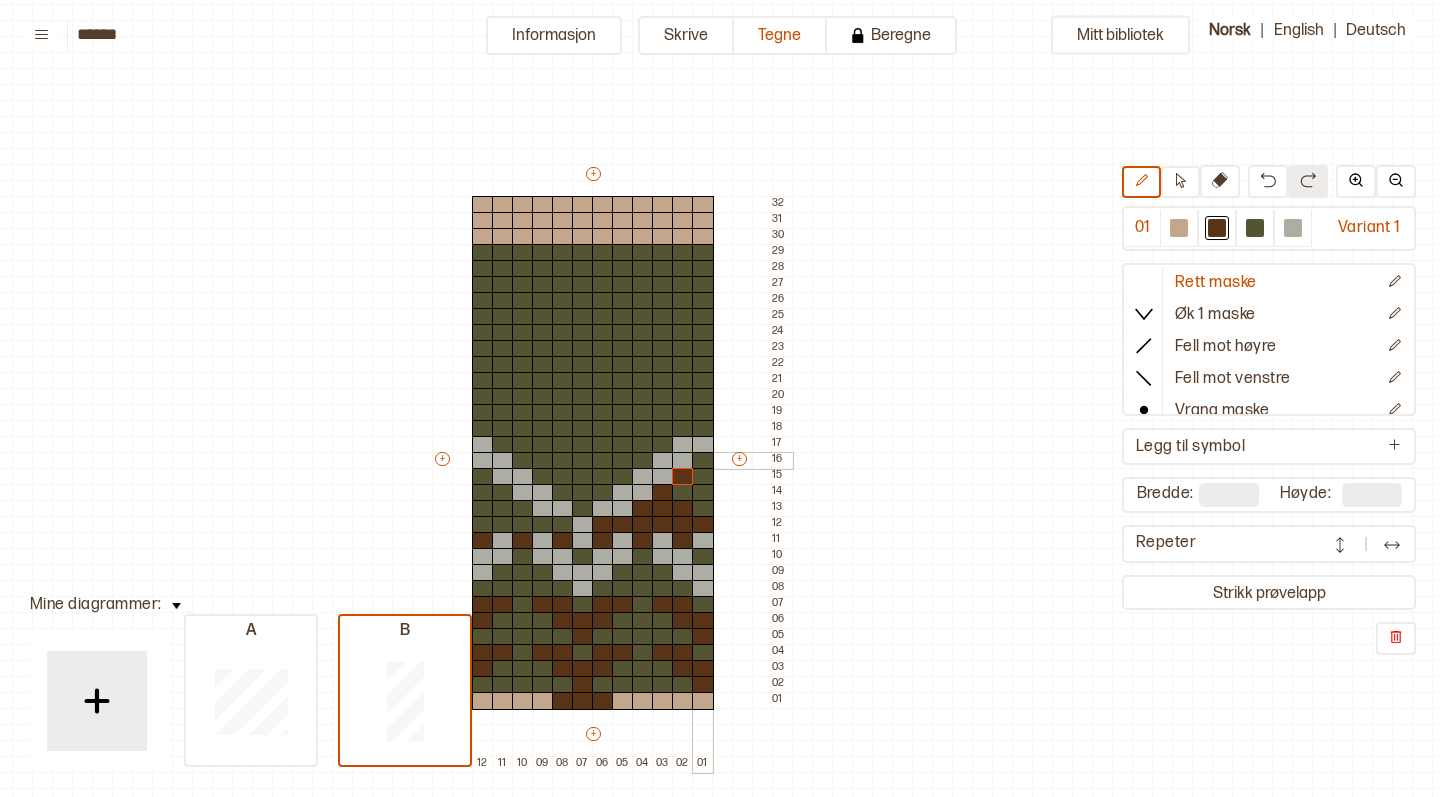 click at bounding box center (703, 461) 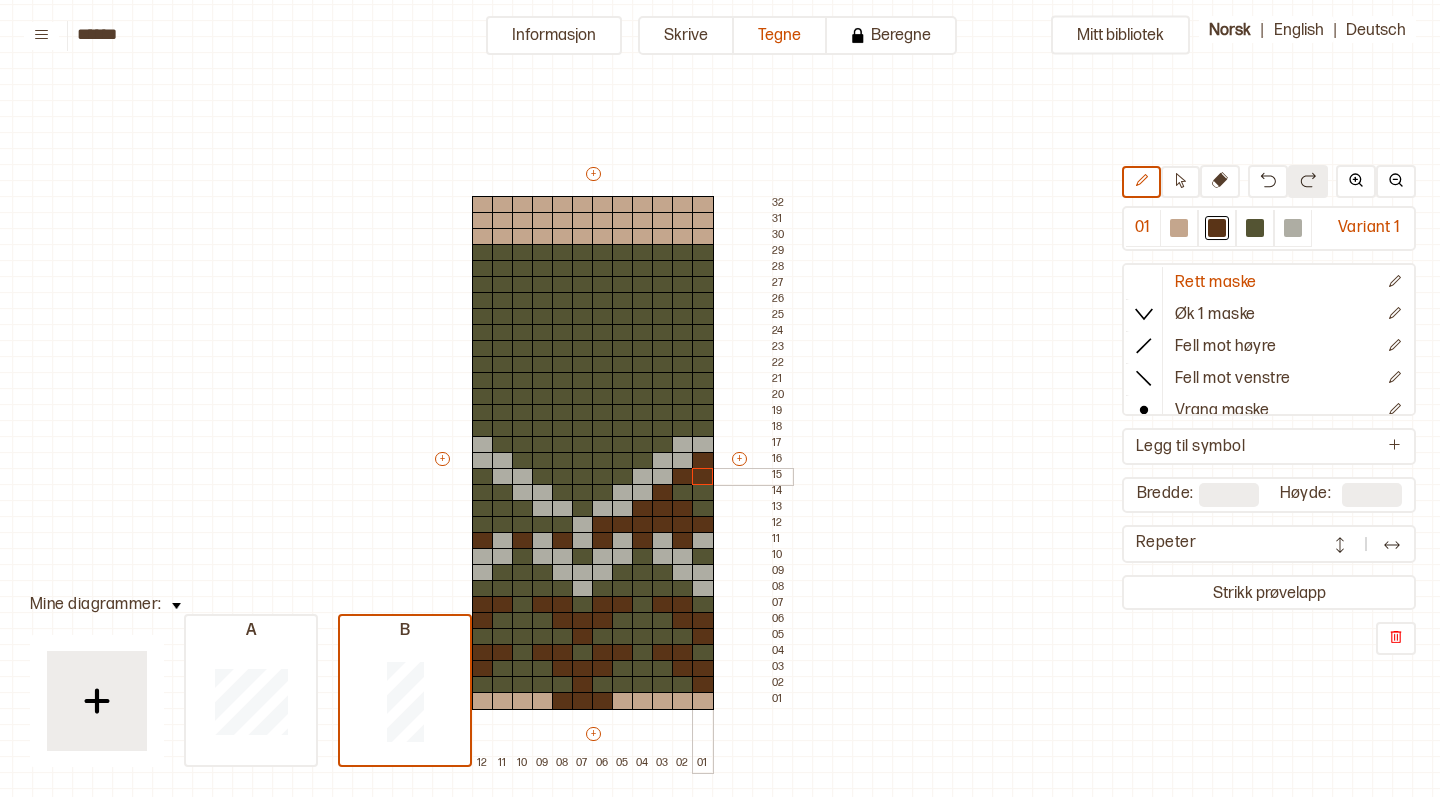 click at bounding box center [703, 477] 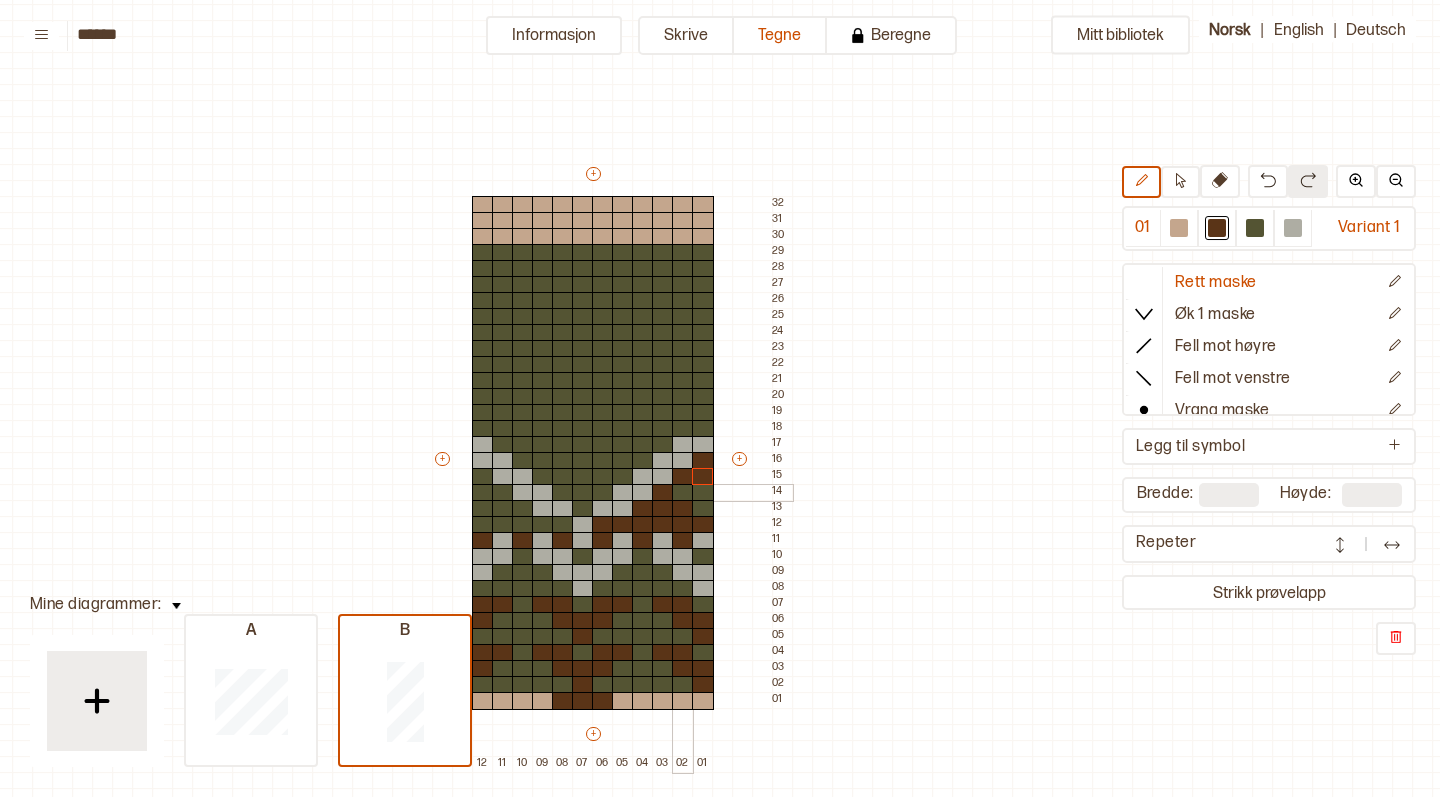 drag, startPoint x: 686, startPoint y: 490, endPoint x: 701, endPoint y: 490, distance: 15 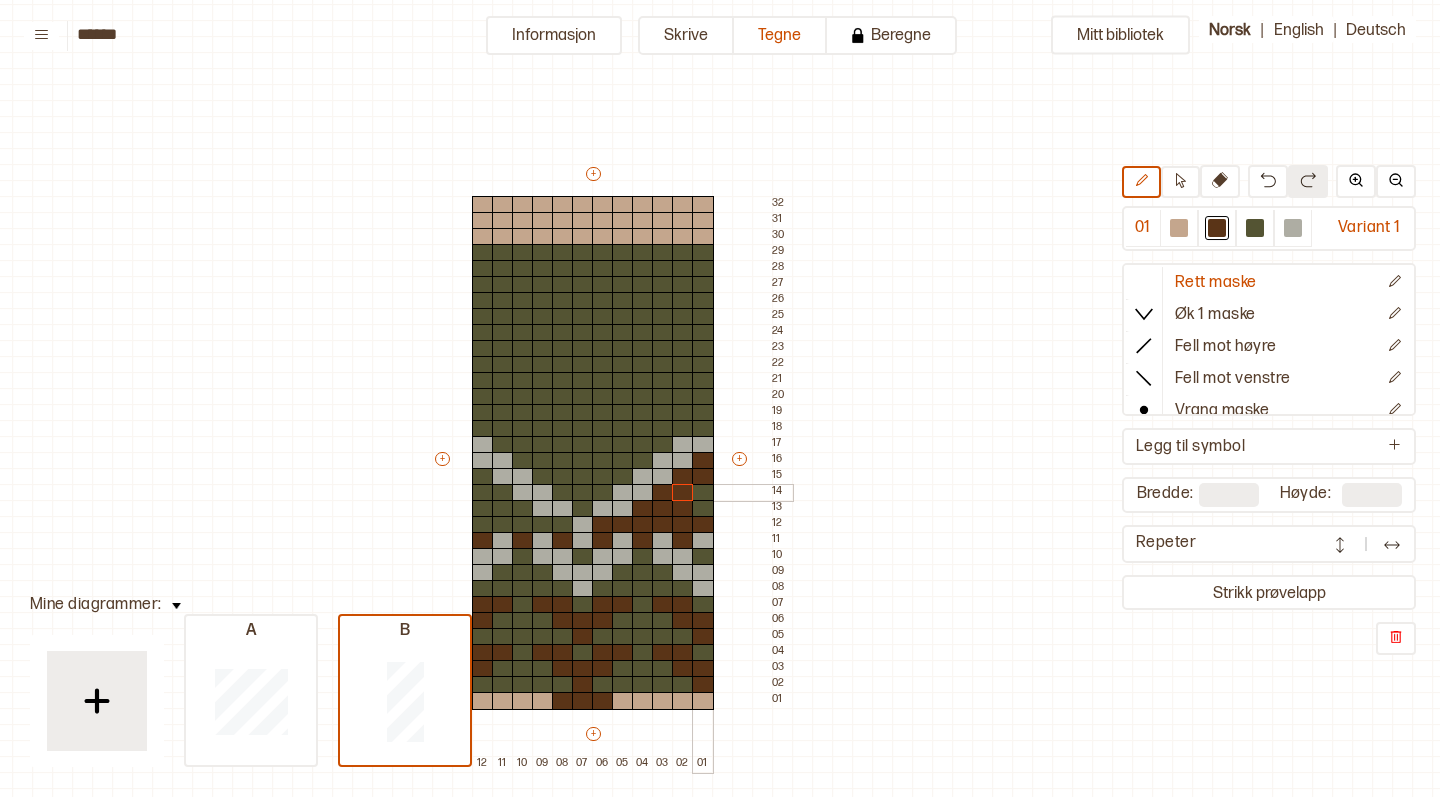 click at bounding box center [703, 493] 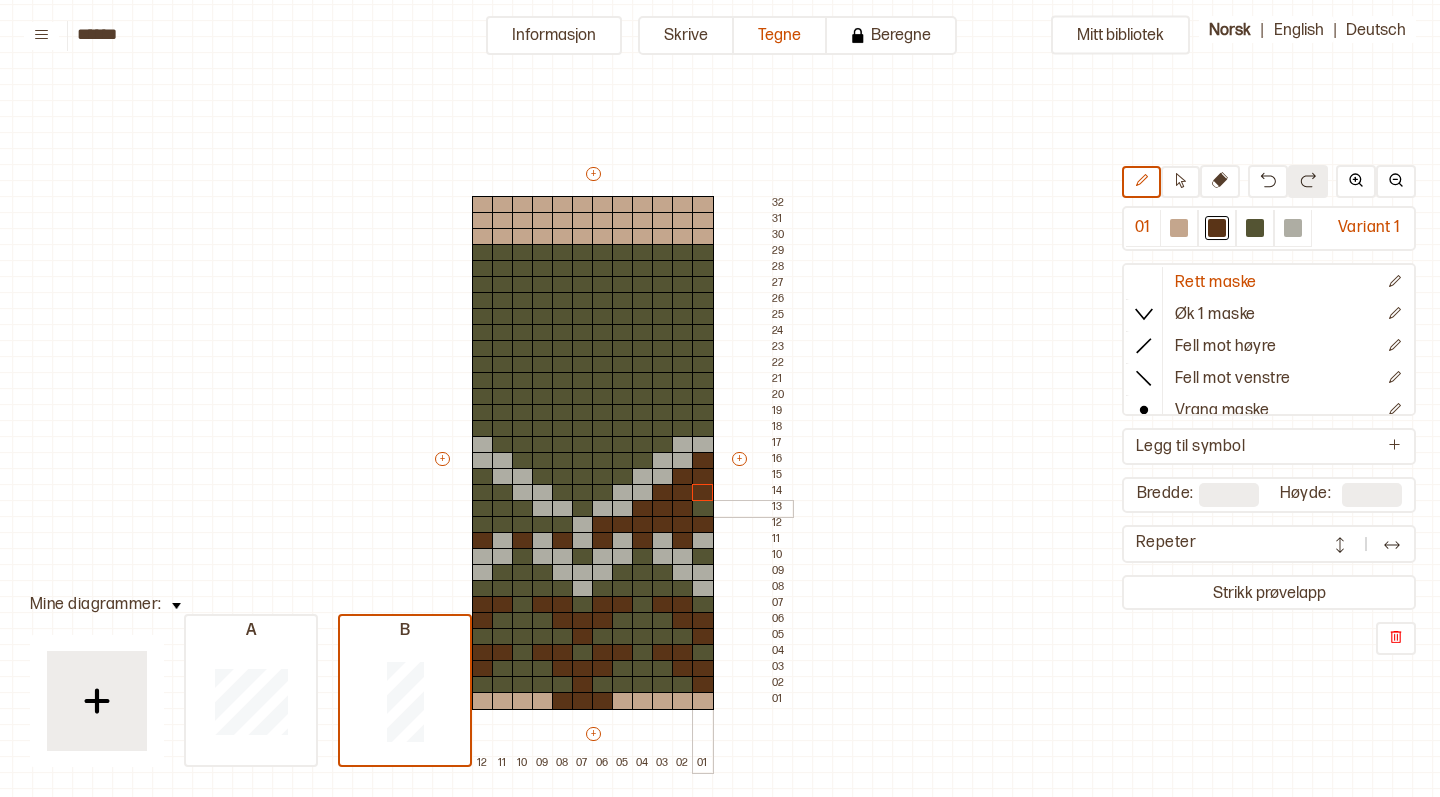 click at bounding box center [703, 509] 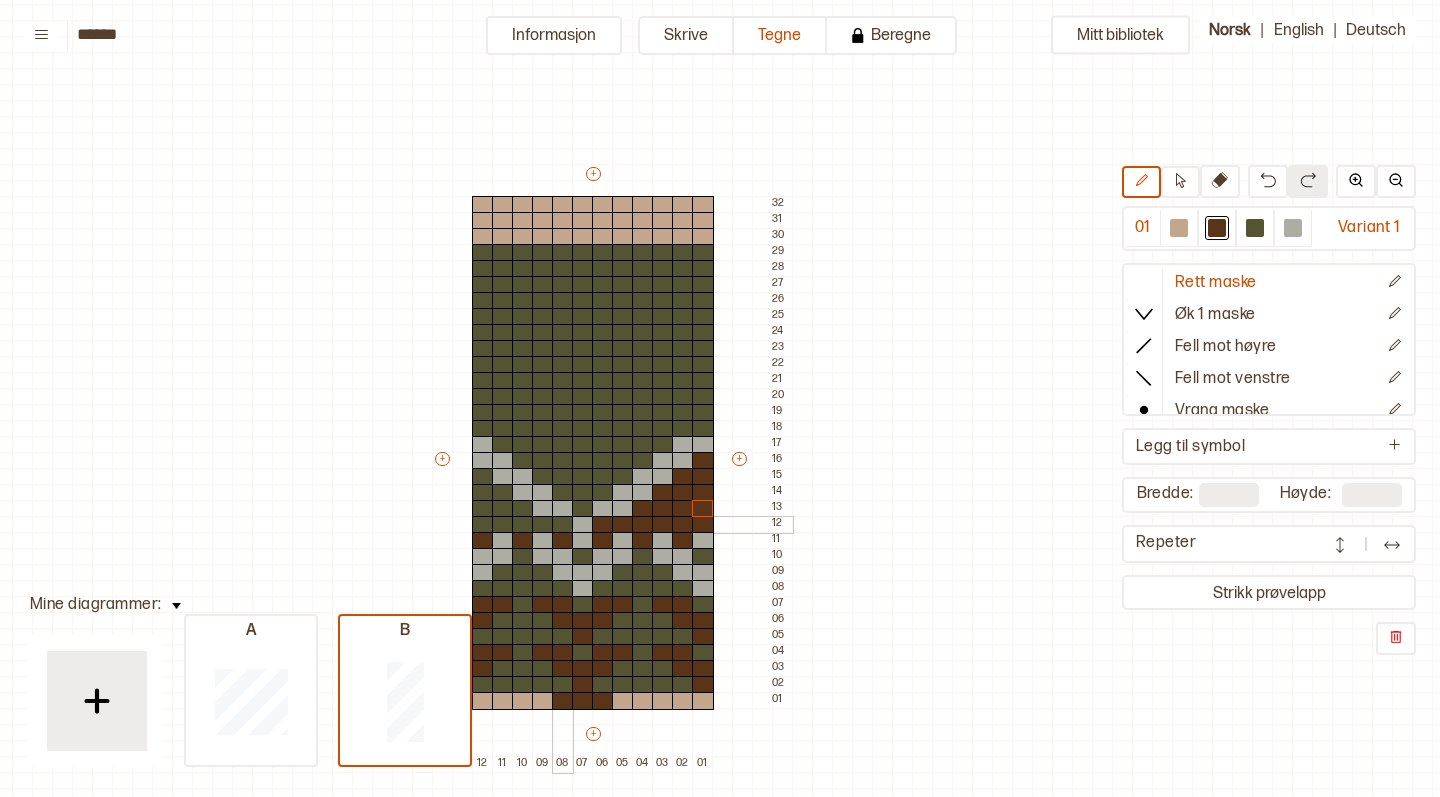 click at bounding box center (563, 525) 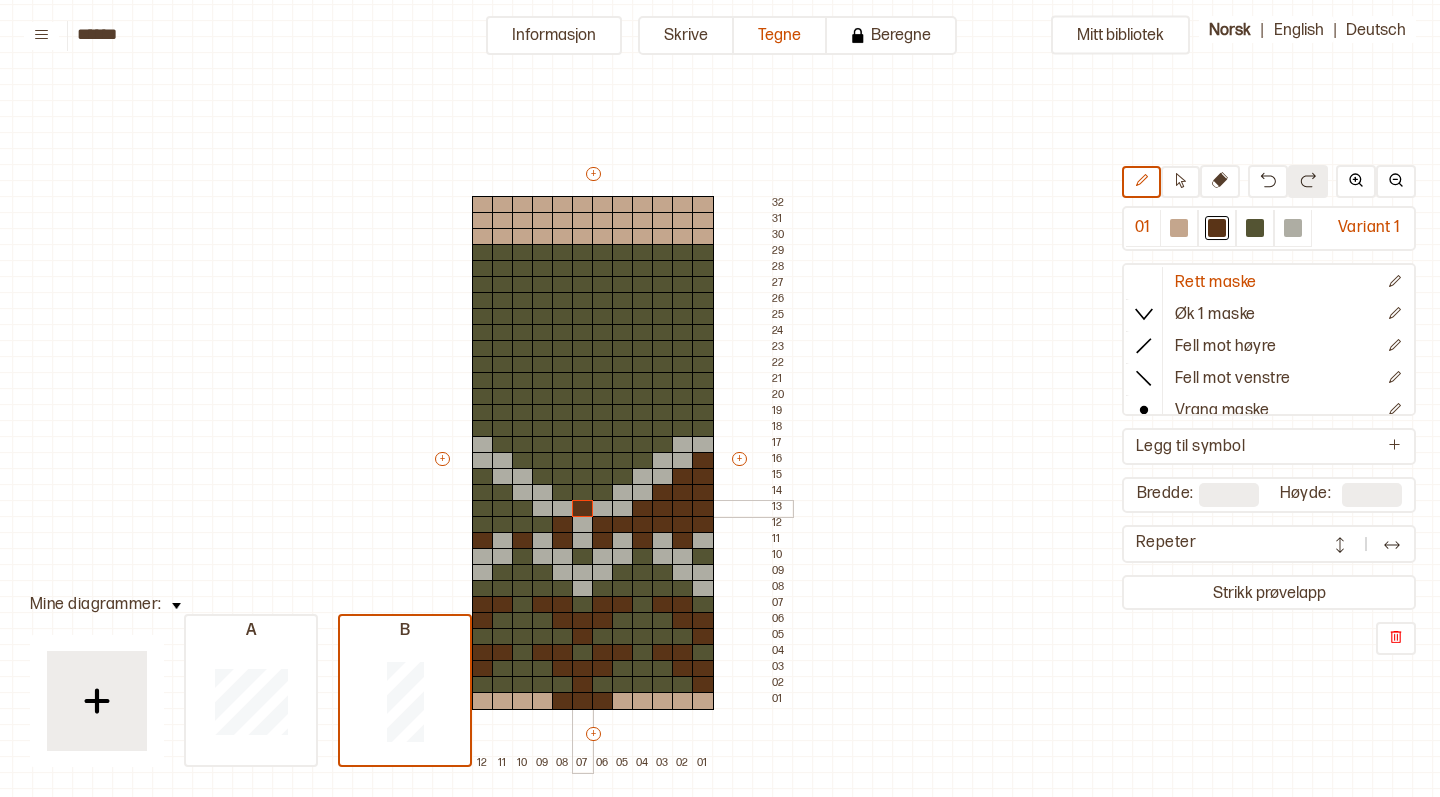 click at bounding box center [583, 509] 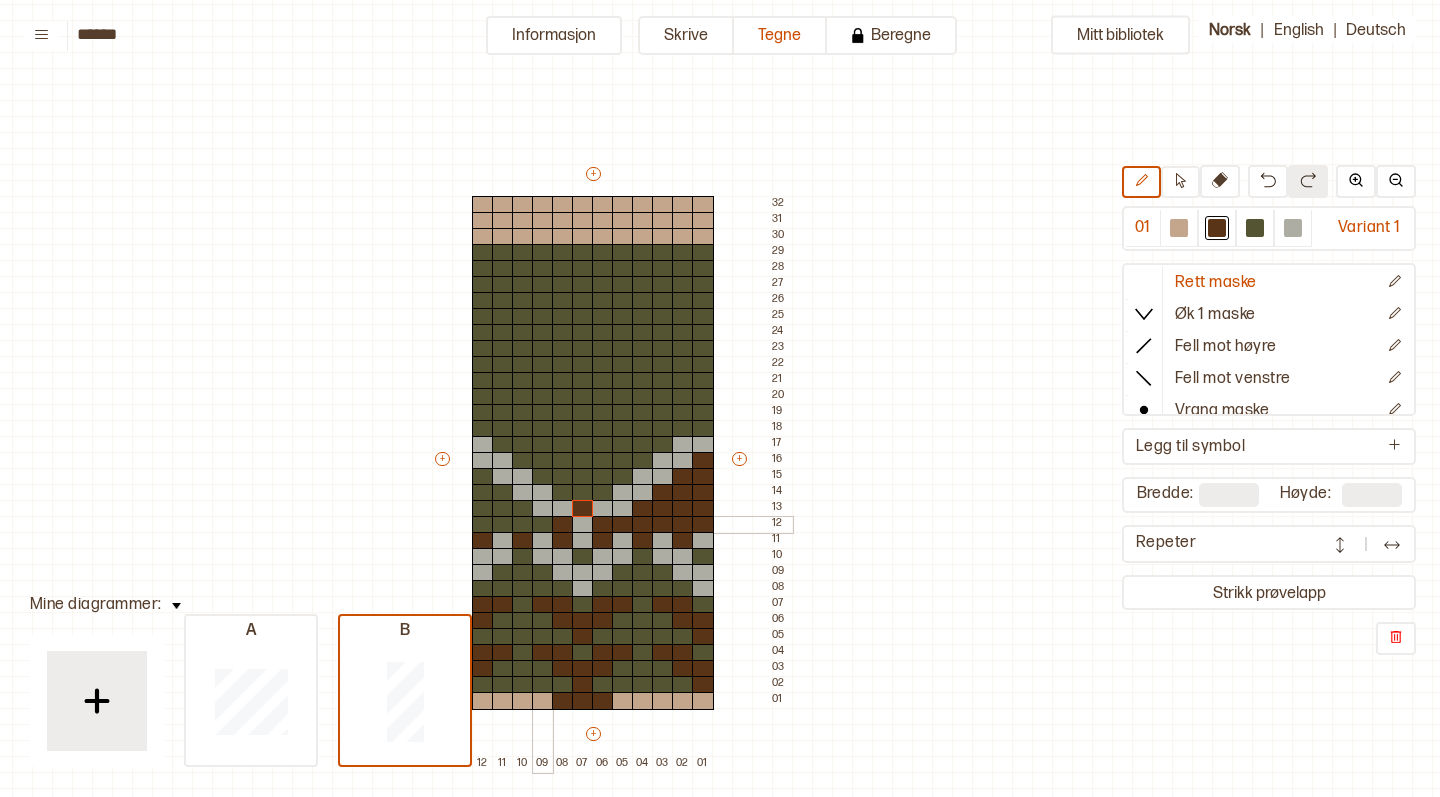 click at bounding box center [543, 525] 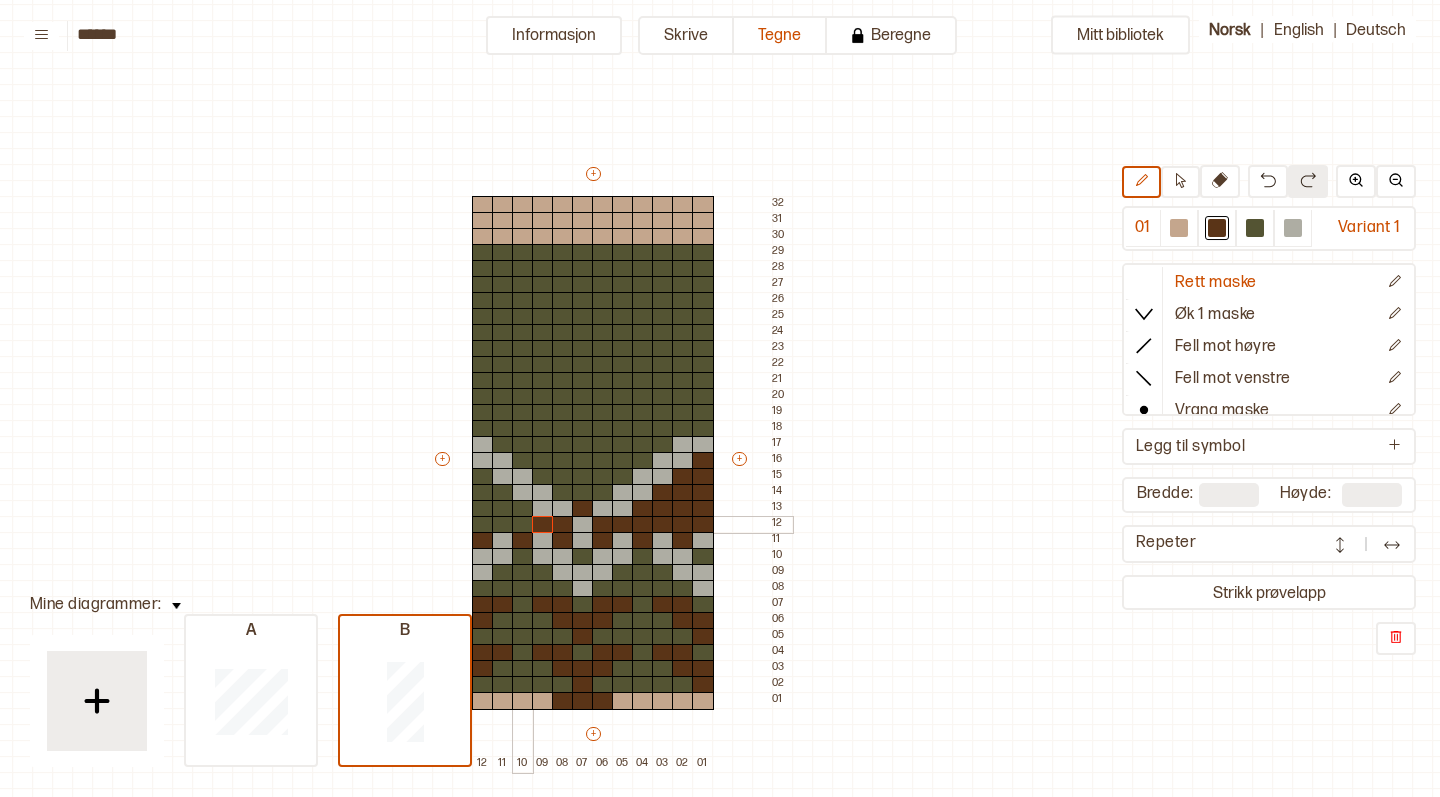 click at bounding box center (523, 525) 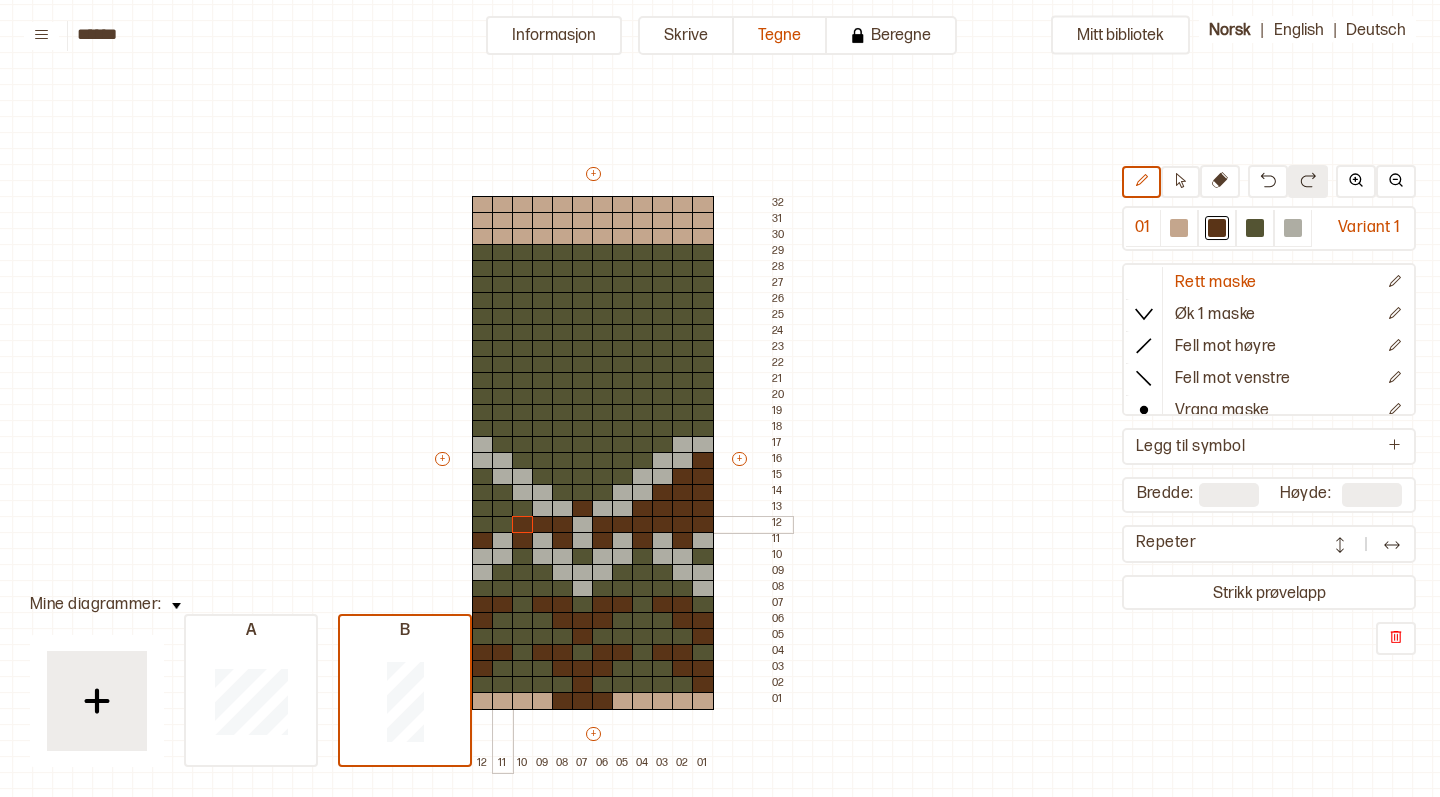 click at bounding box center [503, 525] 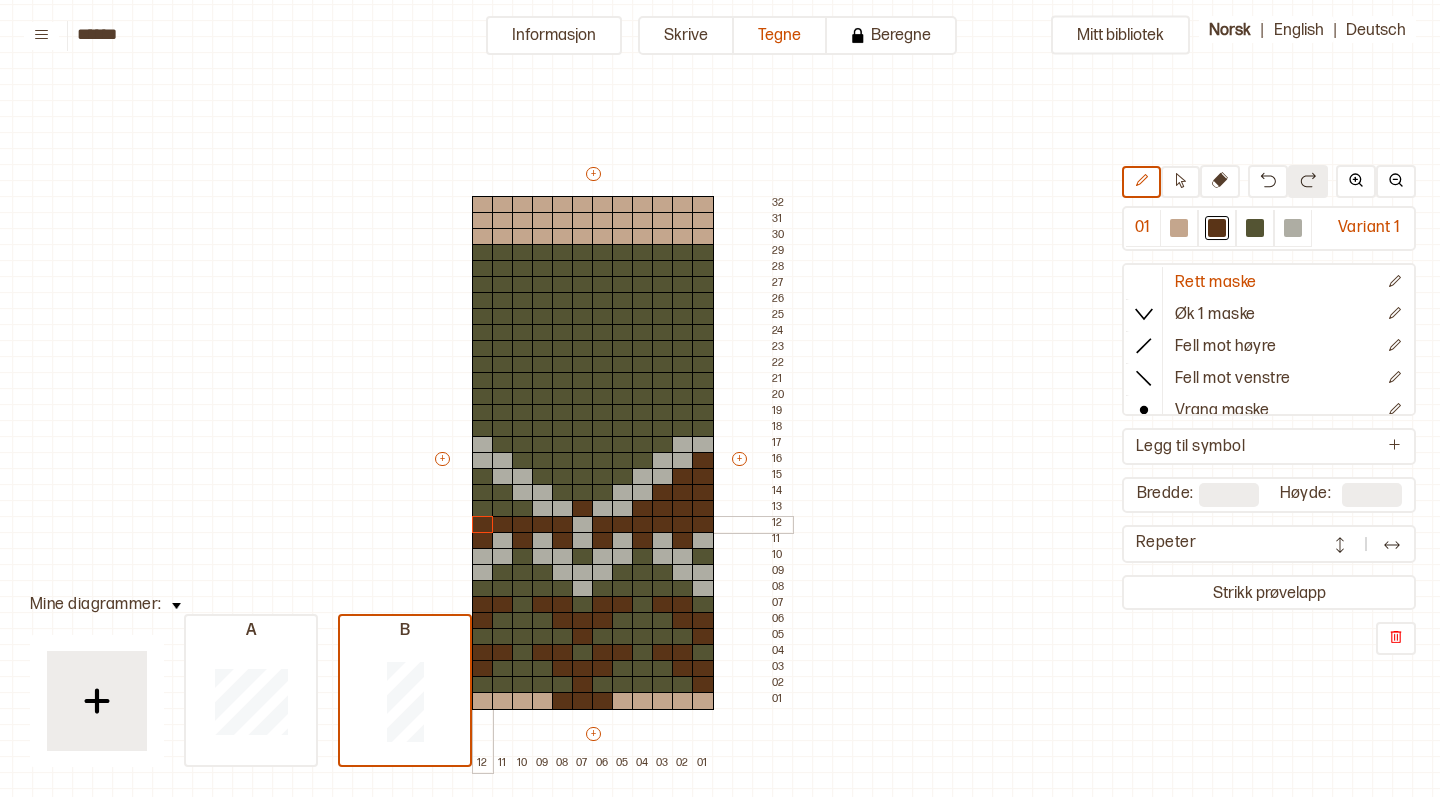click at bounding box center [483, 525] 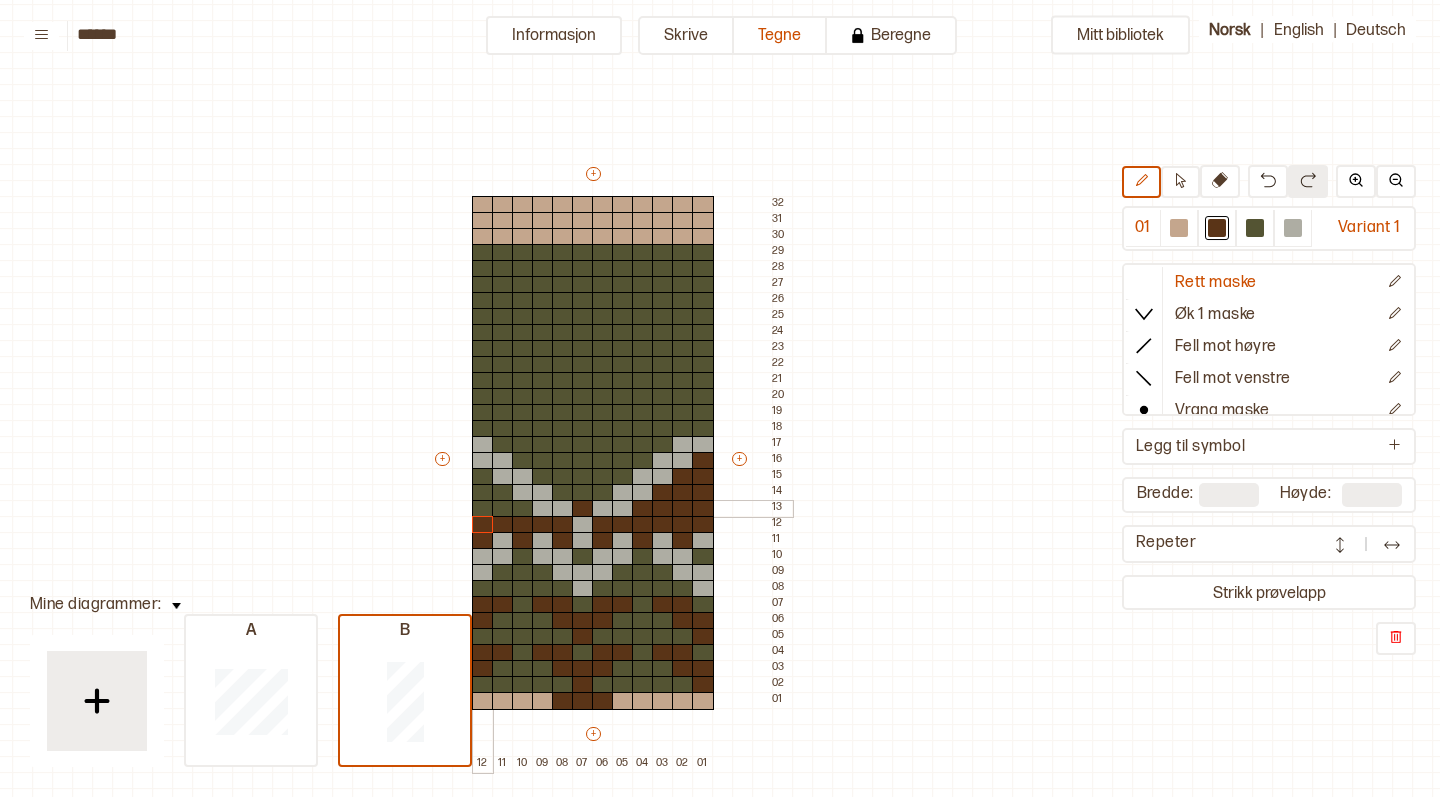 click at bounding box center (483, 509) 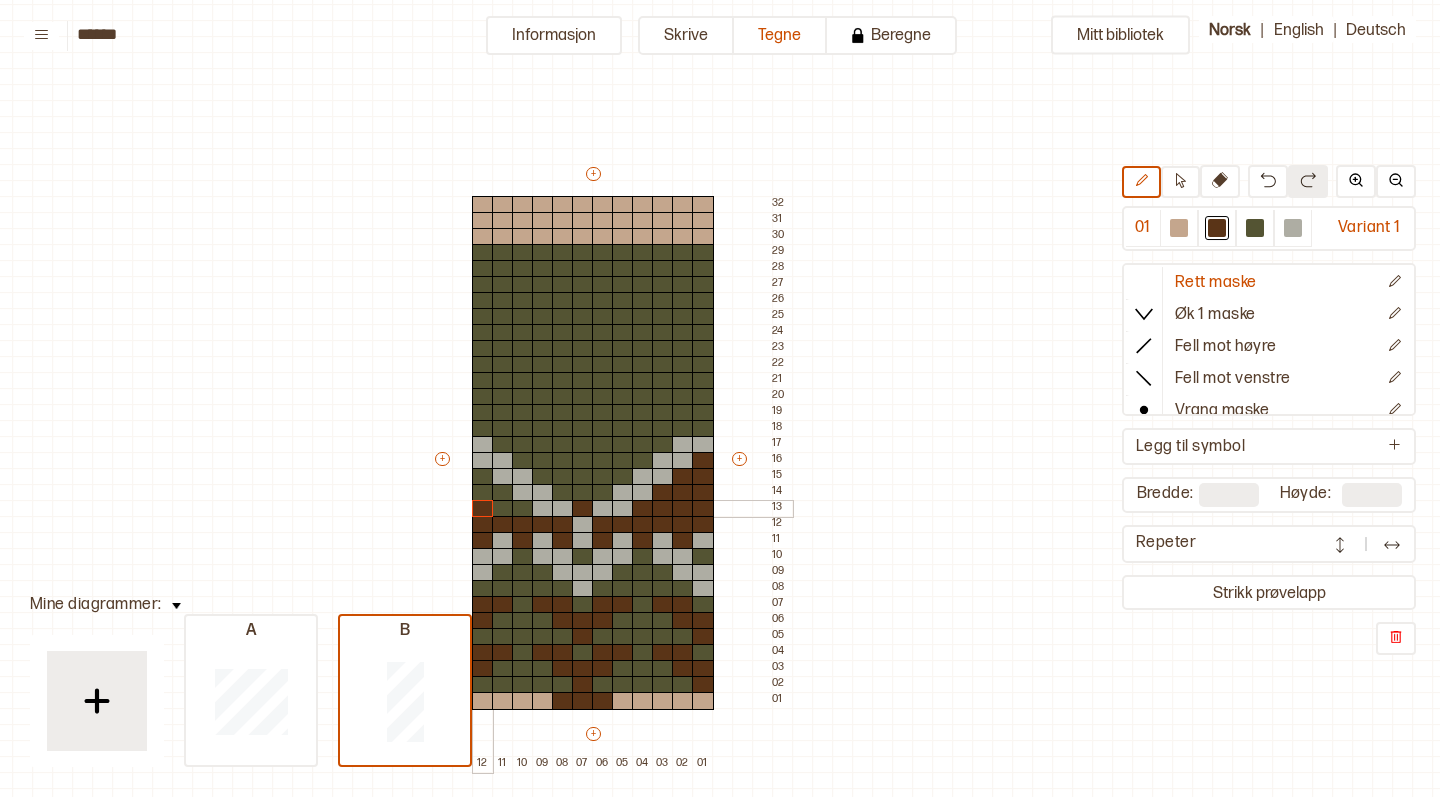 click at bounding box center (503, 509) 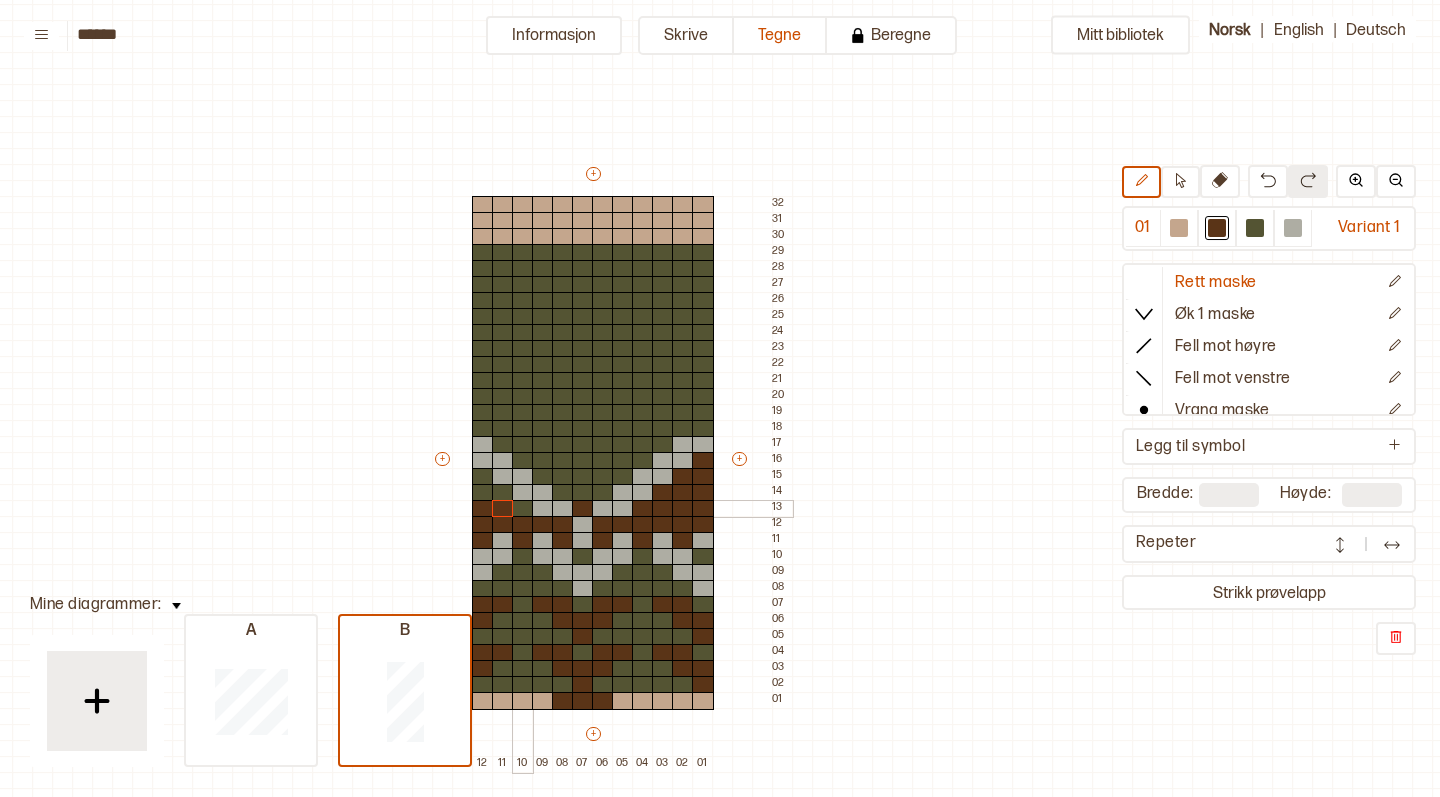 click at bounding box center (523, 509) 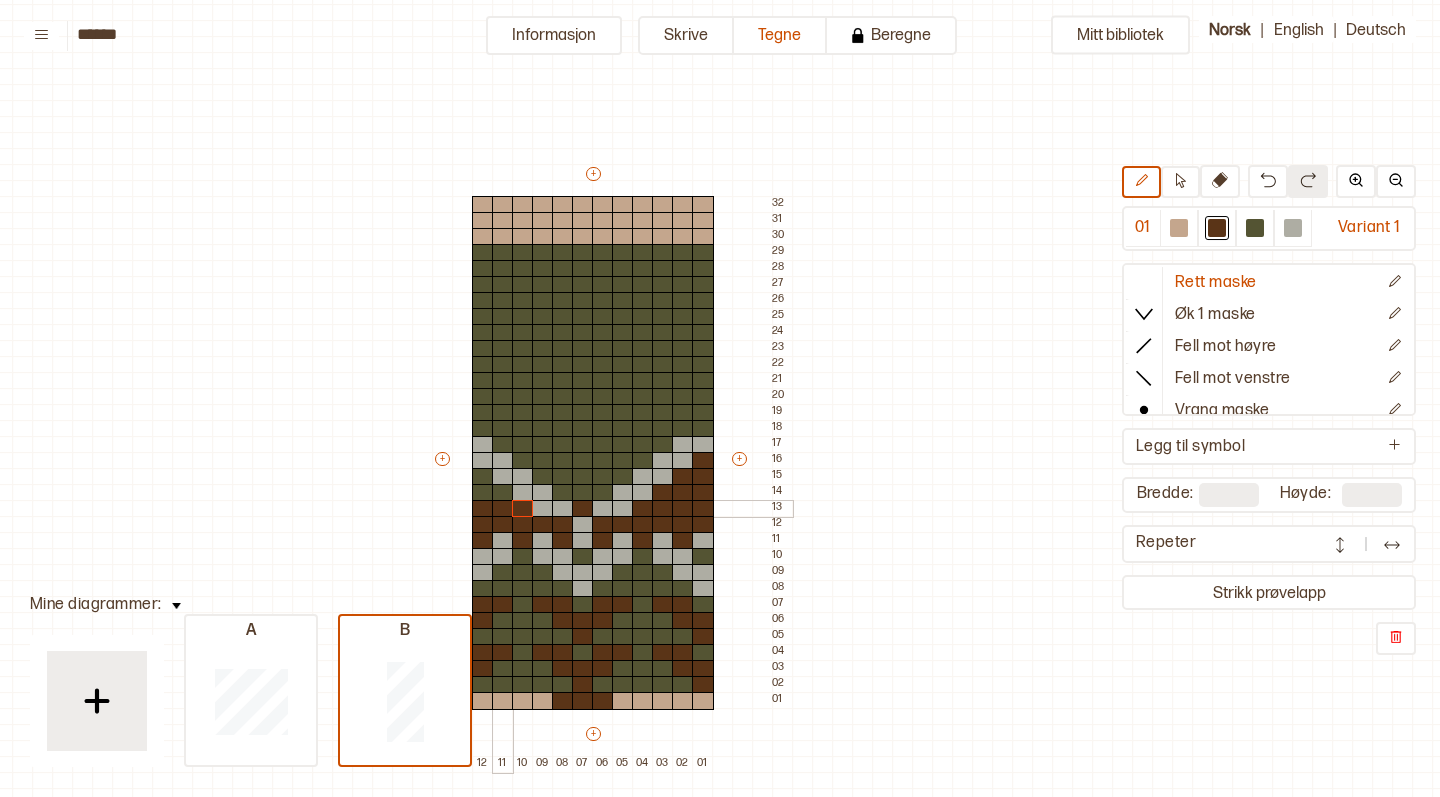 click at bounding box center (503, 509) 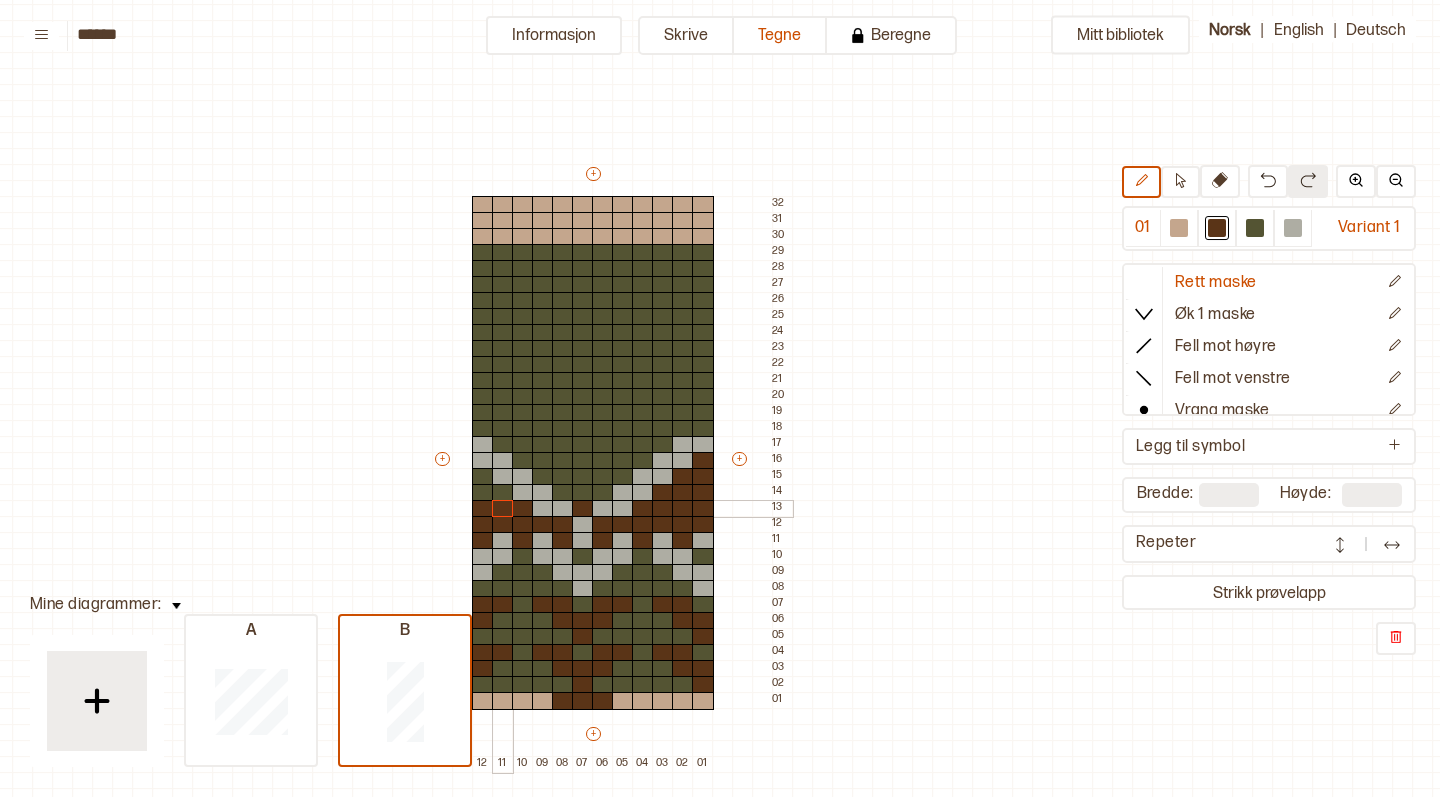 click at bounding box center (503, 493) 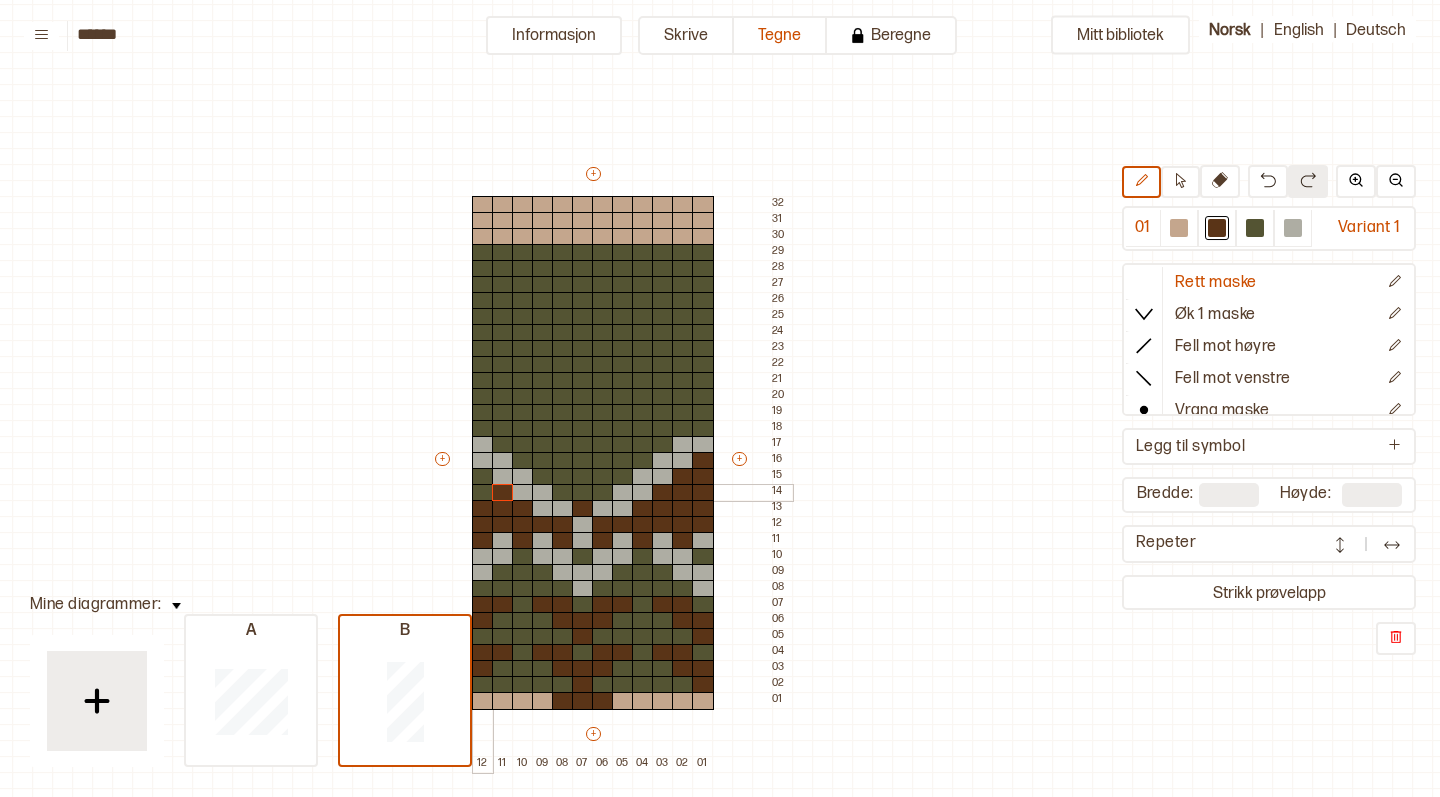 click at bounding box center [483, 493] 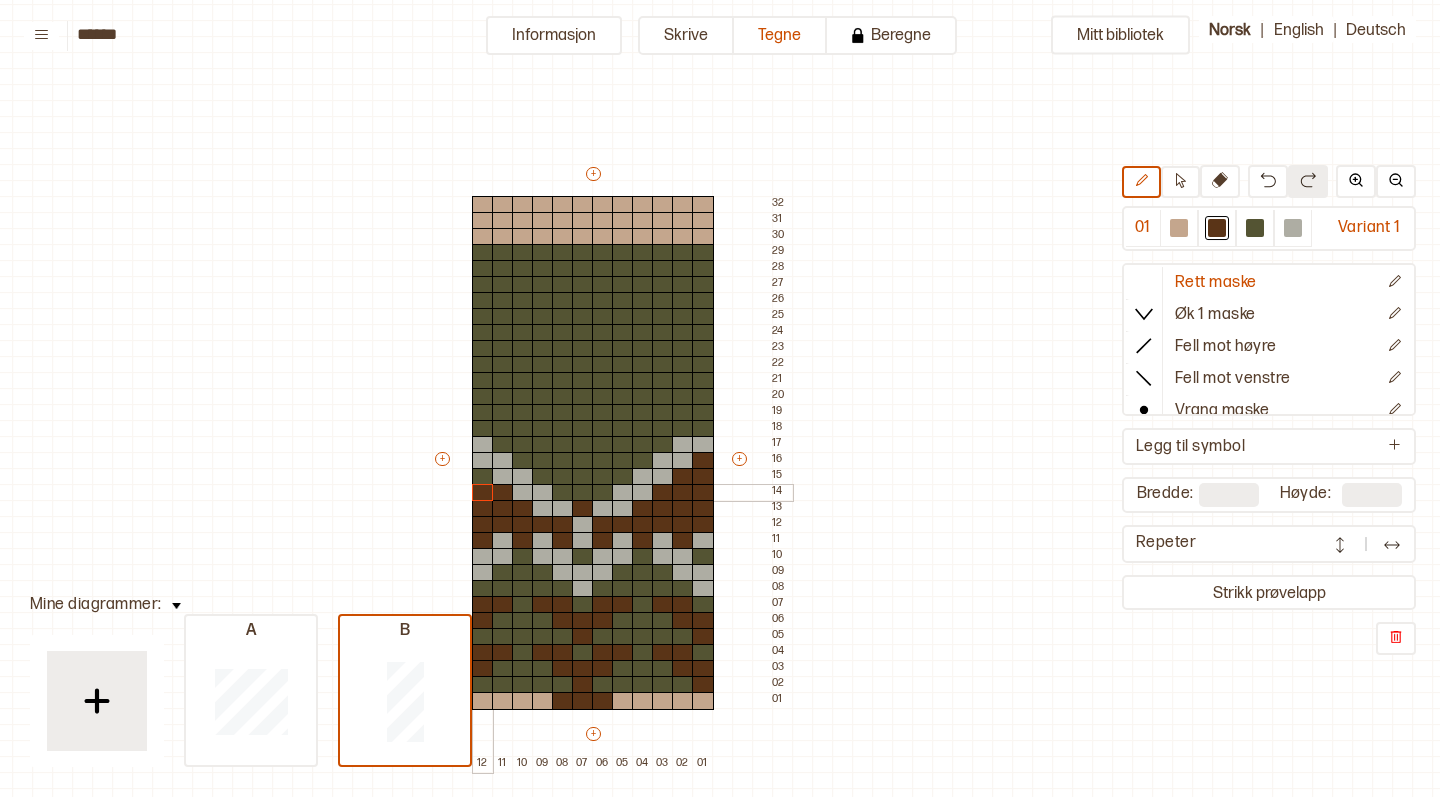 click at bounding box center (483, 493) 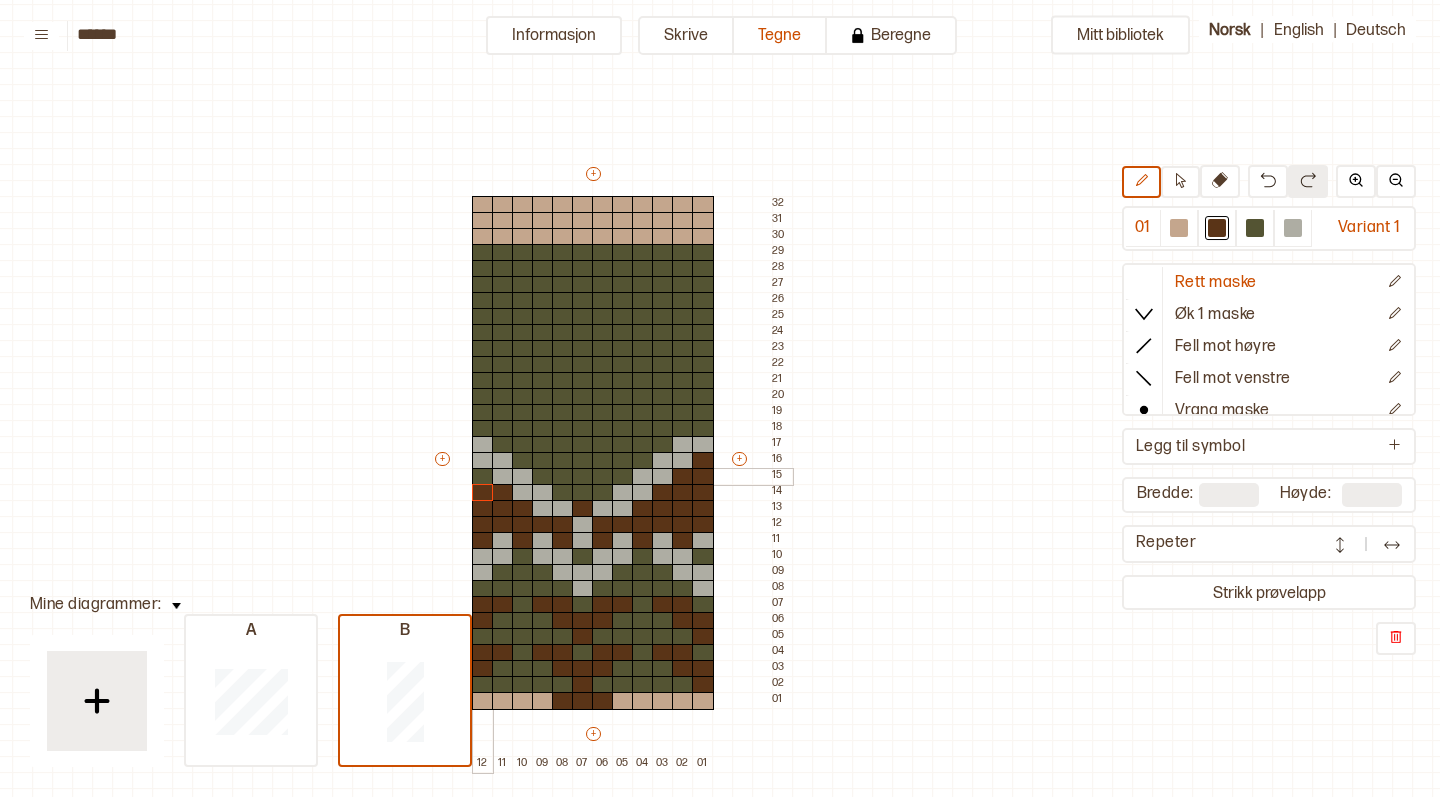 click at bounding box center [483, 477] 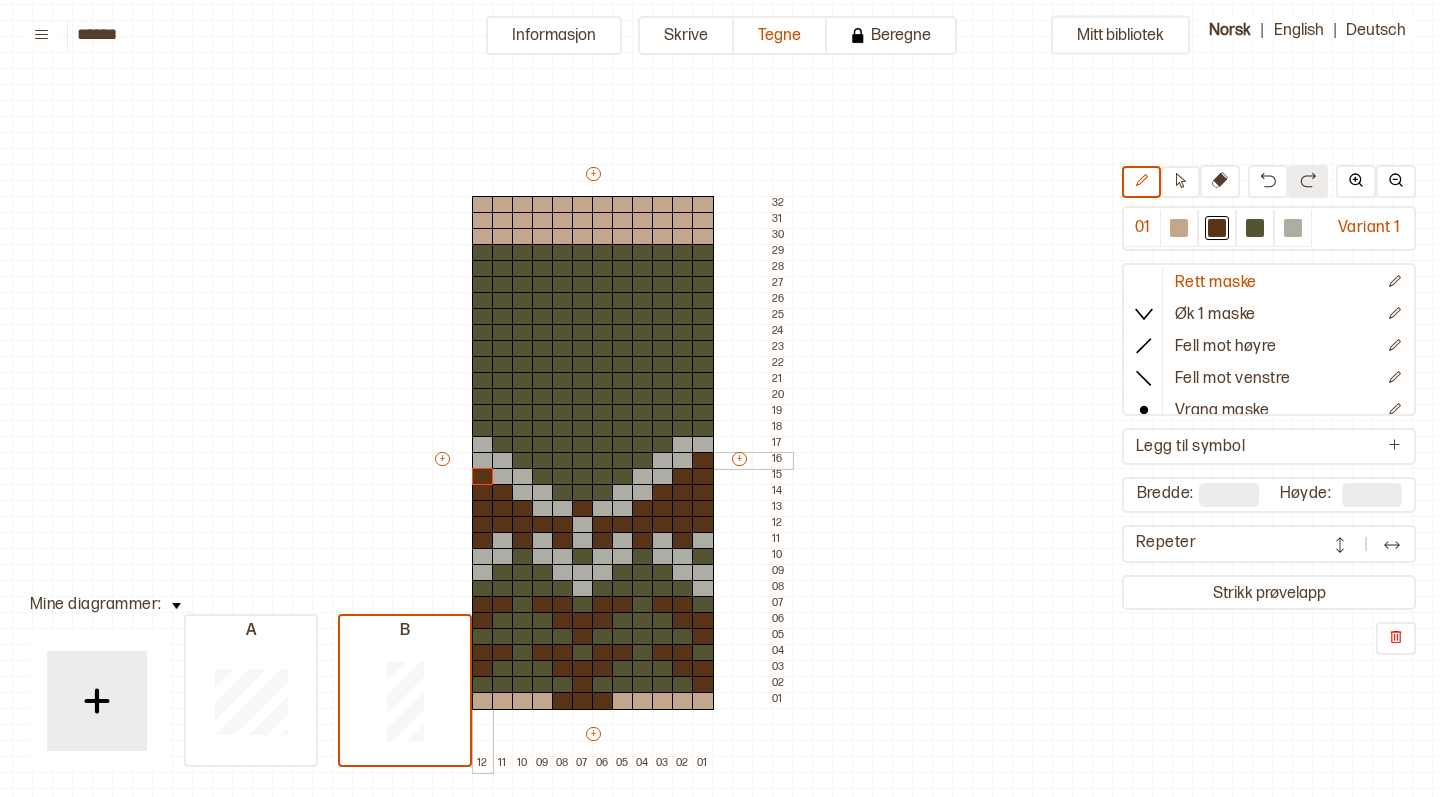 click at bounding box center (483, 461) 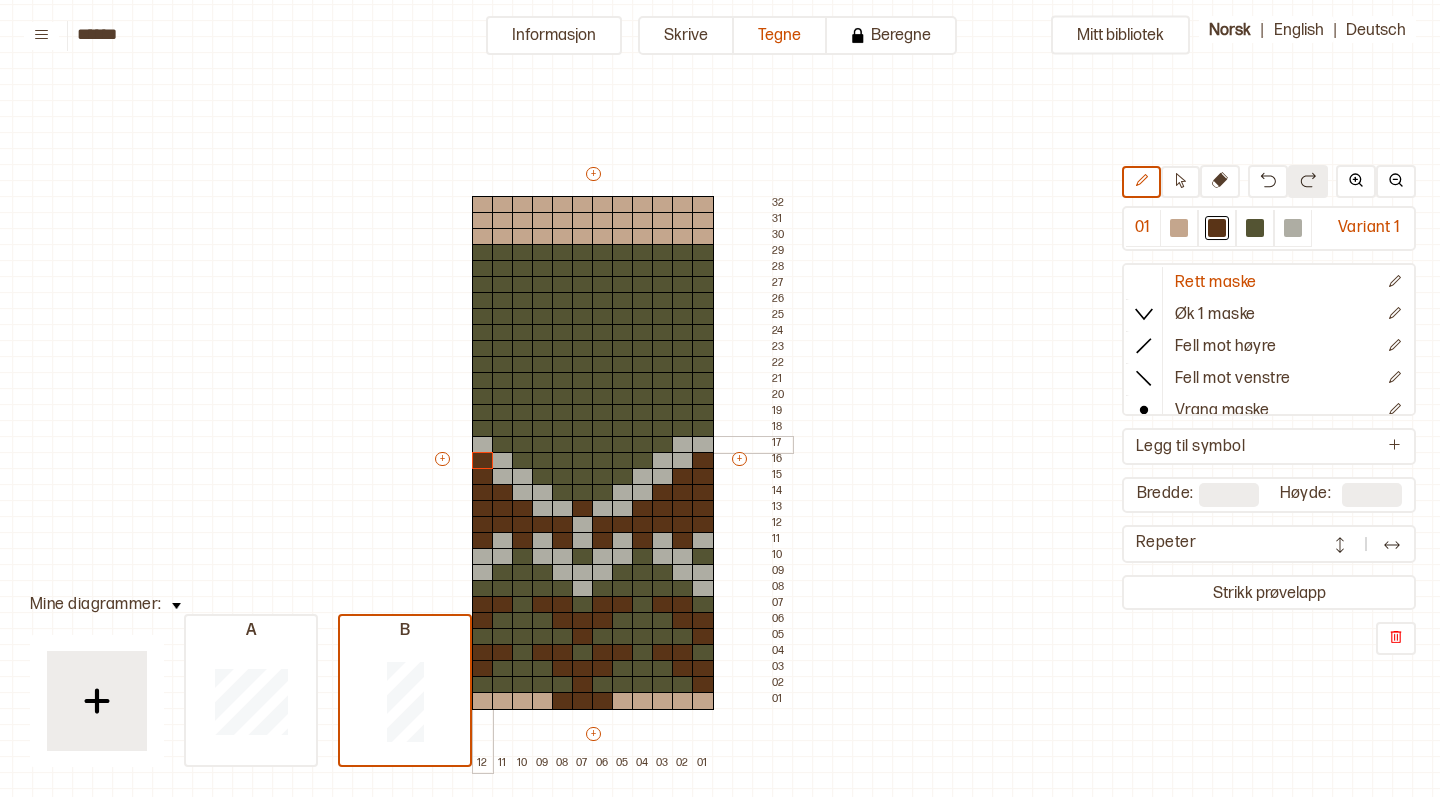 click at bounding box center (483, 445) 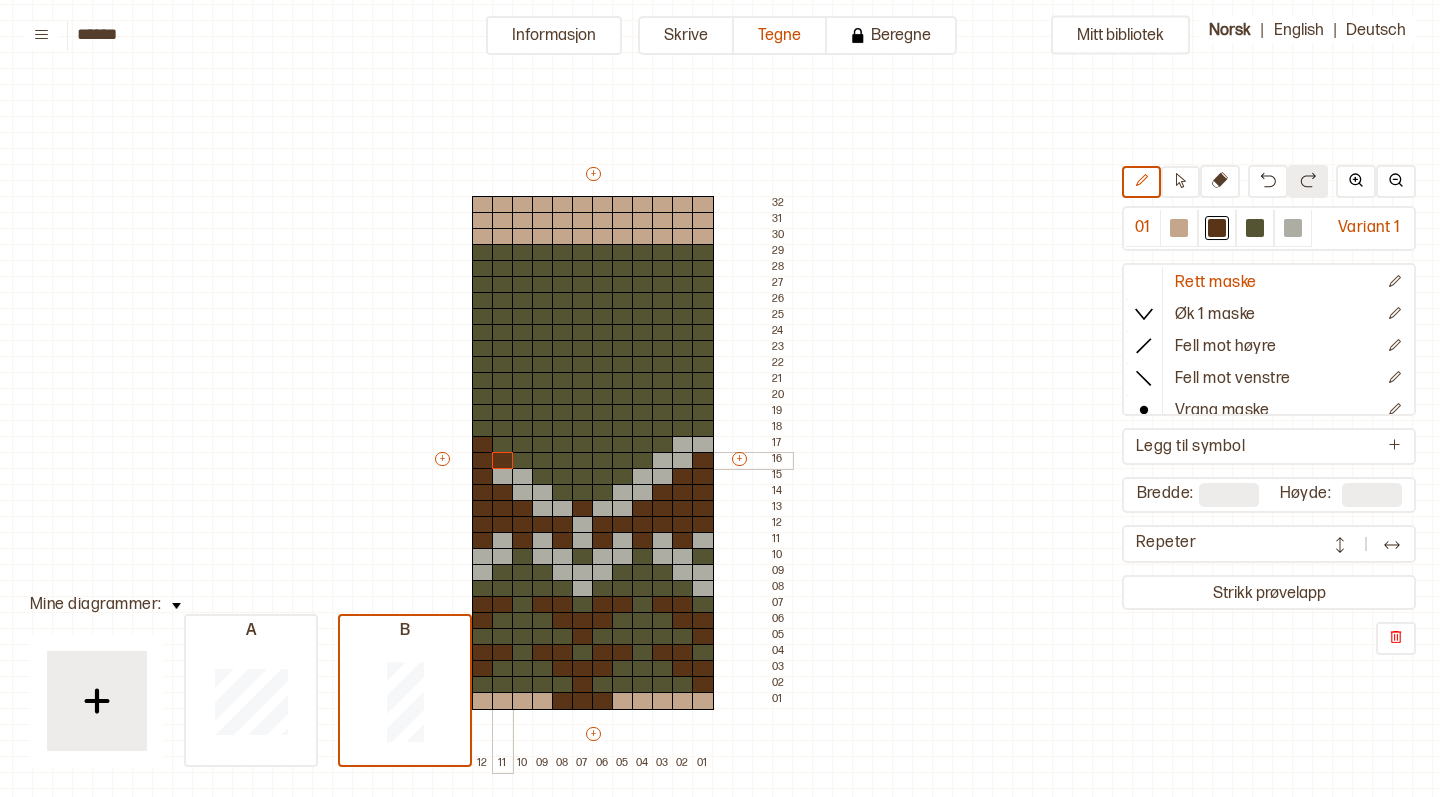 click at bounding box center (503, 461) 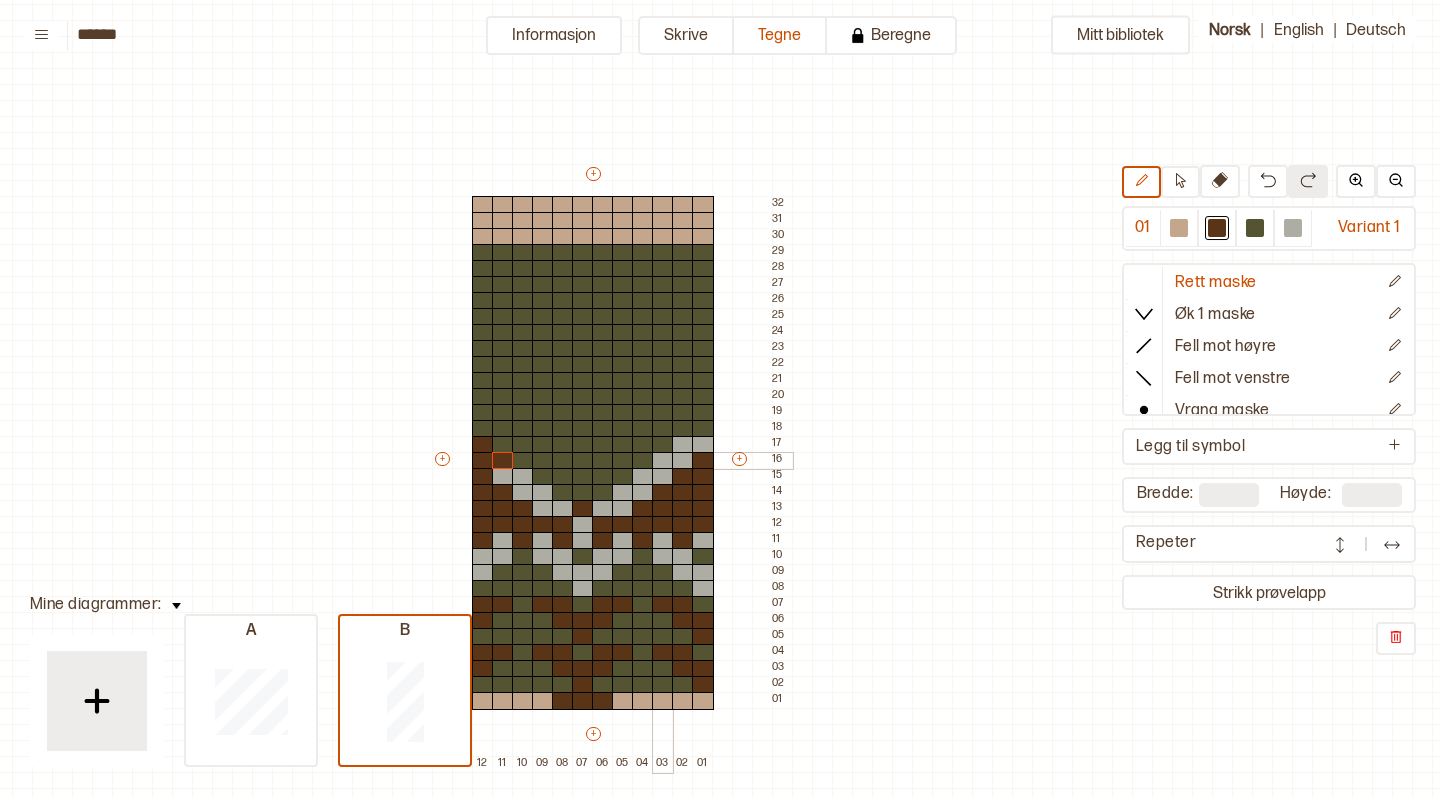 click at bounding box center (663, 461) 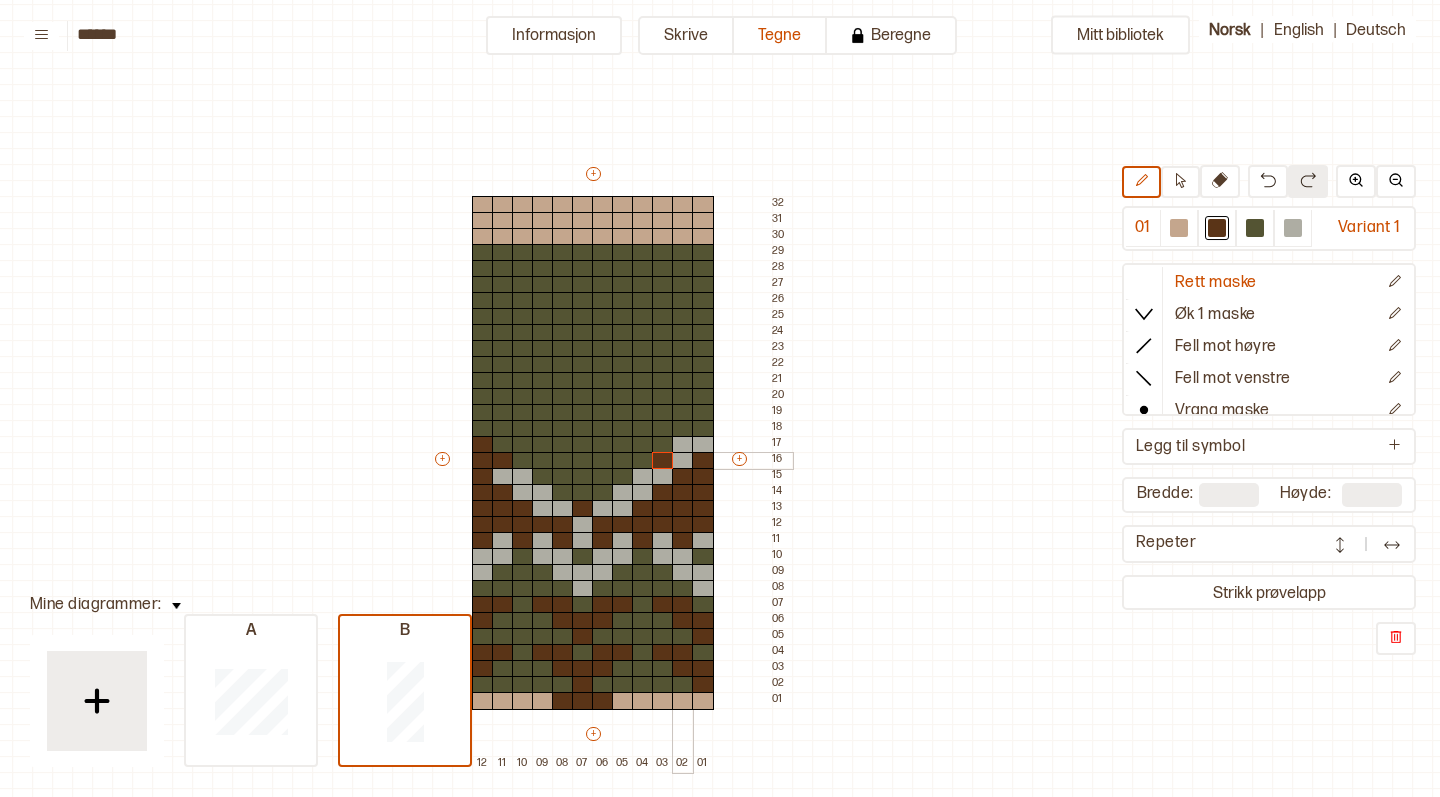 click at bounding box center [683, 461] 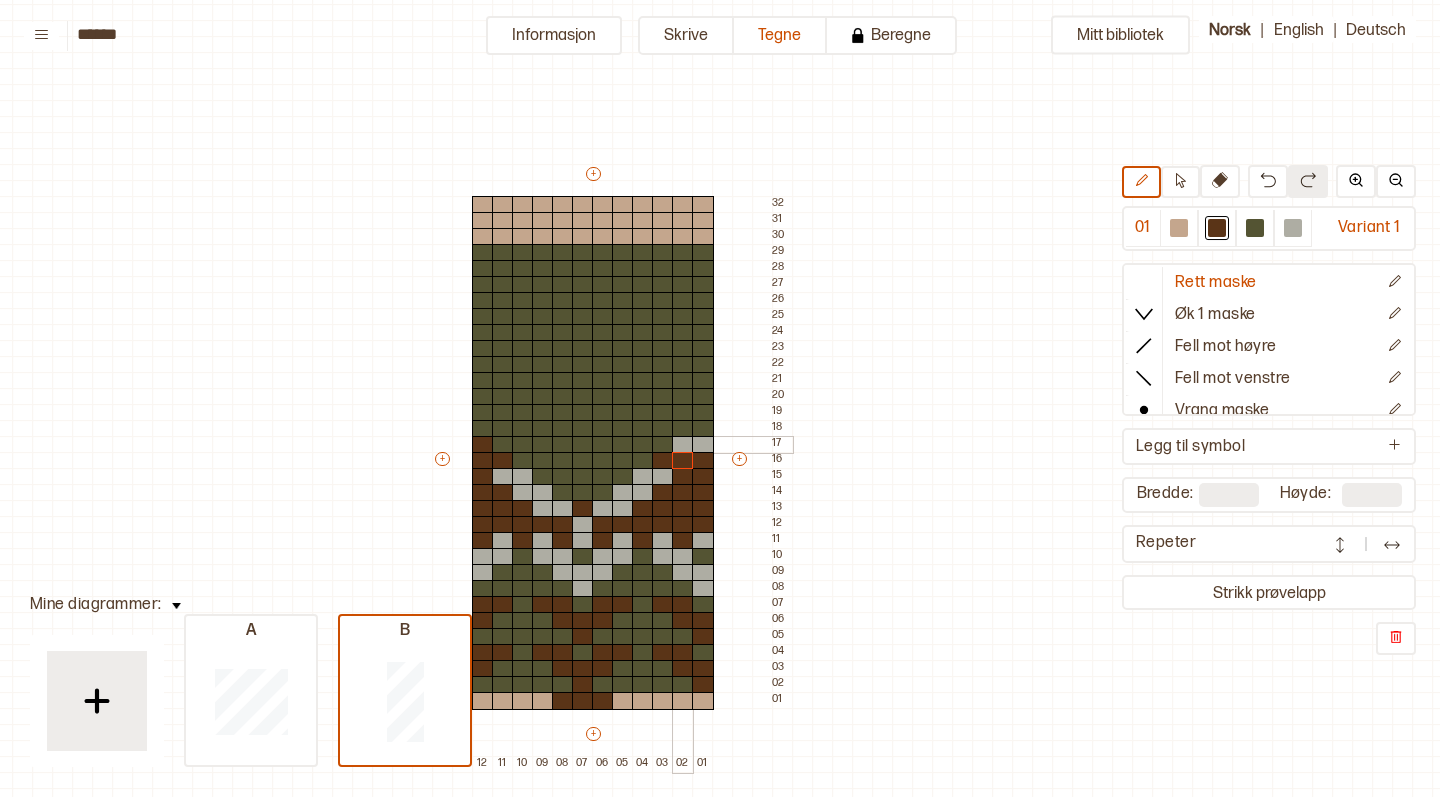 click at bounding box center (683, 445) 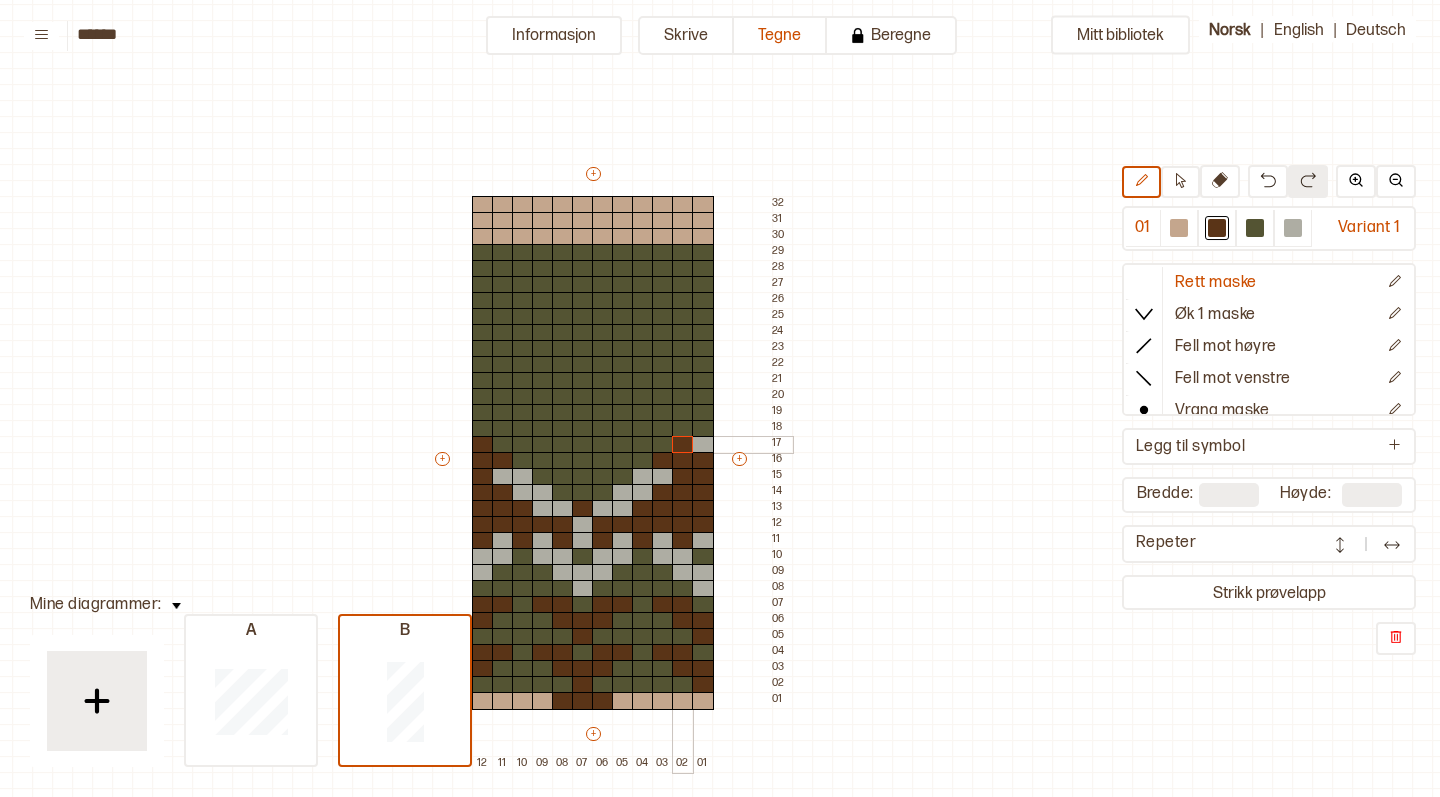 click at bounding box center (703, 445) 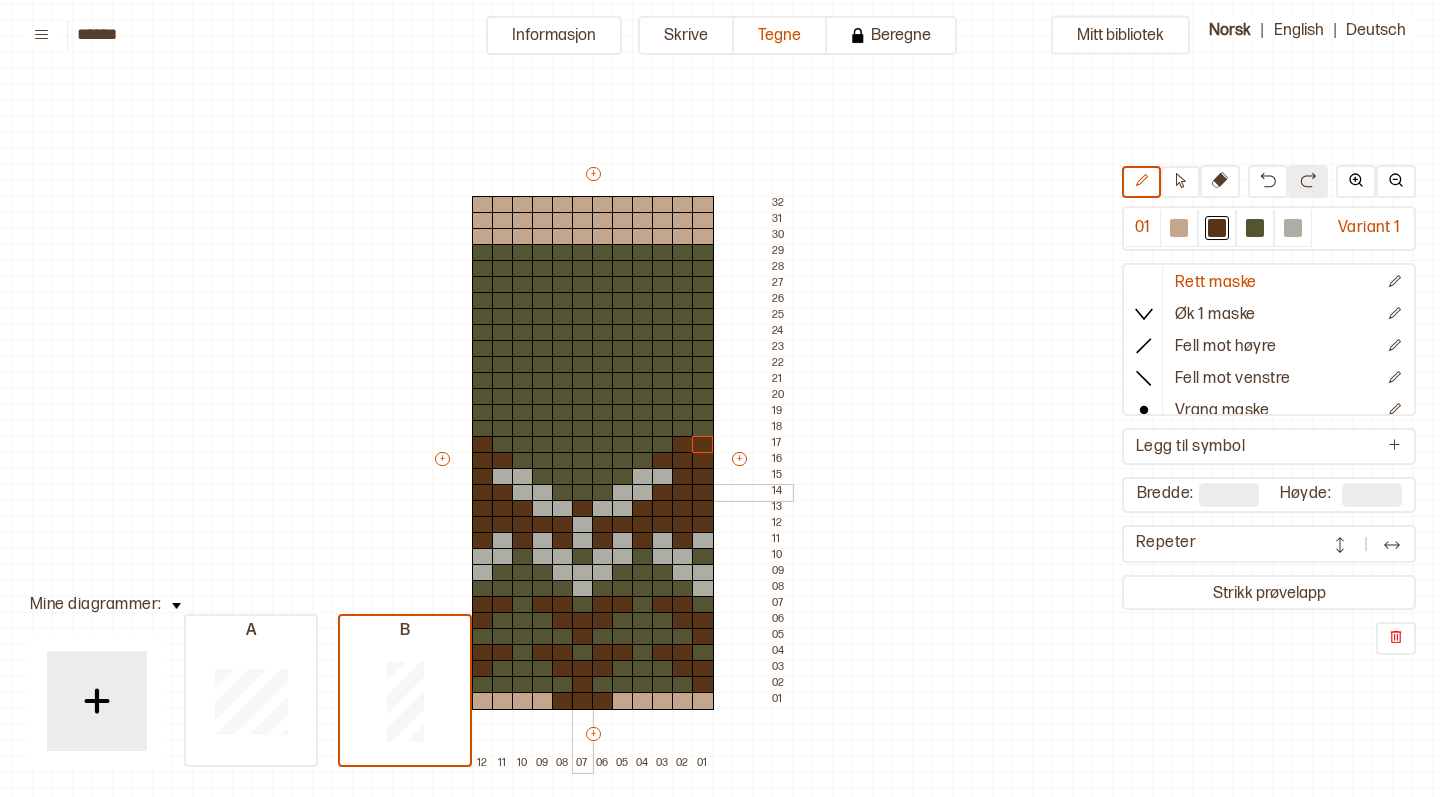 click at bounding box center (583, 493) 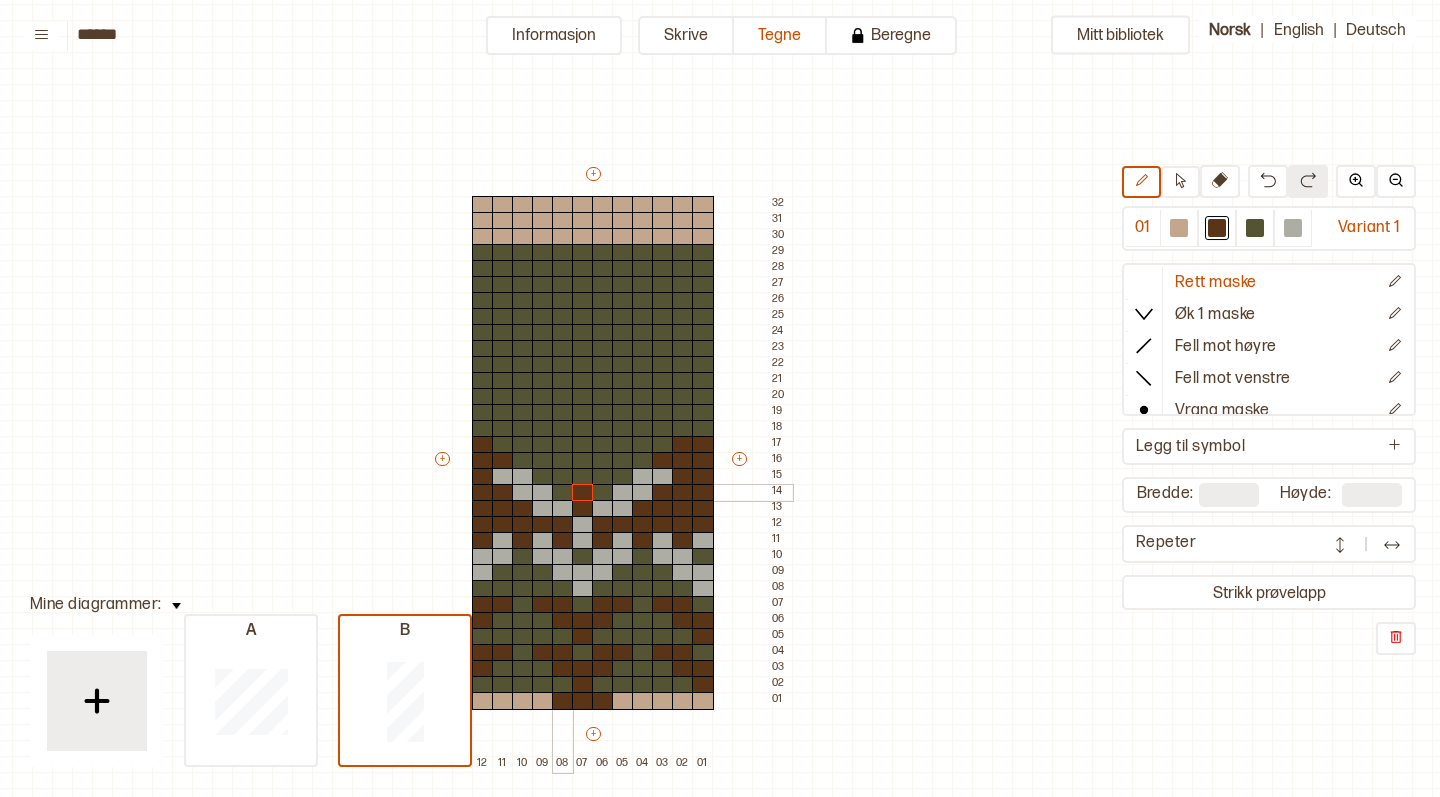 drag, startPoint x: 563, startPoint y: 493, endPoint x: 589, endPoint y: 493, distance: 26 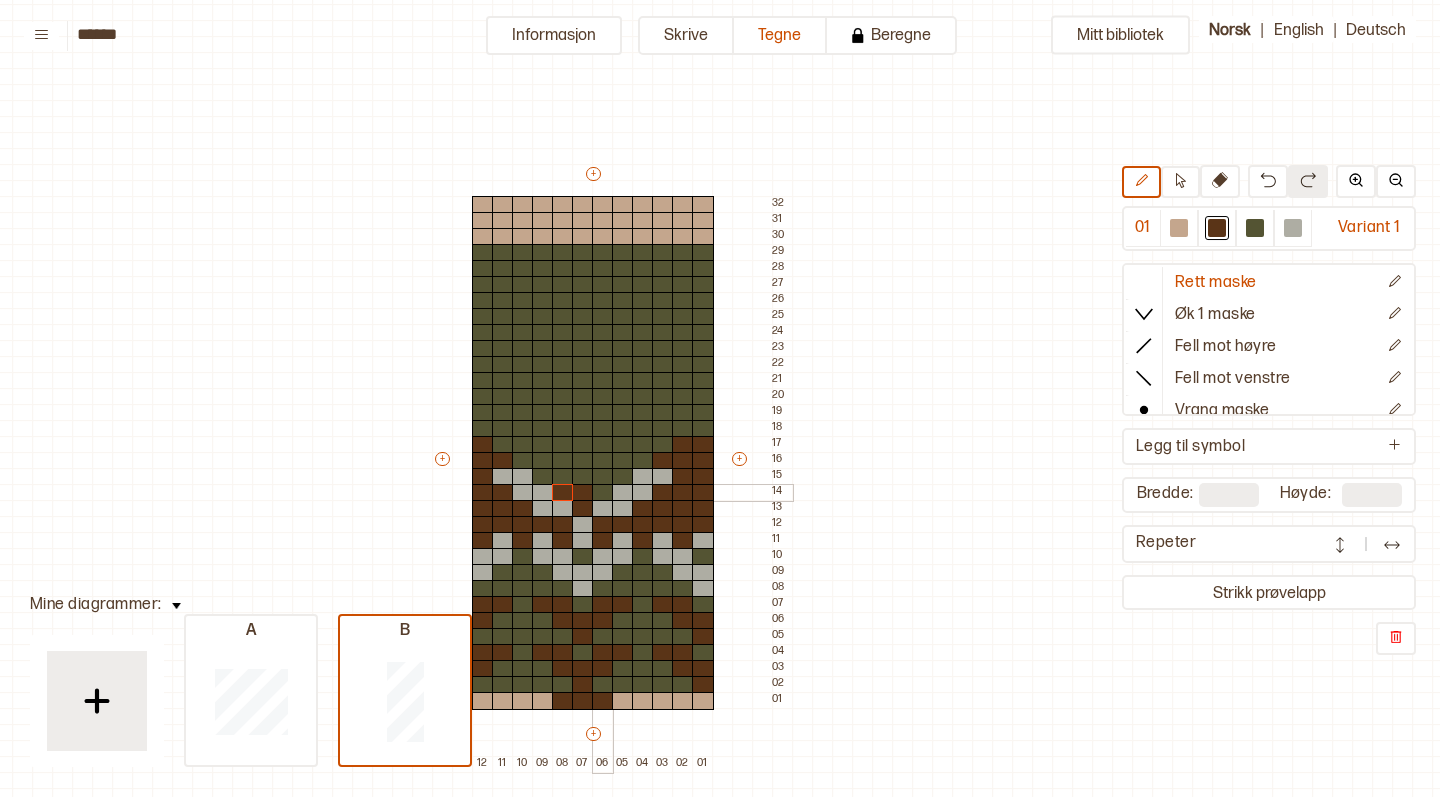 click at bounding box center (603, 493) 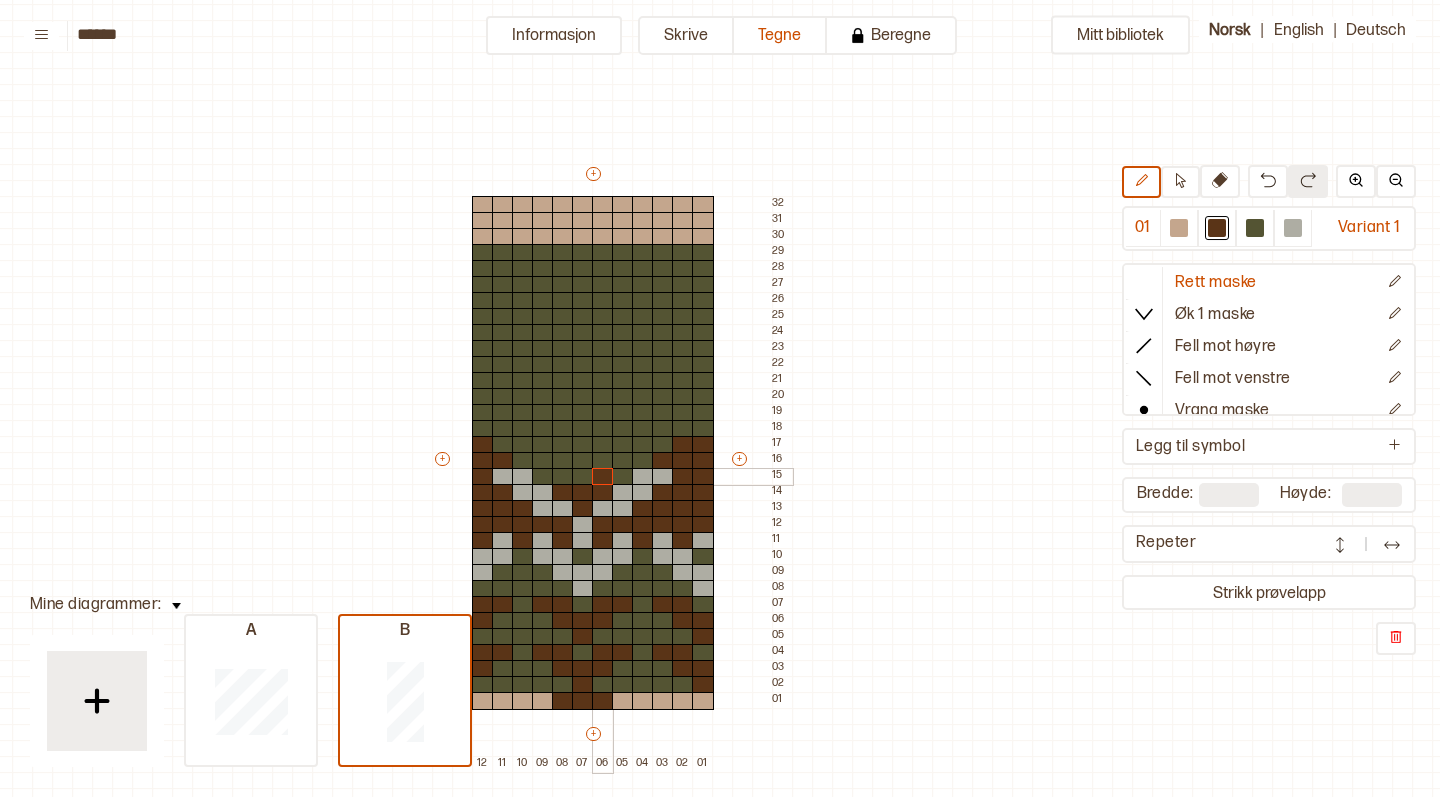 click at bounding box center [603, 477] 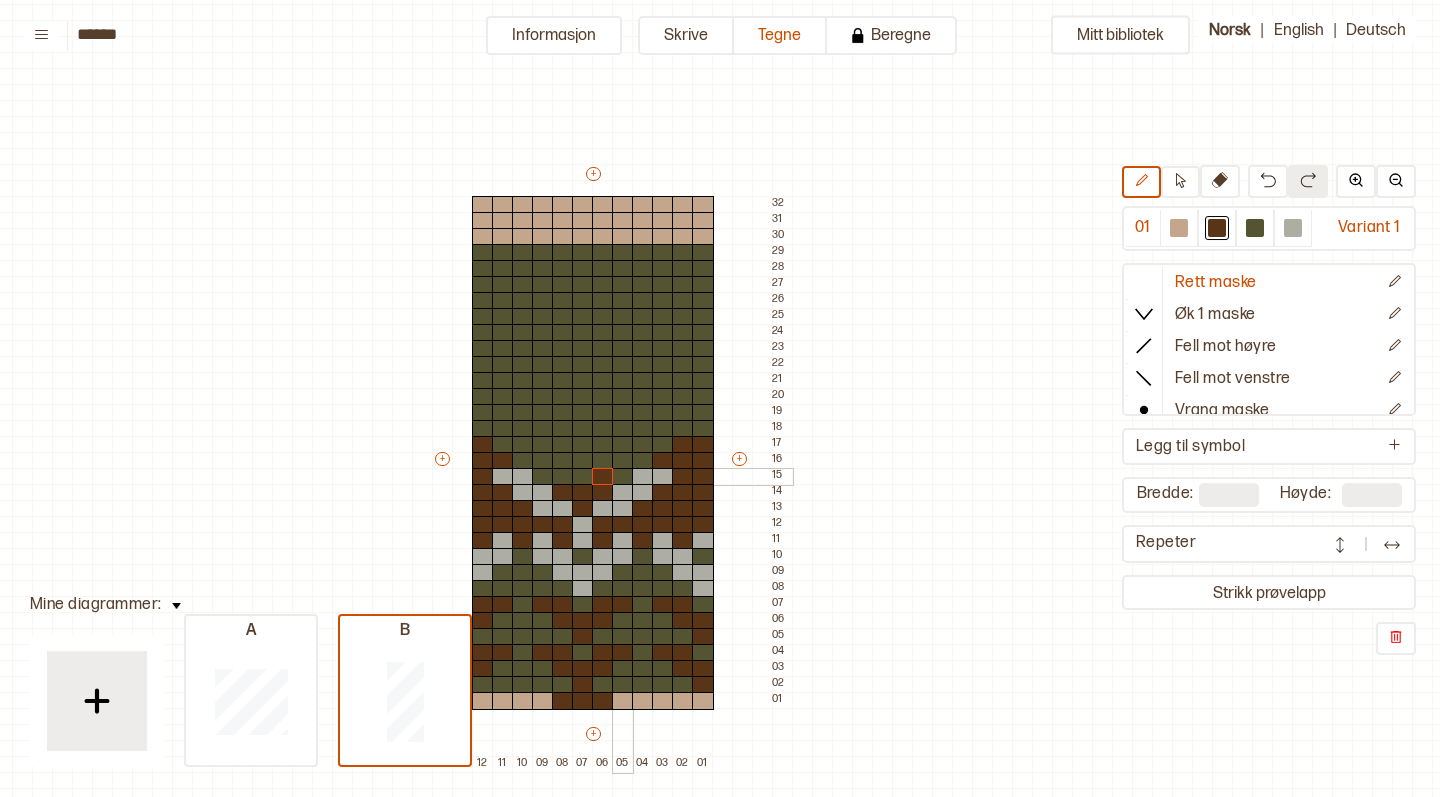 click at bounding box center (623, 477) 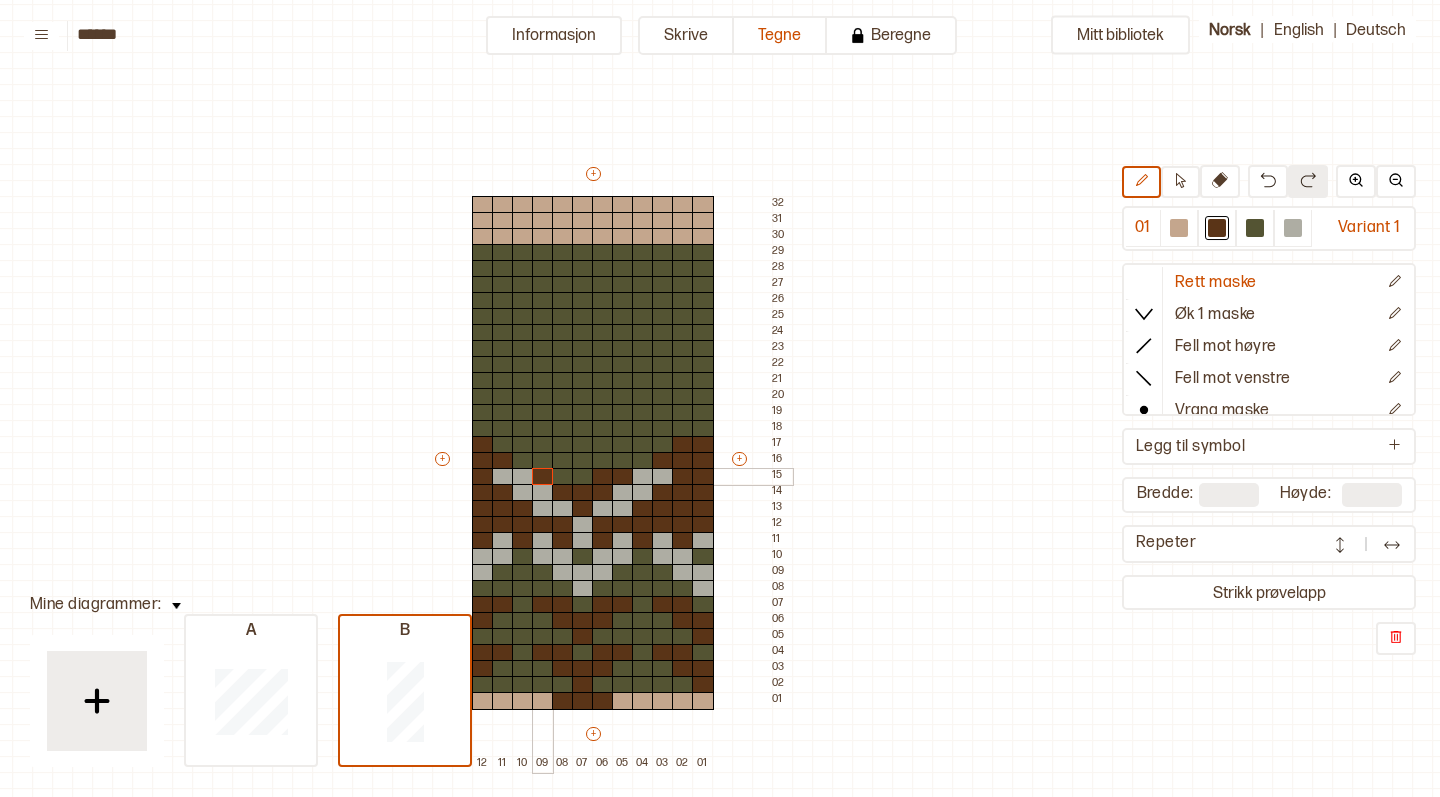 click at bounding box center (543, 477) 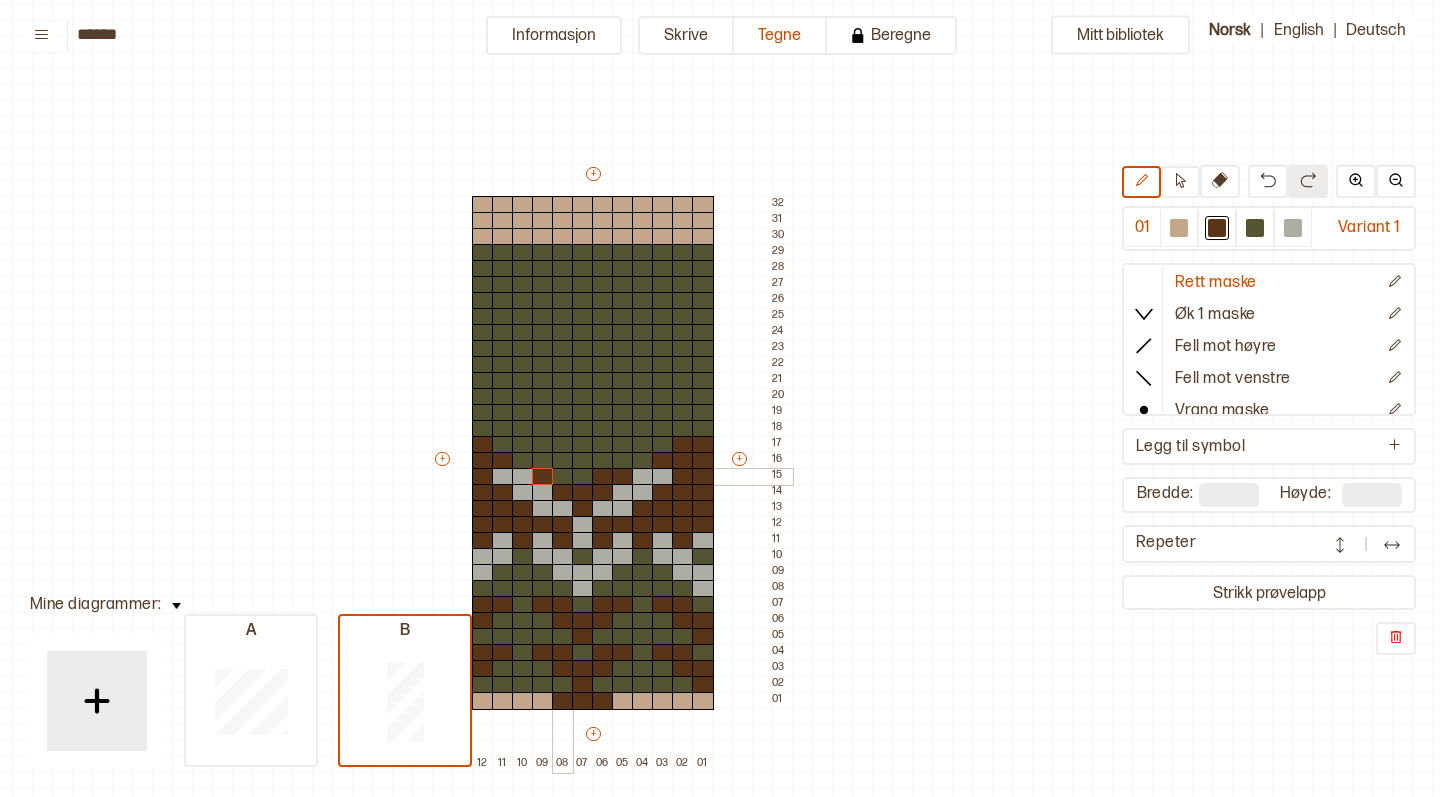 click at bounding box center [563, 477] 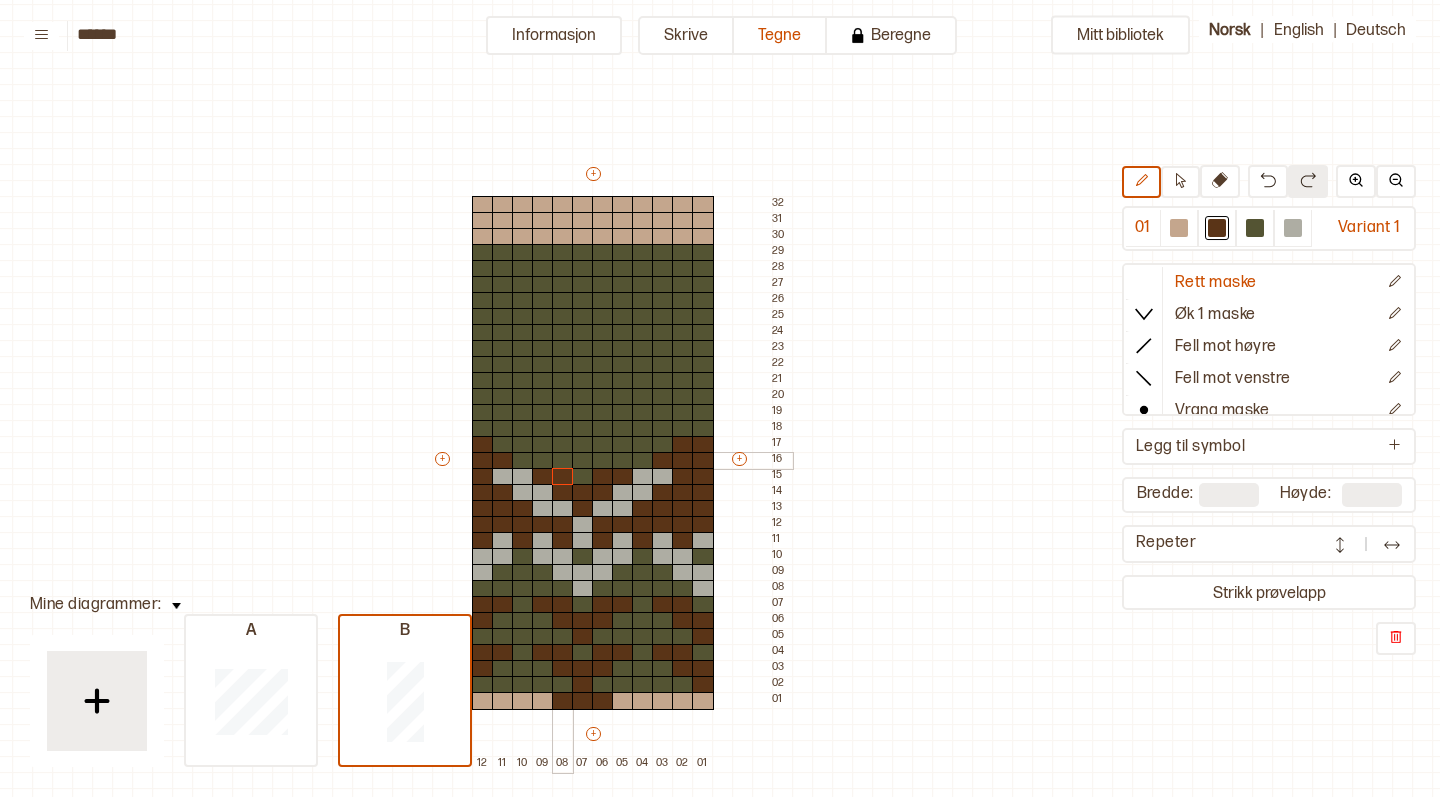 click at bounding box center (563, 461) 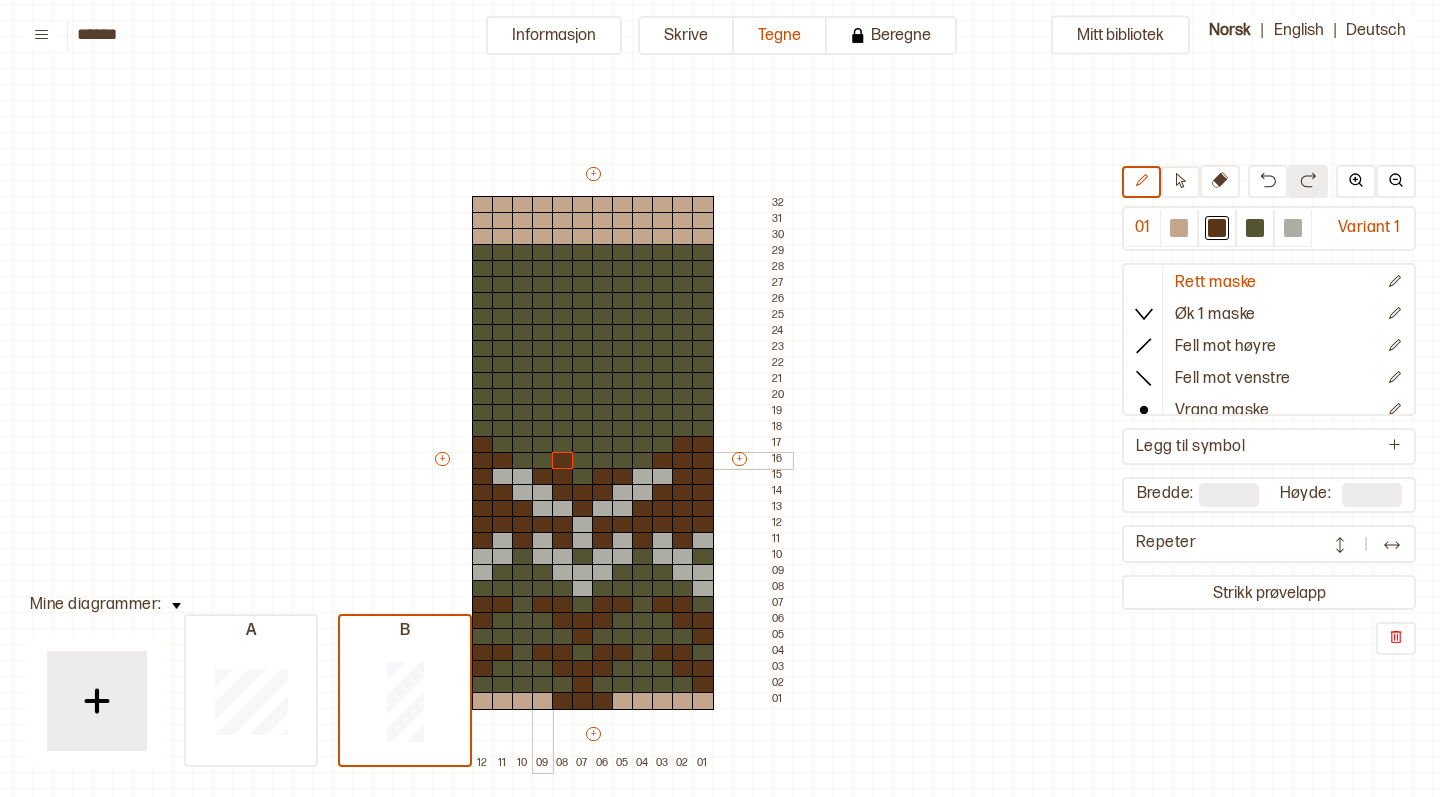 click at bounding box center (543, 461) 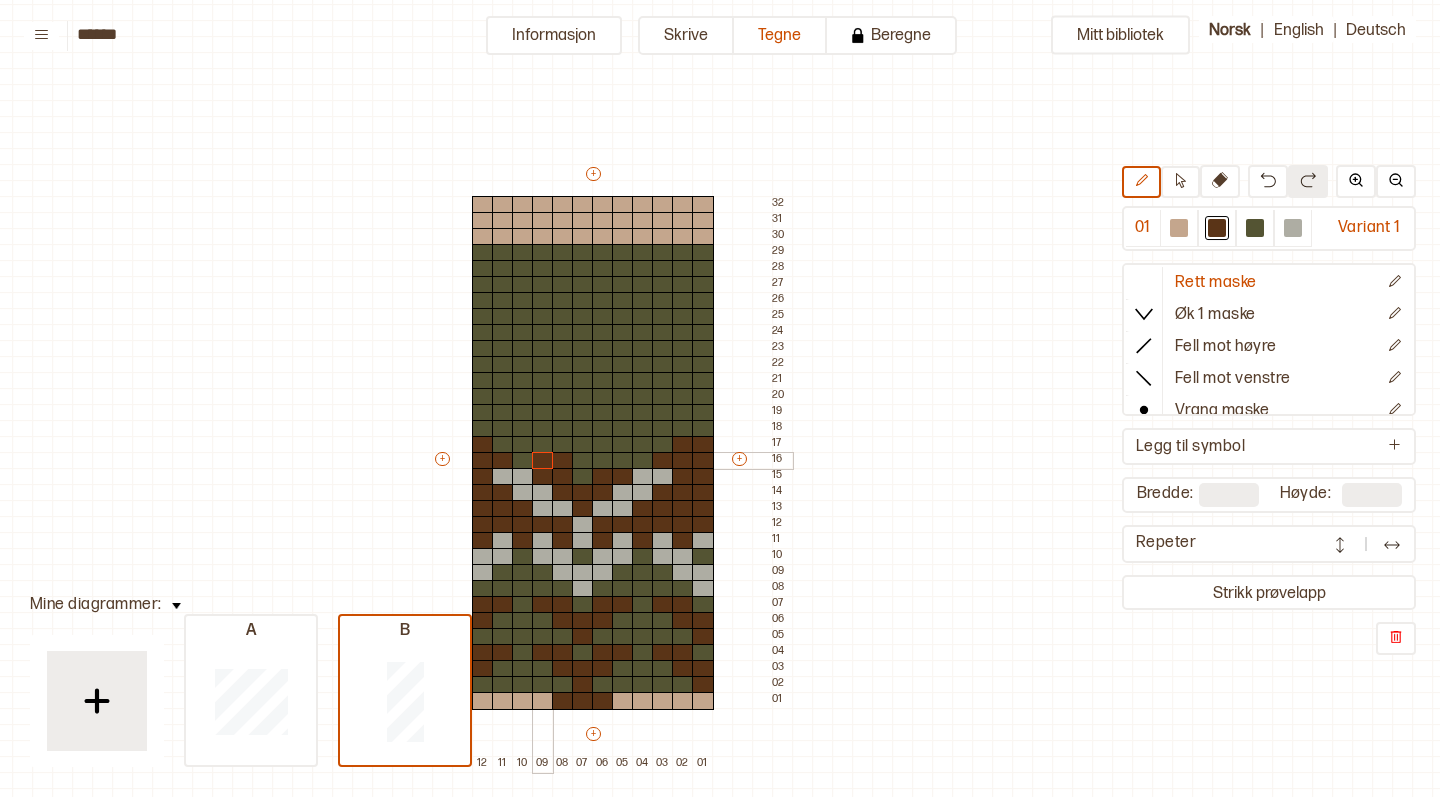 click at bounding box center (543, 461) 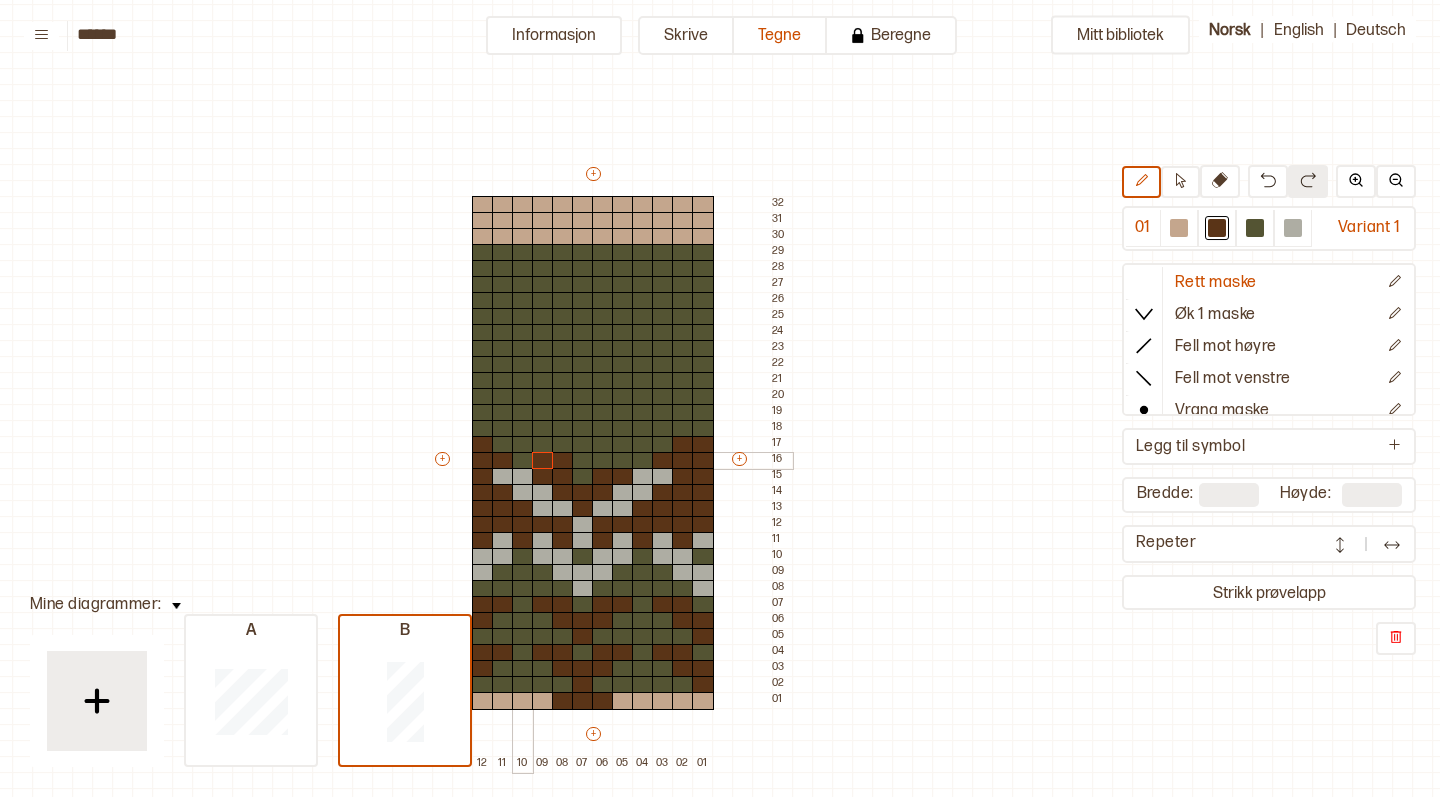 click at bounding box center (523, 461) 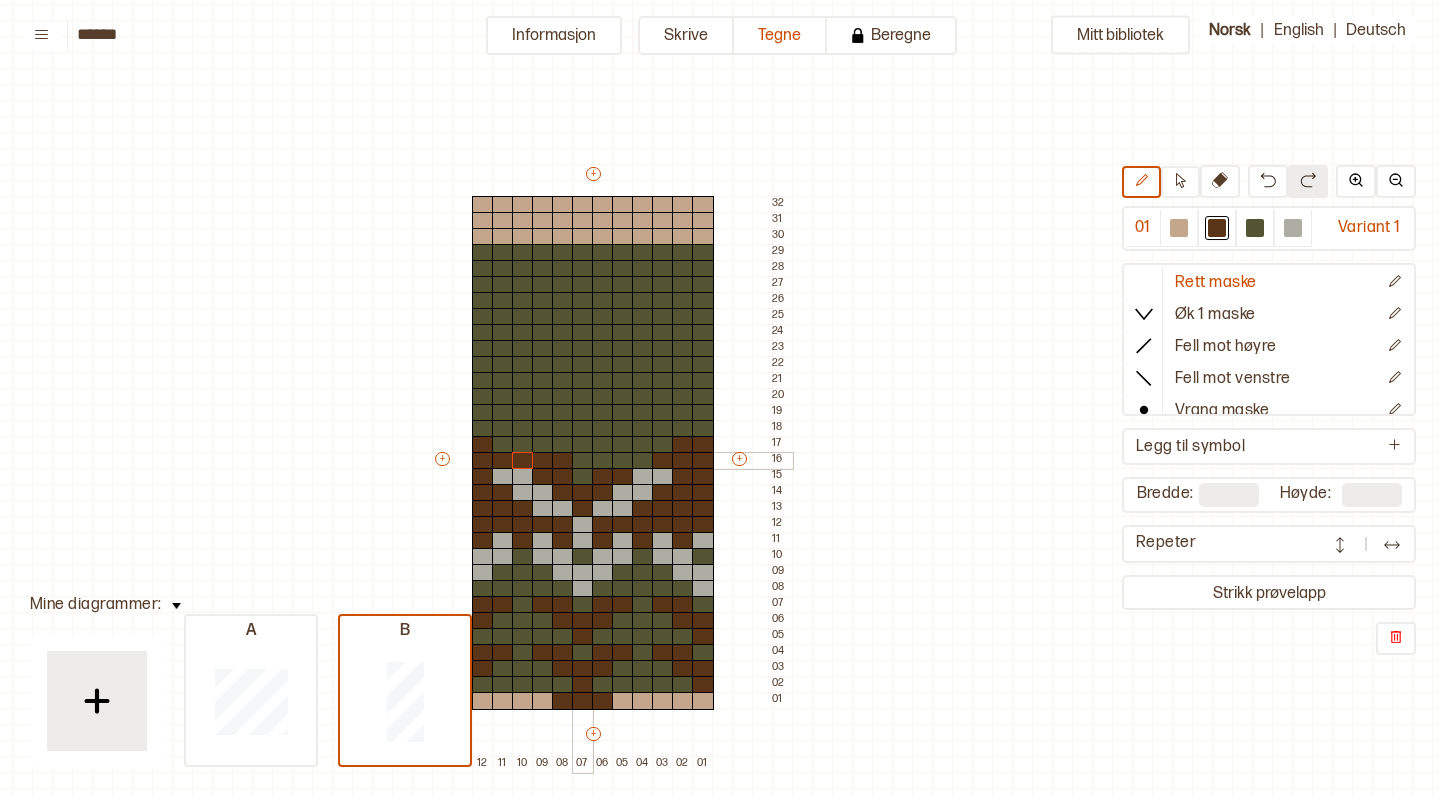 click at bounding box center (583, 461) 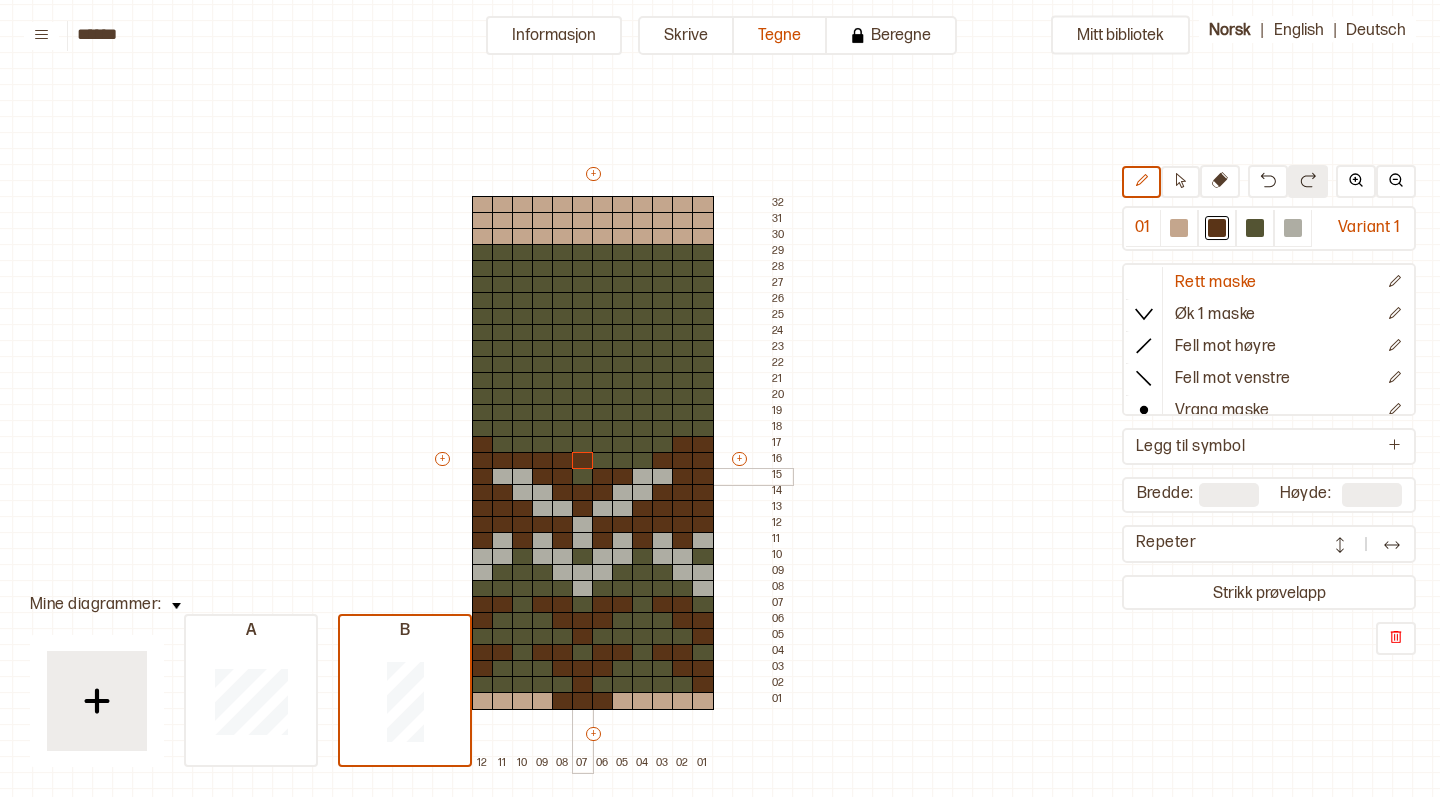 click at bounding box center [583, 477] 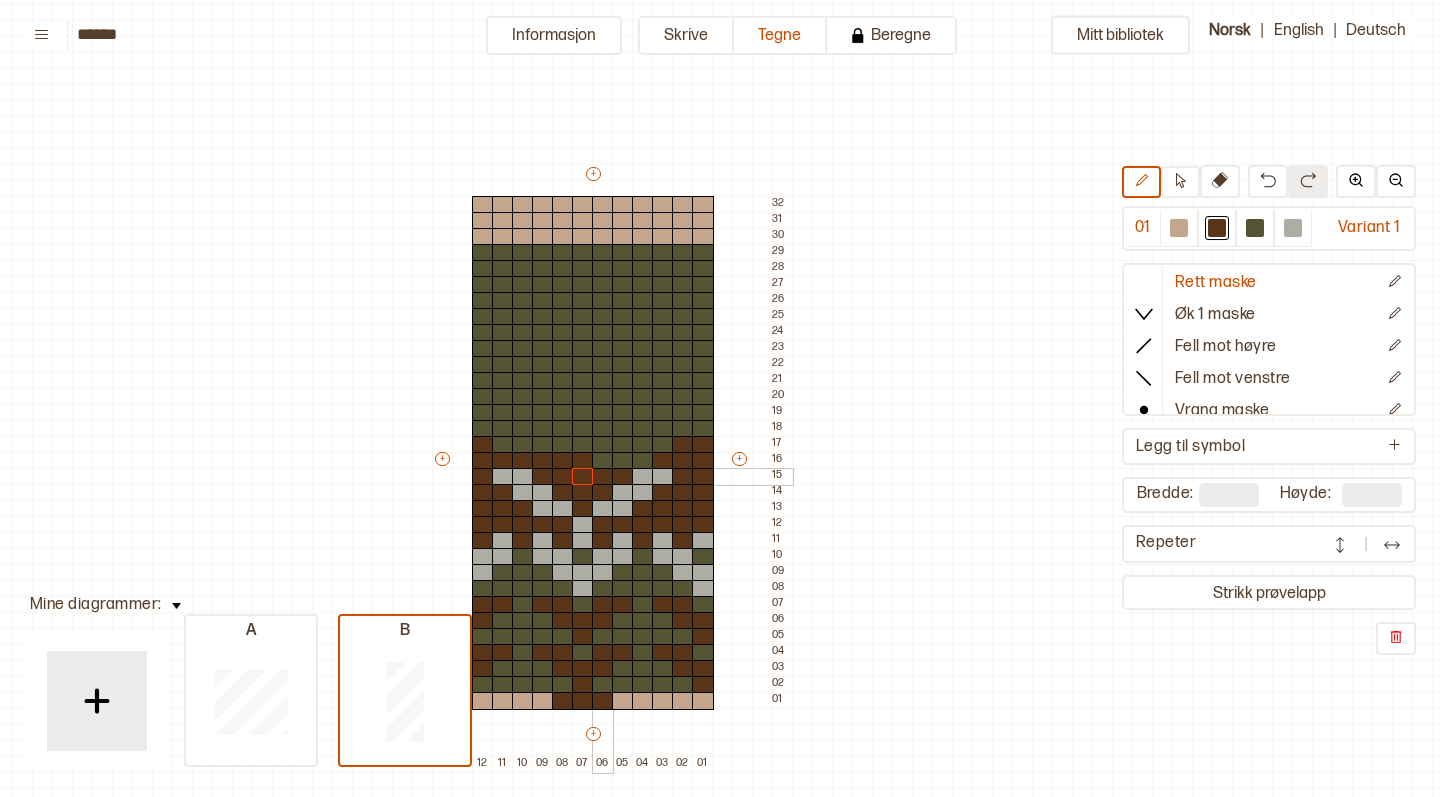 click at bounding box center [623, 461] 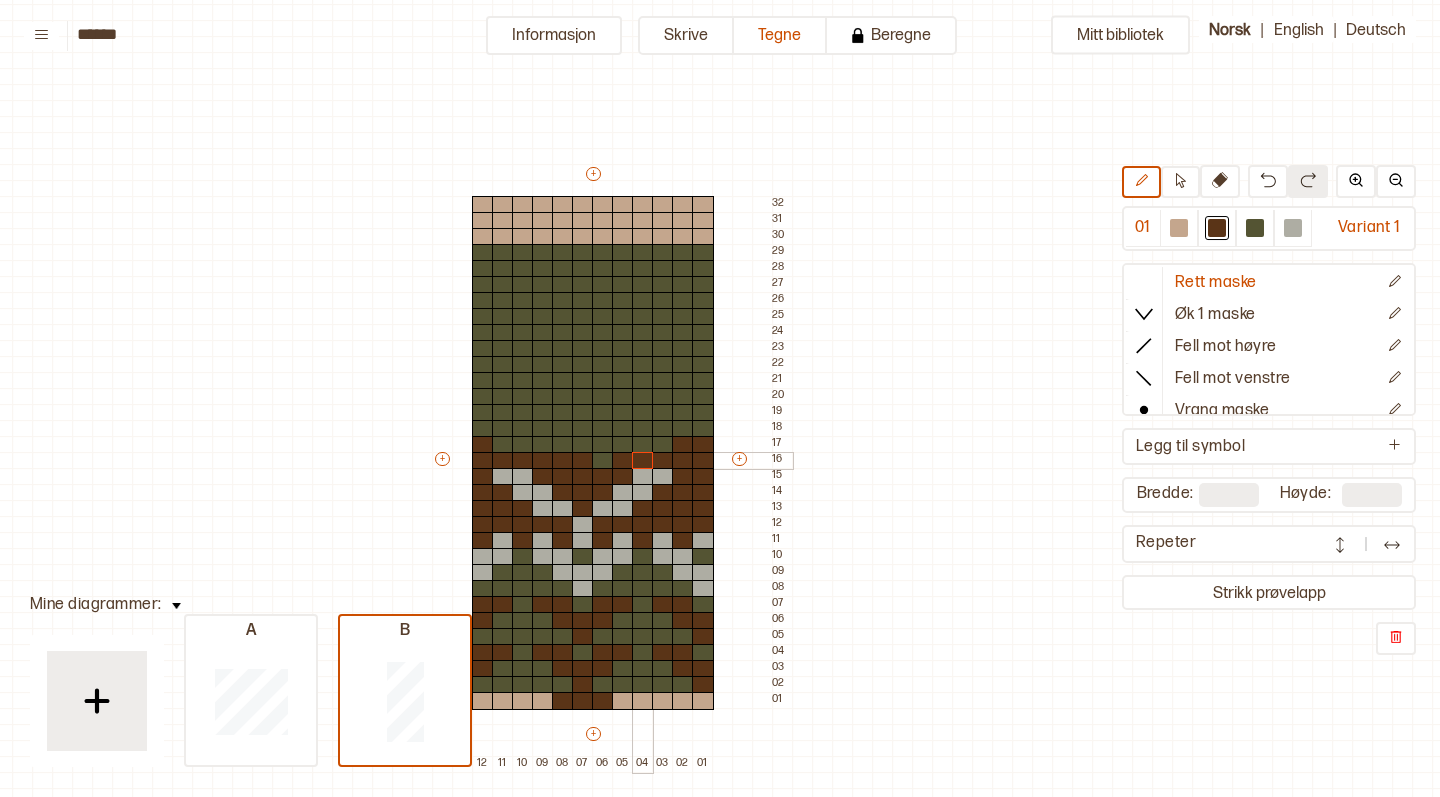 click at bounding box center (643, 461) 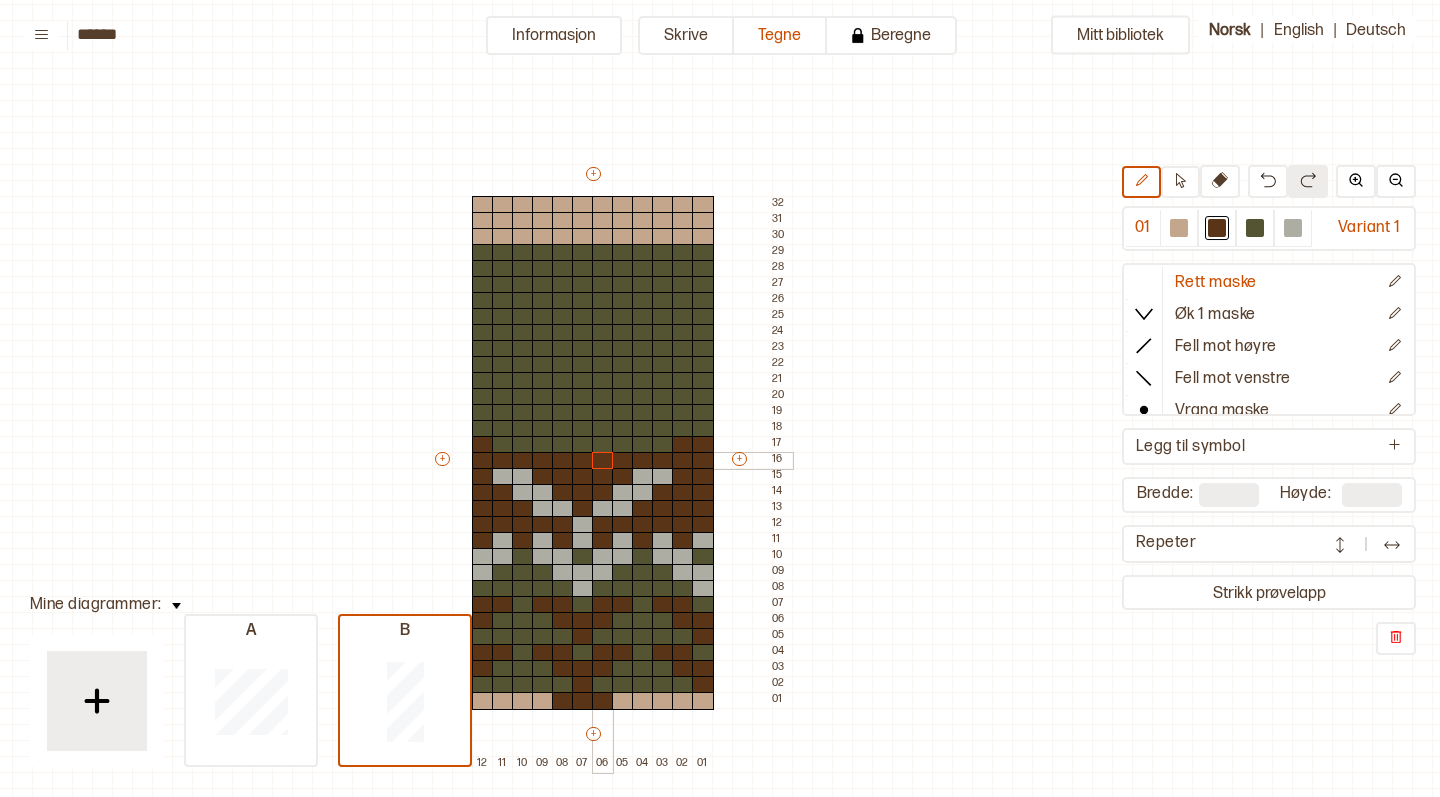 click at bounding box center [603, 461] 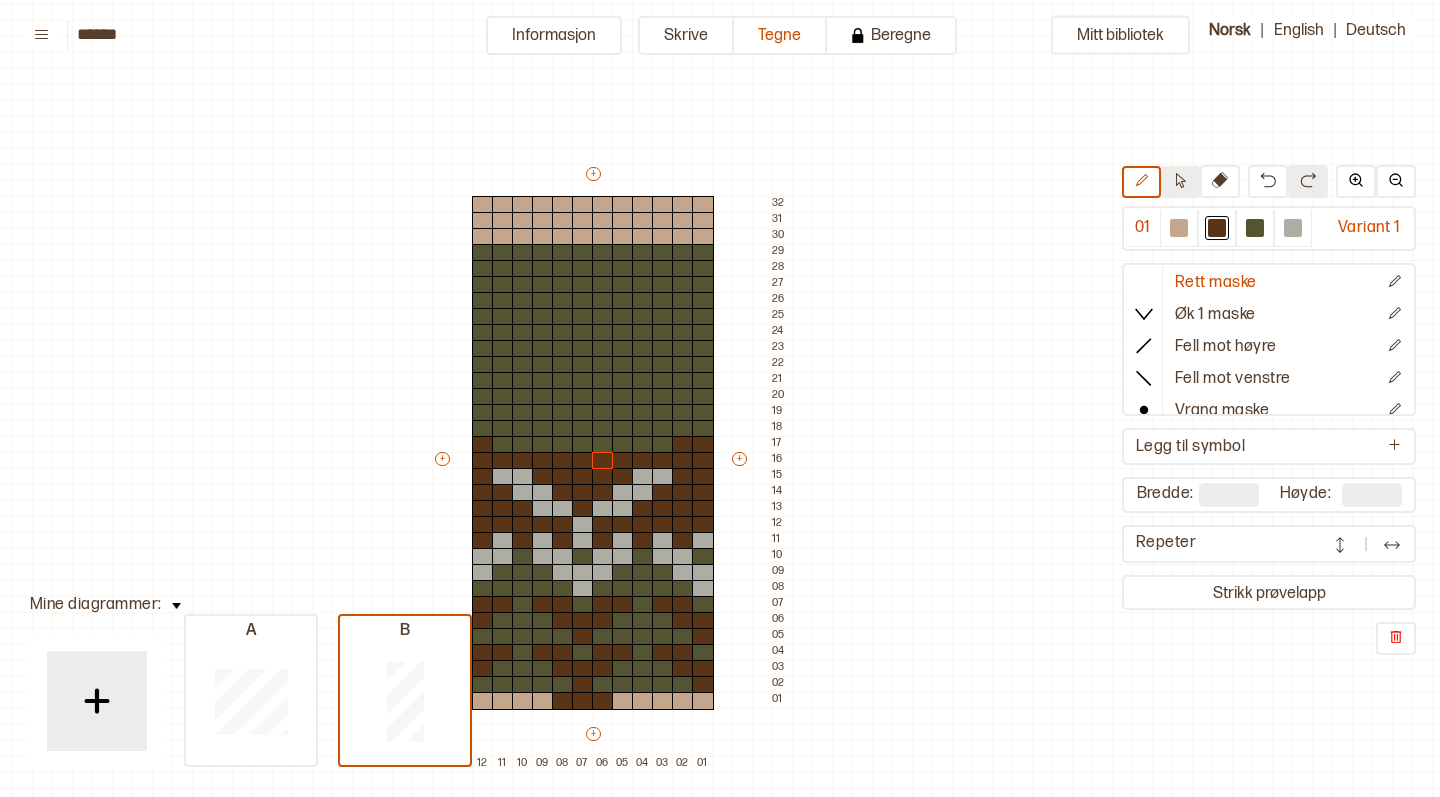 click at bounding box center [1180, 182] 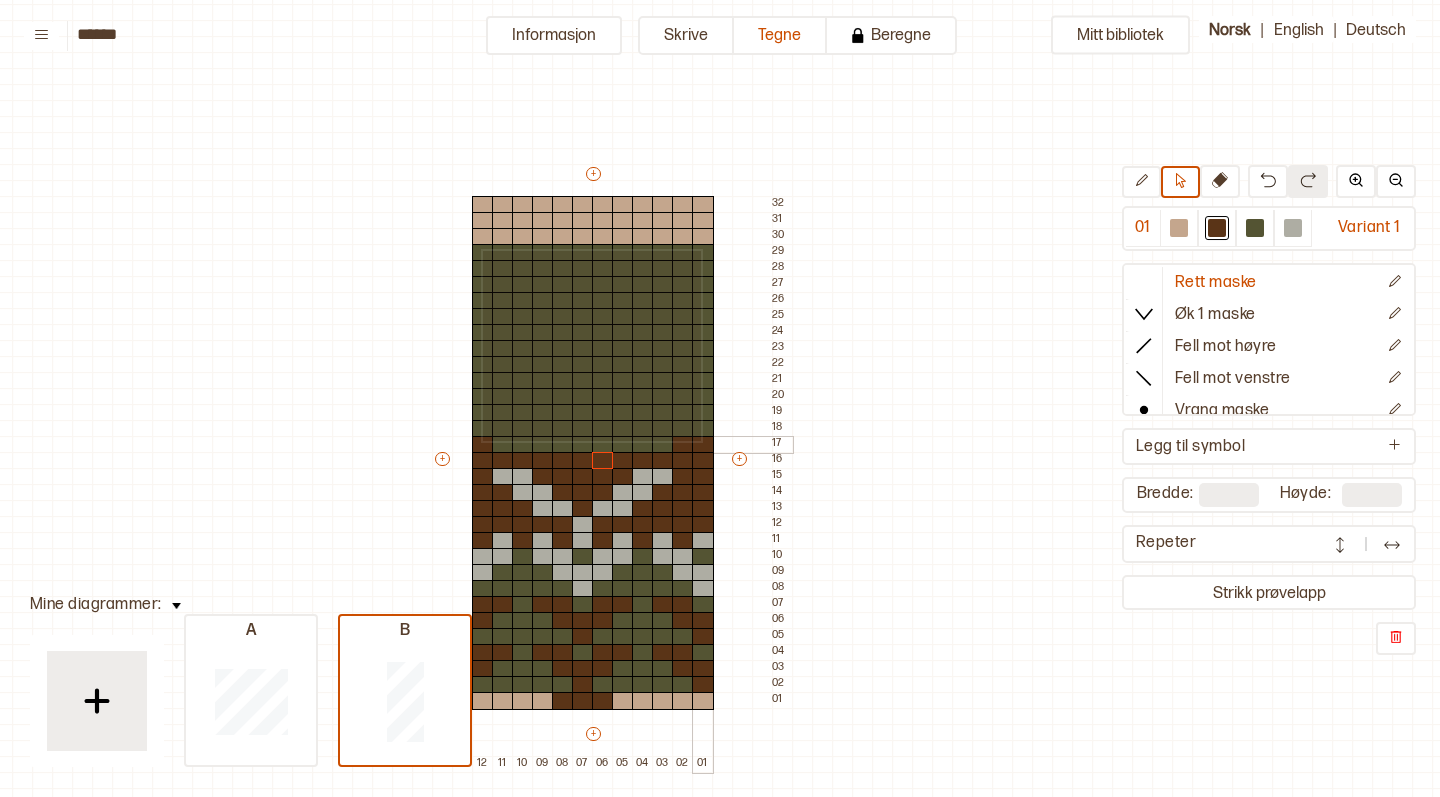 drag, startPoint x: 481, startPoint y: 249, endPoint x: 699, endPoint y: 439, distance: 289.17813 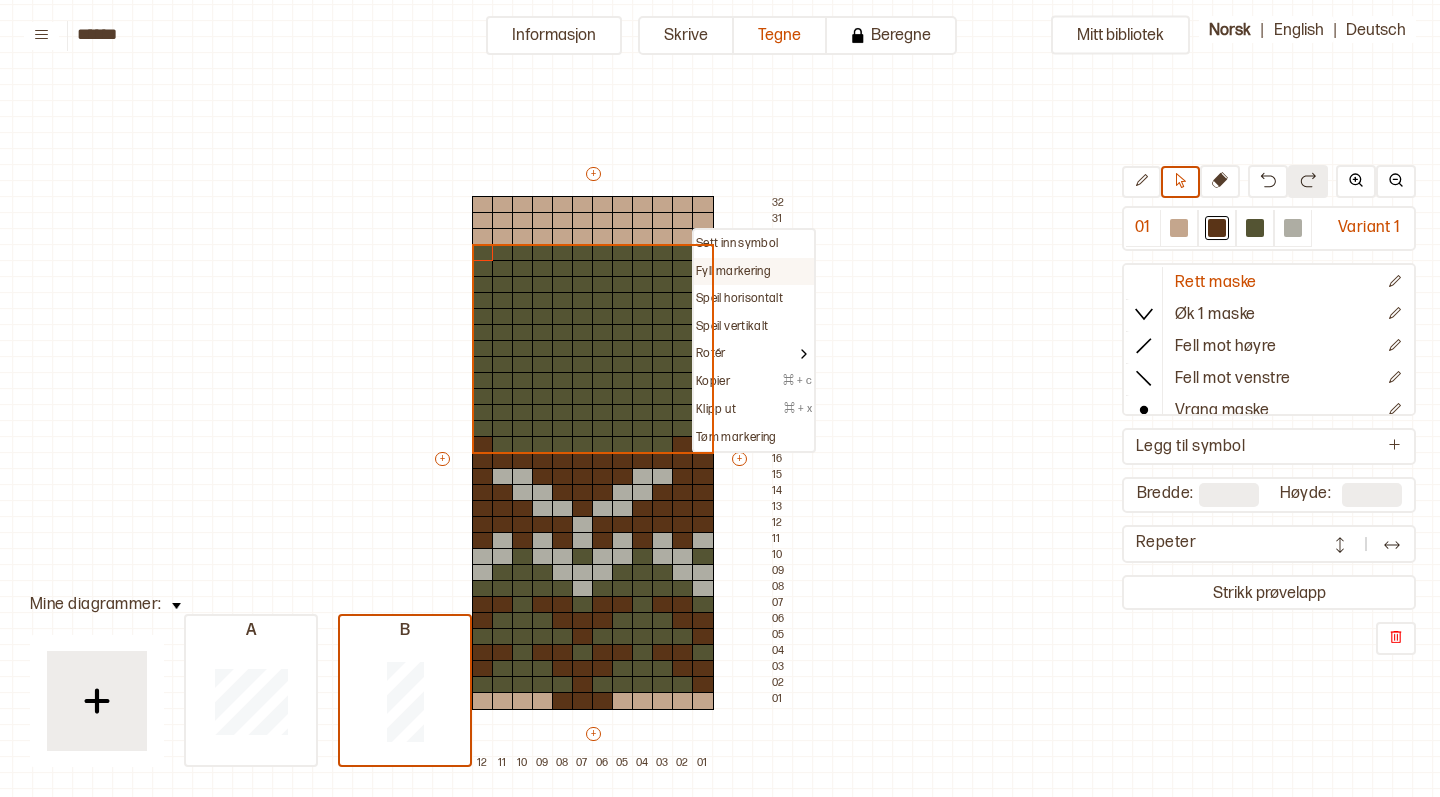 click on "Fyll markering" at bounding box center [733, 272] 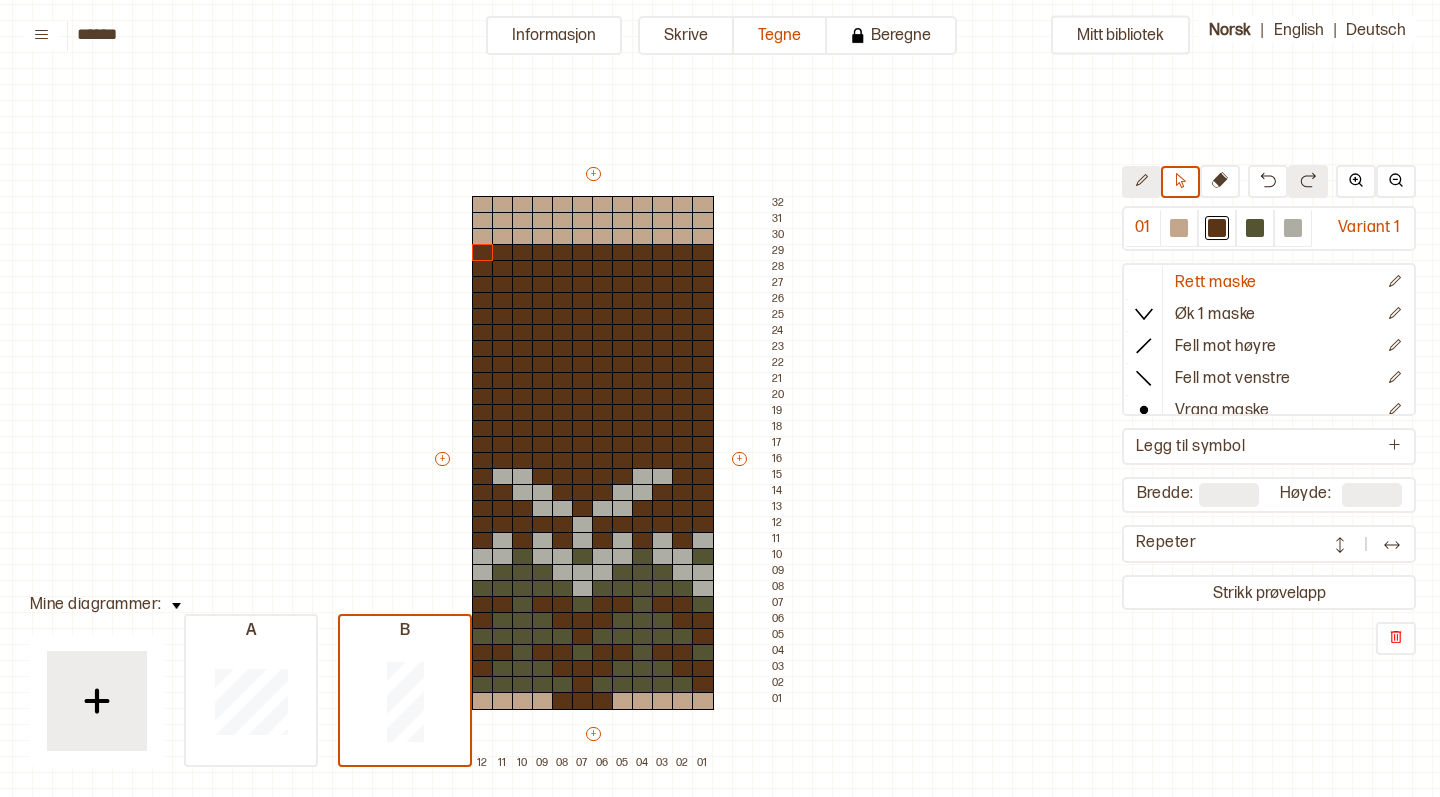 click 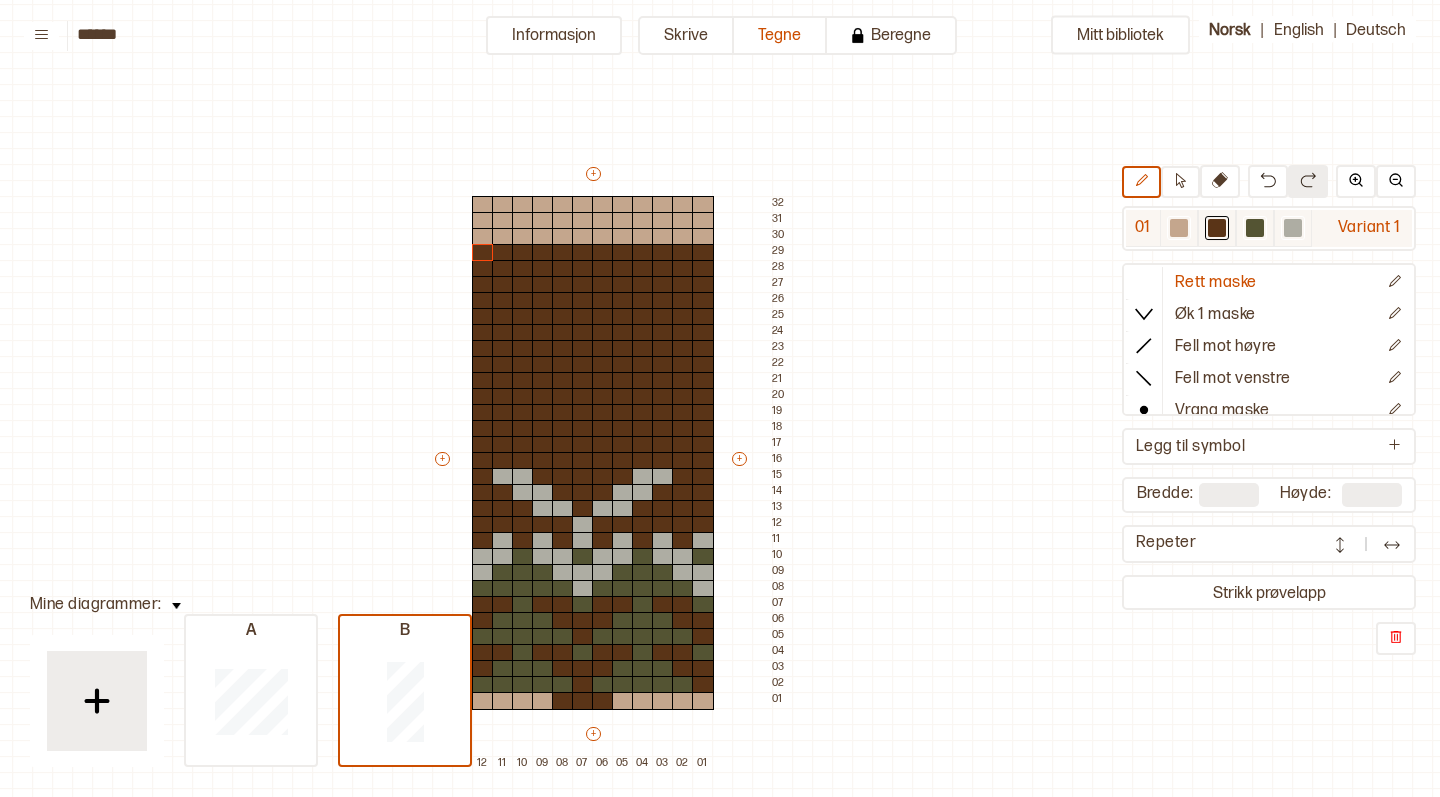 click at bounding box center [1293, 228] 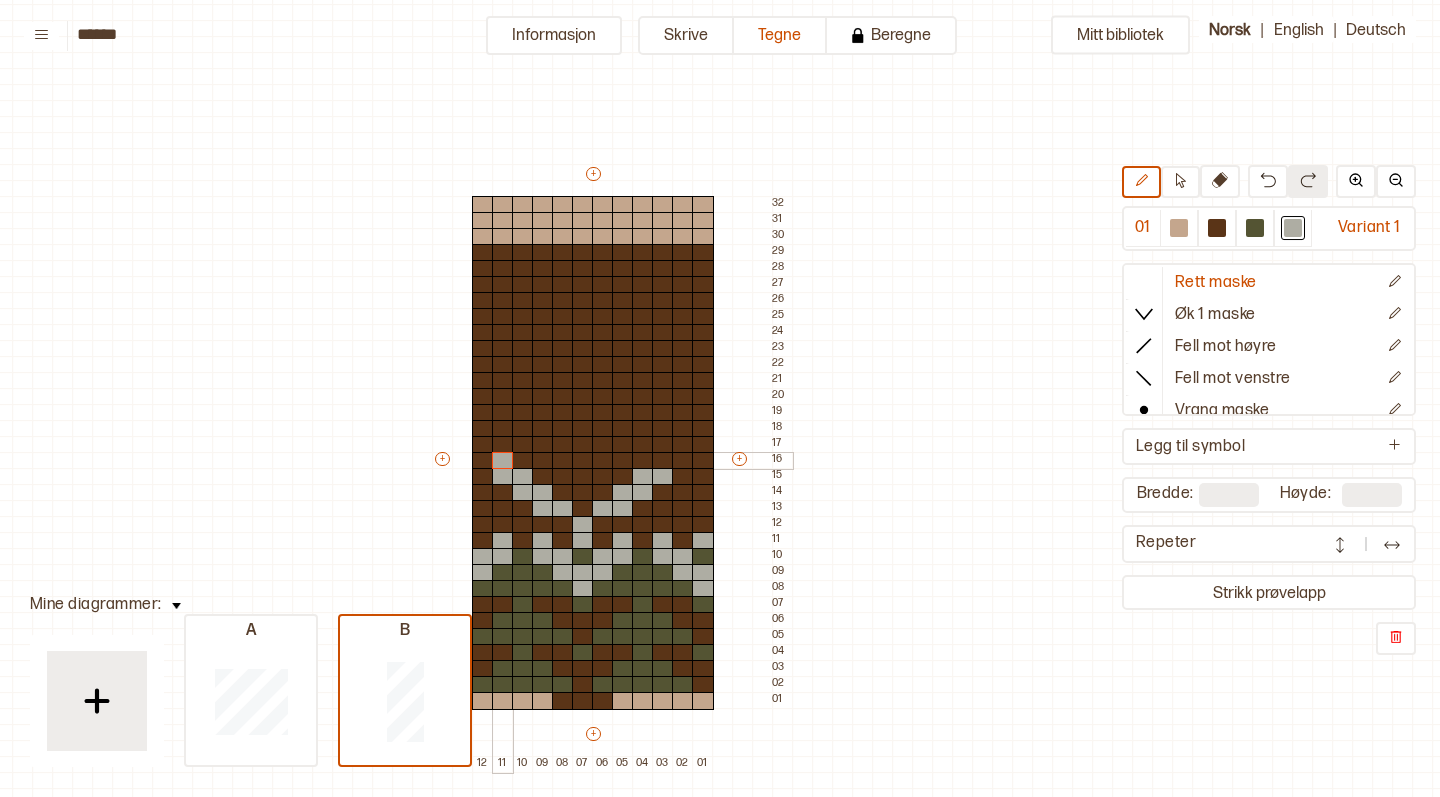 click at bounding box center [503, 461] 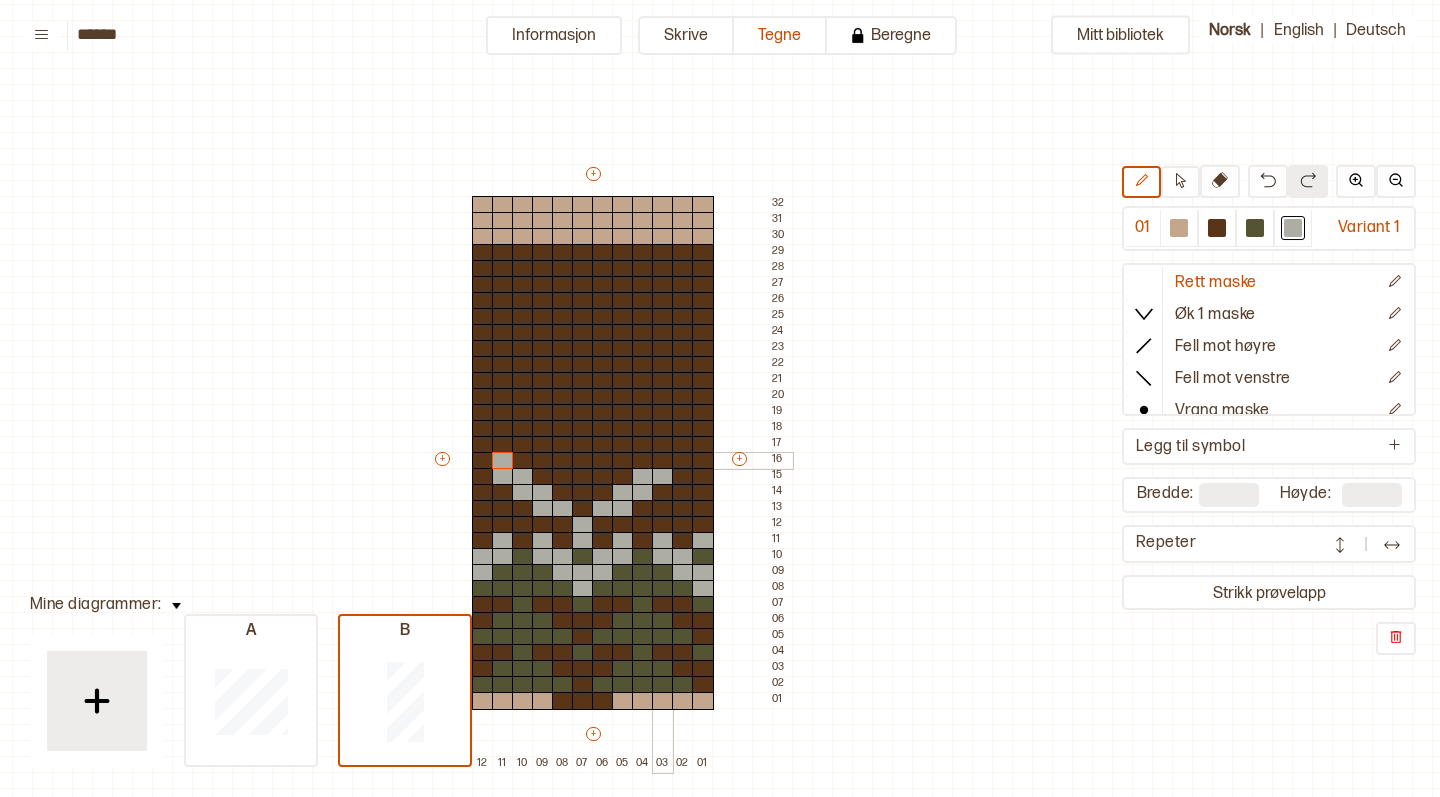 click at bounding box center (663, 461) 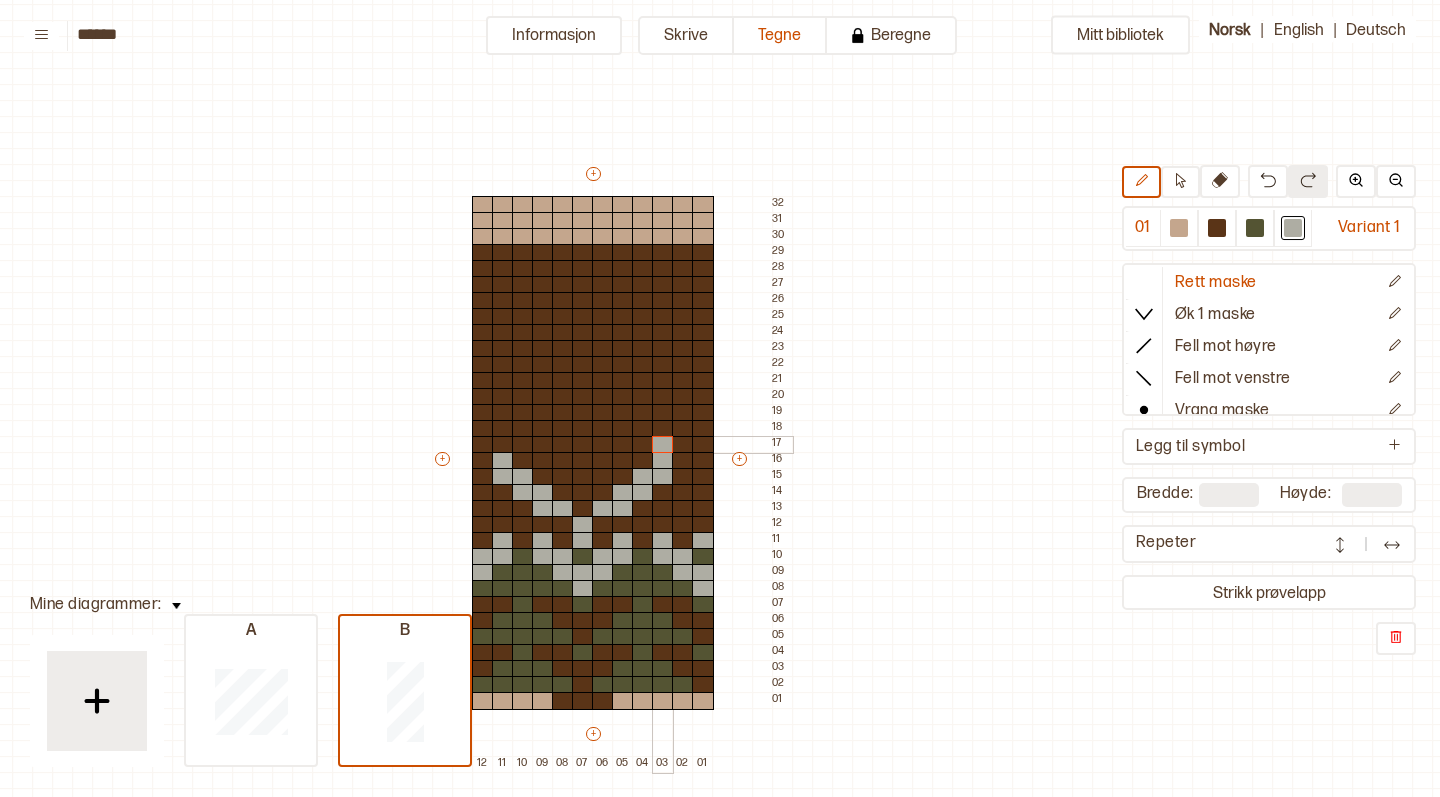 click at bounding box center (663, 445) 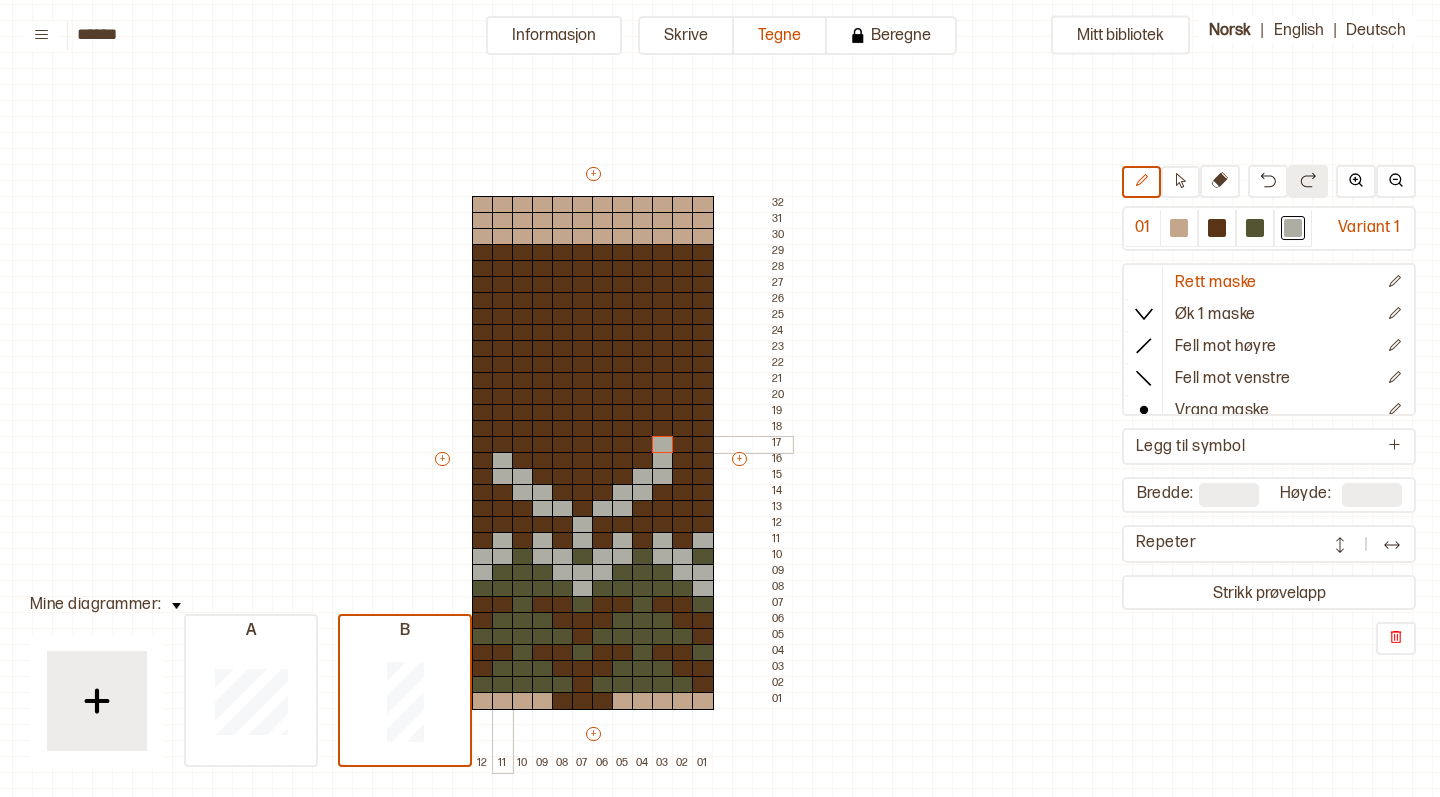 click at bounding box center [503, 445] 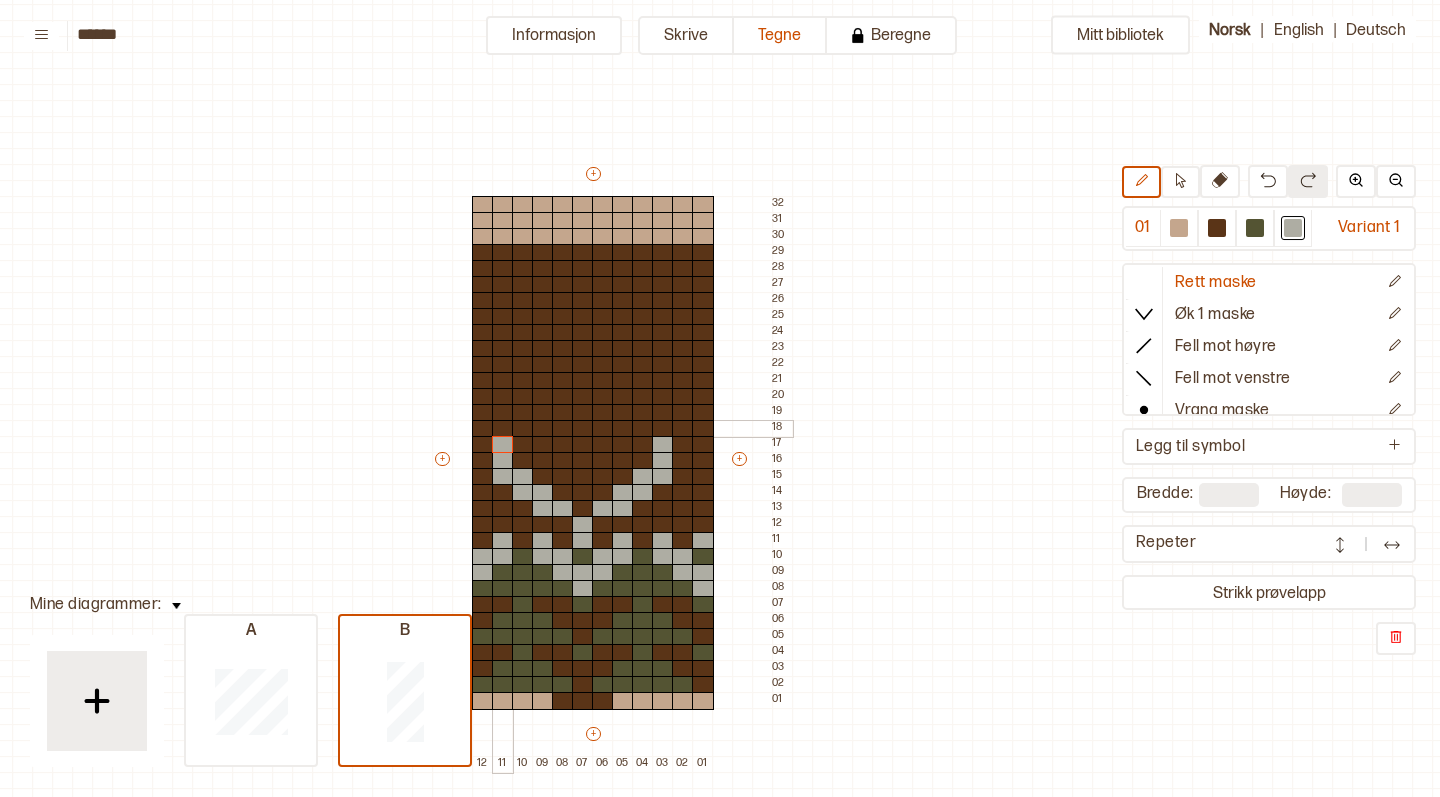 click at bounding box center (503, 429) 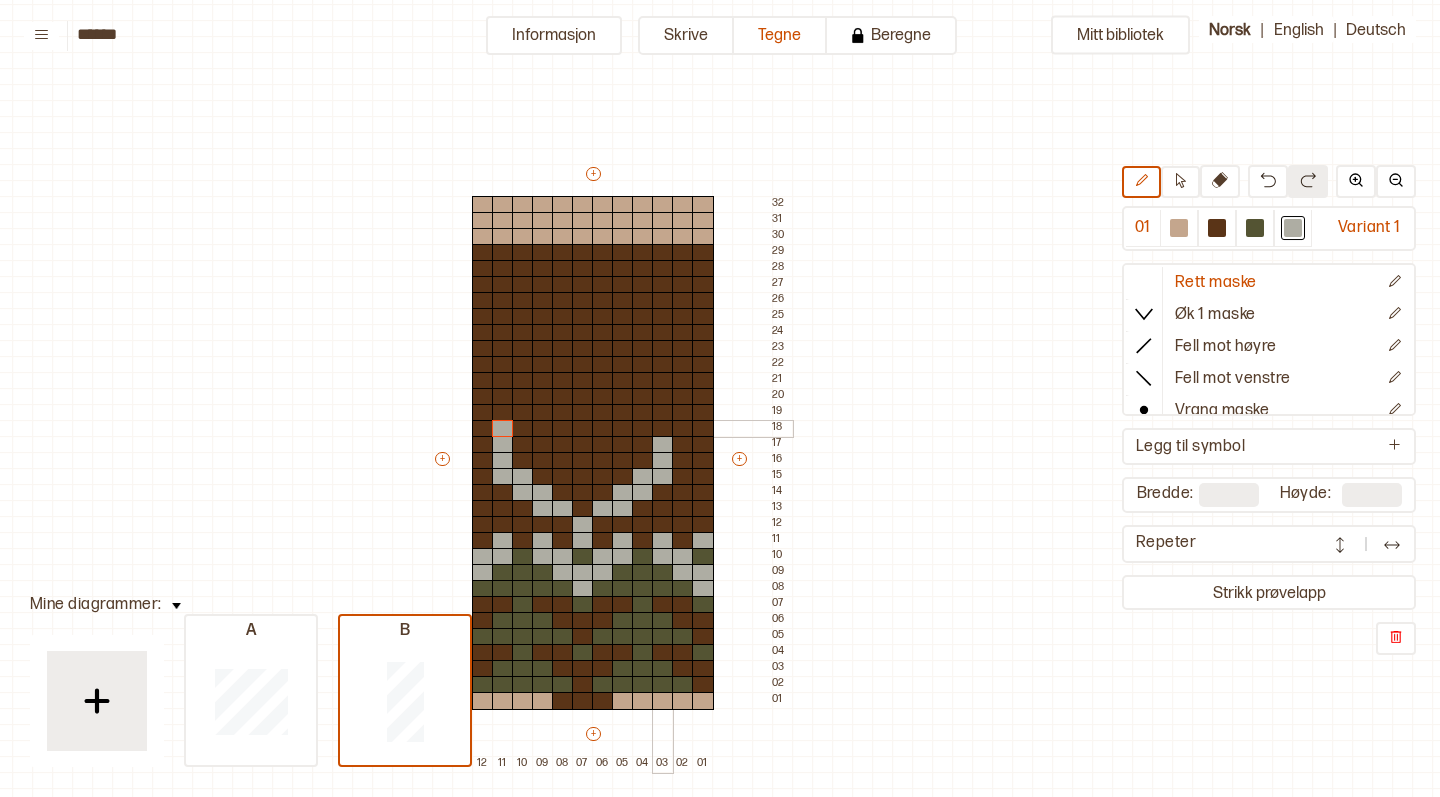 click at bounding box center [663, 429] 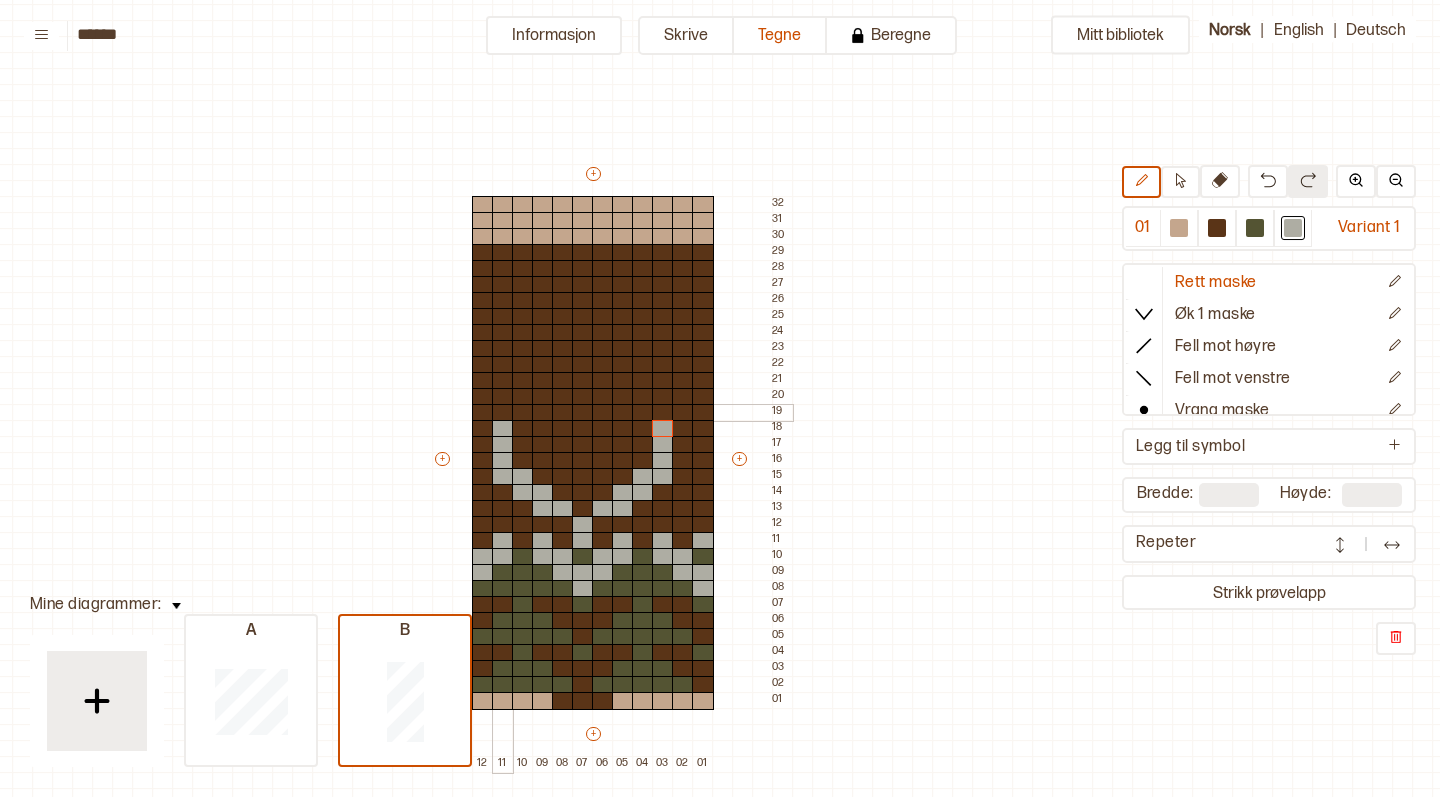 click at bounding box center [503, 413] 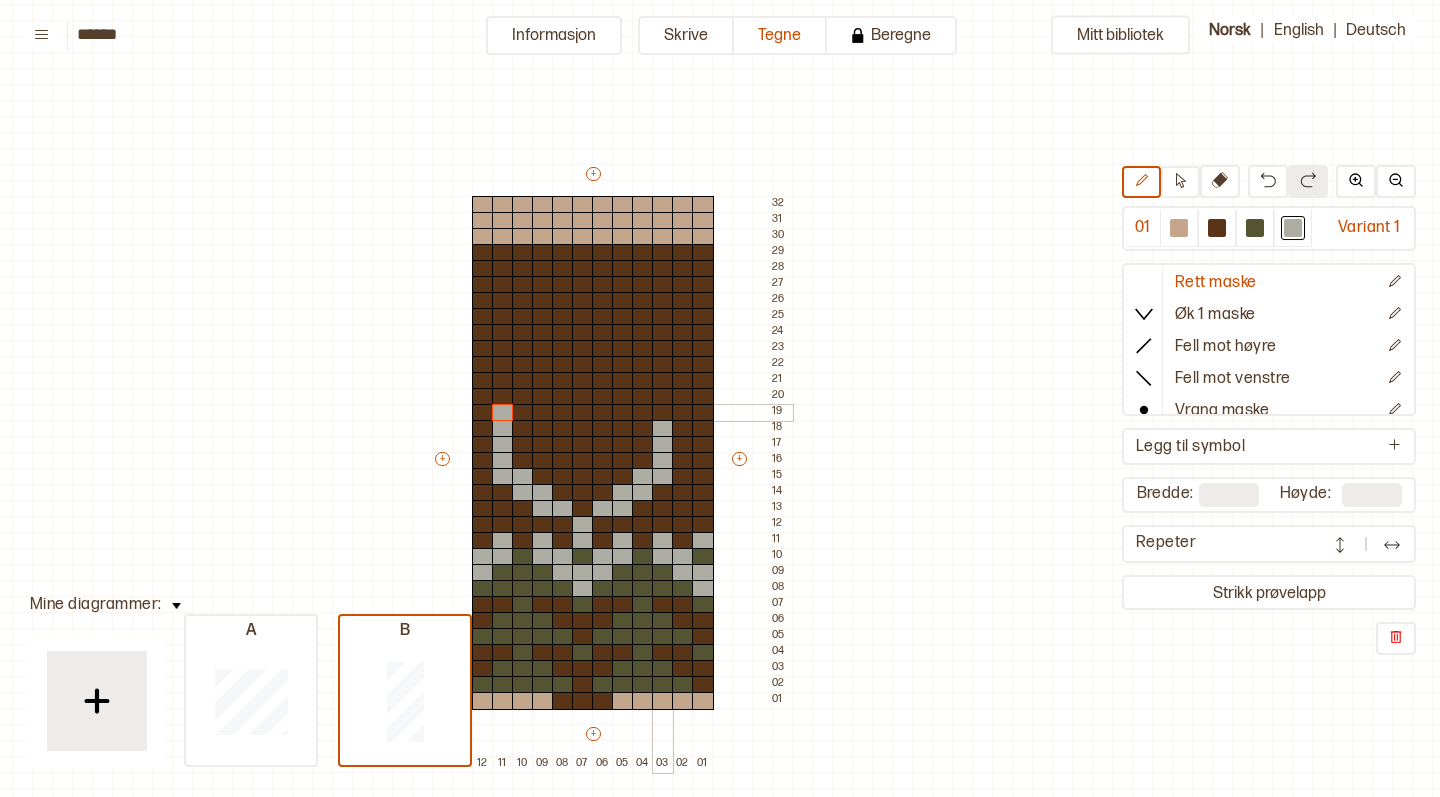 click at bounding box center (663, 413) 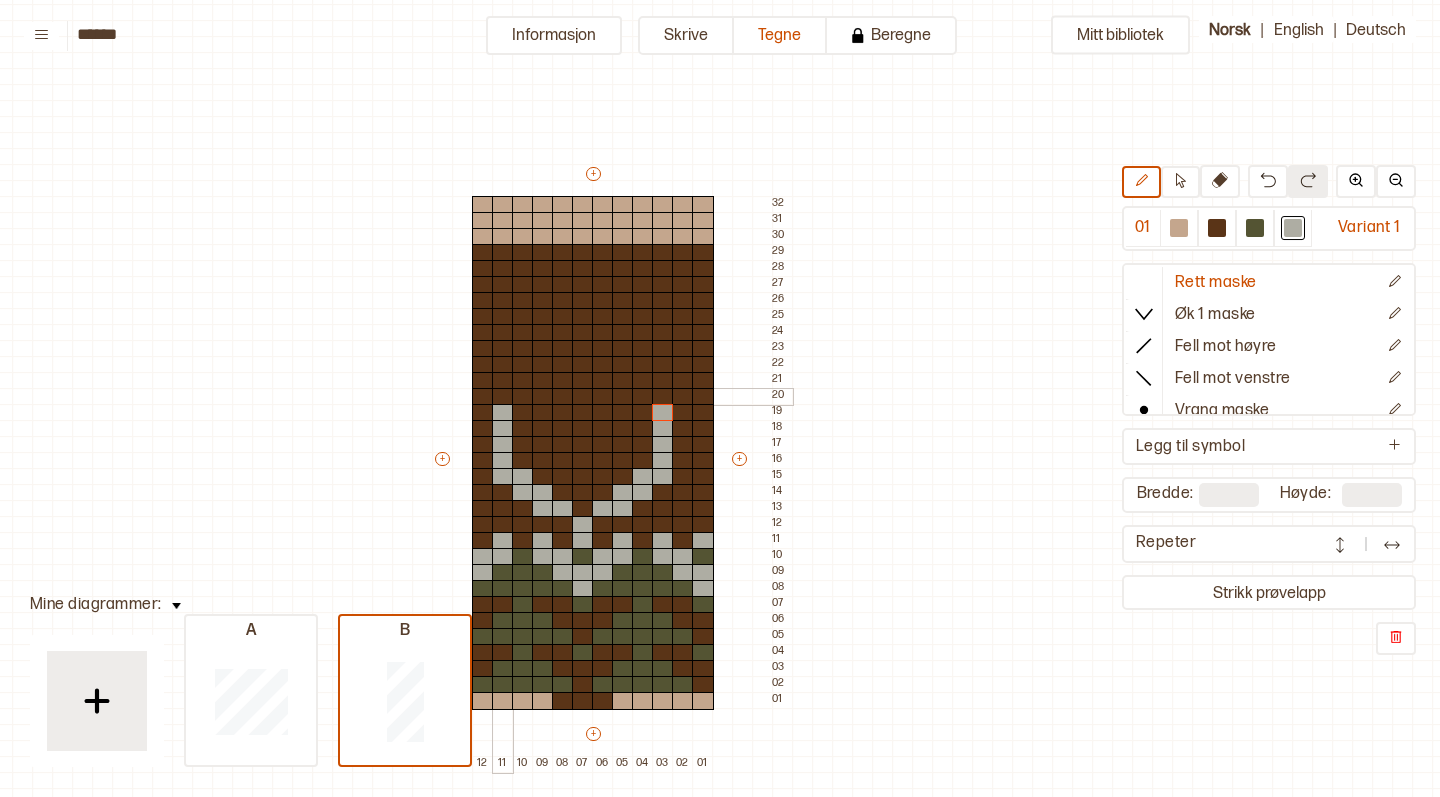 click at bounding box center [503, 397] 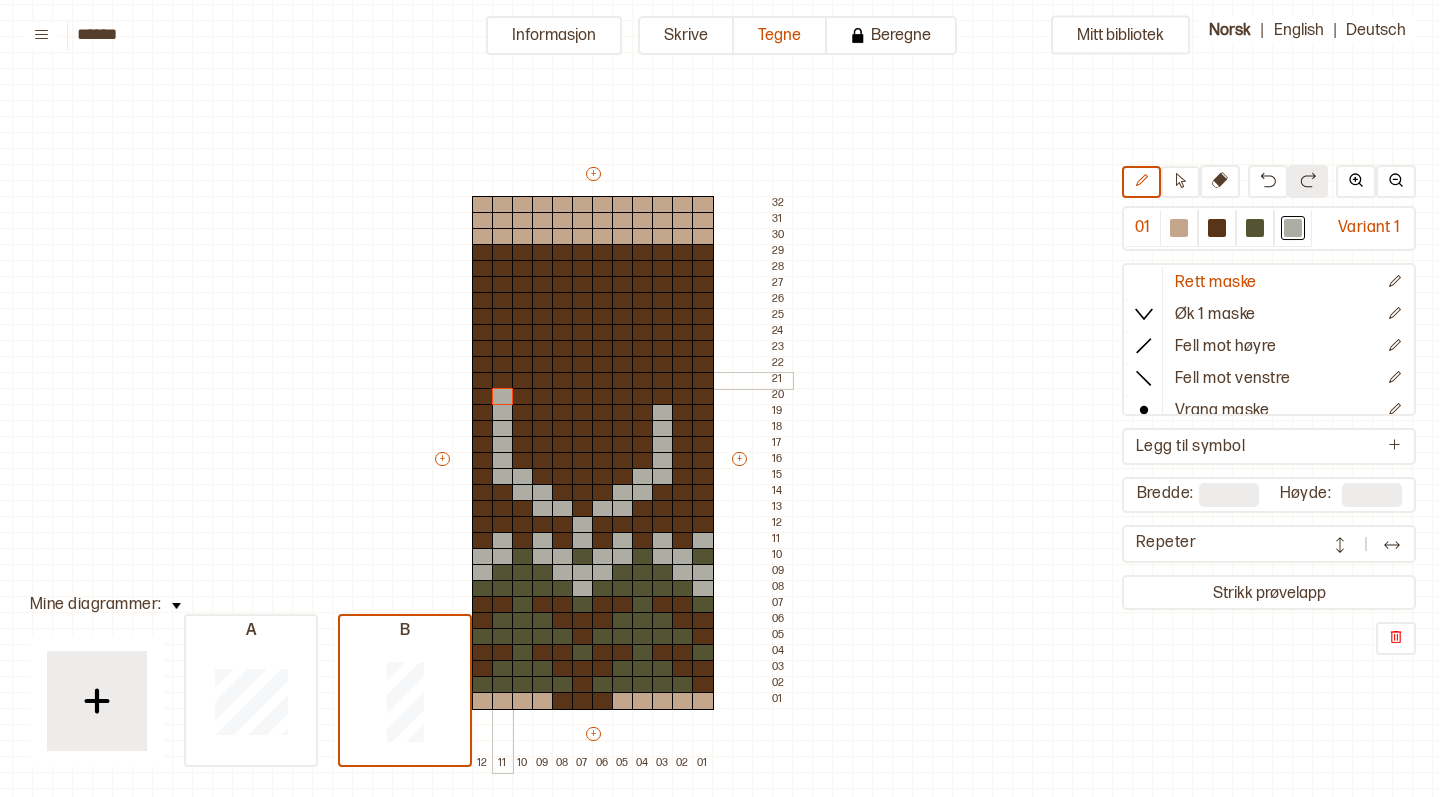 click at bounding box center [503, 381] 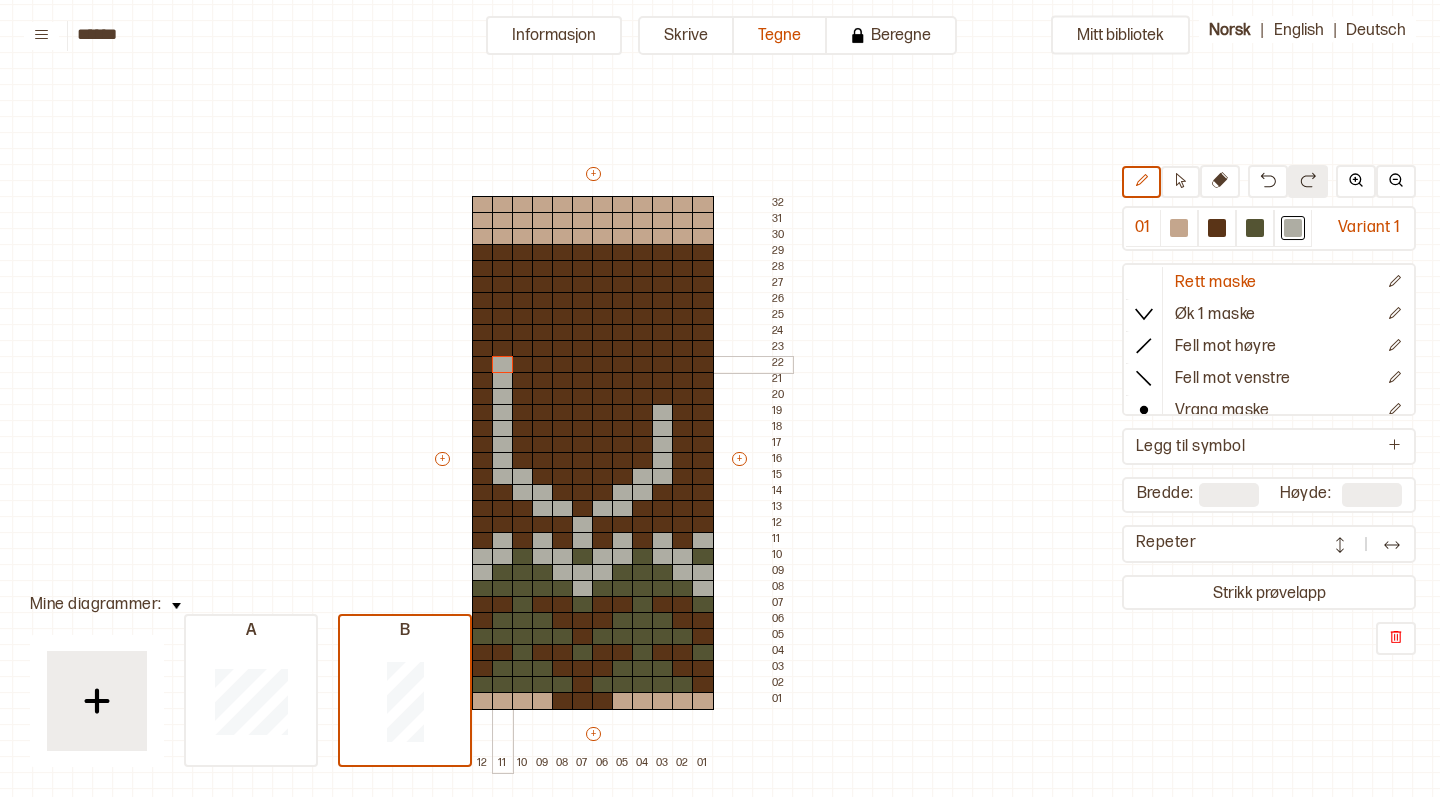 click at bounding box center [503, 365] 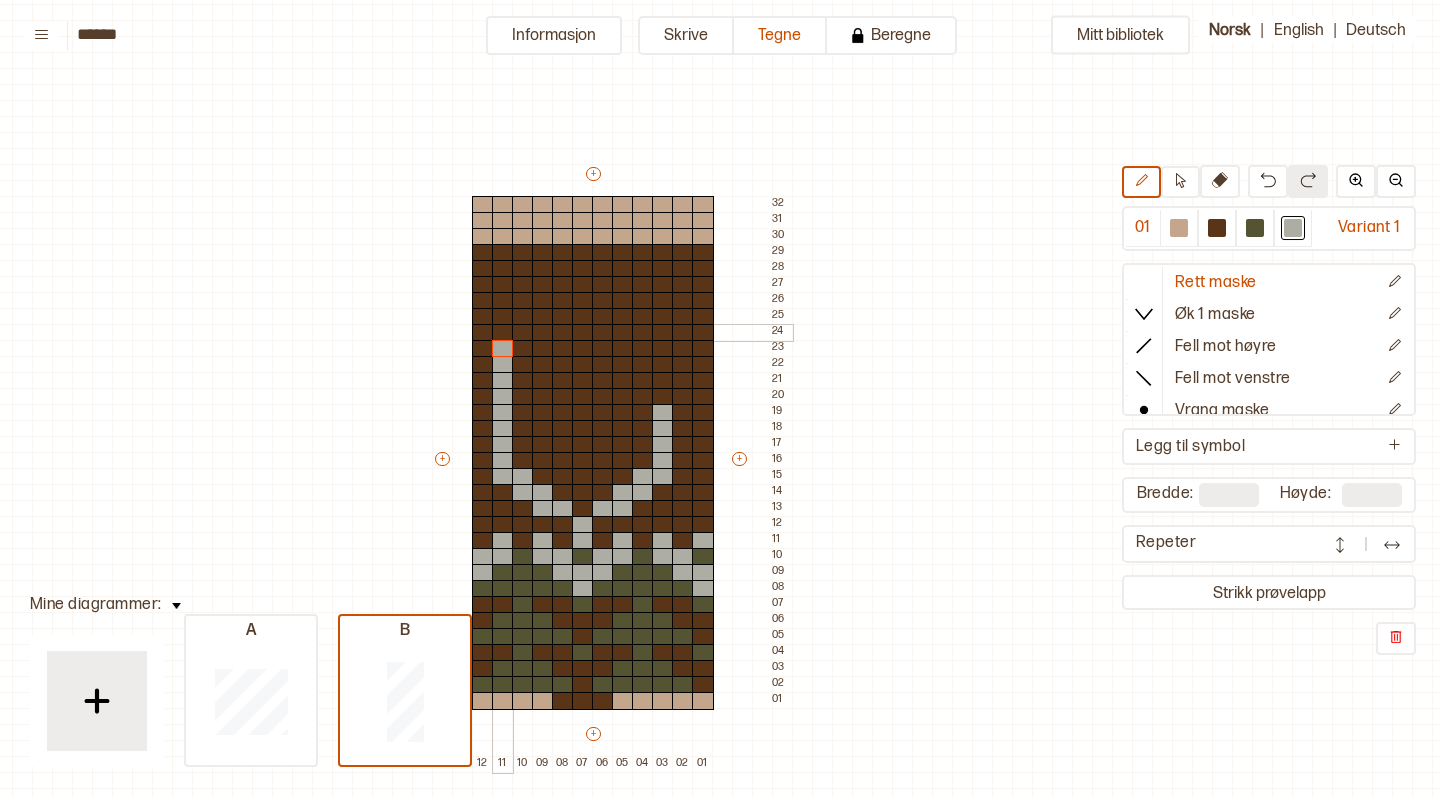 click at bounding box center (503, 333) 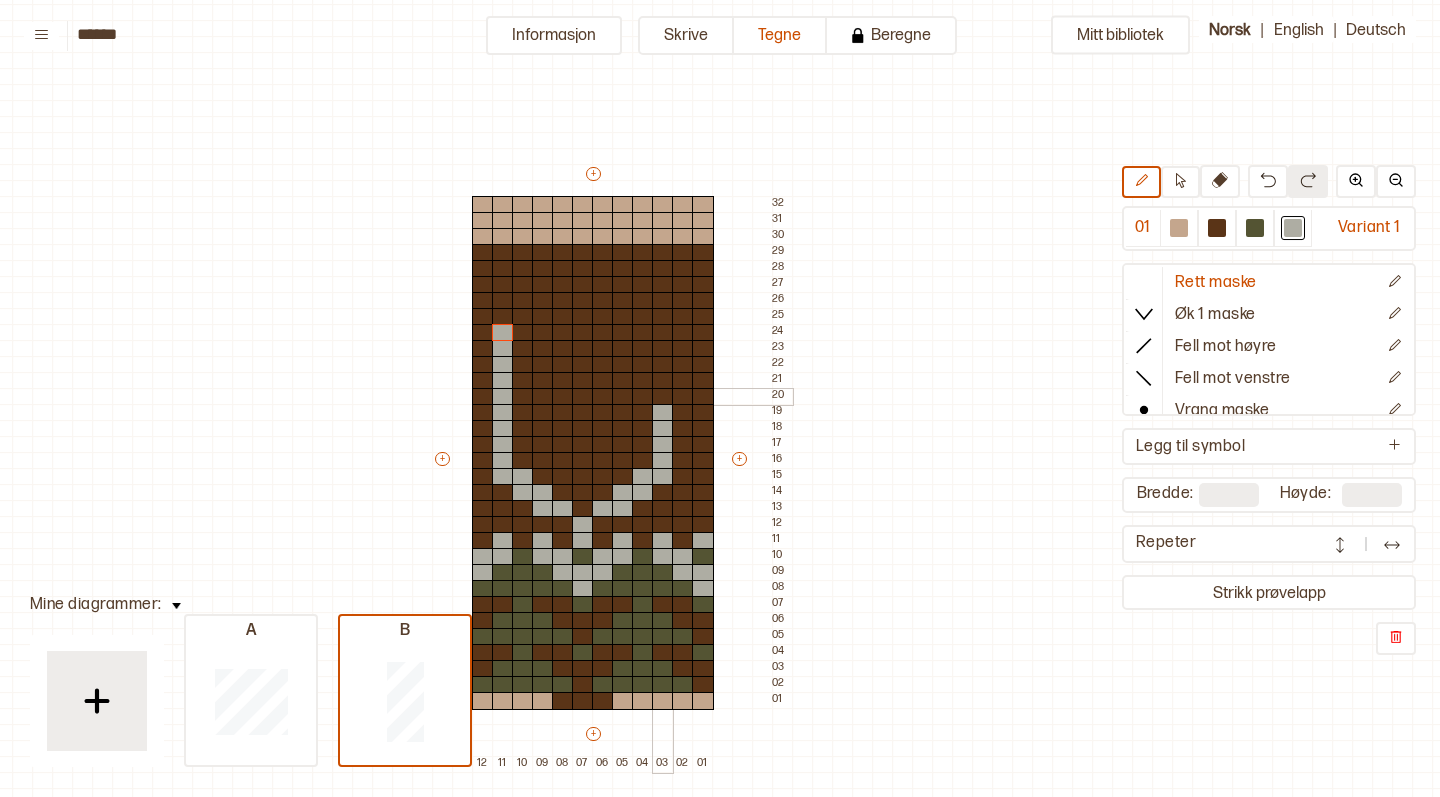 click at bounding box center [663, 397] 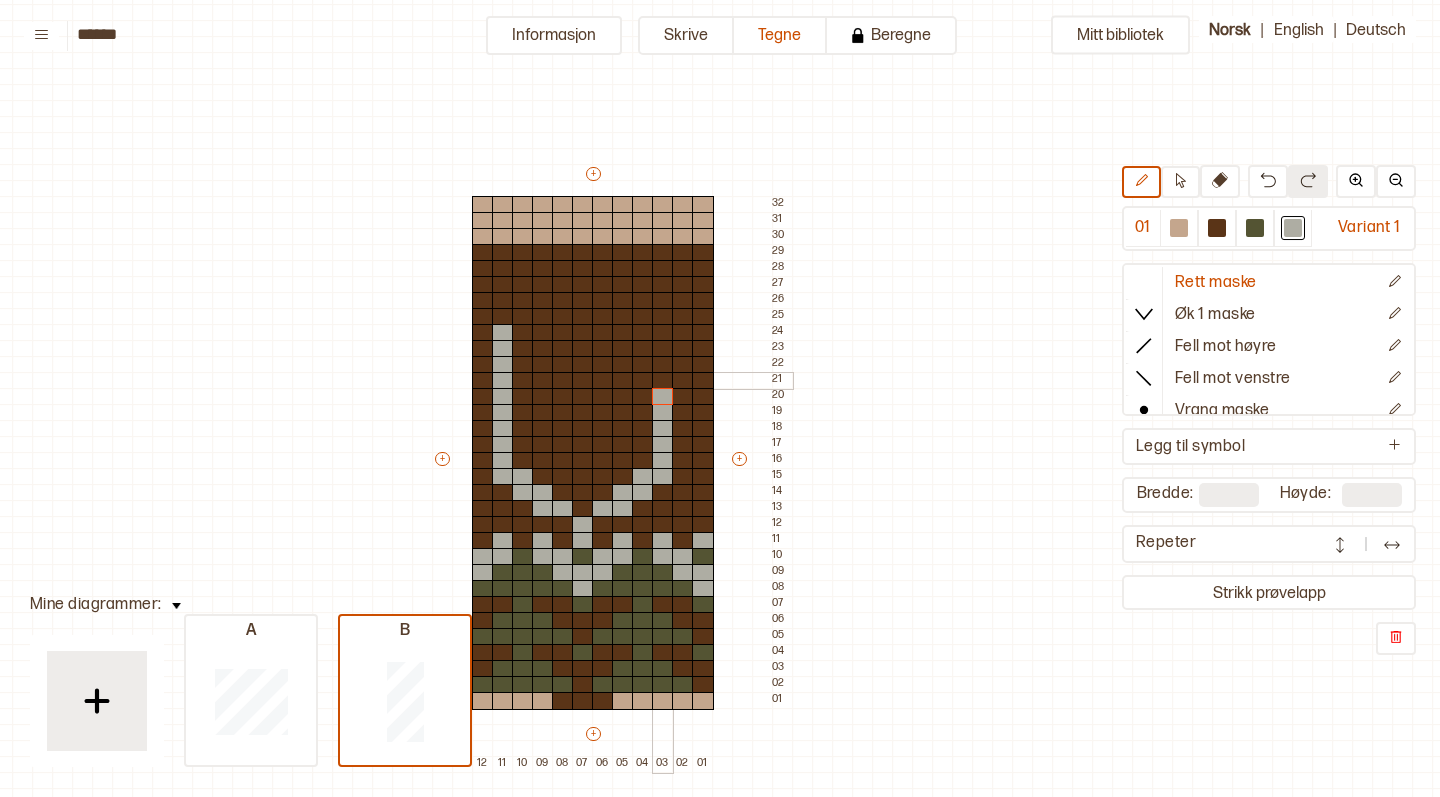 click at bounding box center (663, 381) 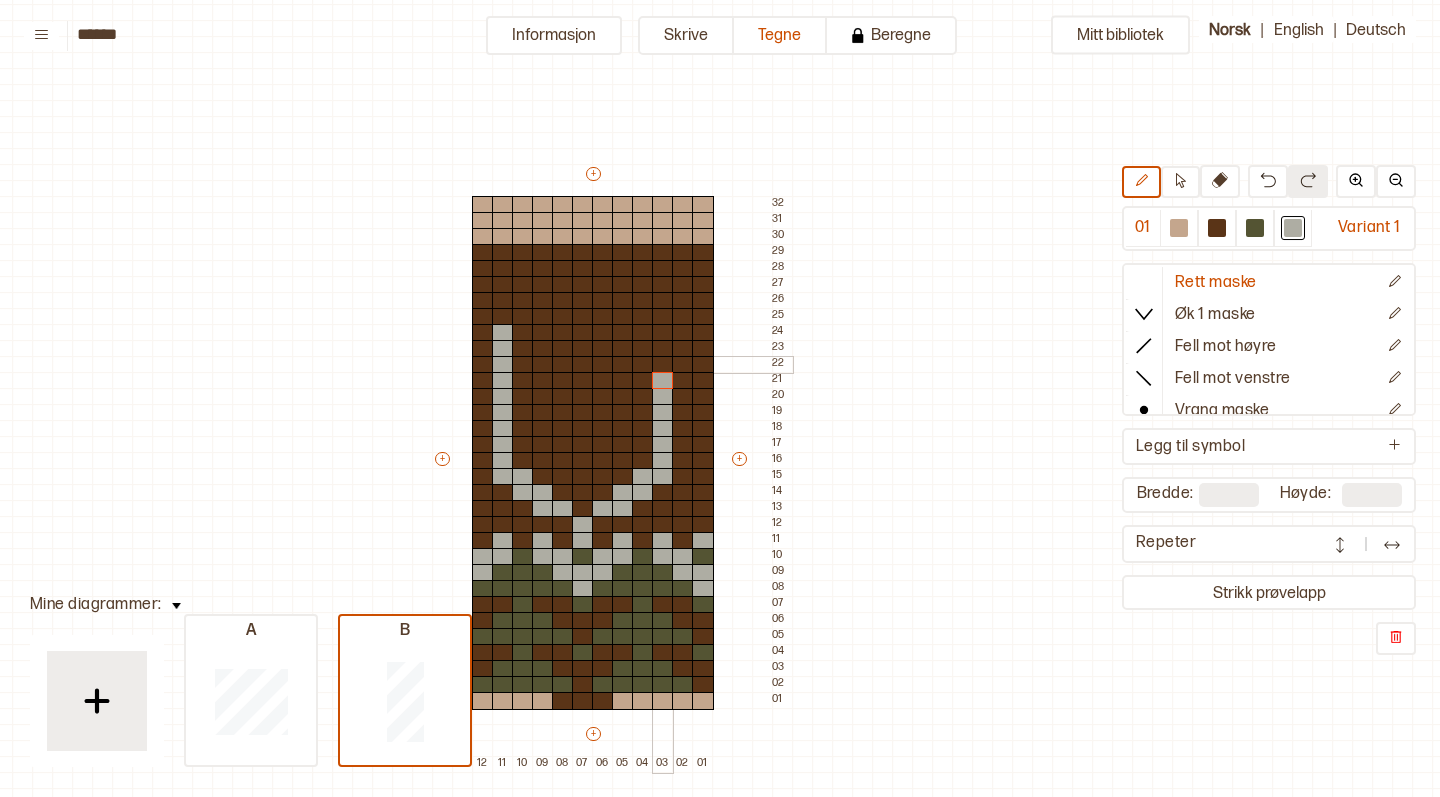 click at bounding box center [663, 365] 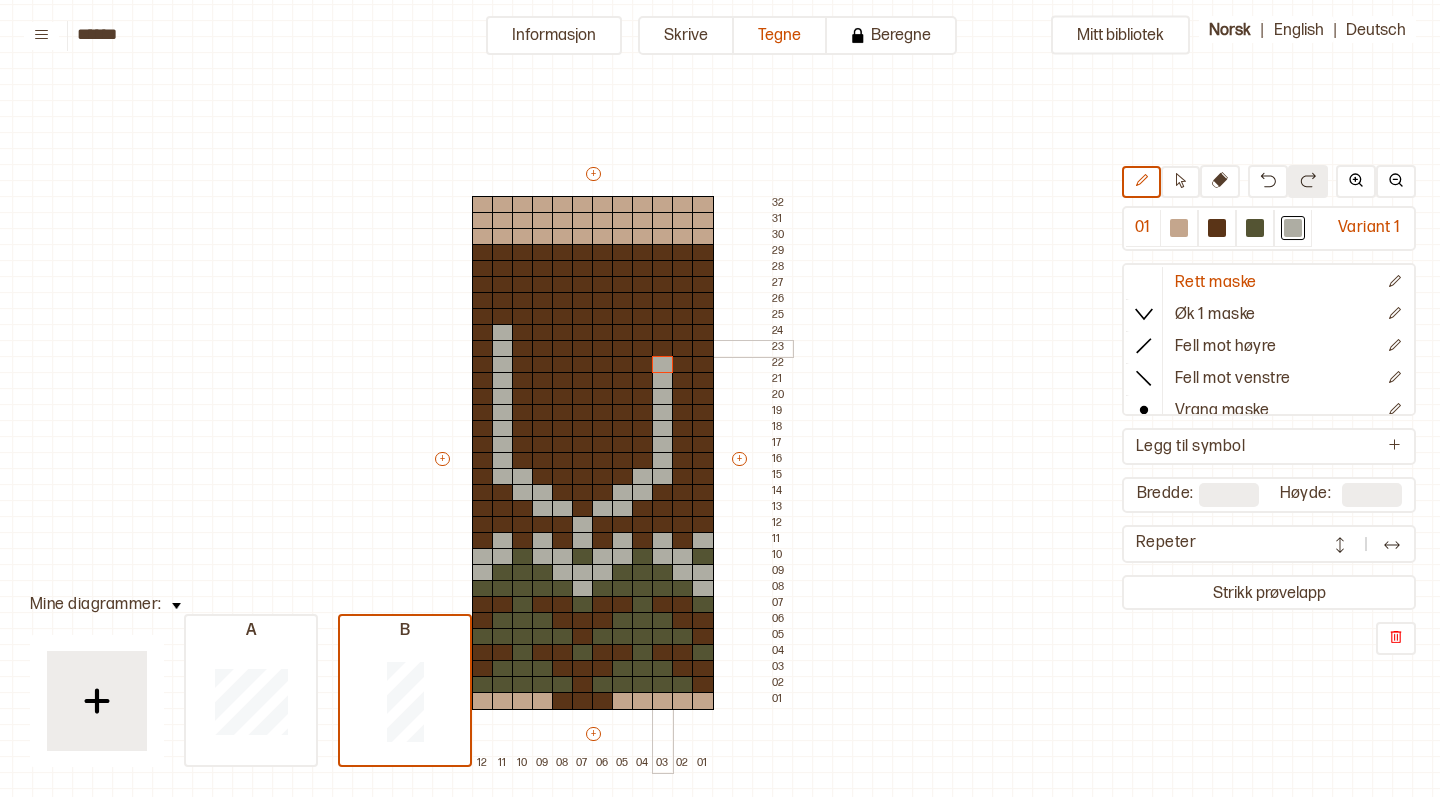 click at bounding box center [663, 349] 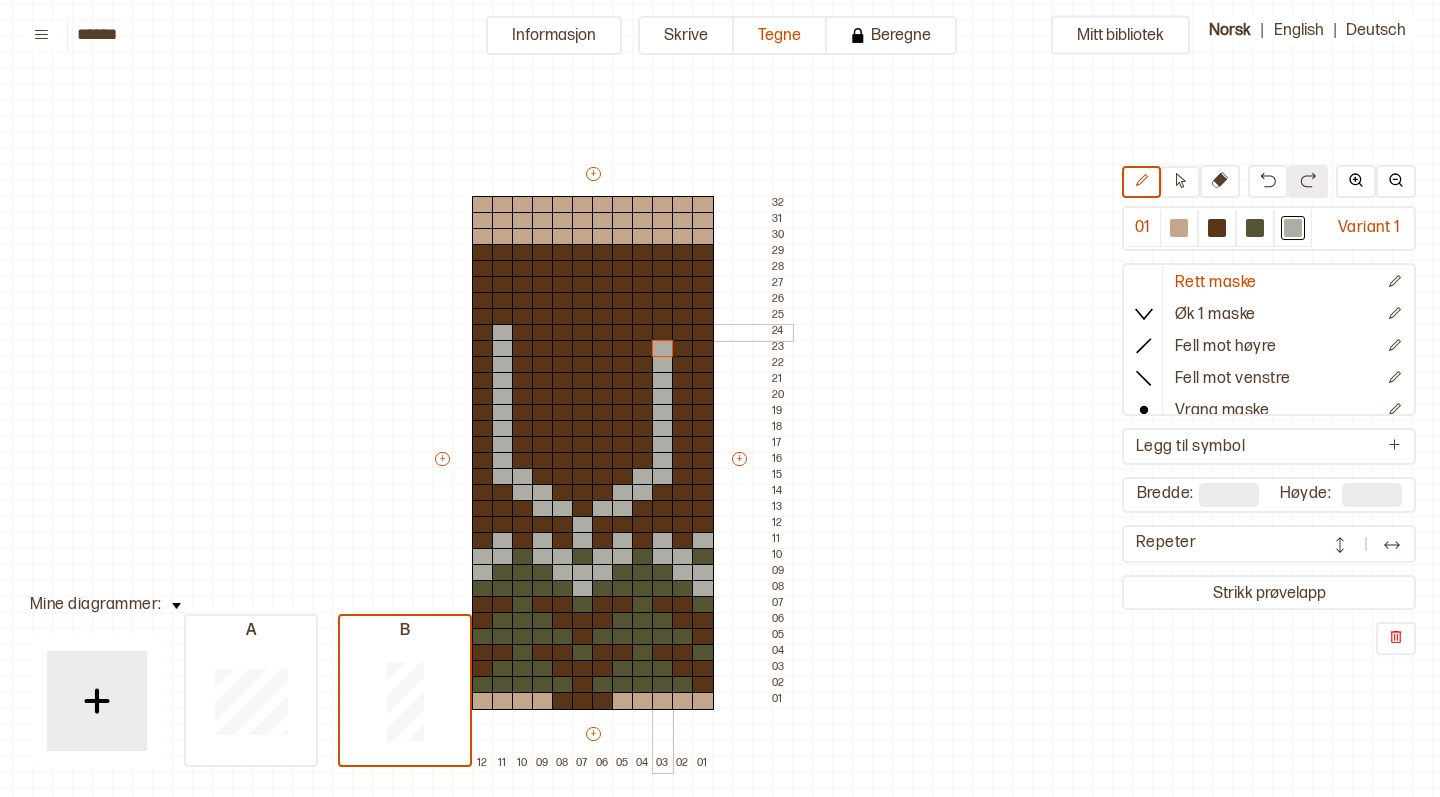 click at bounding box center [663, 333] 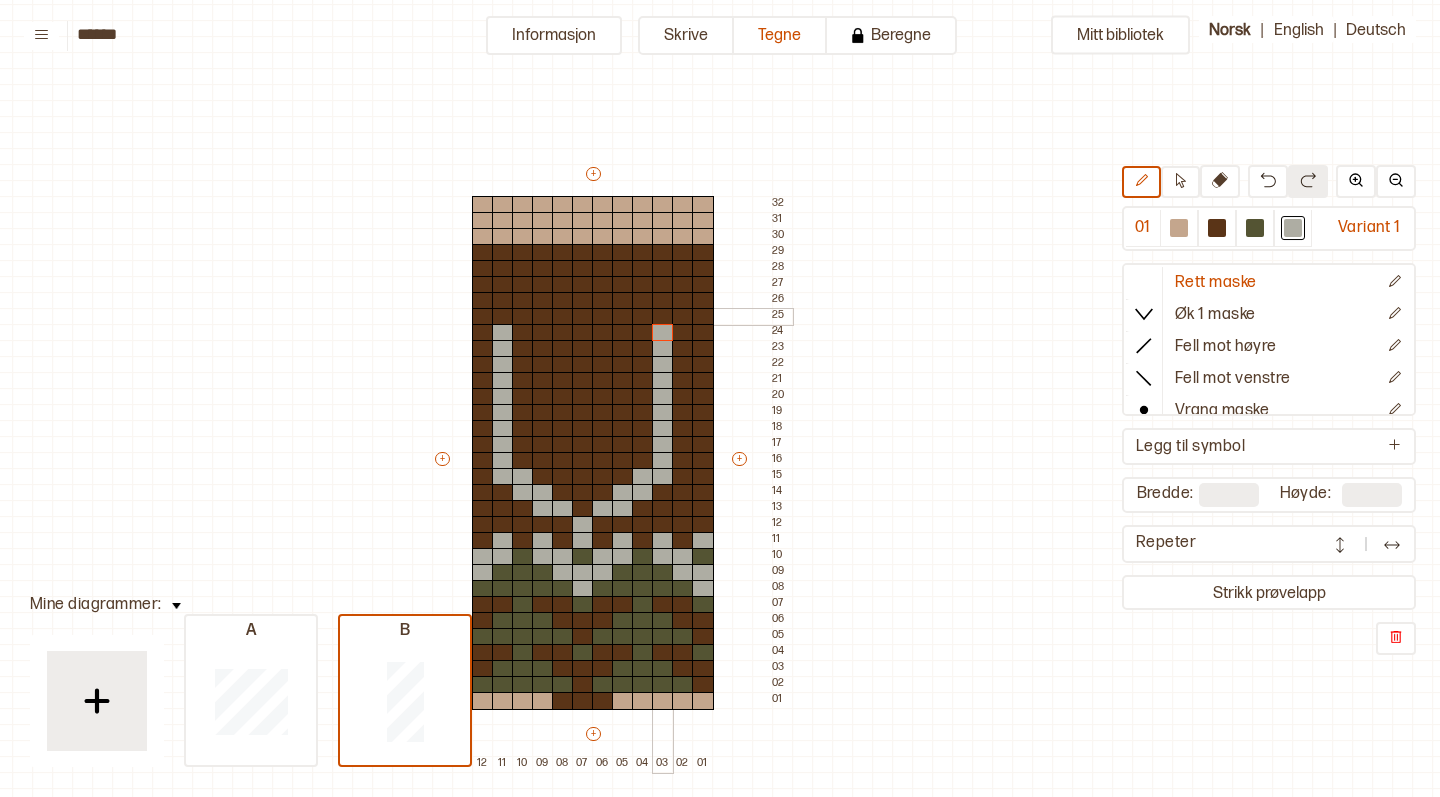 click at bounding box center [663, 317] 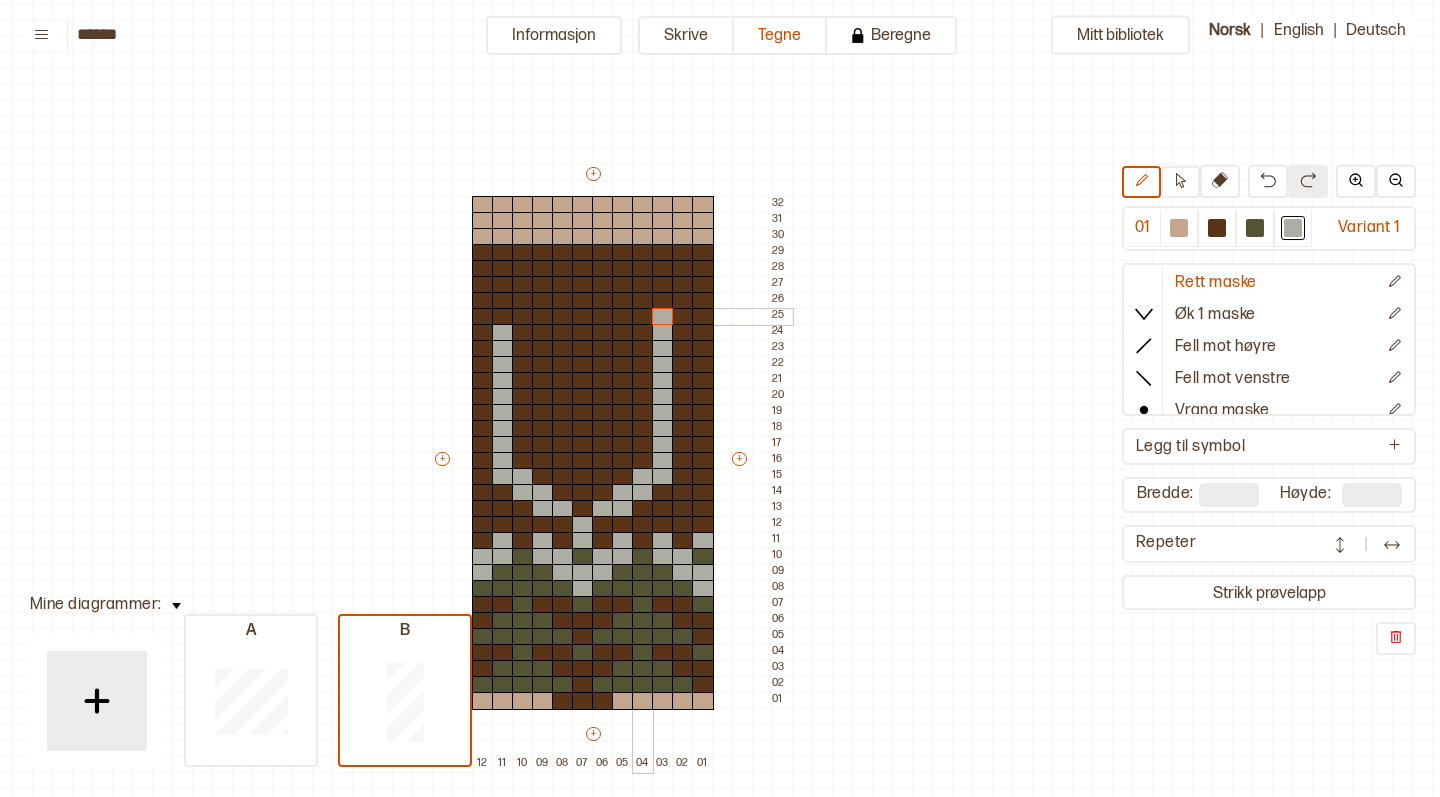click at bounding box center [643, 317] 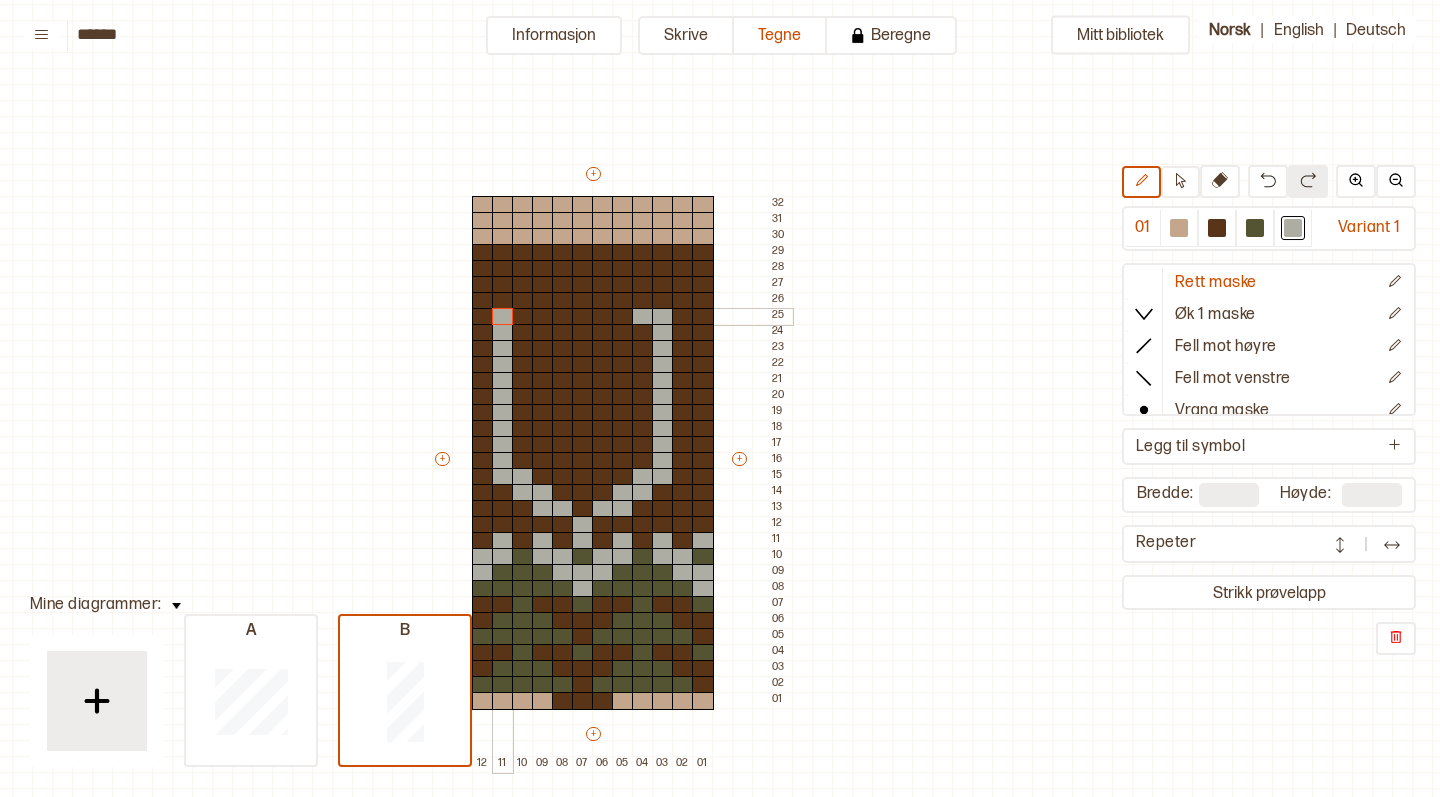 click at bounding box center [503, 317] 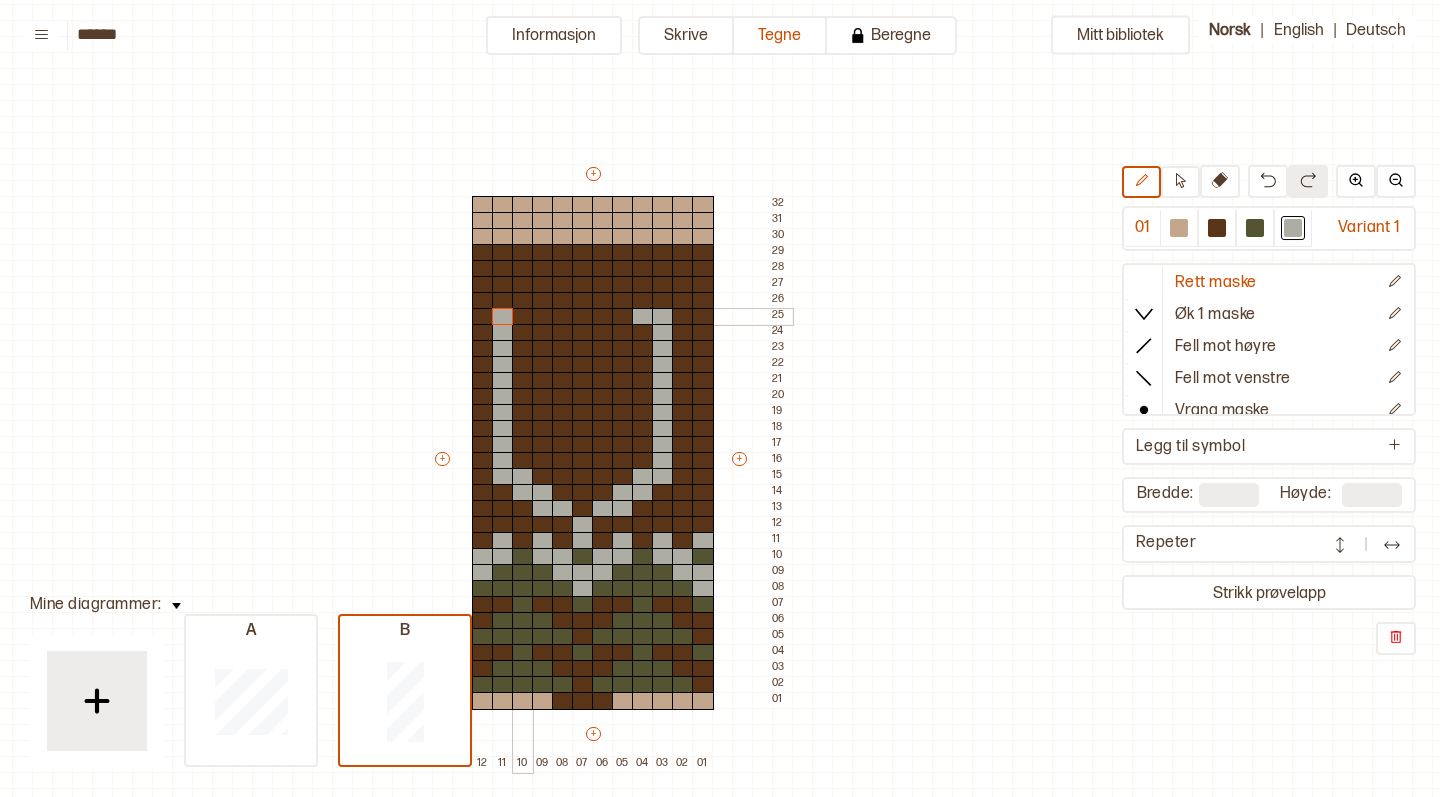 click at bounding box center [523, 317] 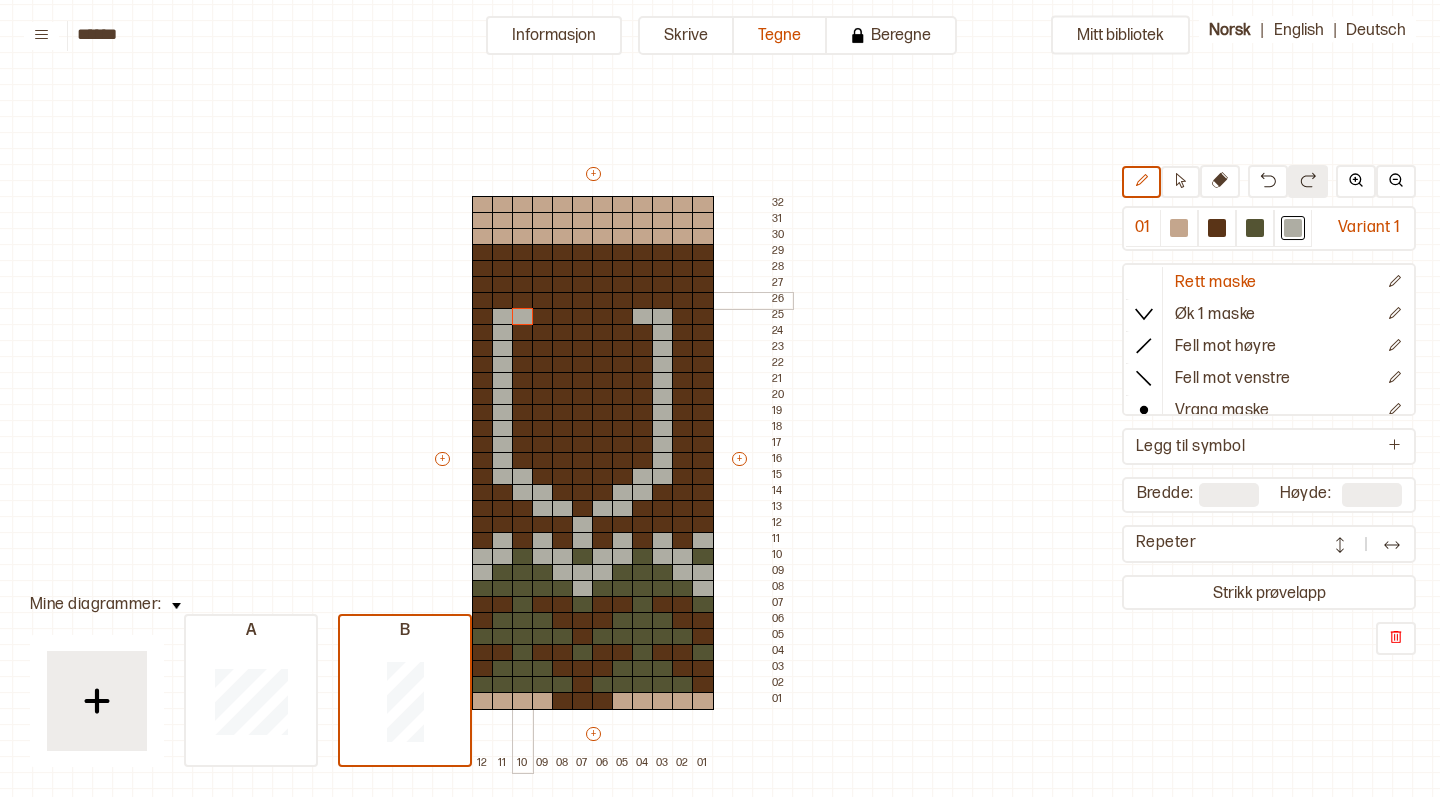 click at bounding box center [523, 301] 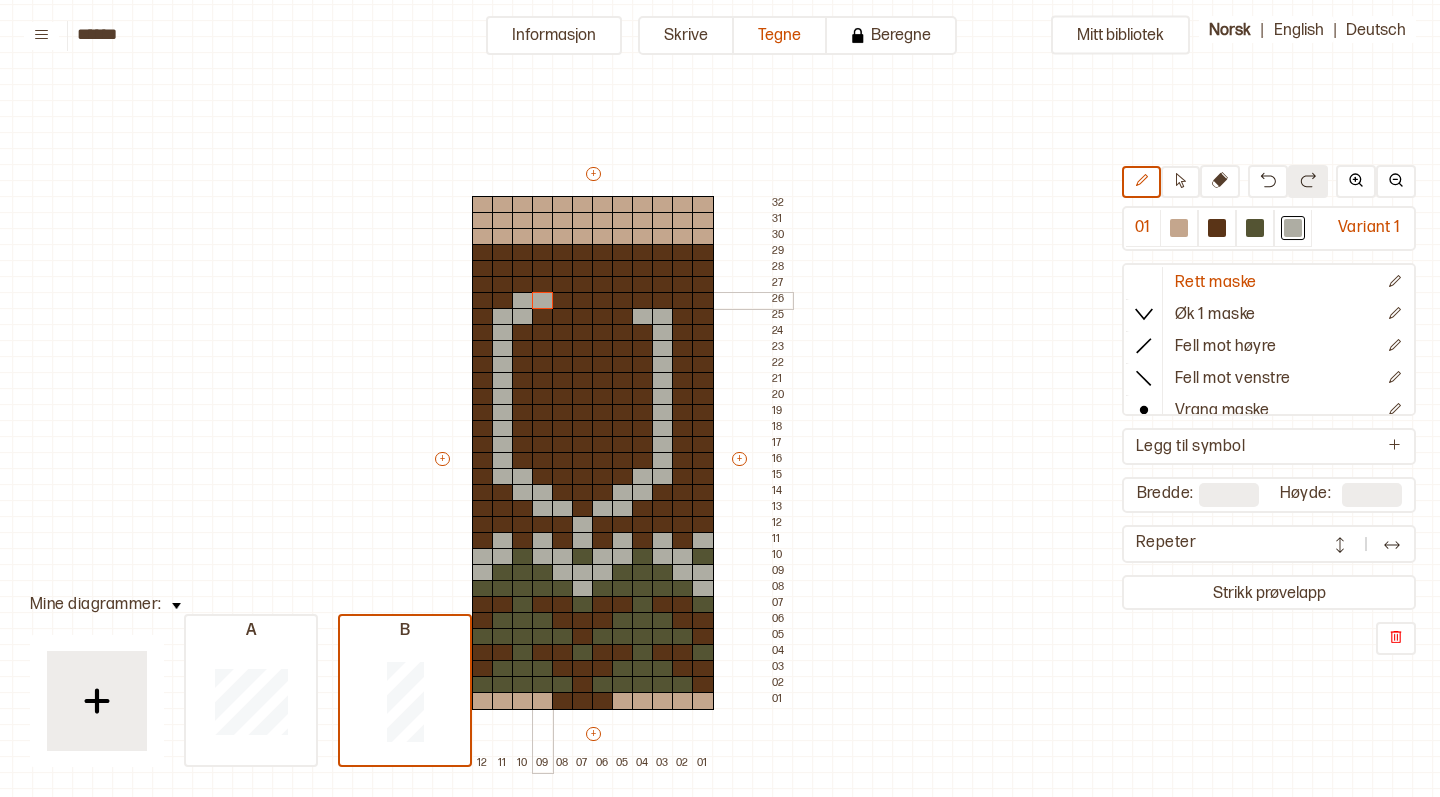 click at bounding box center (543, 301) 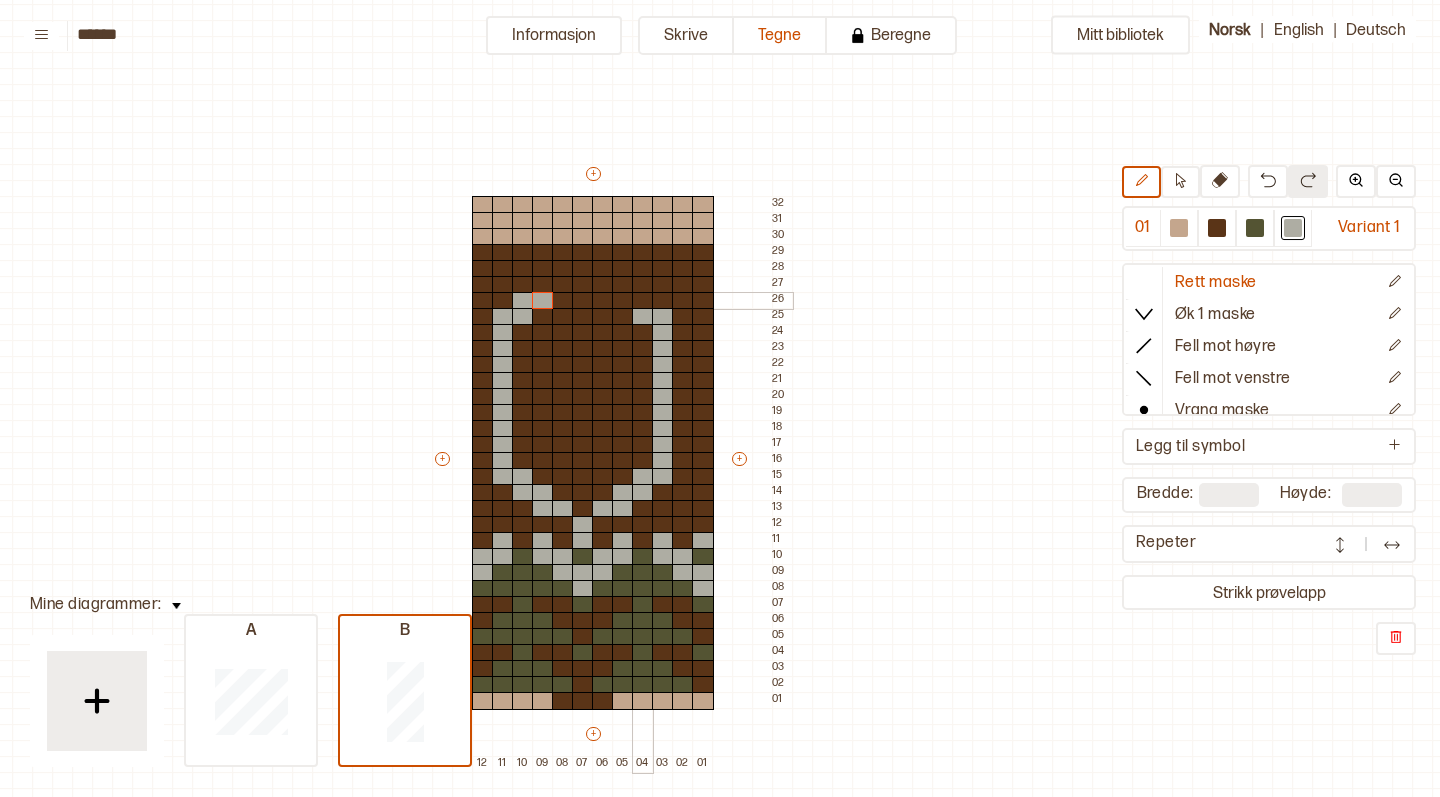 click at bounding box center (643, 301) 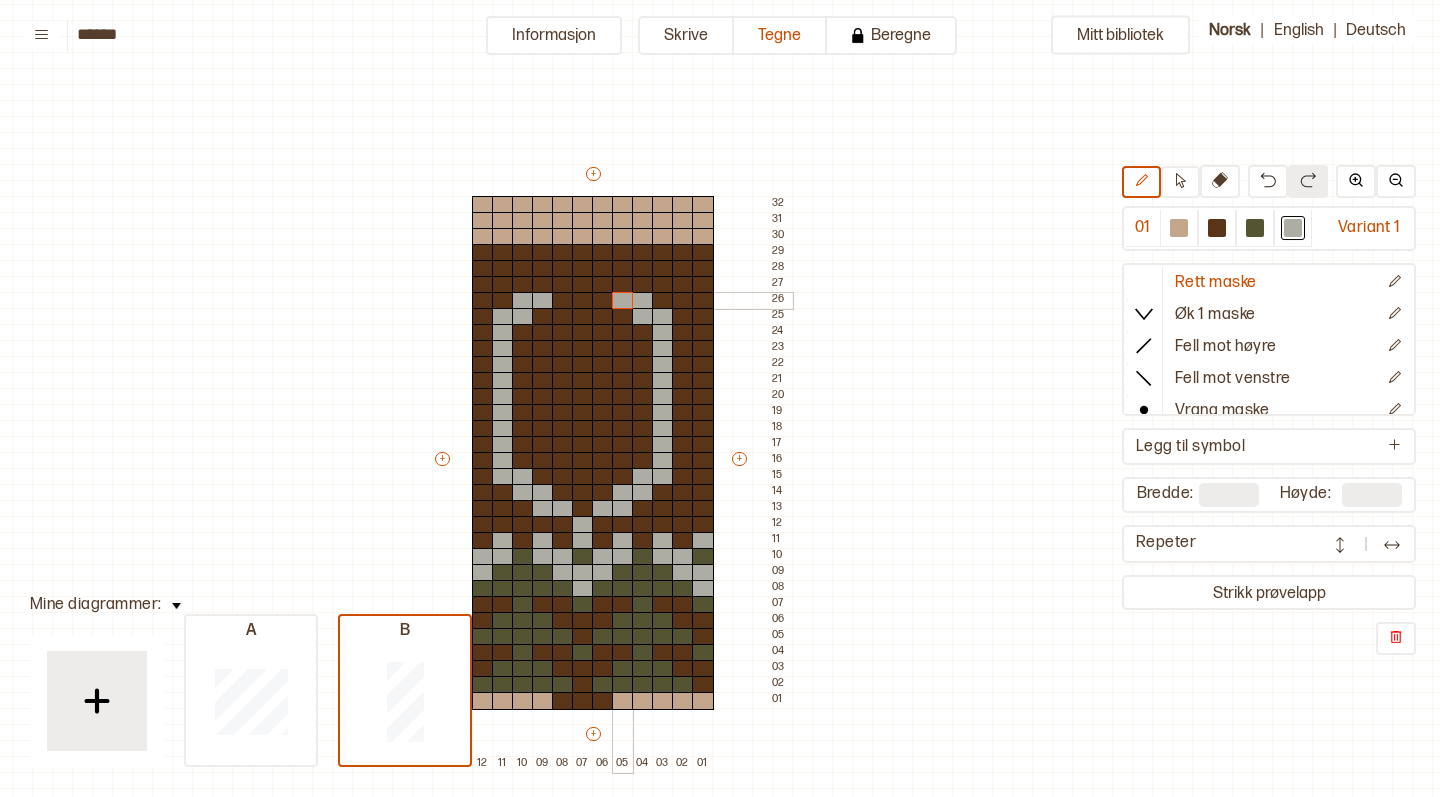 click at bounding box center (623, 301) 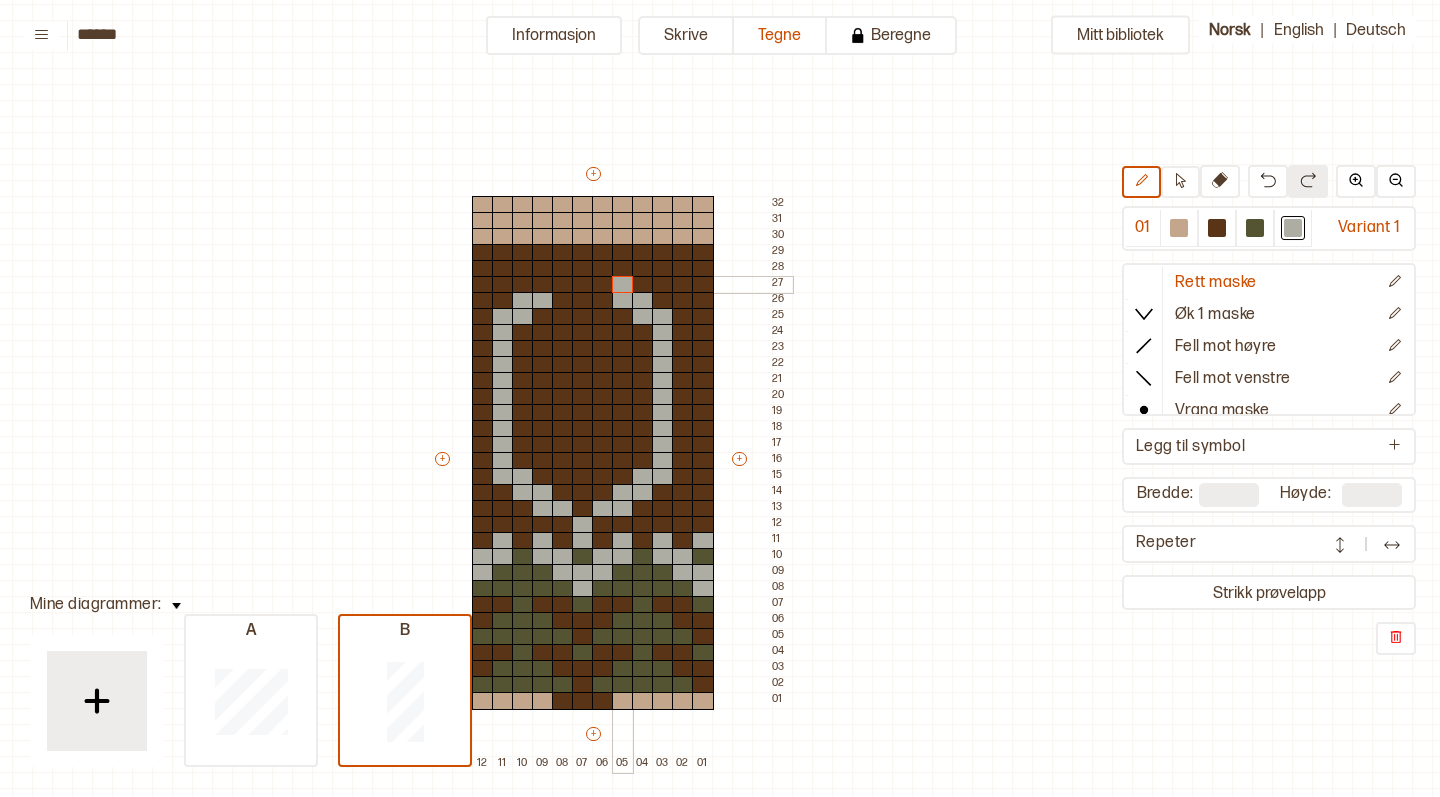 click at bounding box center [623, 285] 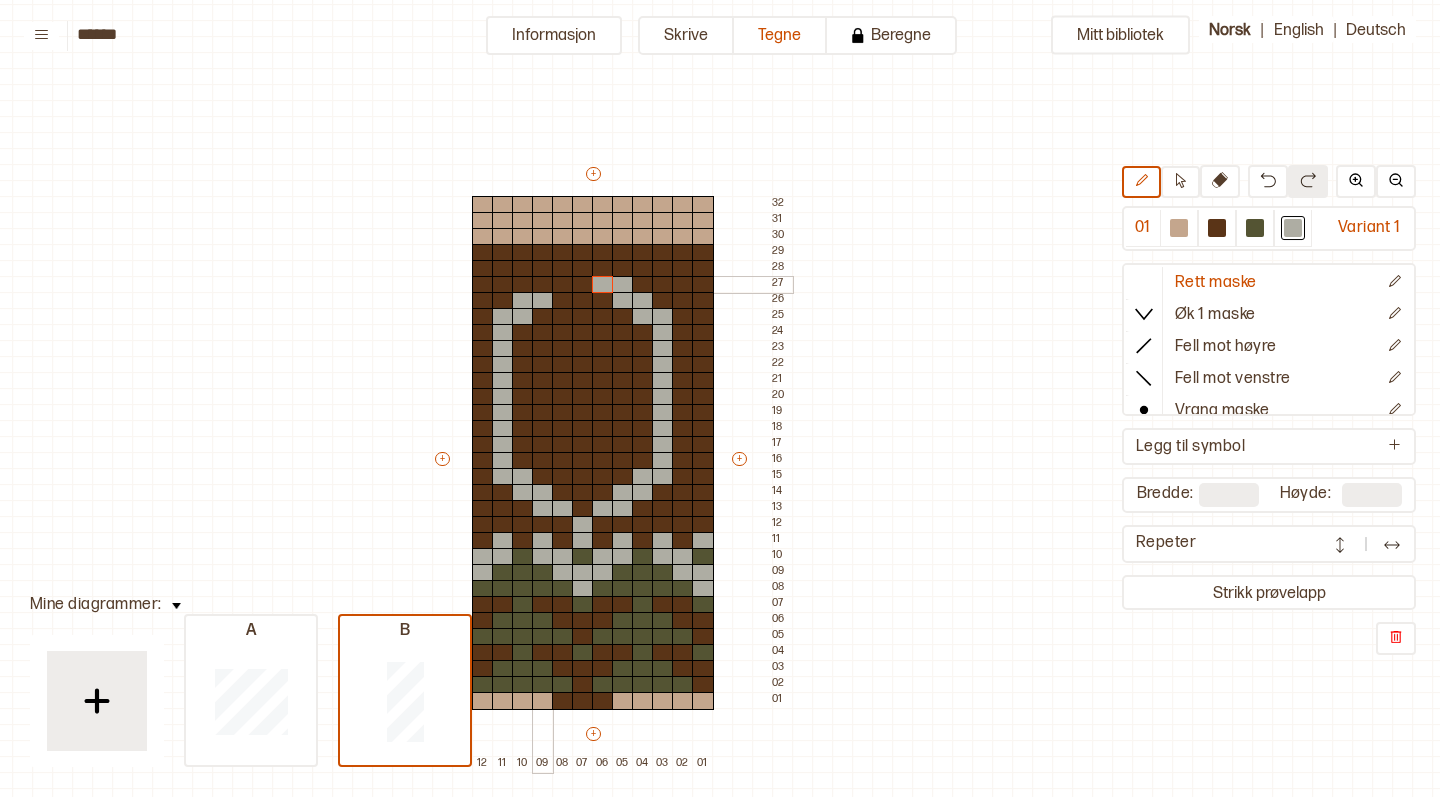 click at bounding box center (543, 285) 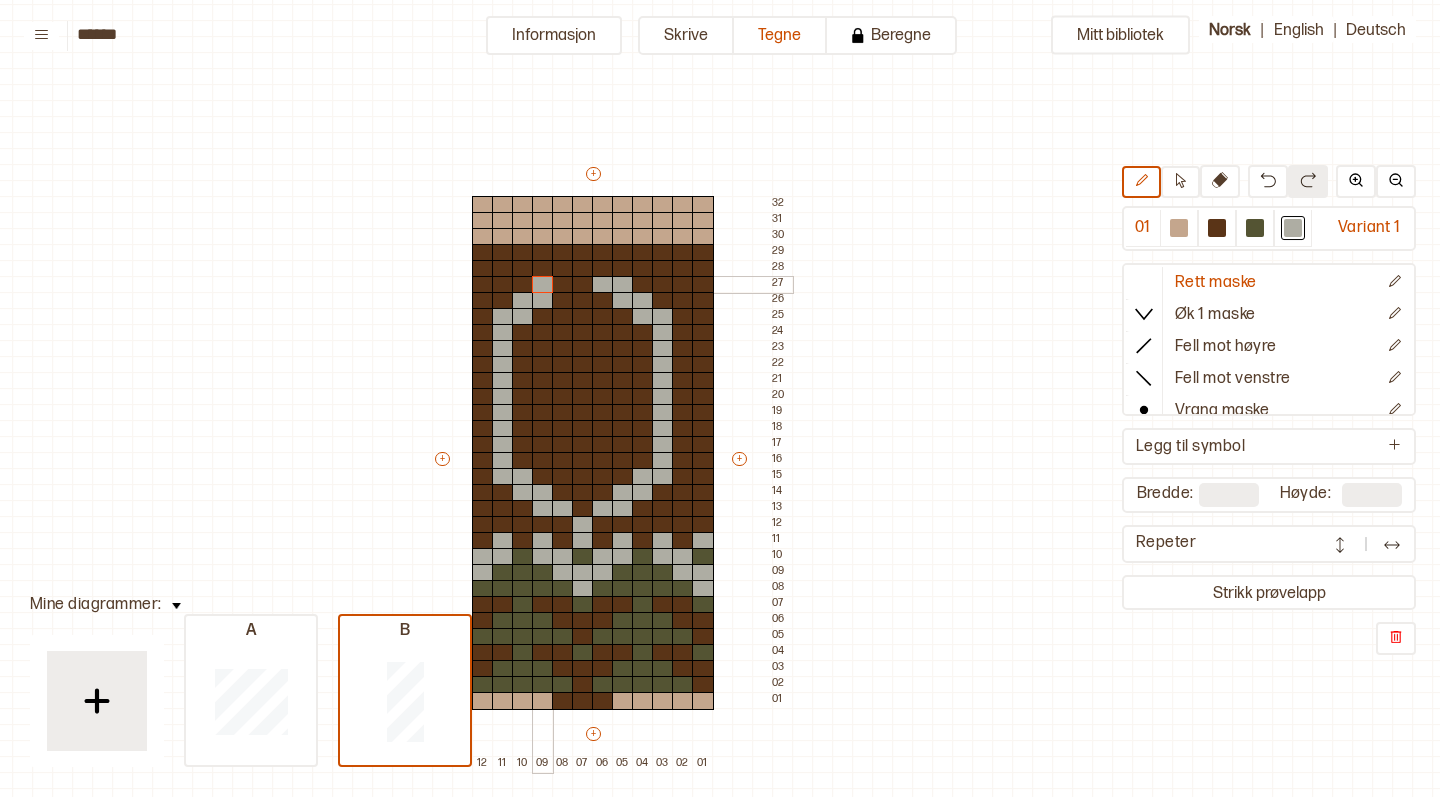 click at bounding box center [543, 285] 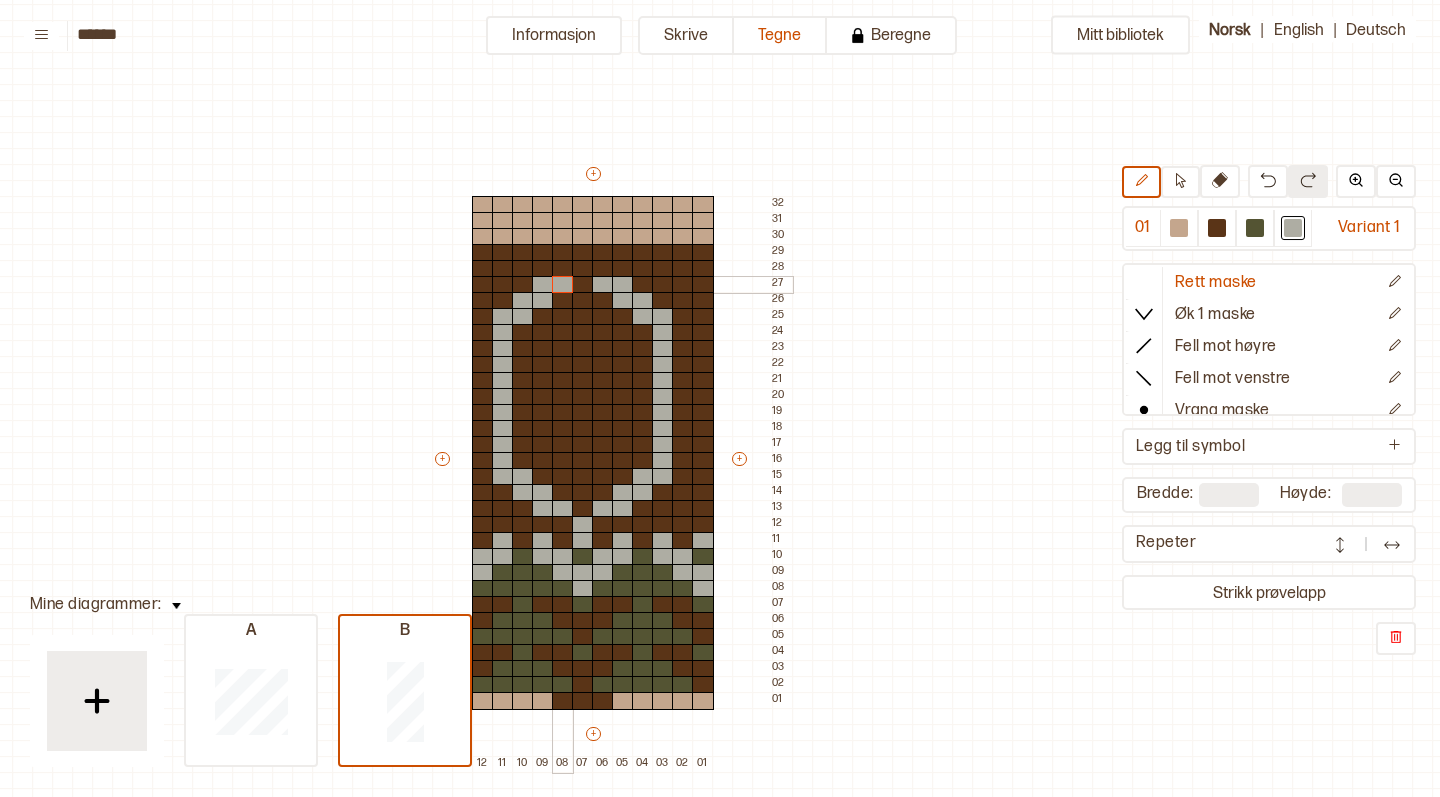 click at bounding box center (563, 285) 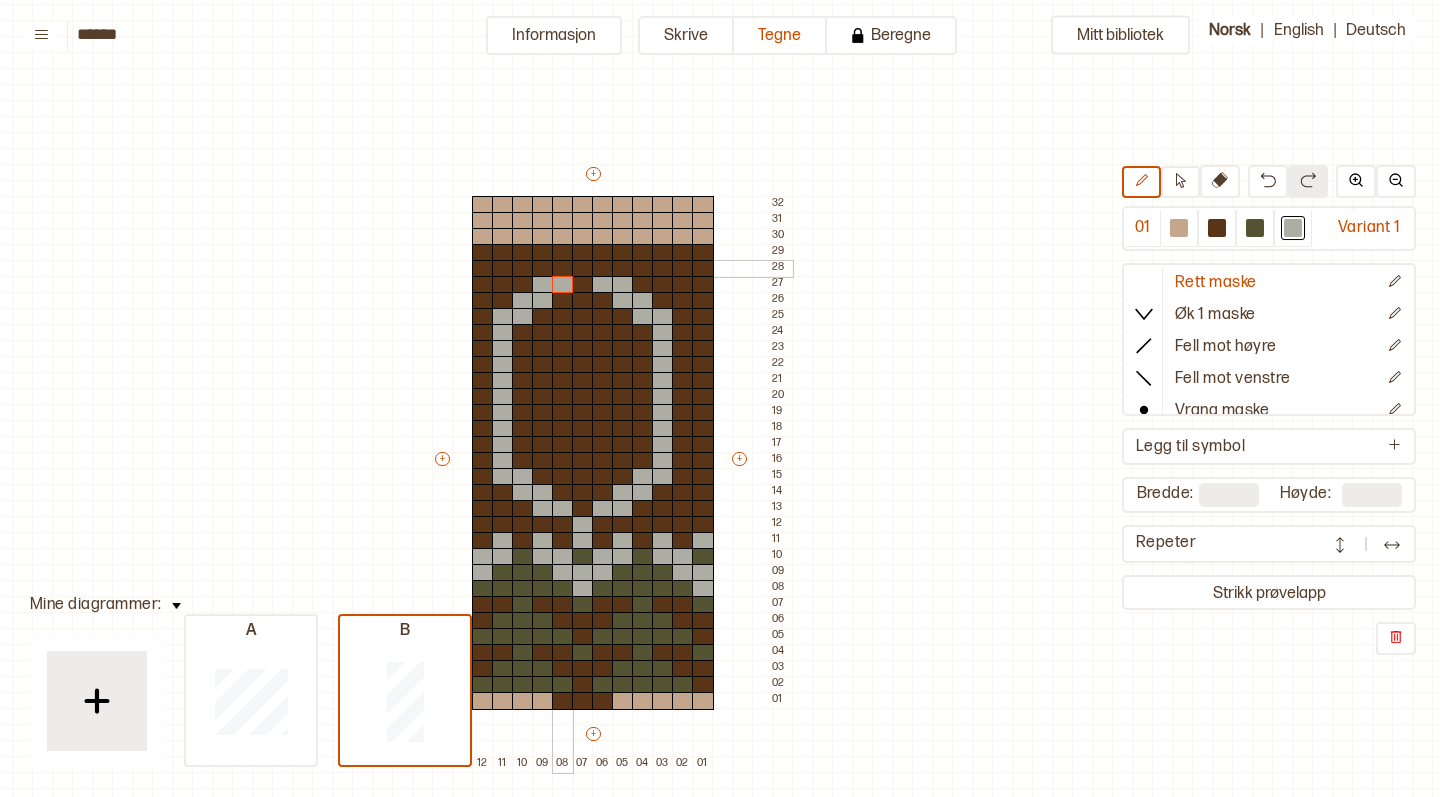 click at bounding box center (563, 269) 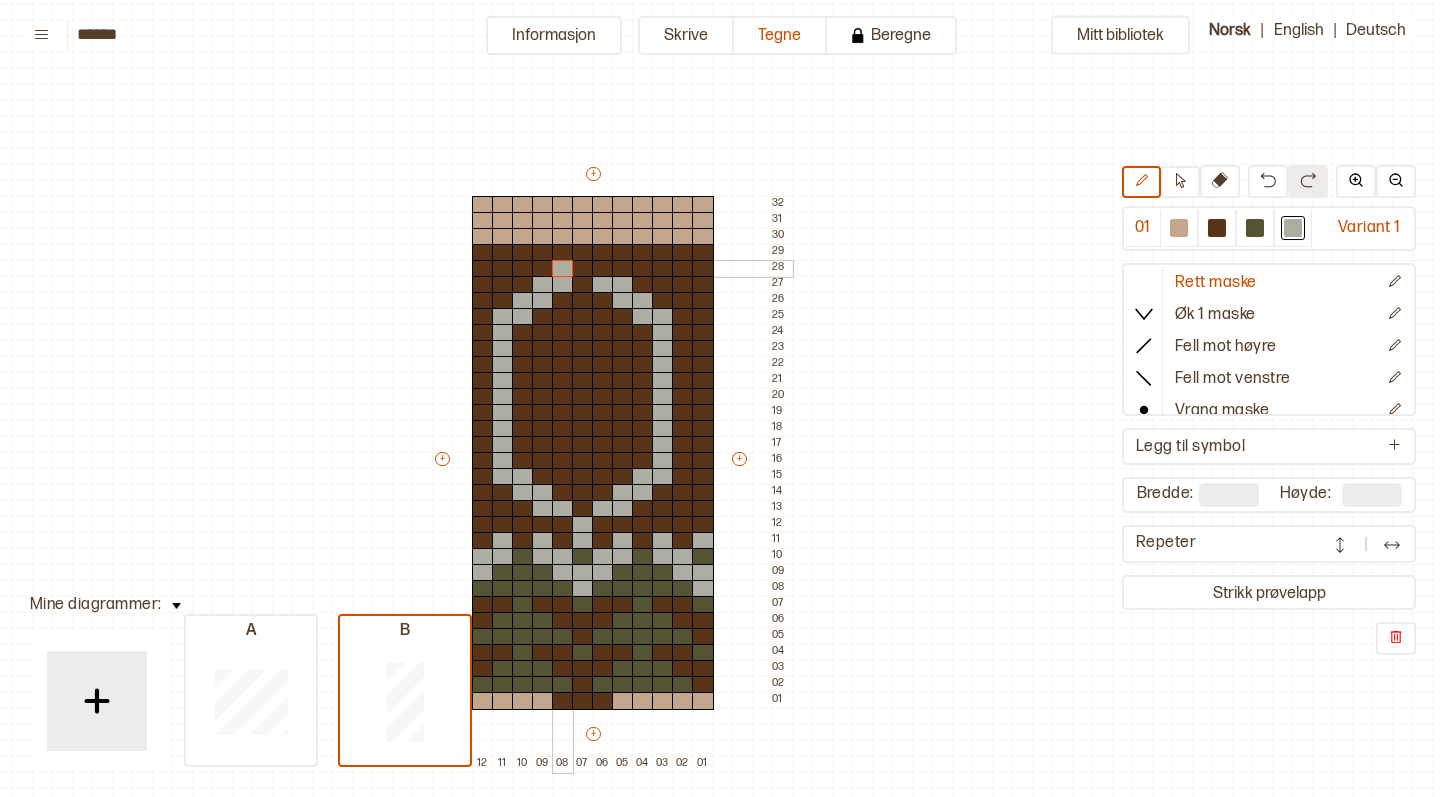 click at bounding box center [583, 269] 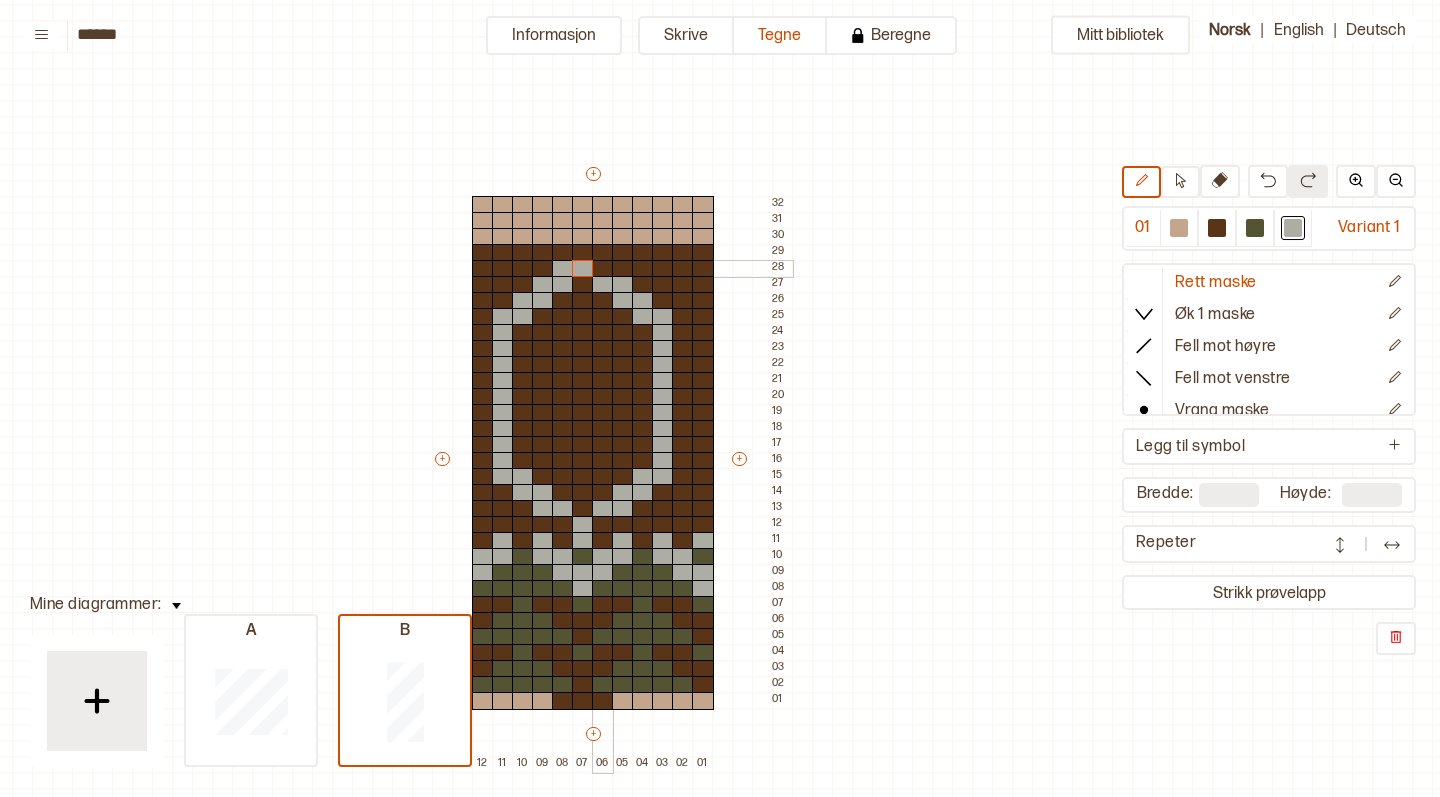 click at bounding box center [603, 269] 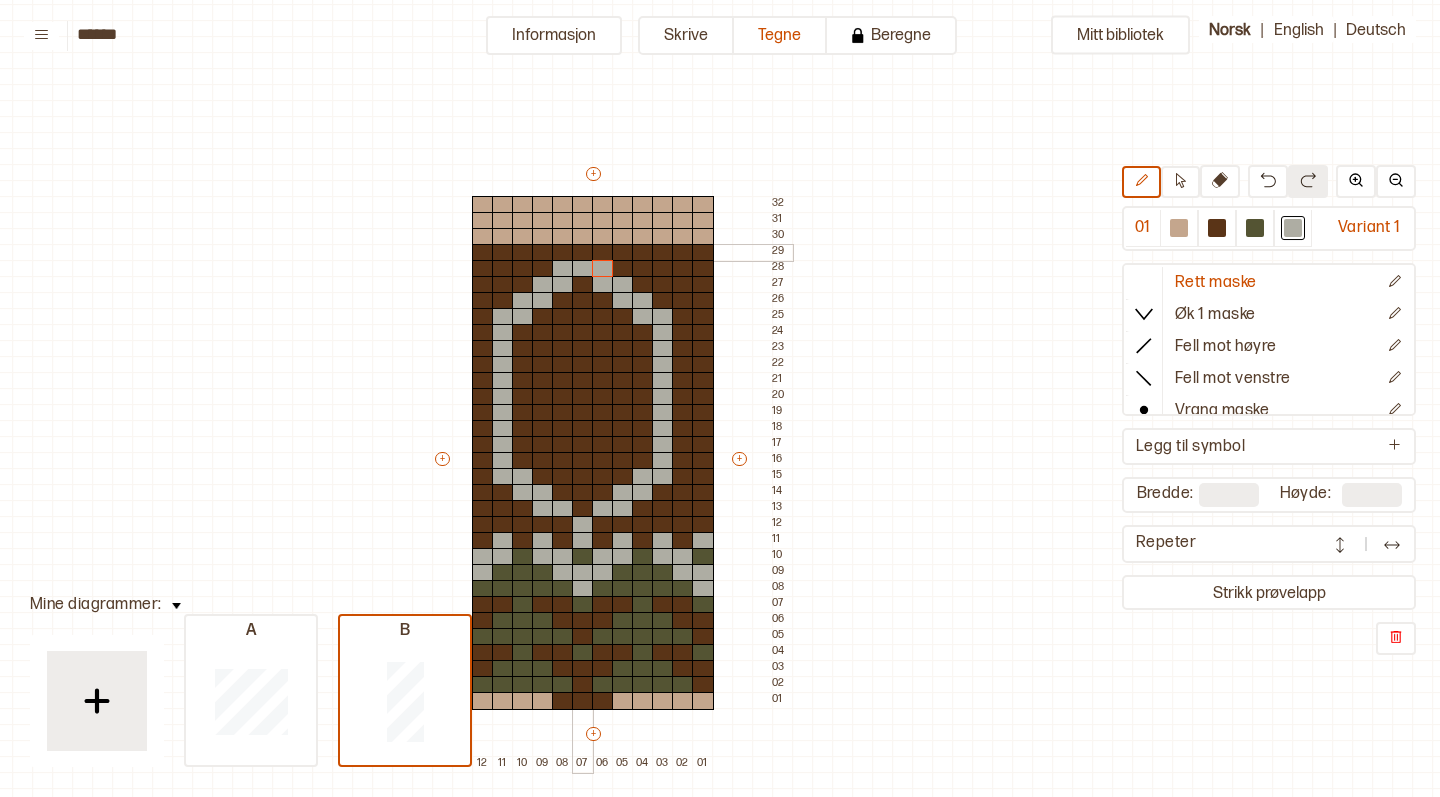 click at bounding box center (583, 253) 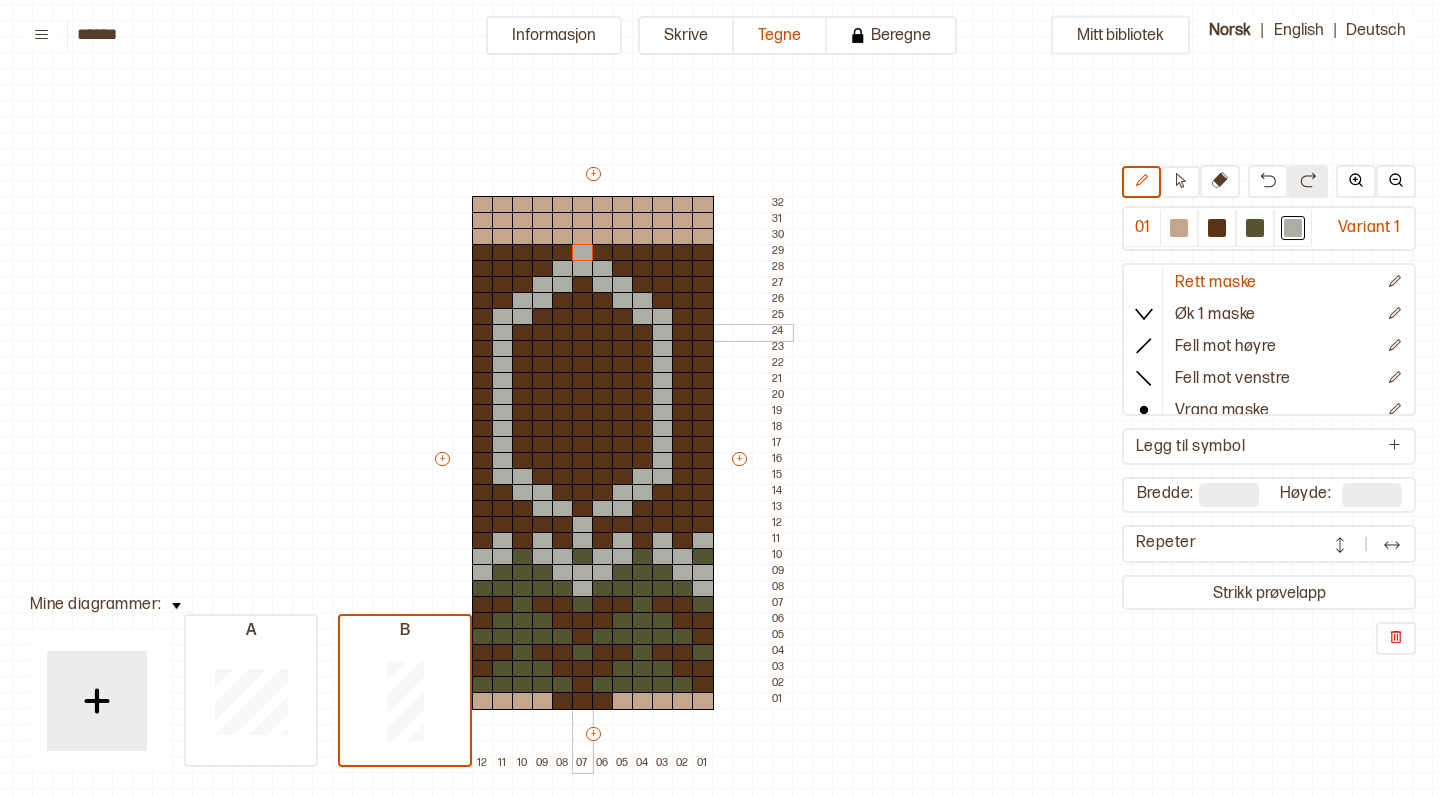 click at bounding box center (583, 333) 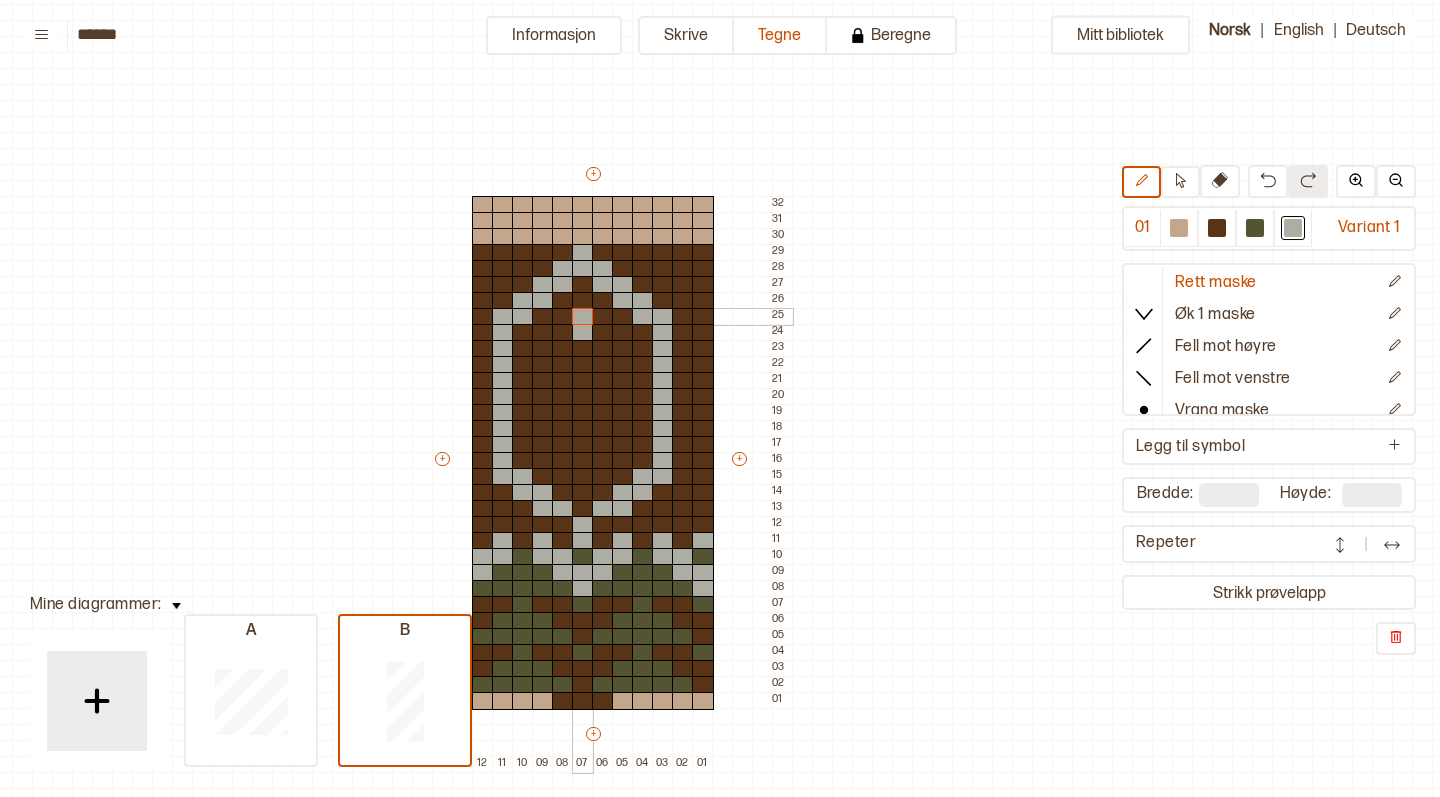 click at bounding box center [583, 317] 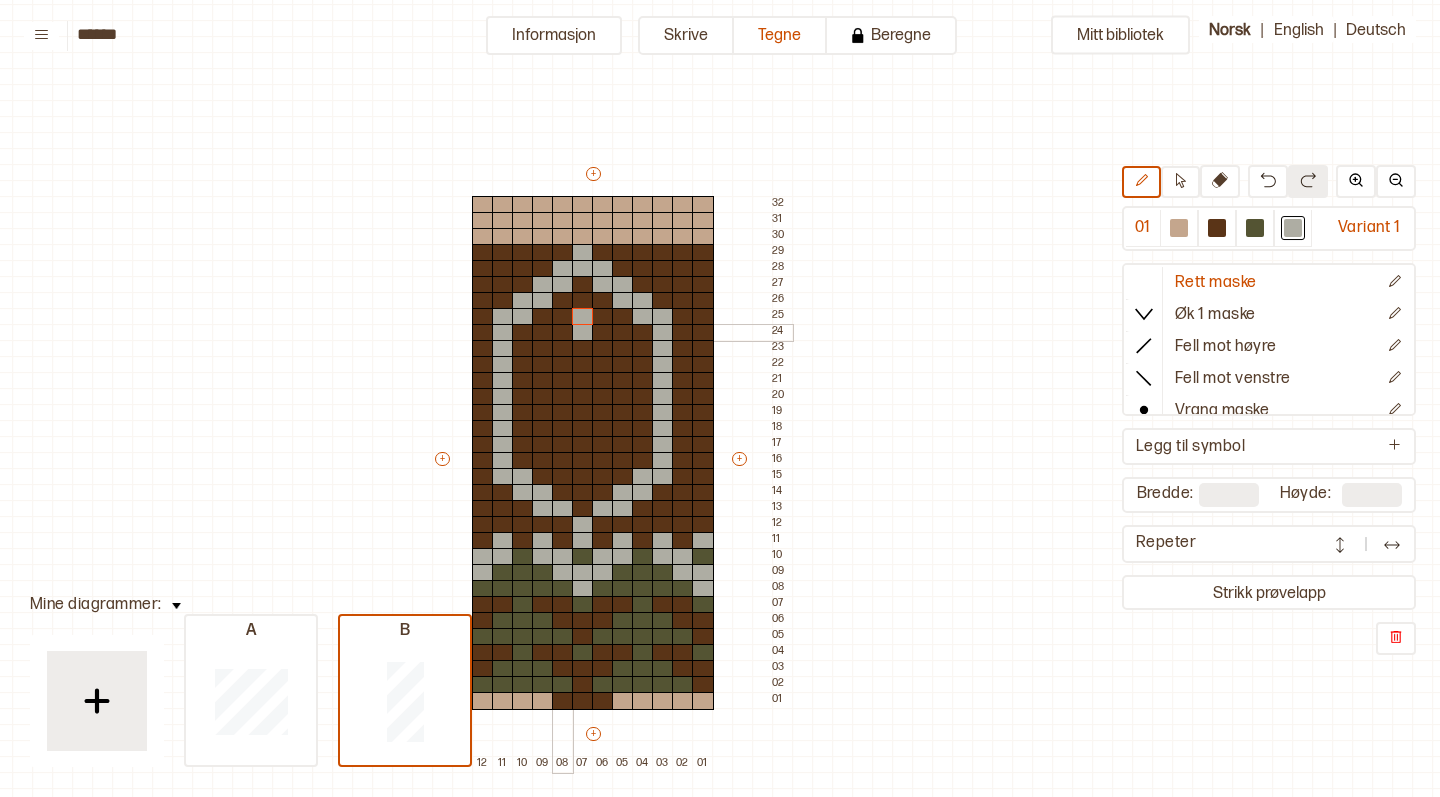 click at bounding box center (563, 333) 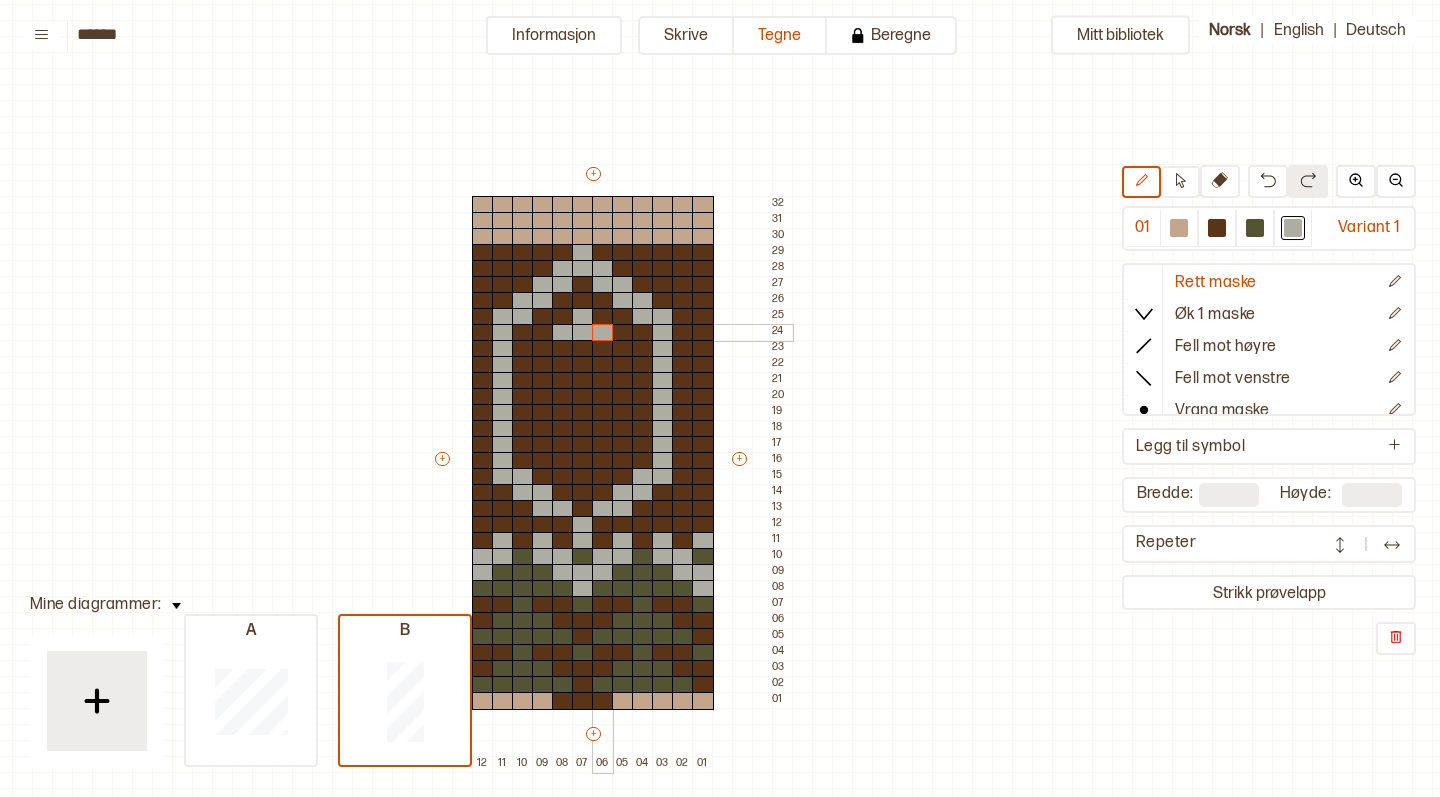 click at bounding box center [603, 333] 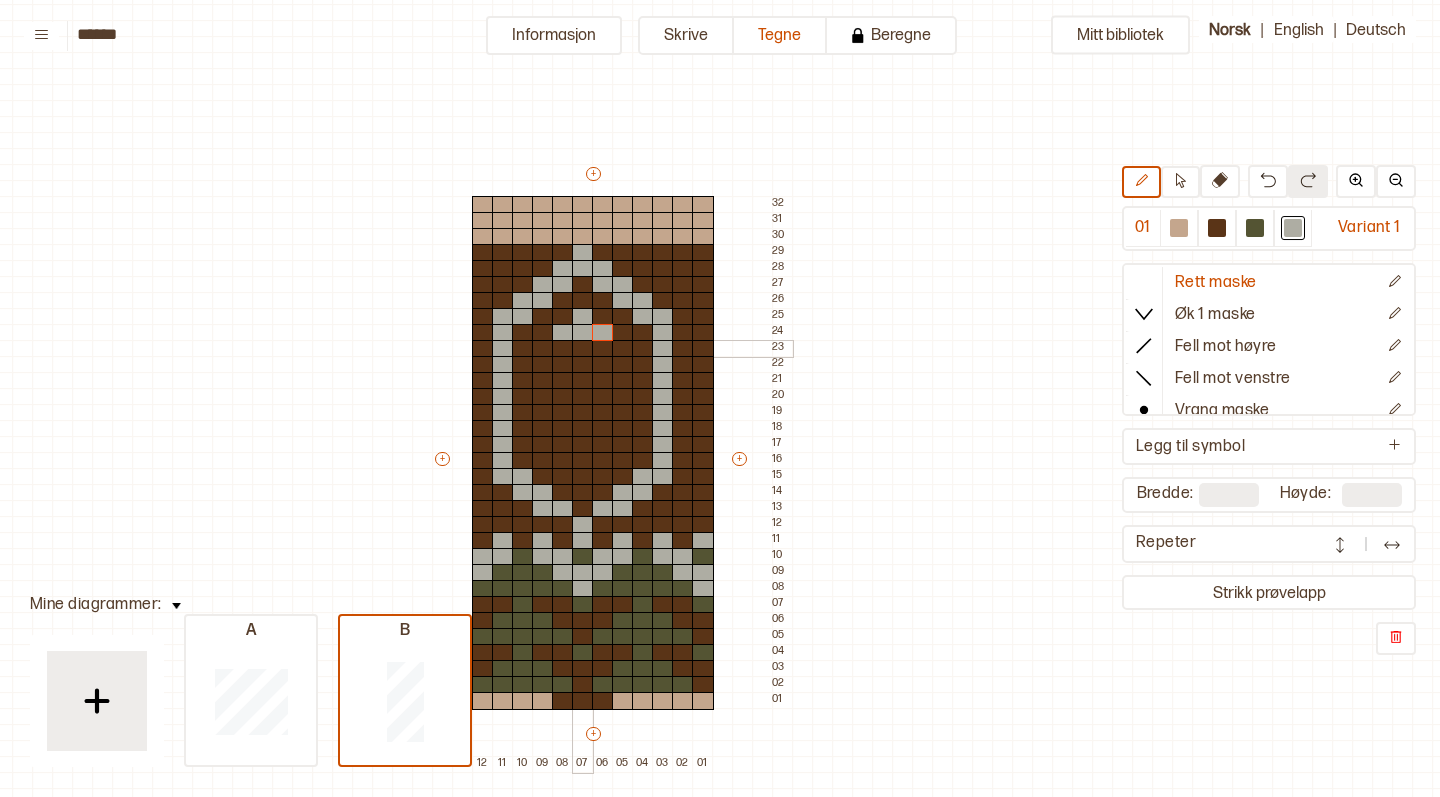 click at bounding box center (583, 349) 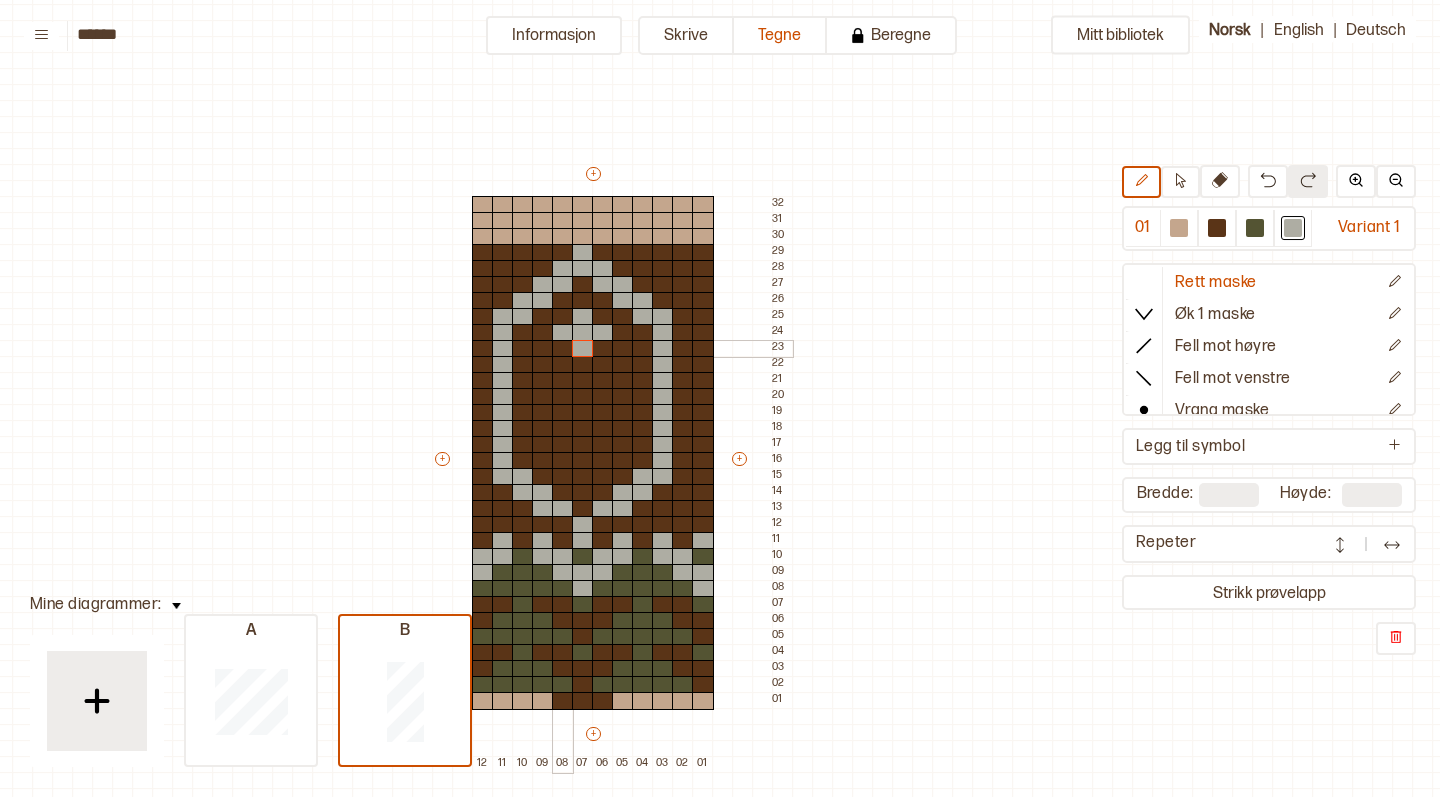 click at bounding box center [563, 349] 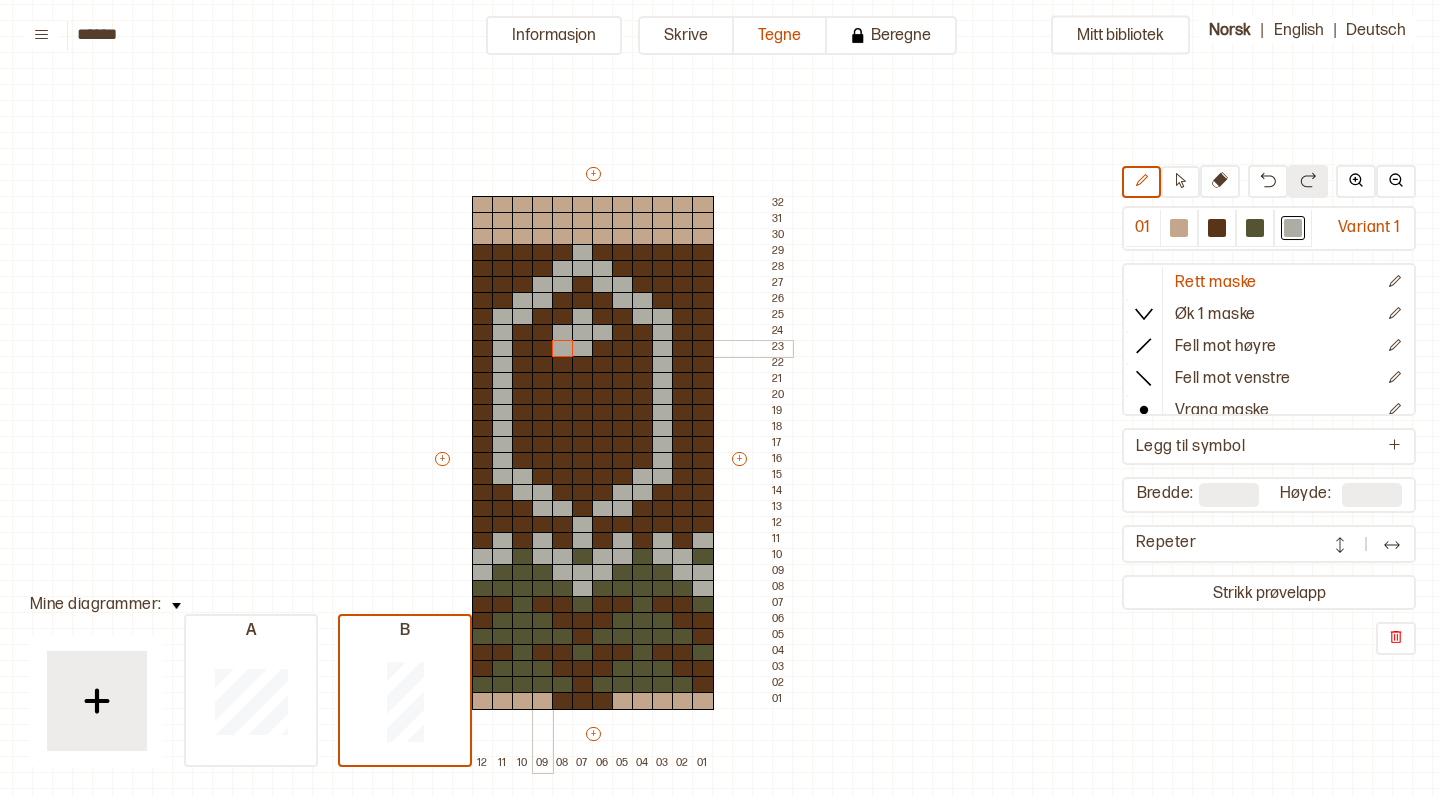 click at bounding box center [543, 349] 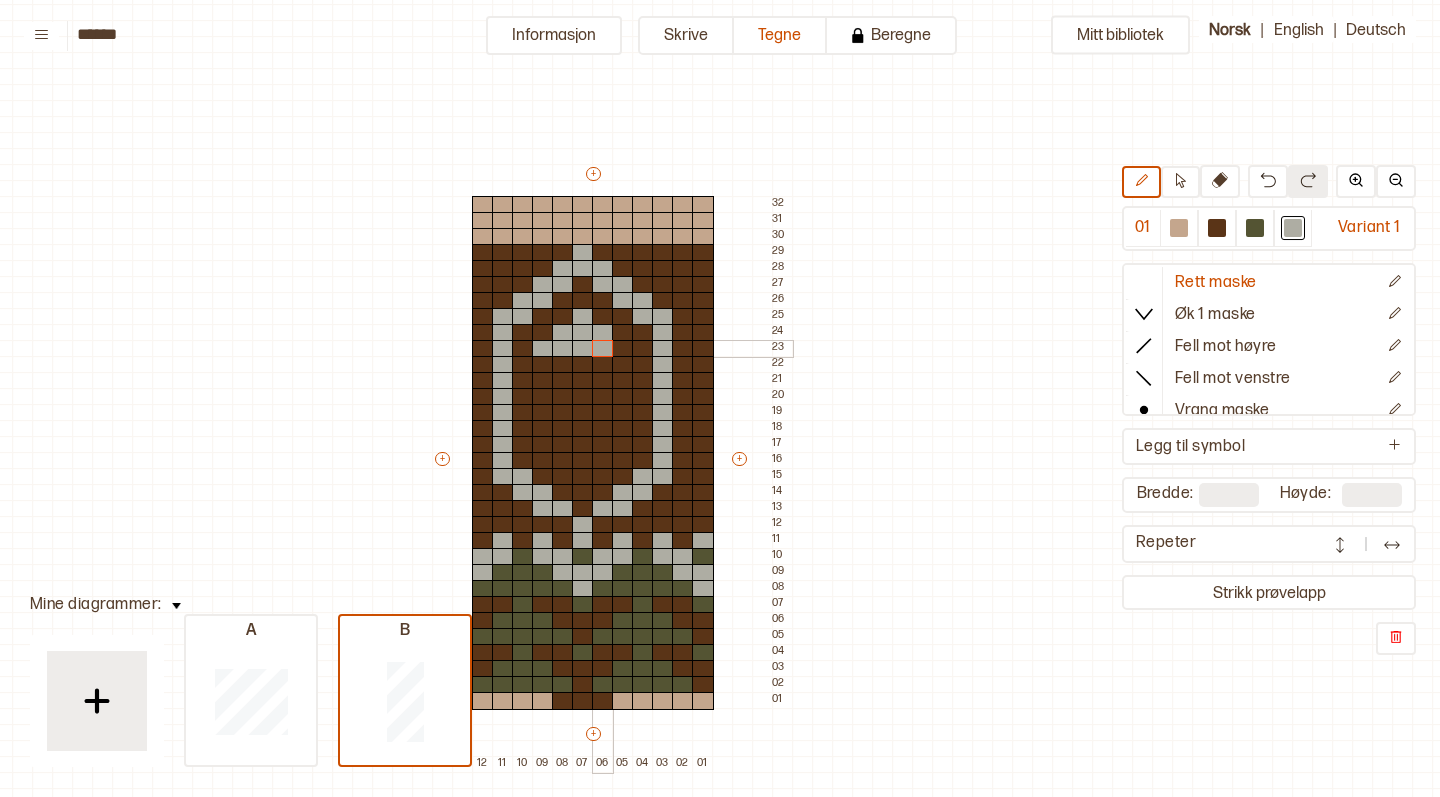 click at bounding box center [603, 349] 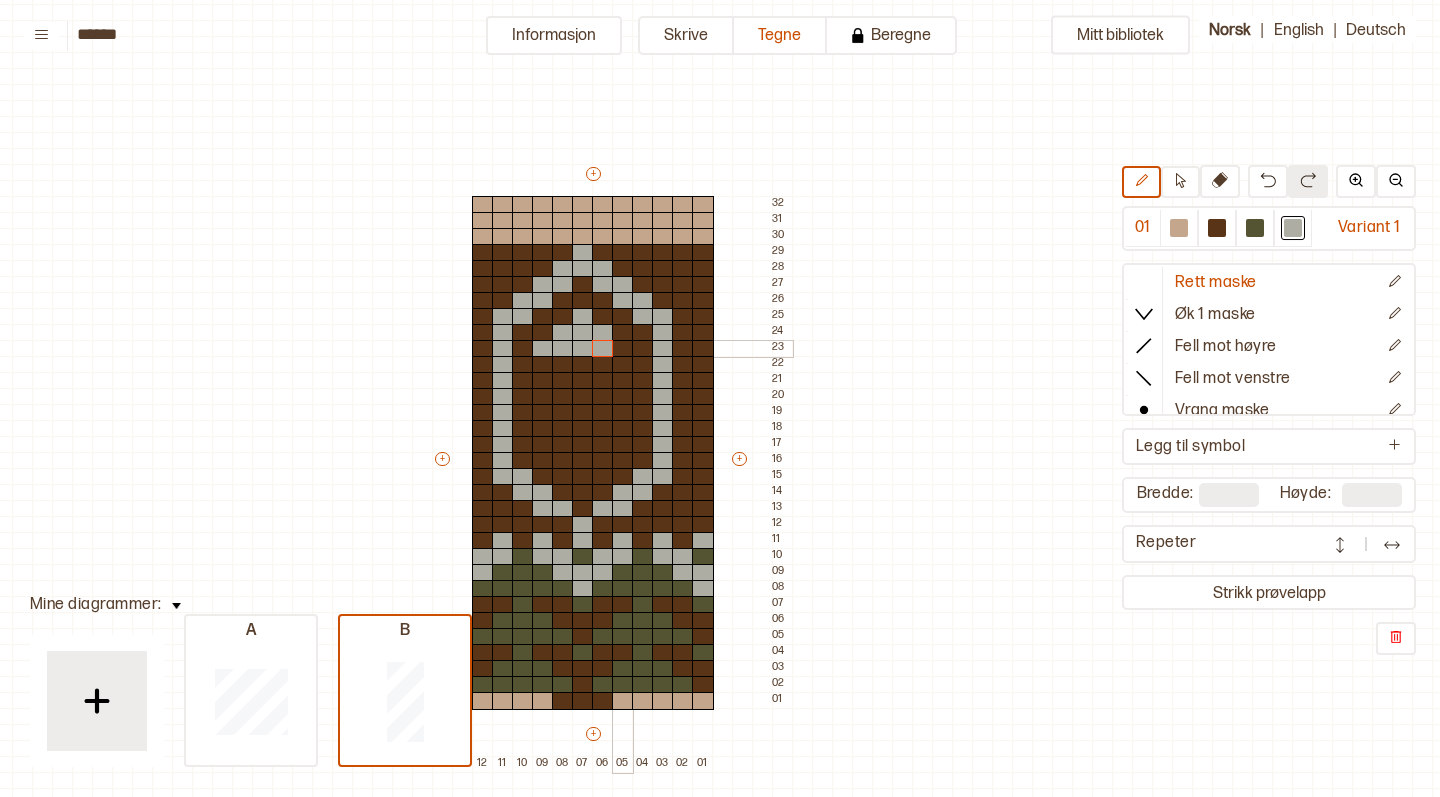 click at bounding box center [623, 349] 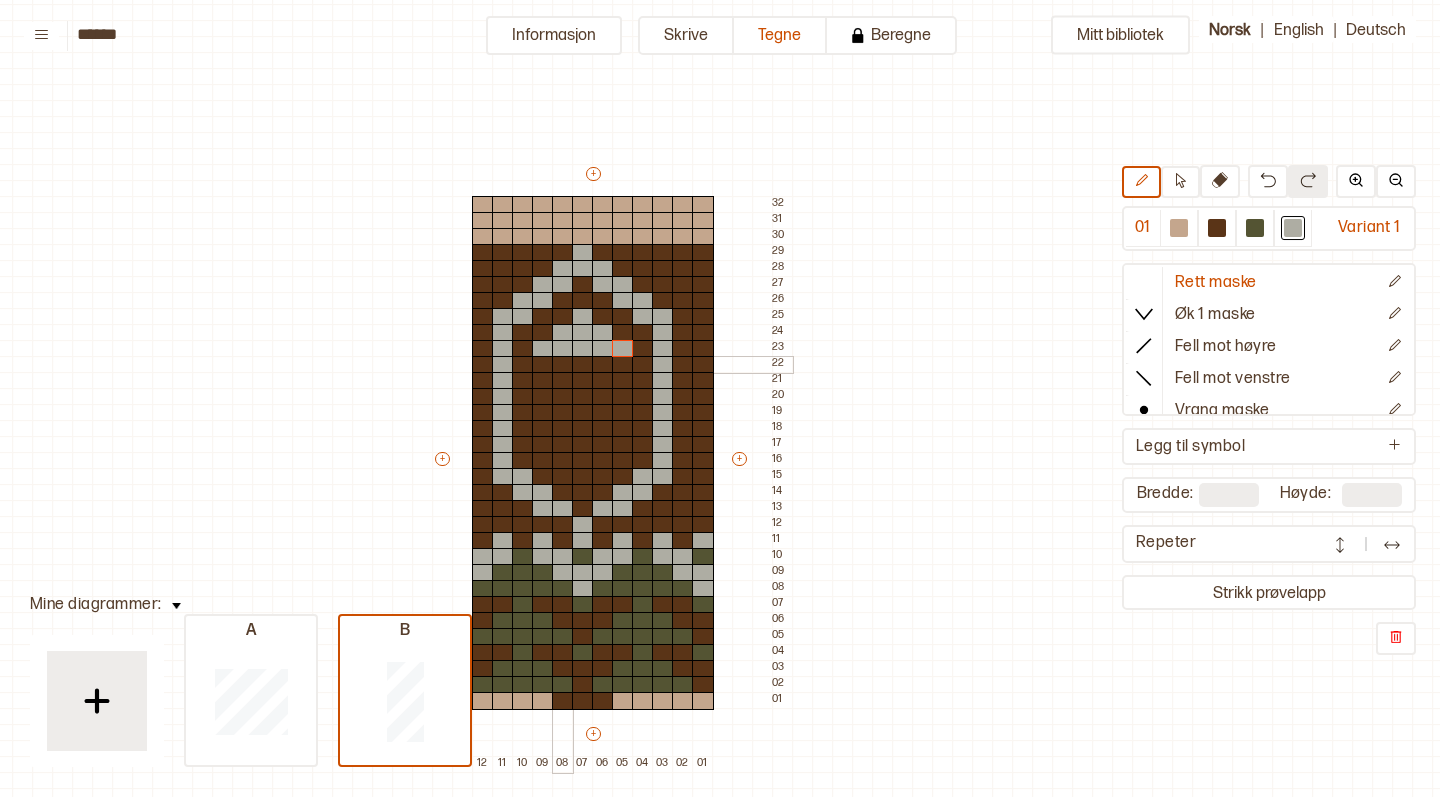click at bounding box center [563, 365] 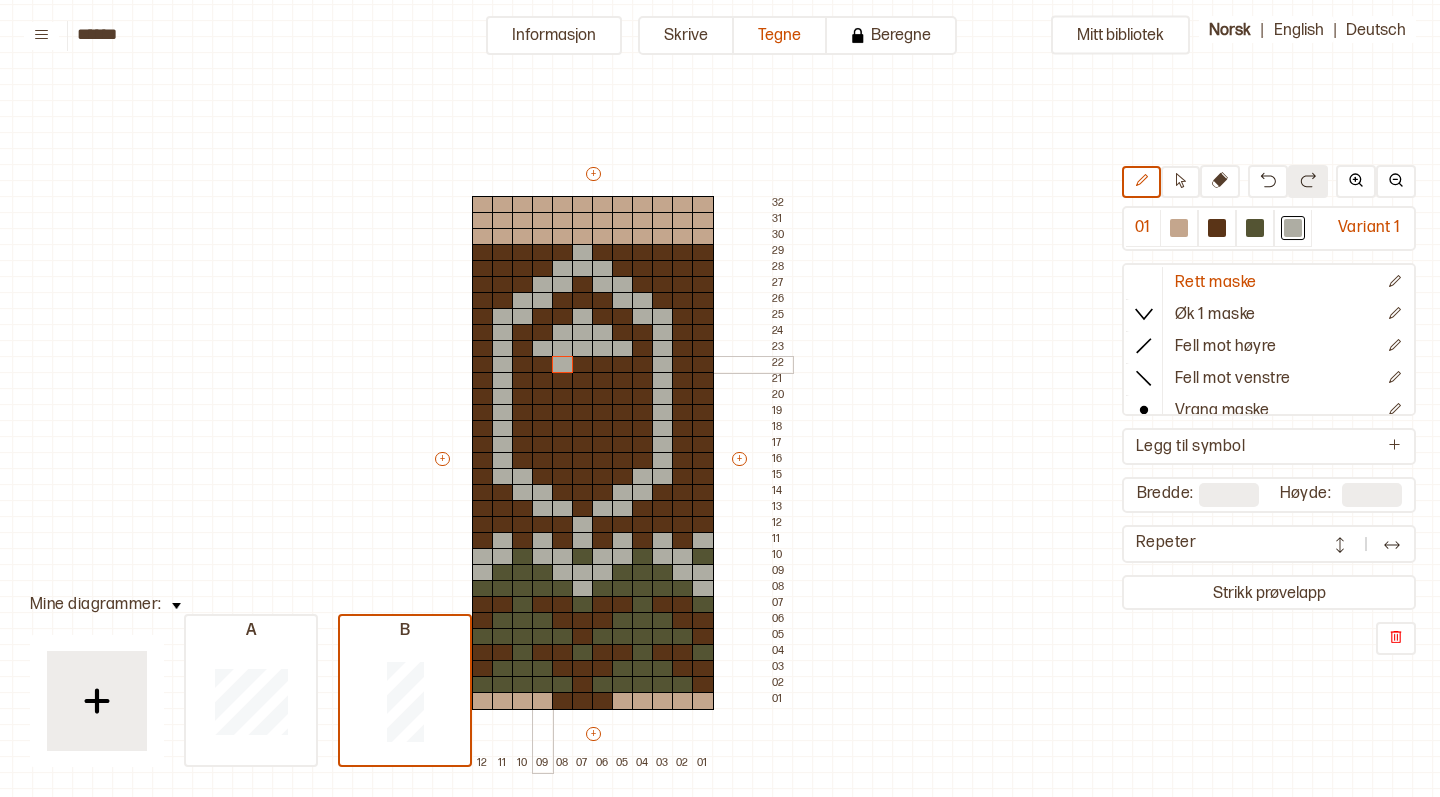 click at bounding box center [543, 365] 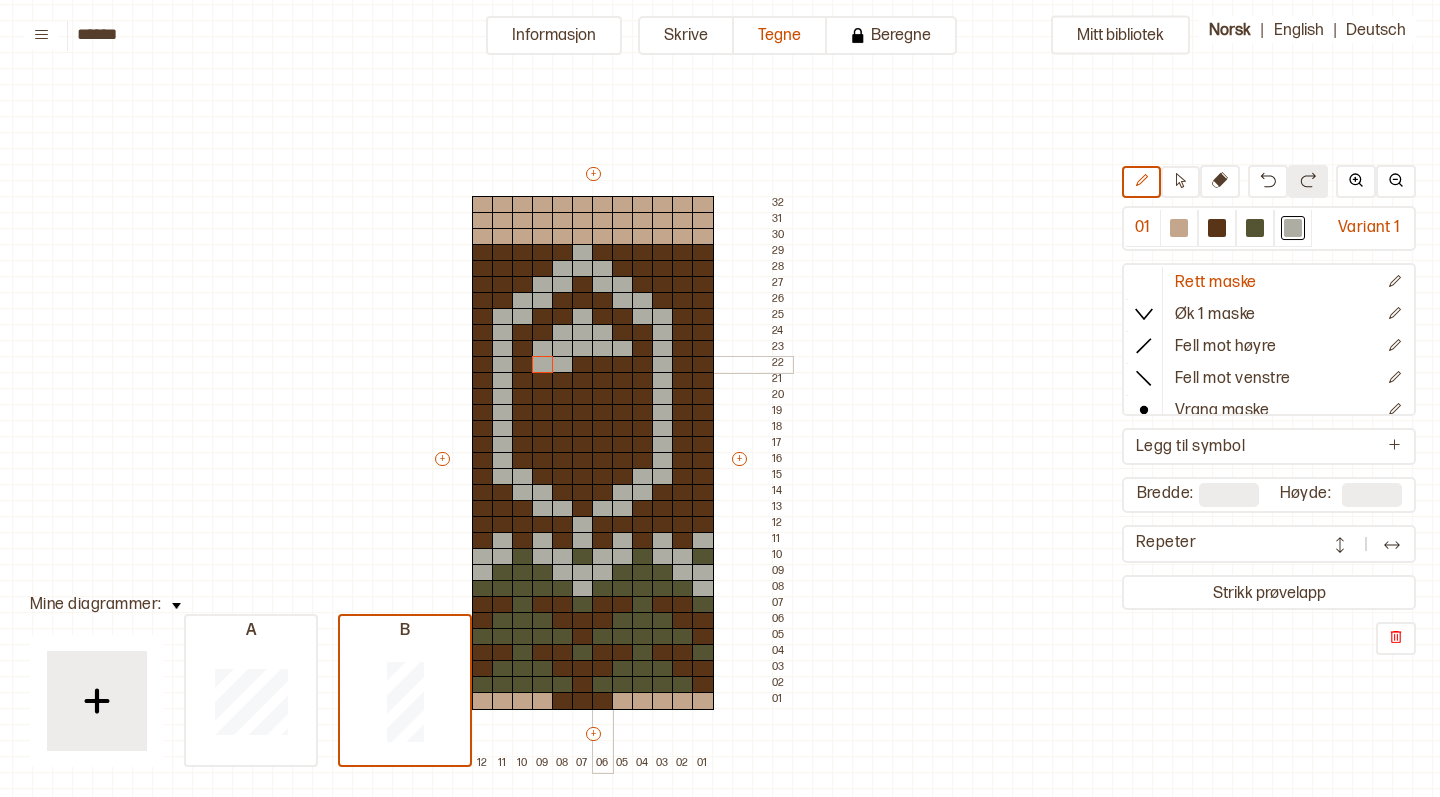 click at bounding box center [603, 365] 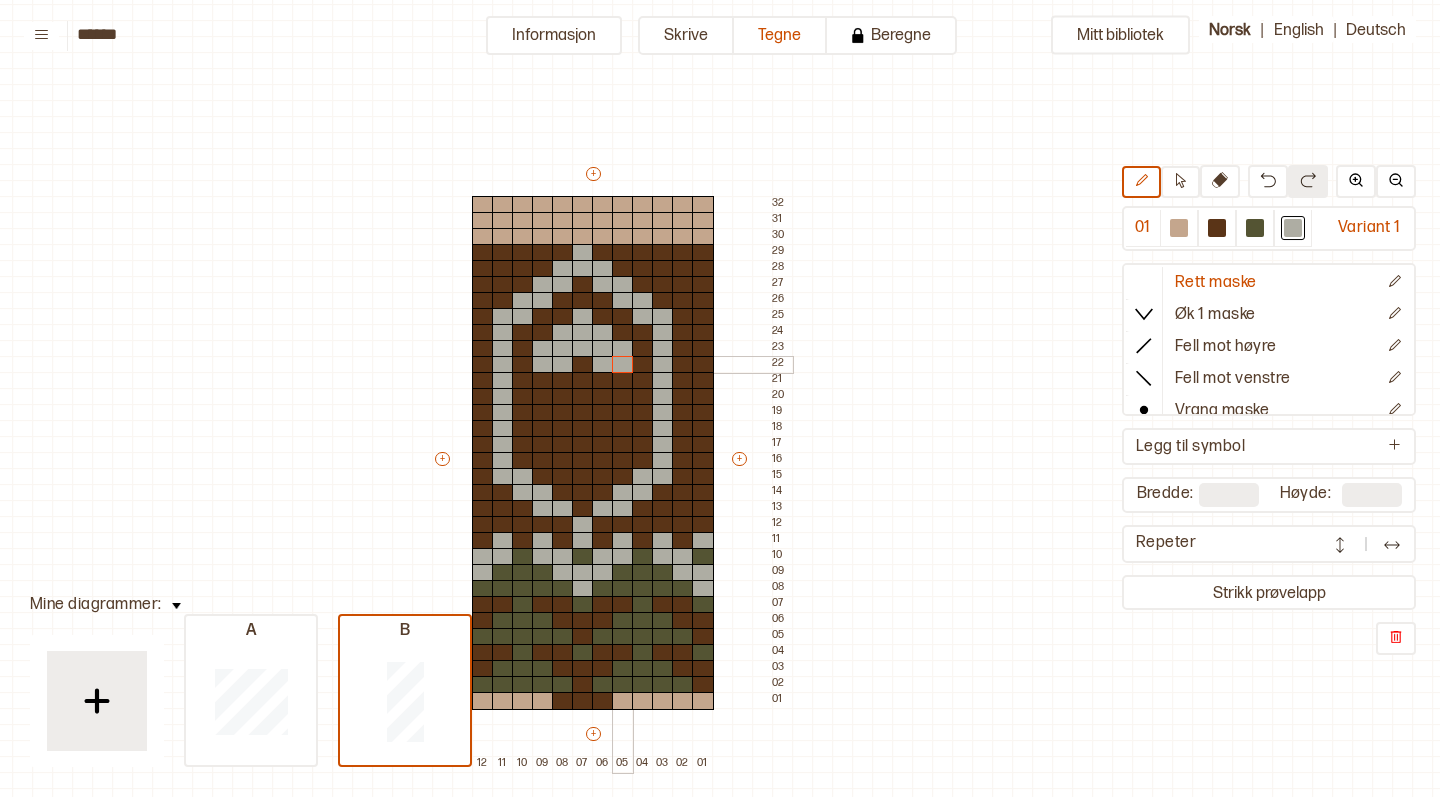 click at bounding box center [623, 365] 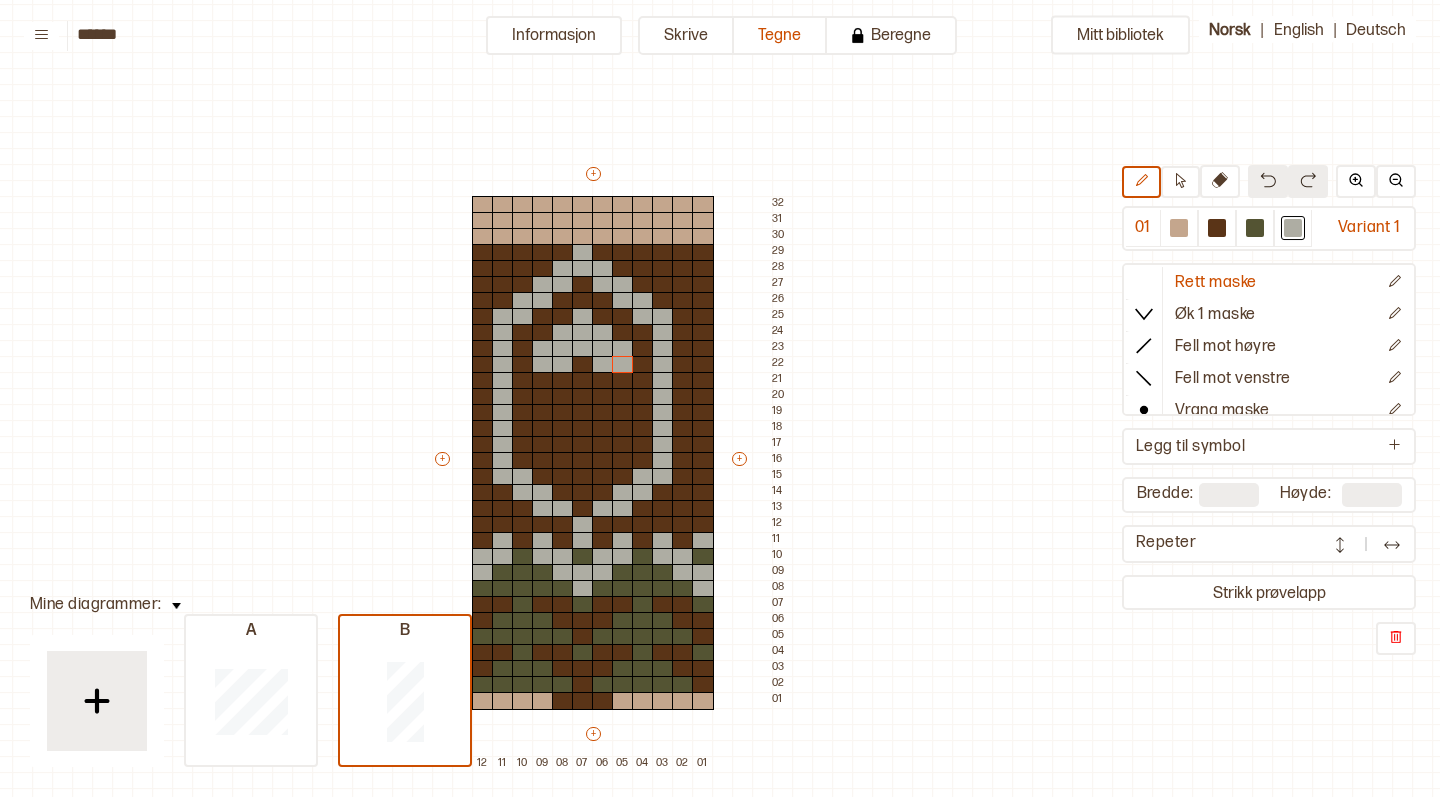 click at bounding box center [1268, 180] 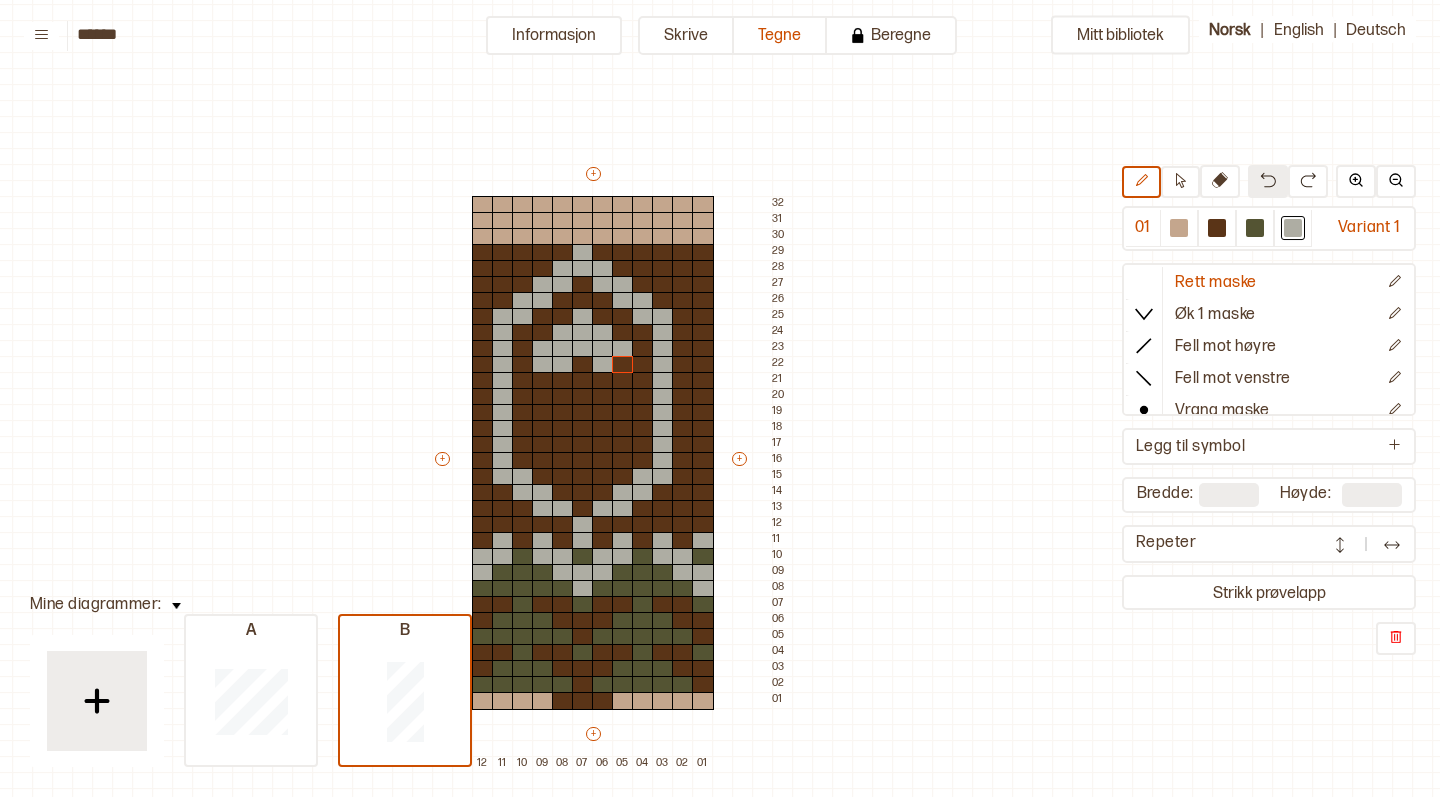click at bounding box center (1268, 180) 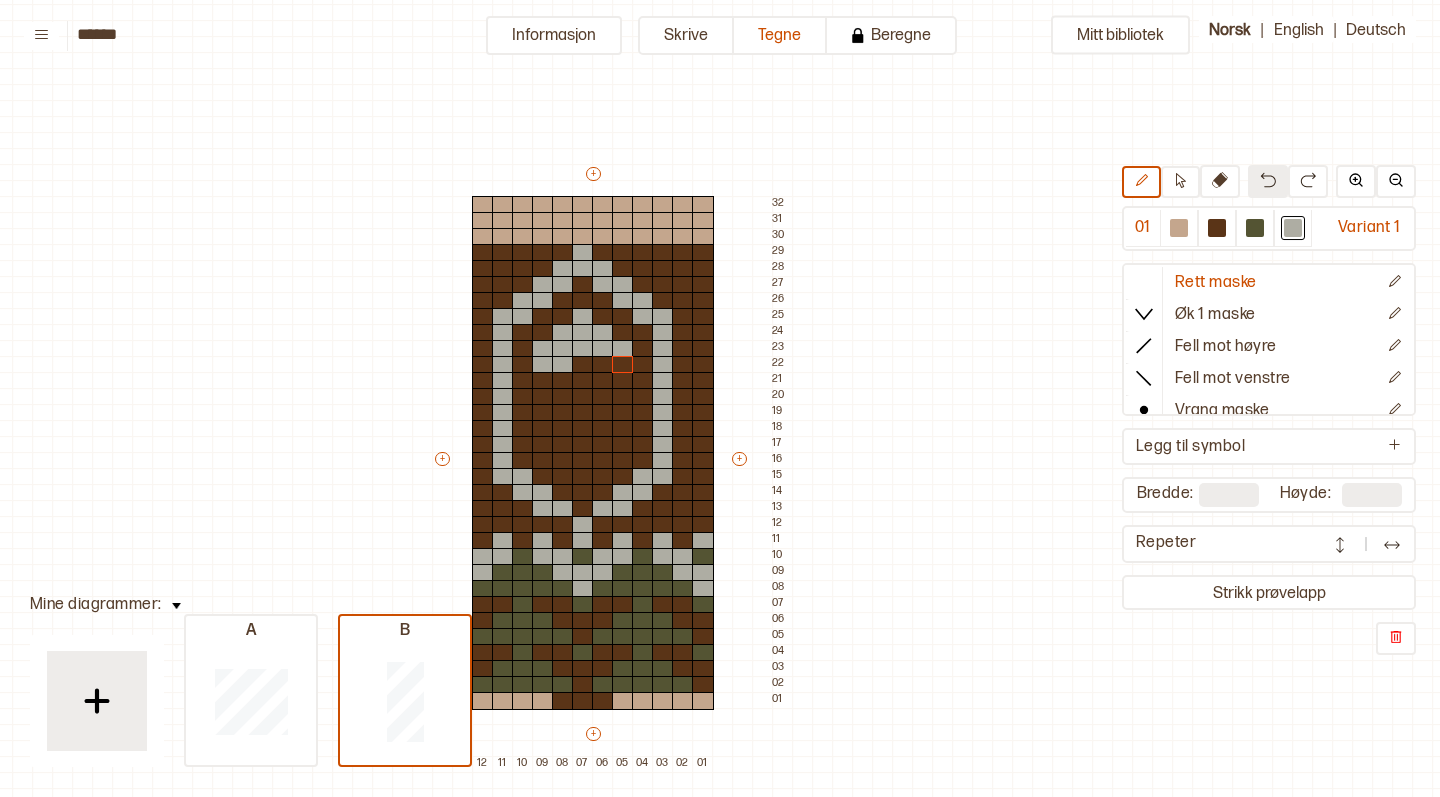click at bounding box center [1268, 180] 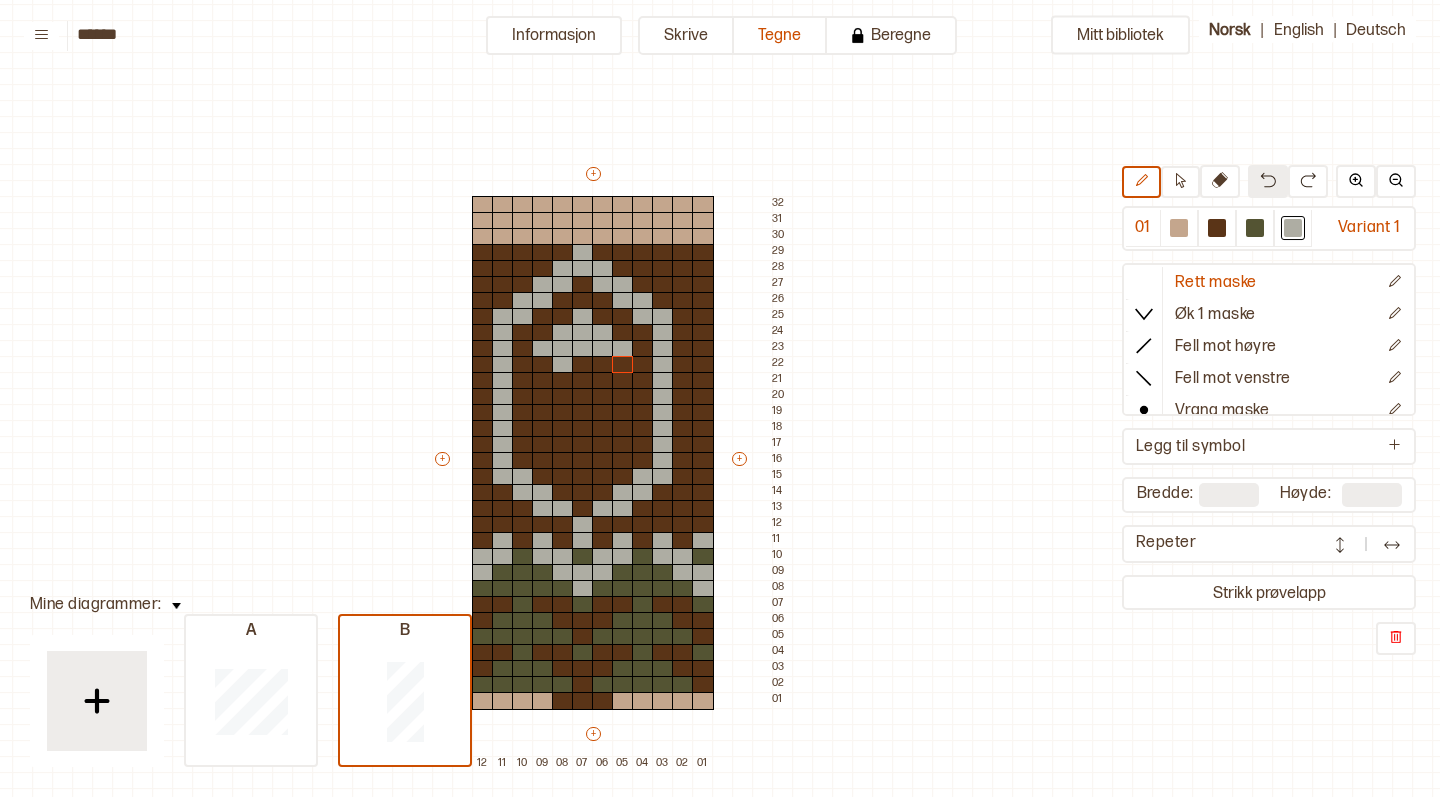 click at bounding box center (1268, 180) 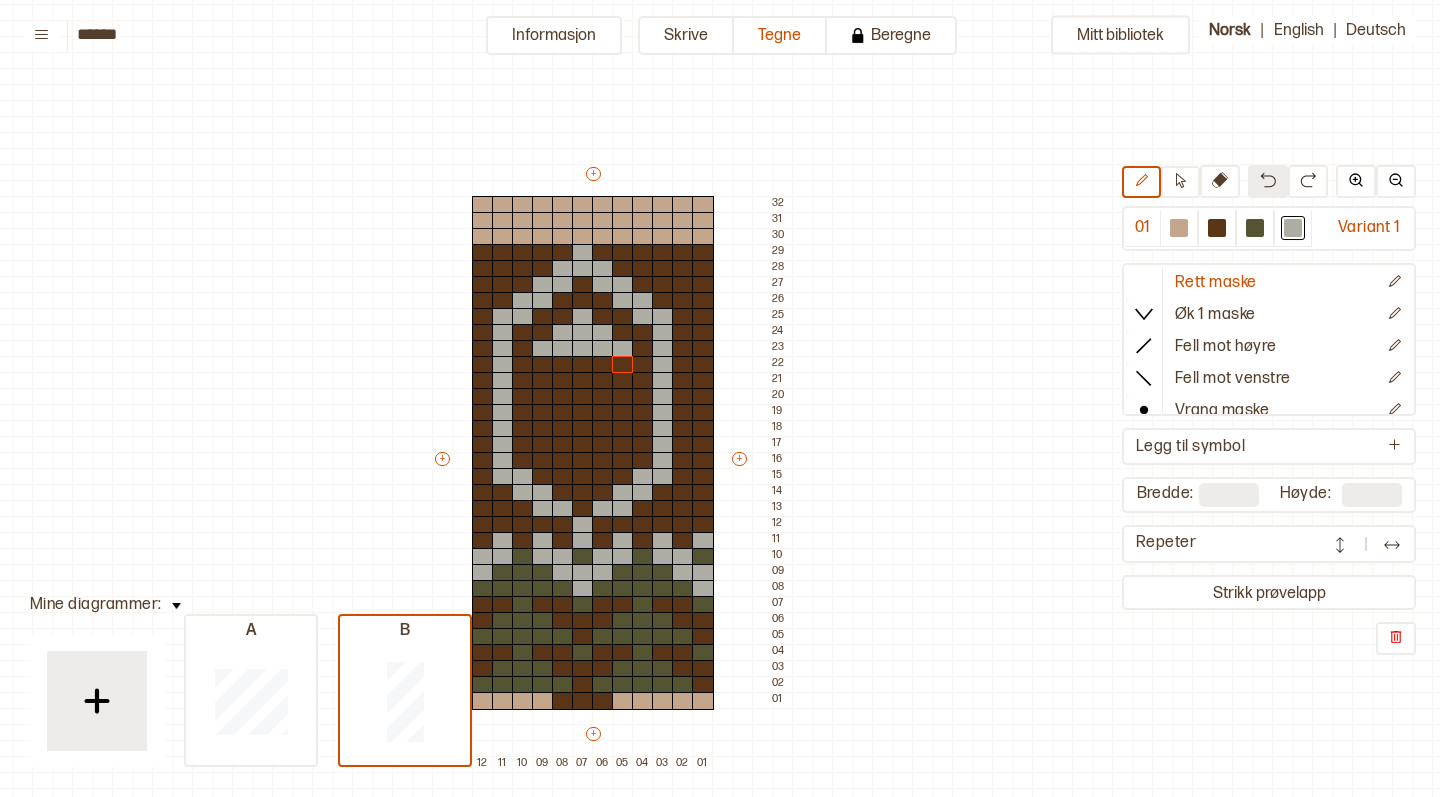 click at bounding box center [1268, 180] 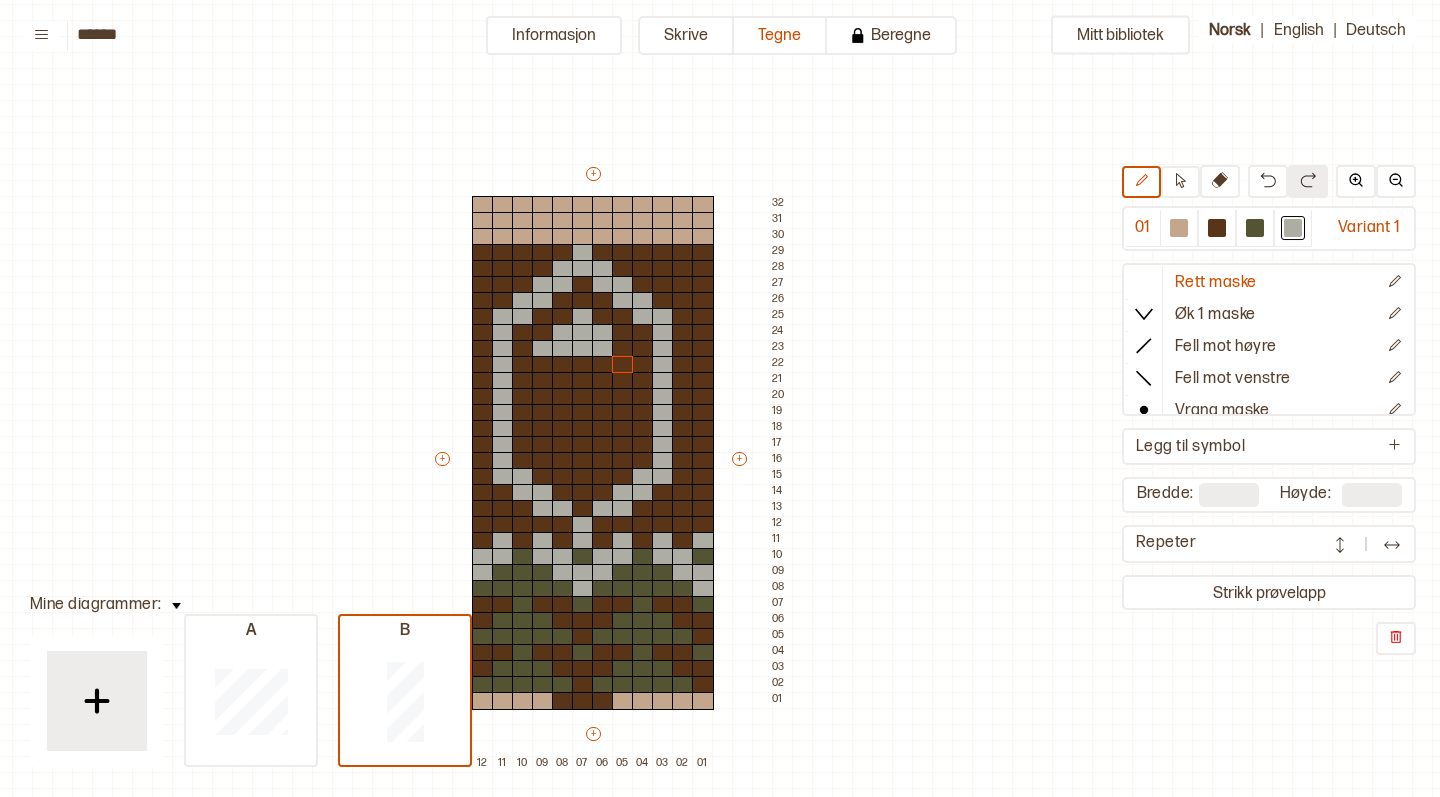 click at bounding box center (1308, 180) 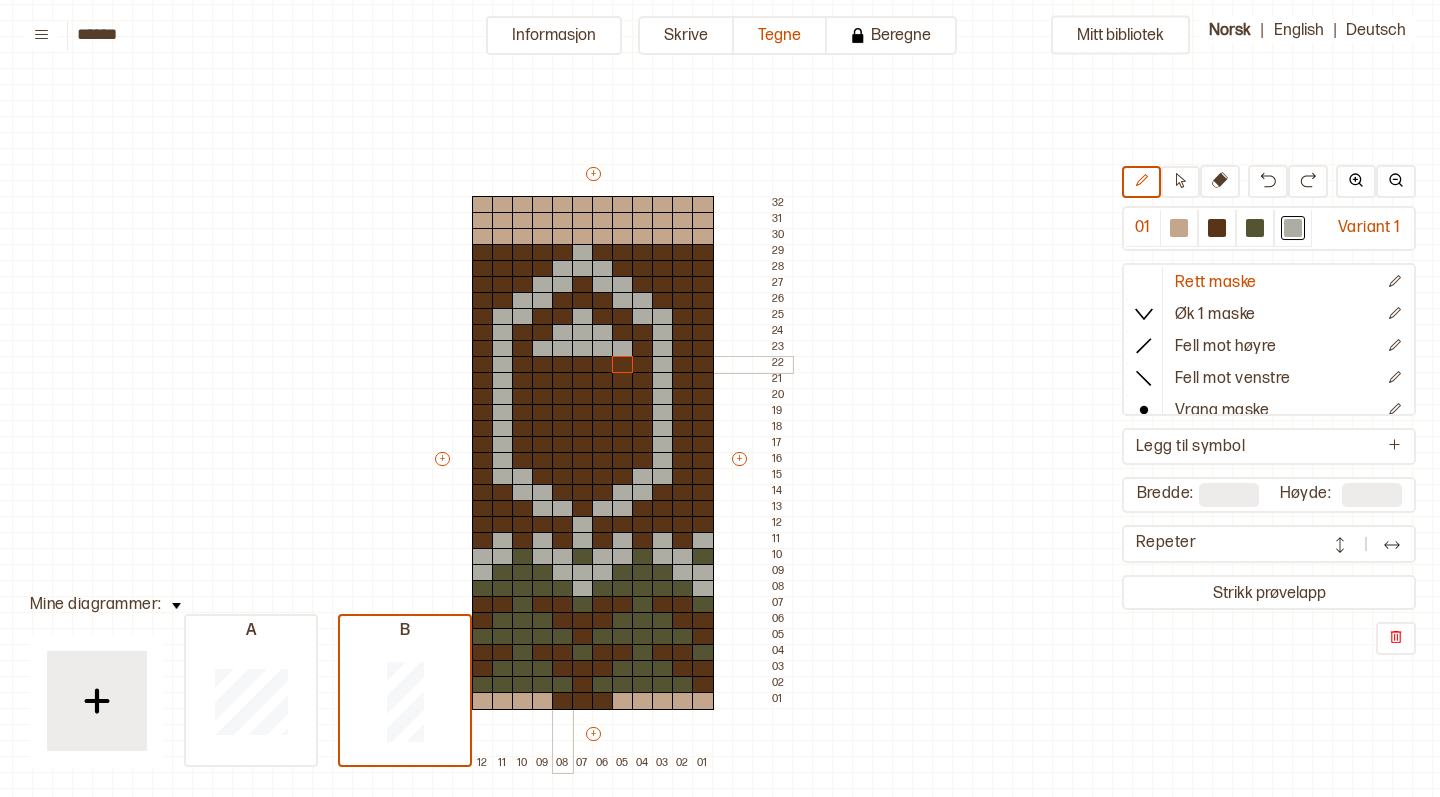 click at bounding box center [563, 365] 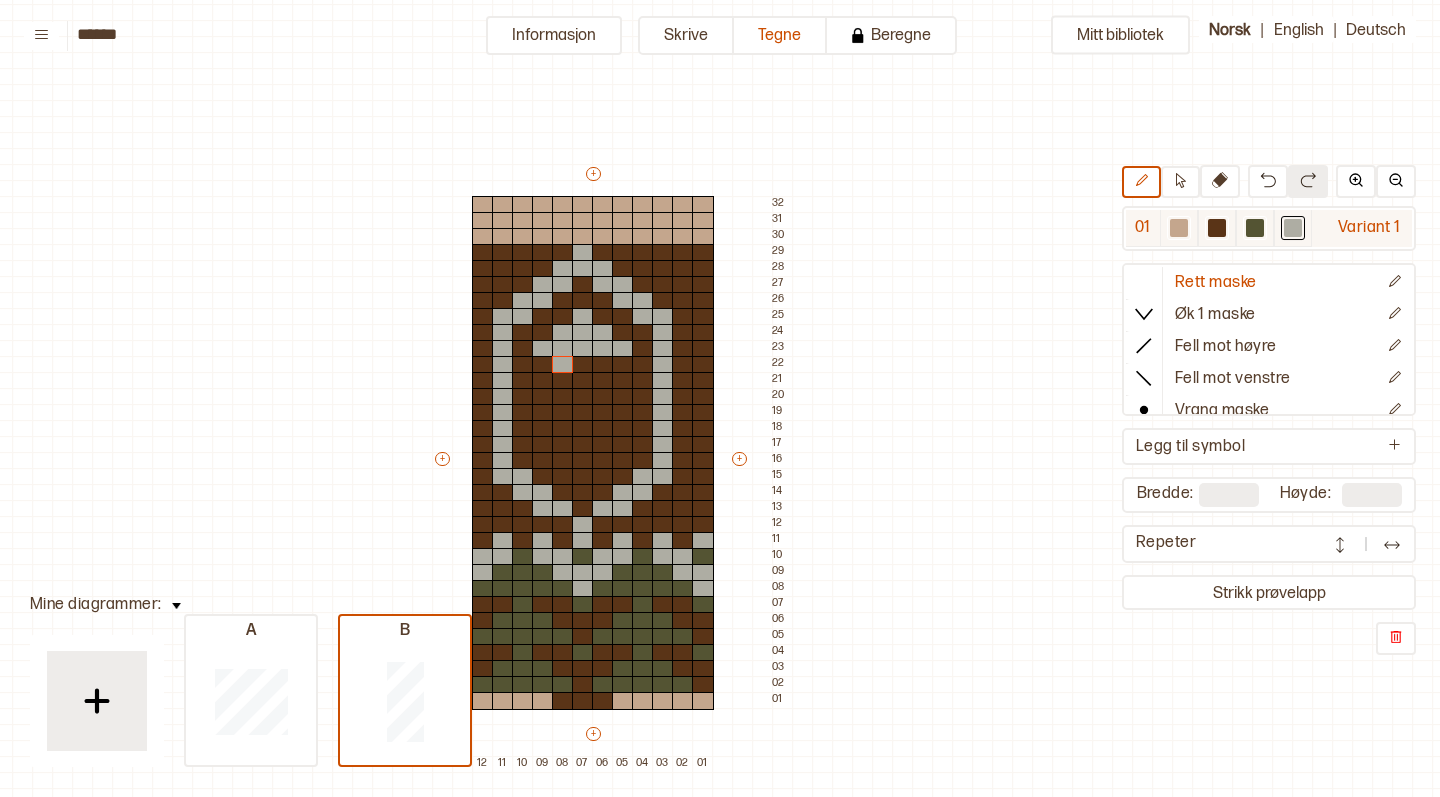 click at bounding box center (1217, 228) 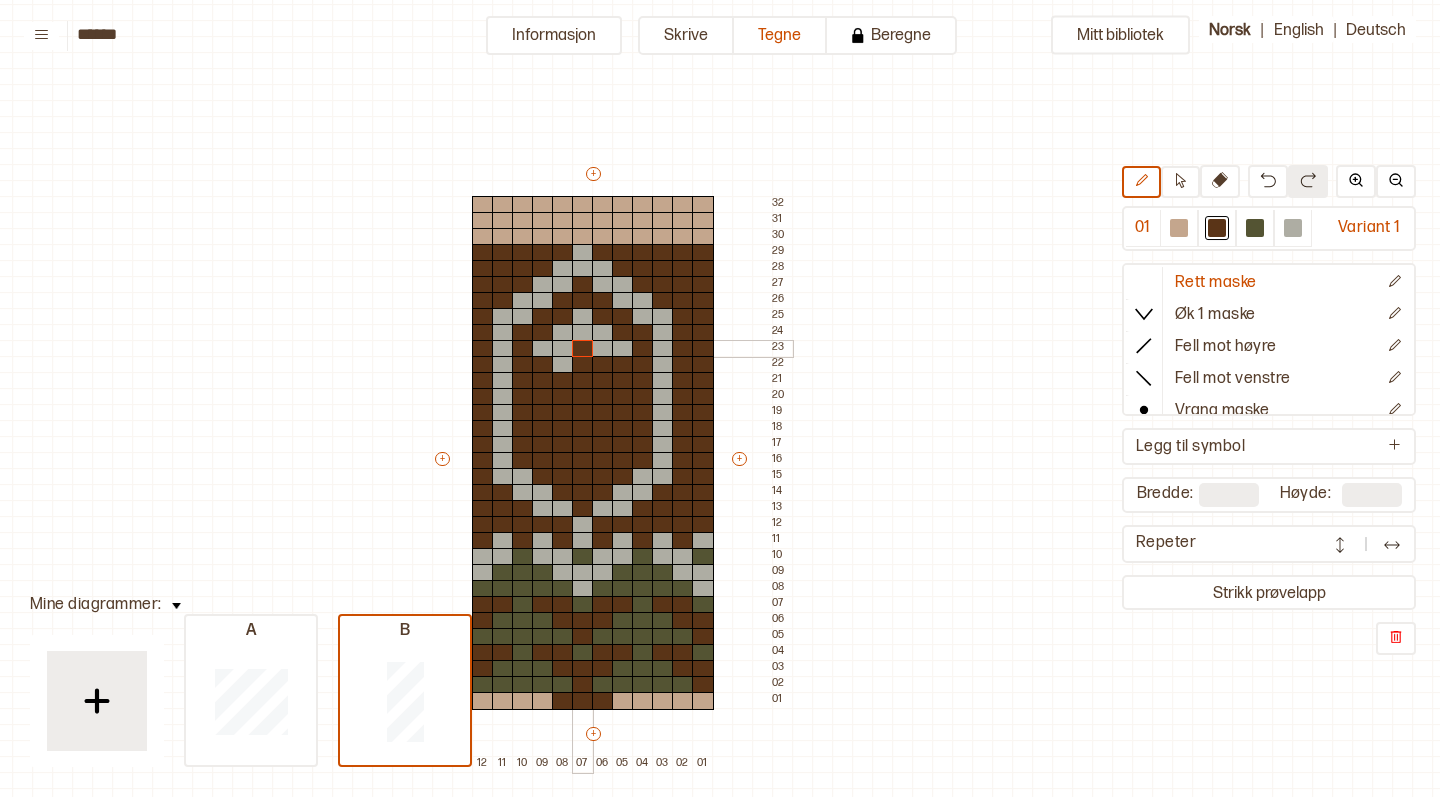 click at bounding box center [583, 349] 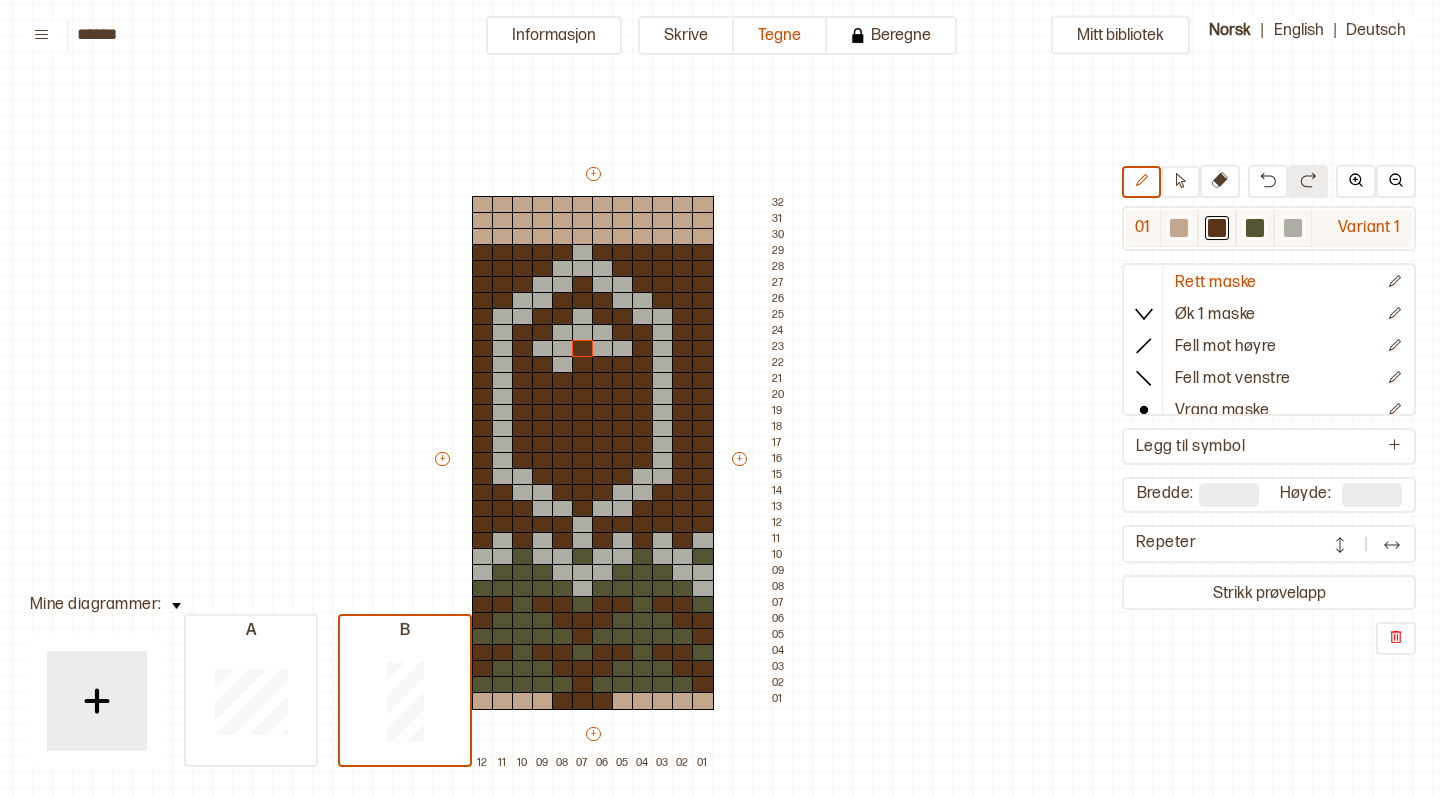 click at bounding box center (1293, 228) 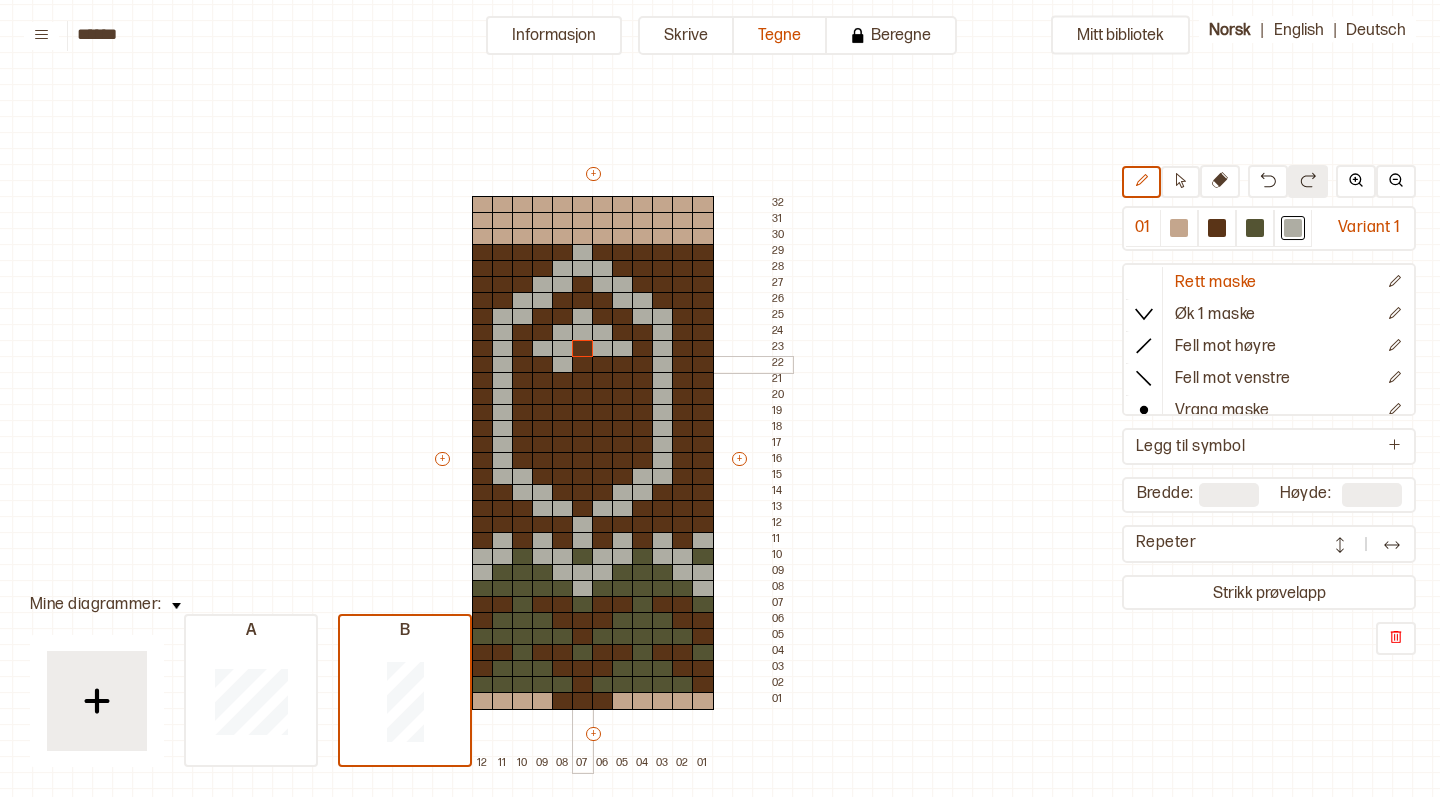 click at bounding box center (583, 365) 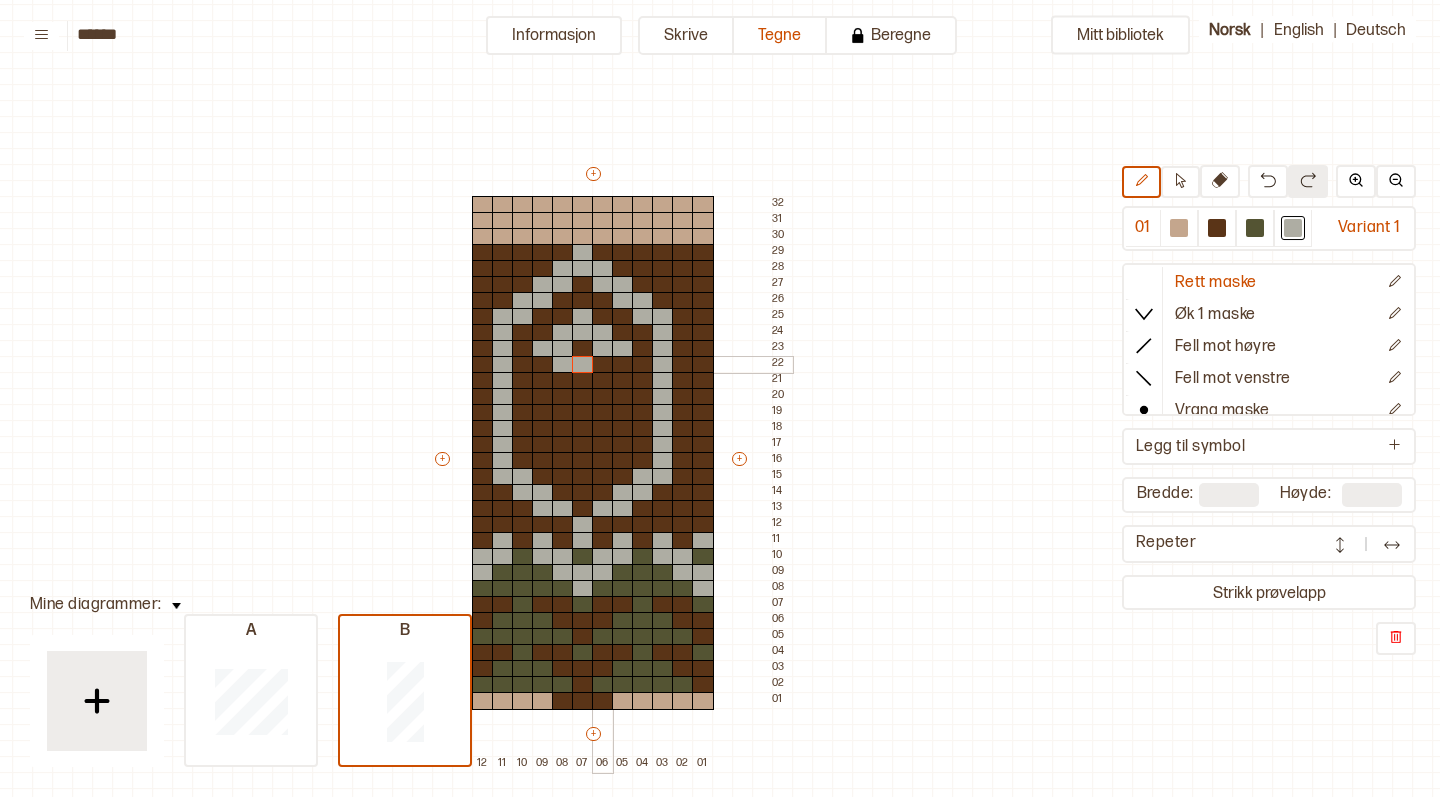 click at bounding box center (603, 365) 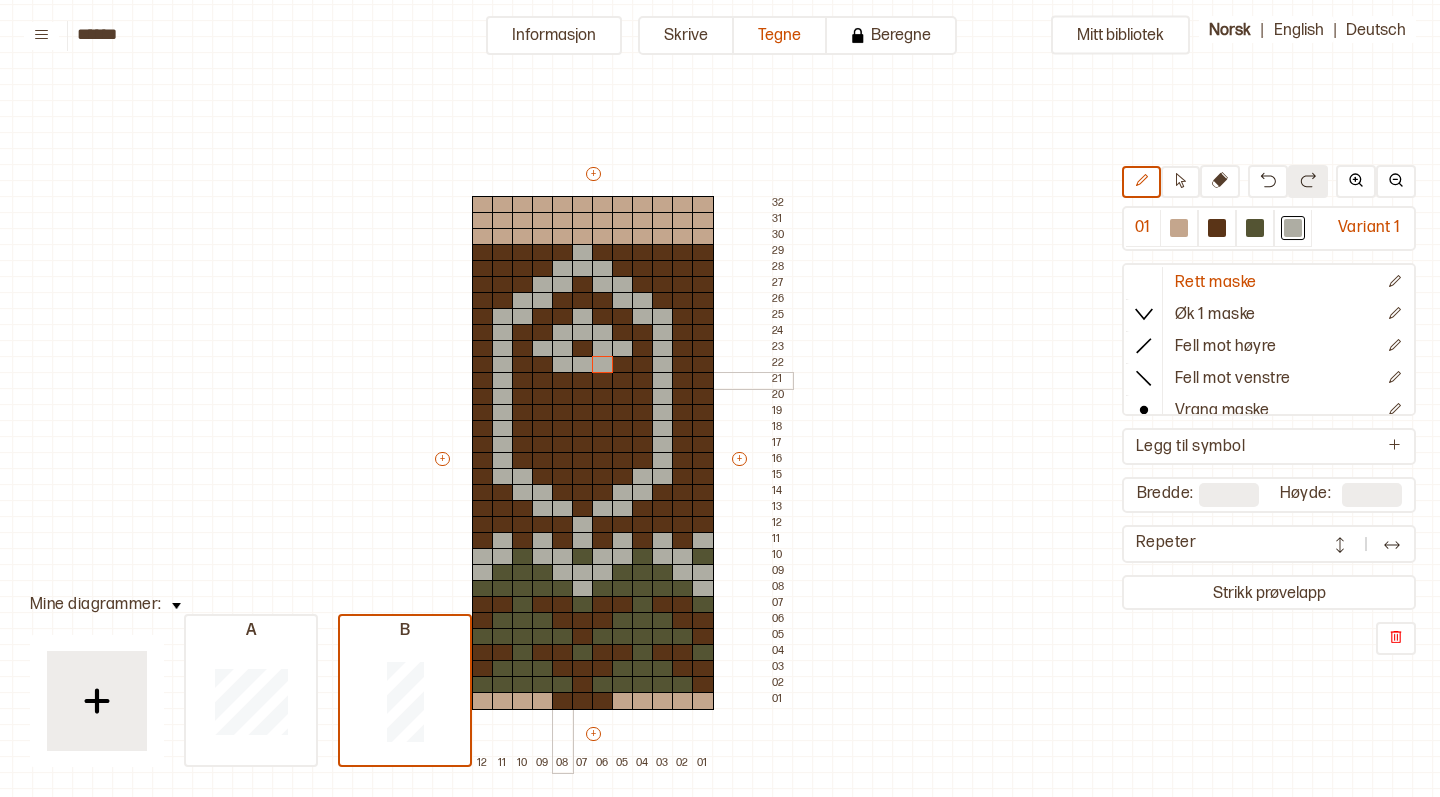 click at bounding box center [563, 381] 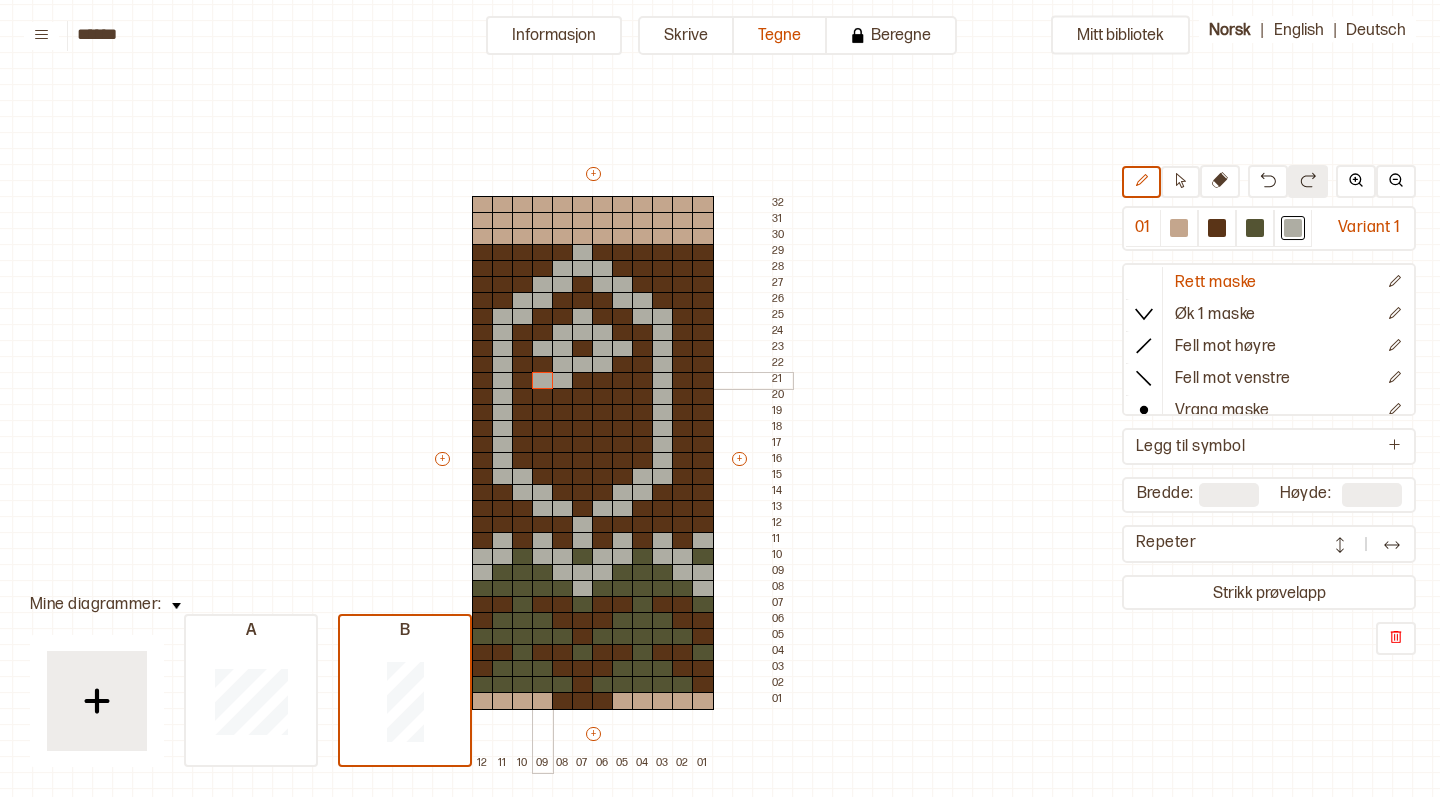 click at bounding box center [543, 381] 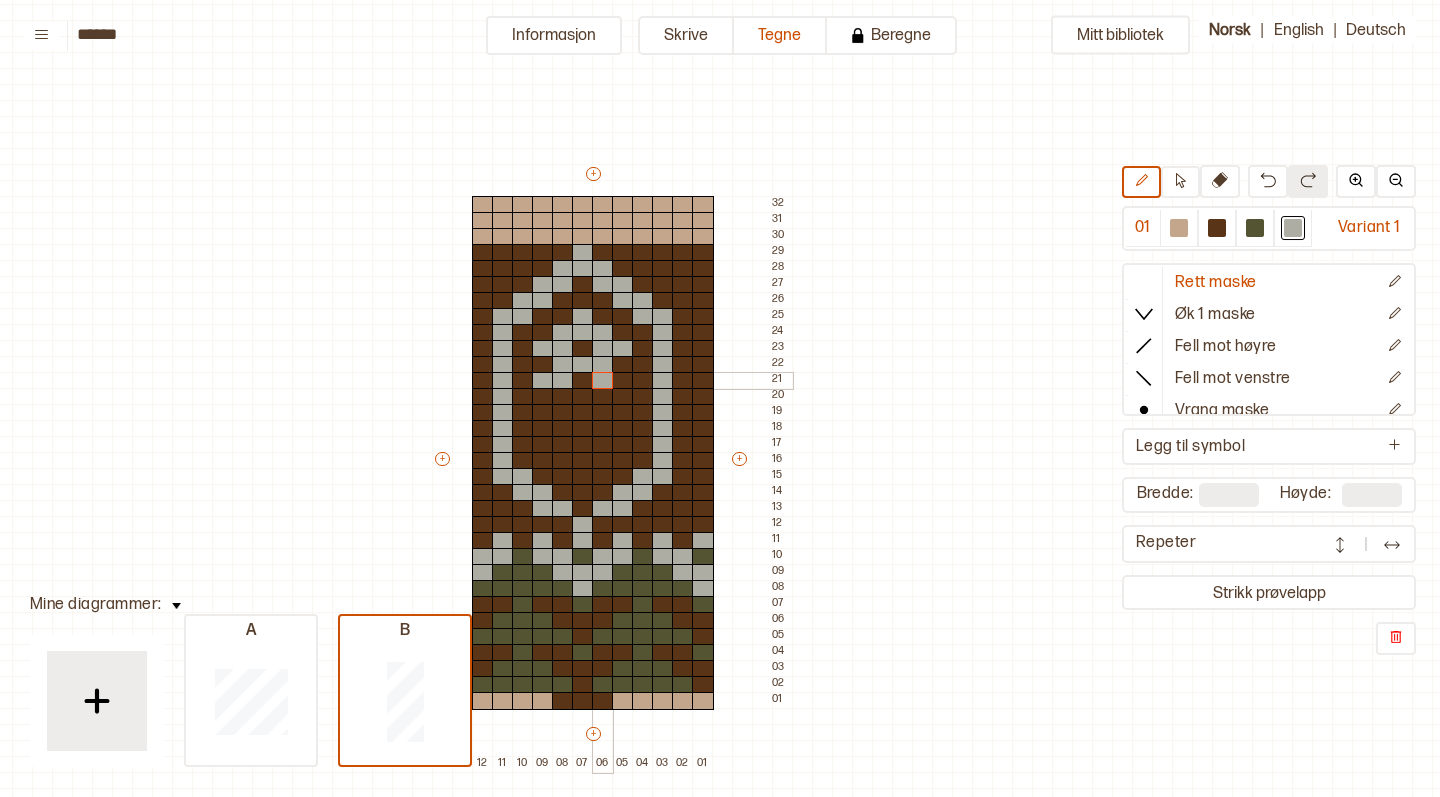 click at bounding box center (603, 381) 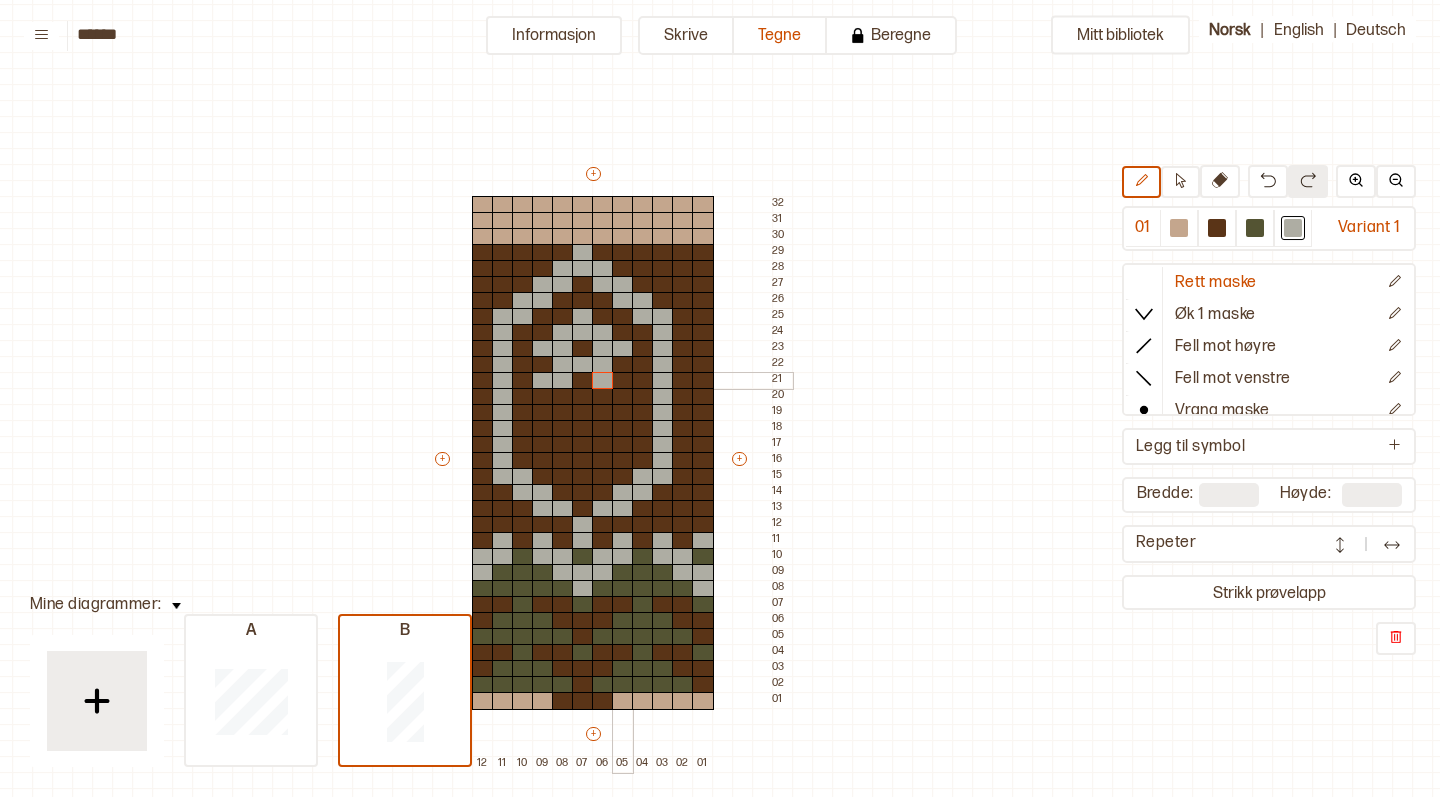click at bounding box center (623, 381) 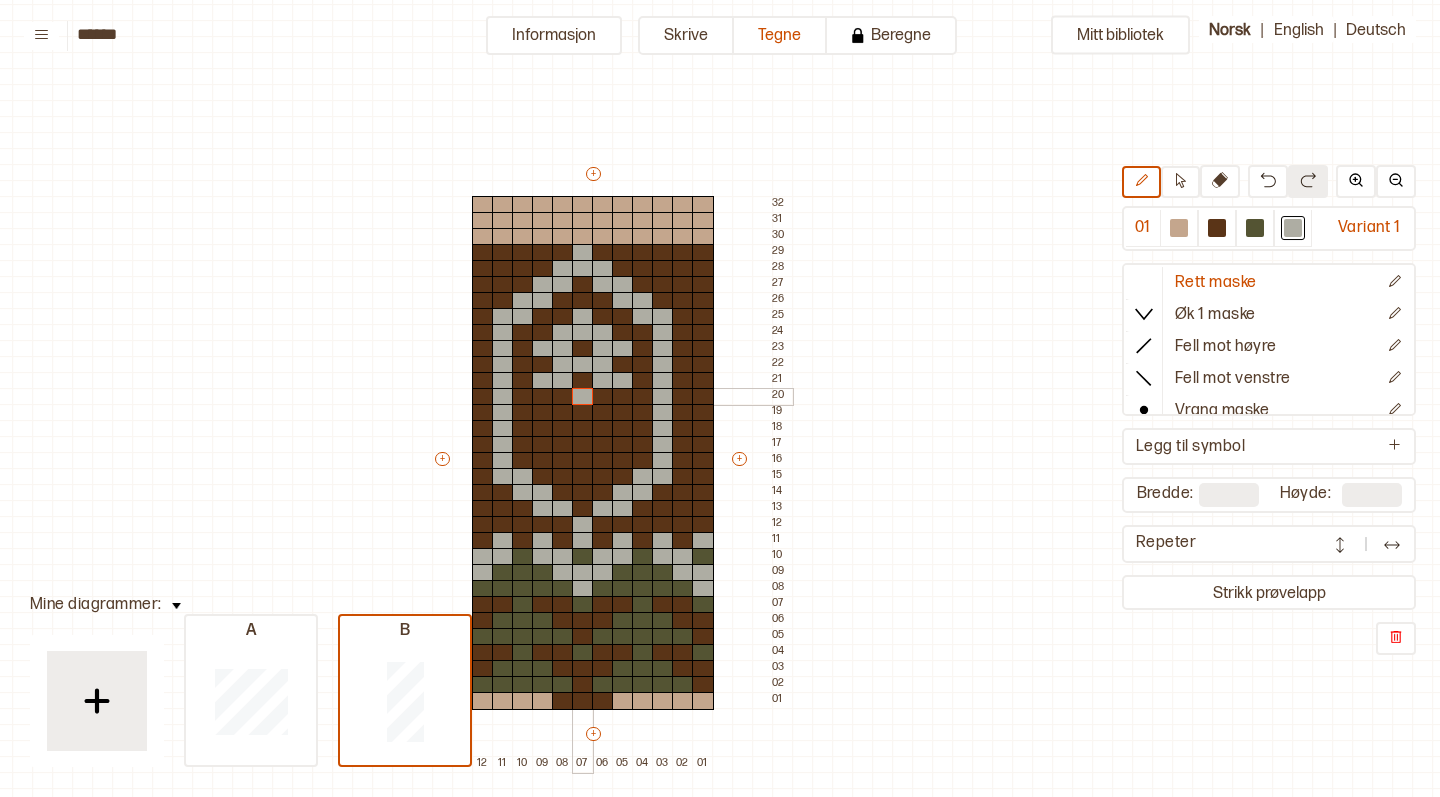 click at bounding box center (583, 397) 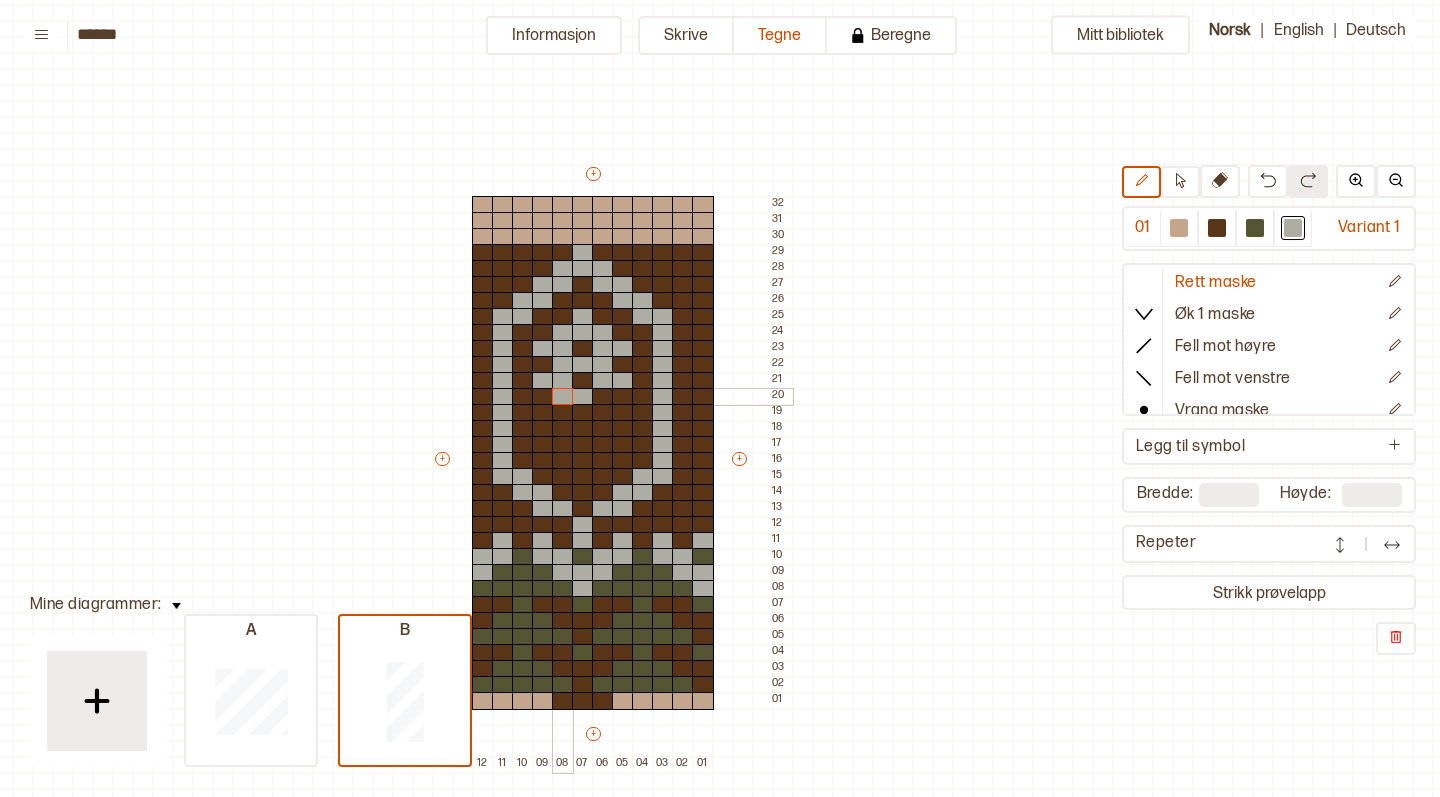 click at bounding box center [563, 397] 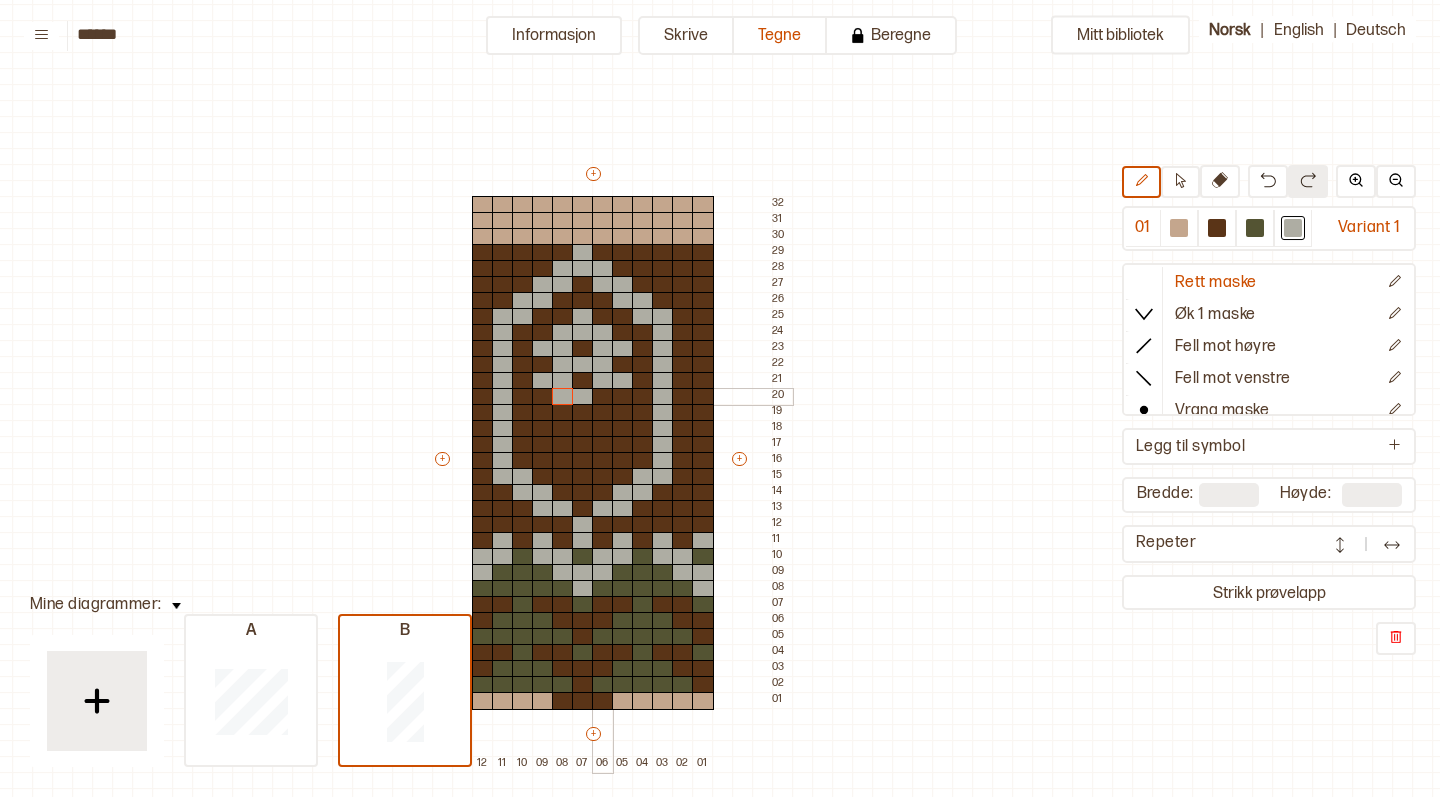 click at bounding box center (603, 397) 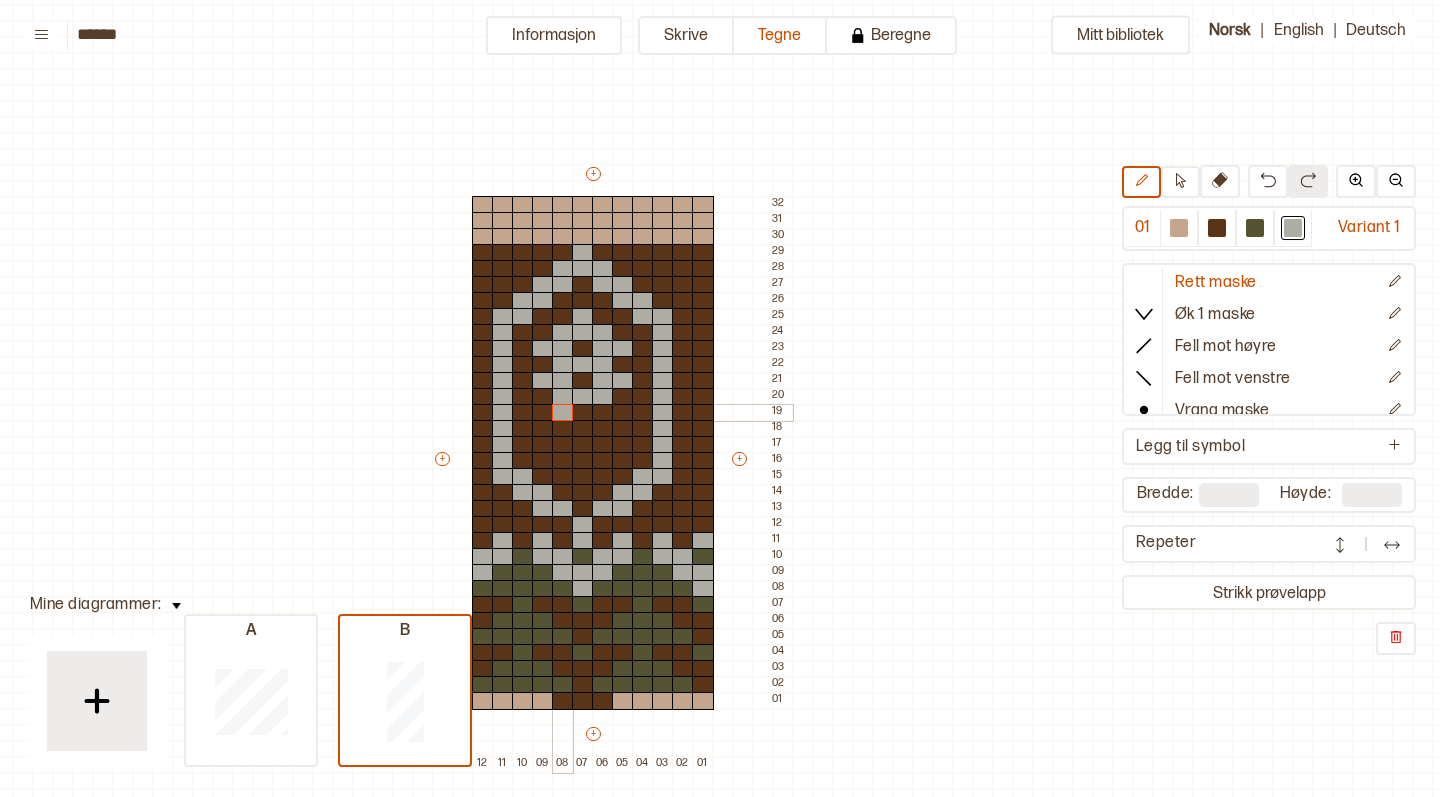 click at bounding box center (563, 413) 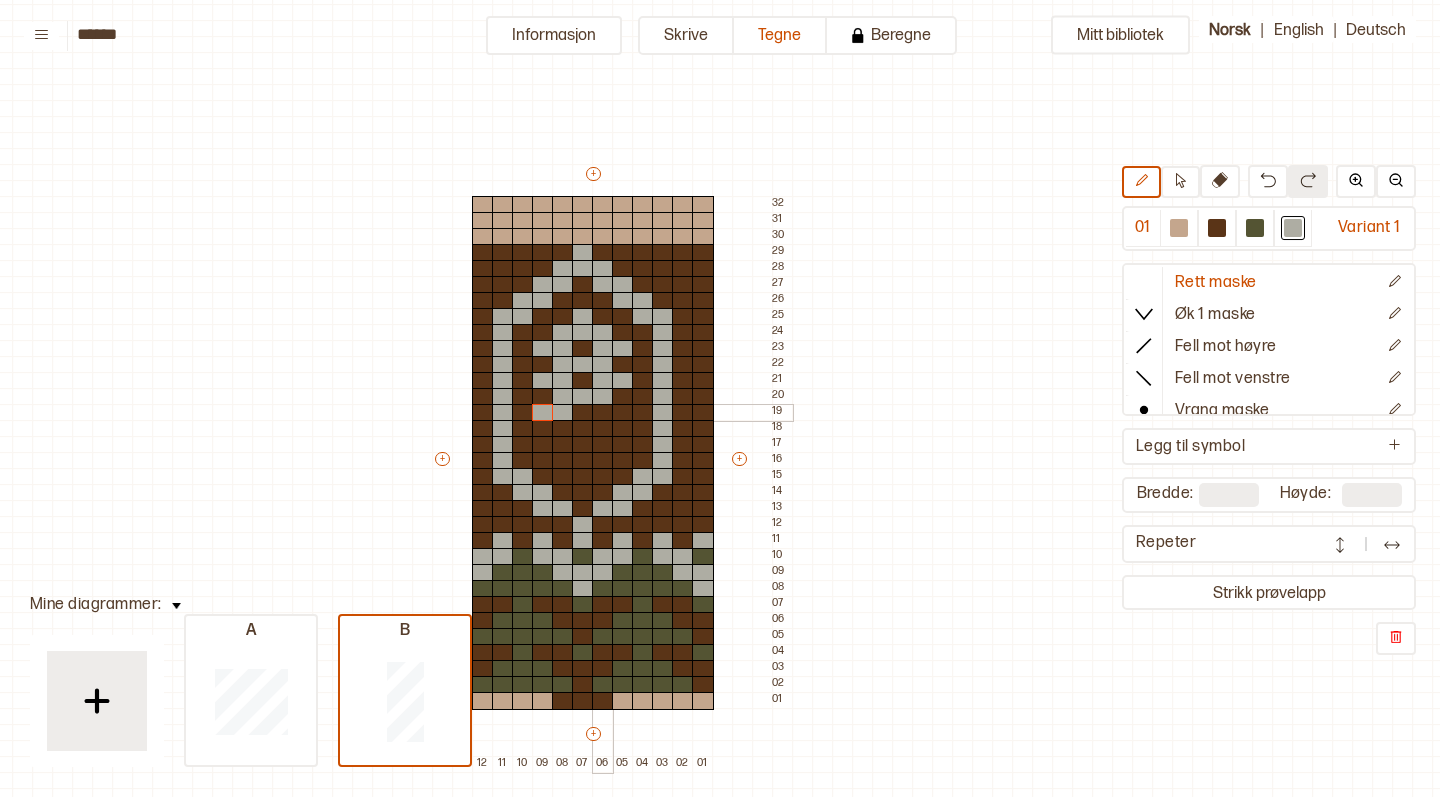 click at bounding box center (603, 413) 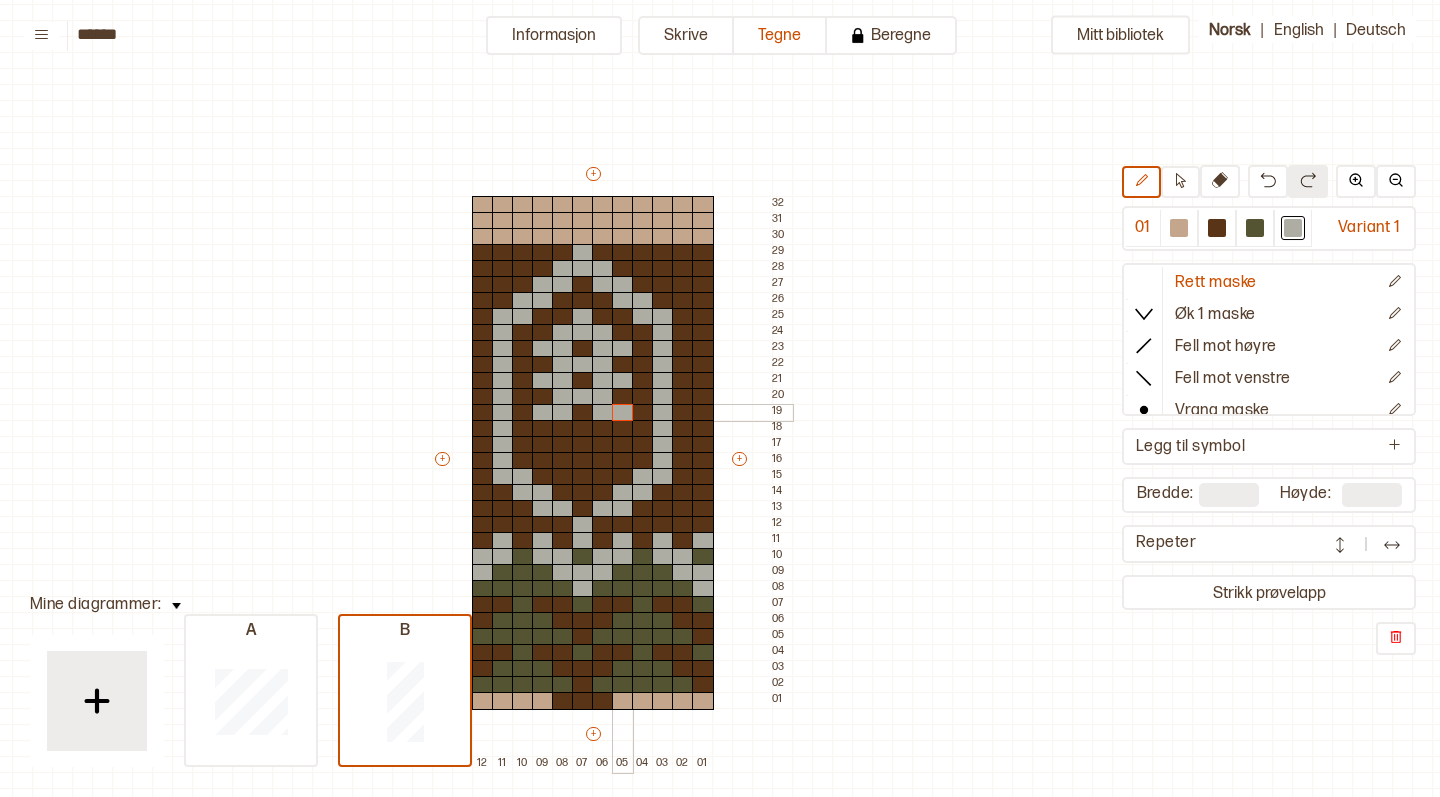 click at bounding box center (623, 413) 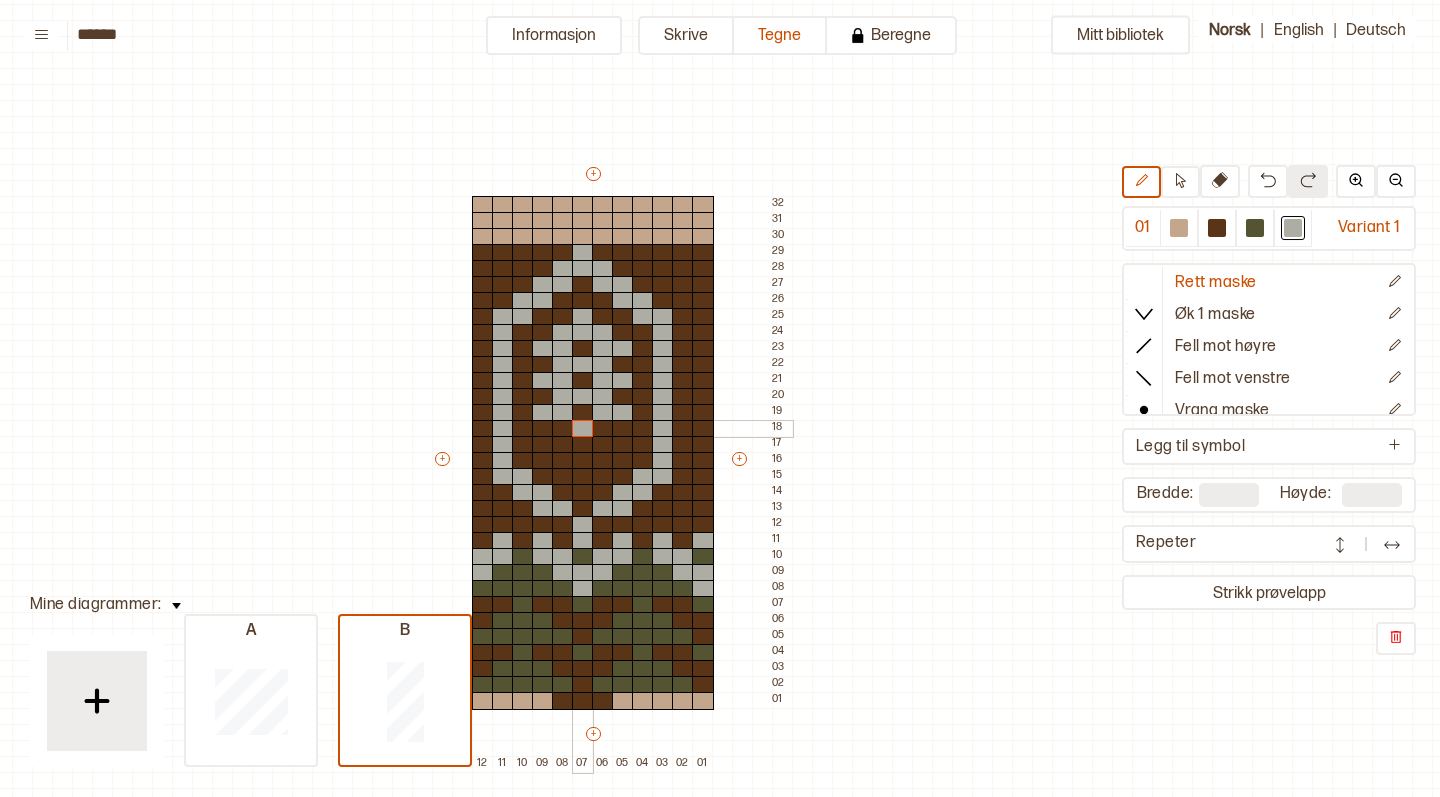 click at bounding box center (583, 429) 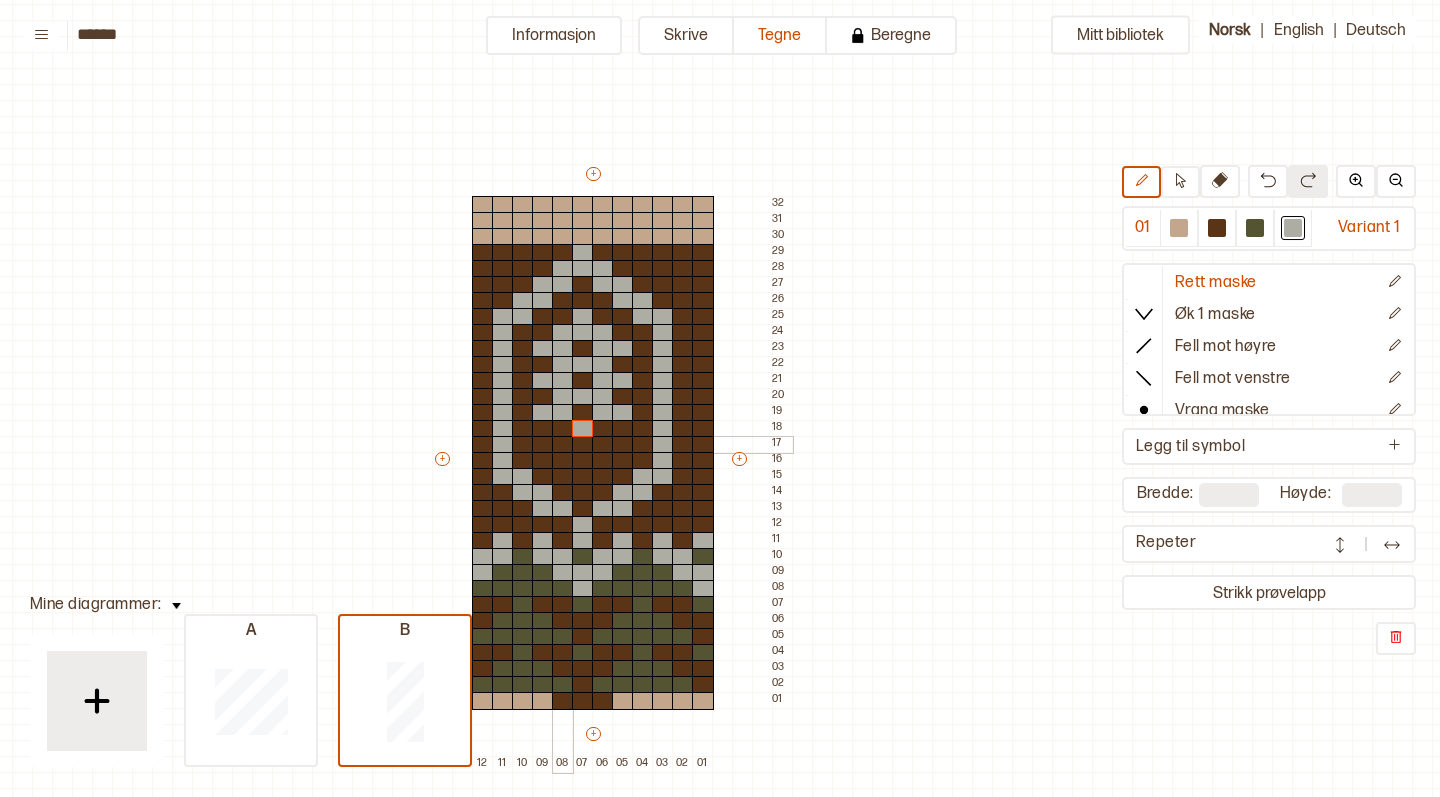 click at bounding box center (563, 445) 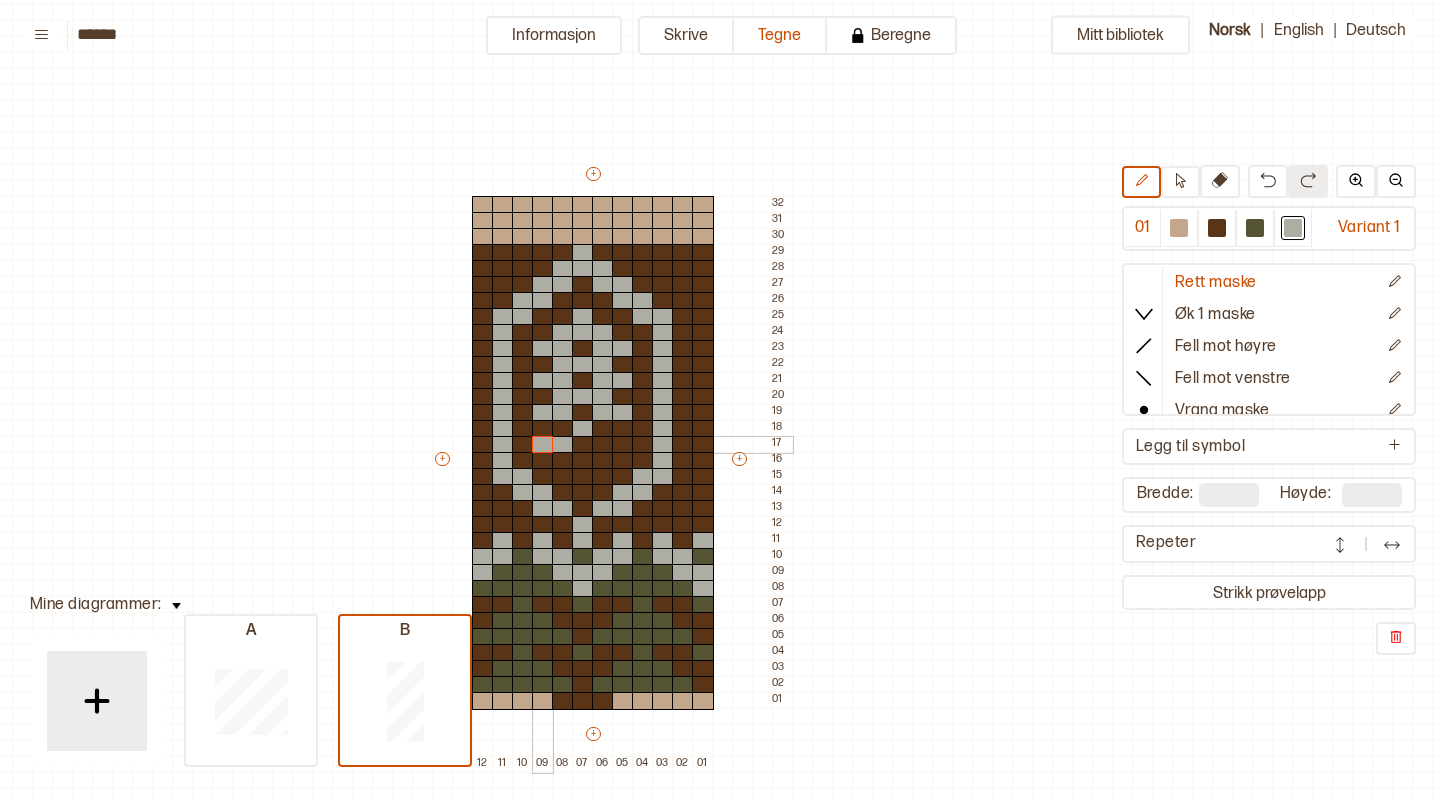 click at bounding box center [543, 445] 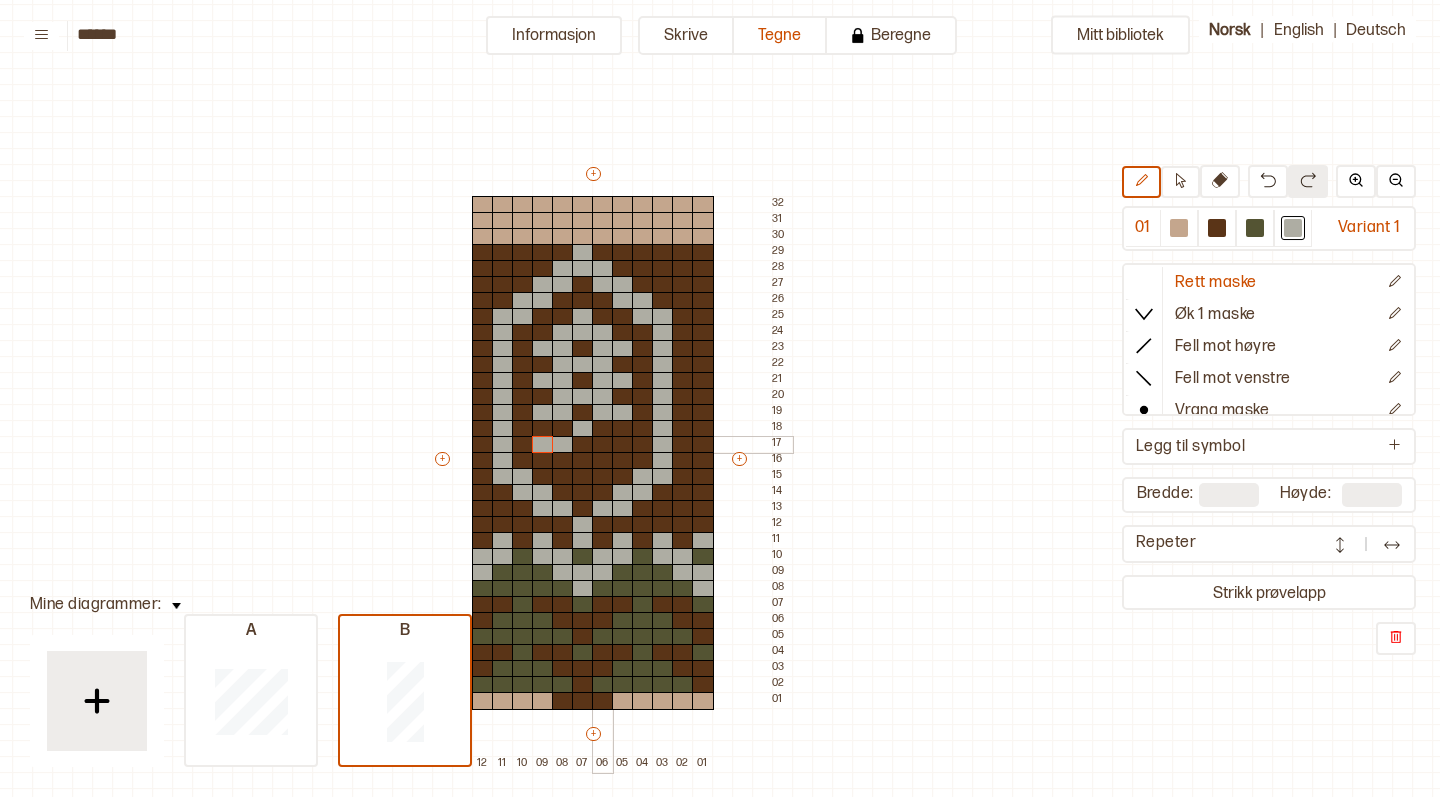click at bounding box center (603, 445) 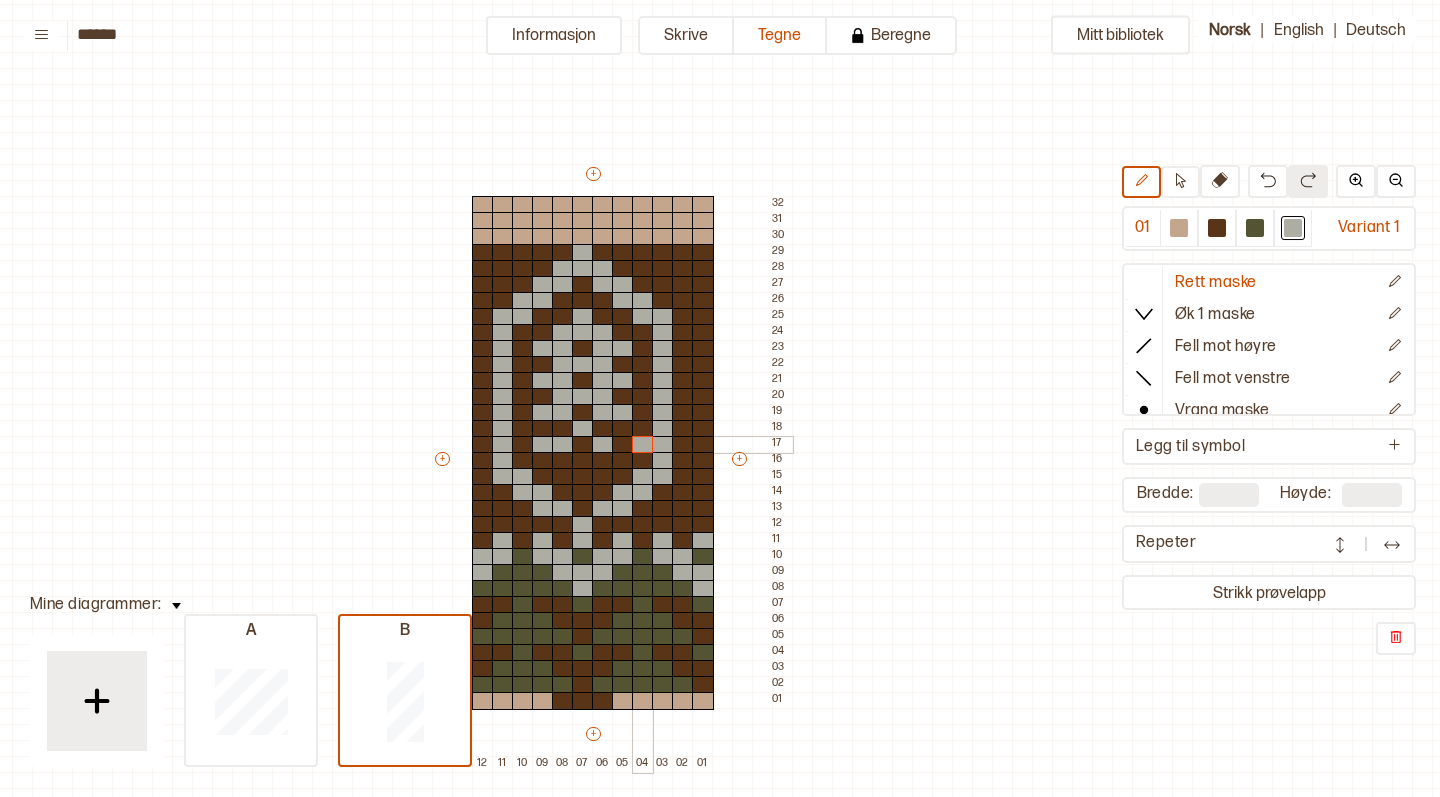 click at bounding box center [643, 445] 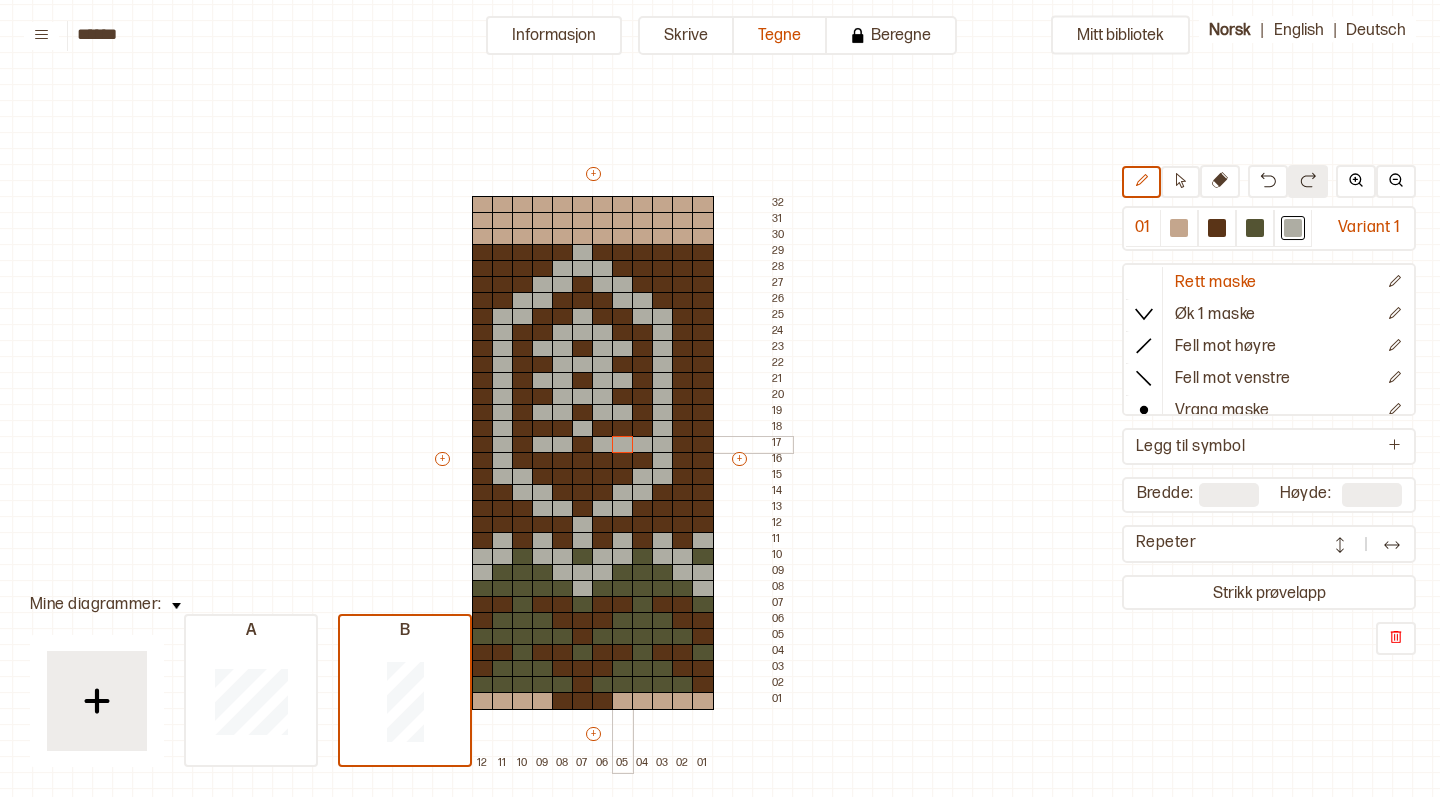click at bounding box center (623, 445) 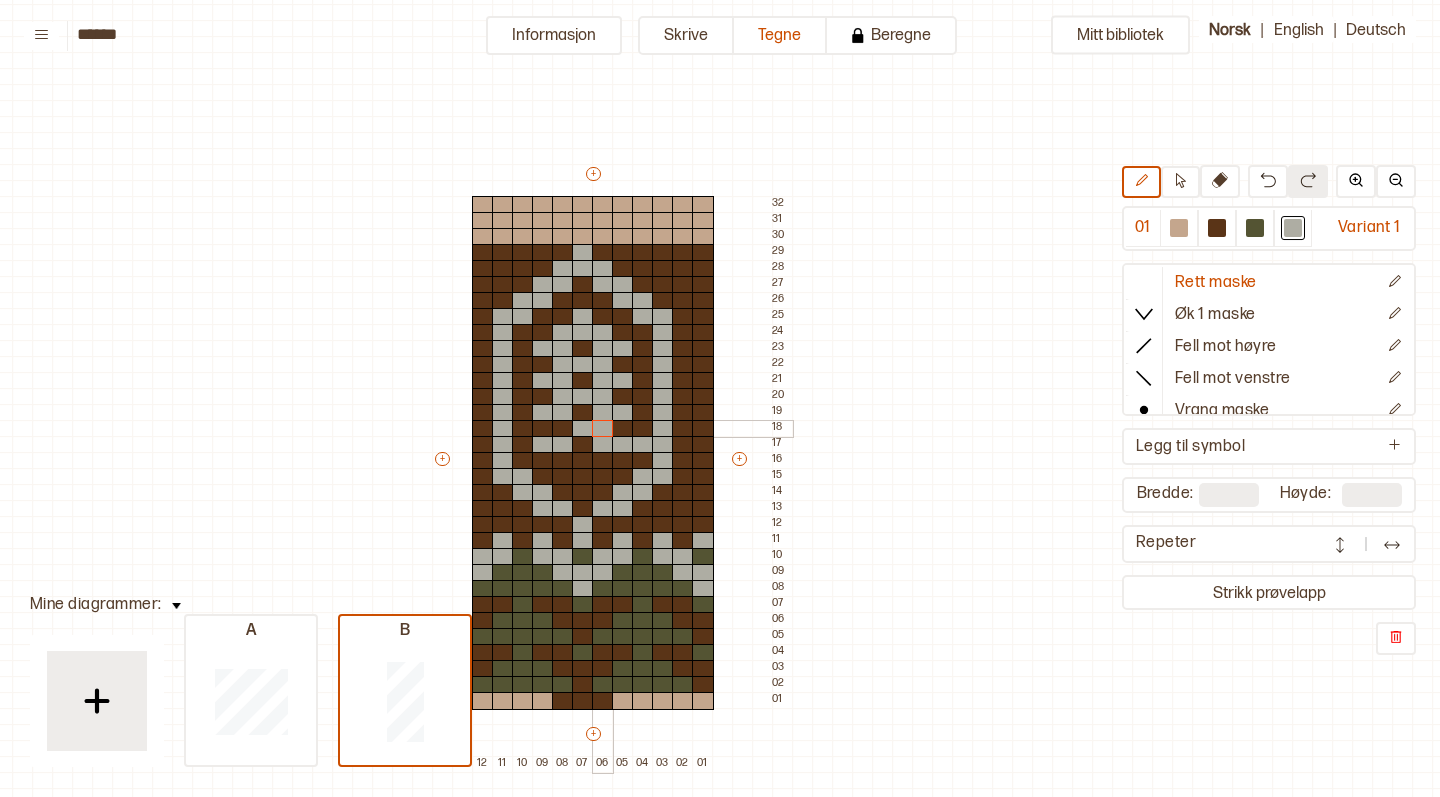 click at bounding box center (603, 429) 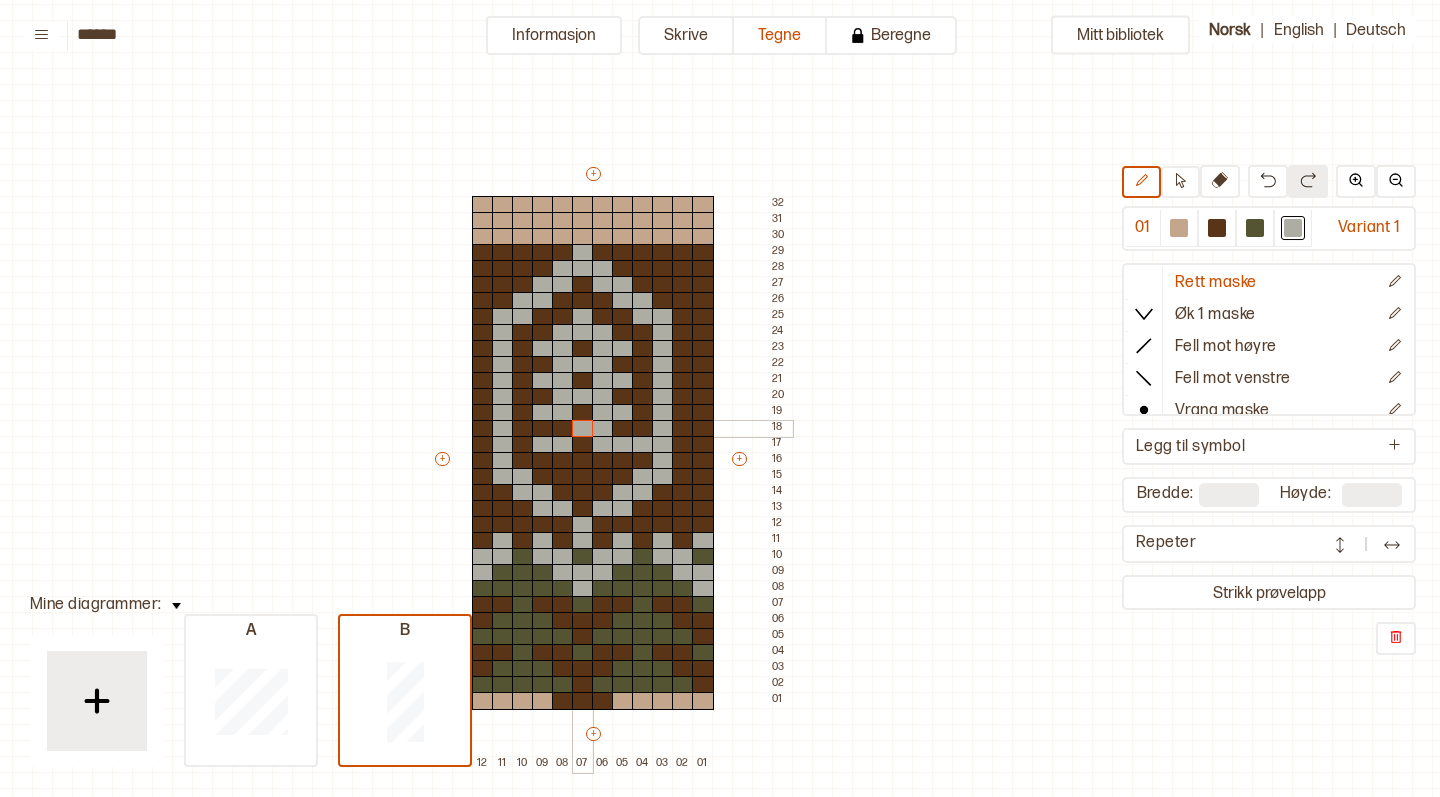 click at bounding box center (583, 429) 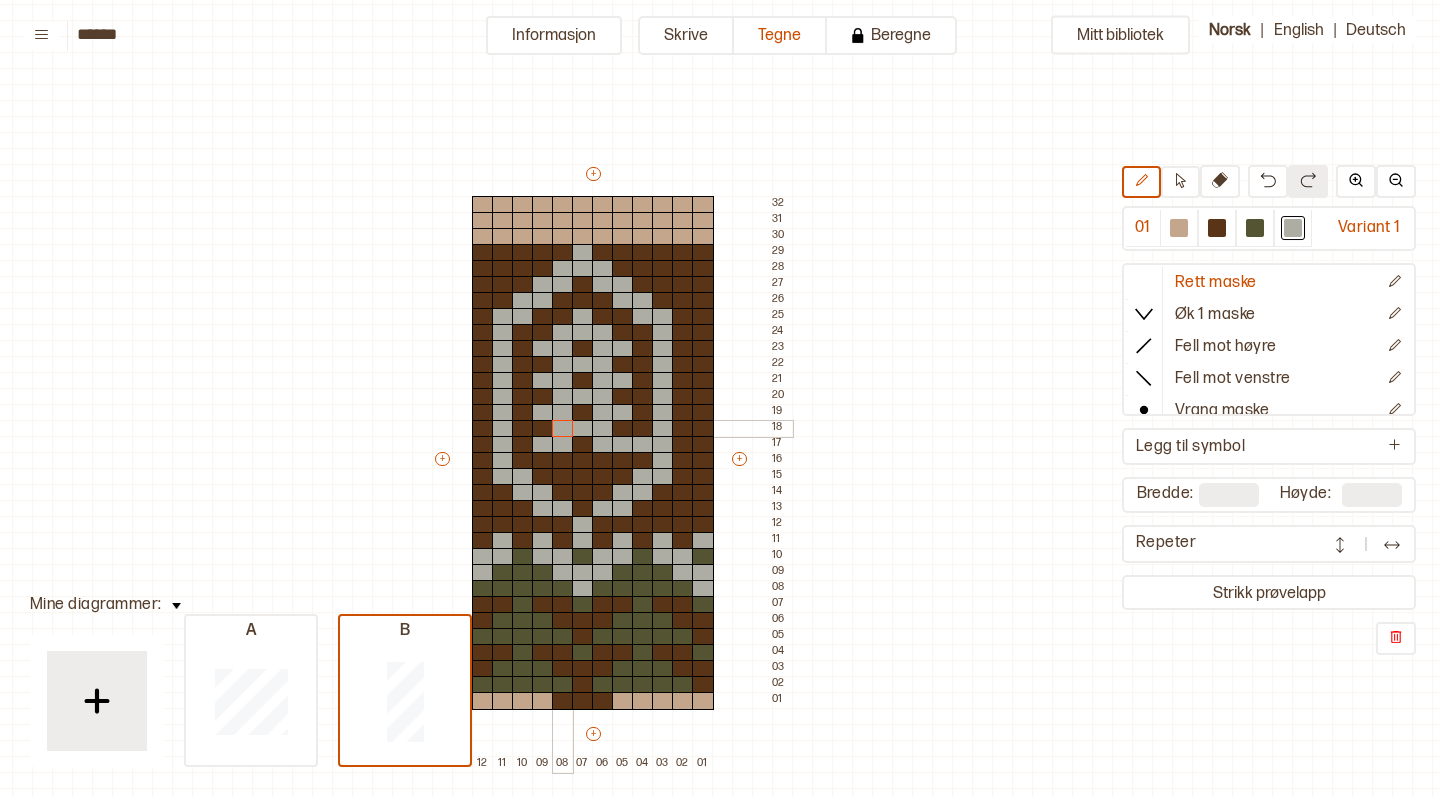 click at bounding box center (563, 429) 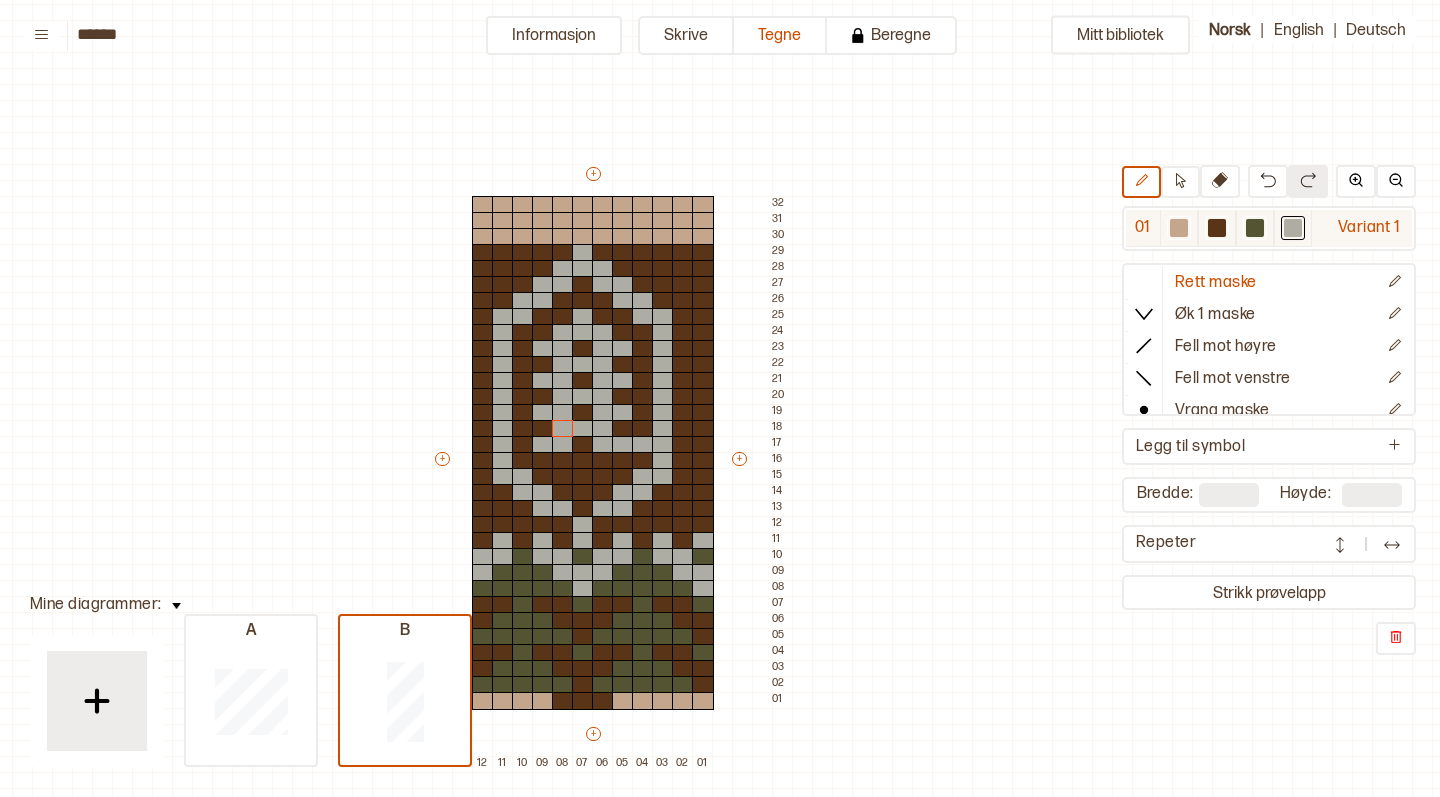 click at bounding box center (1217, 228) 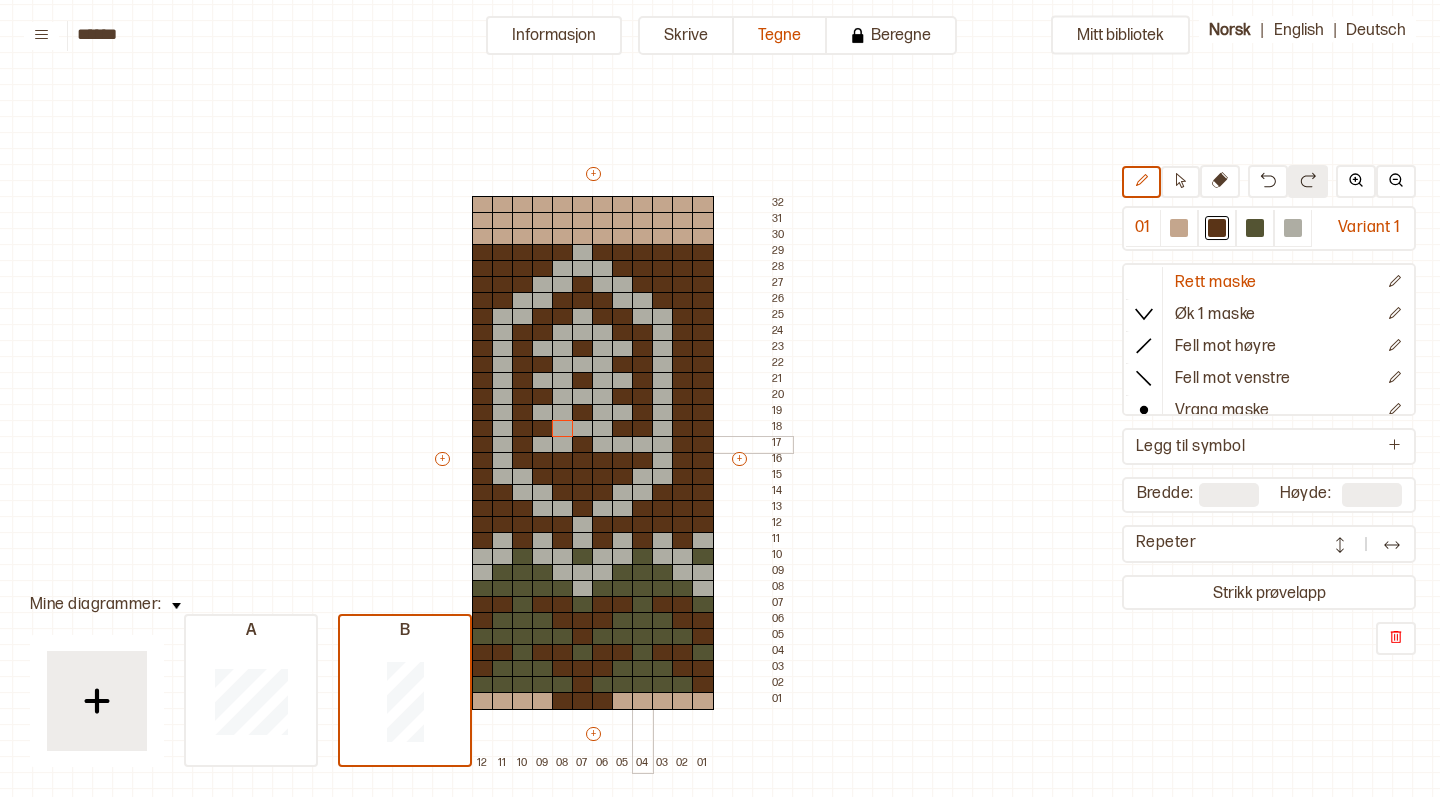 click at bounding box center [643, 445] 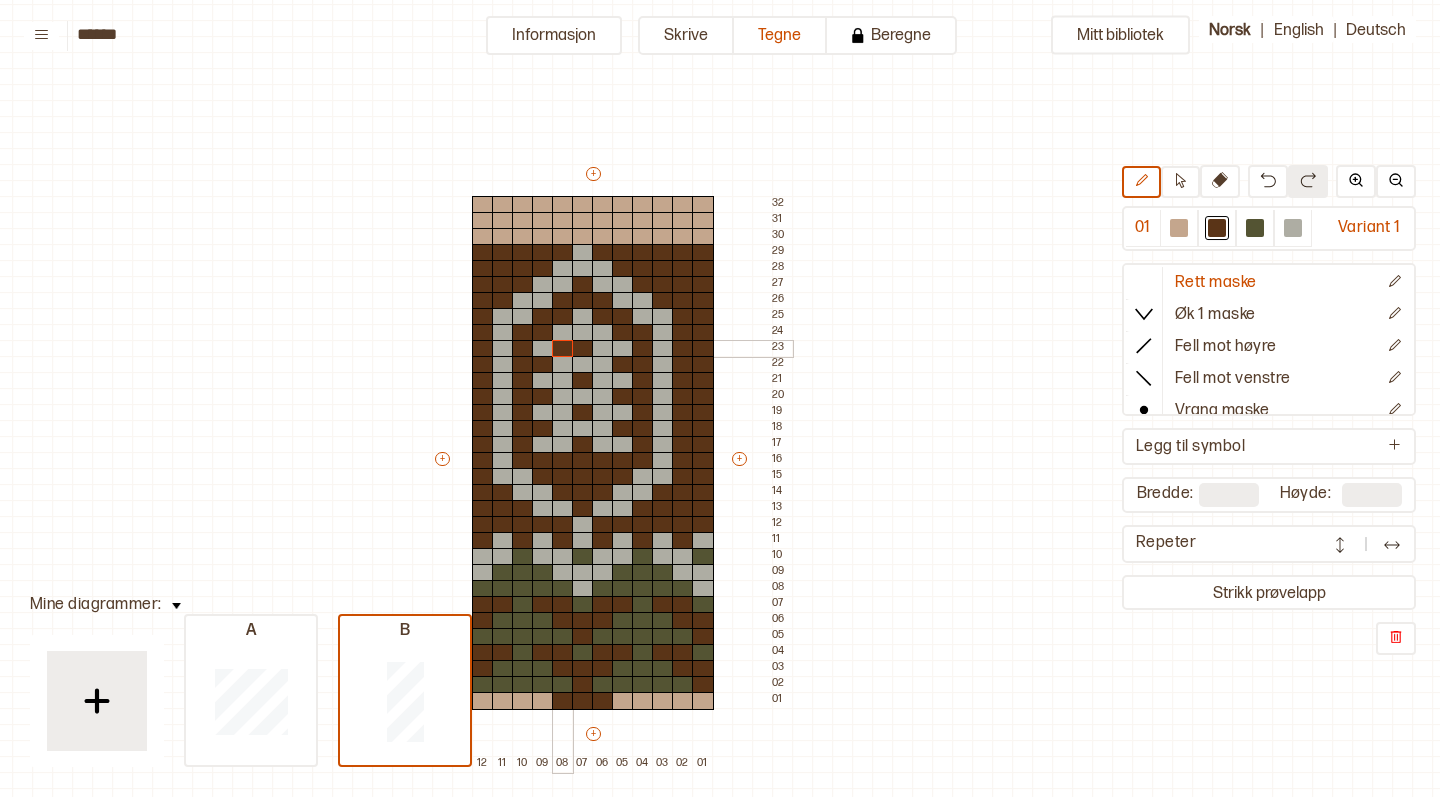 click at bounding box center (563, 349) 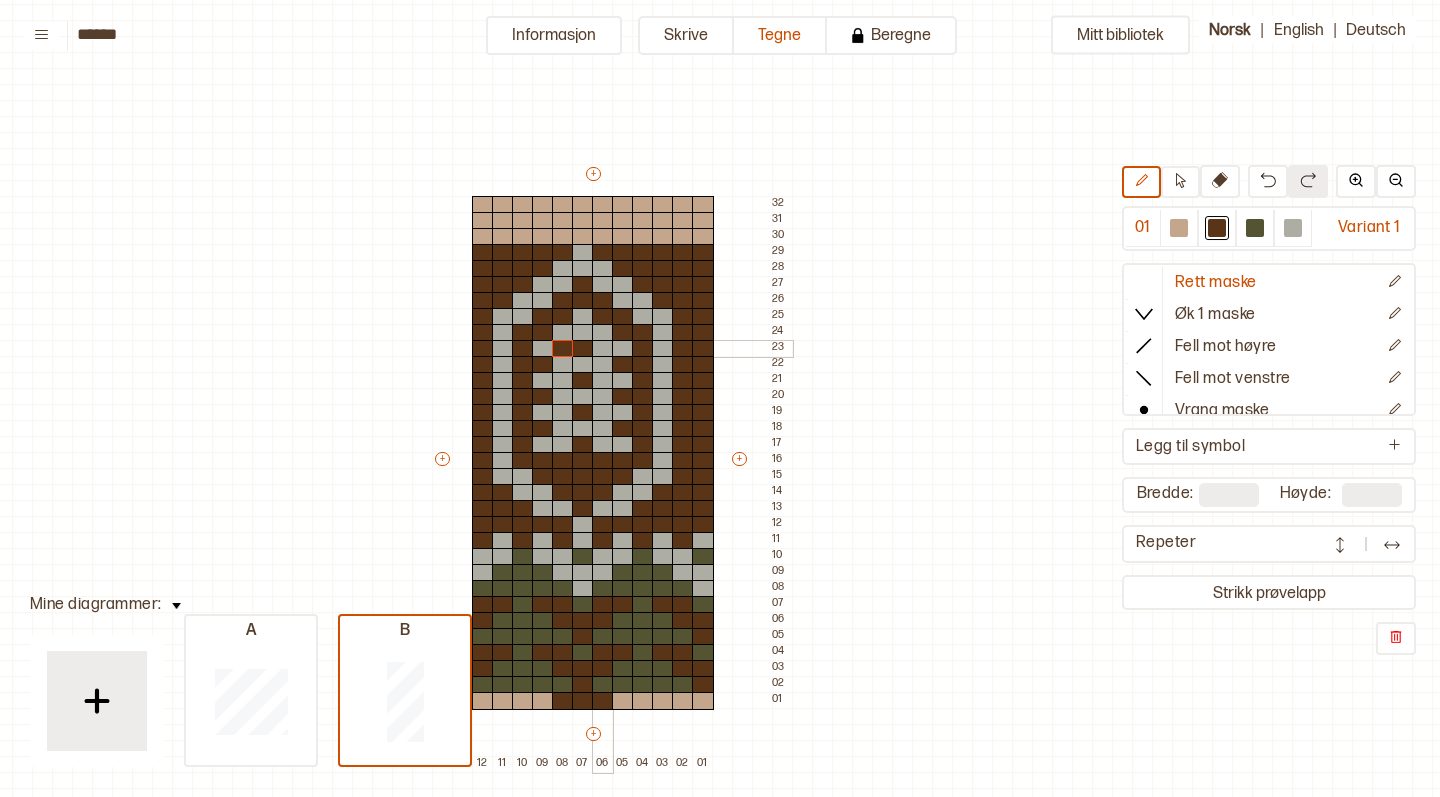 click at bounding box center (603, 349) 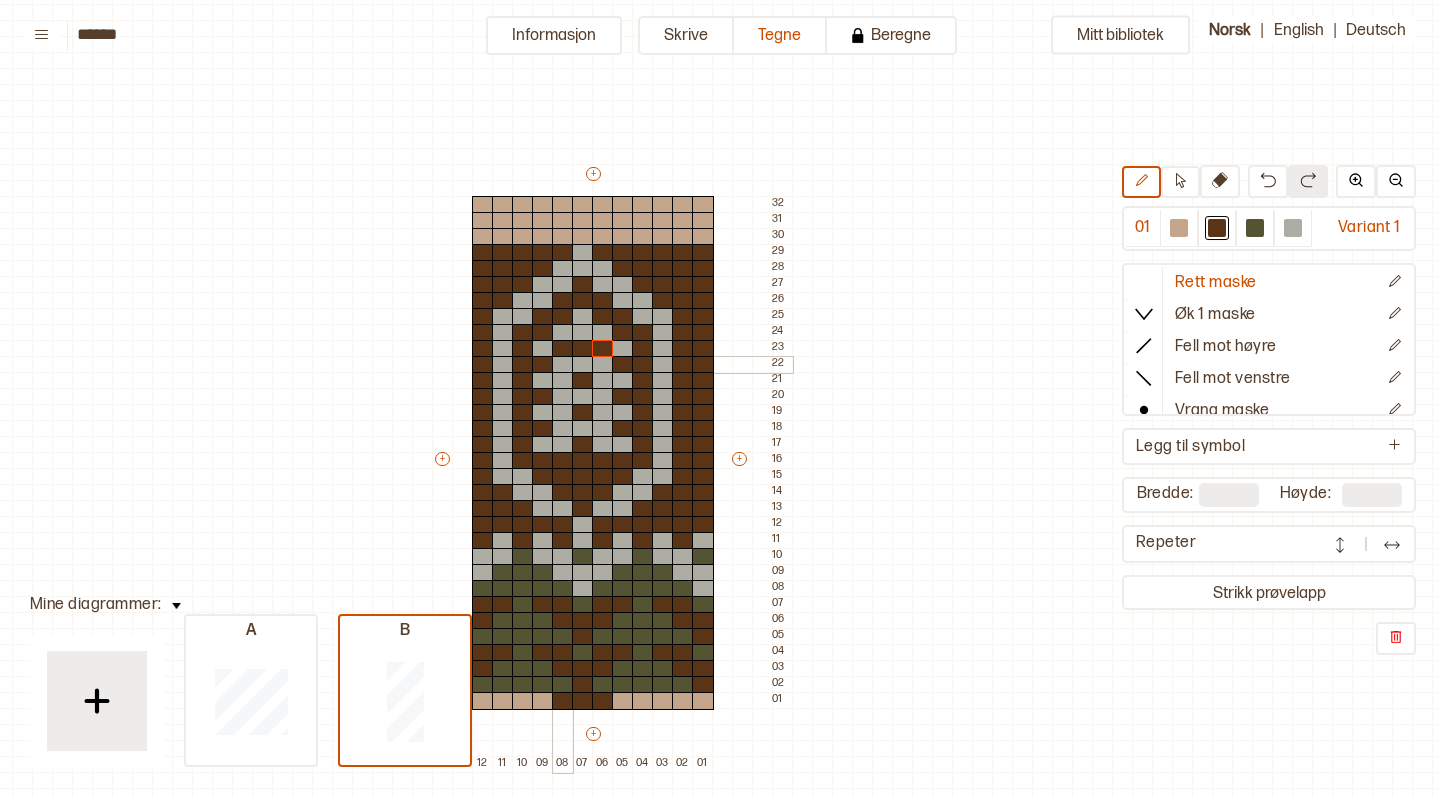 click at bounding box center [563, 365] 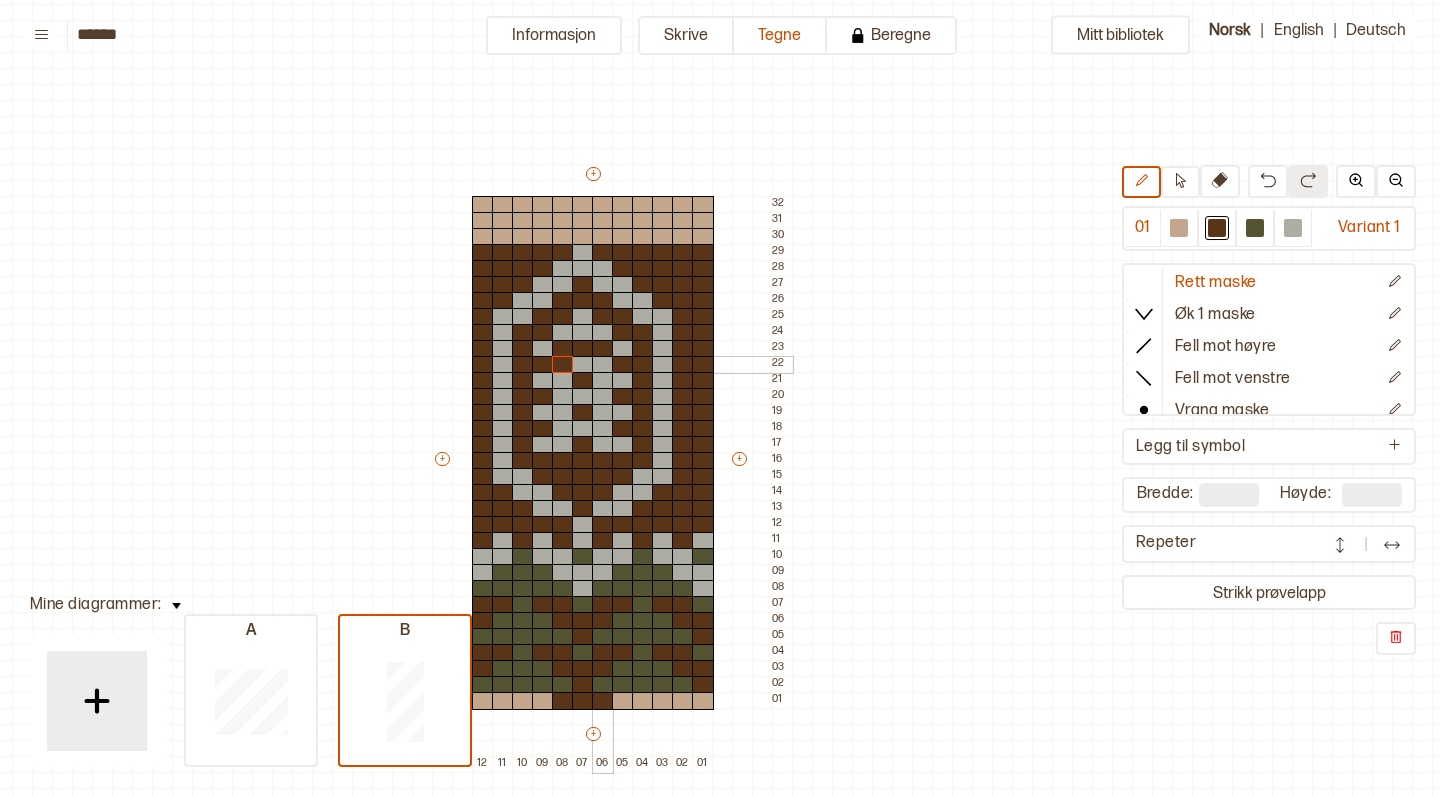 click at bounding box center (603, 365) 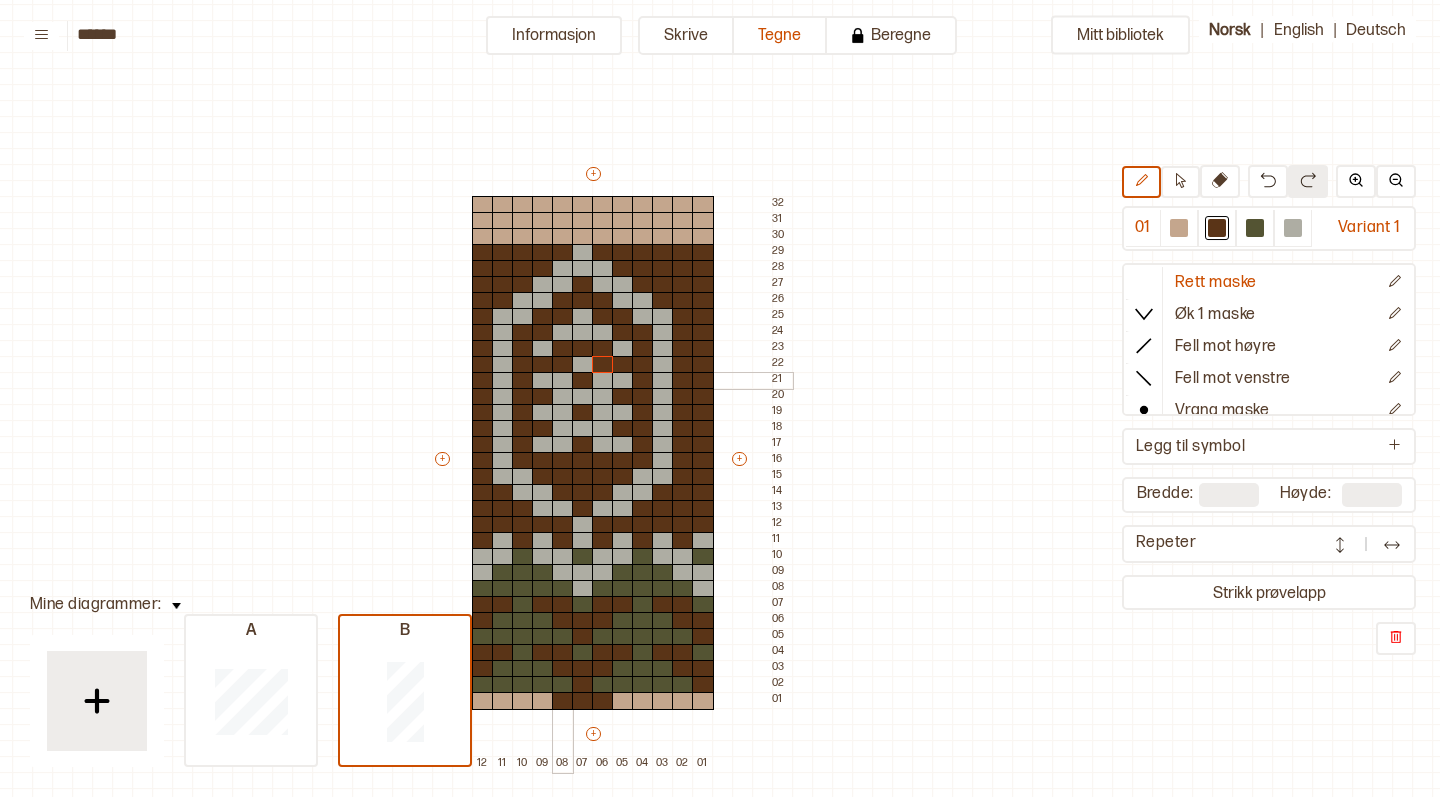 click at bounding box center (563, 381) 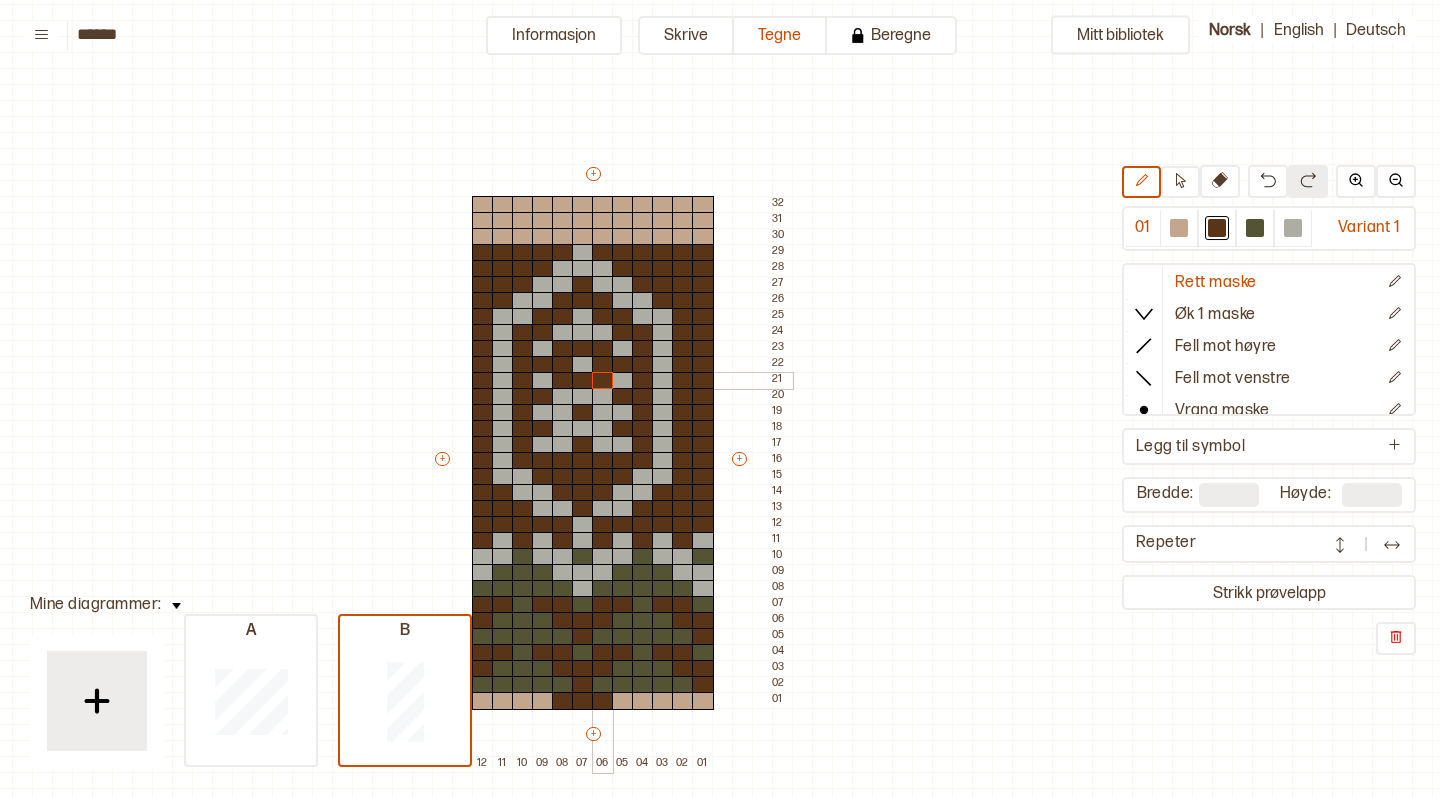 click at bounding box center [603, 381] 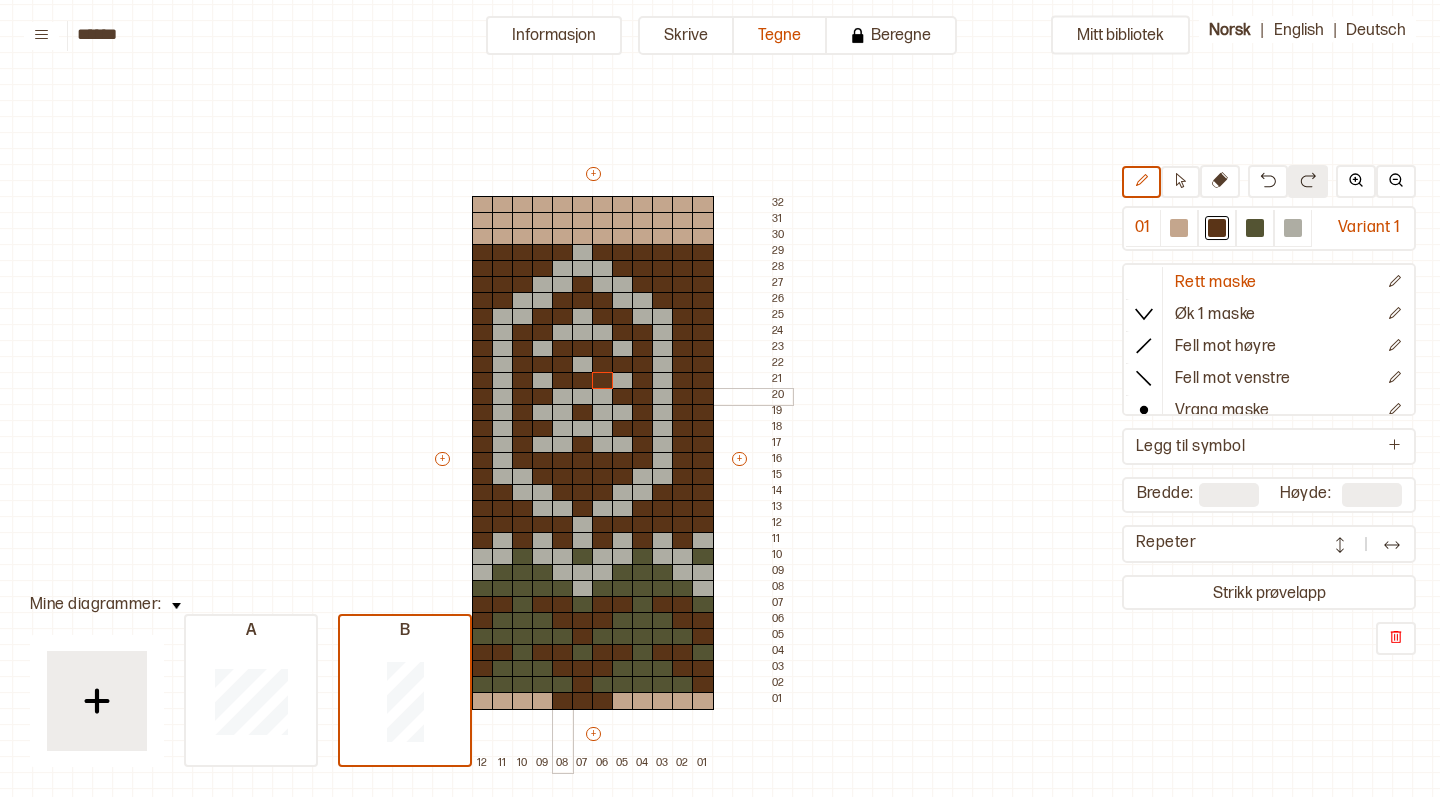 click at bounding box center (563, 397) 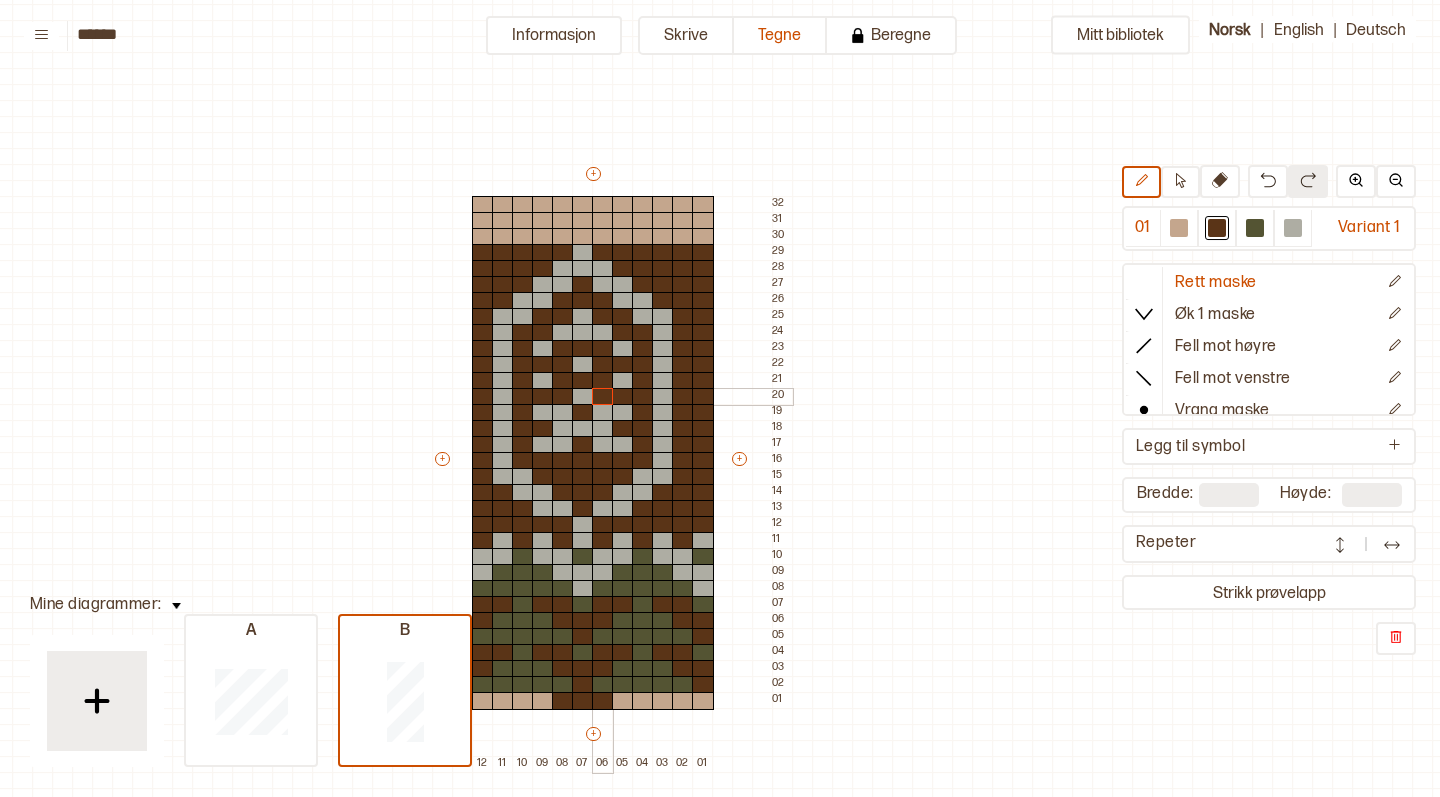 click at bounding box center [603, 397] 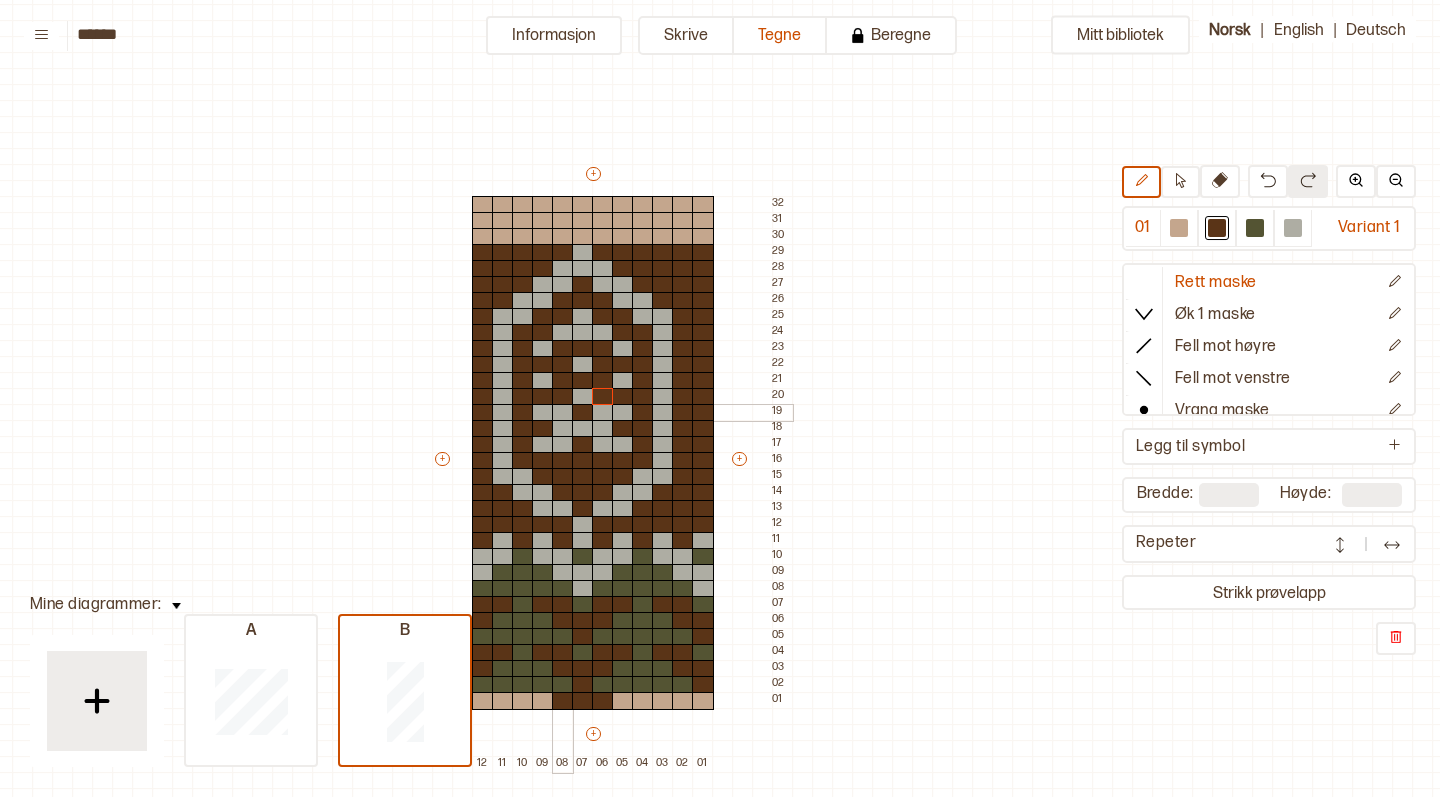 click at bounding box center (563, 413) 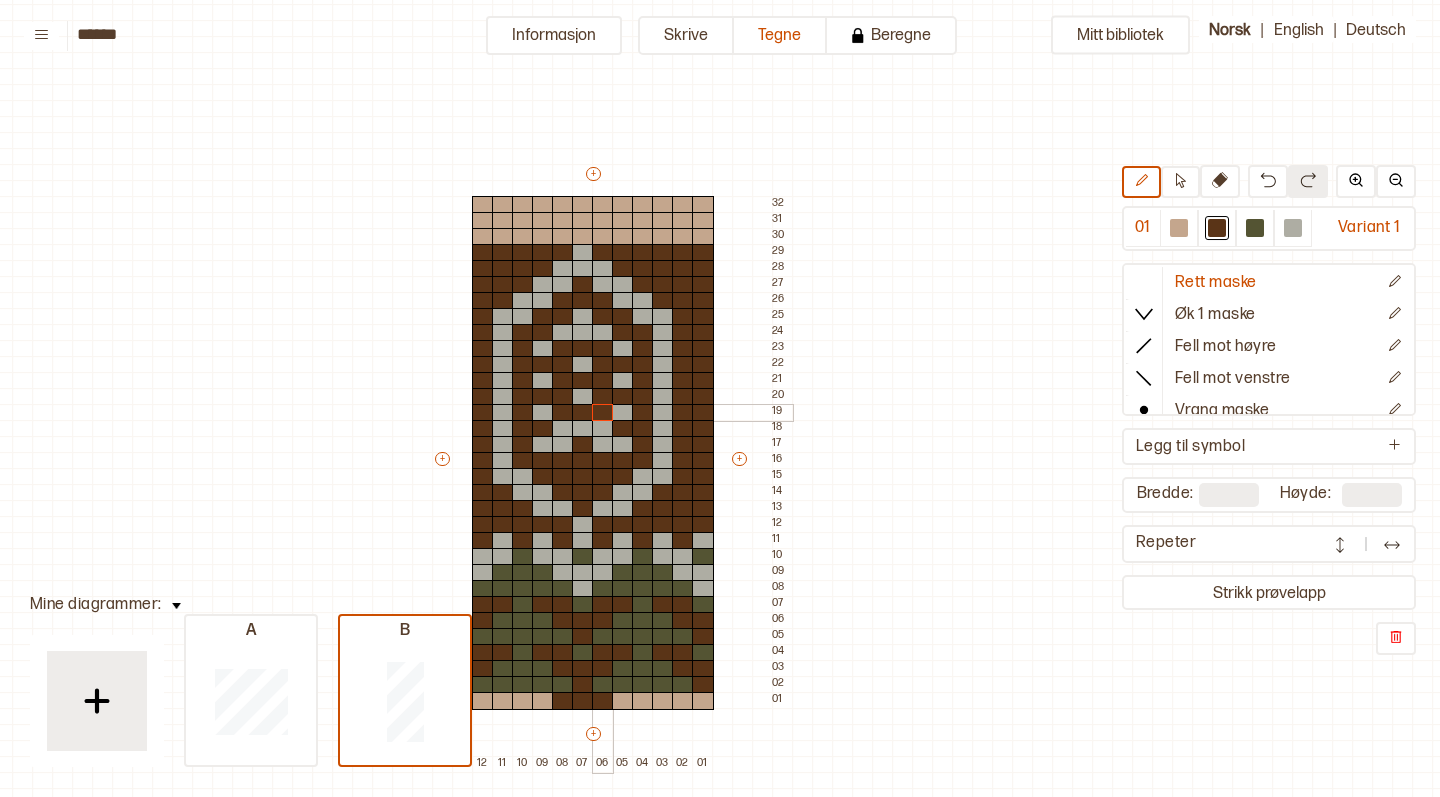 click at bounding box center (603, 413) 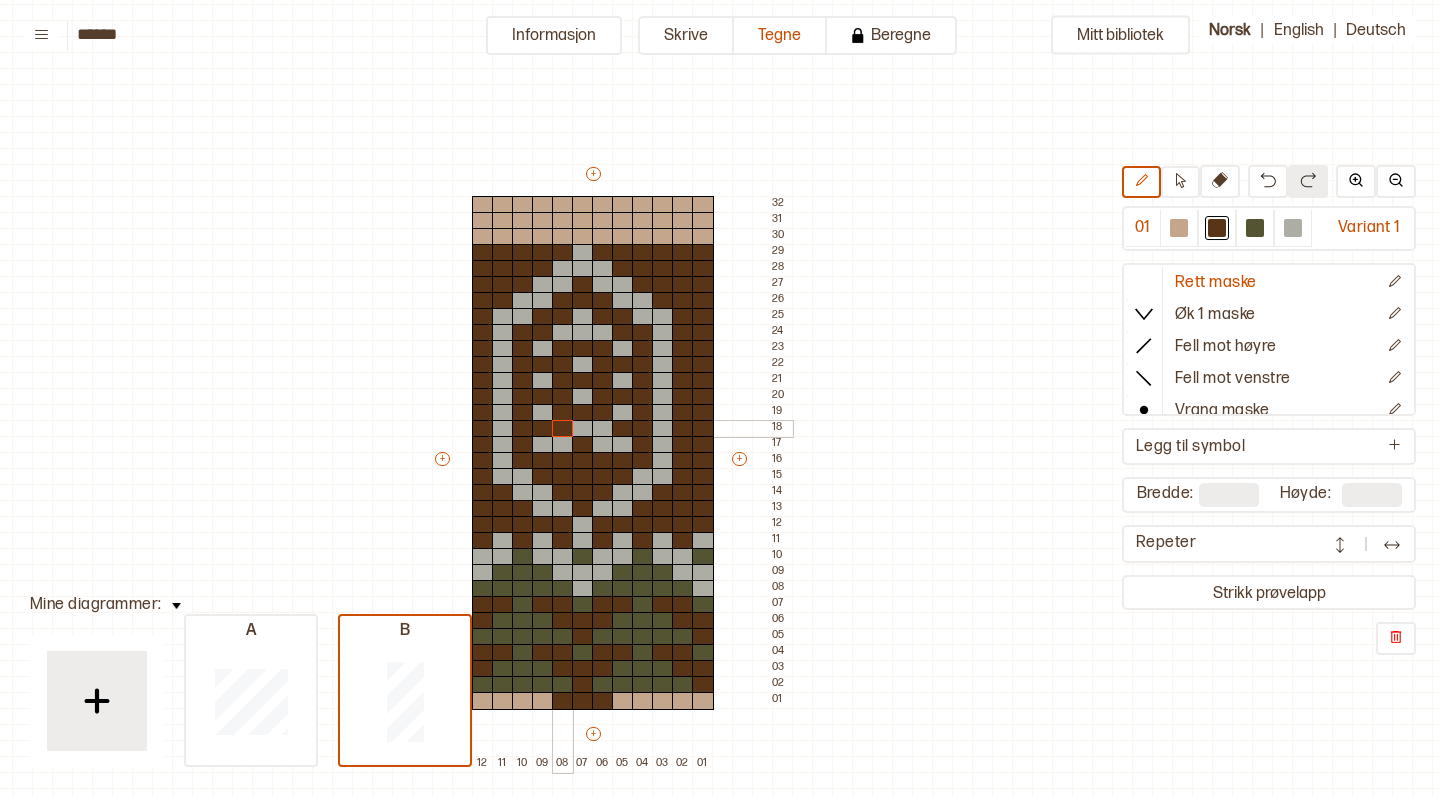 click at bounding box center [563, 429] 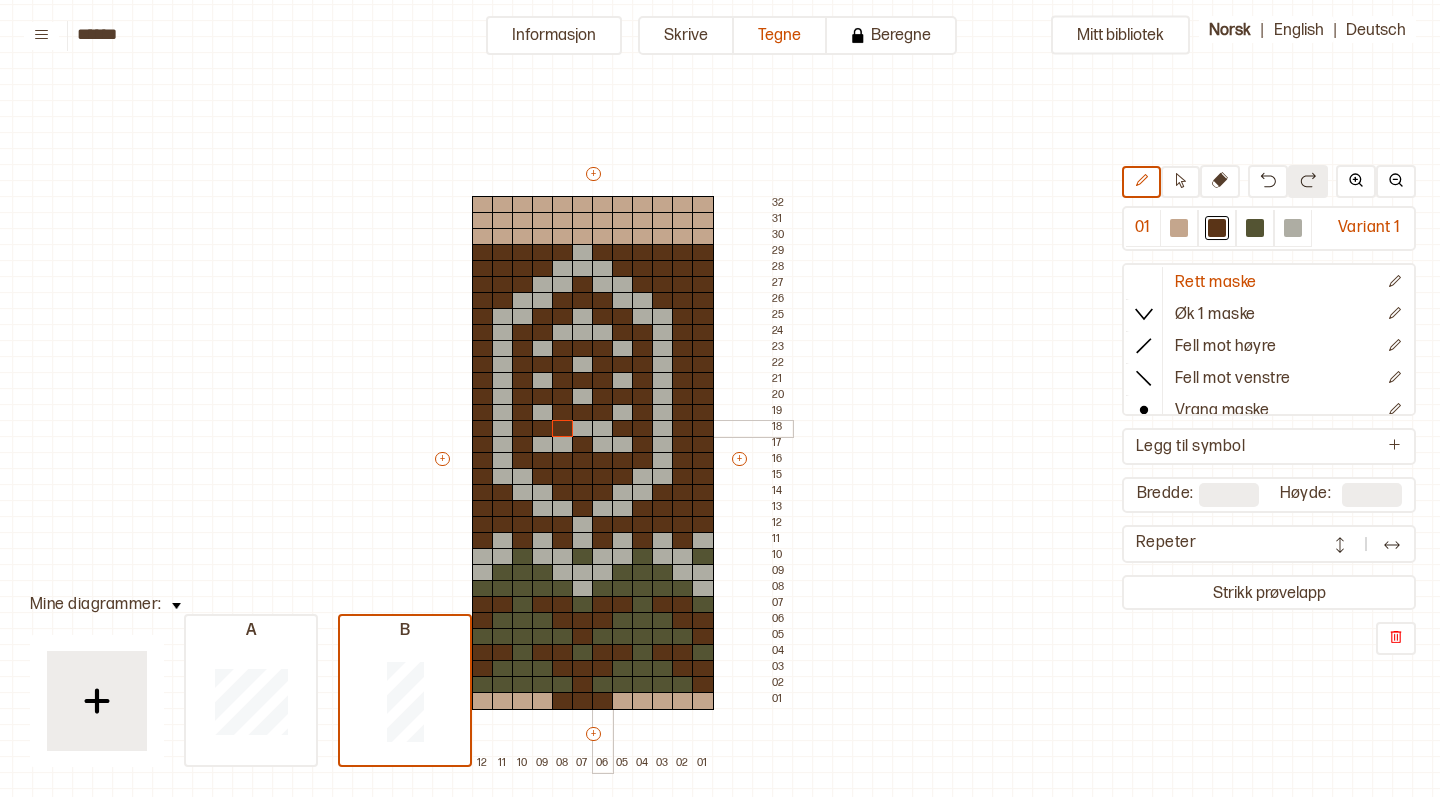 click at bounding box center (603, 429) 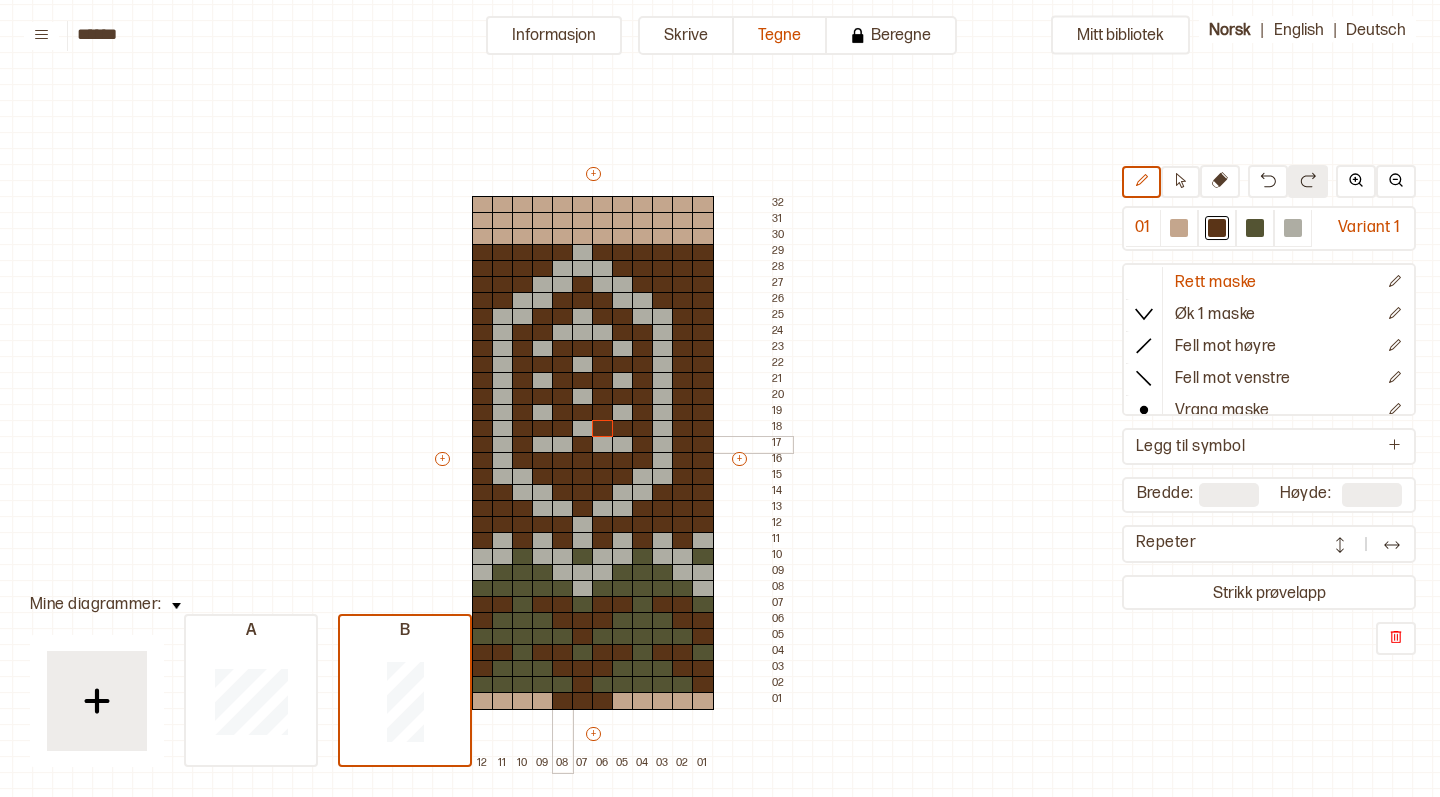click at bounding box center [563, 445] 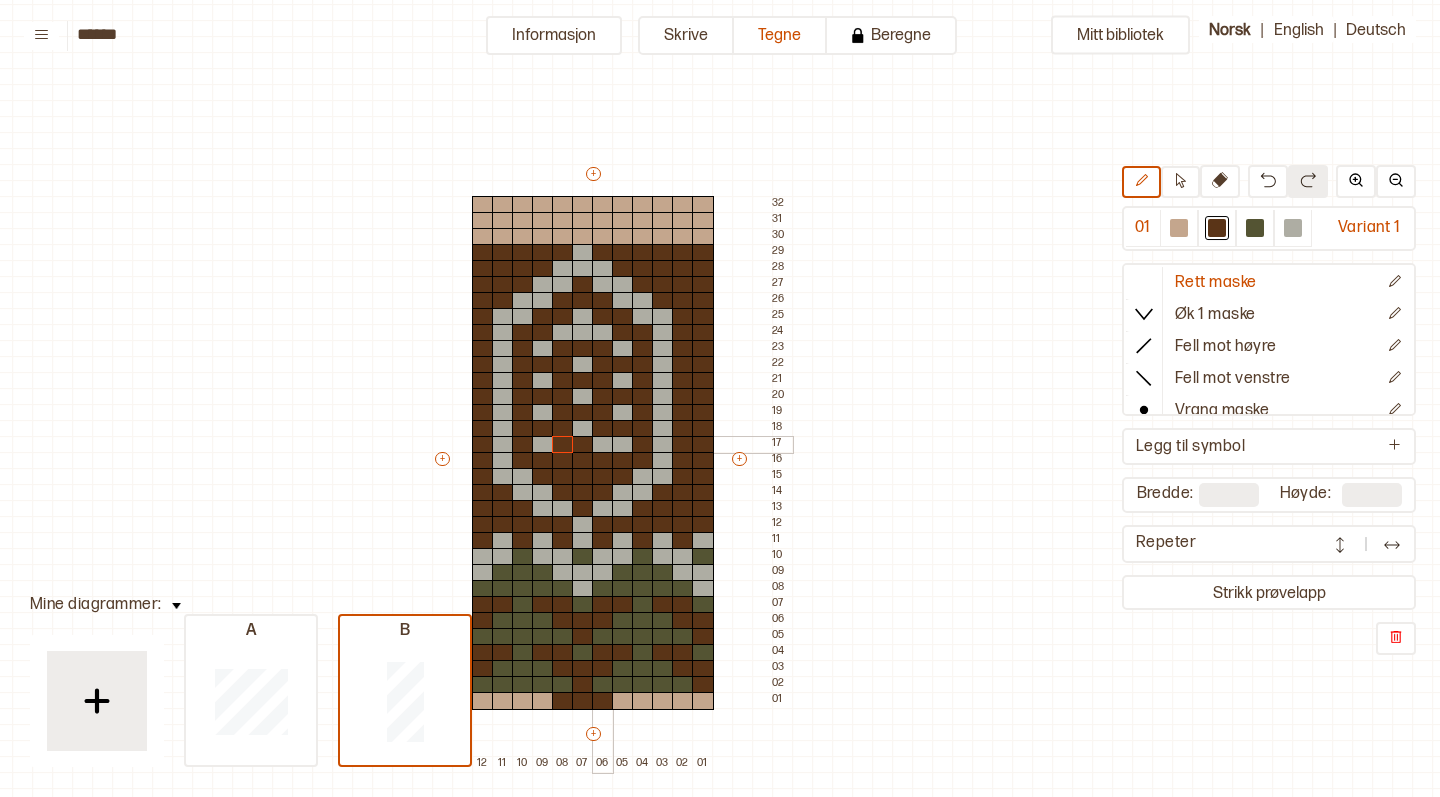 click at bounding box center [603, 445] 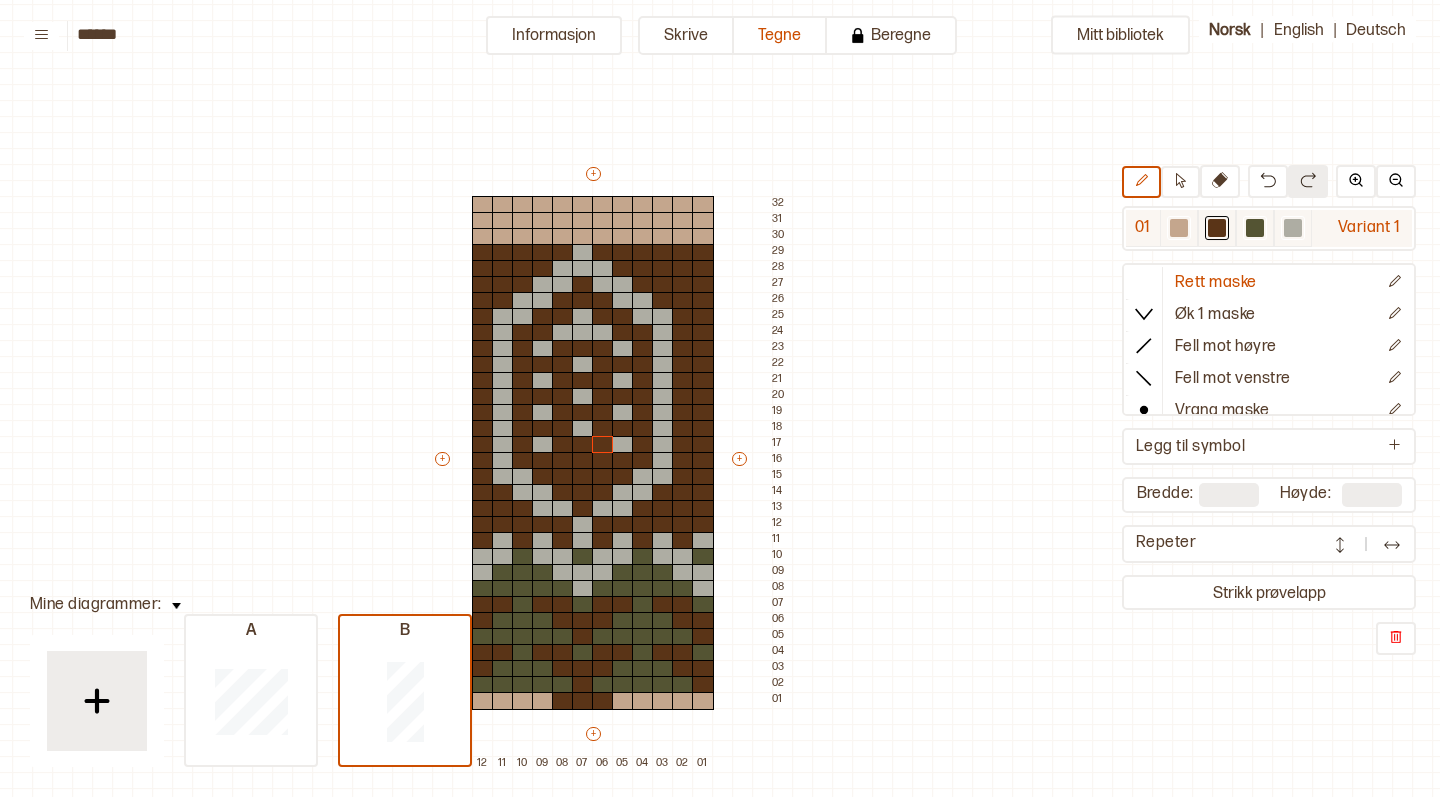 click at bounding box center [1293, 228] 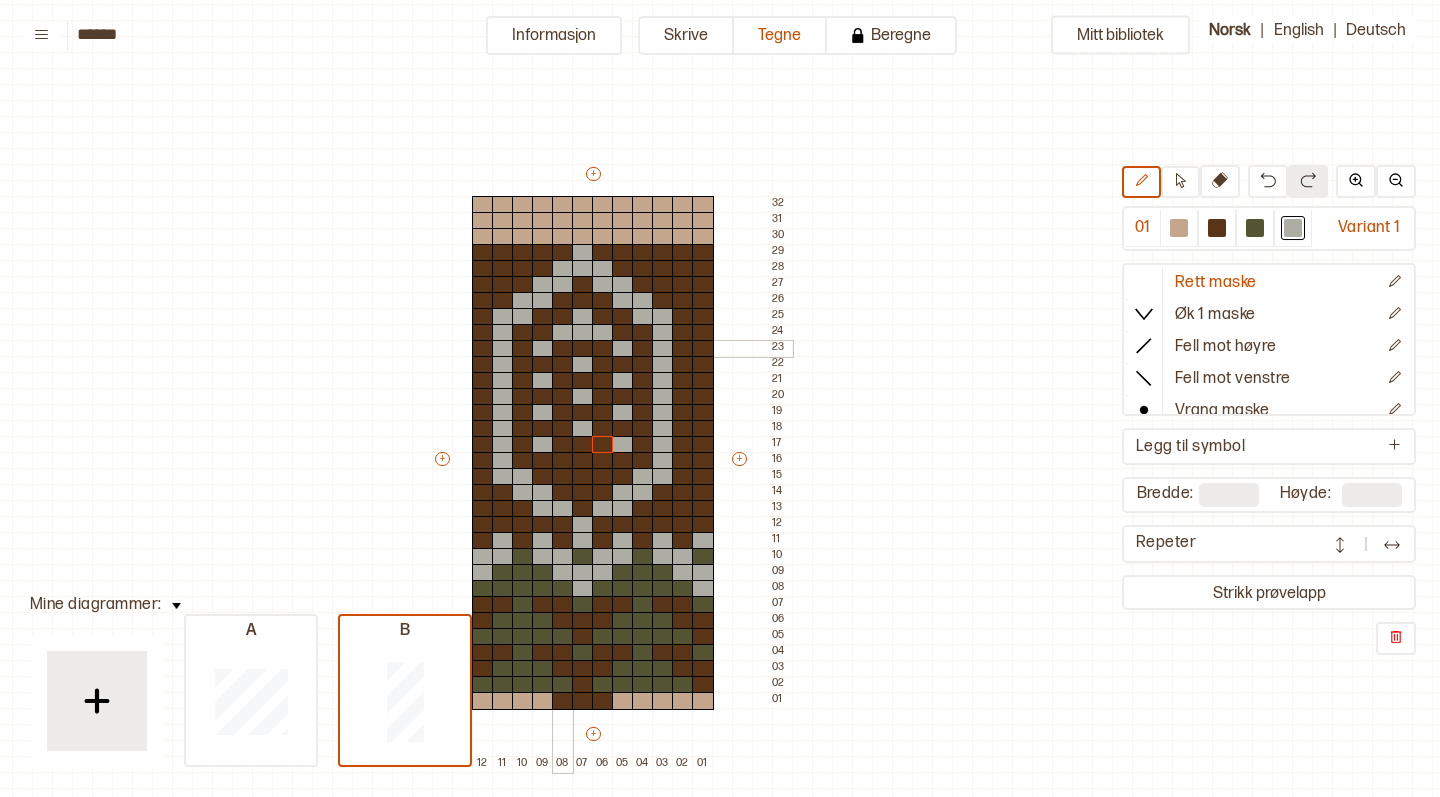 click at bounding box center (563, 349) 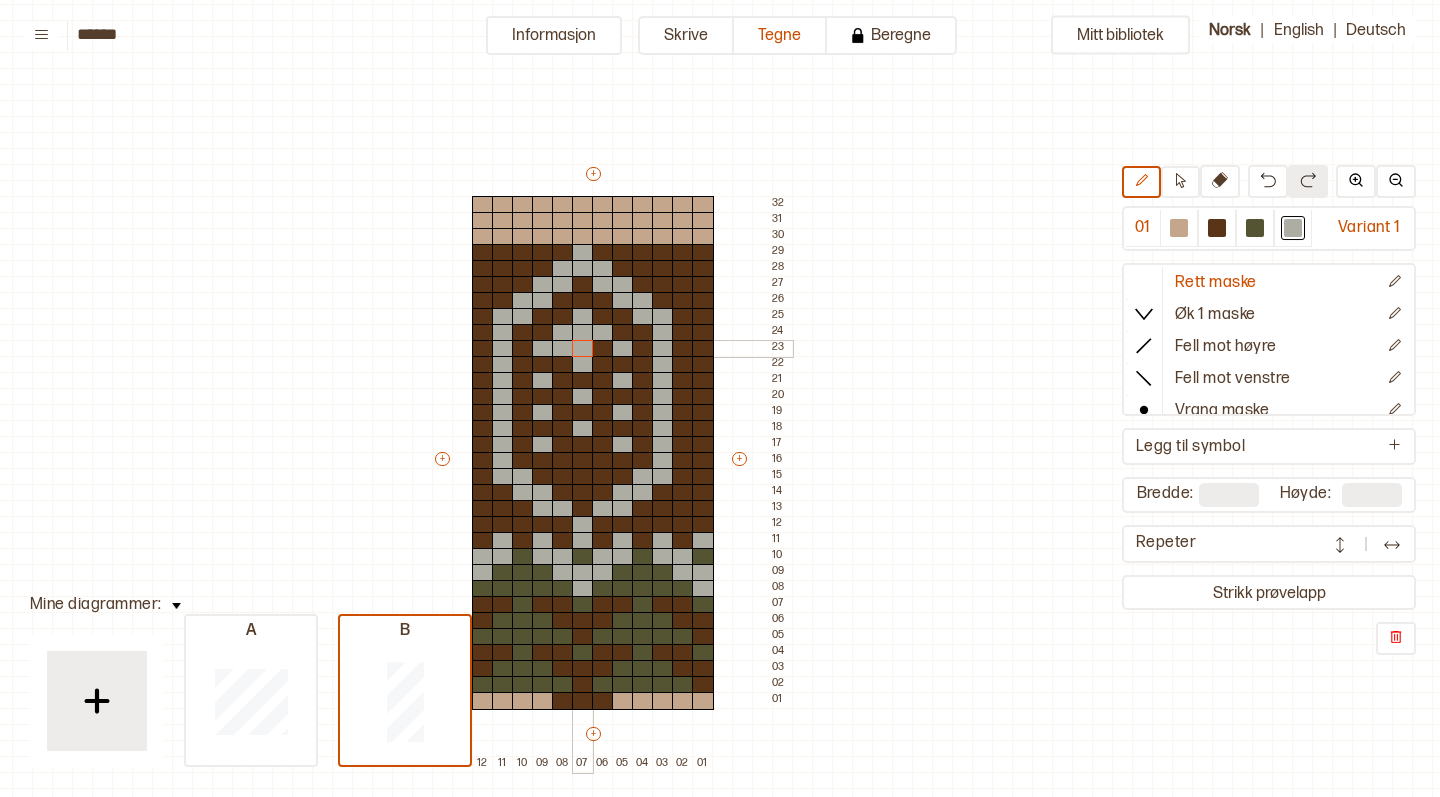 click at bounding box center (583, 349) 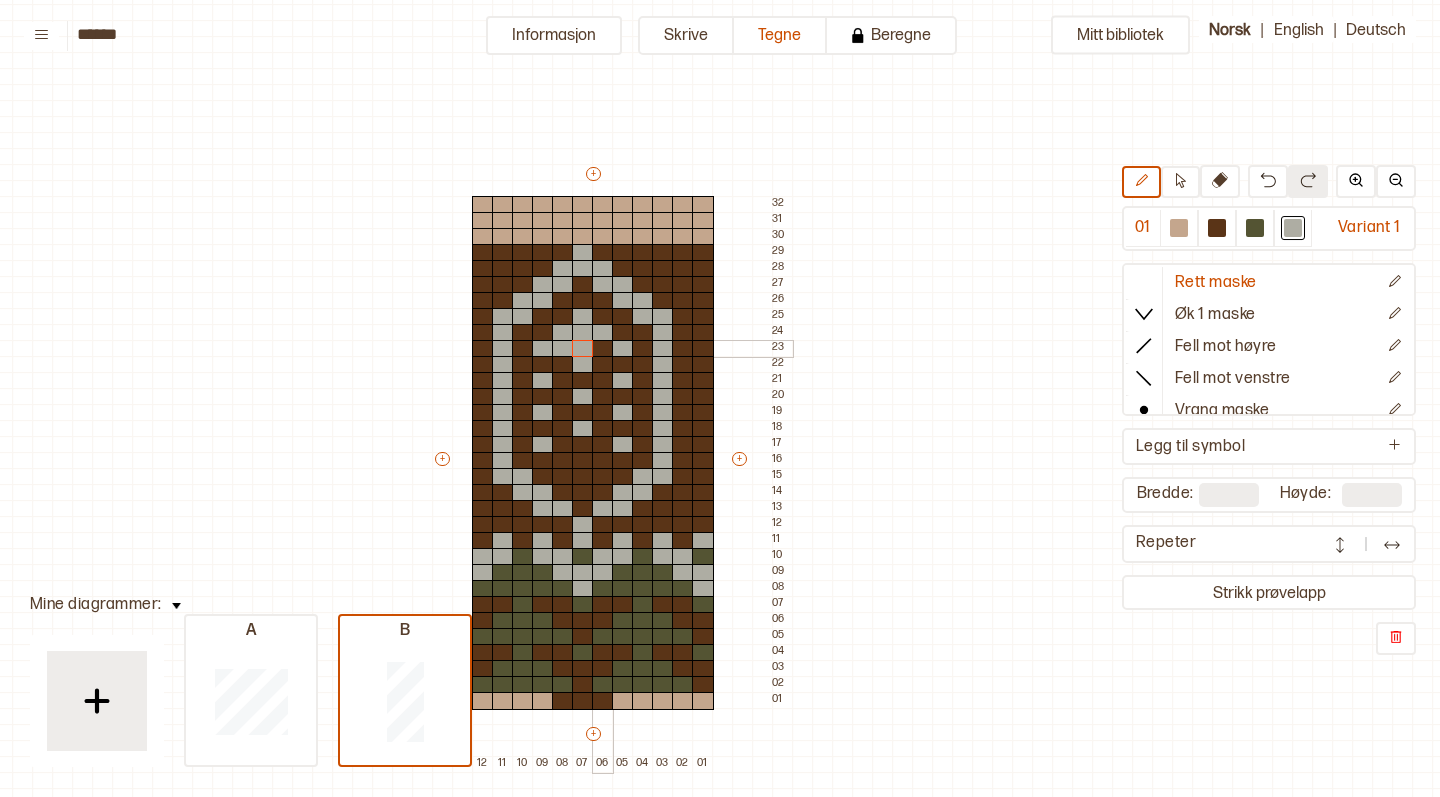 click at bounding box center [603, 349] 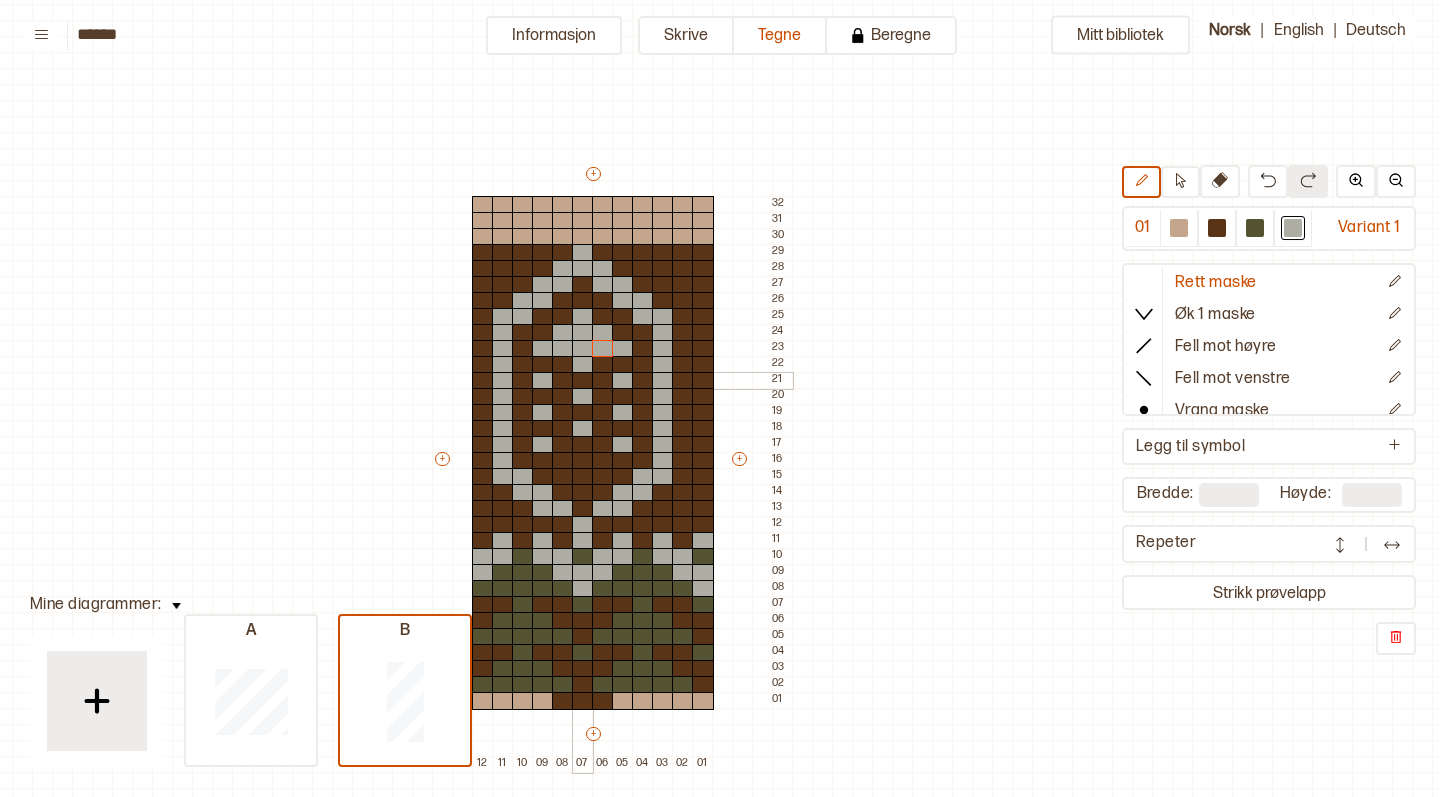 click at bounding box center [583, 381] 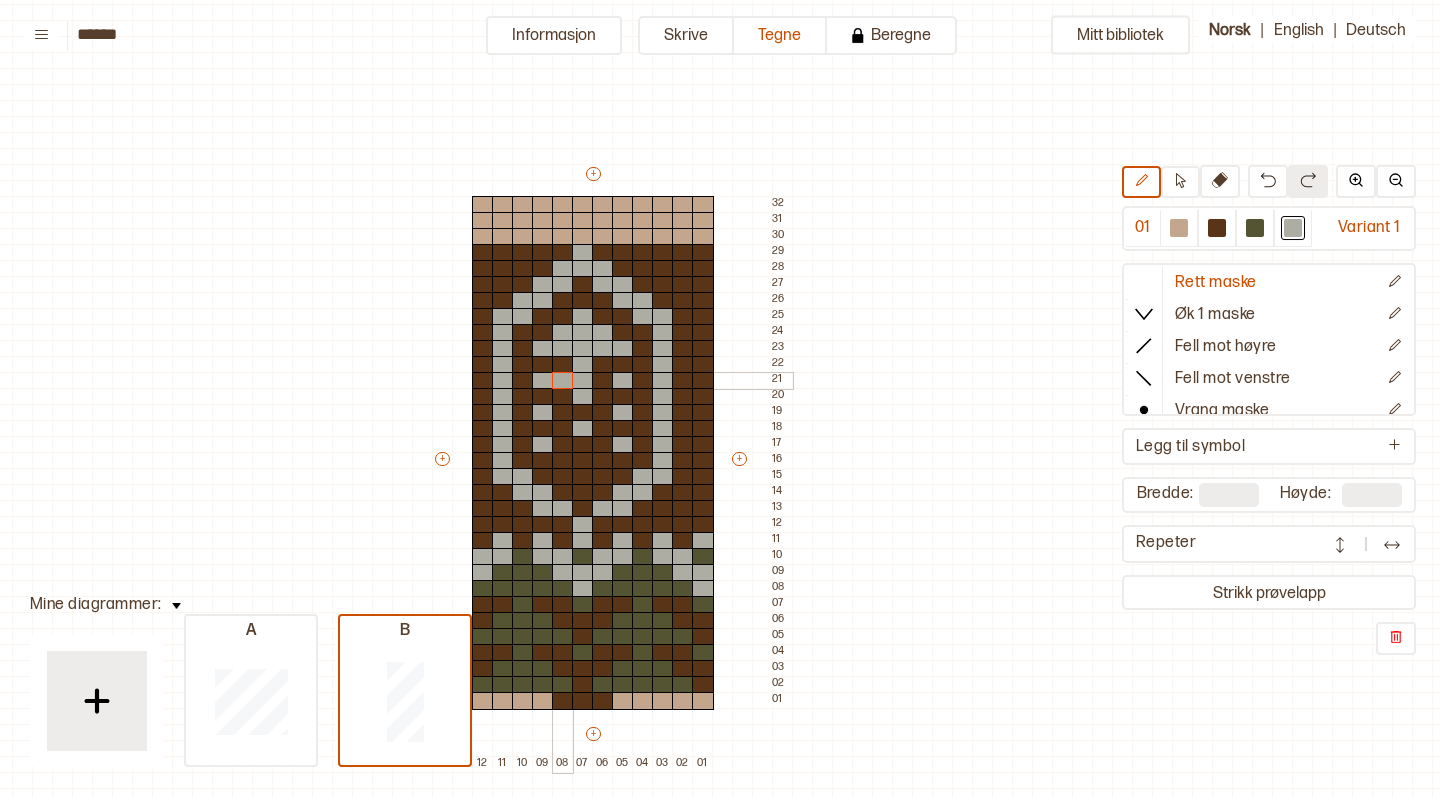 click at bounding box center (563, 381) 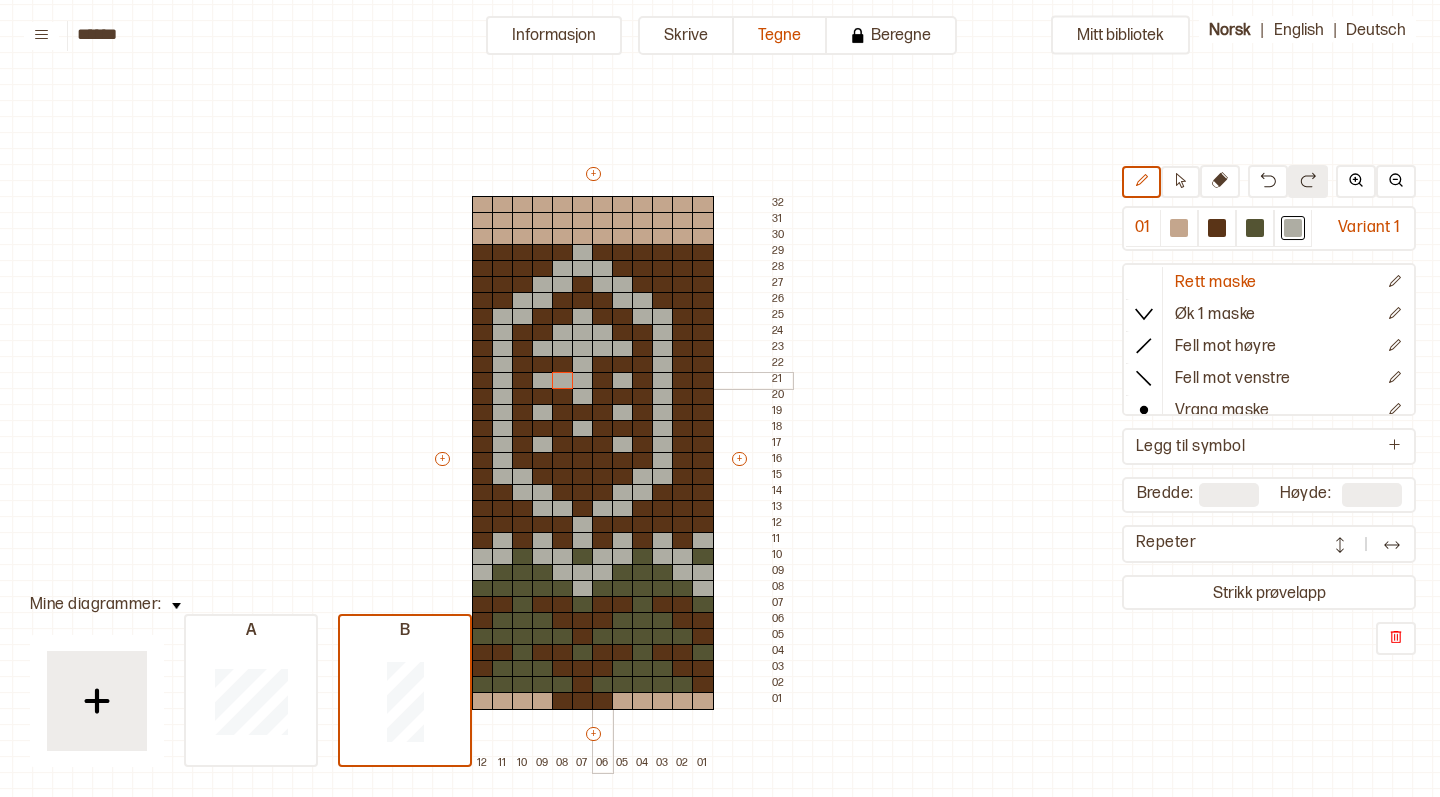 click at bounding box center [603, 381] 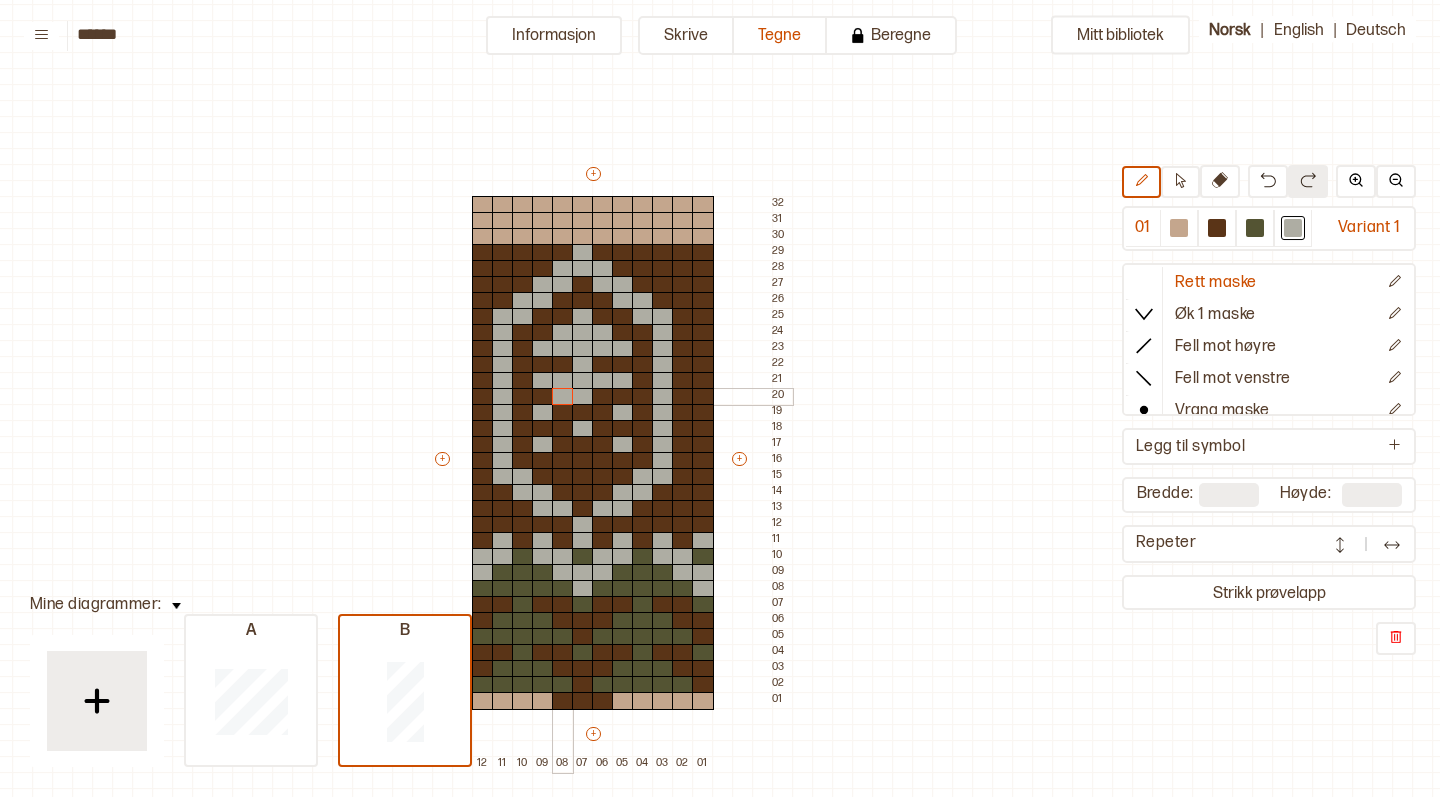 click at bounding box center [563, 397] 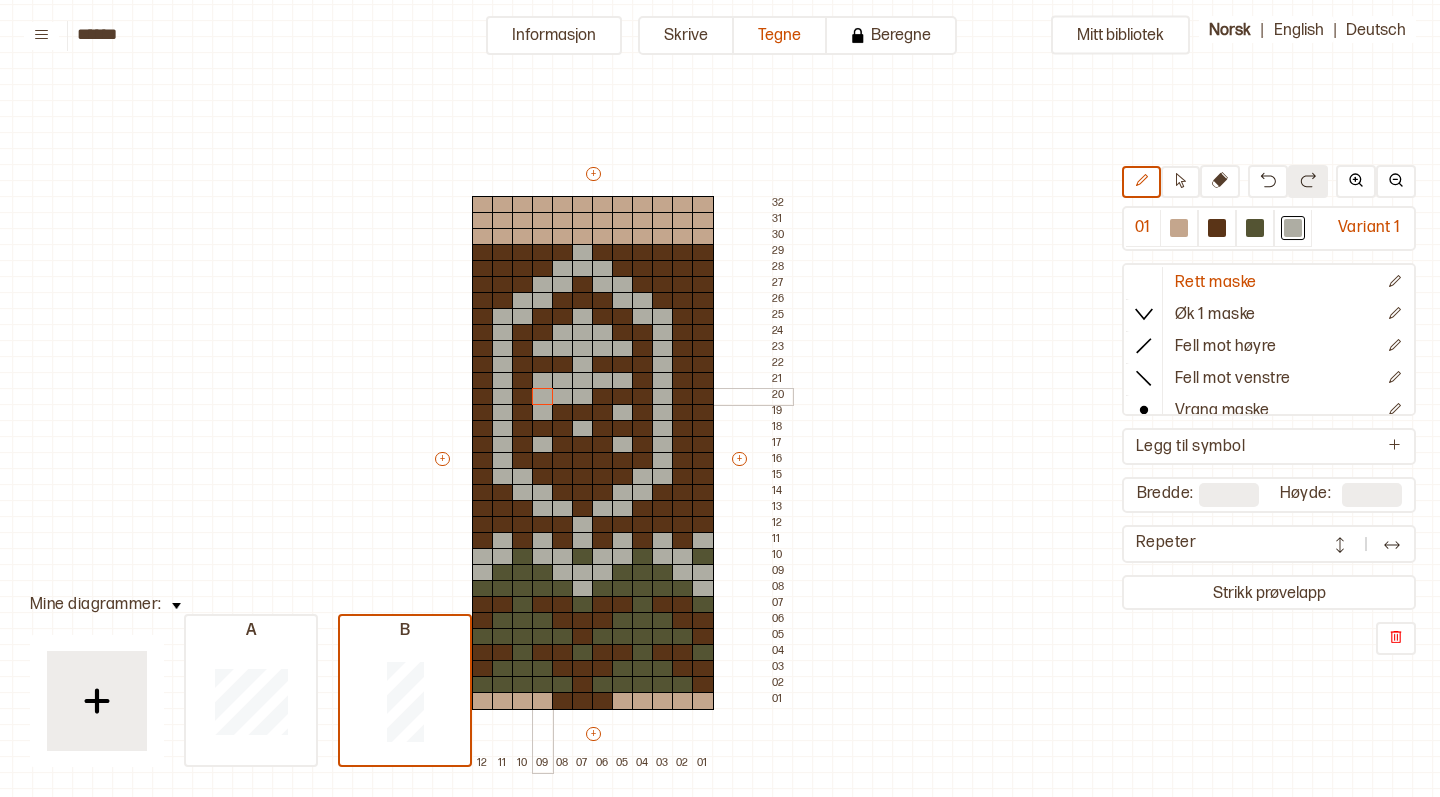 click at bounding box center [543, 397] 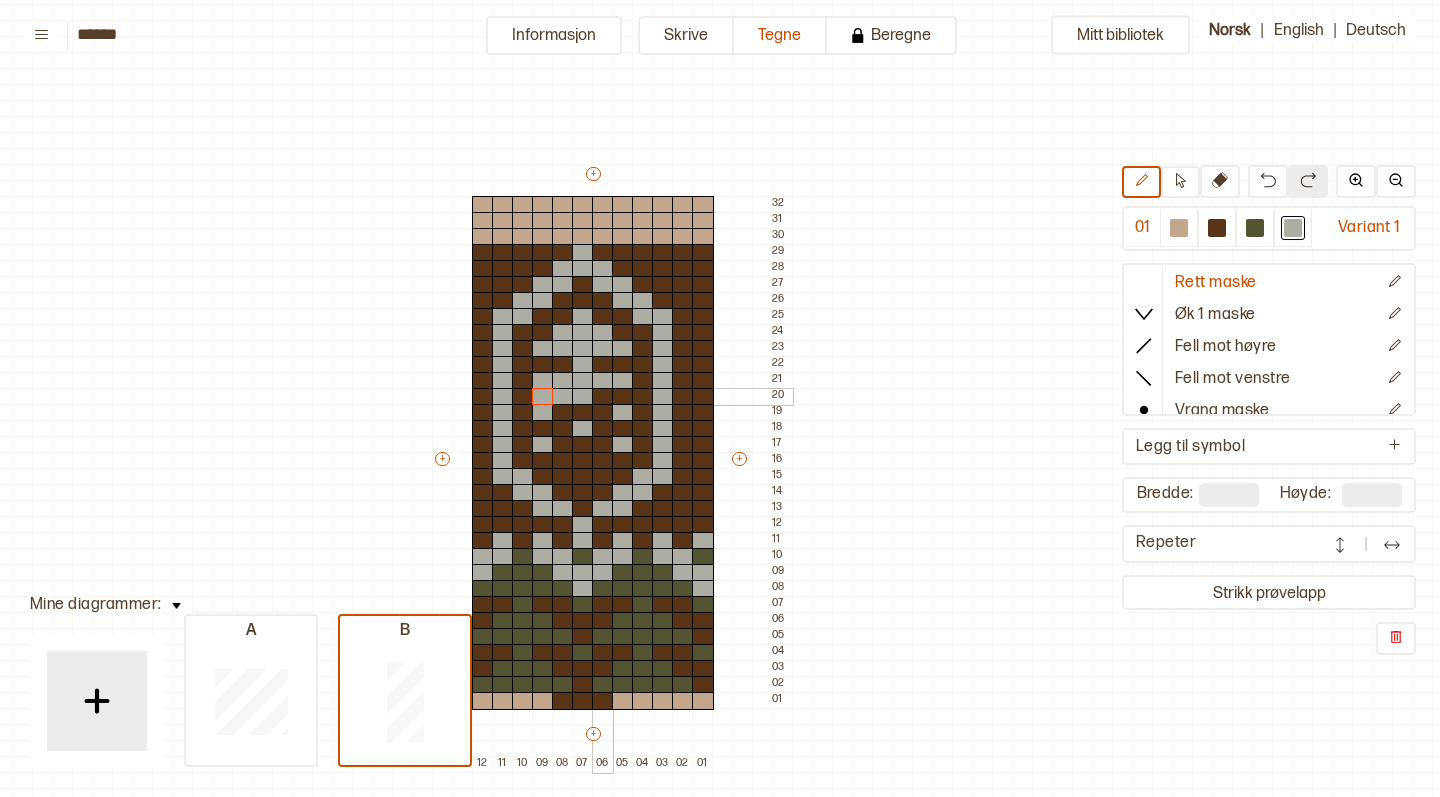 click at bounding box center (603, 397) 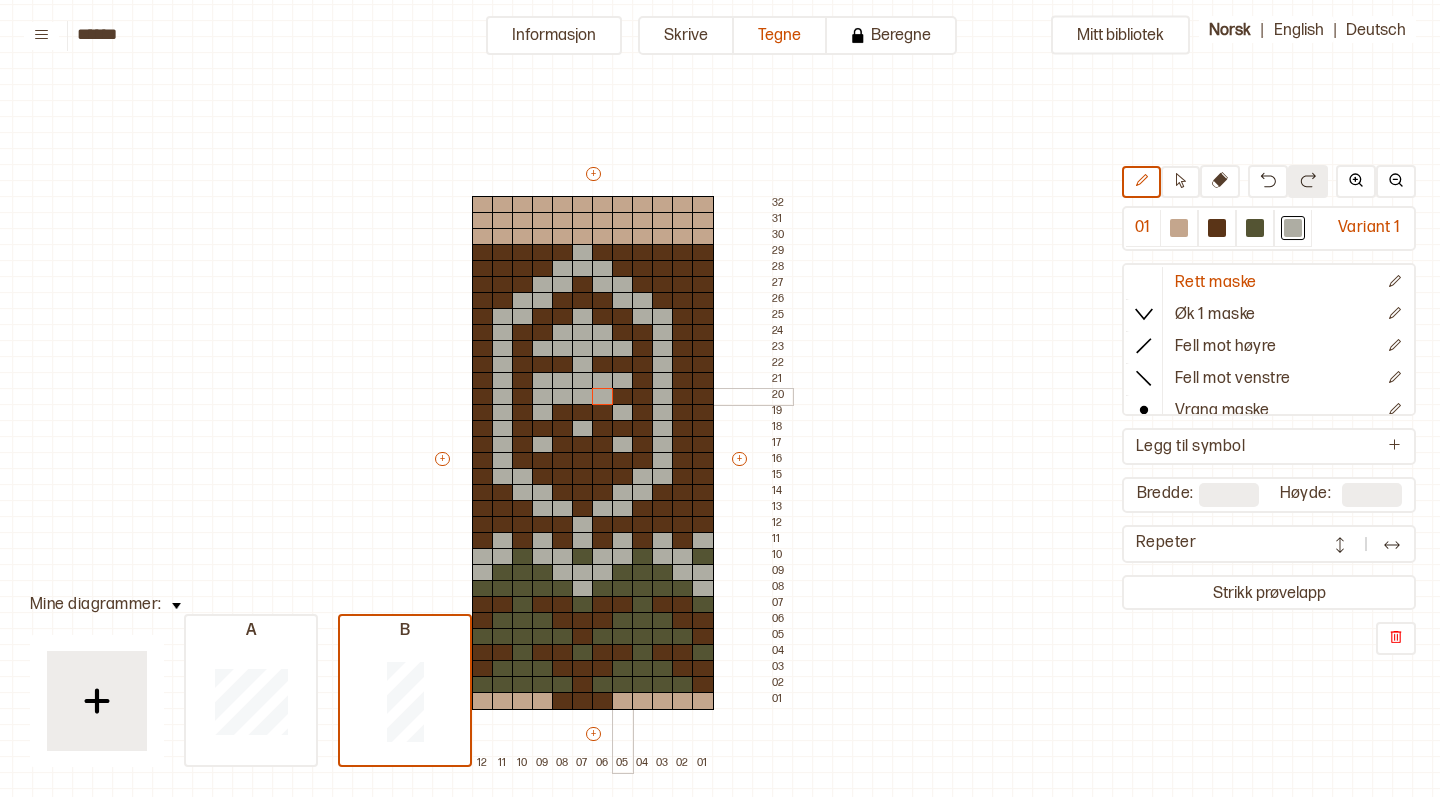click at bounding box center (623, 397) 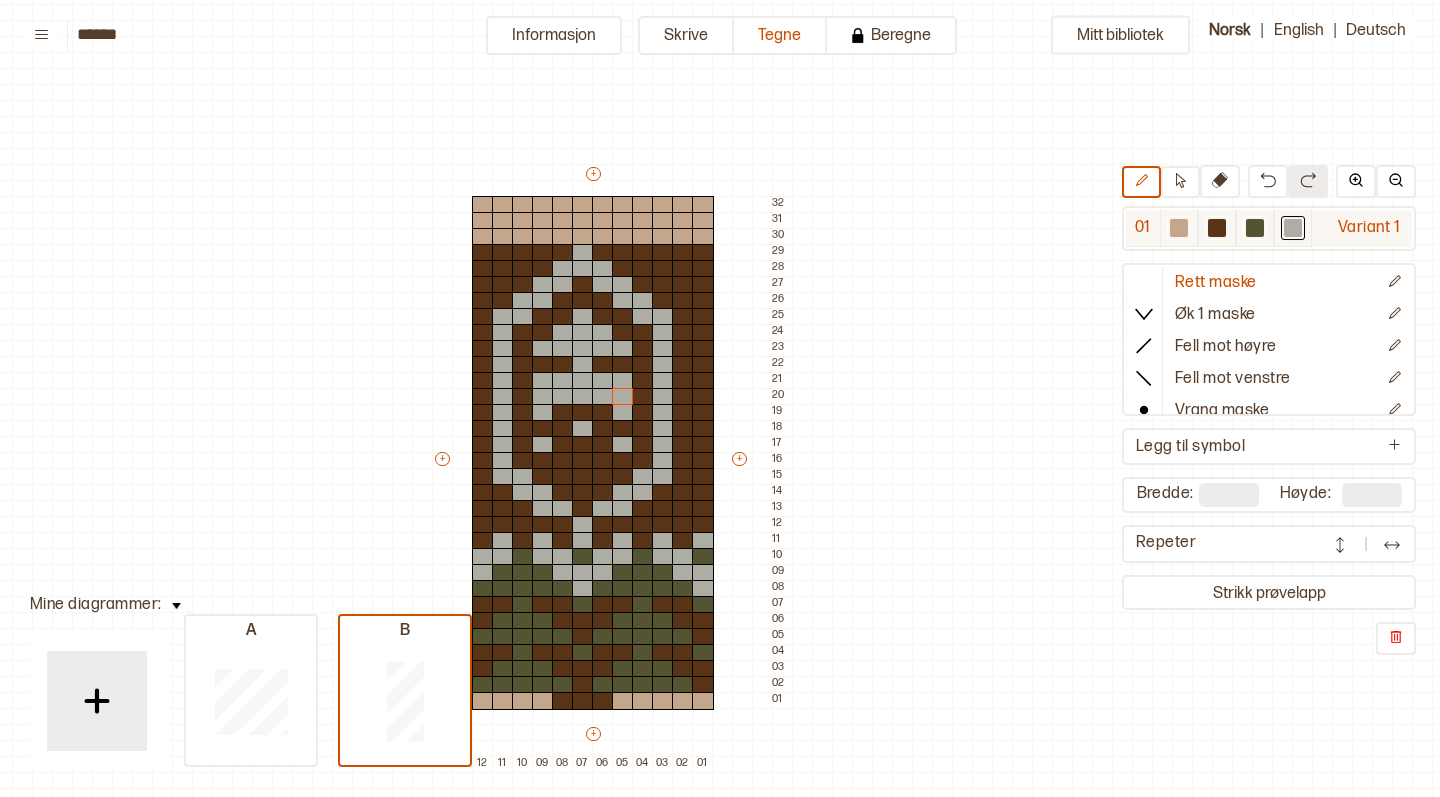 click at bounding box center [1217, 228] 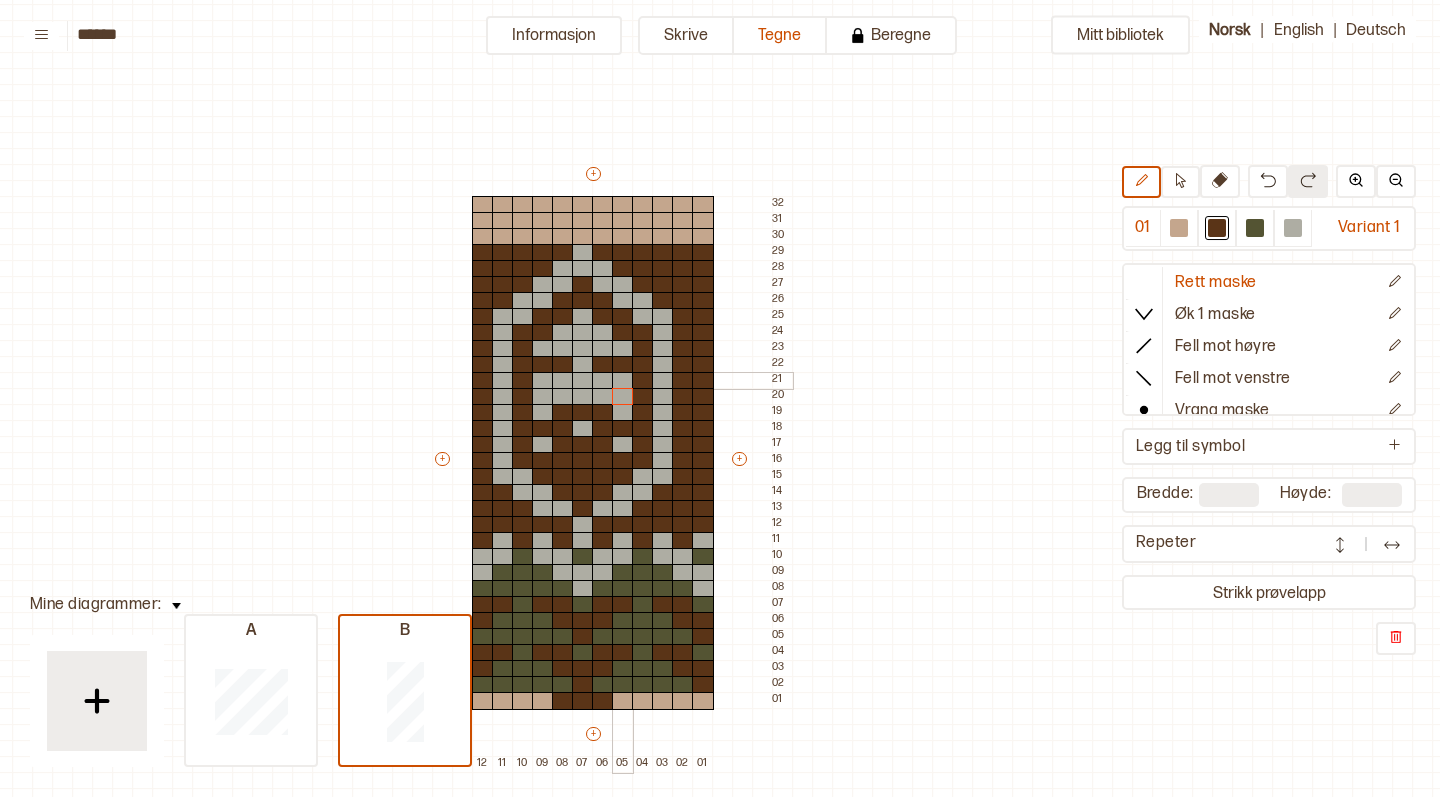 click at bounding box center [623, 381] 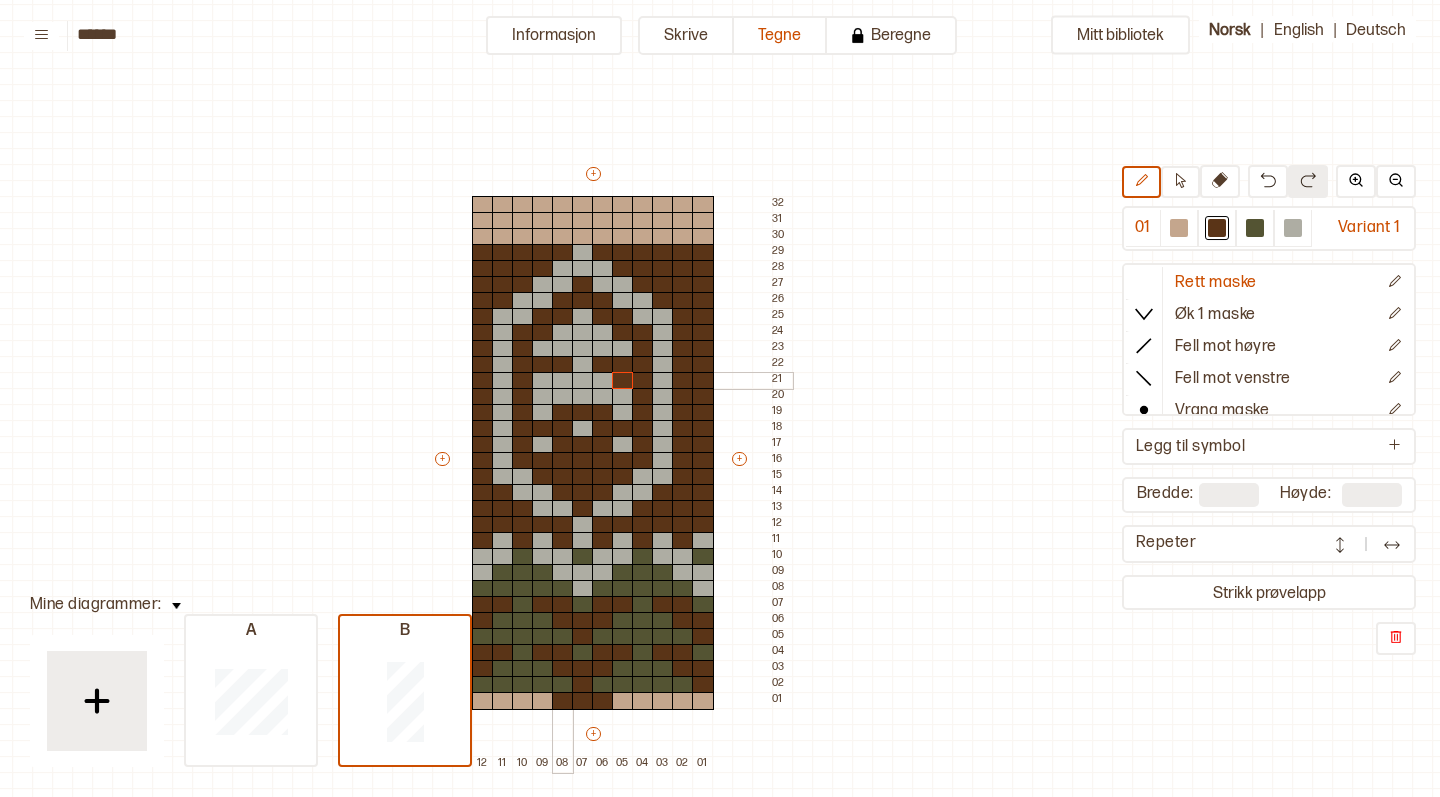 click at bounding box center [543, 381] 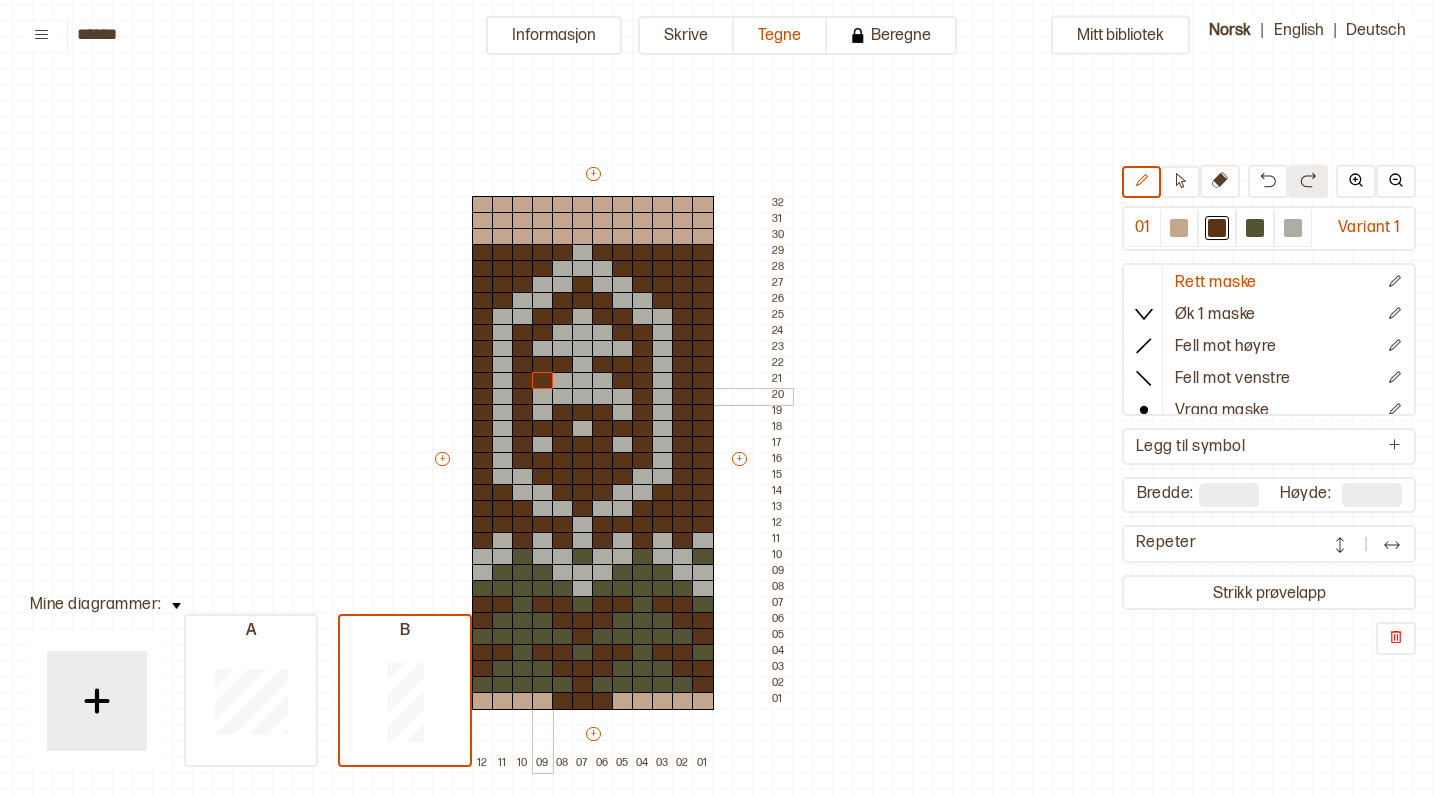 click at bounding box center (543, 397) 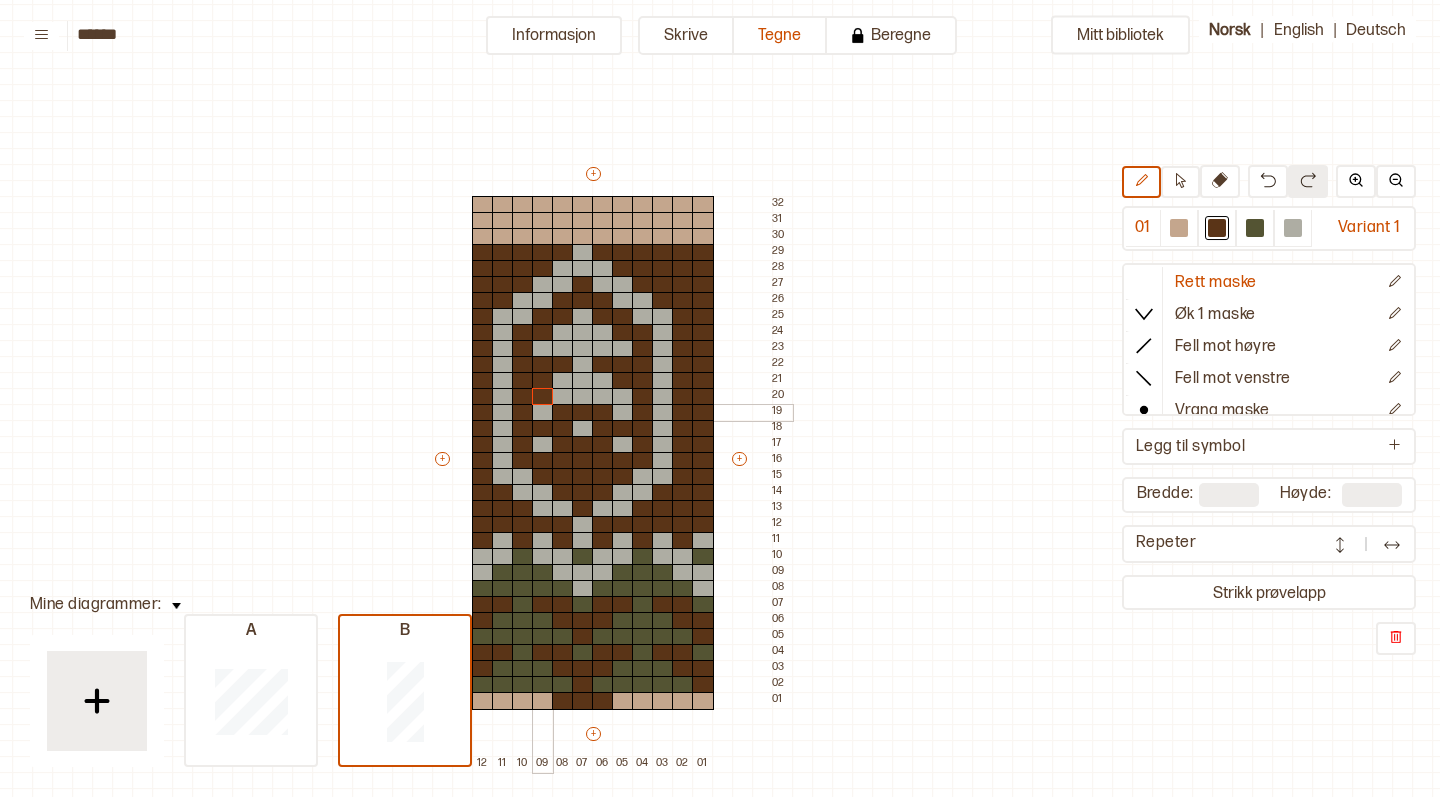 click at bounding box center [543, 413] 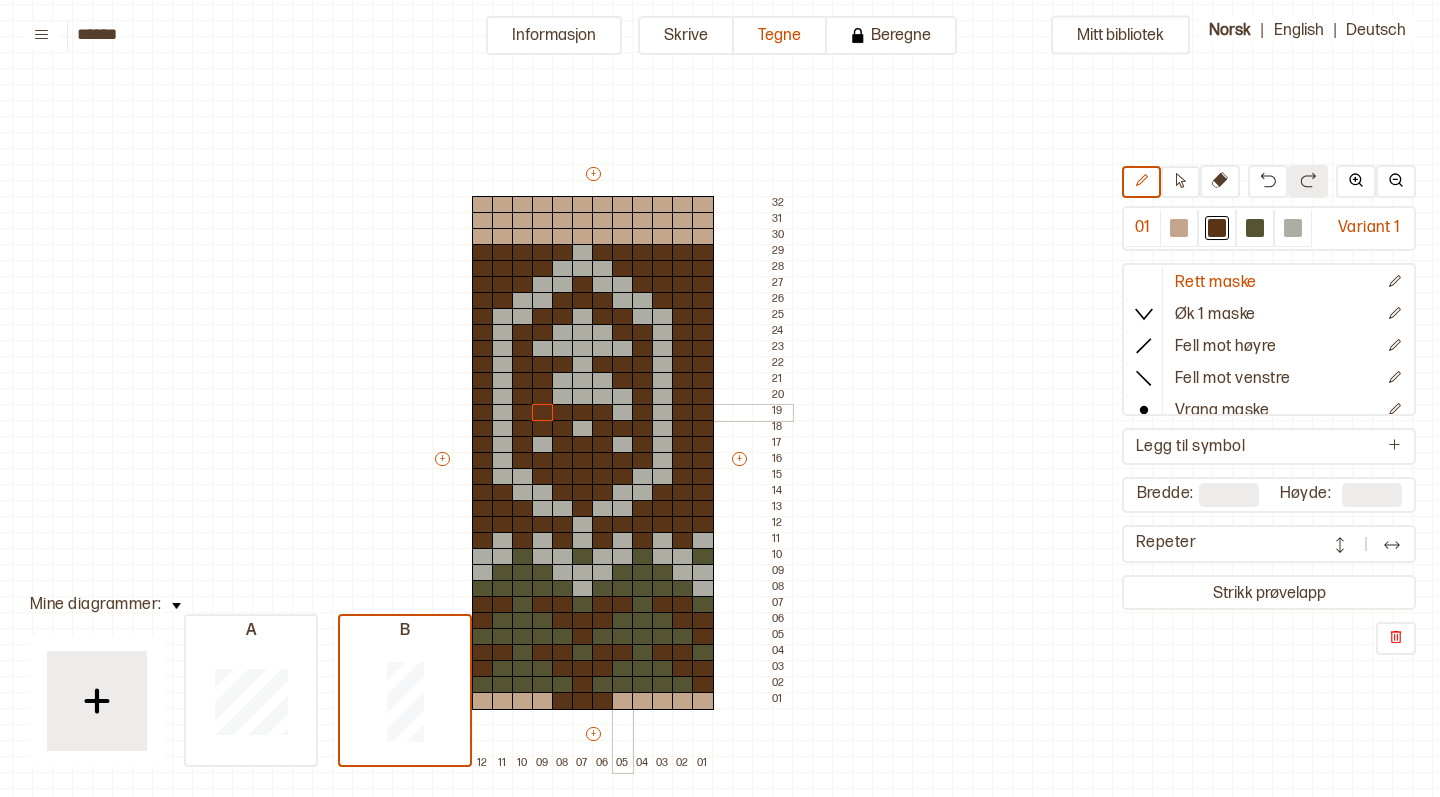 click at bounding box center (623, 413) 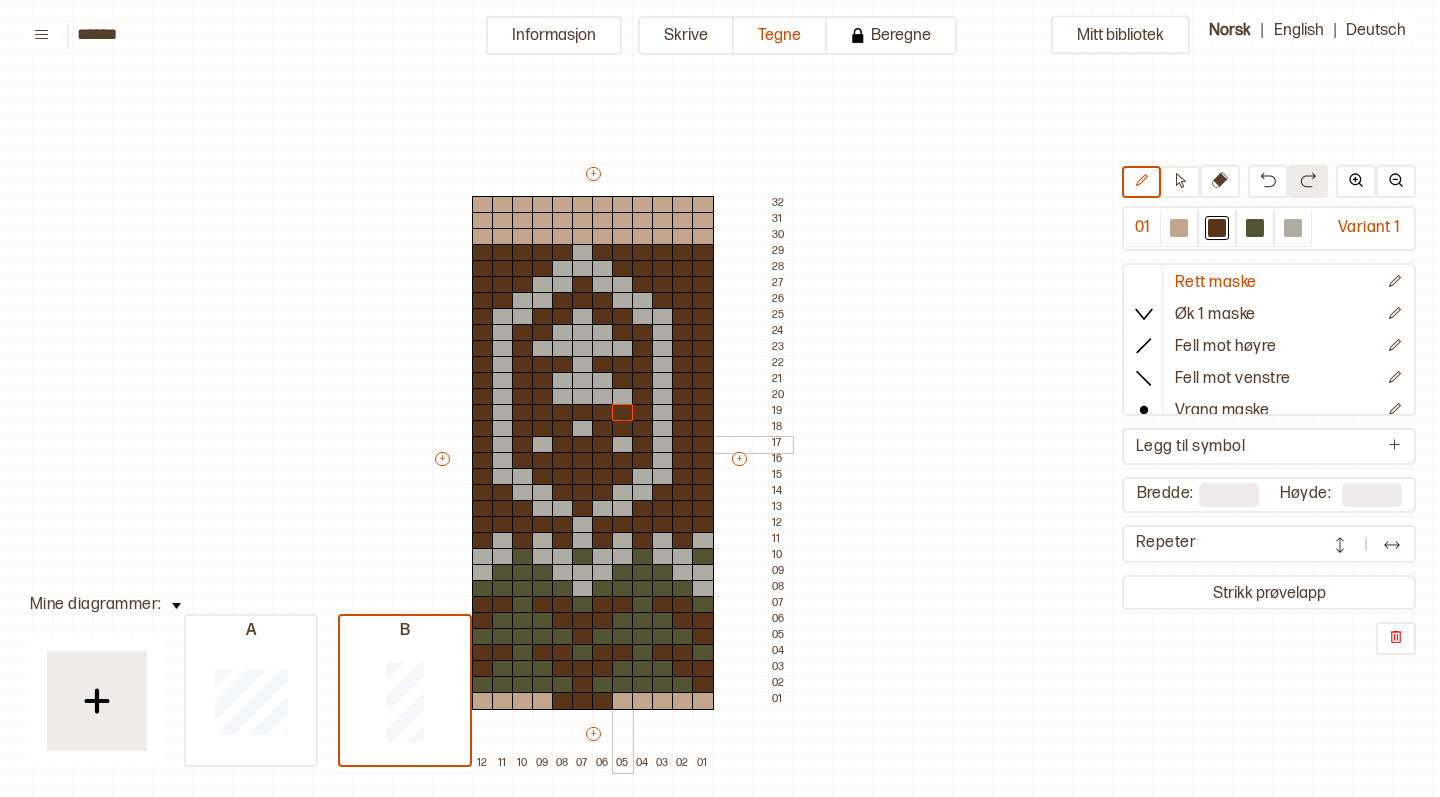 click at bounding box center (623, 445) 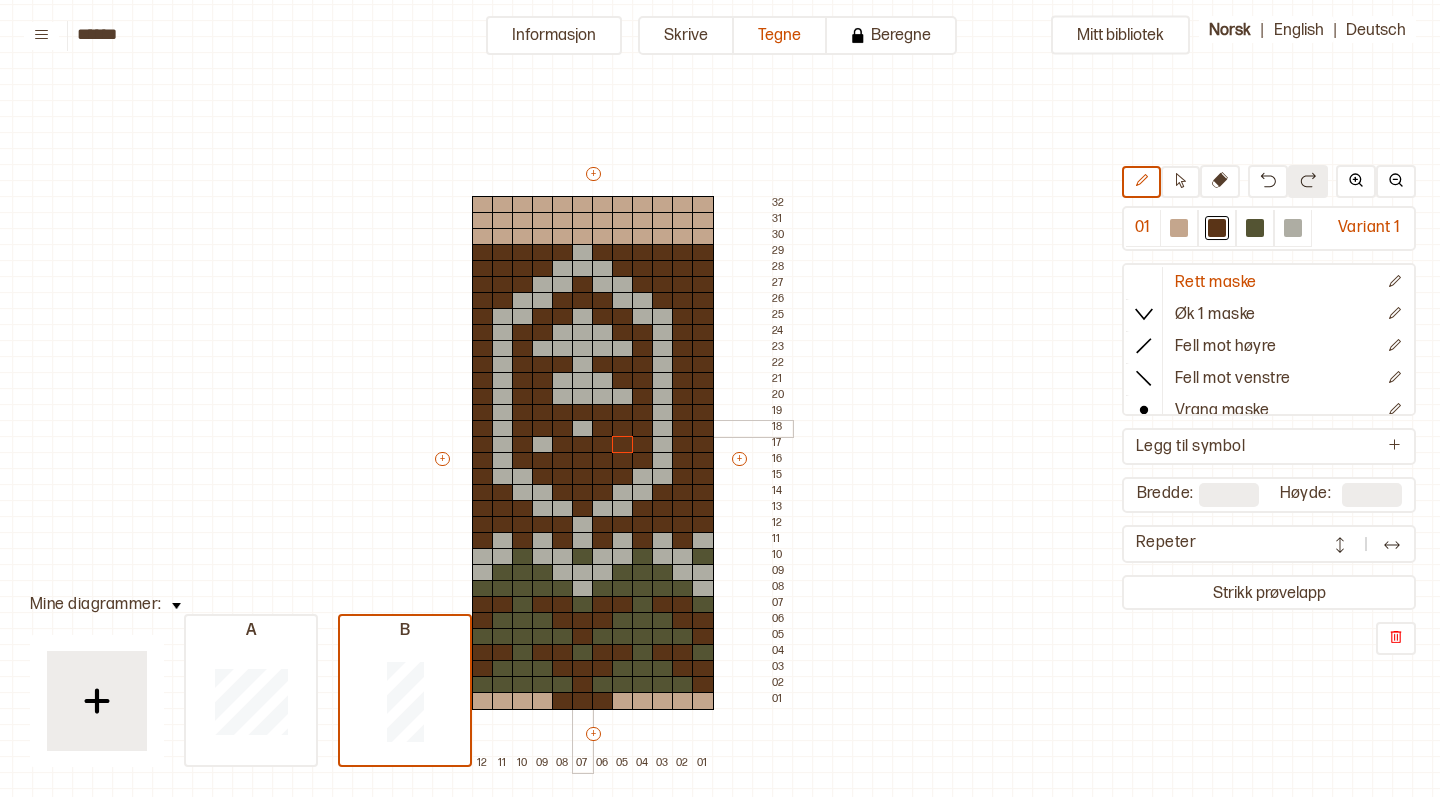 click at bounding box center (583, 429) 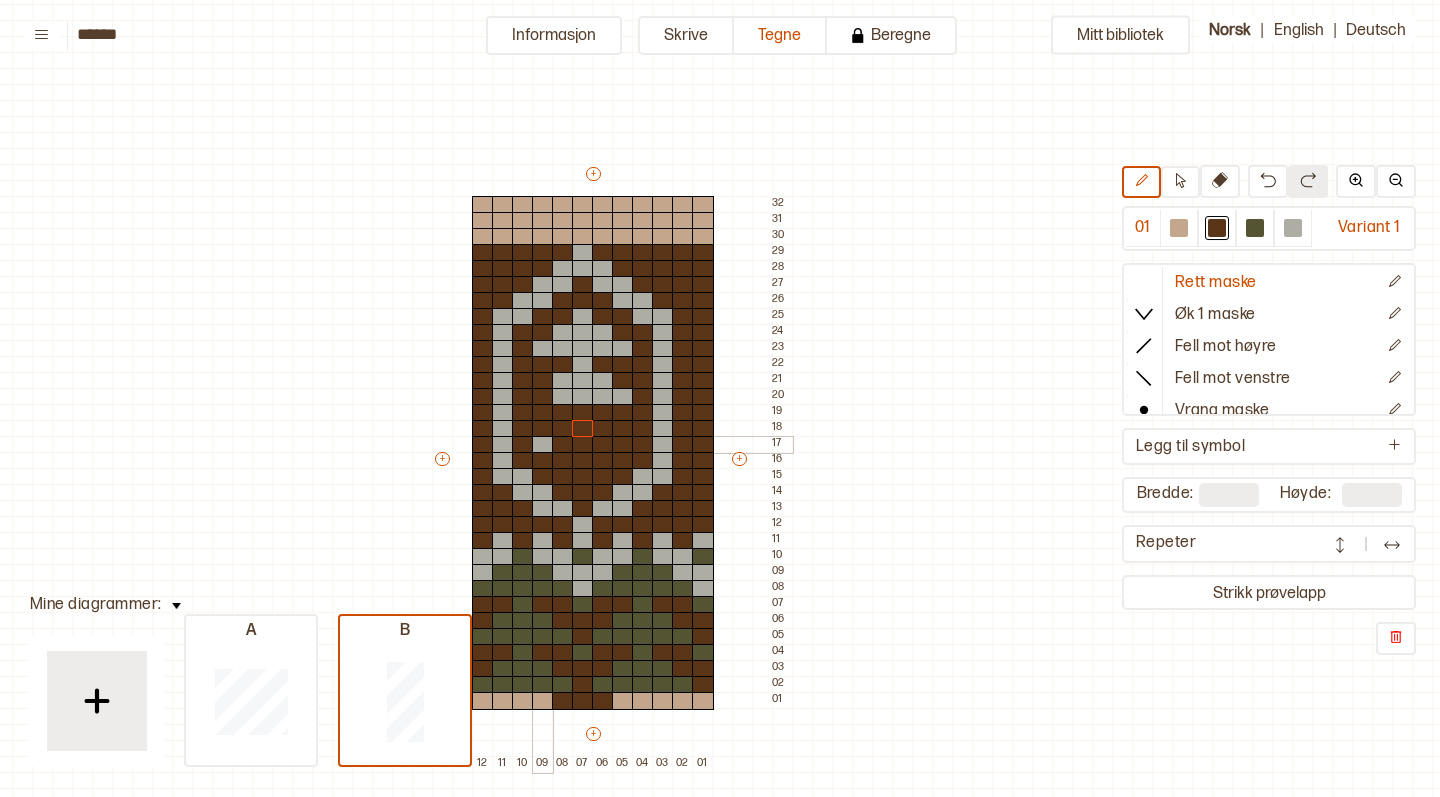 click at bounding box center [543, 445] 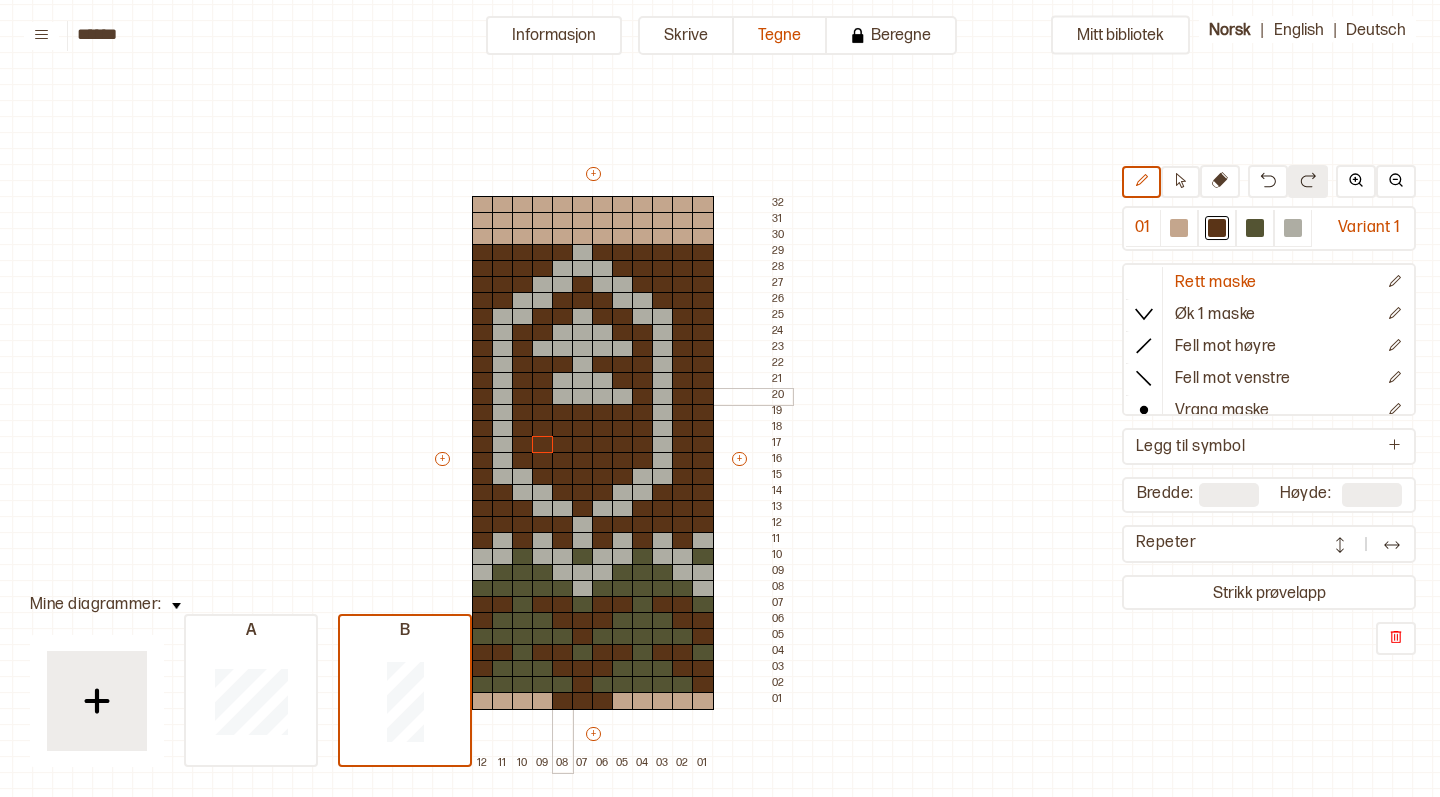 click at bounding box center (563, 397) 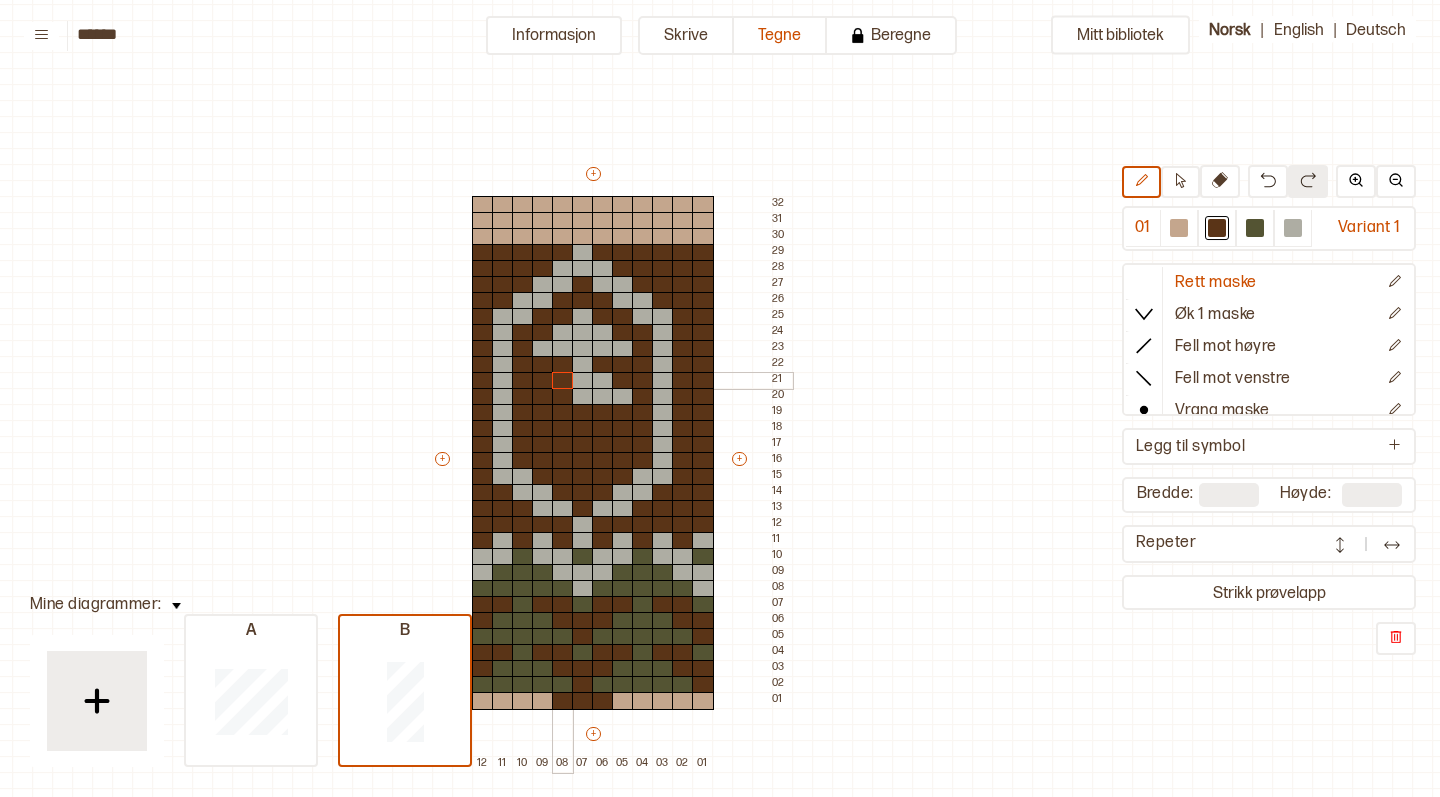 click at bounding box center (563, 381) 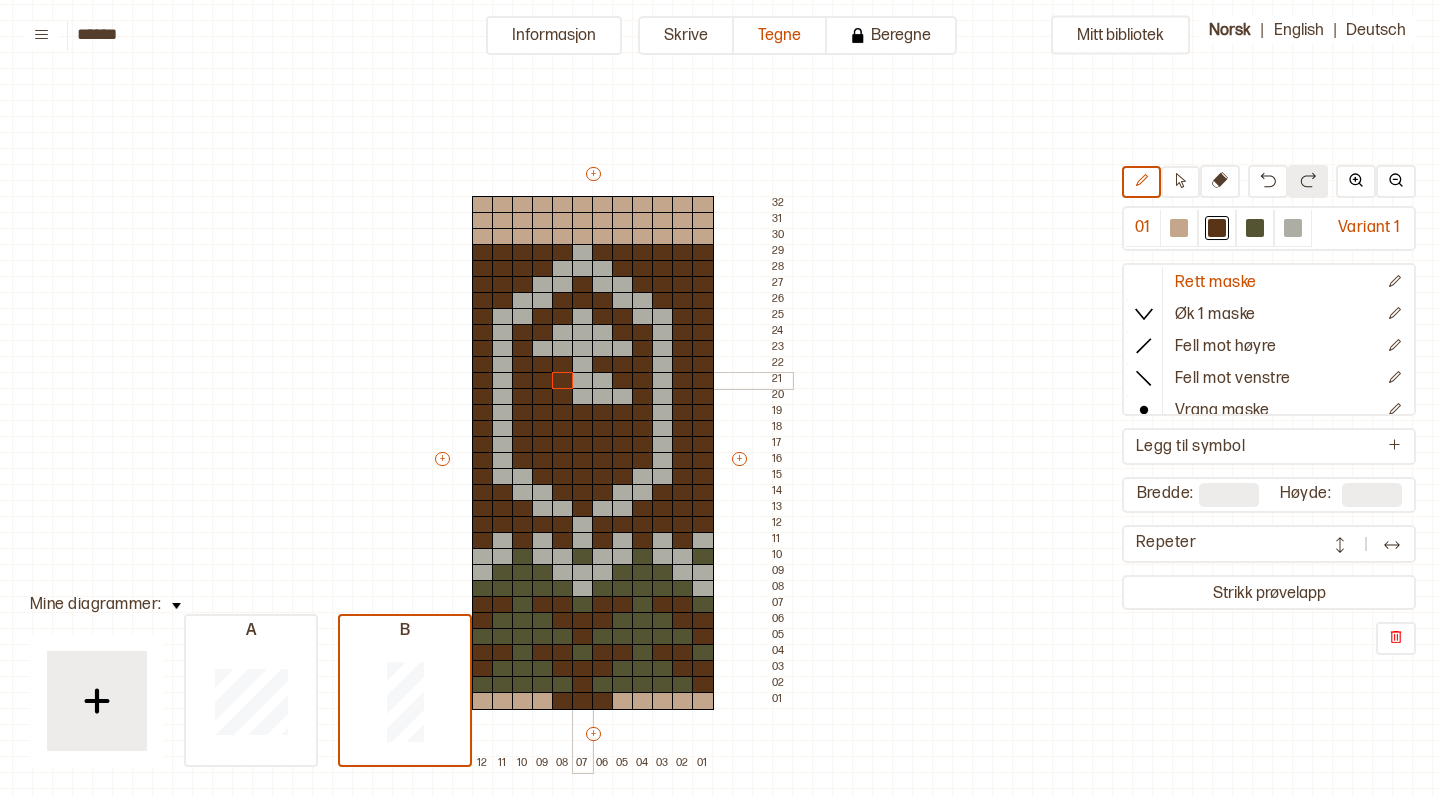 click at bounding box center (583, 381) 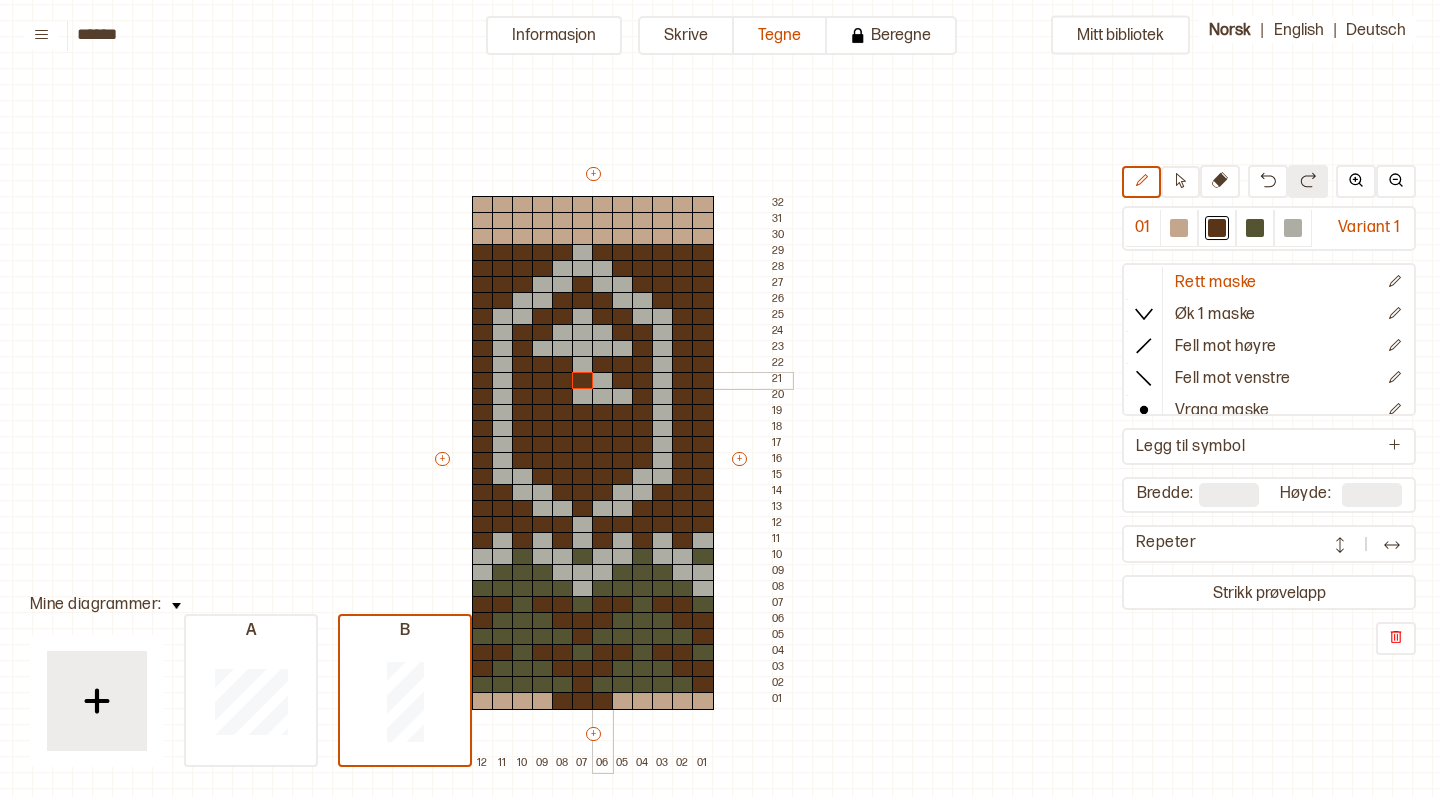 click at bounding box center (603, 381) 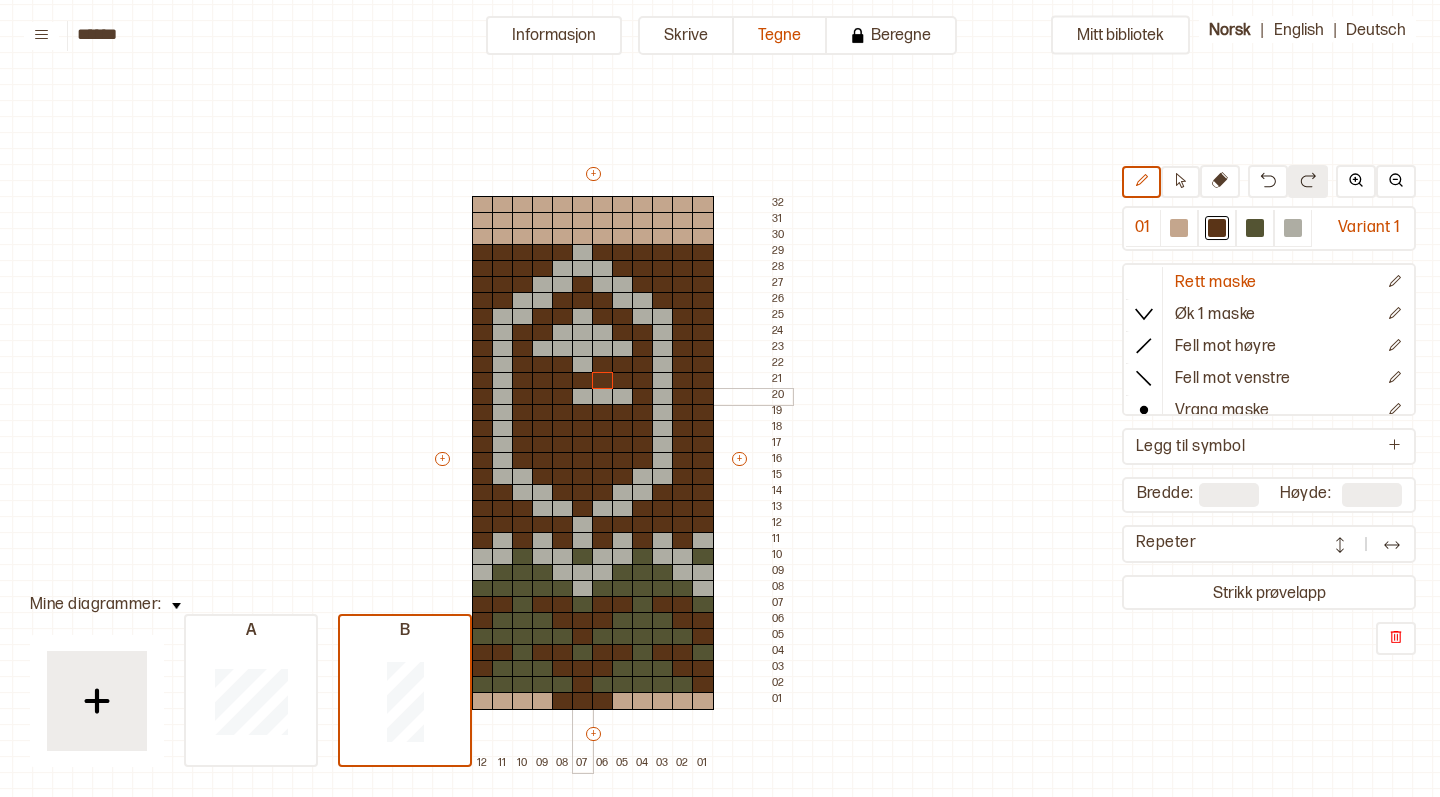 click at bounding box center [583, 397] 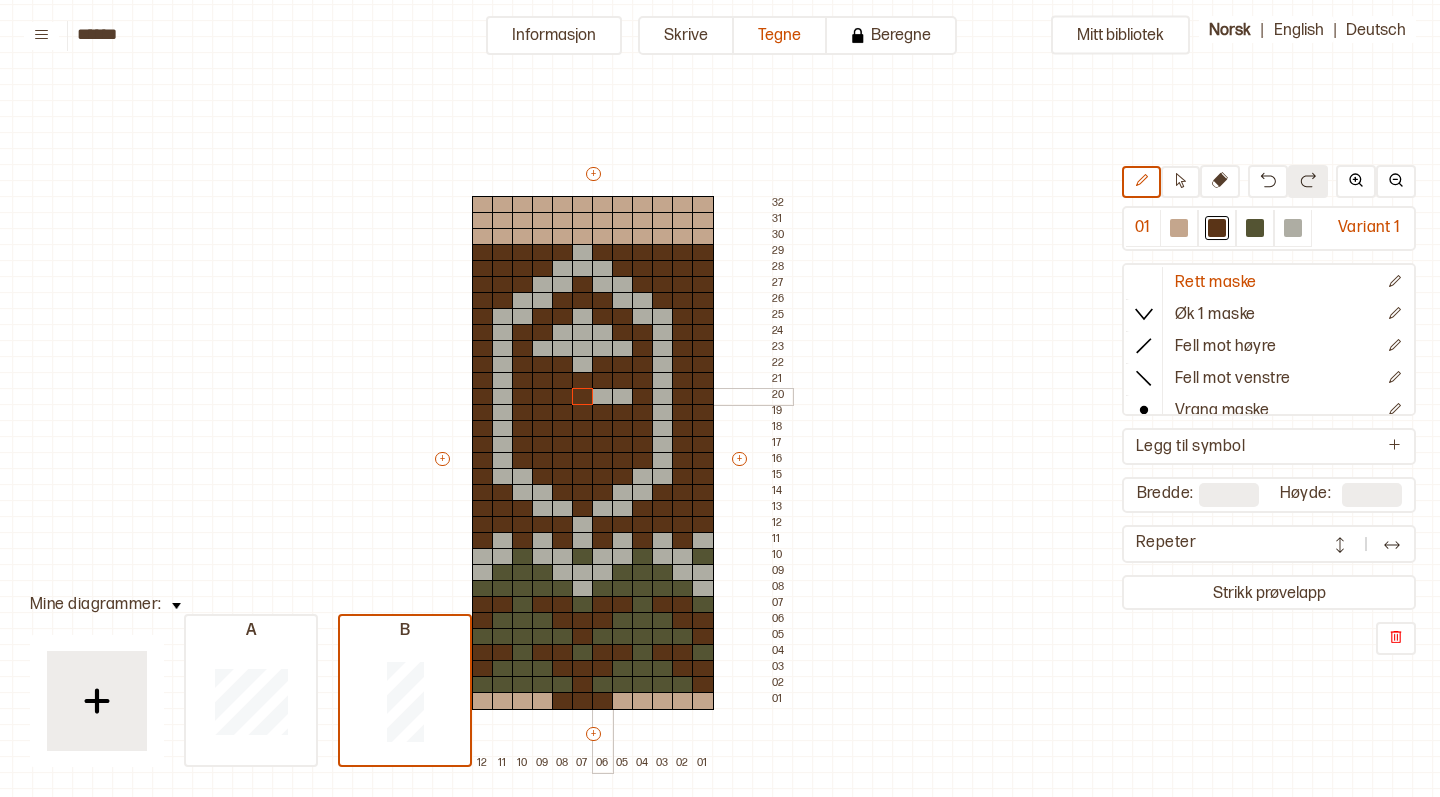 click at bounding box center [623, 397] 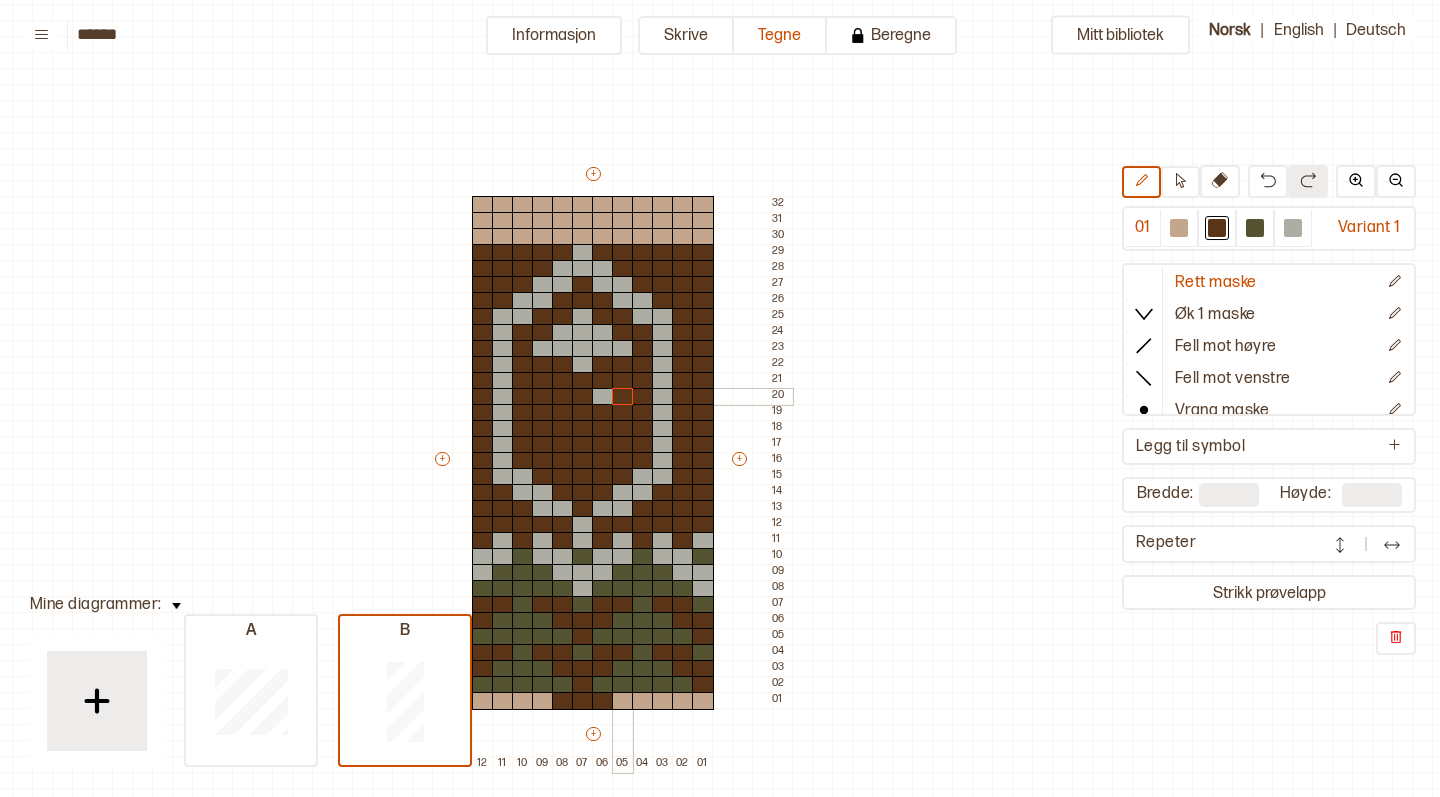 click at bounding box center [623, 397] 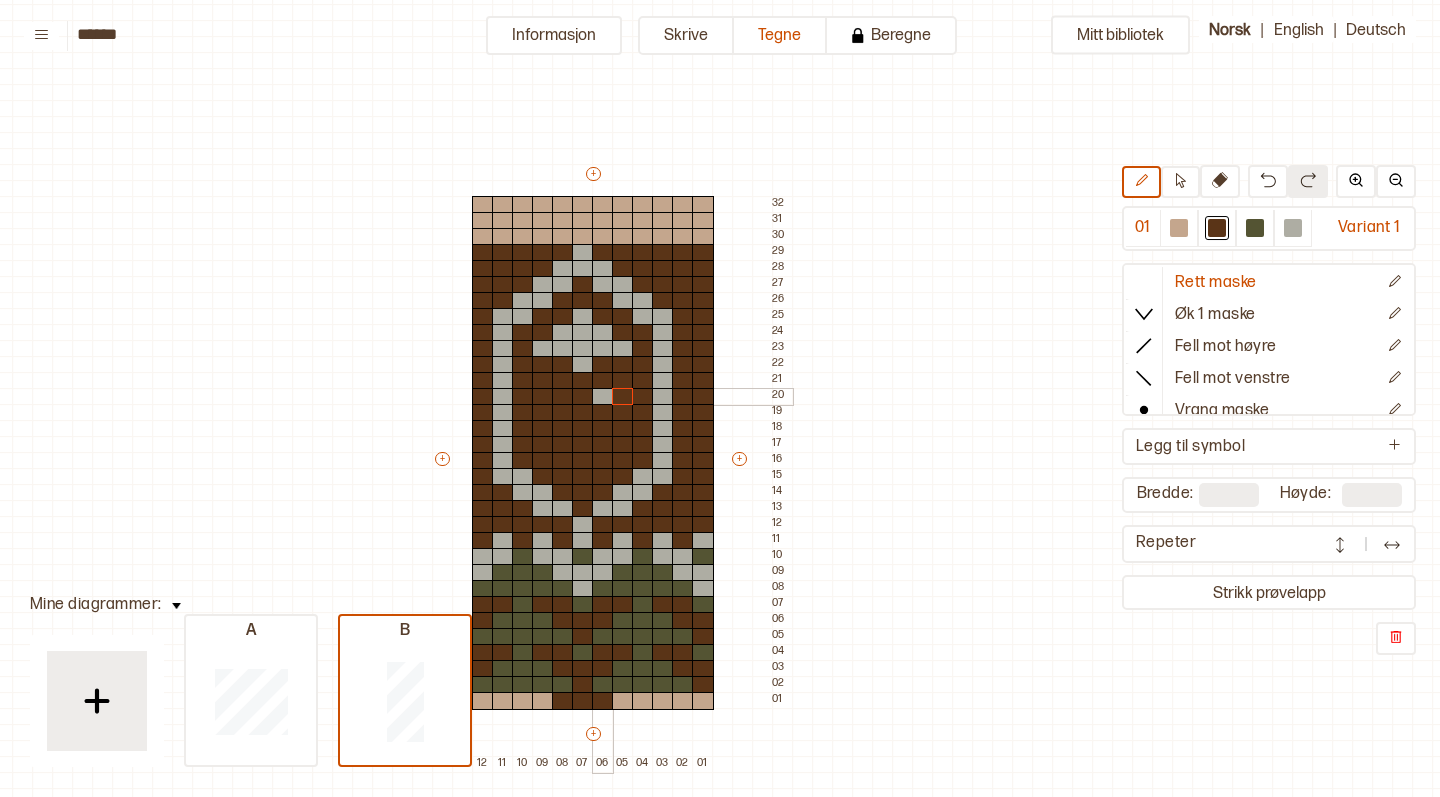 click at bounding box center [603, 397] 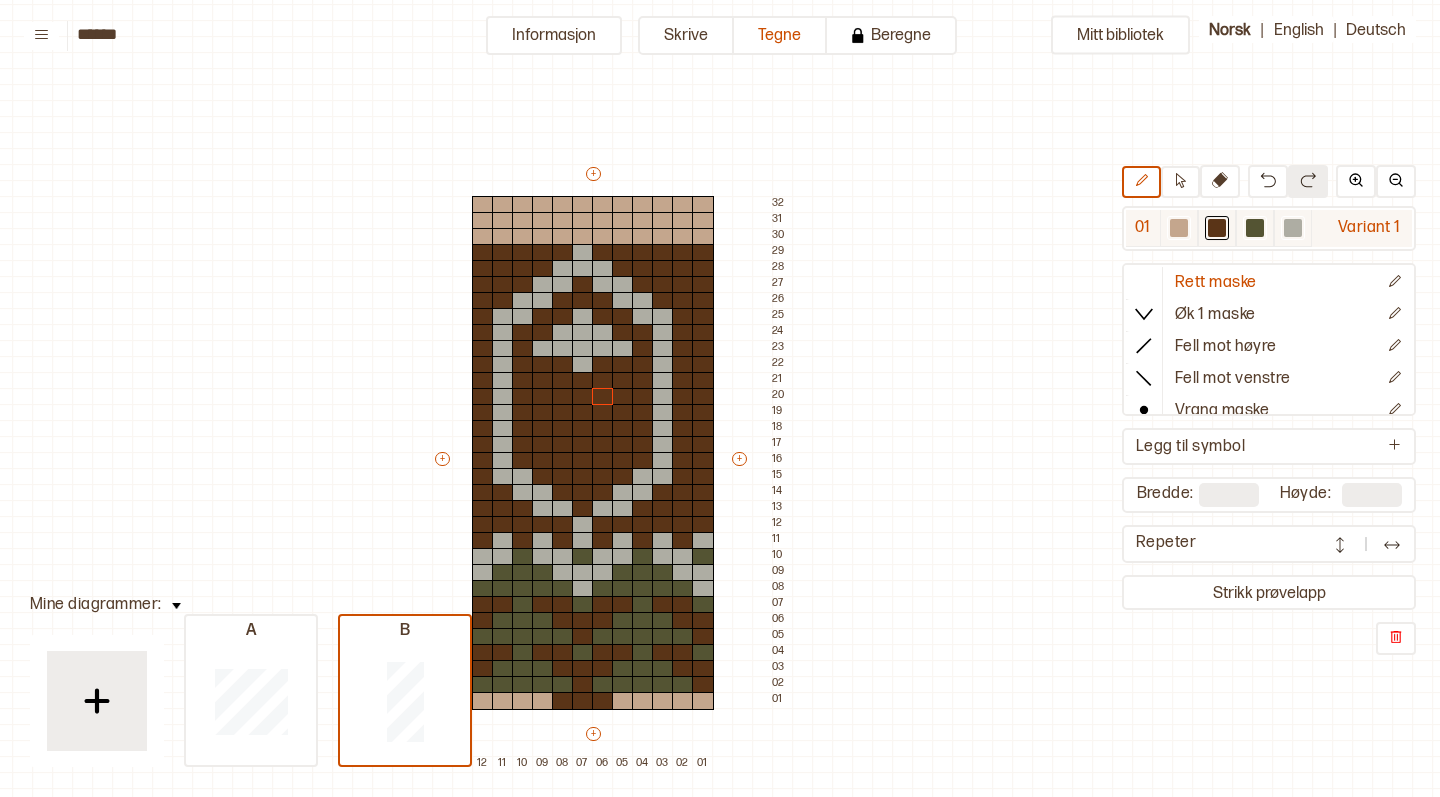 click at bounding box center (1293, 228) 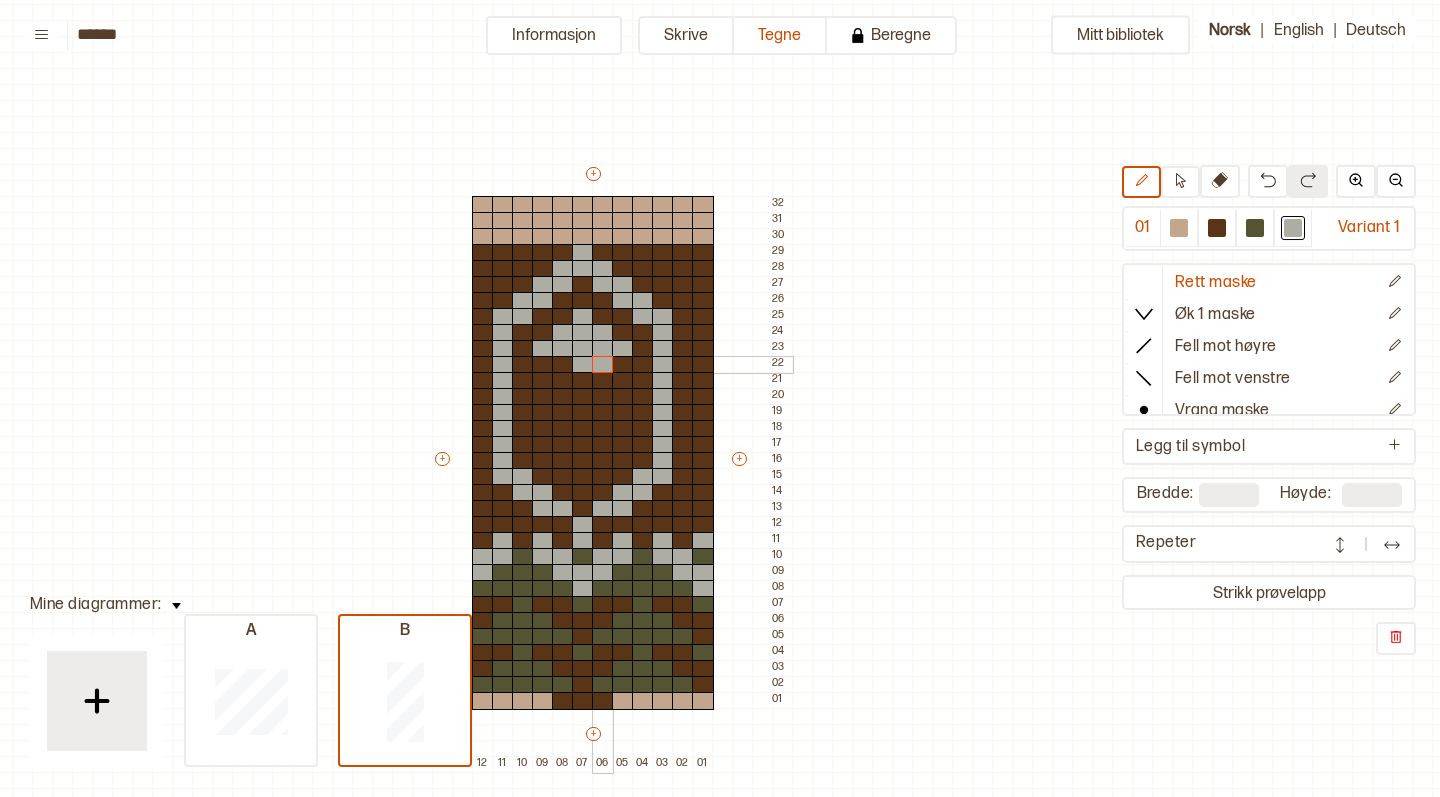 click at bounding box center (603, 365) 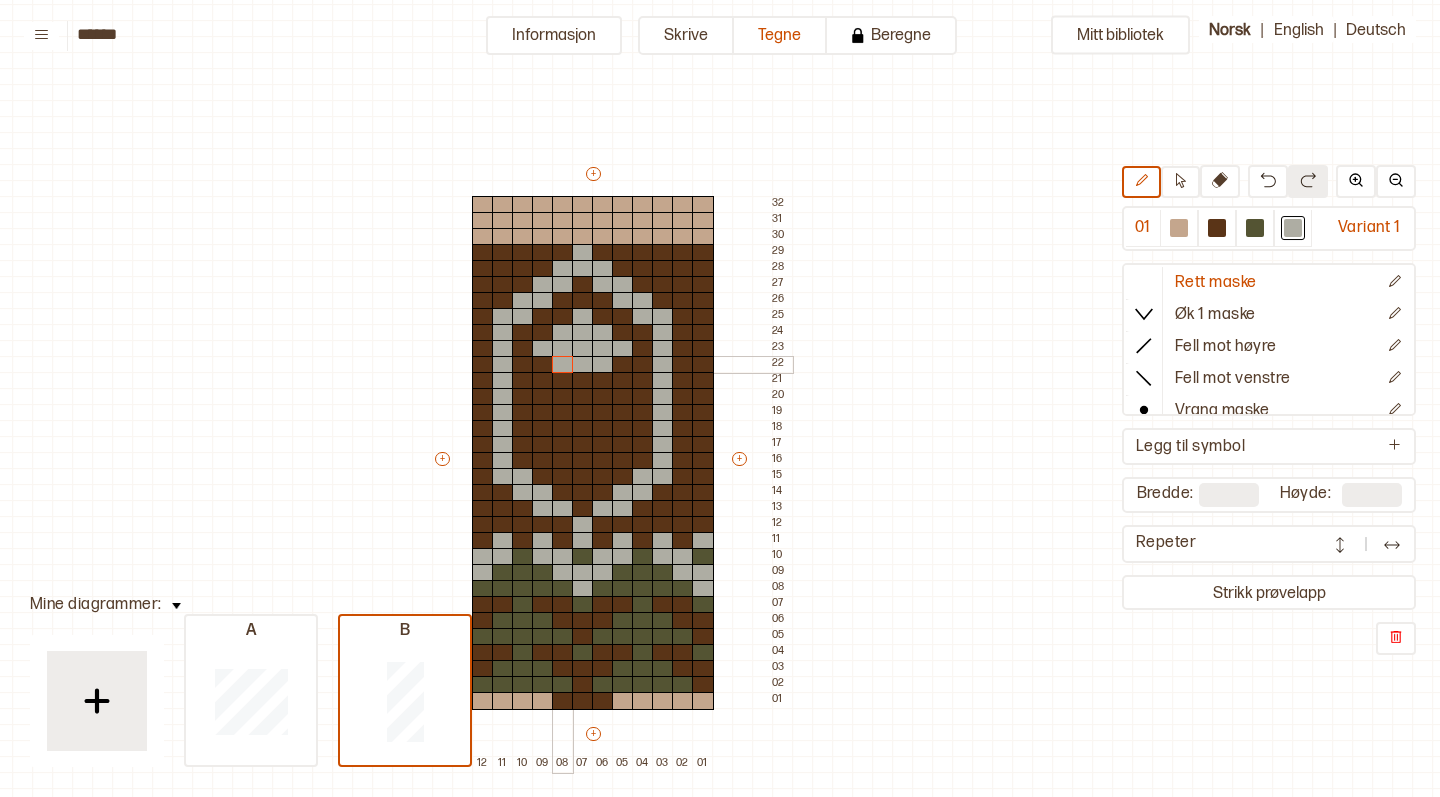 click at bounding box center [563, 365] 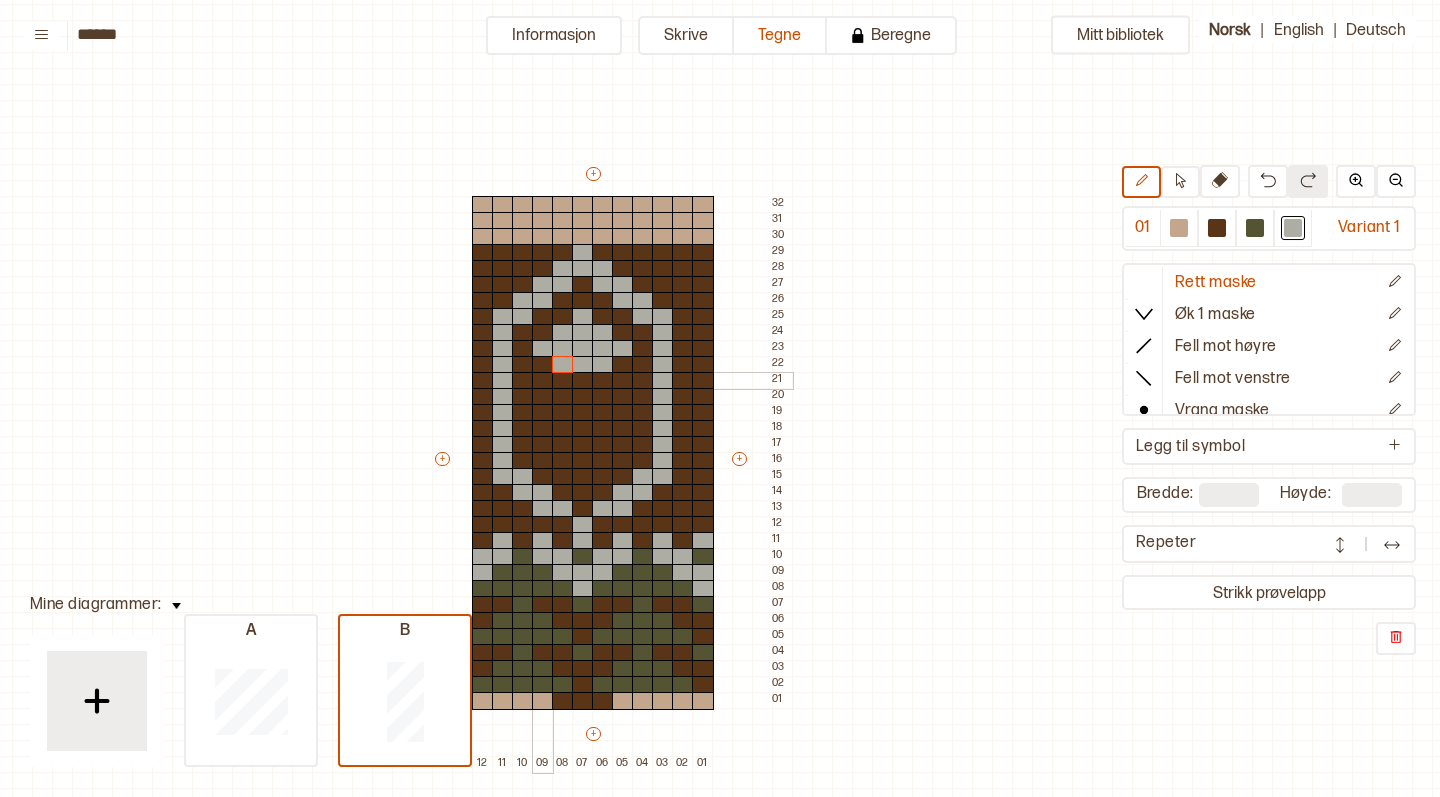 click at bounding box center [543, 381] 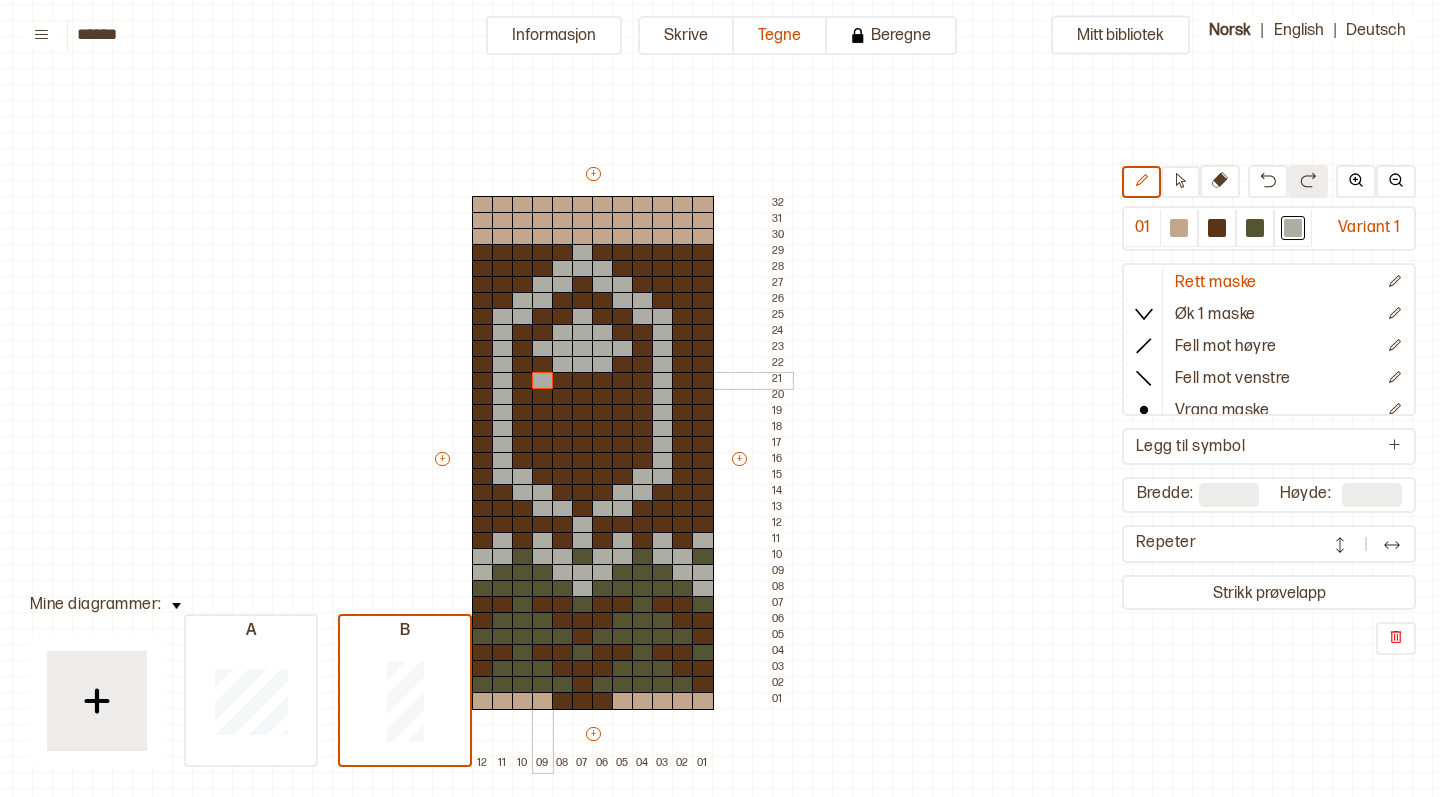 click at bounding box center (563, 381) 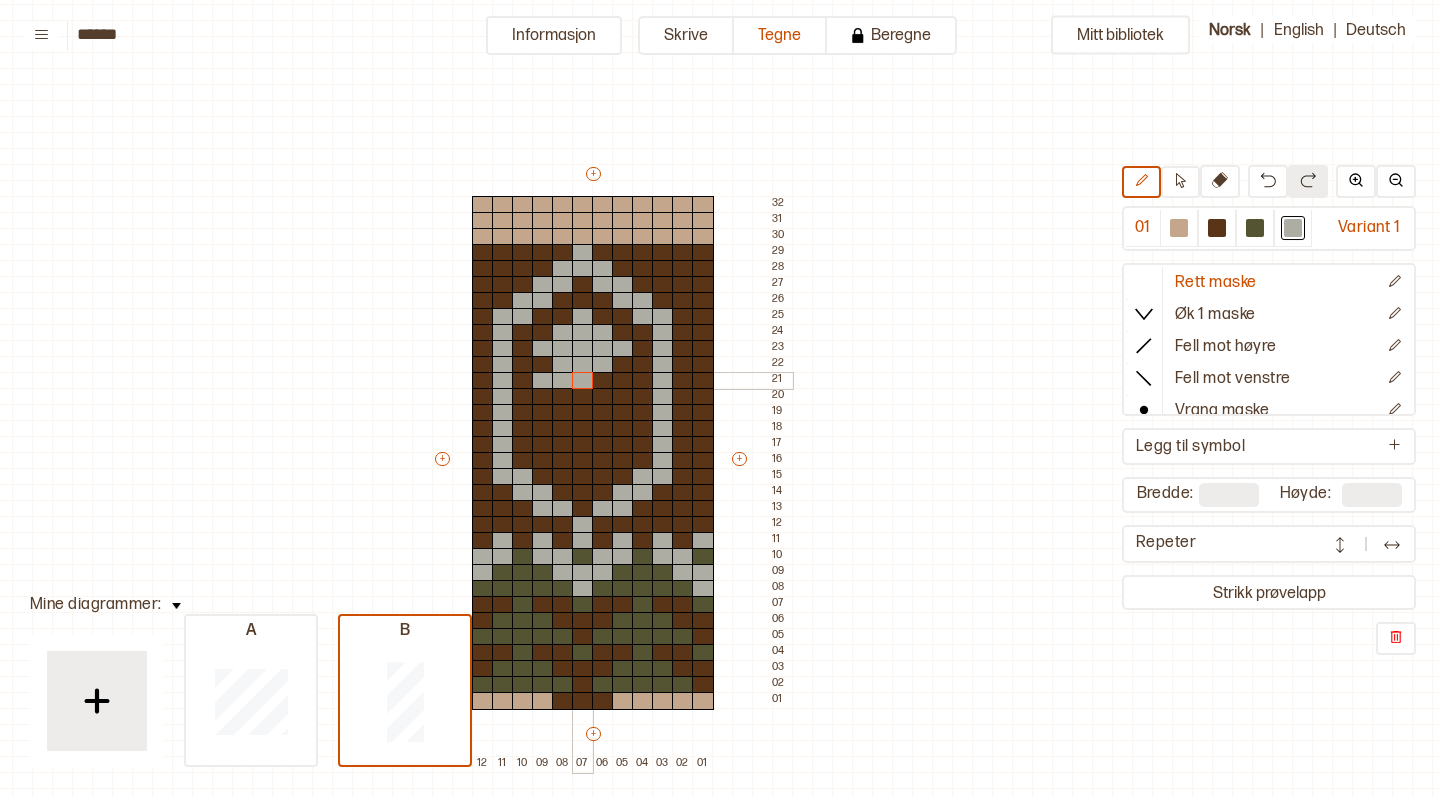 click at bounding box center (583, 381) 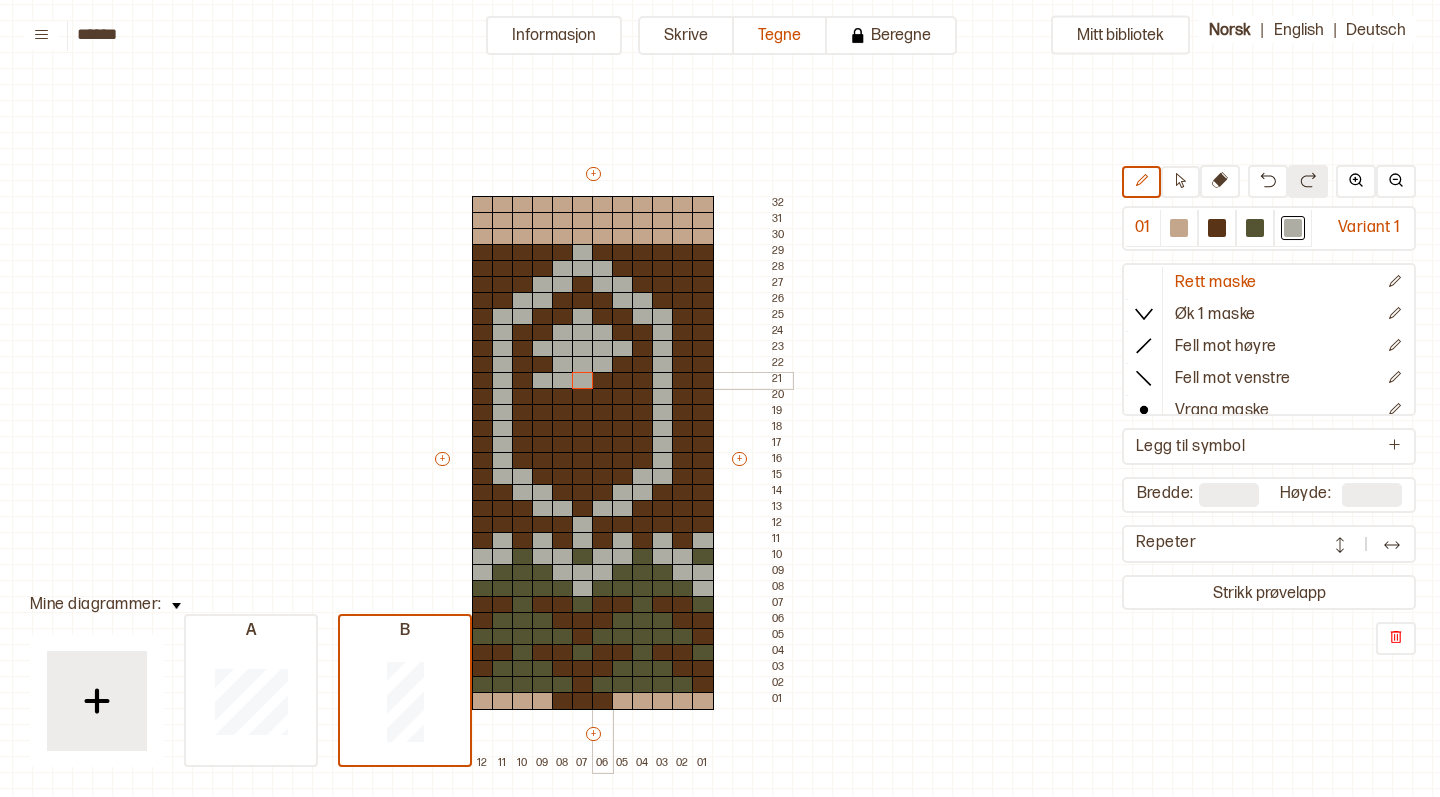 click at bounding box center [603, 381] 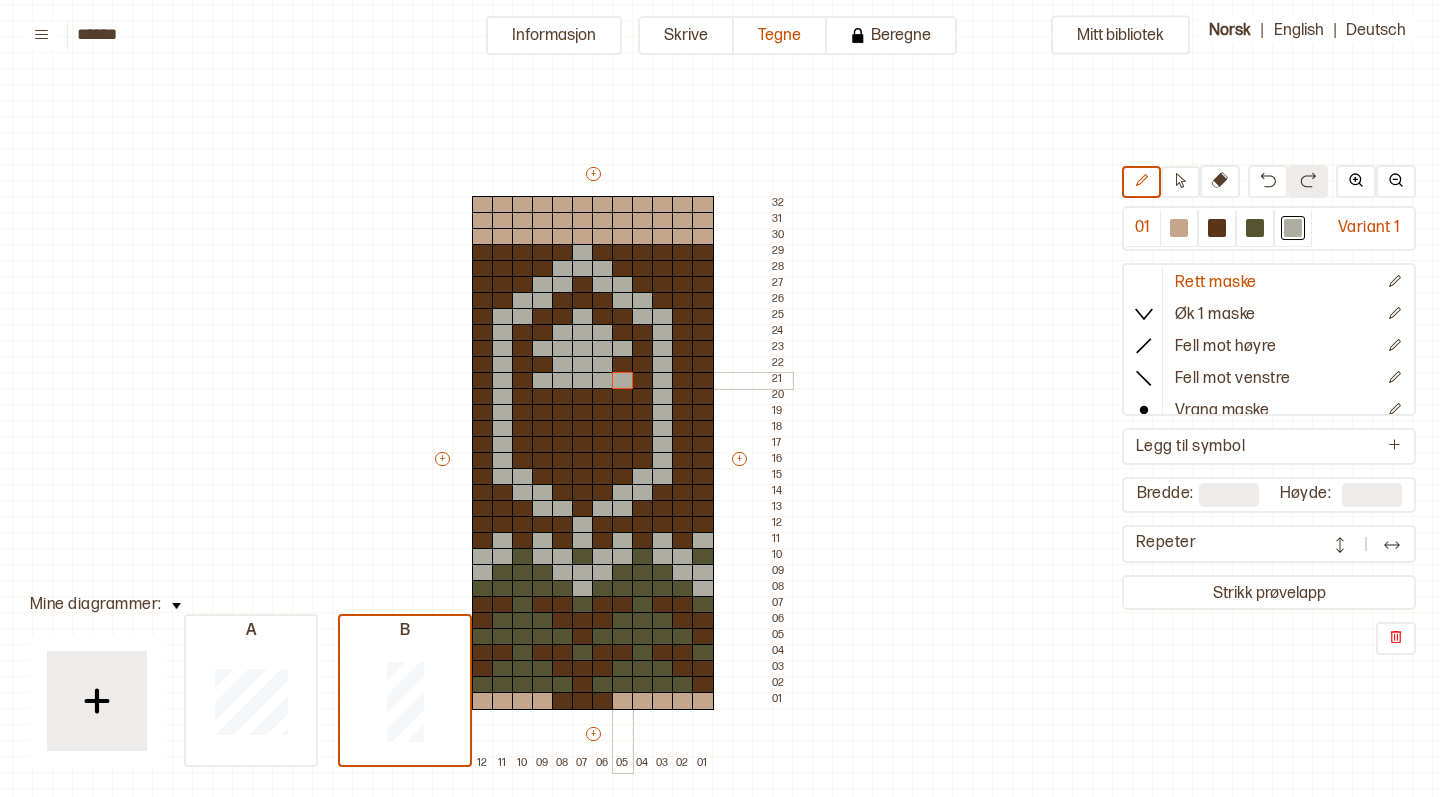 click at bounding box center [623, 381] 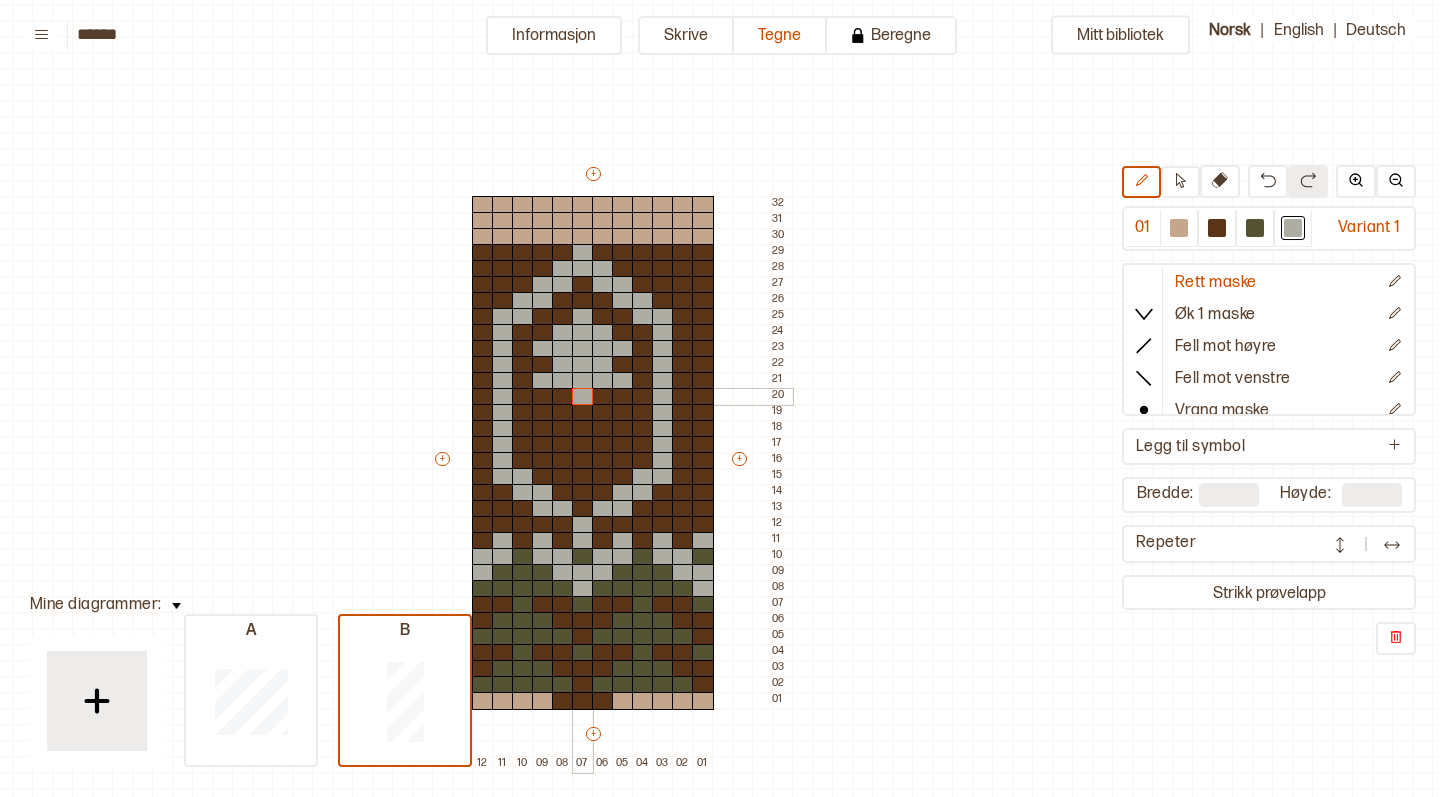 click at bounding box center [583, 397] 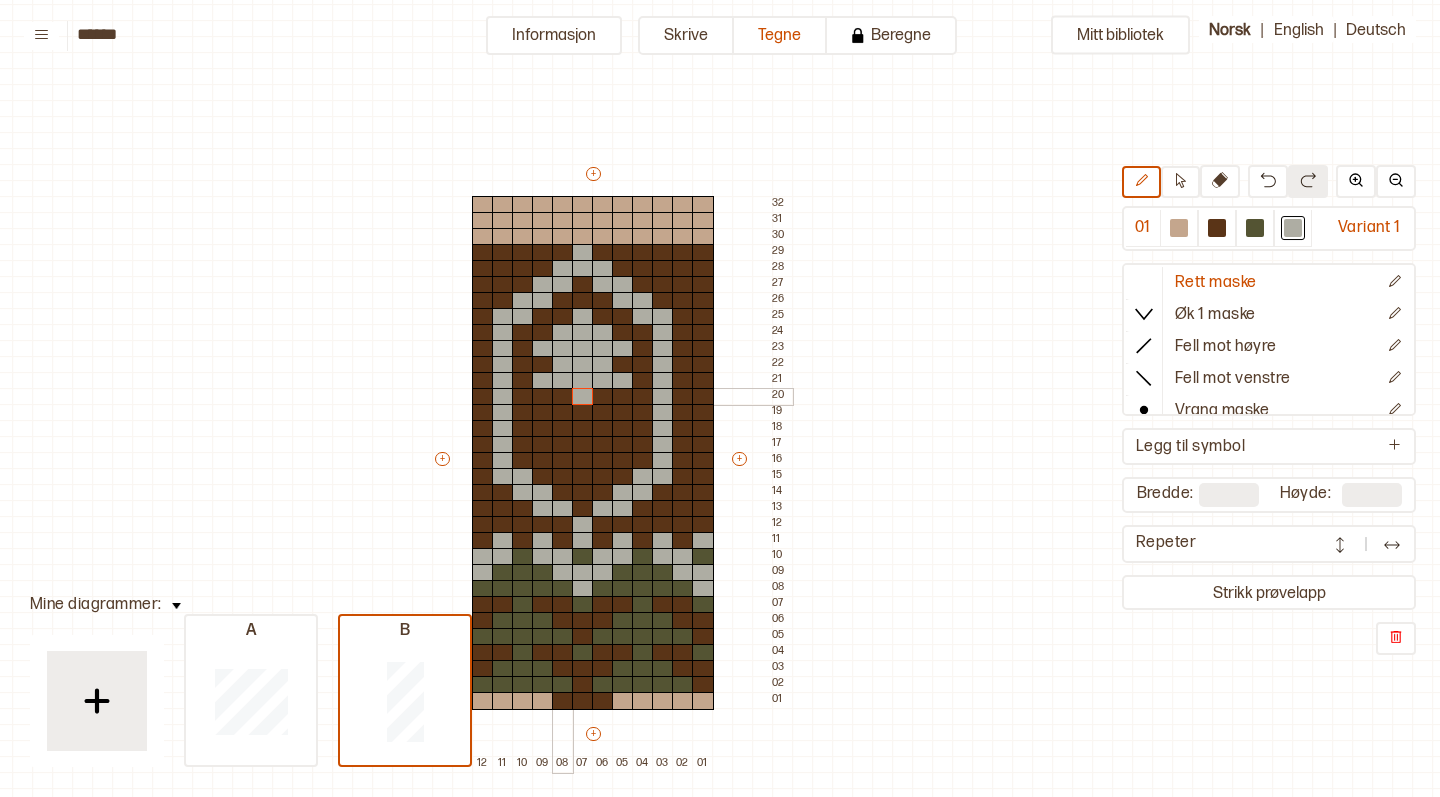 click at bounding box center [563, 397] 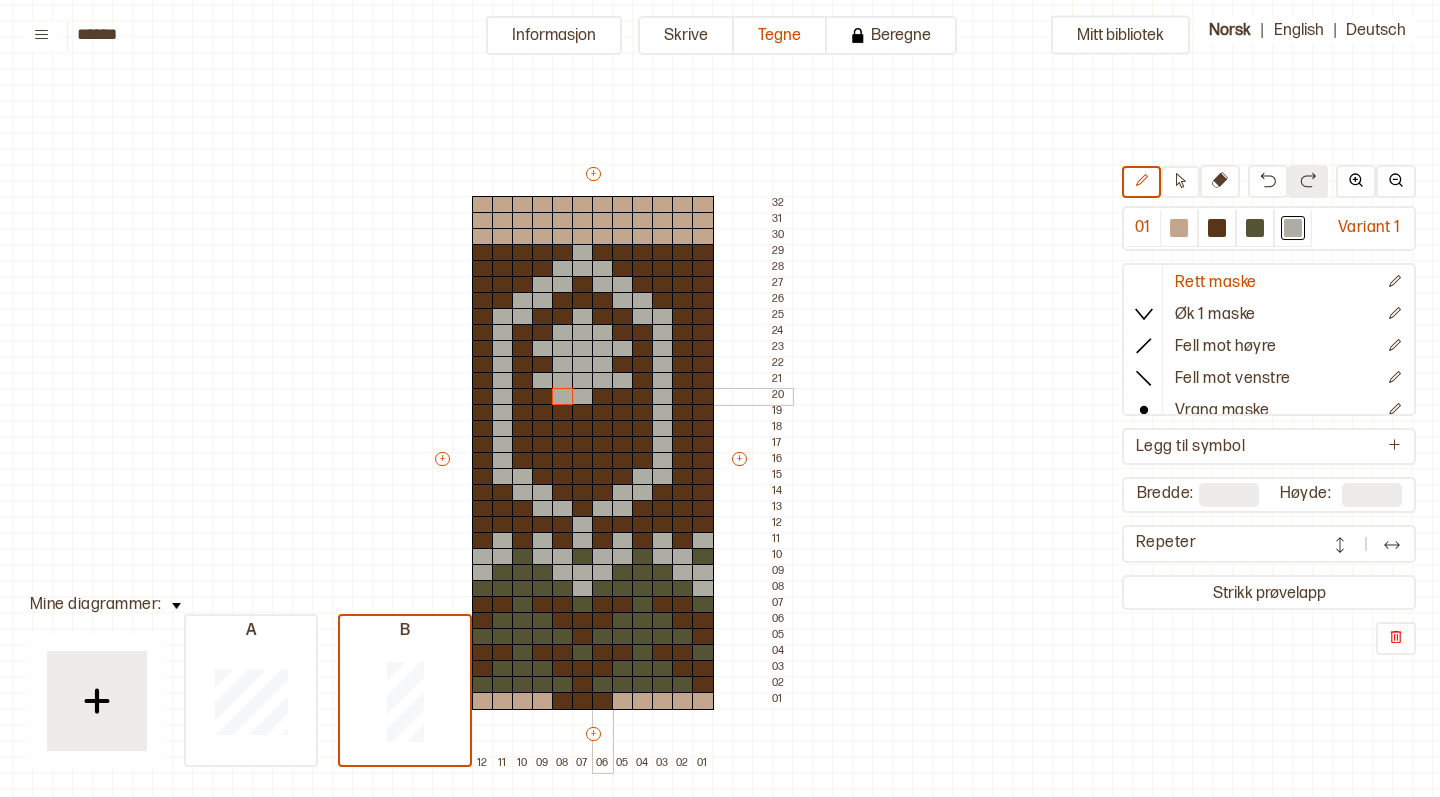 click at bounding box center (603, 397) 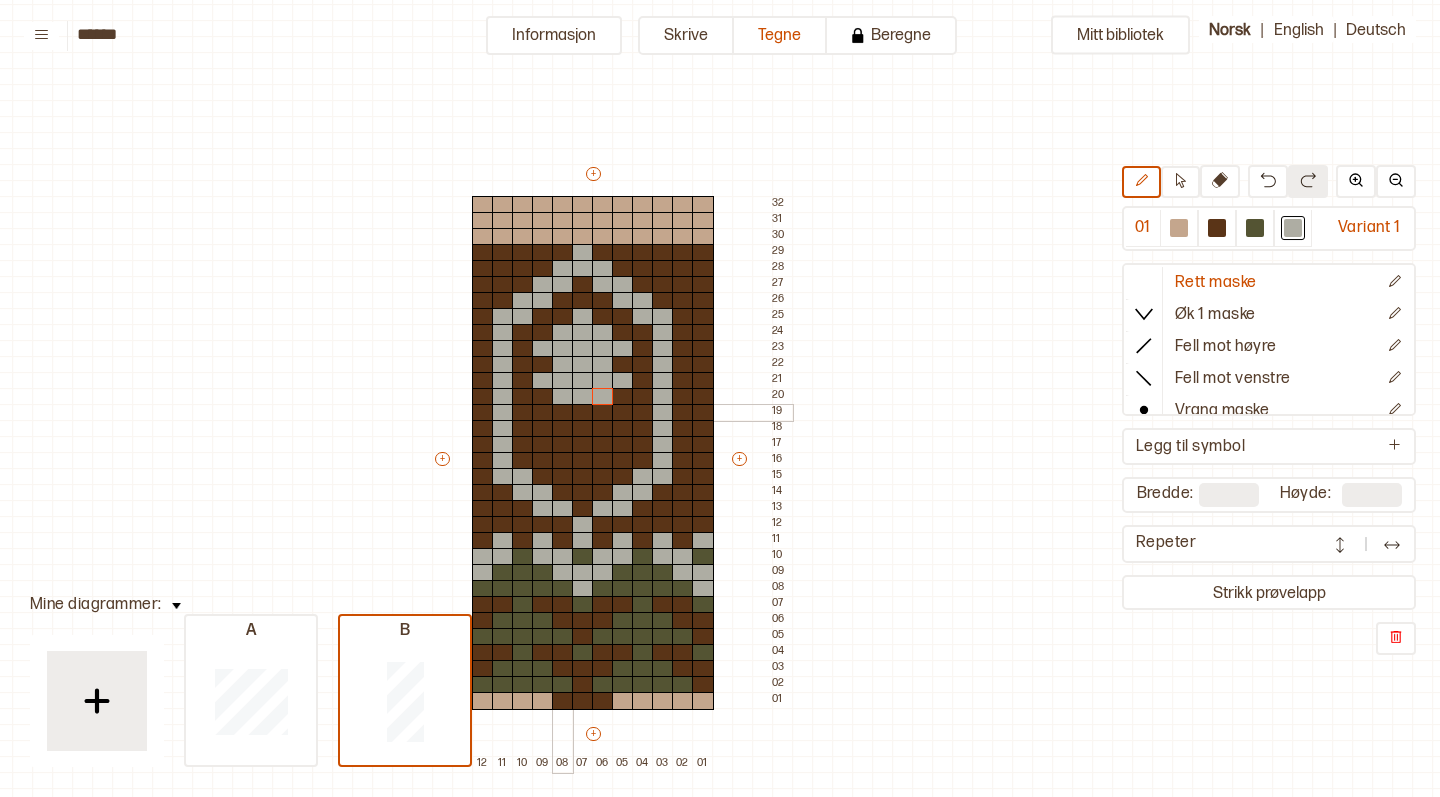 click at bounding box center (543, 413) 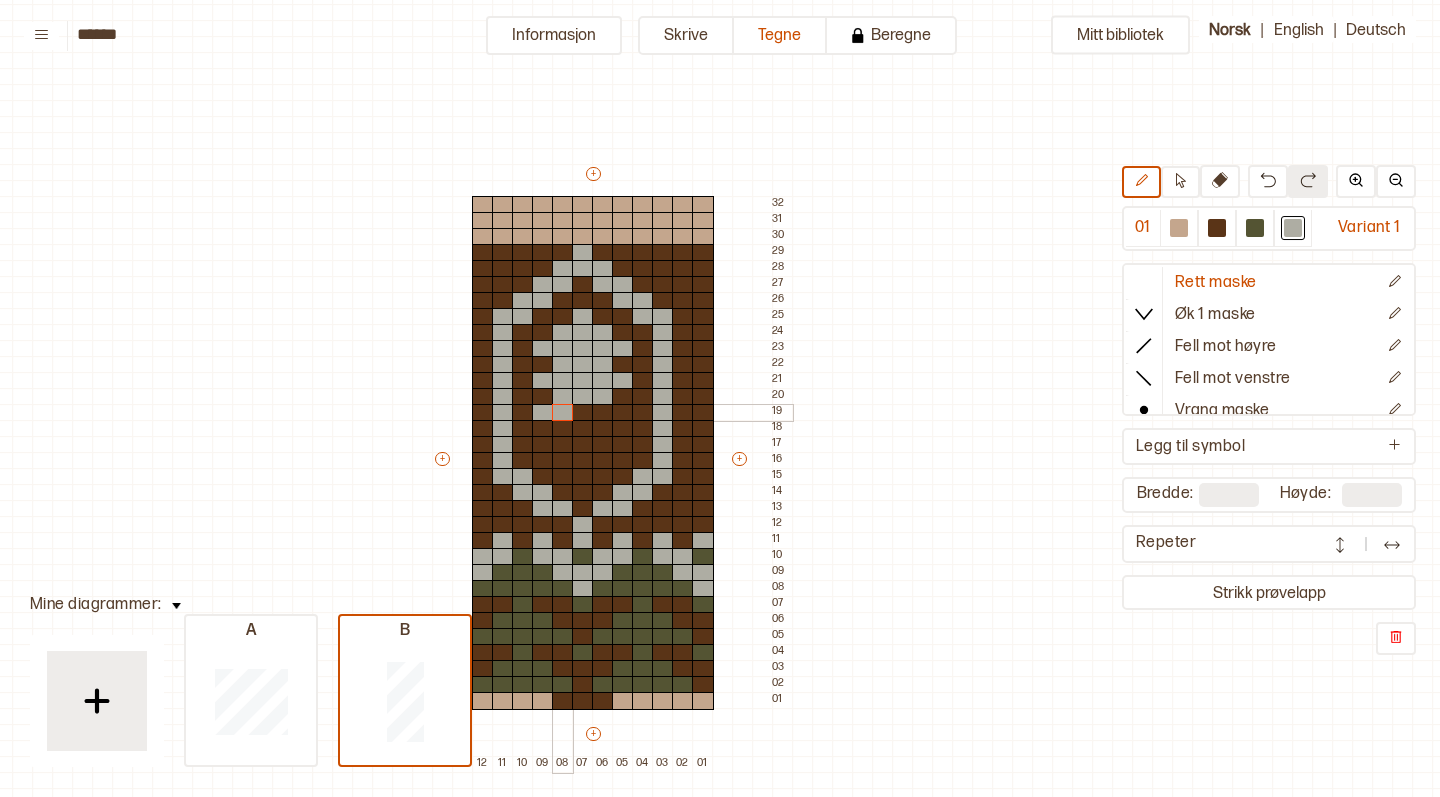 click at bounding box center (563, 413) 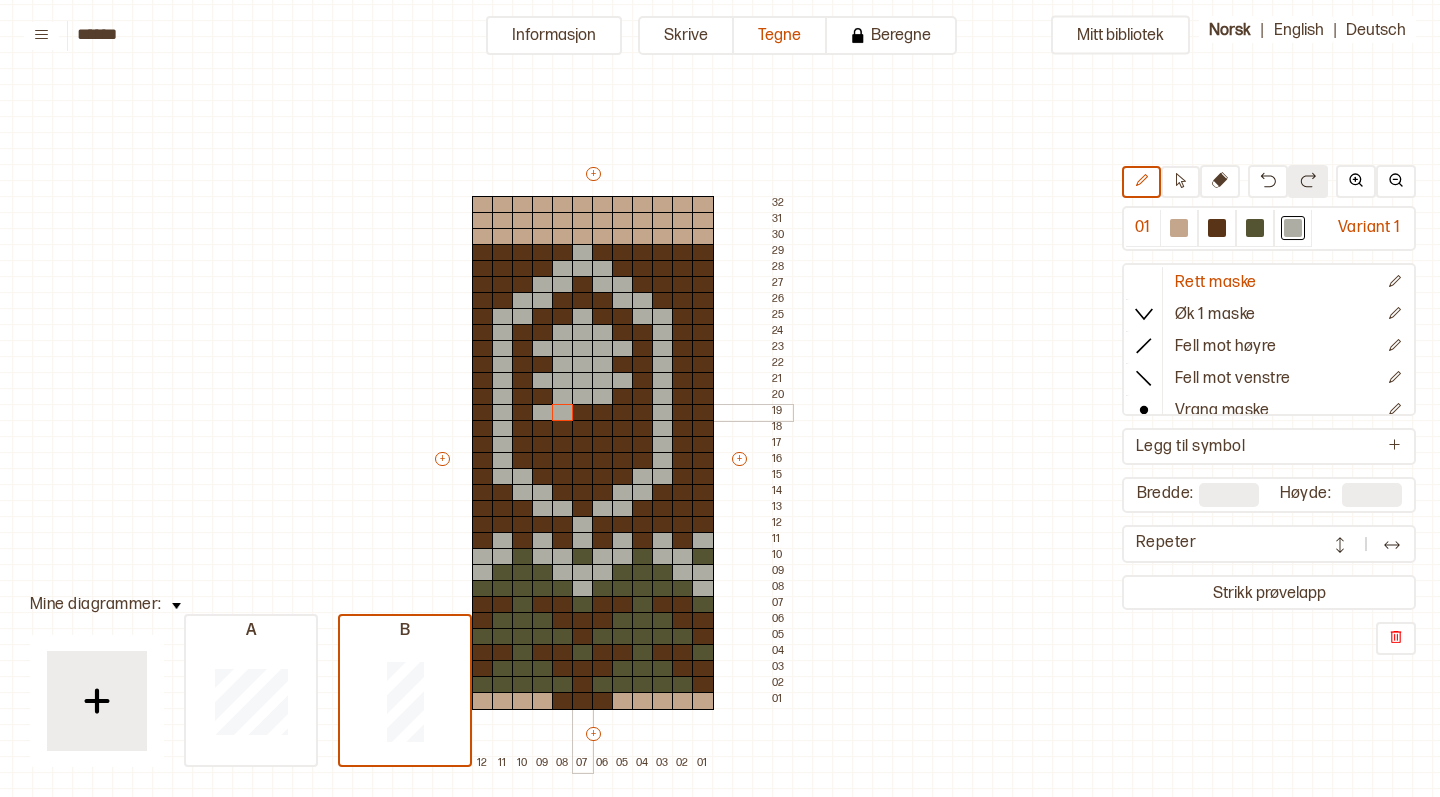 click at bounding box center (603, 413) 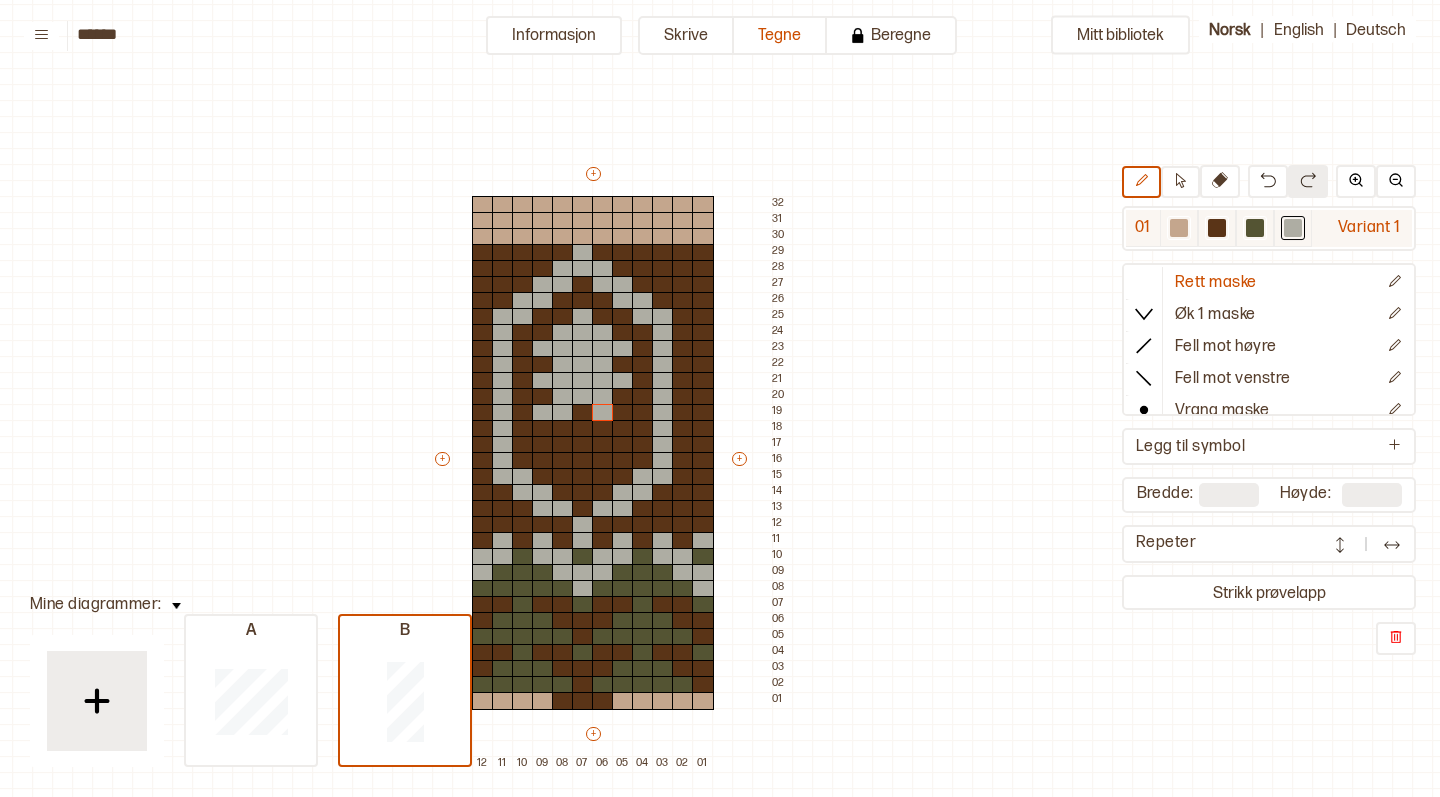 click at bounding box center [1217, 228] 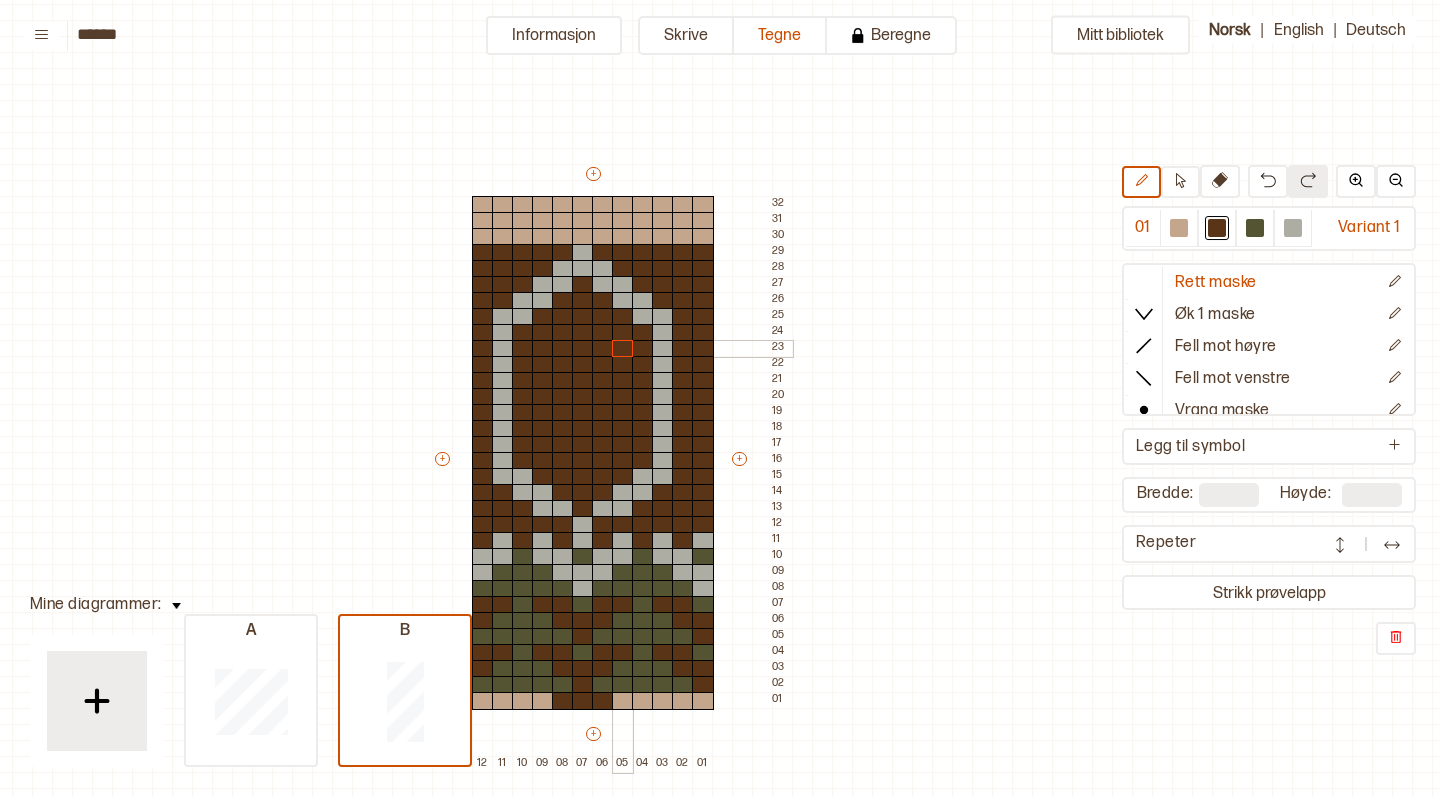 drag, startPoint x: 542, startPoint y: 316, endPoint x: 627, endPoint y: 348, distance: 90.824005 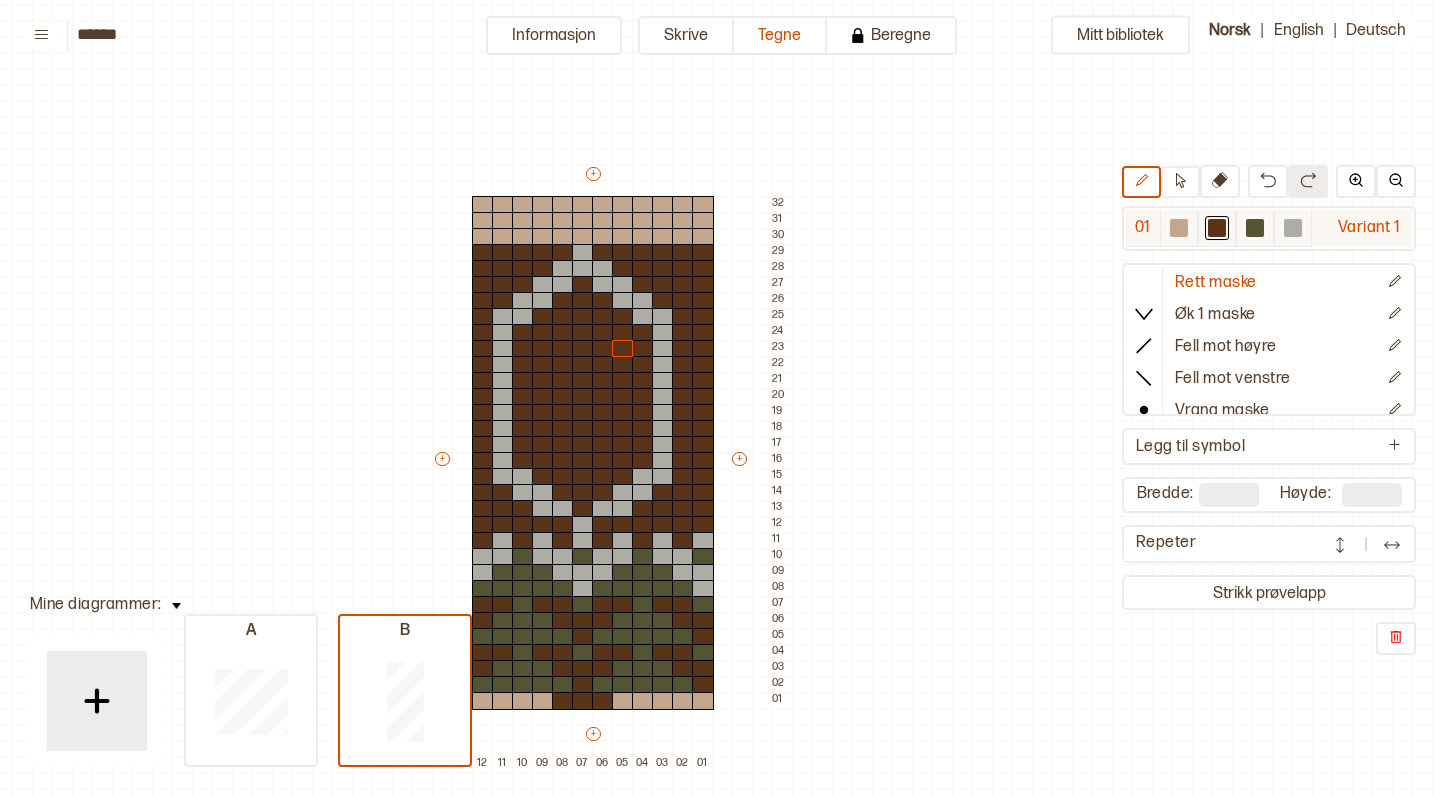 click at bounding box center [1293, 228] 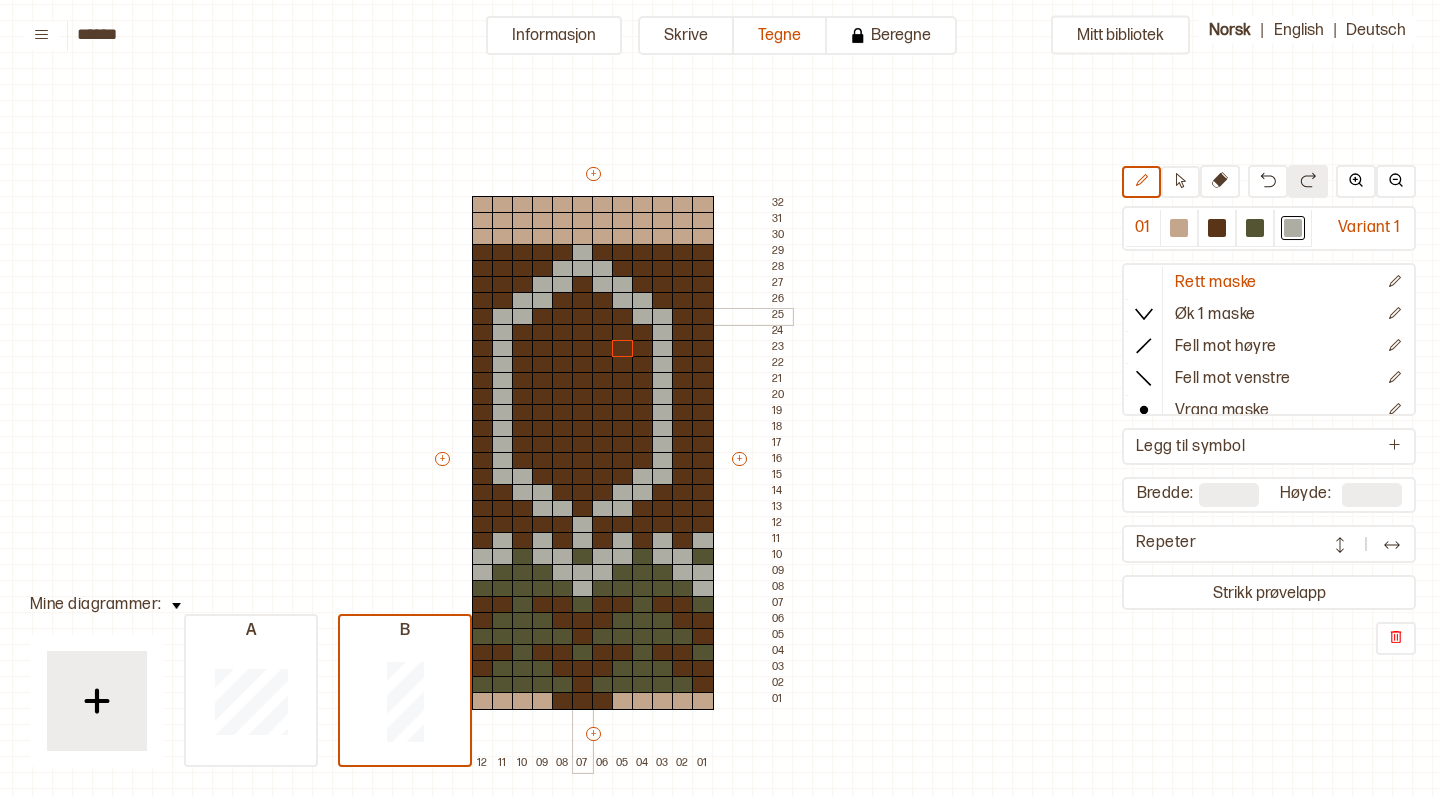 click at bounding box center [583, 317] 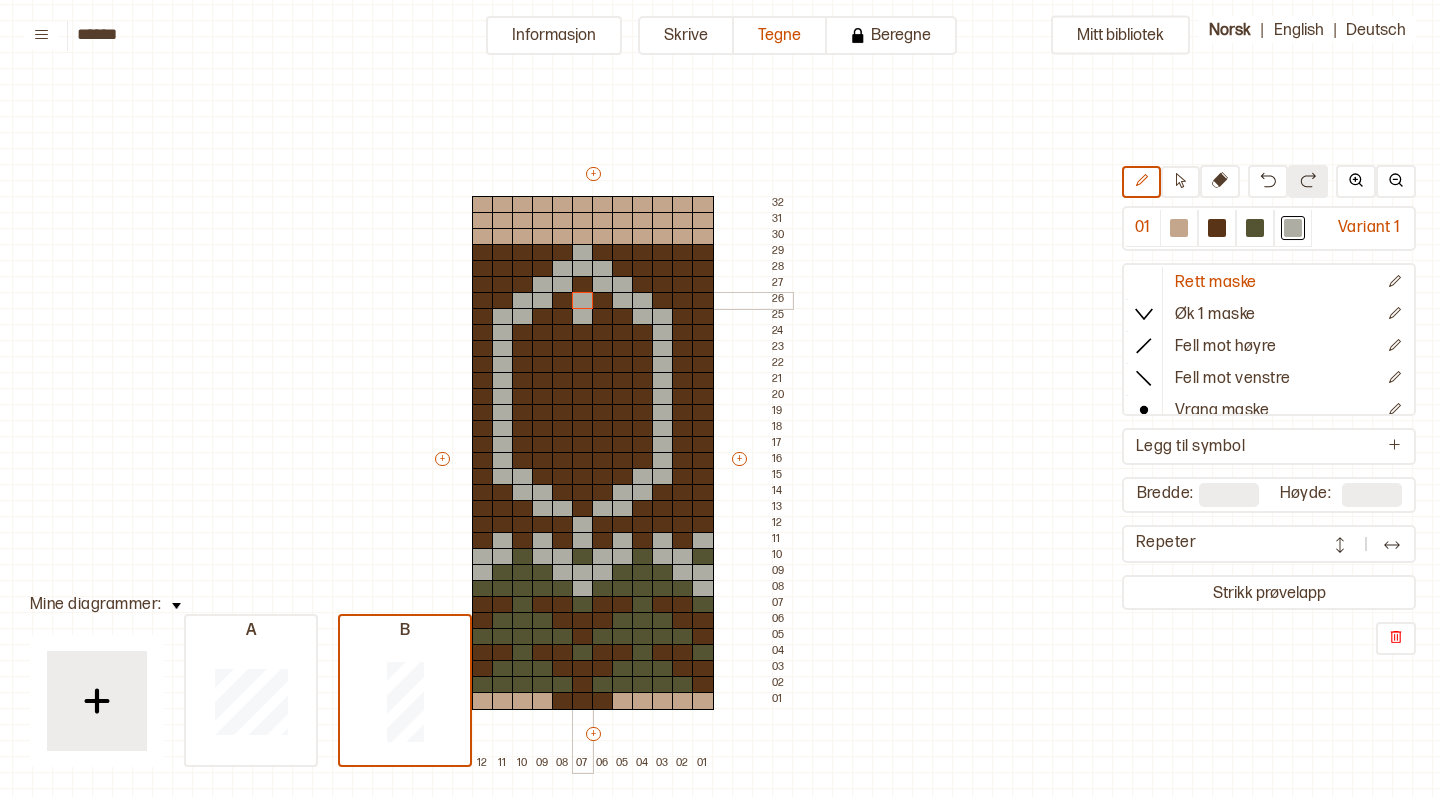 click at bounding box center (583, 301) 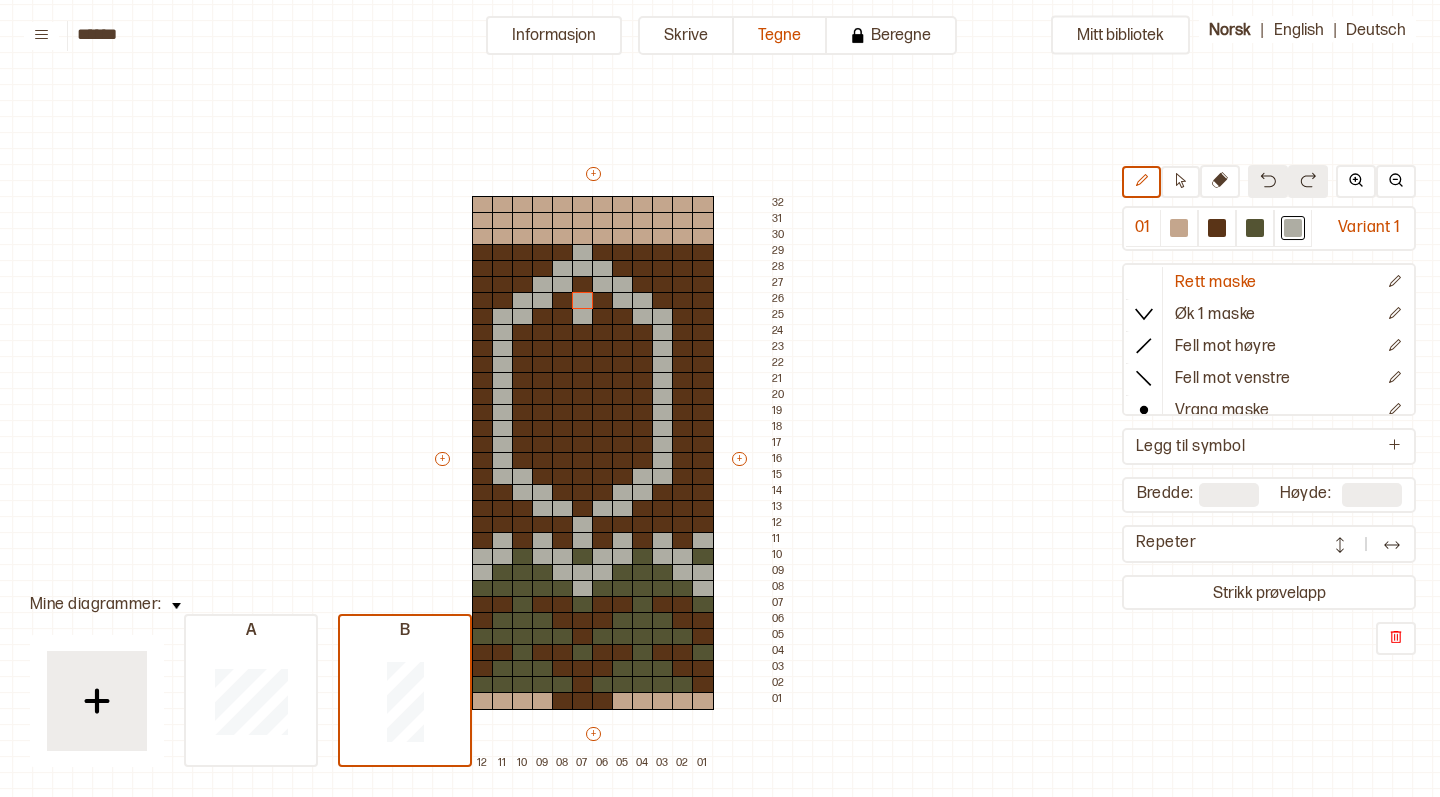 click at bounding box center [1268, 180] 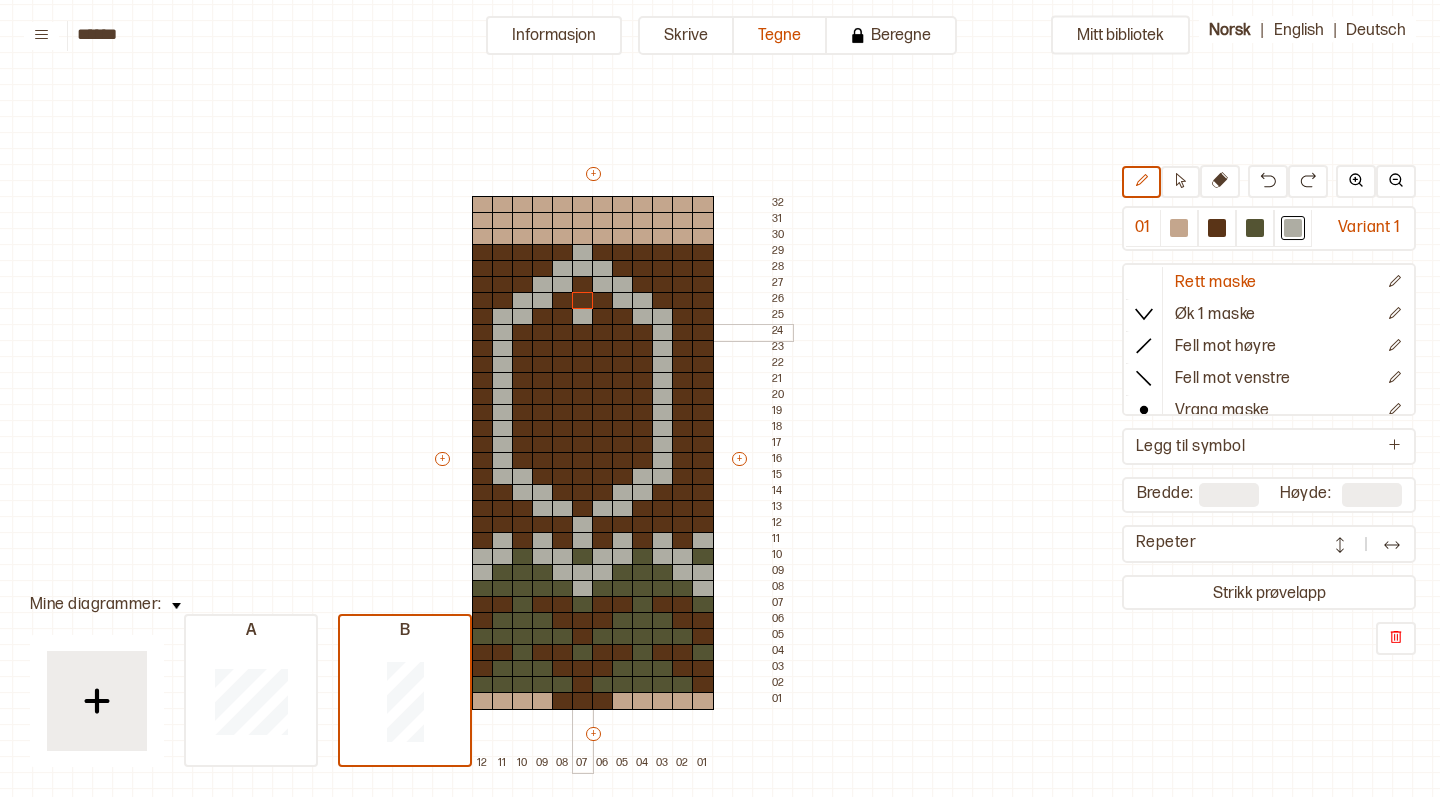click at bounding box center [583, 333] 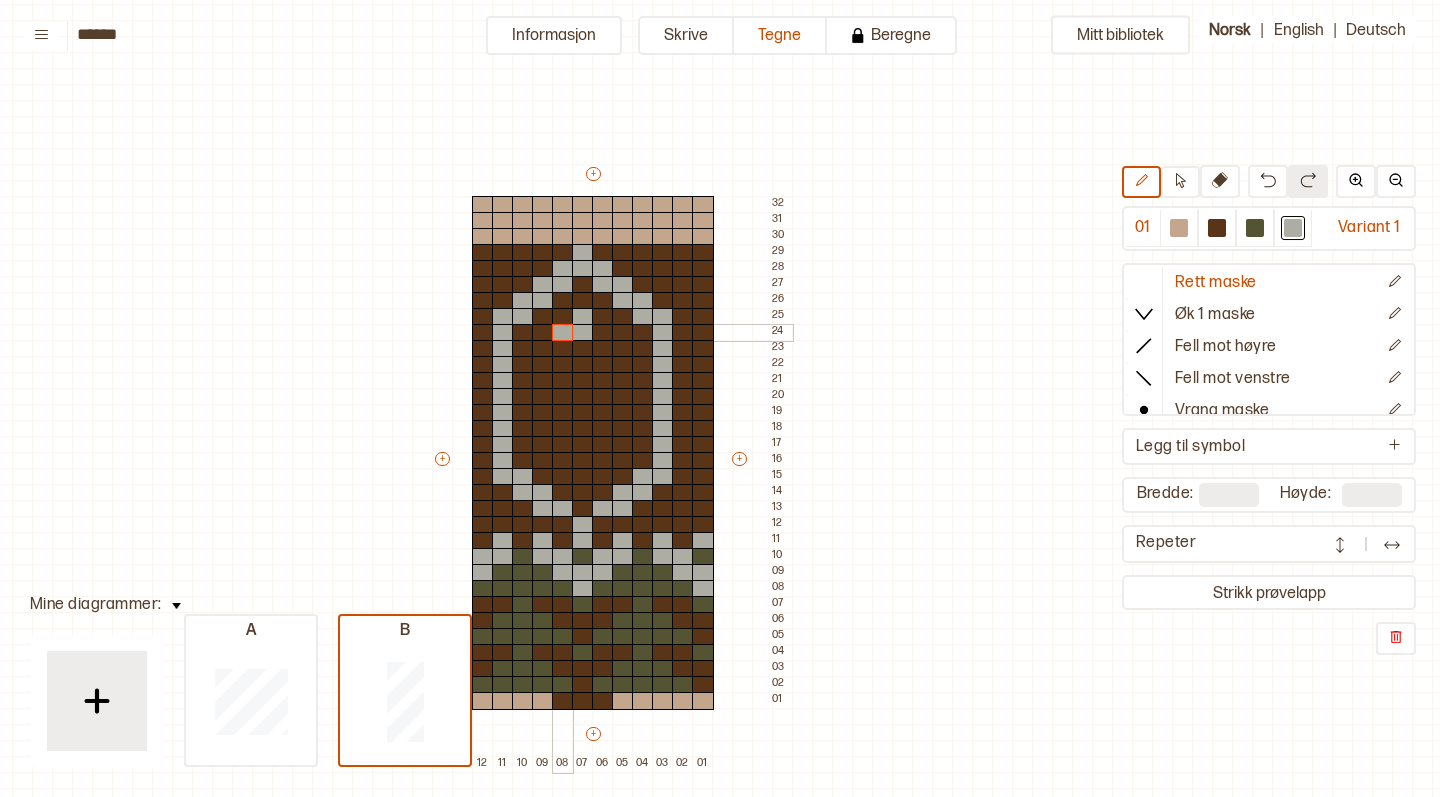 click at bounding box center (563, 333) 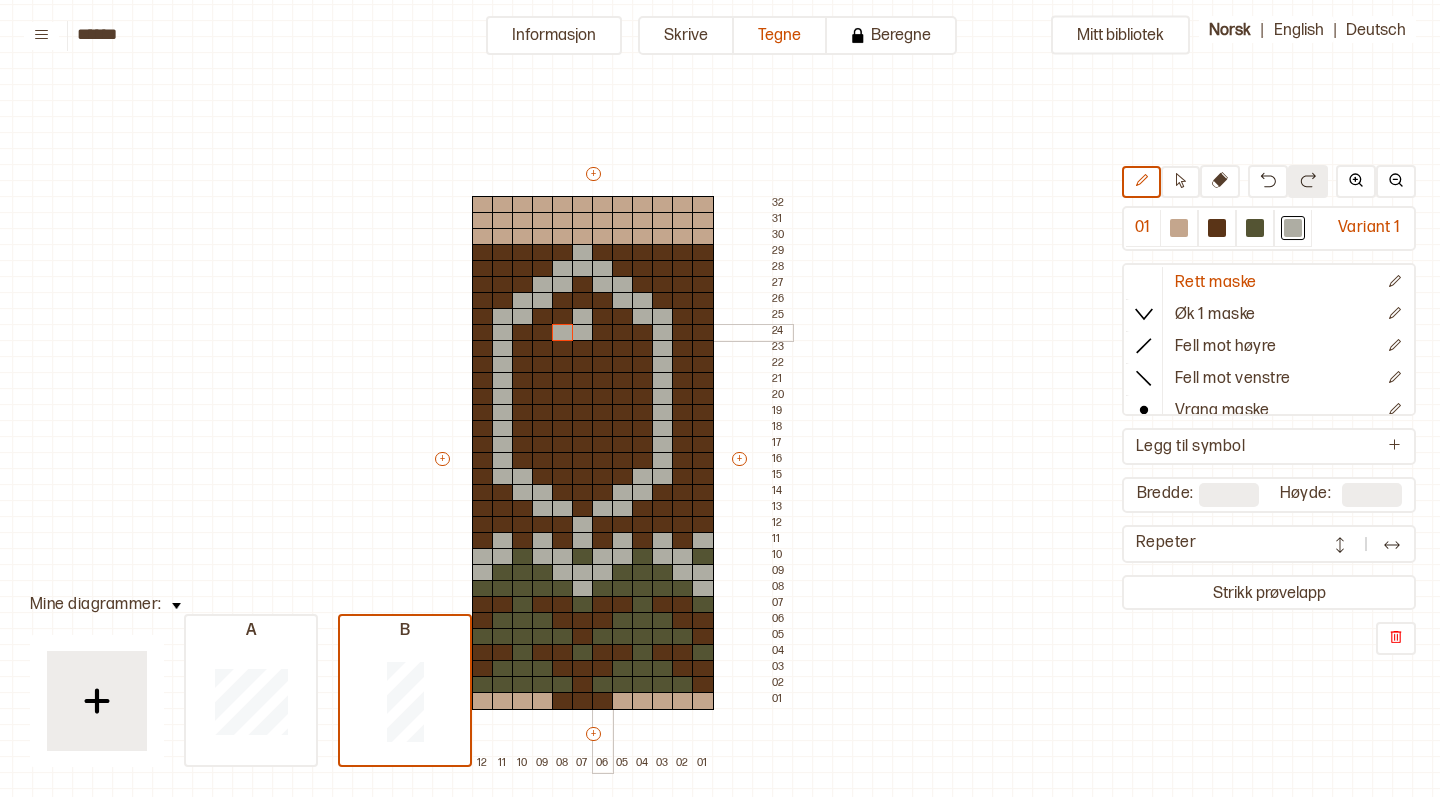 click at bounding box center (603, 333) 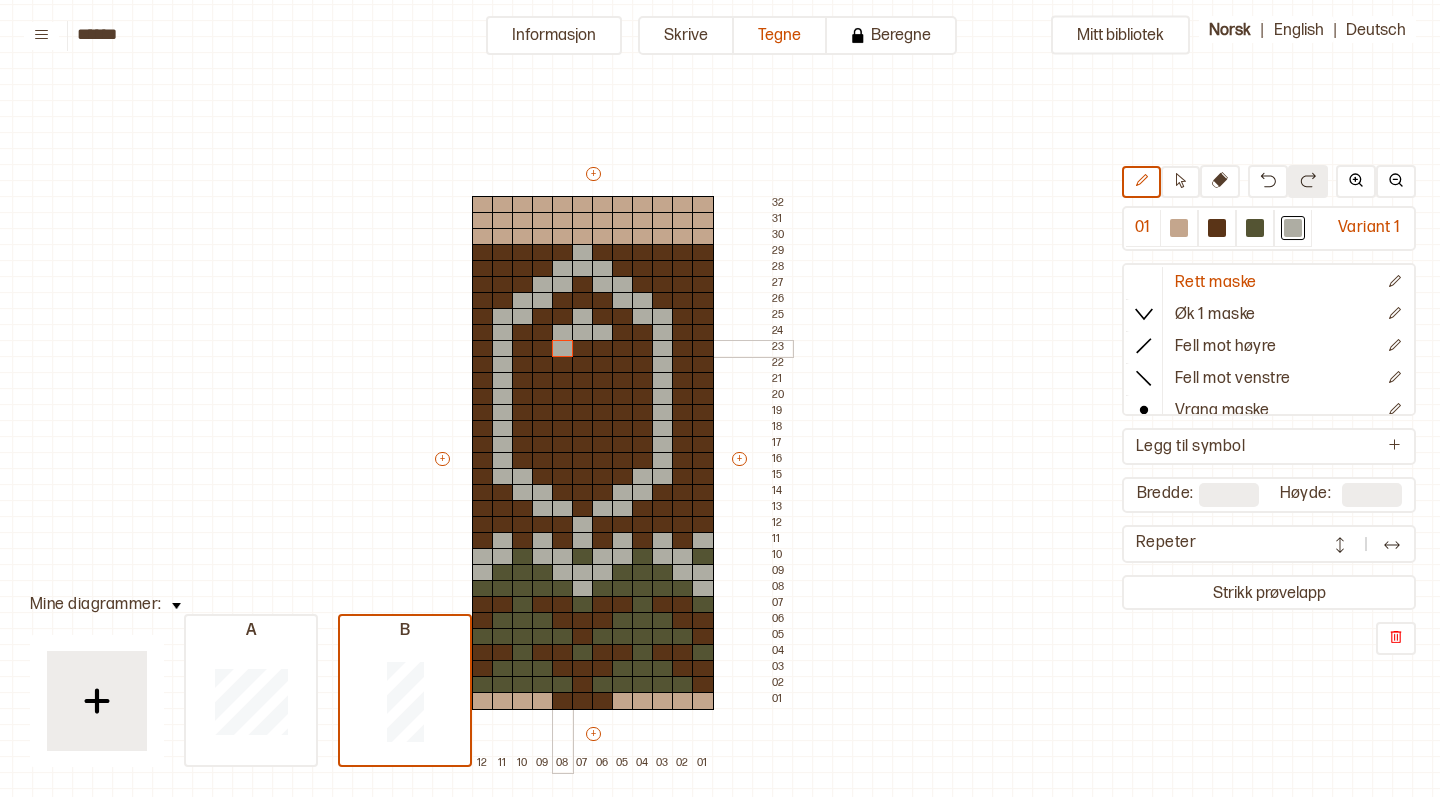 click at bounding box center (563, 349) 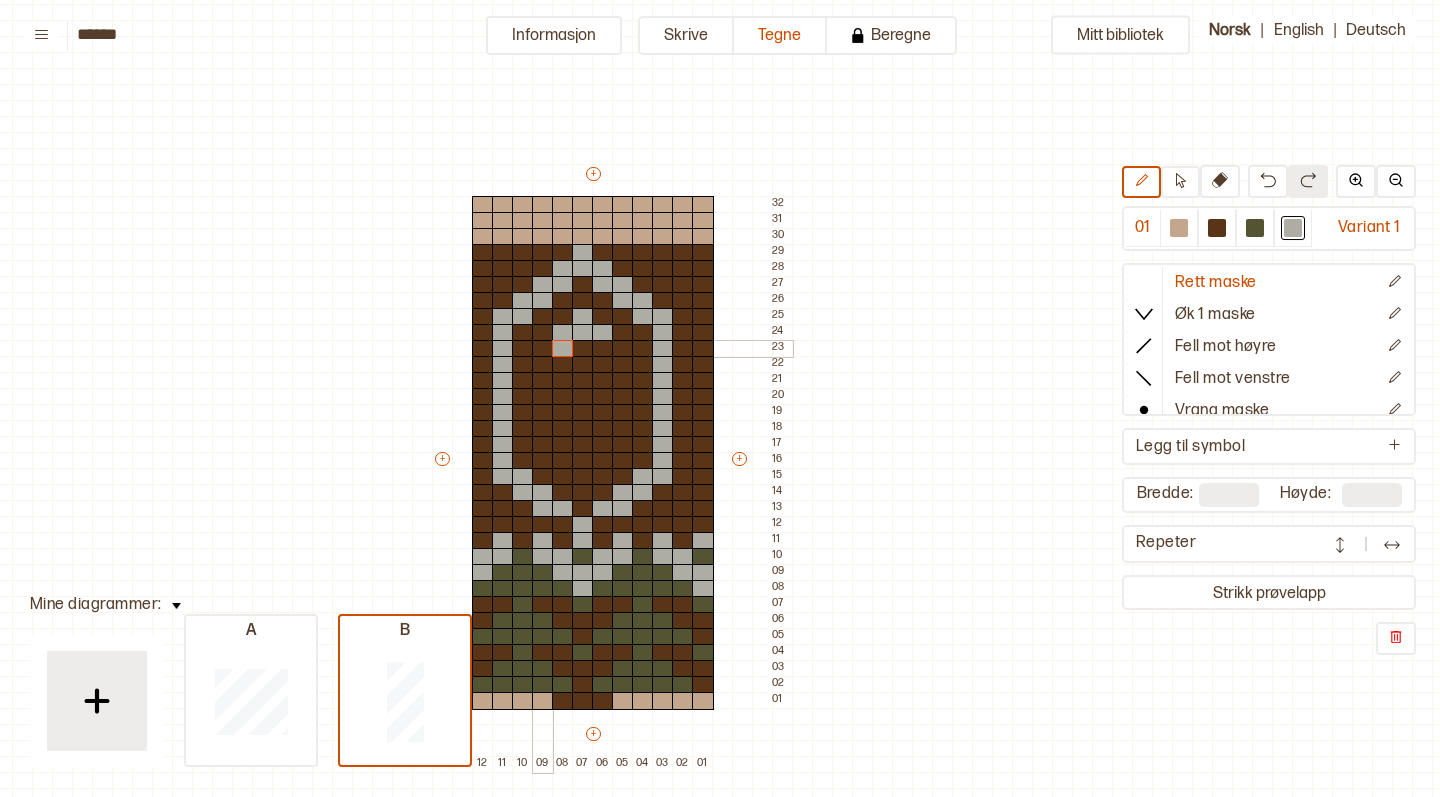 click at bounding box center [543, 349] 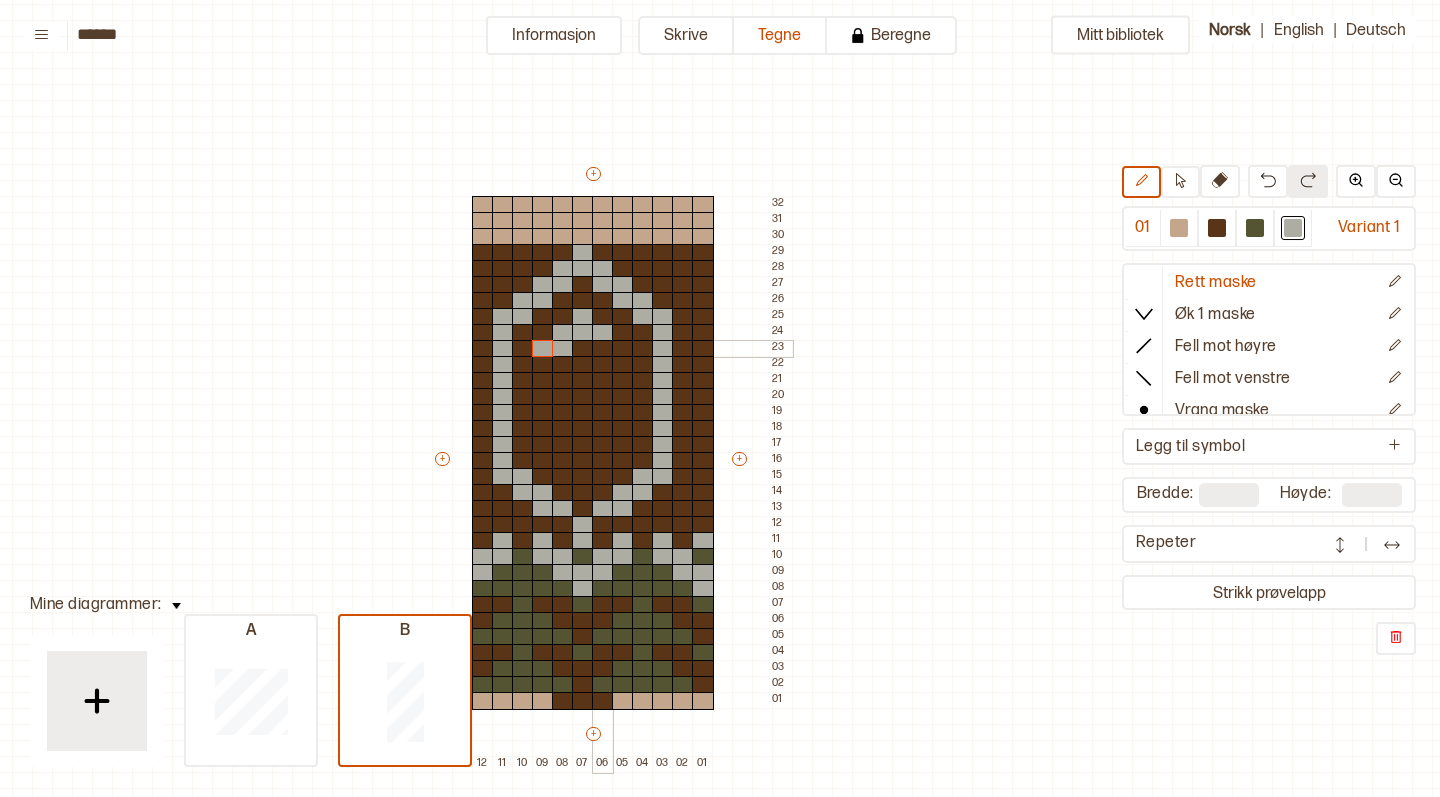 click at bounding box center [603, 349] 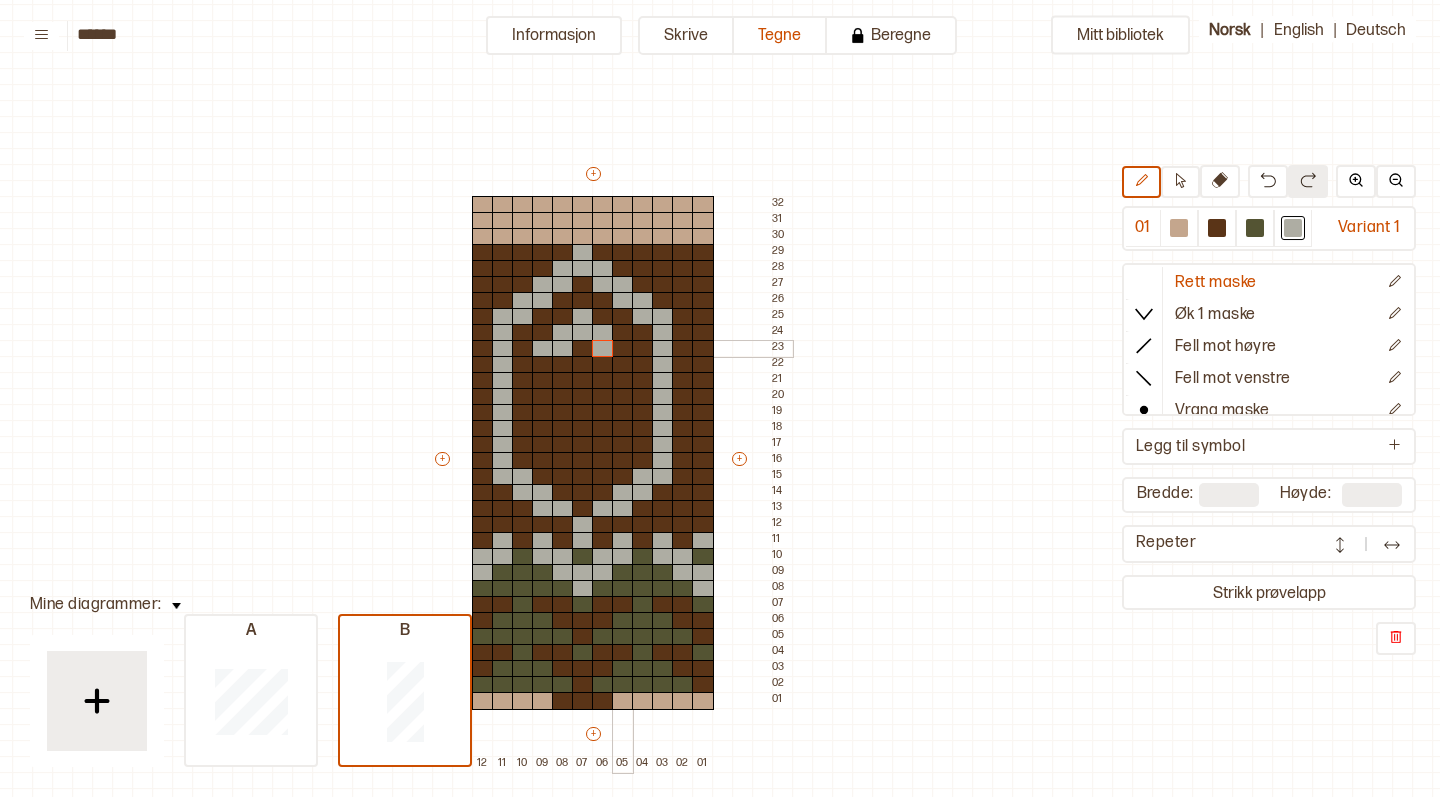 click at bounding box center (623, 349) 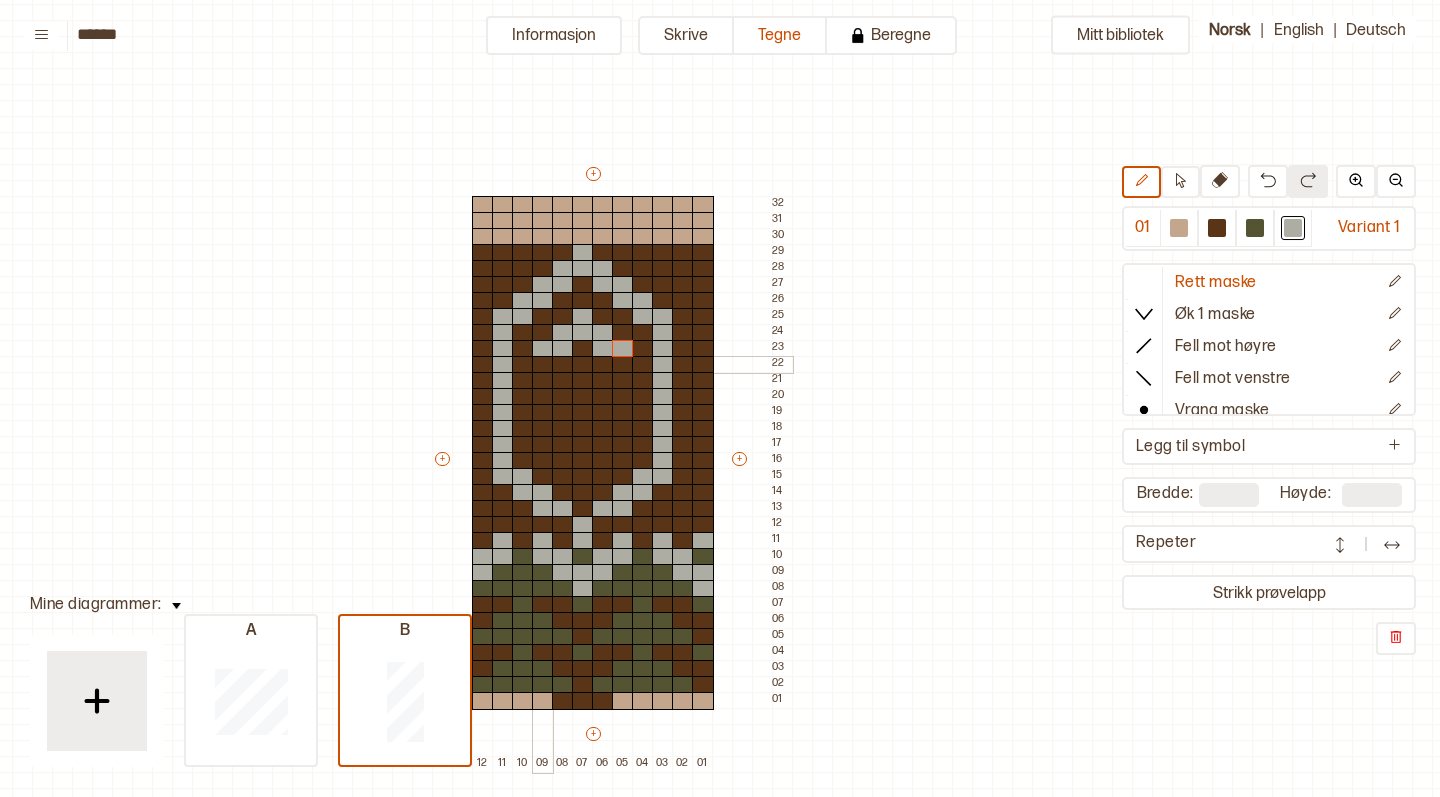 click at bounding box center [543, 365] 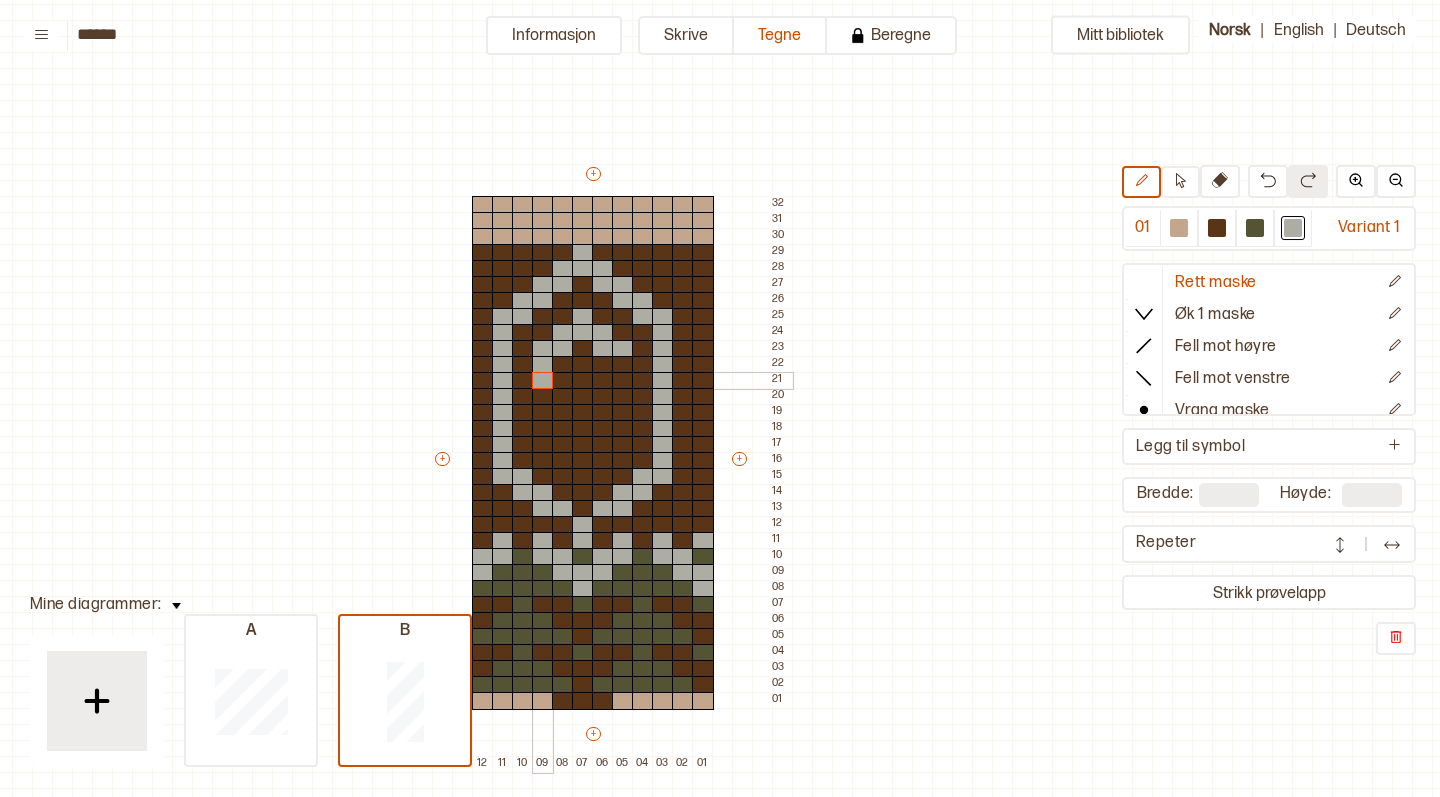 click at bounding box center [543, 381] 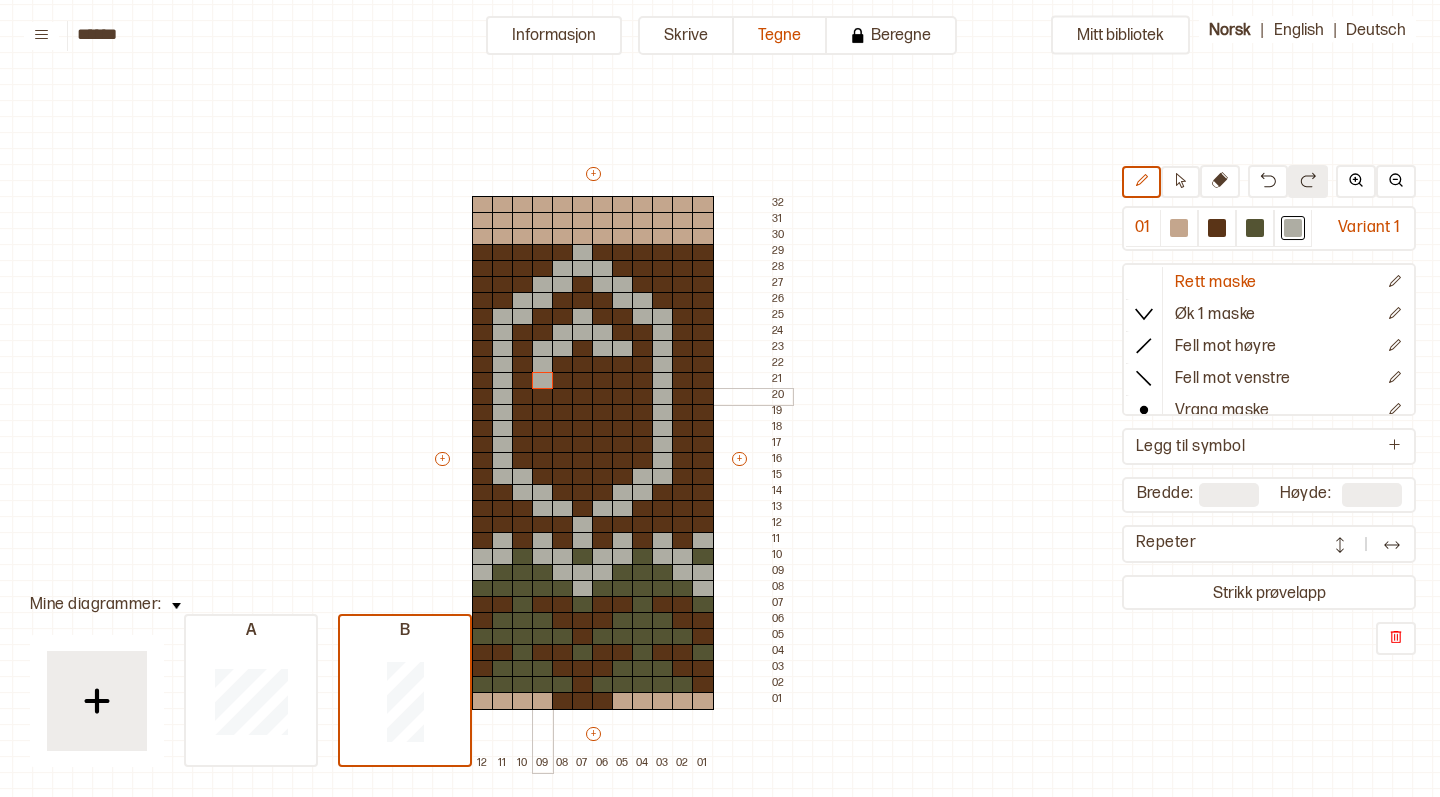 click at bounding box center [543, 397] 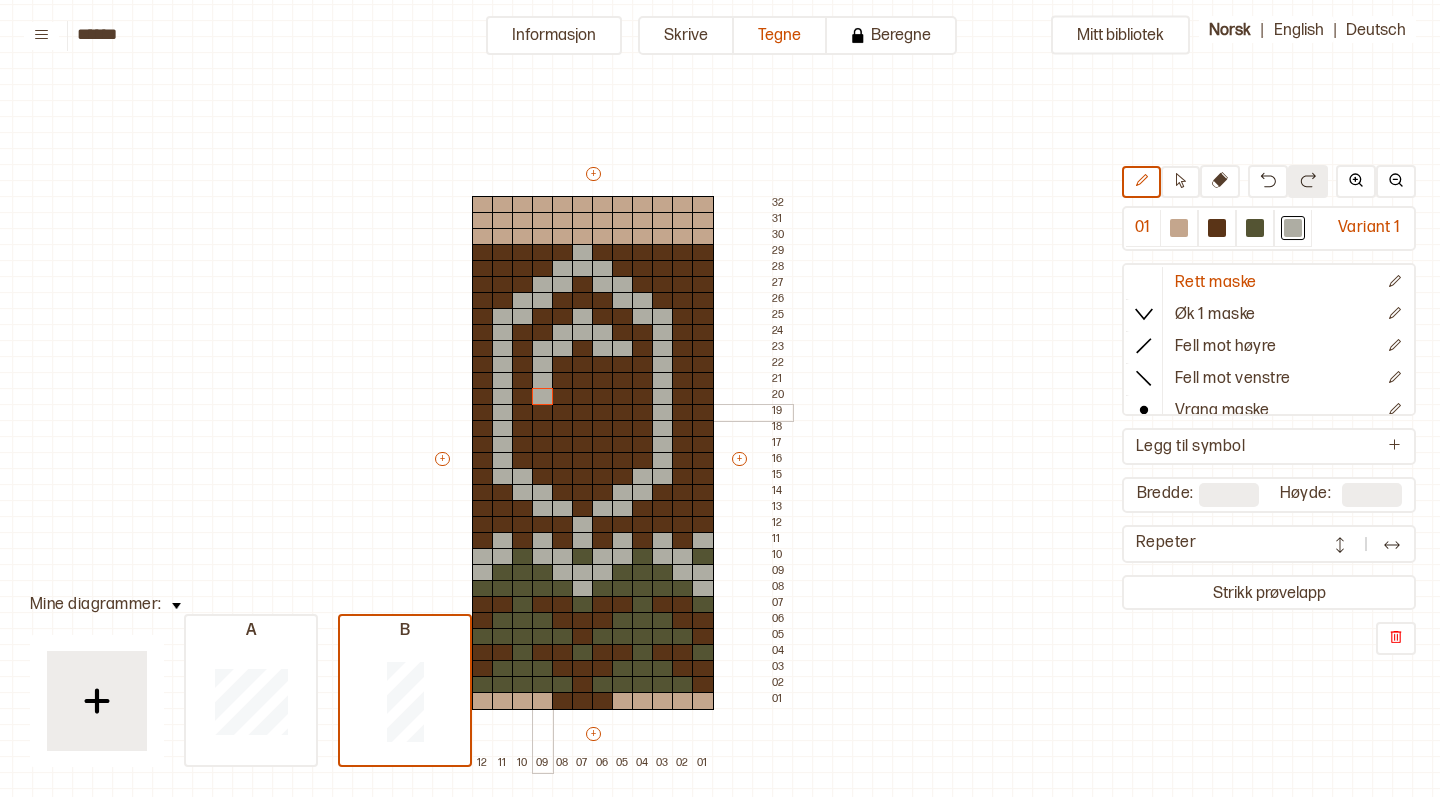 click at bounding box center [543, 429] 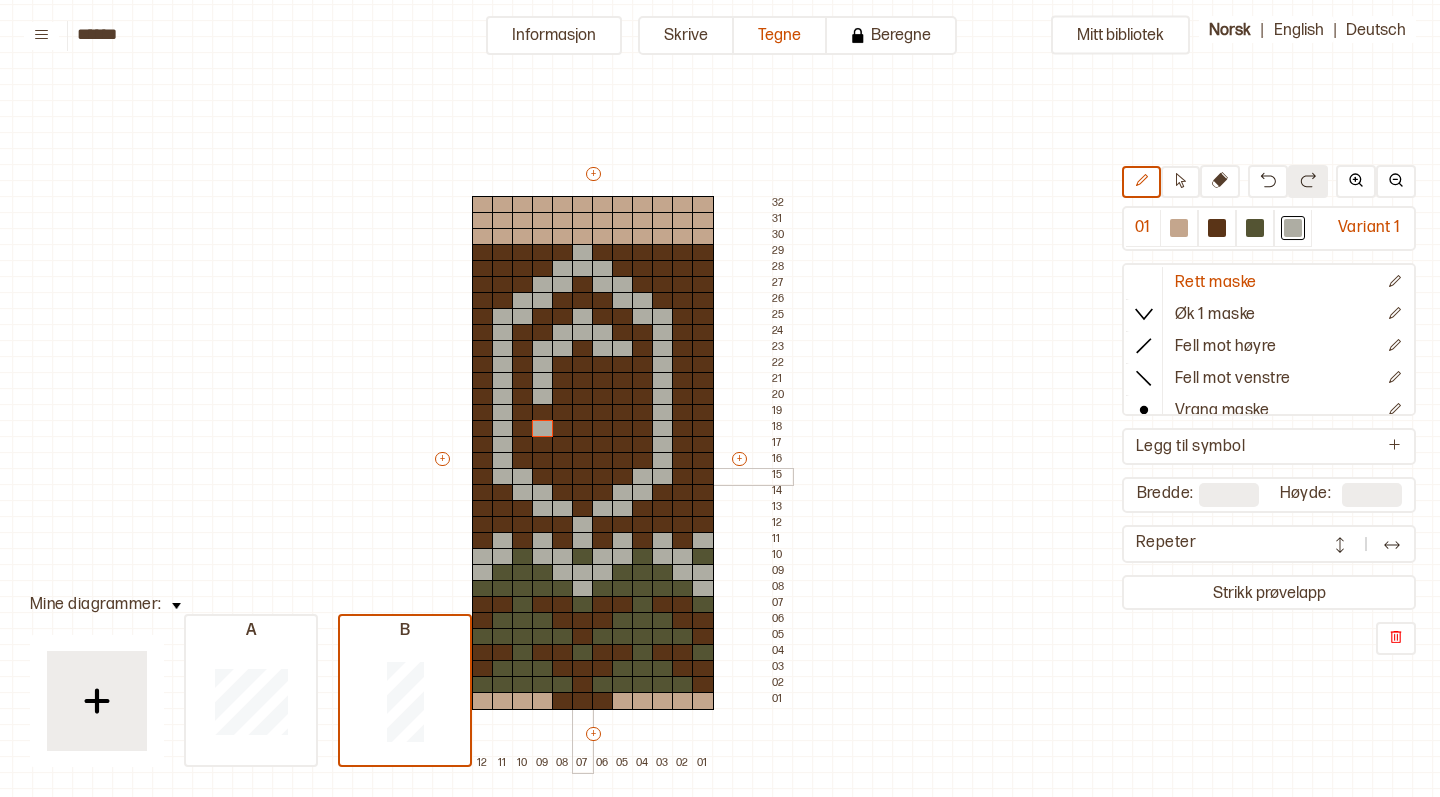 click at bounding box center [583, 477] 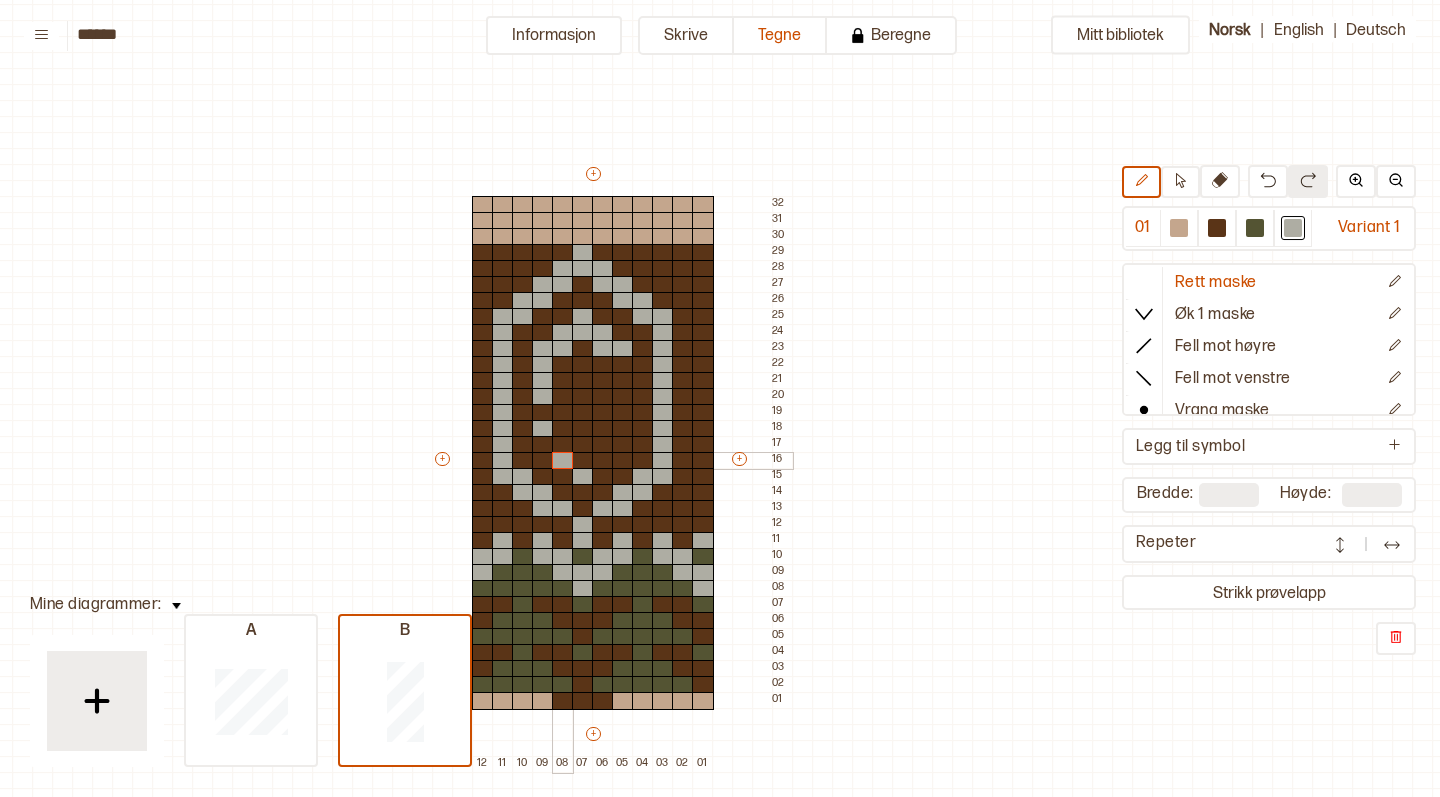click at bounding box center [563, 461] 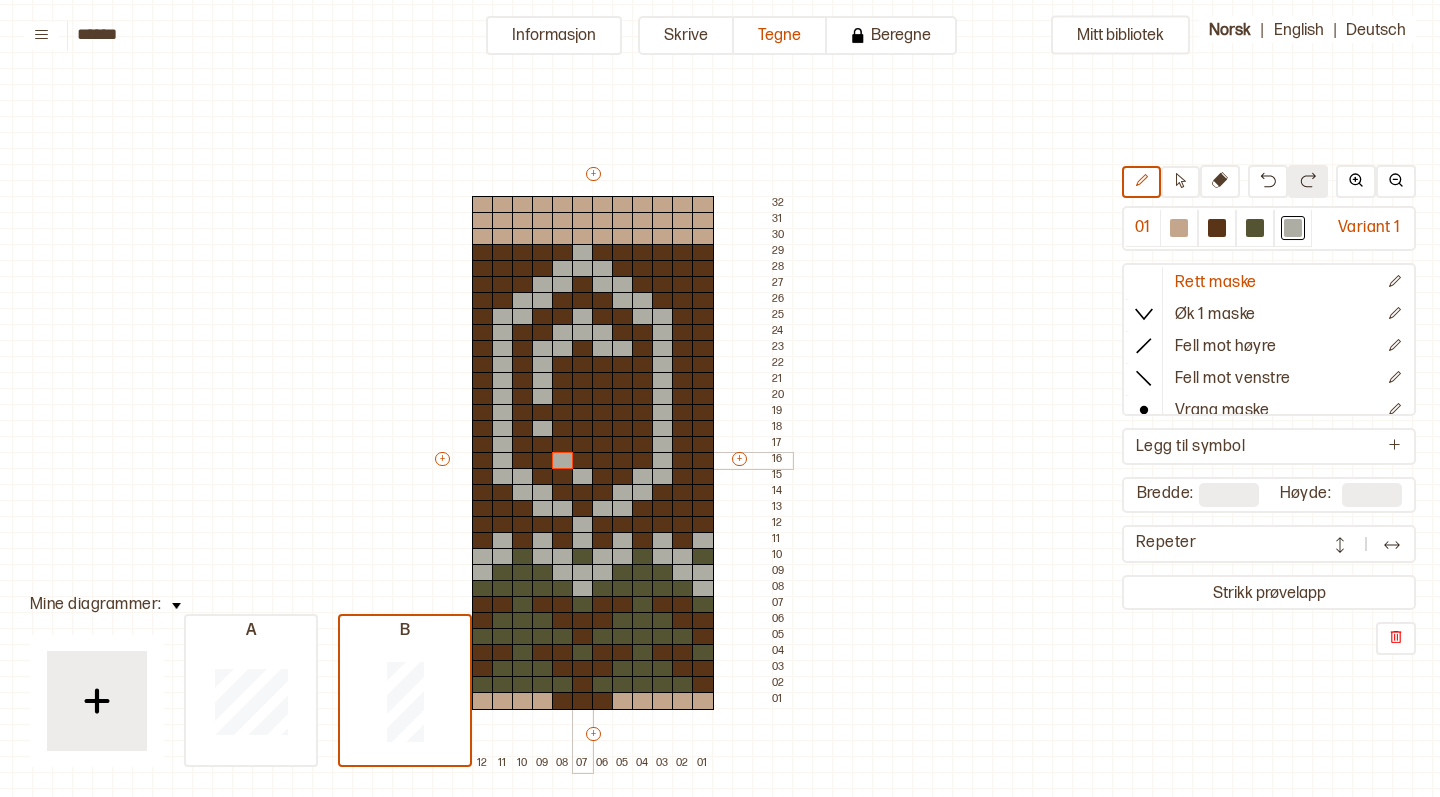 click at bounding box center (583, 461) 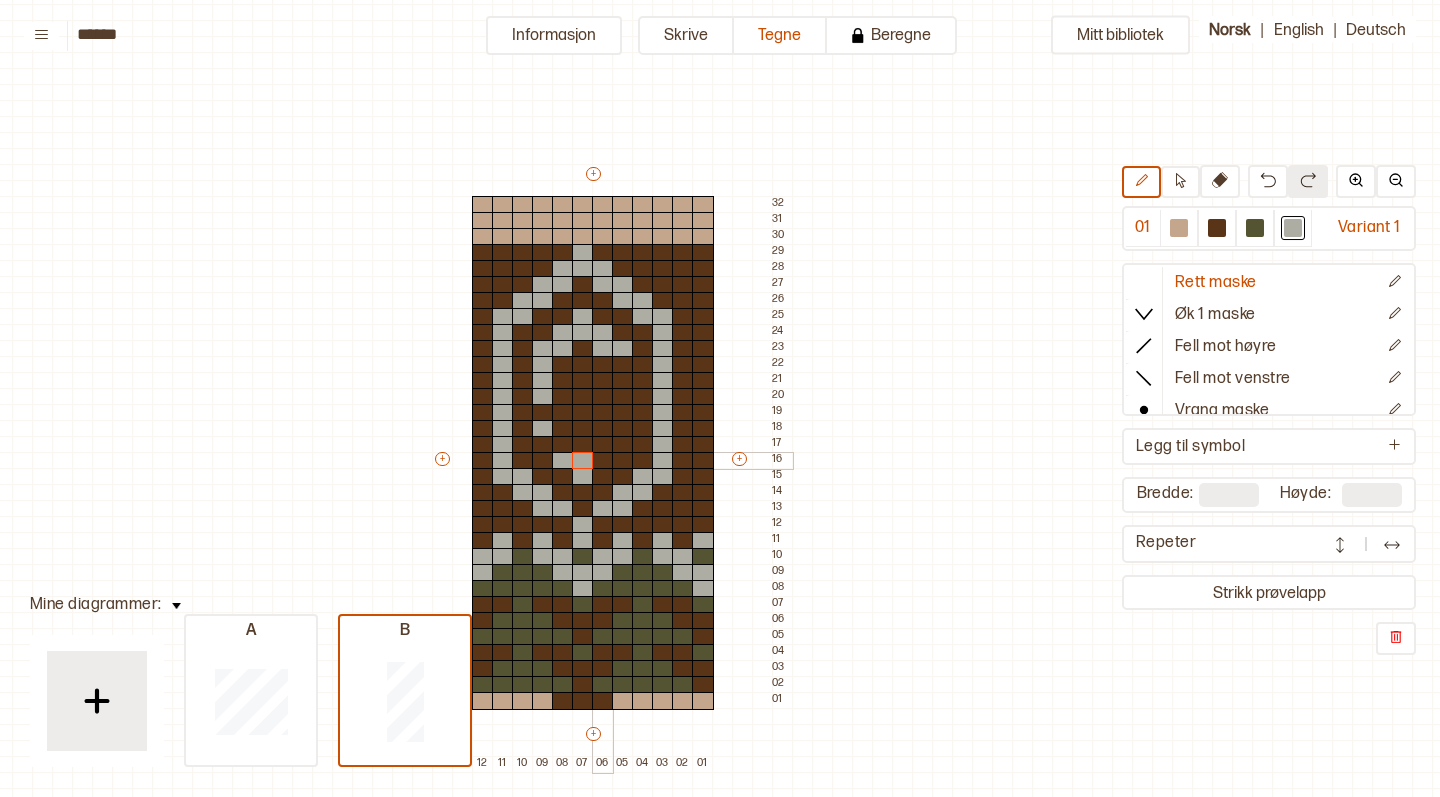 click at bounding box center [603, 461] 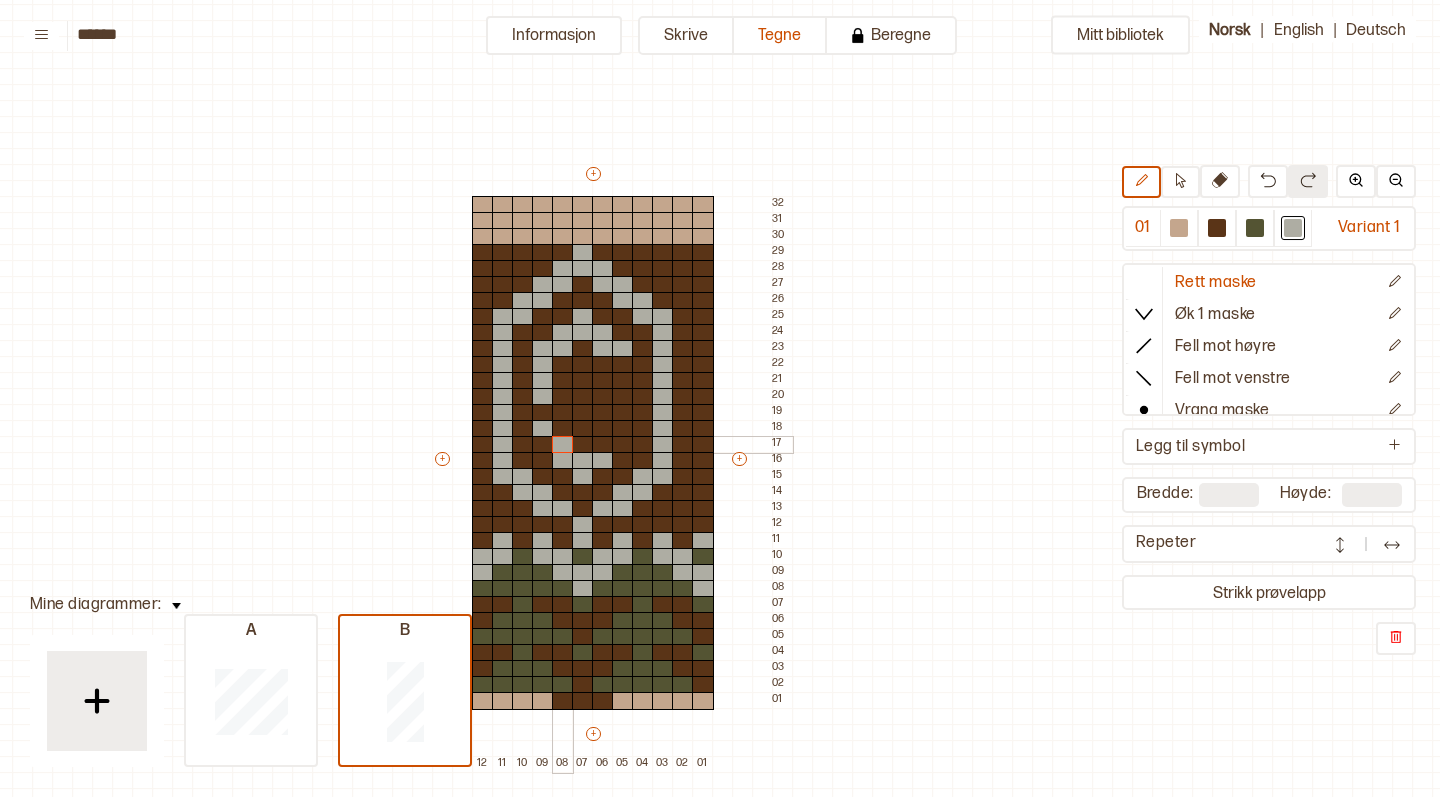 click at bounding box center [563, 445] 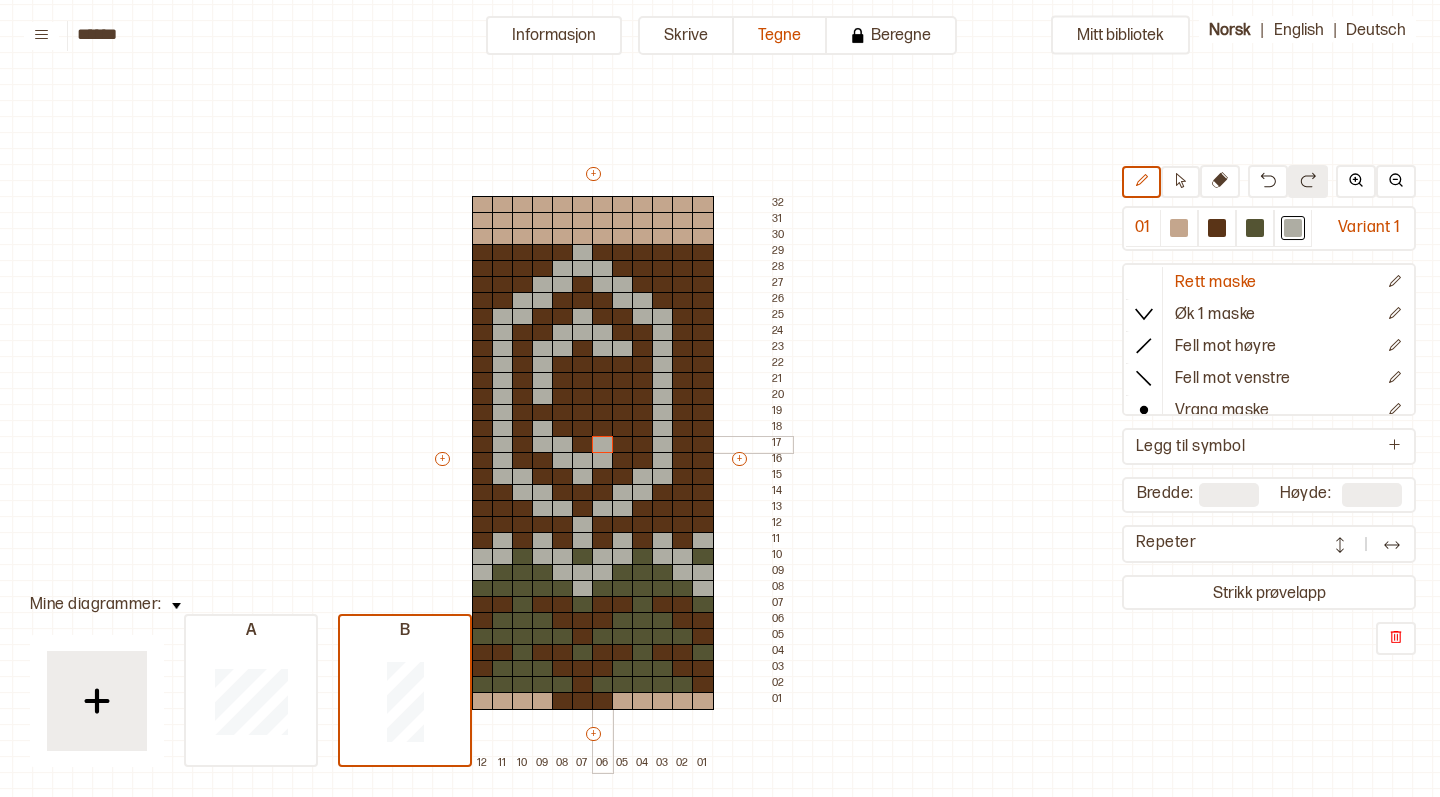 click at bounding box center (603, 445) 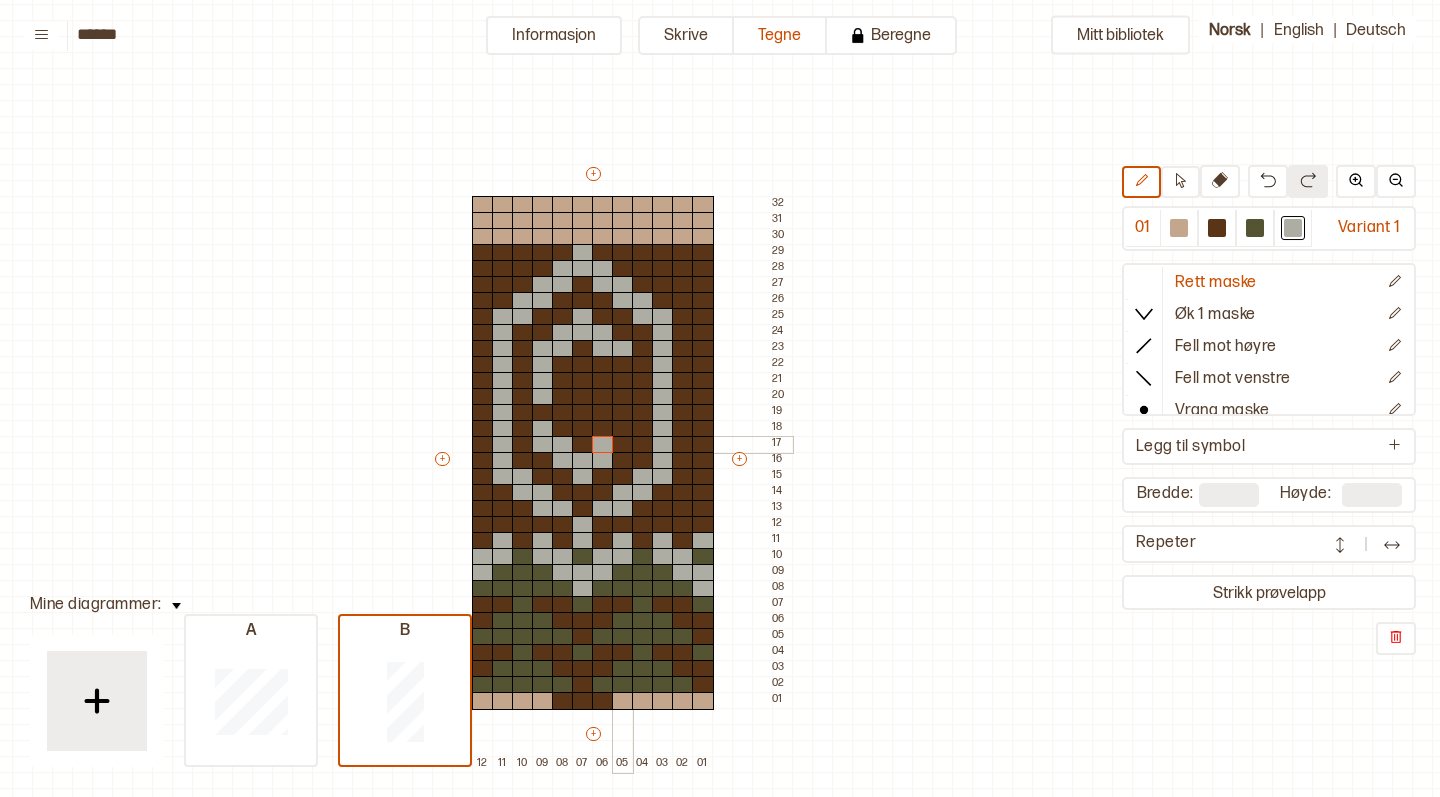 click at bounding box center [623, 445] 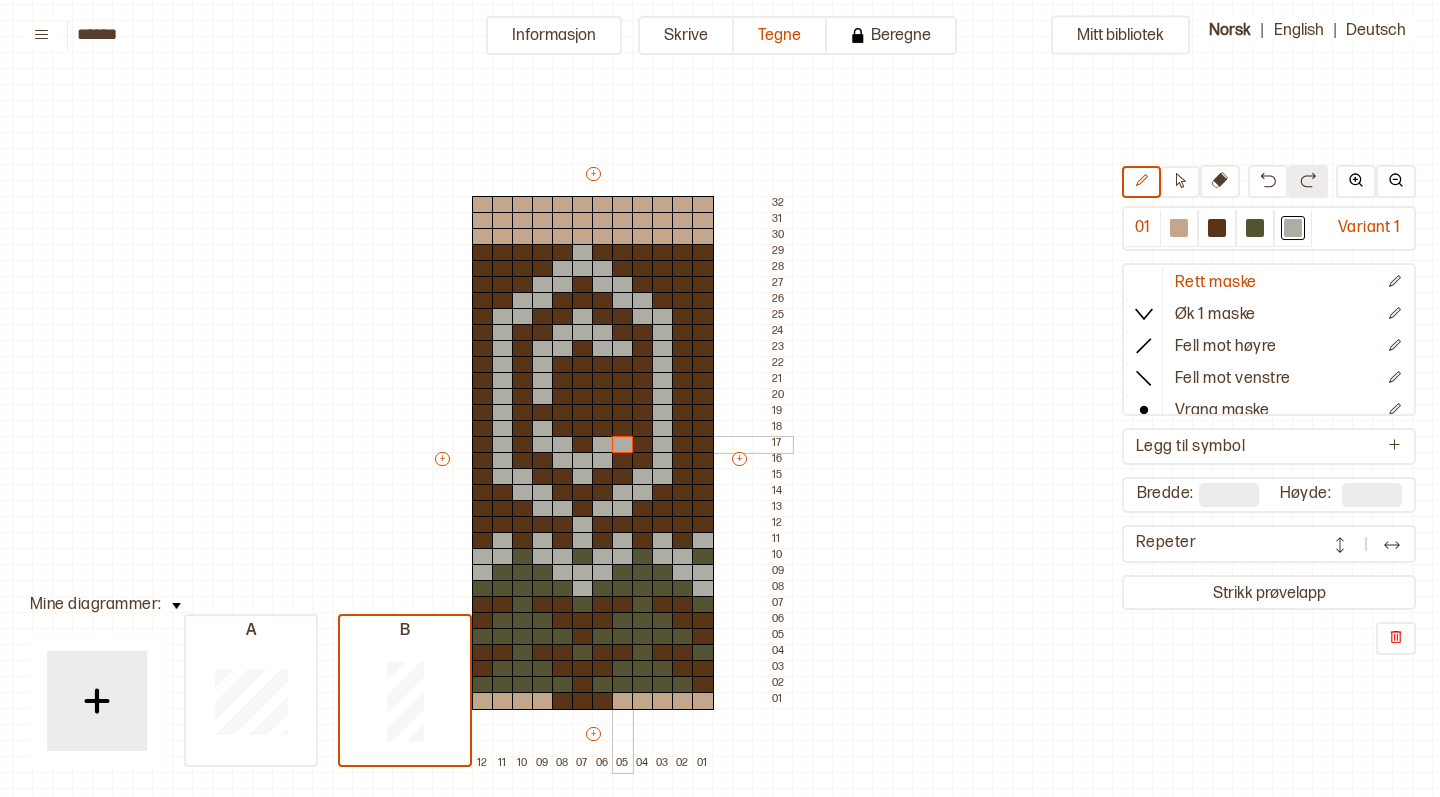 click at bounding box center [623, 445] 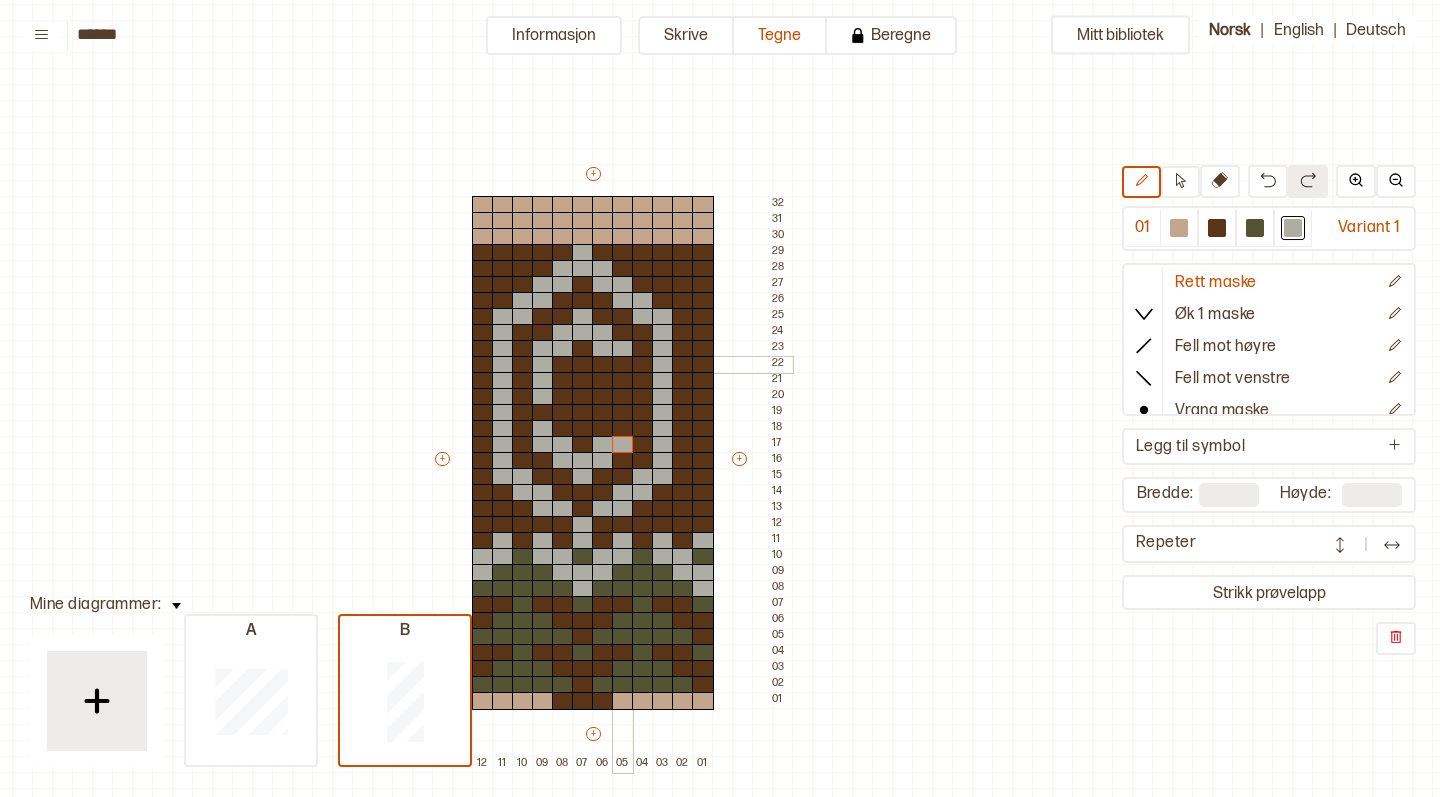 click at bounding box center (623, 365) 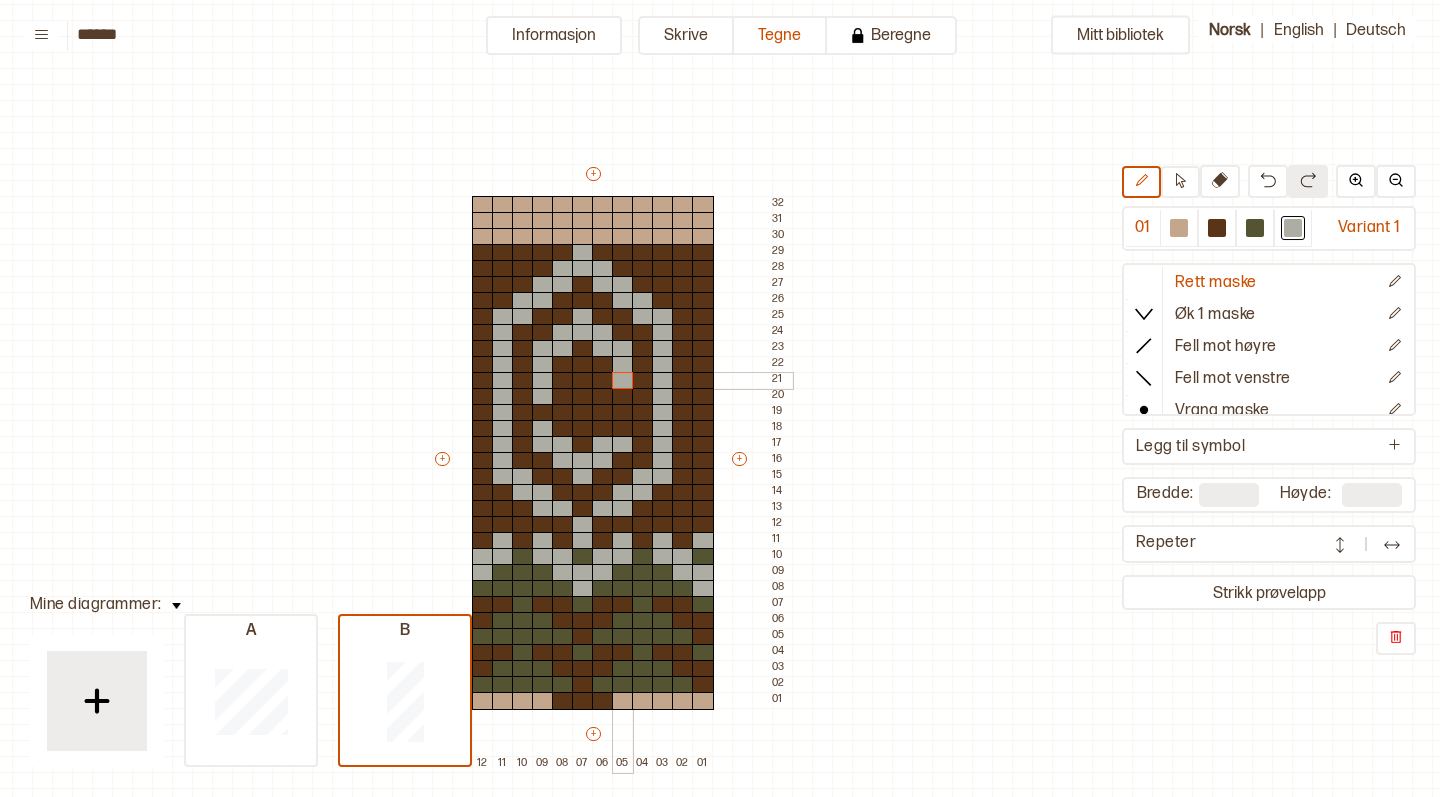 click at bounding box center [623, 381] 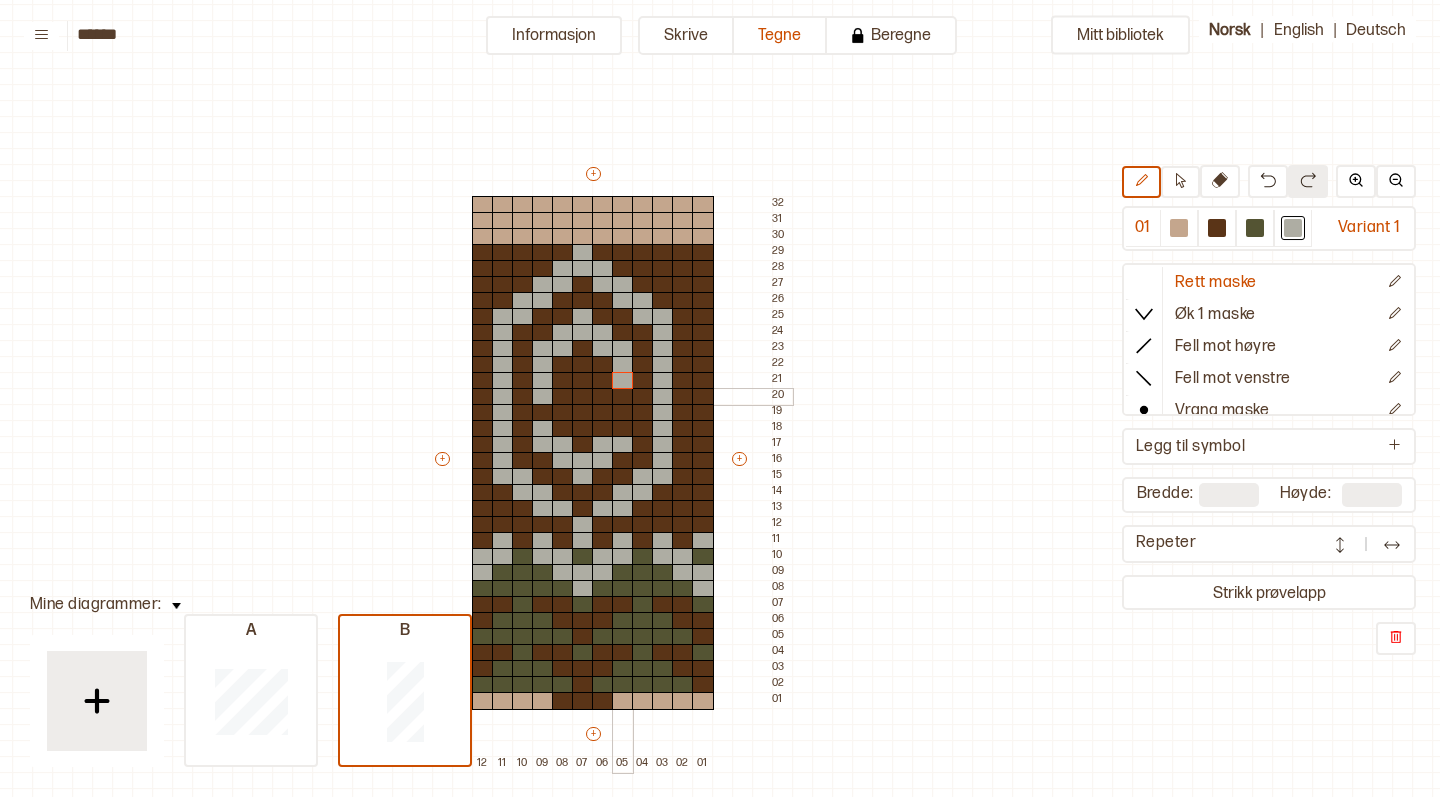 click at bounding box center (623, 397) 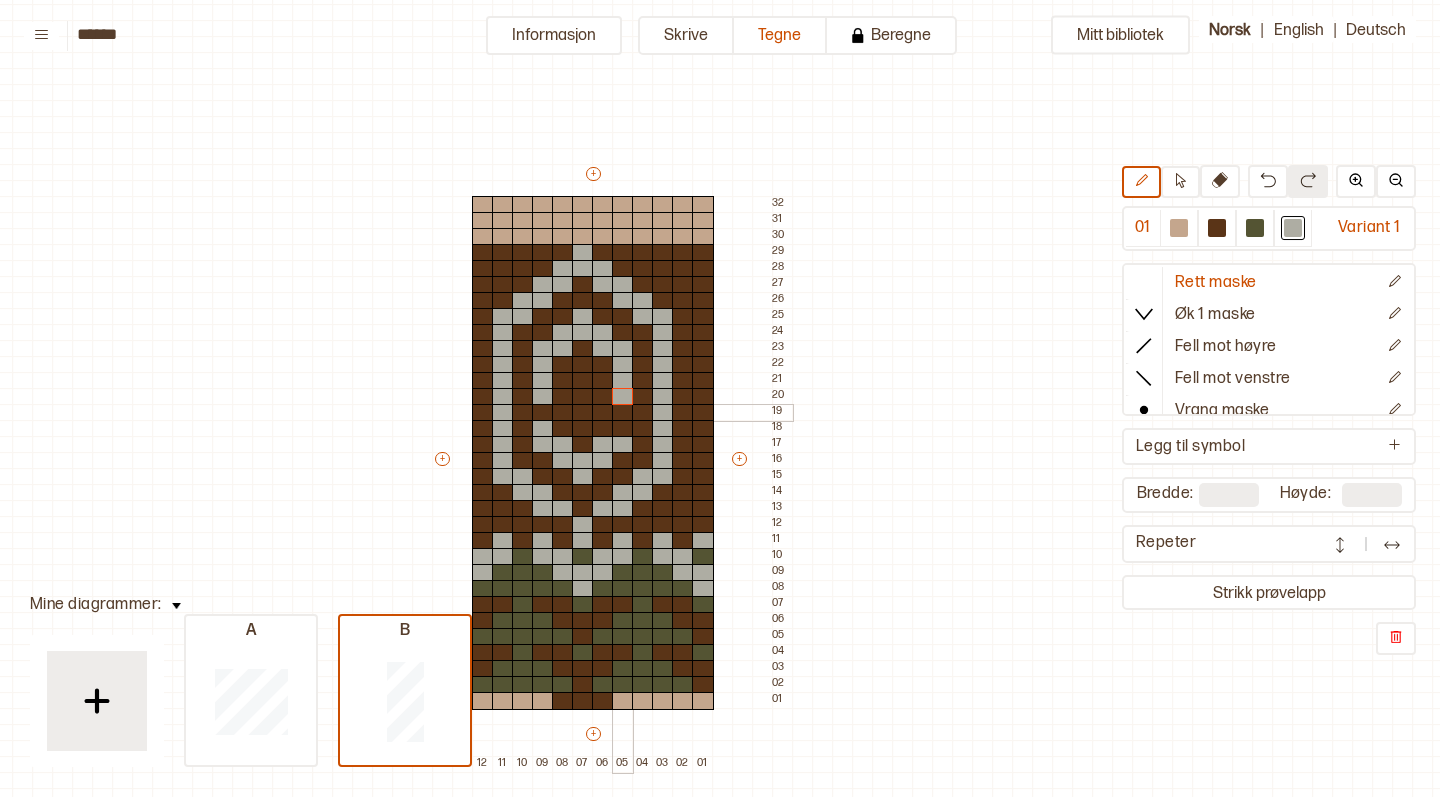 click at bounding box center [623, 413] 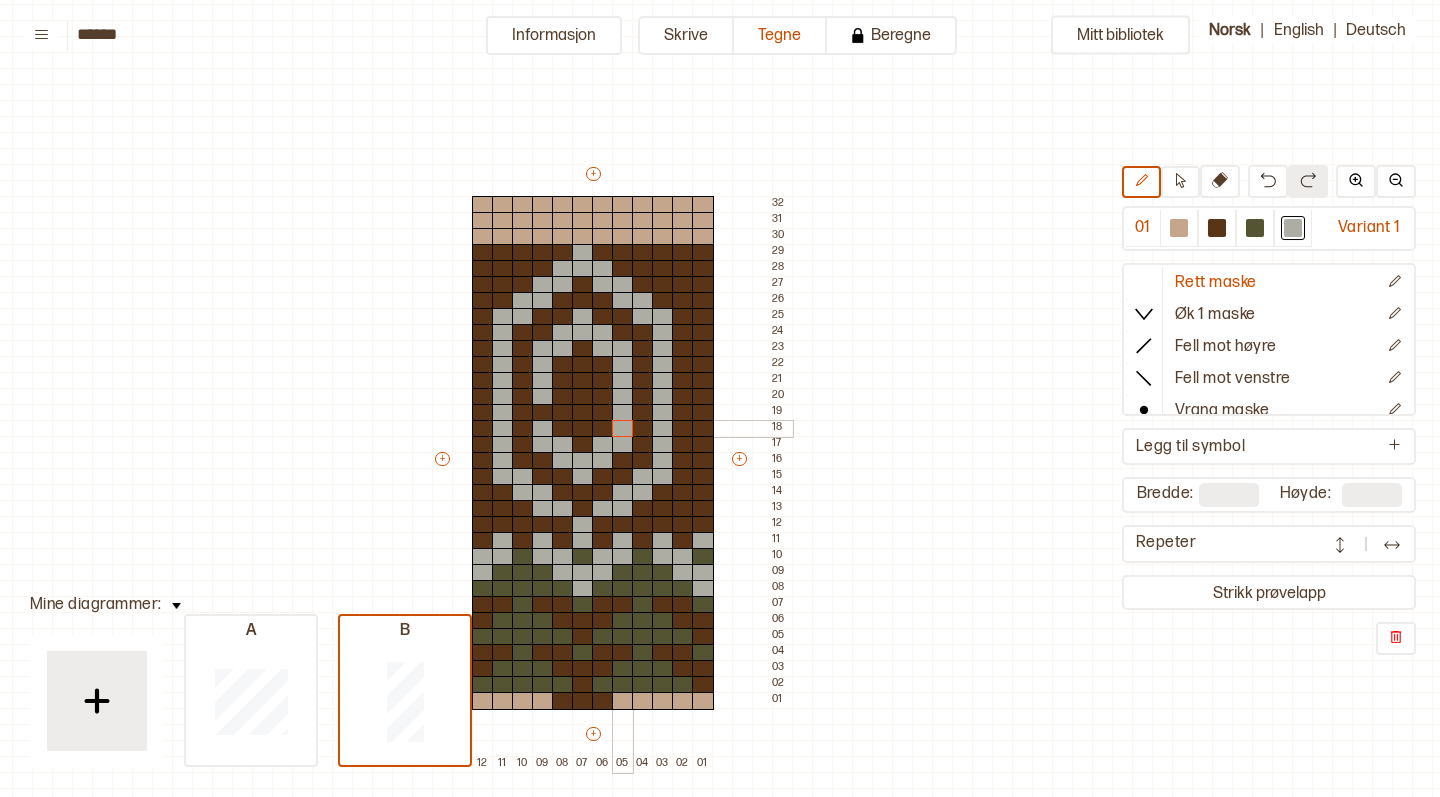 click at bounding box center [623, 429] 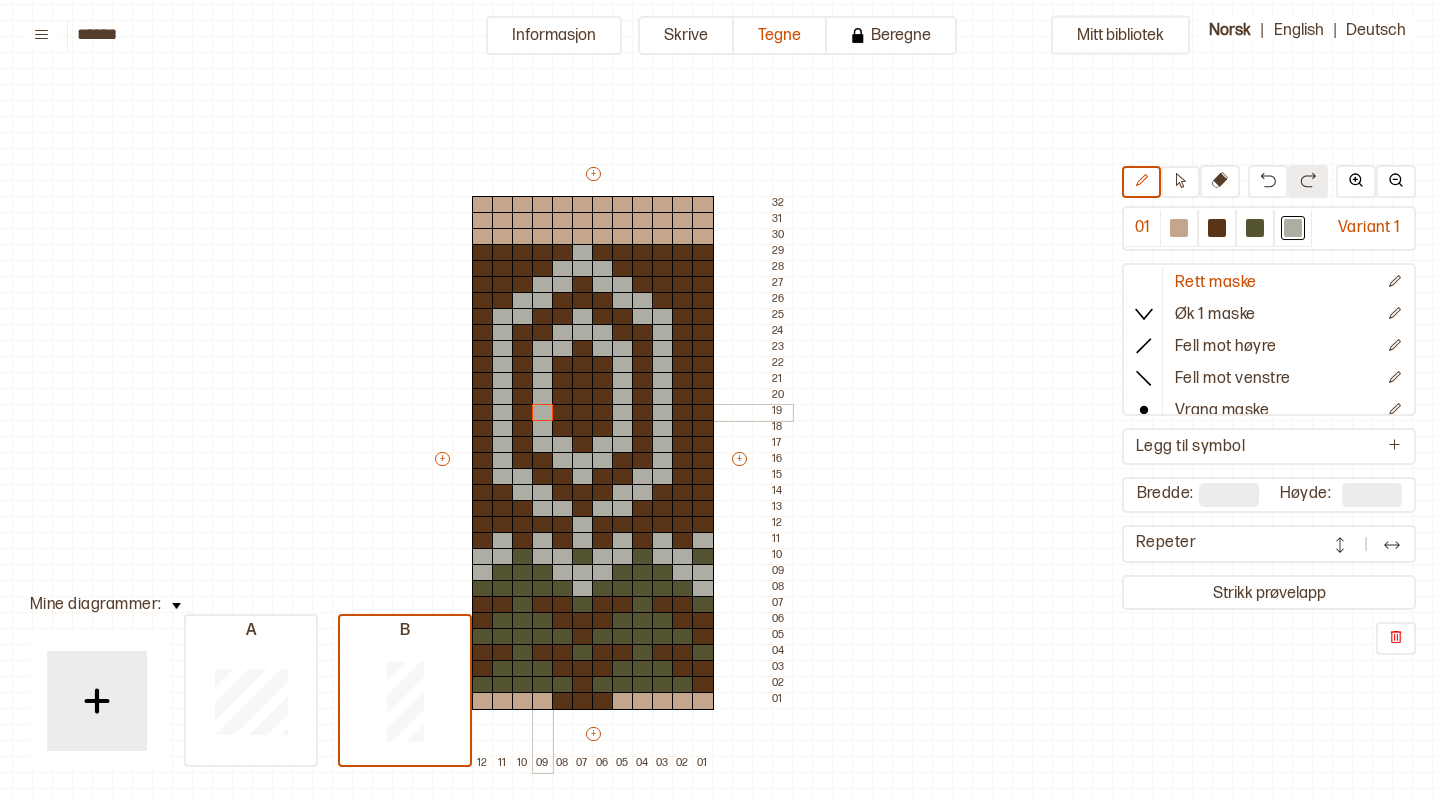 click at bounding box center (543, 413) 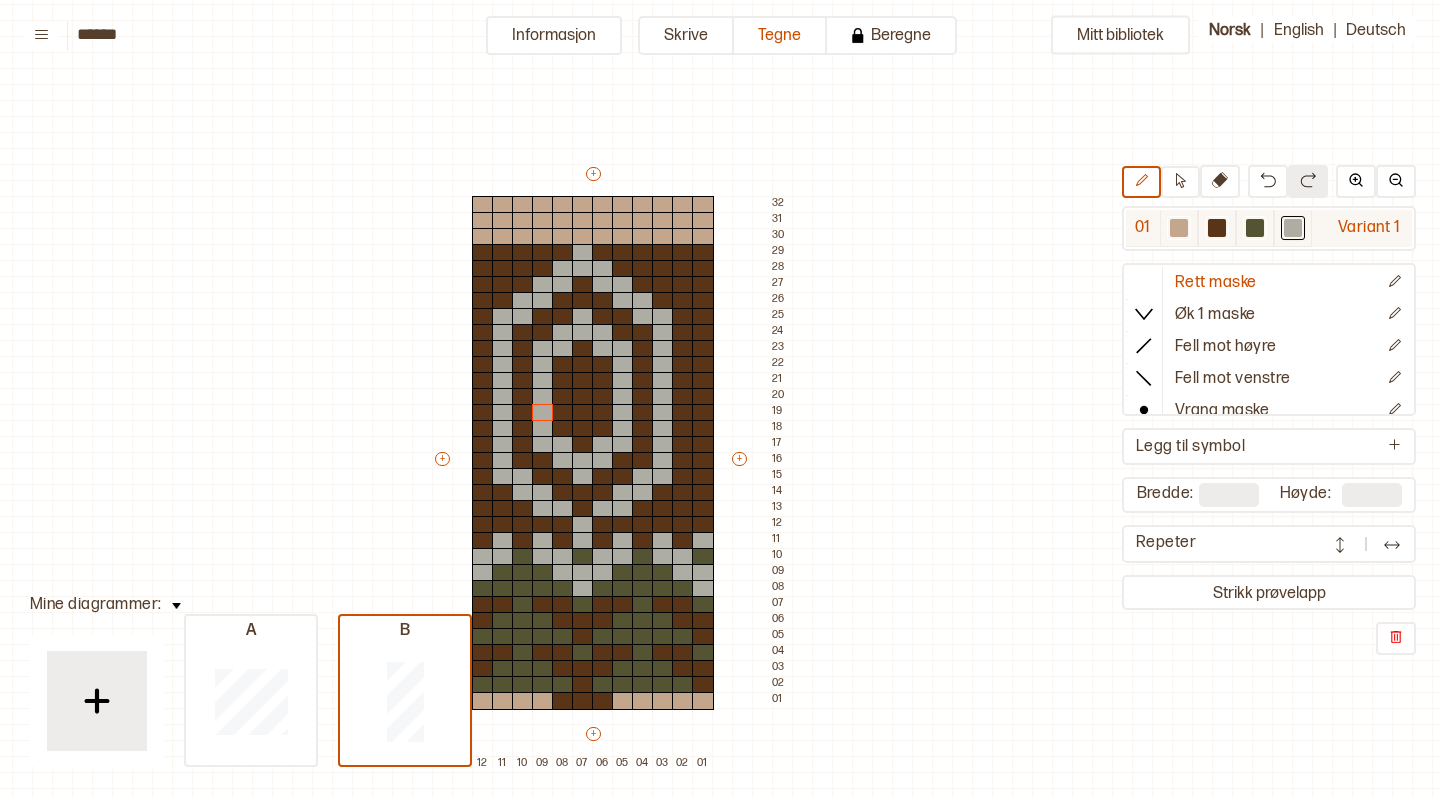 click at bounding box center [1255, 228] 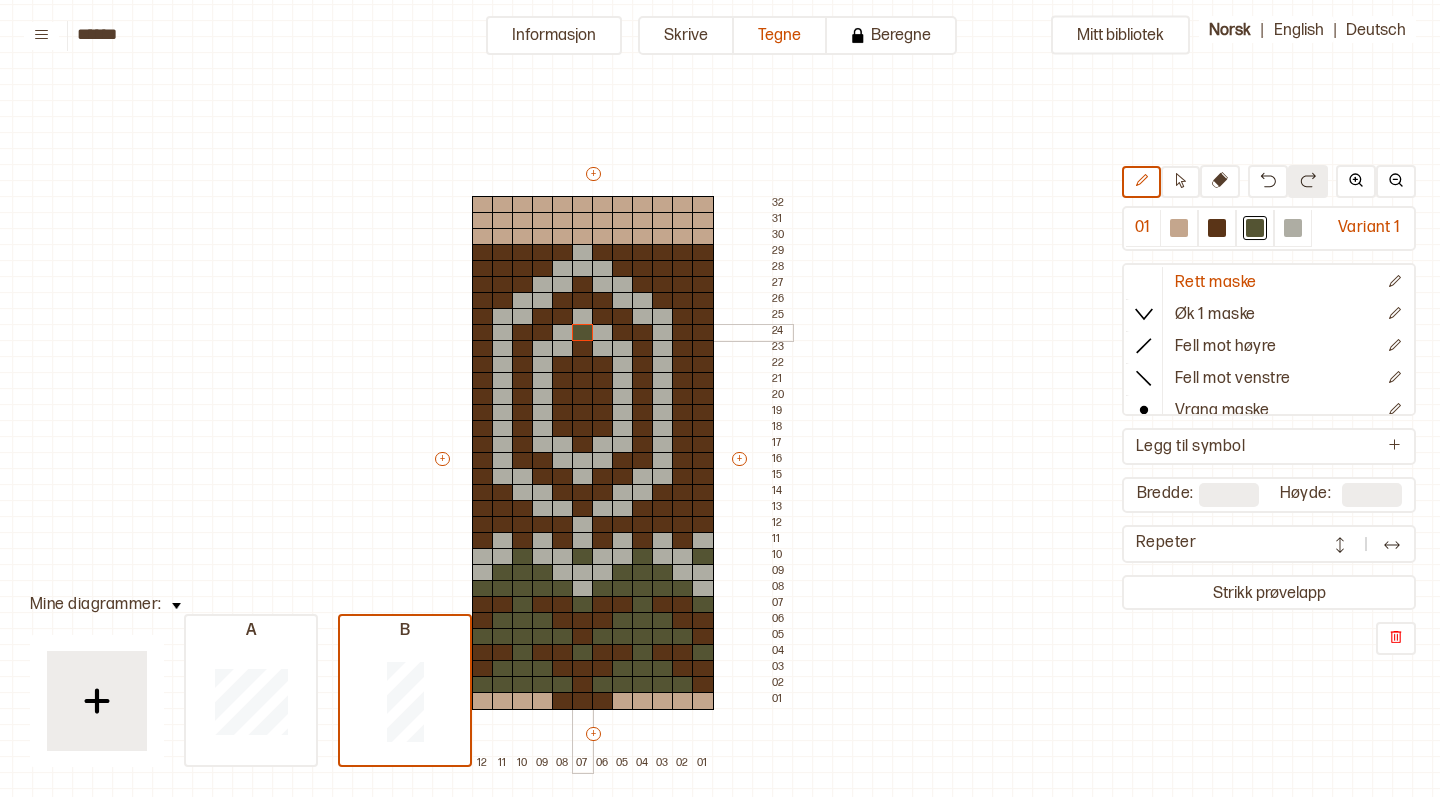 click at bounding box center [583, 333] 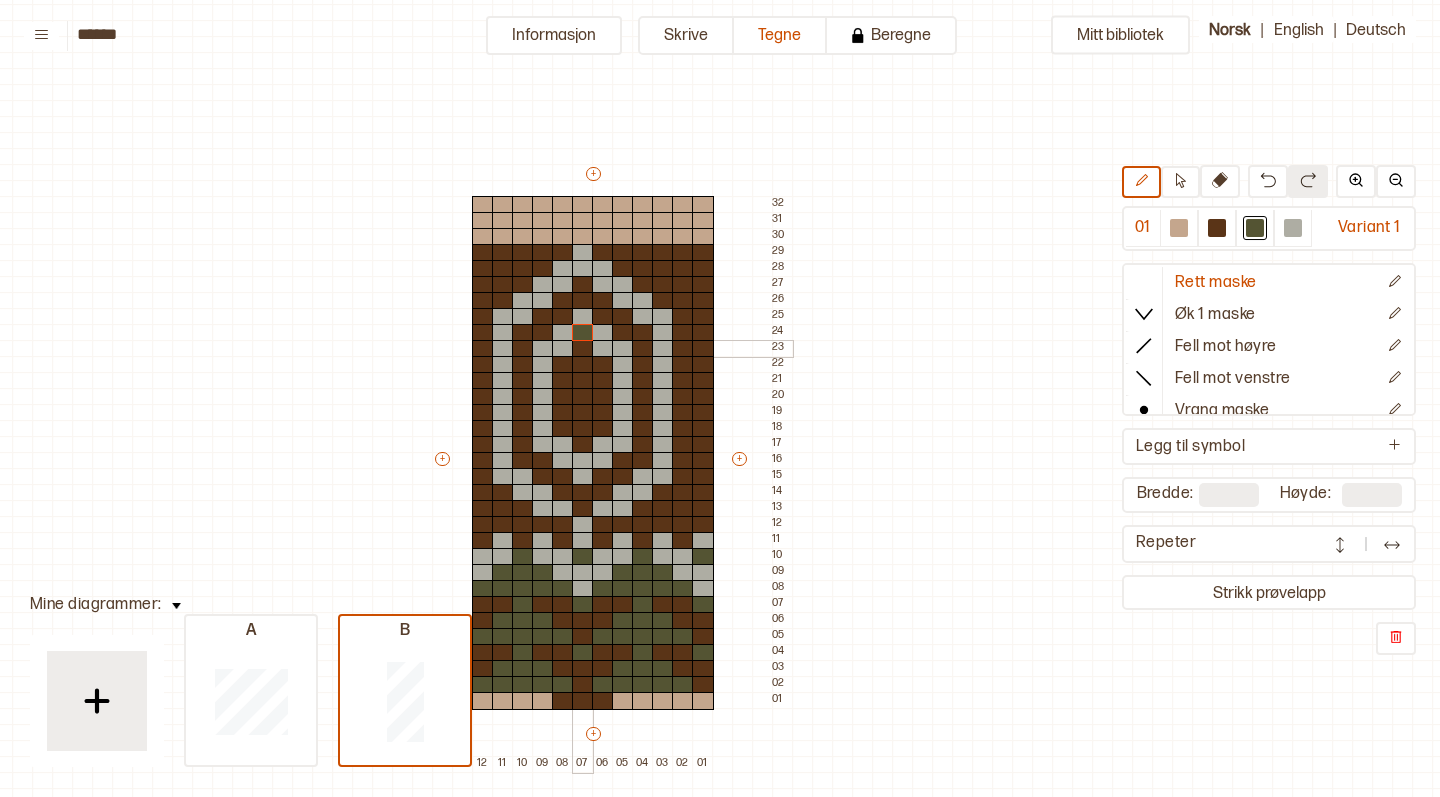 click at bounding box center [583, 349] 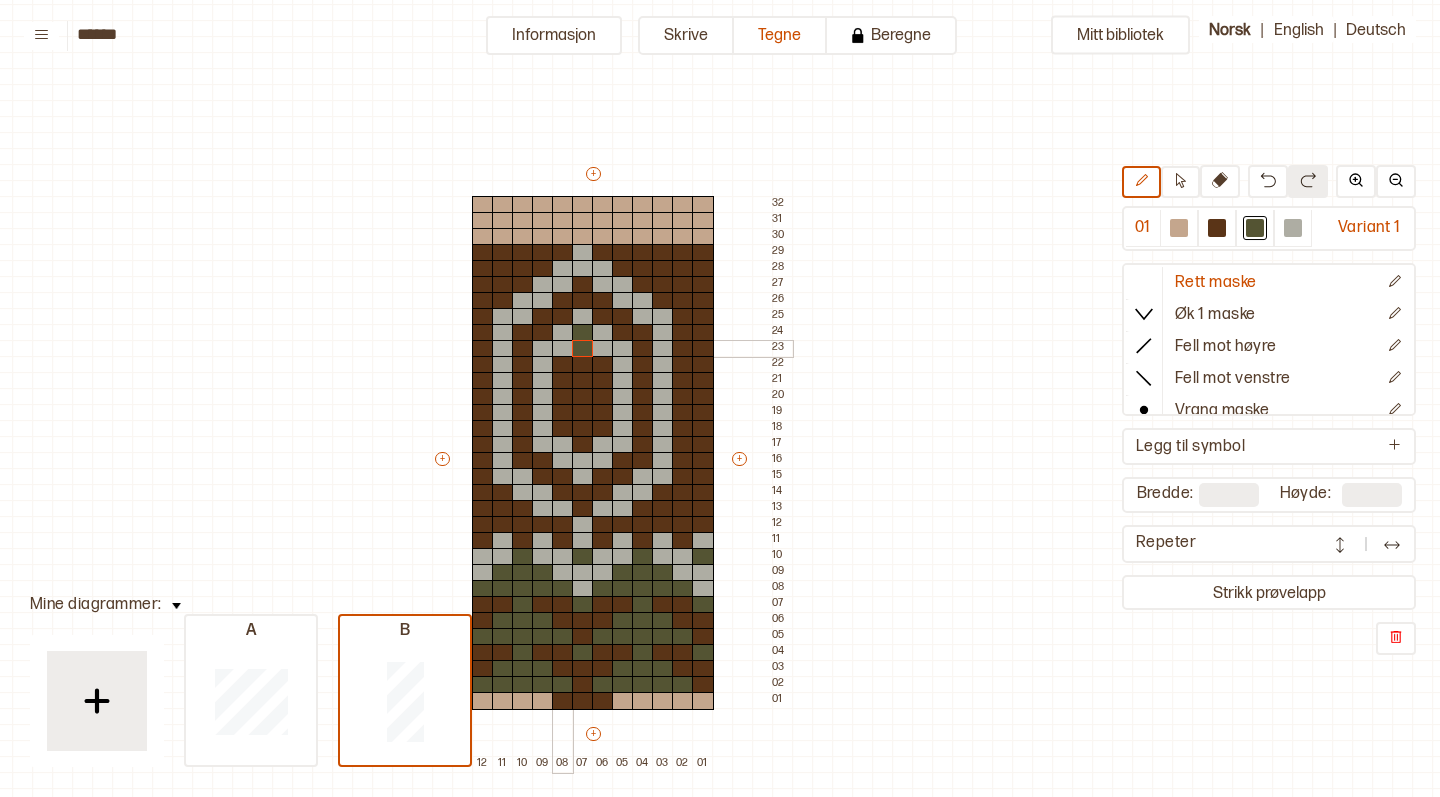 click at bounding box center [563, 349] 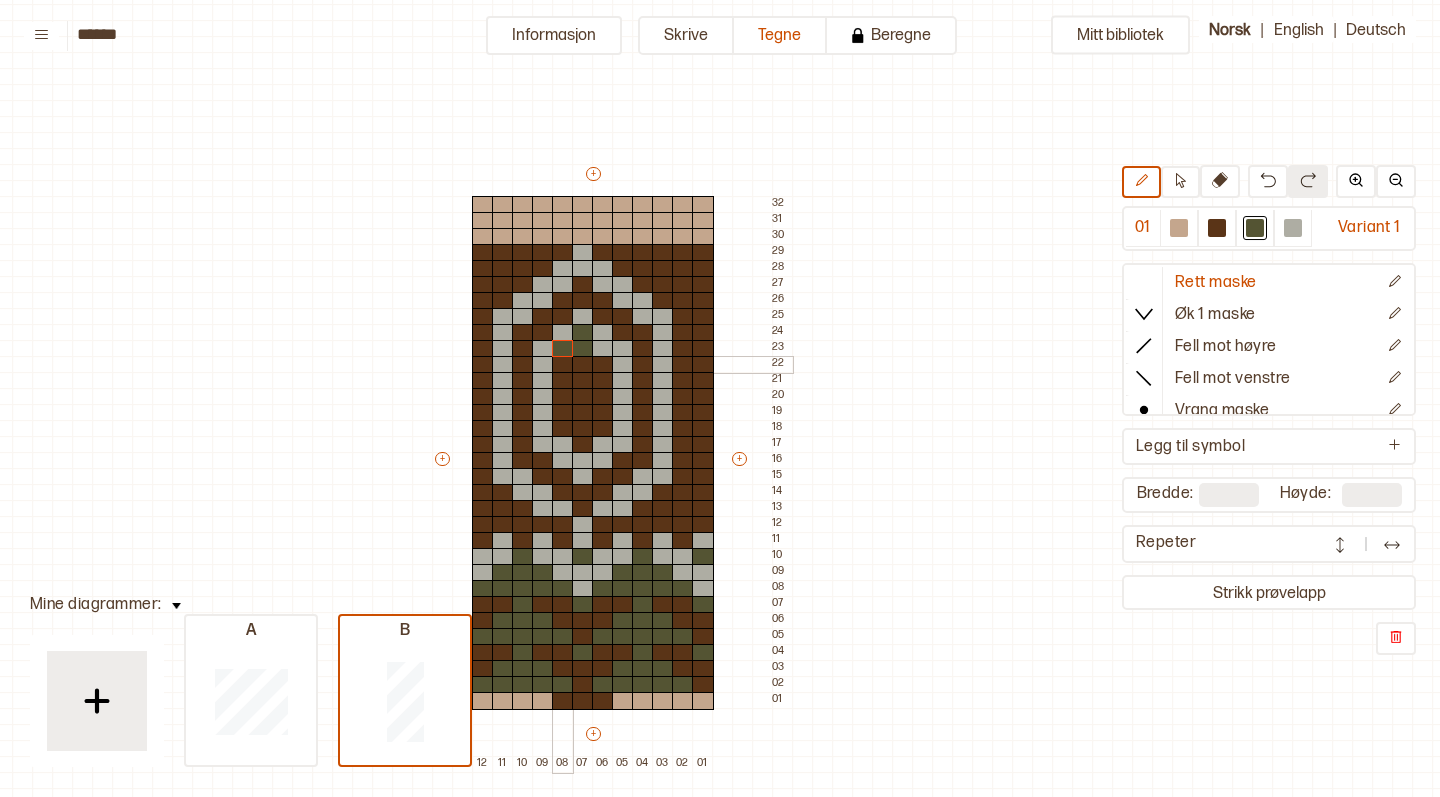click at bounding box center [563, 365] 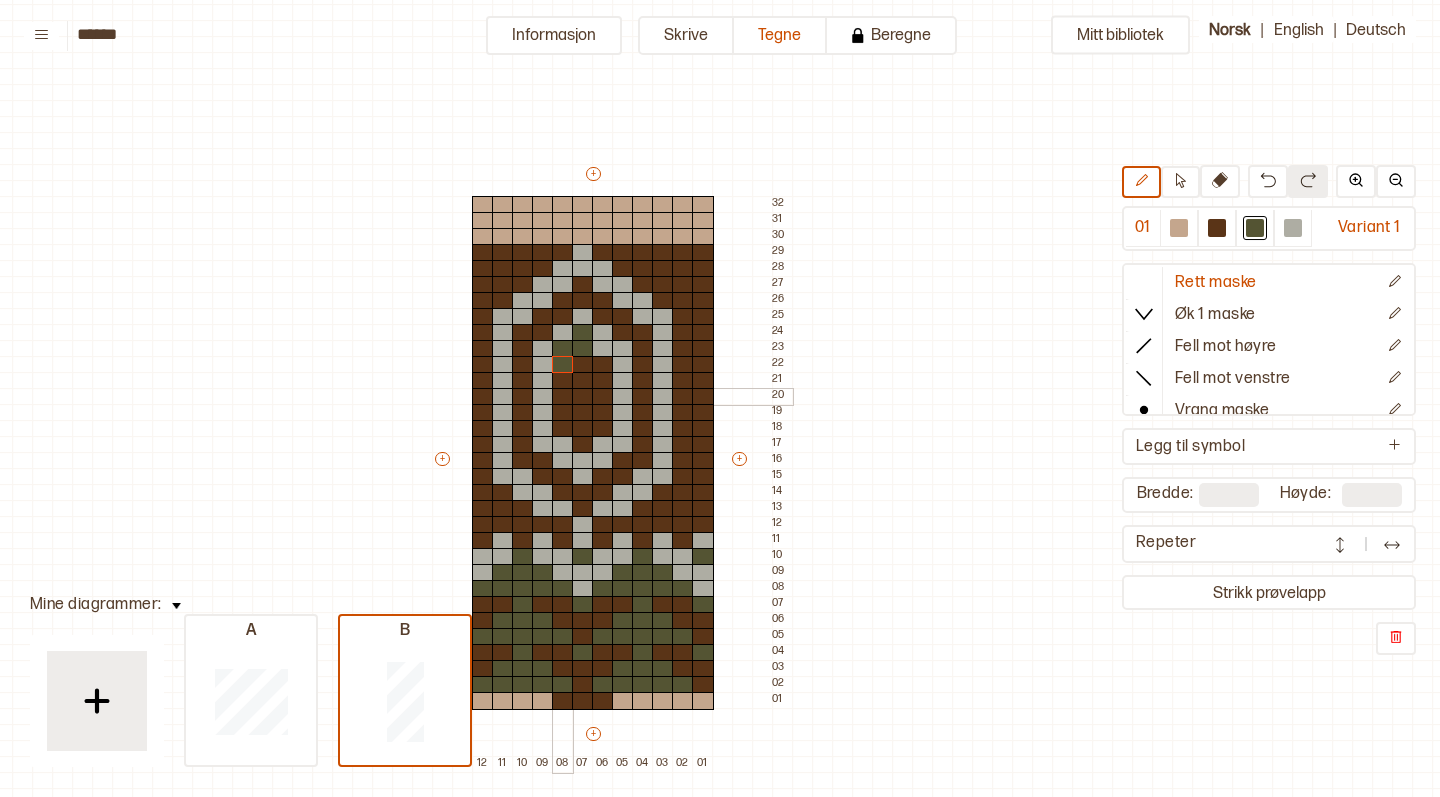 click at bounding box center [563, 397] 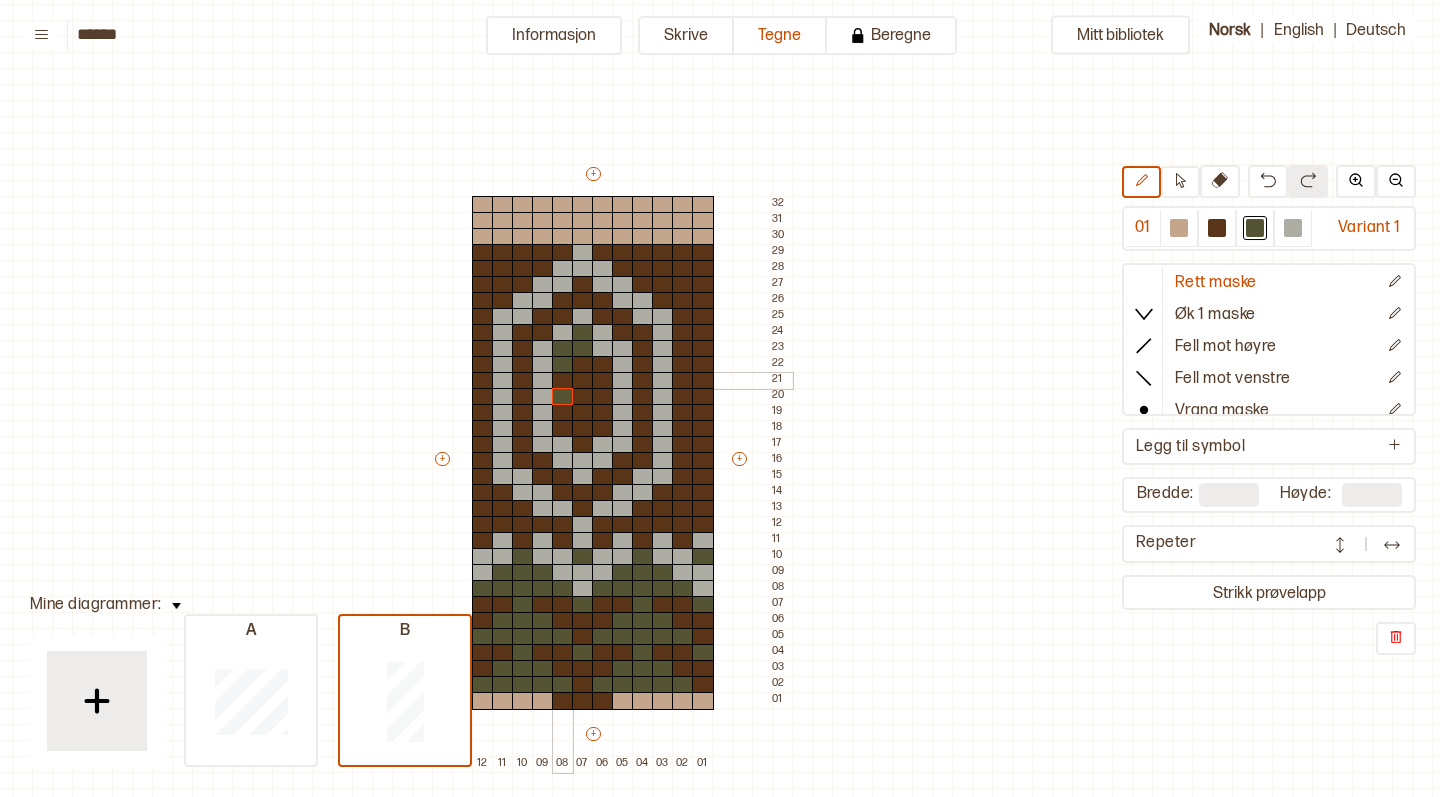 click at bounding box center (563, 381) 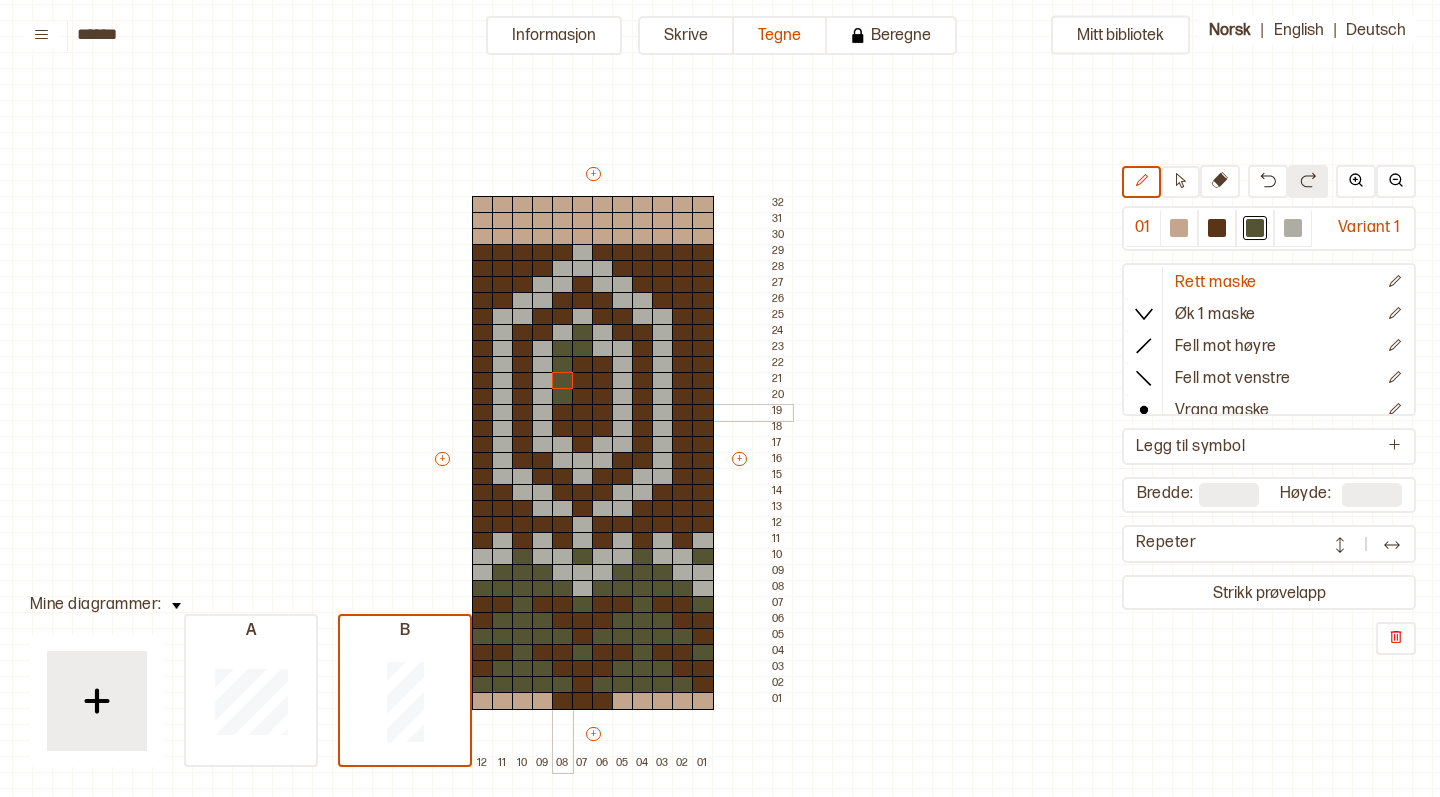 click at bounding box center (563, 413) 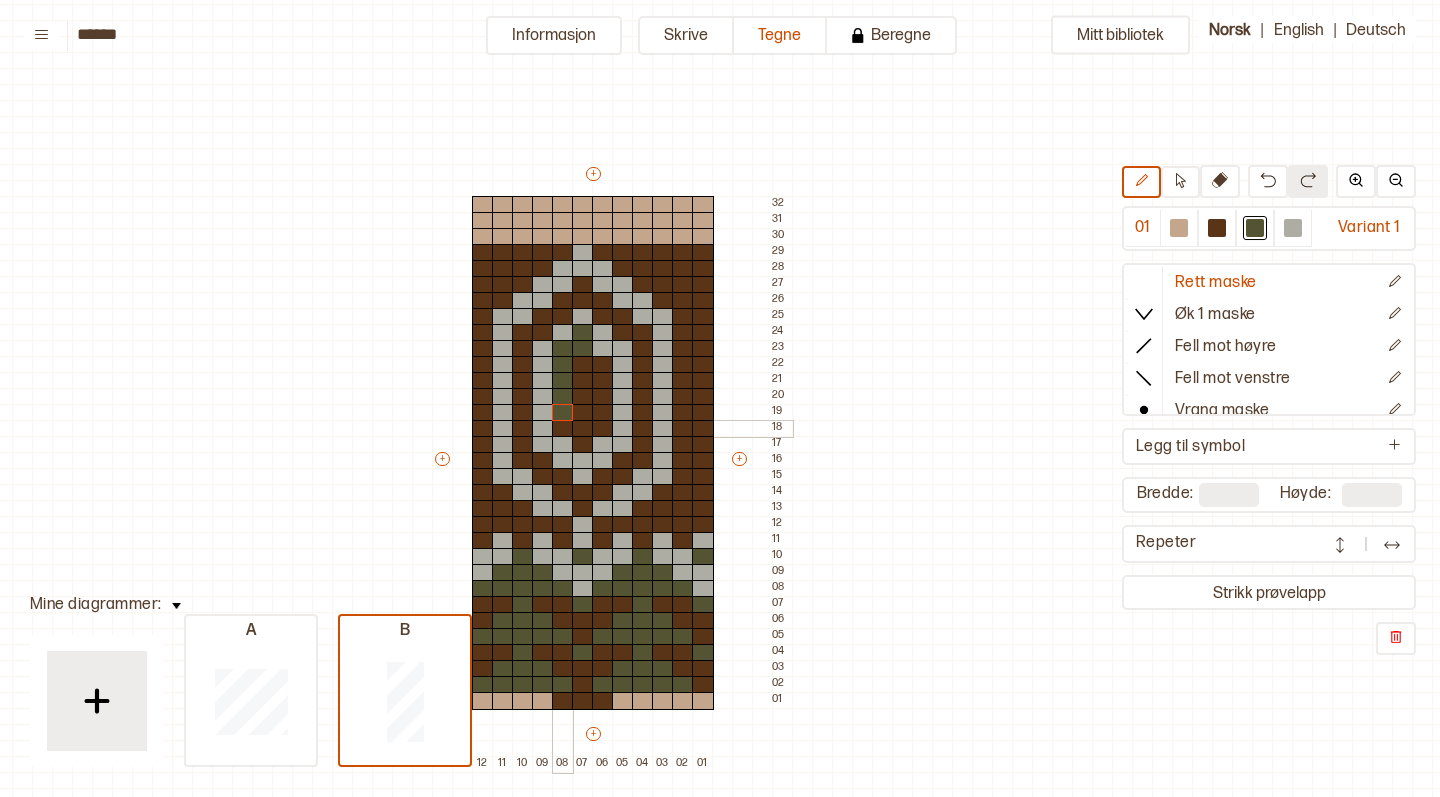 click at bounding box center (563, 429) 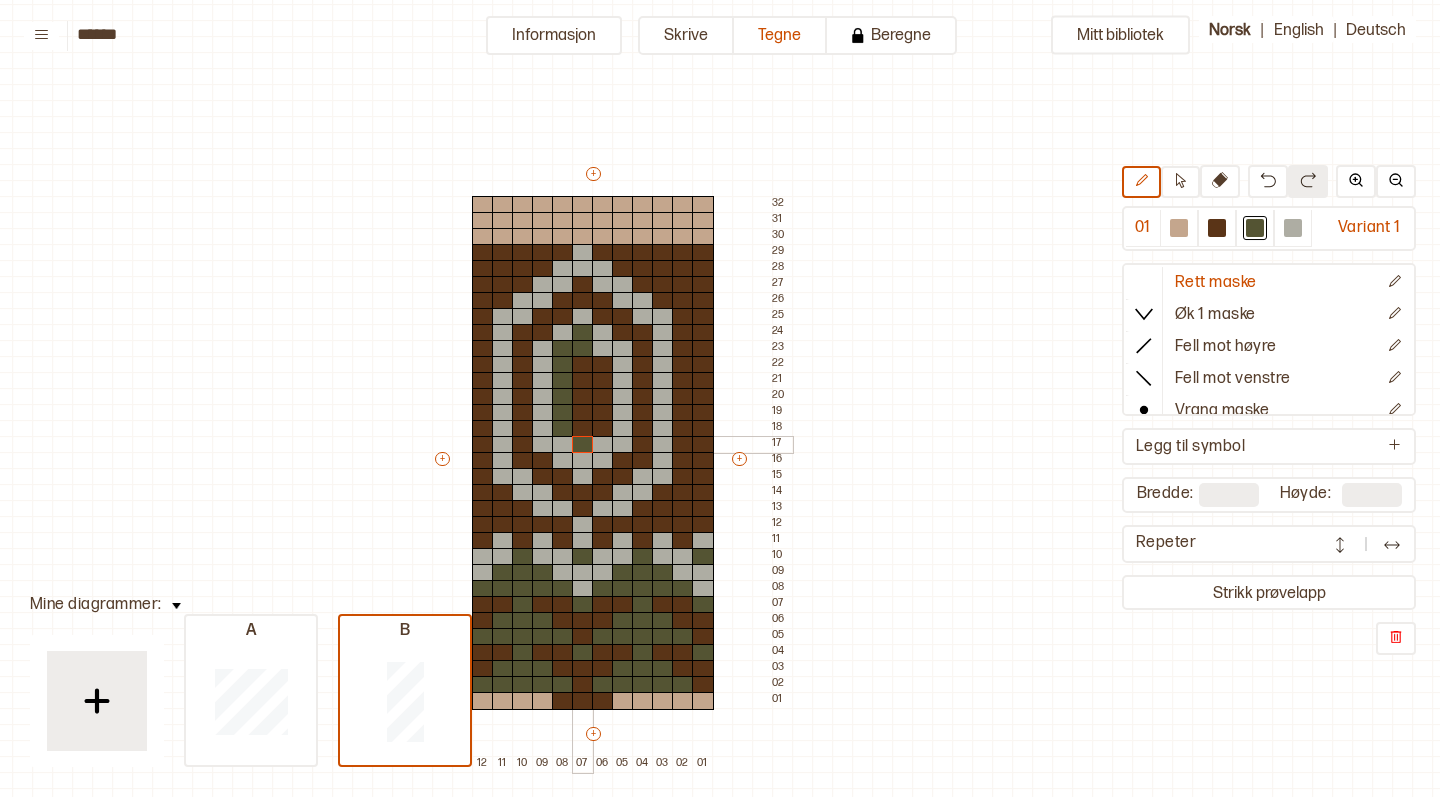 click at bounding box center [583, 445] 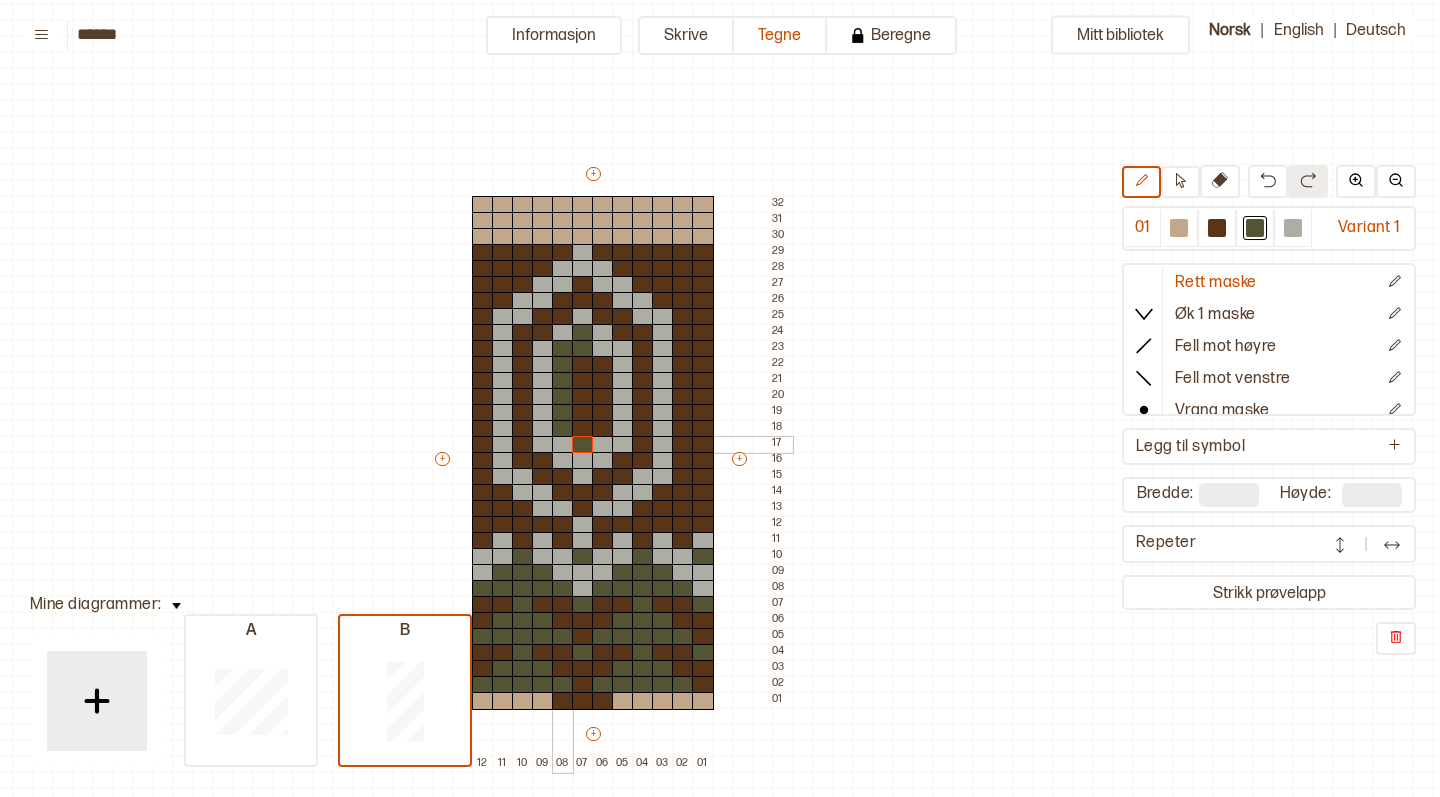 click at bounding box center [563, 445] 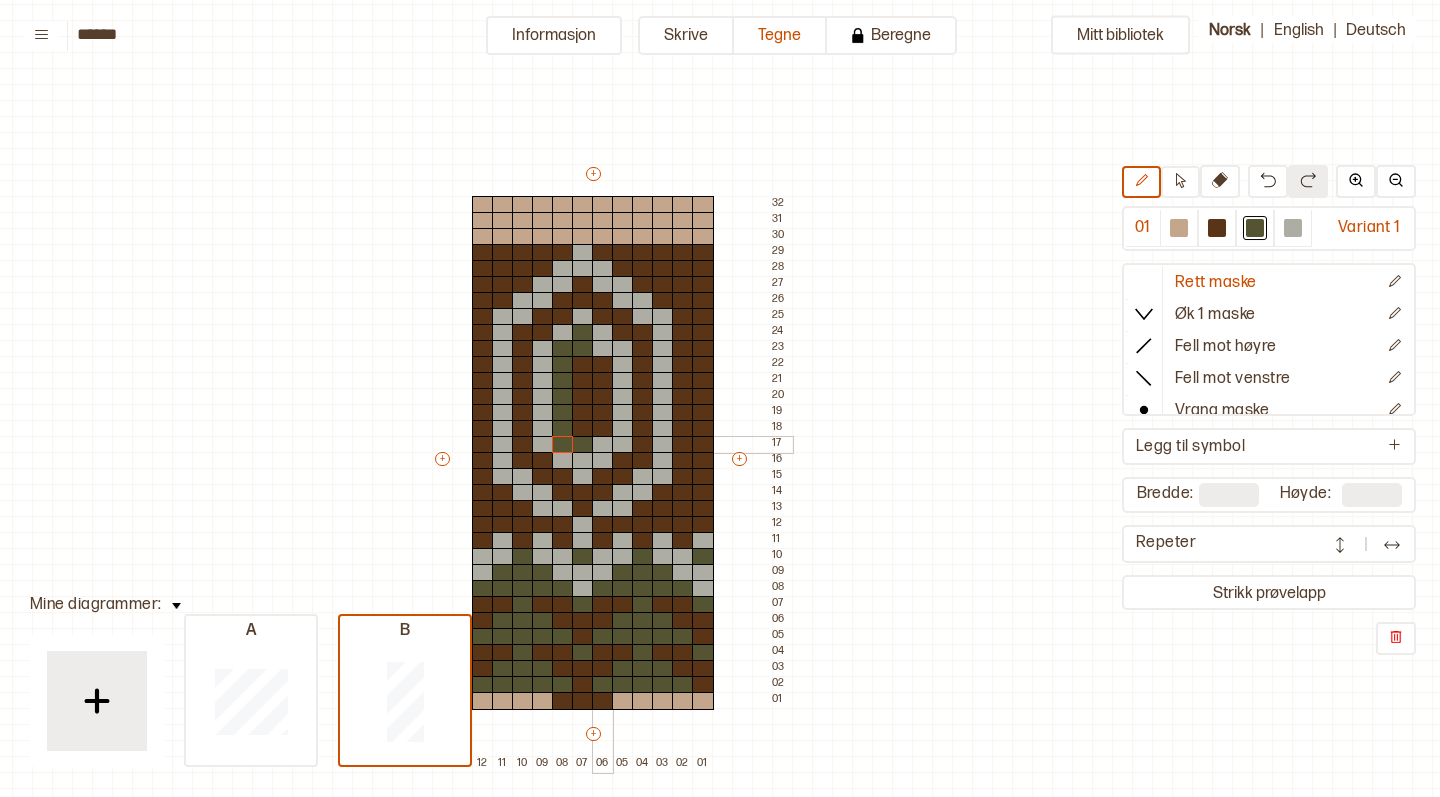 click at bounding box center [603, 445] 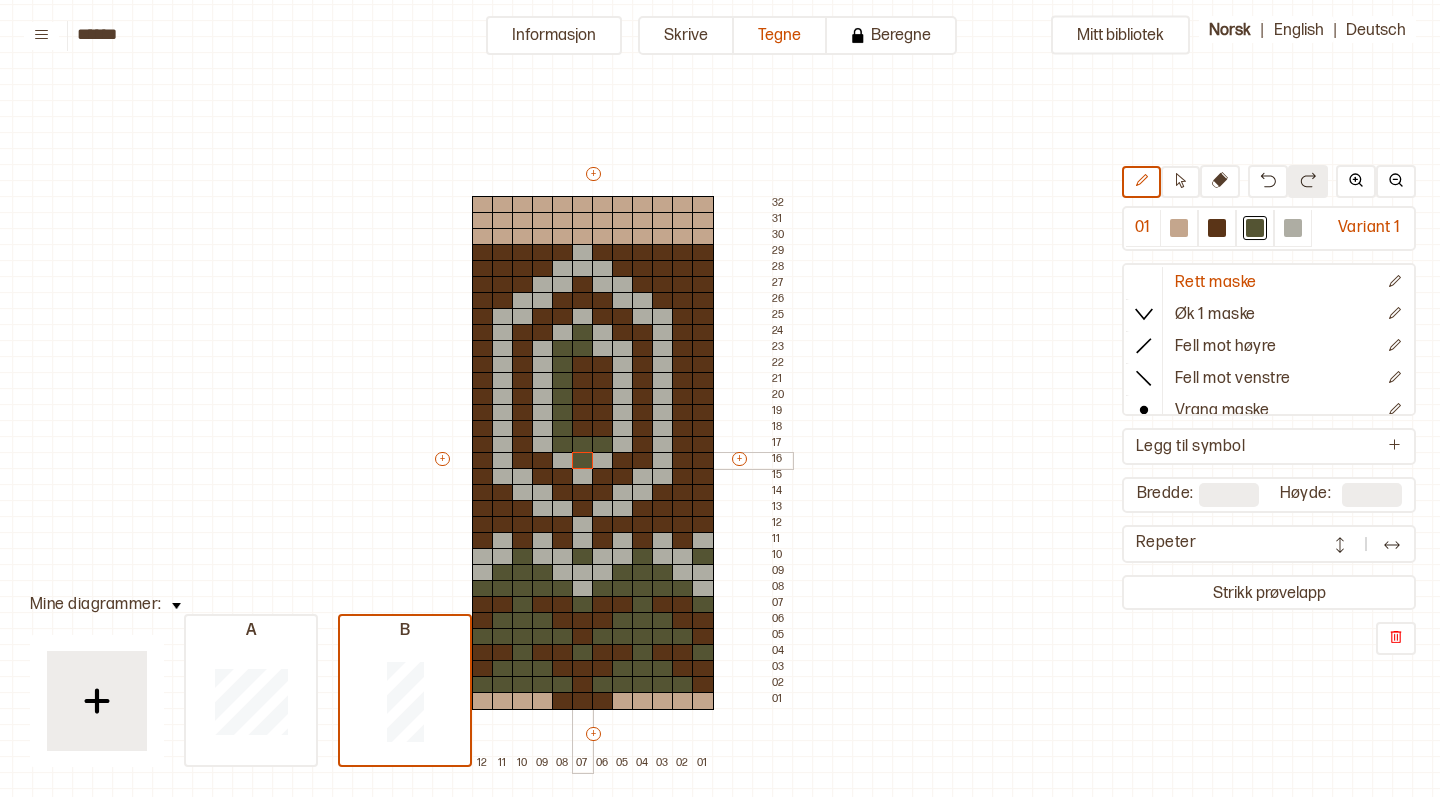 click at bounding box center [583, 461] 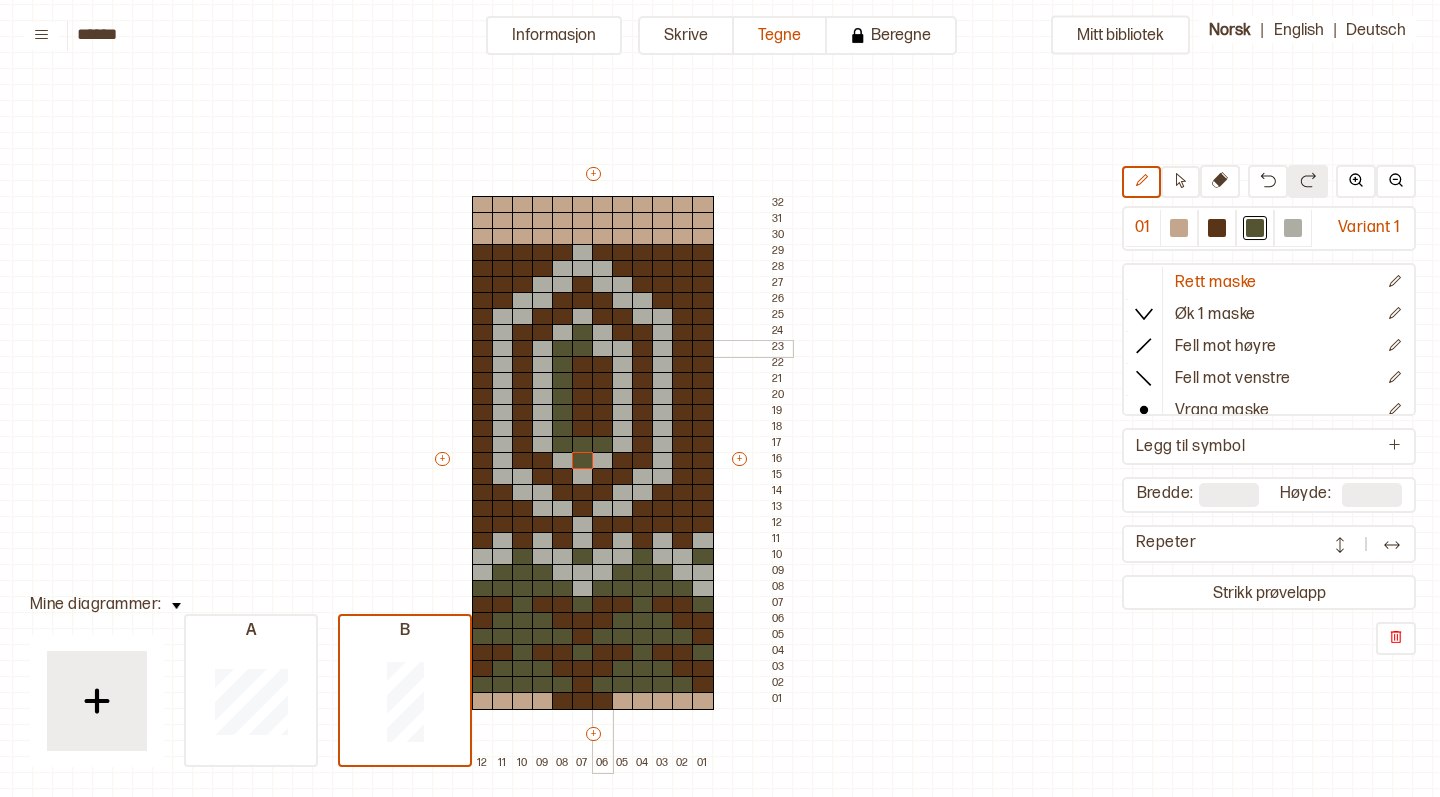 click at bounding box center (603, 349) 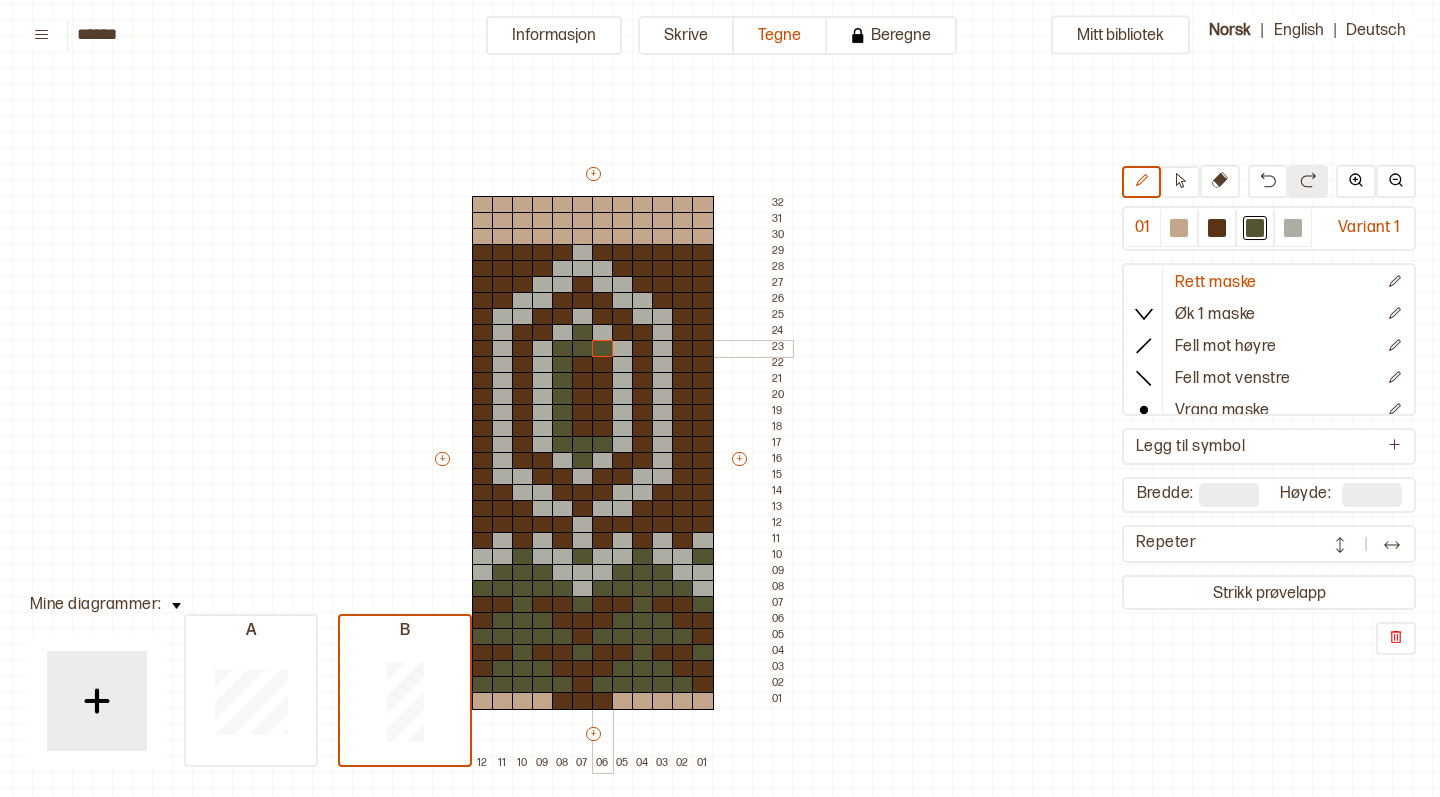 click at bounding box center [603, 365] 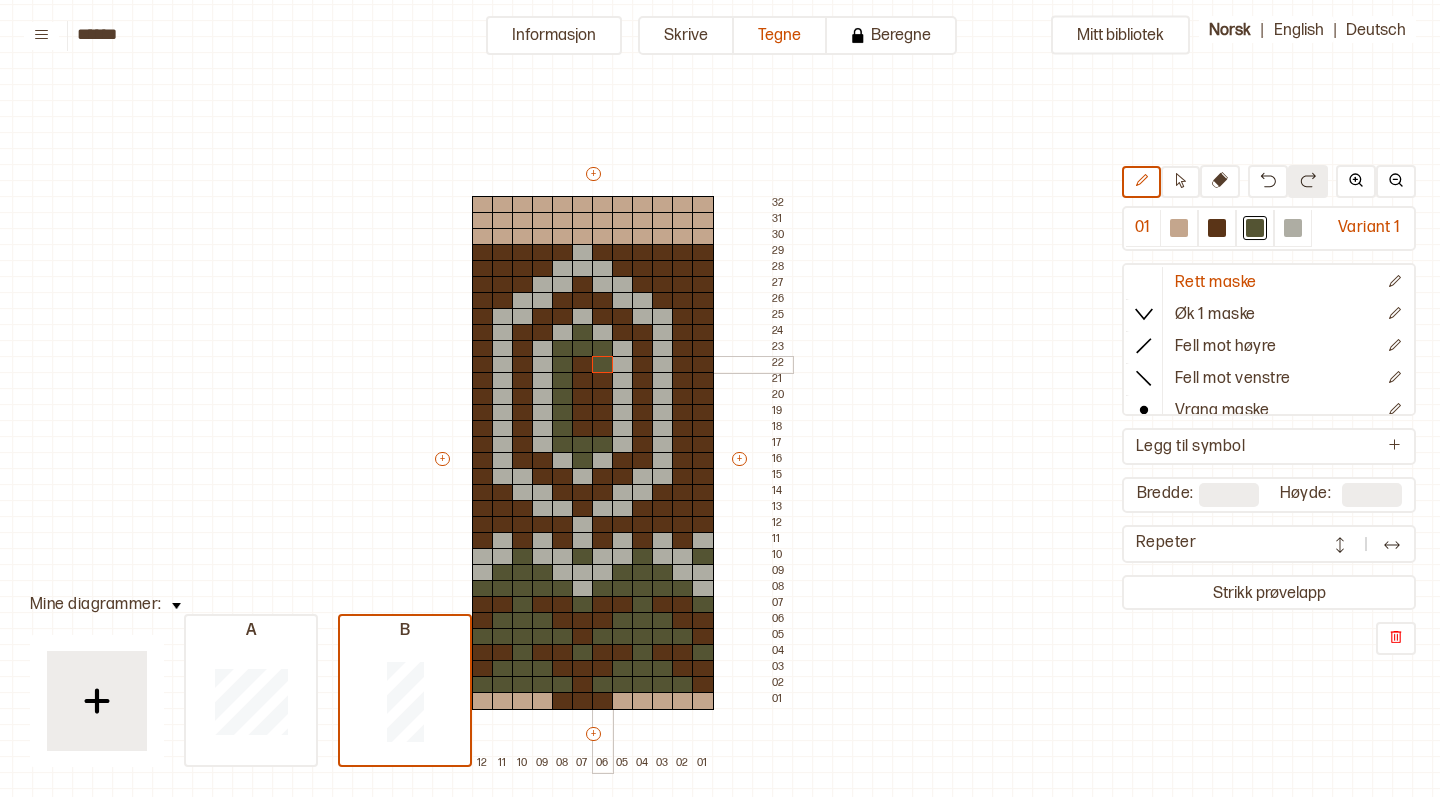 click at bounding box center [603, 365] 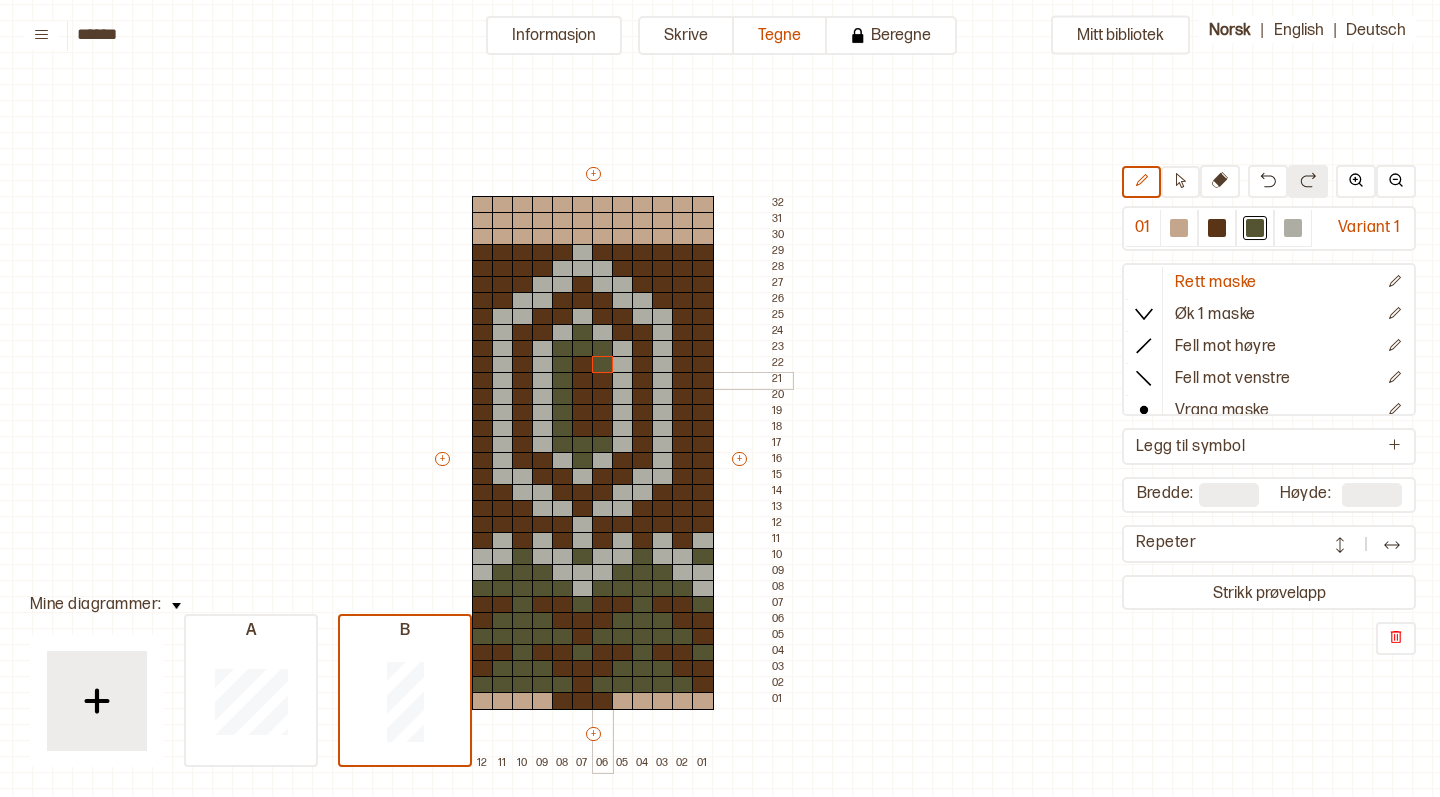 click at bounding box center [603, 397] 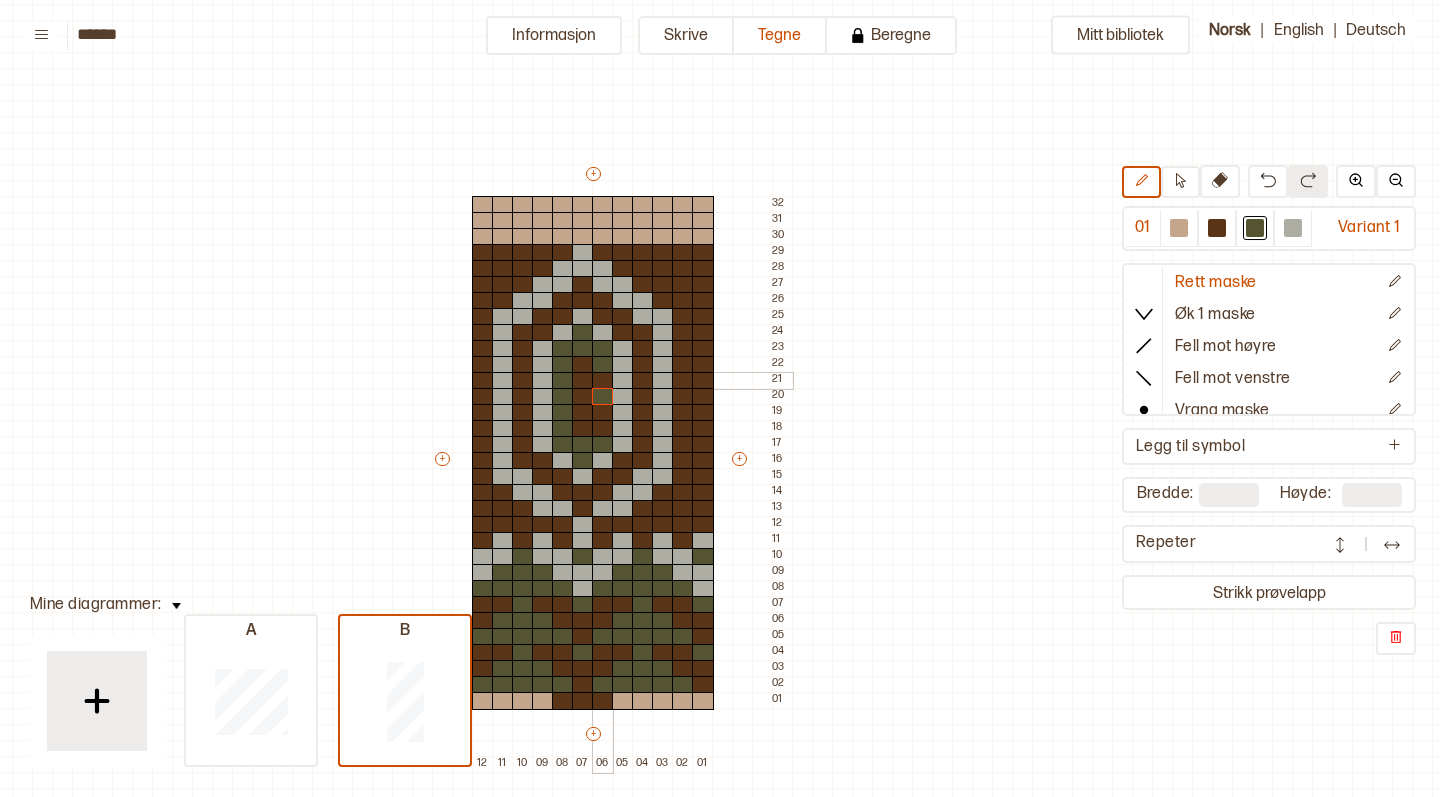 click at bounding box center [603, 381] 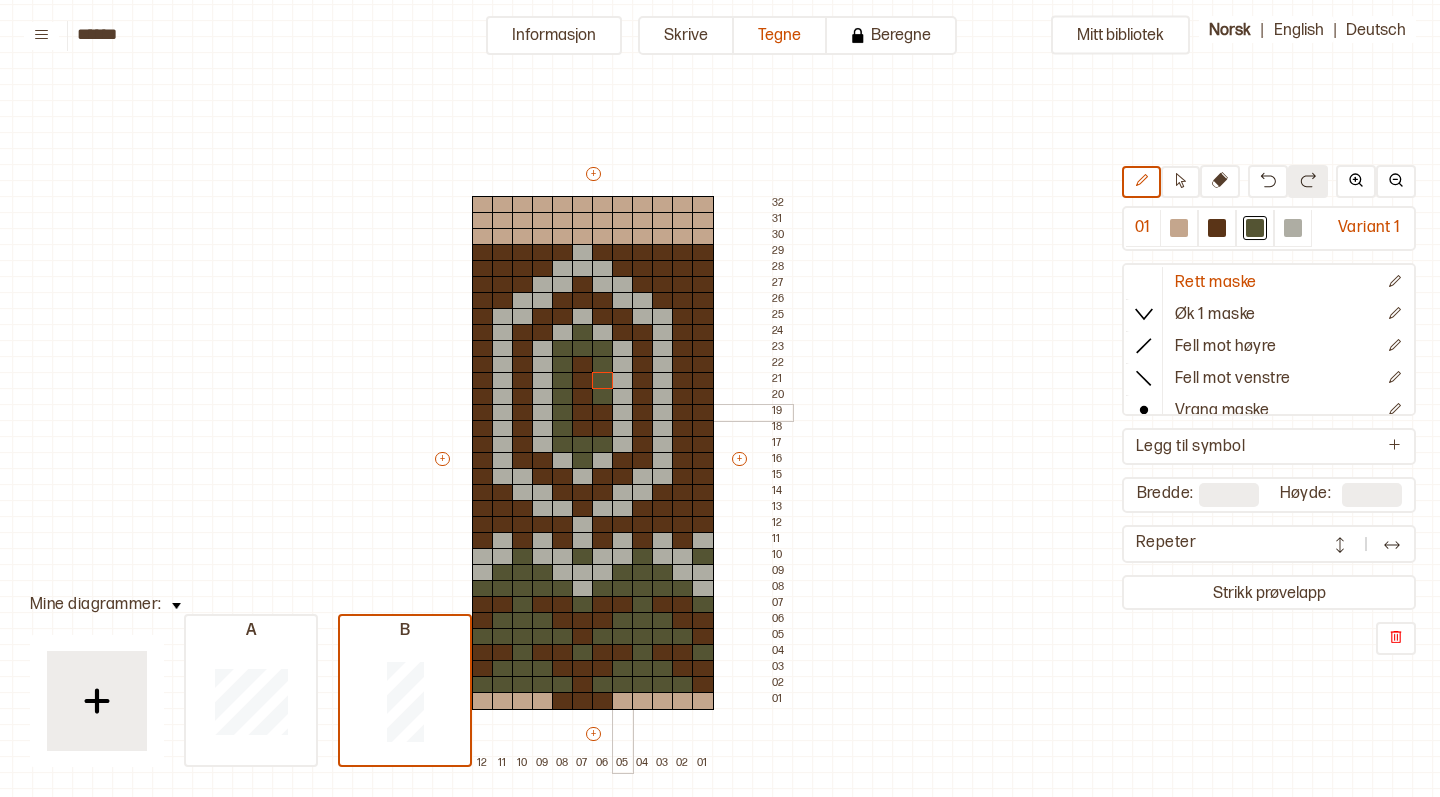 click at bounding box center [603, 413] 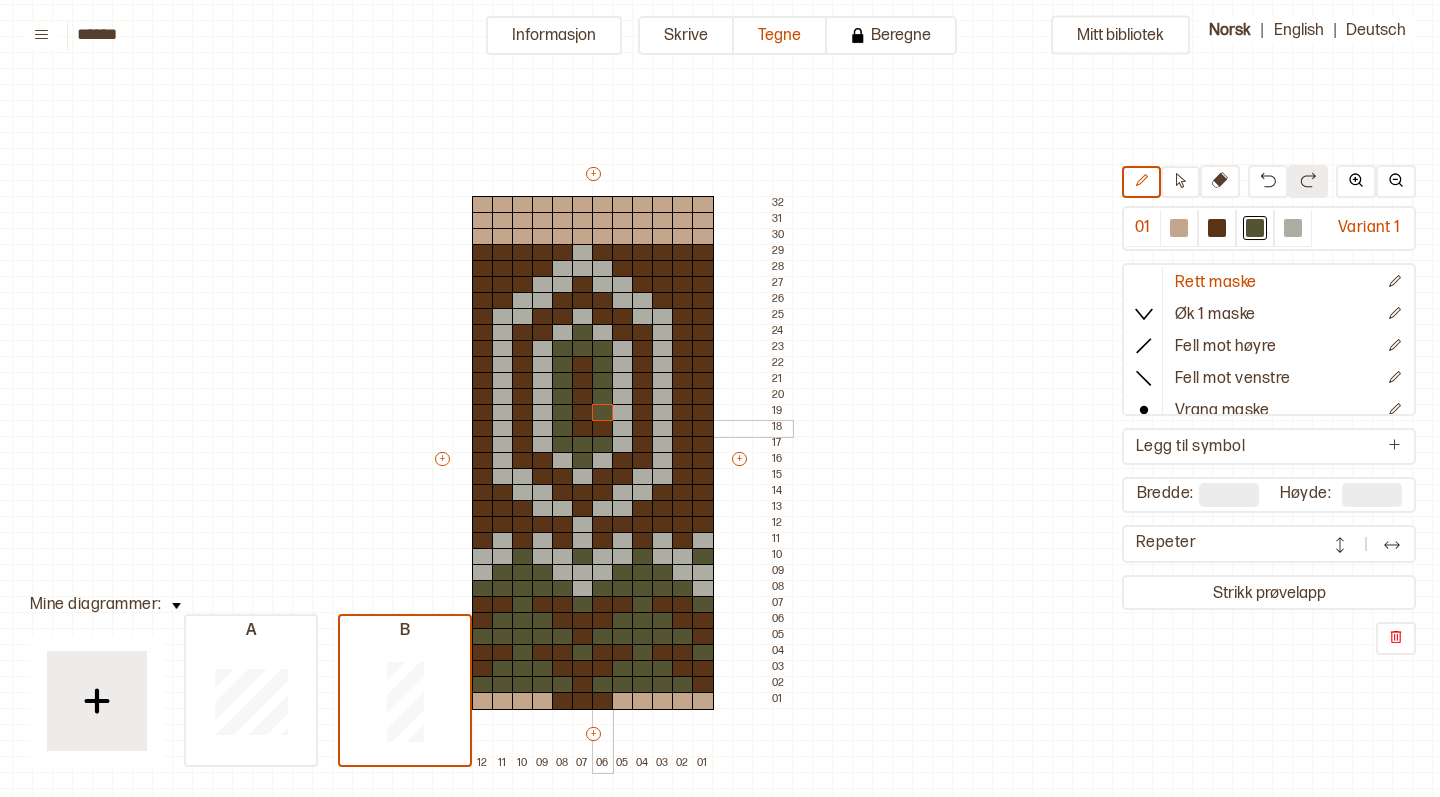 click at bounding box center (603, 429) 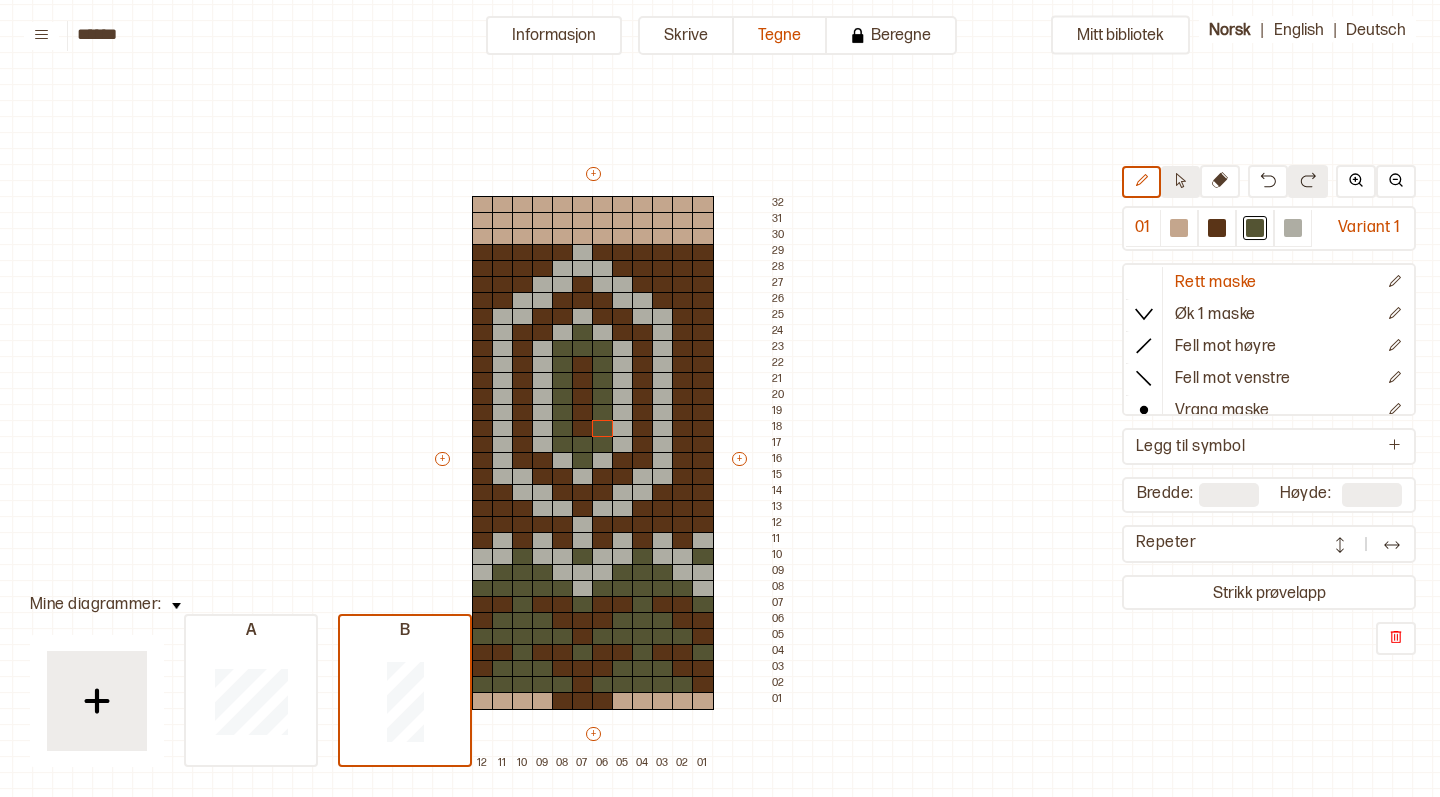 click at bounding box center (1180, 182) 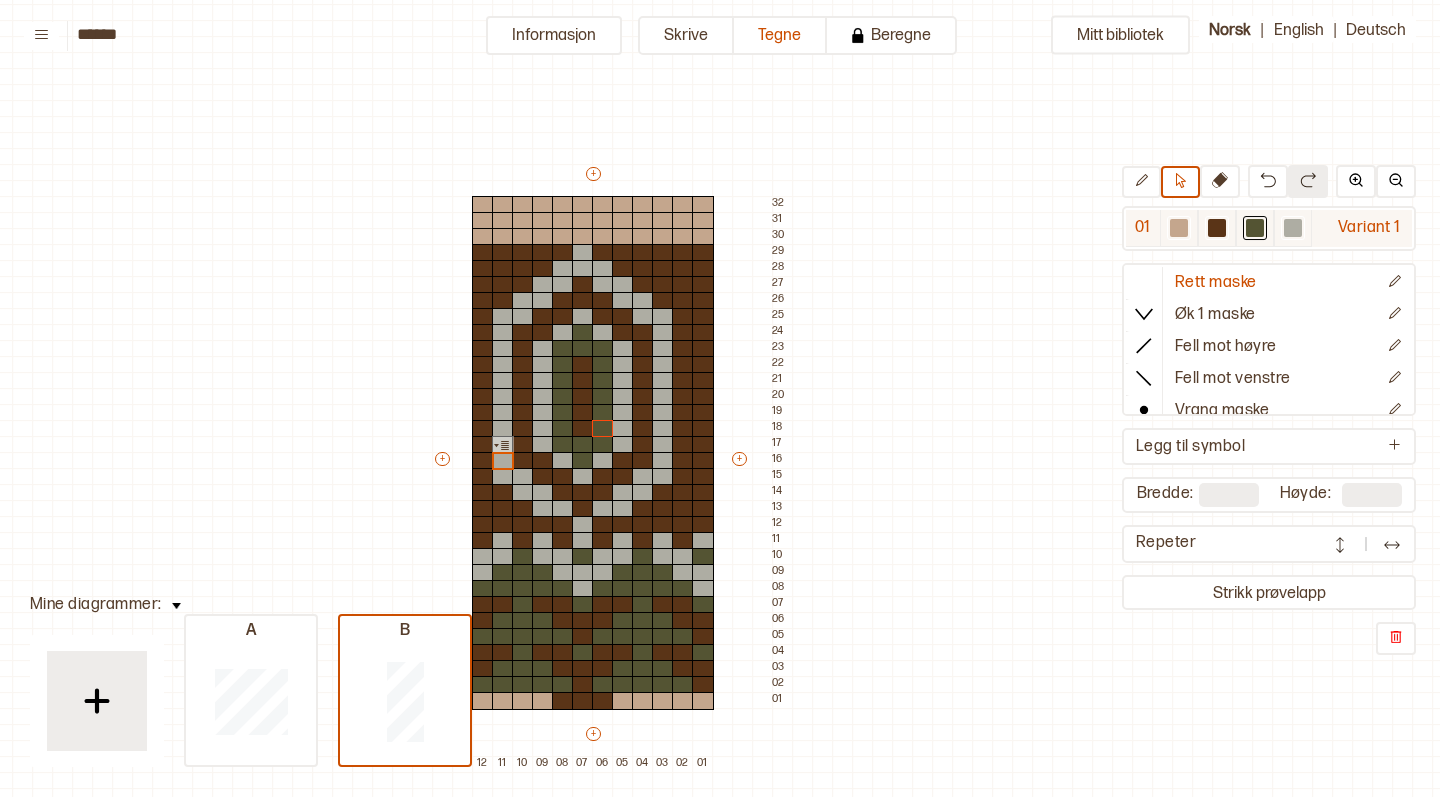 click at bounding box center [1217, 228] 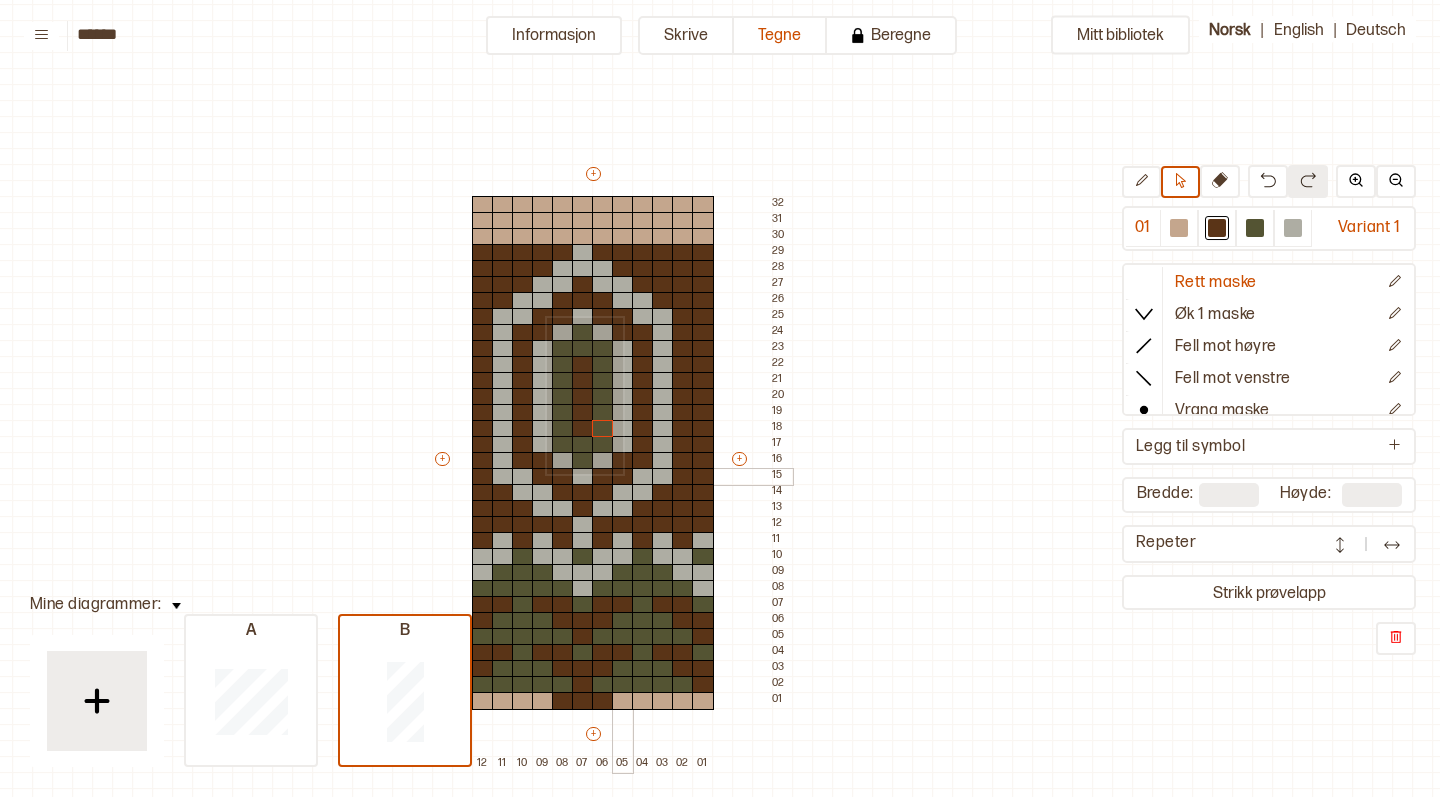drag, startPoint x: 545, startPoint y: 316, endPoint x: 621, endPoint y: 472, distance: 173.52809 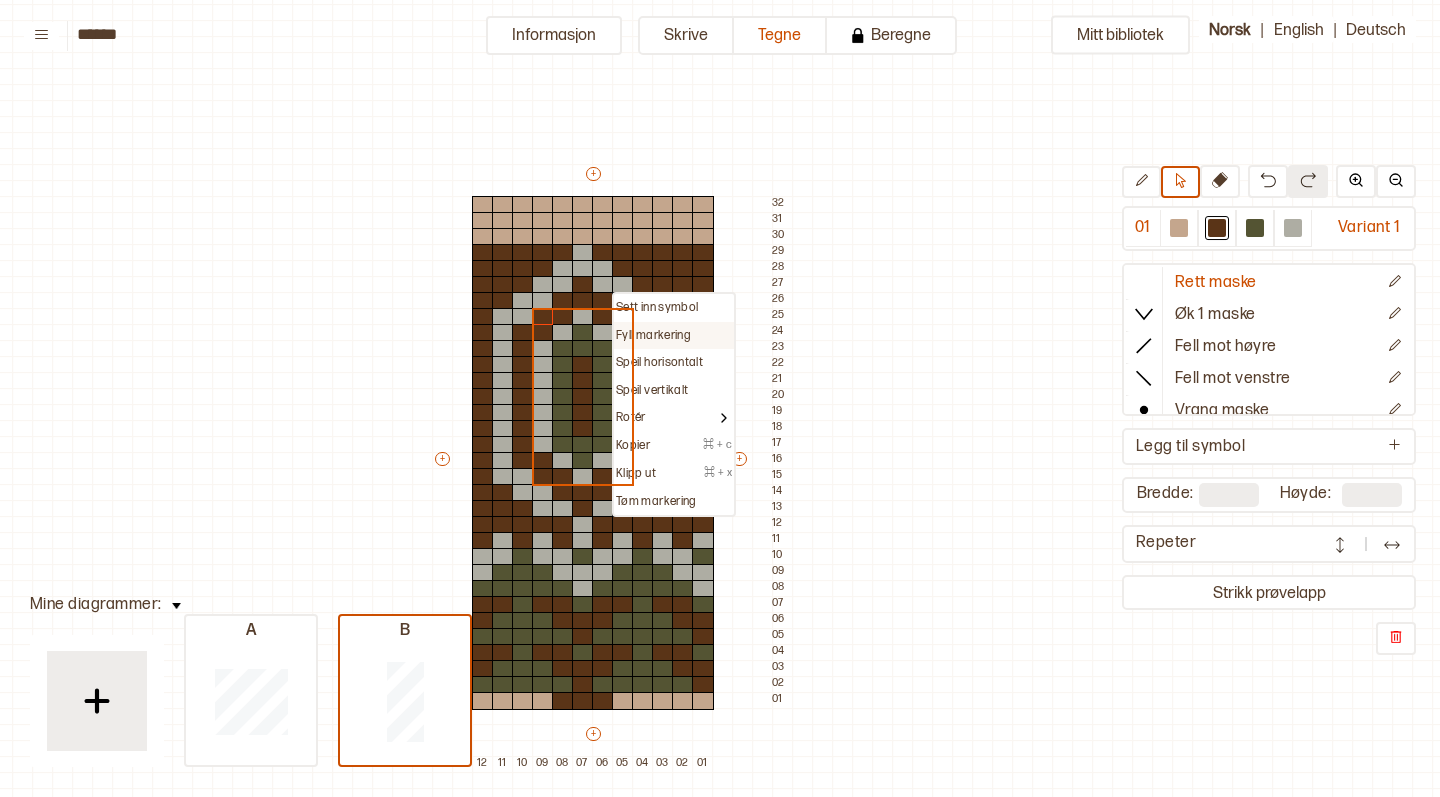 click on "Fyll markering" at bounding box center (653, 336) 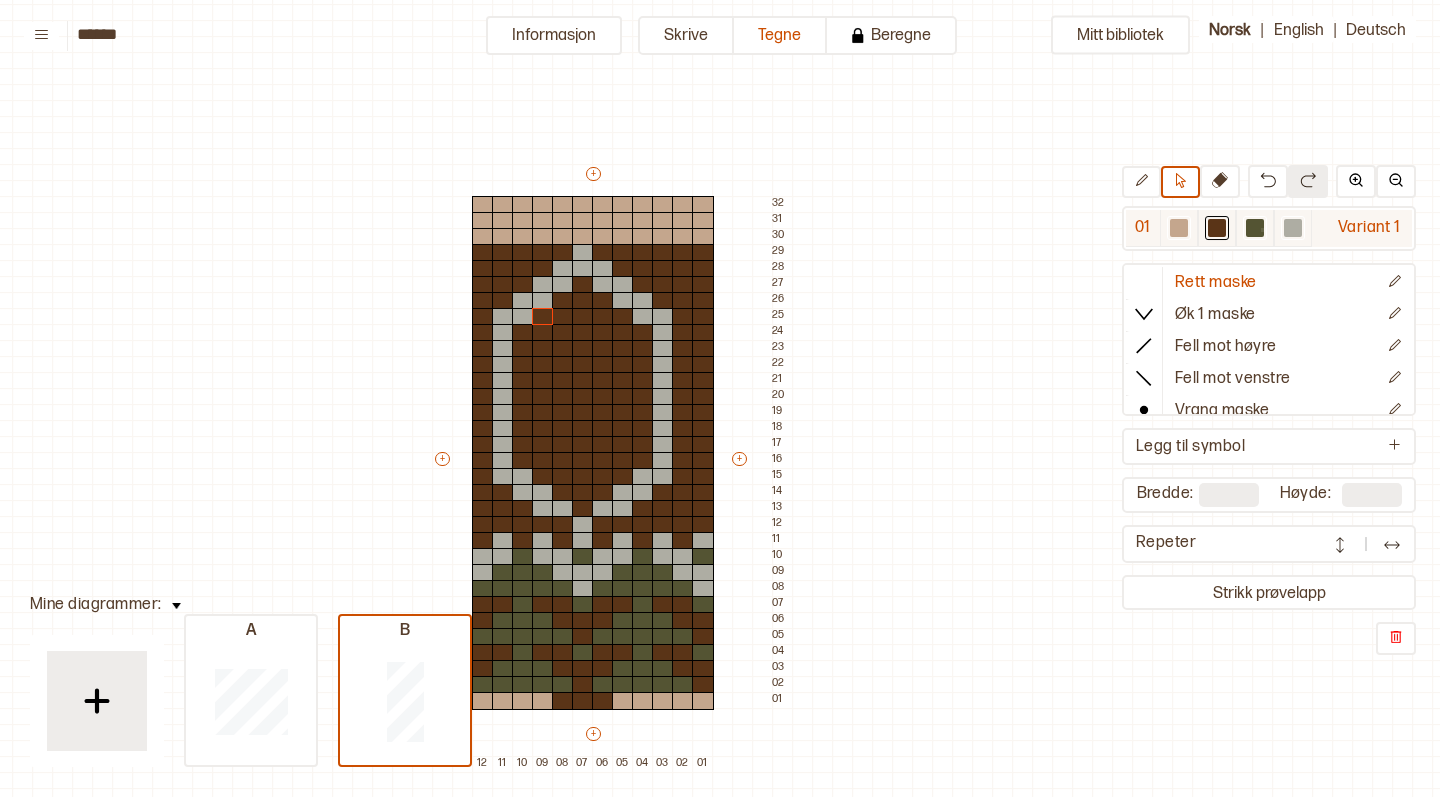 click at bounding box center (1255, 228) 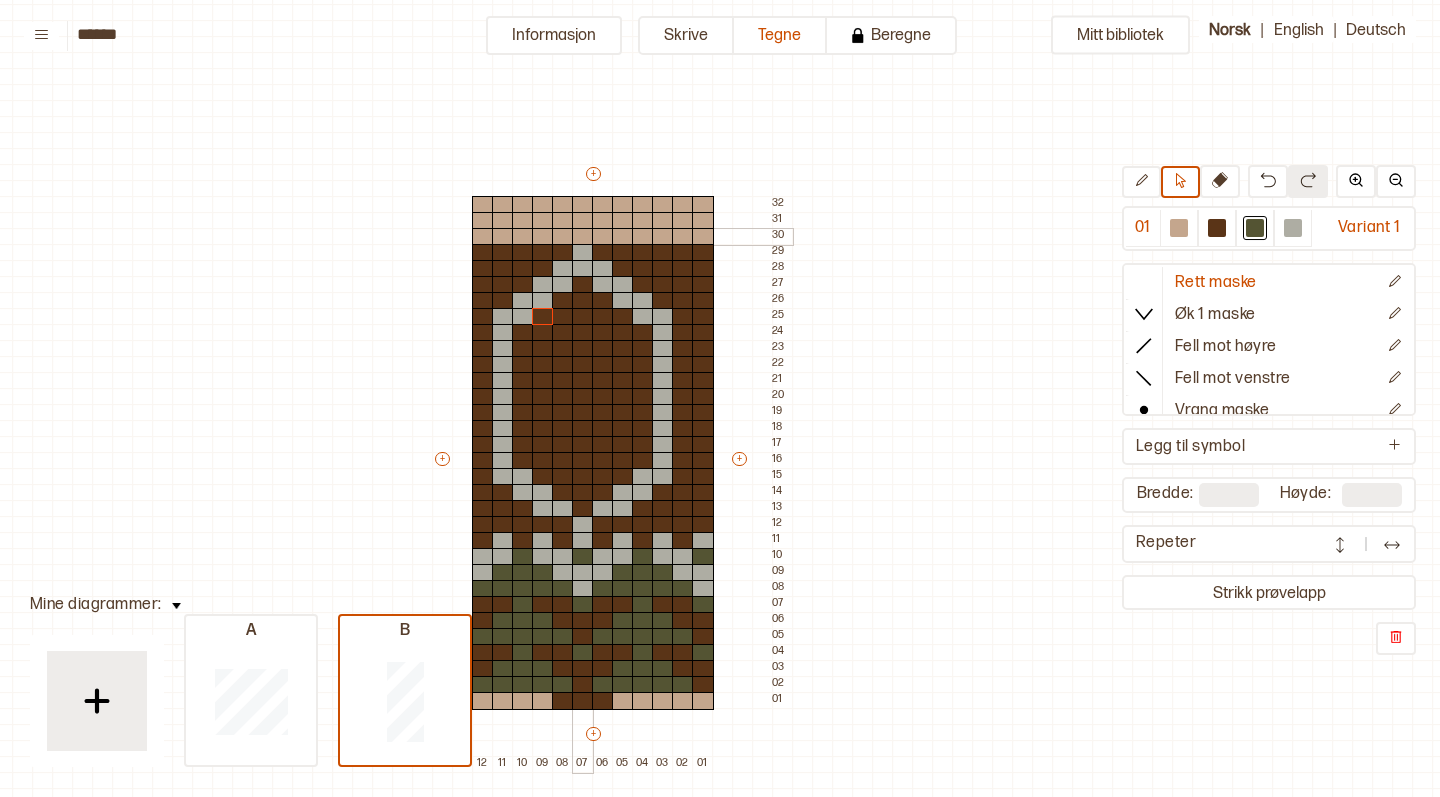 click at bounding box center [583, 237] 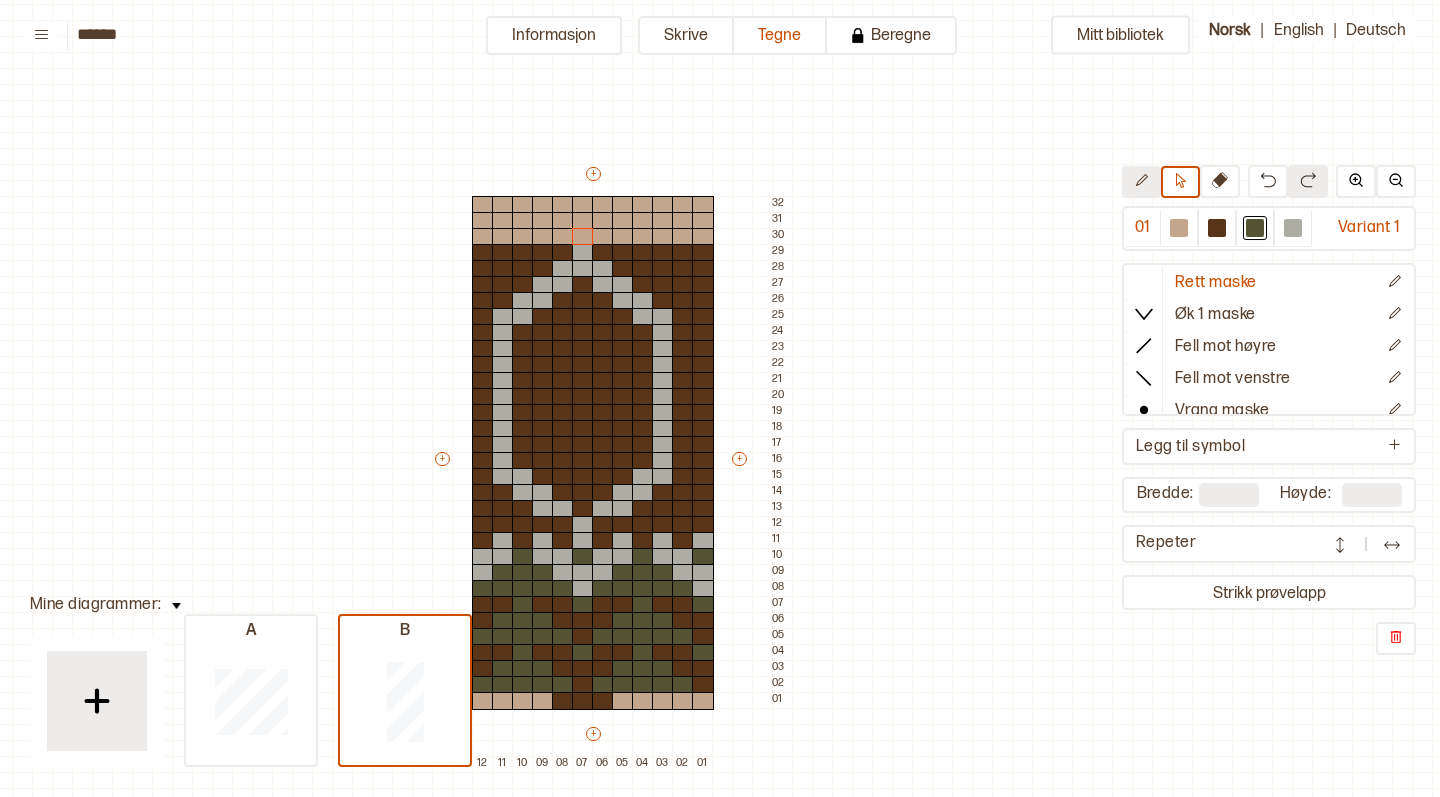 click 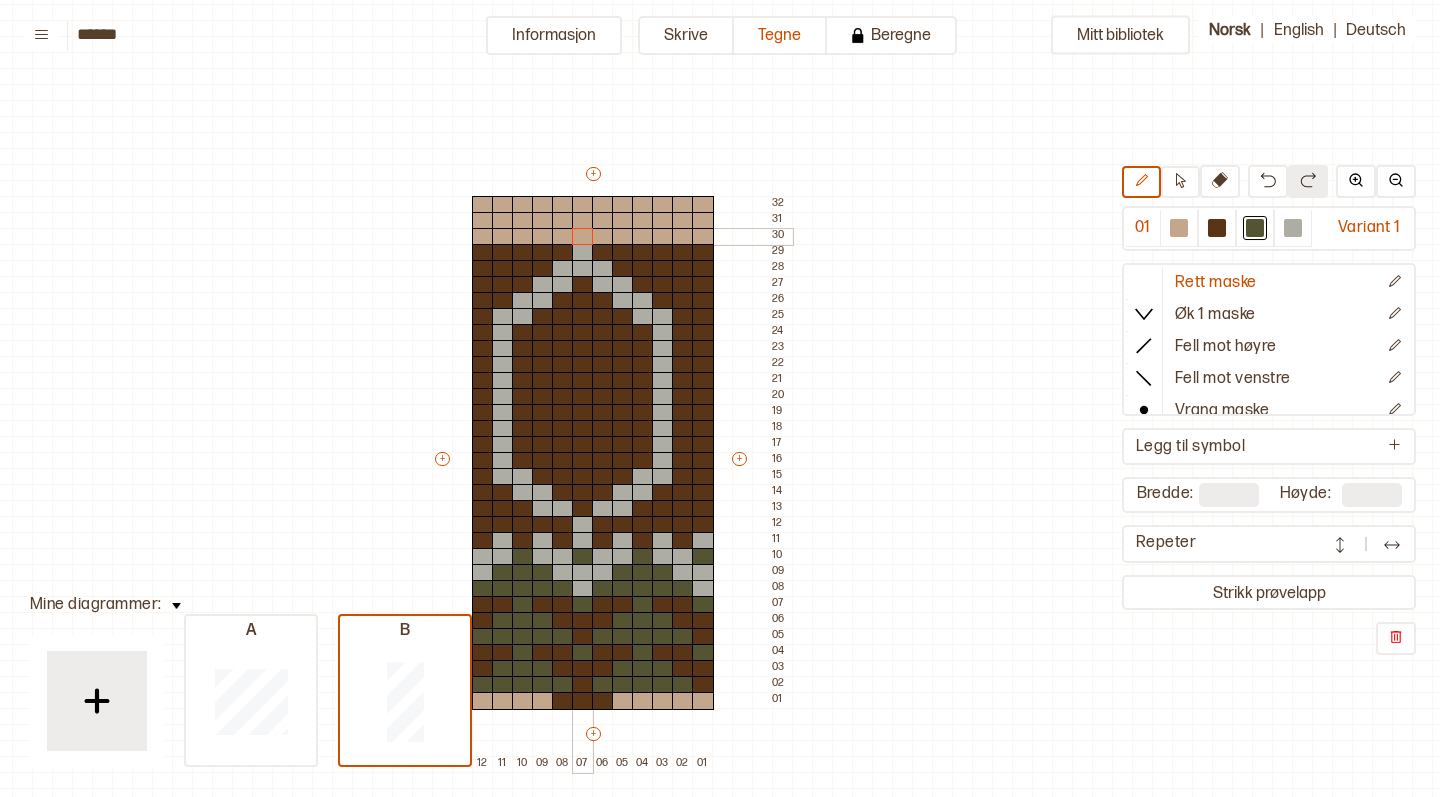 click at bounding box center [583, 237] 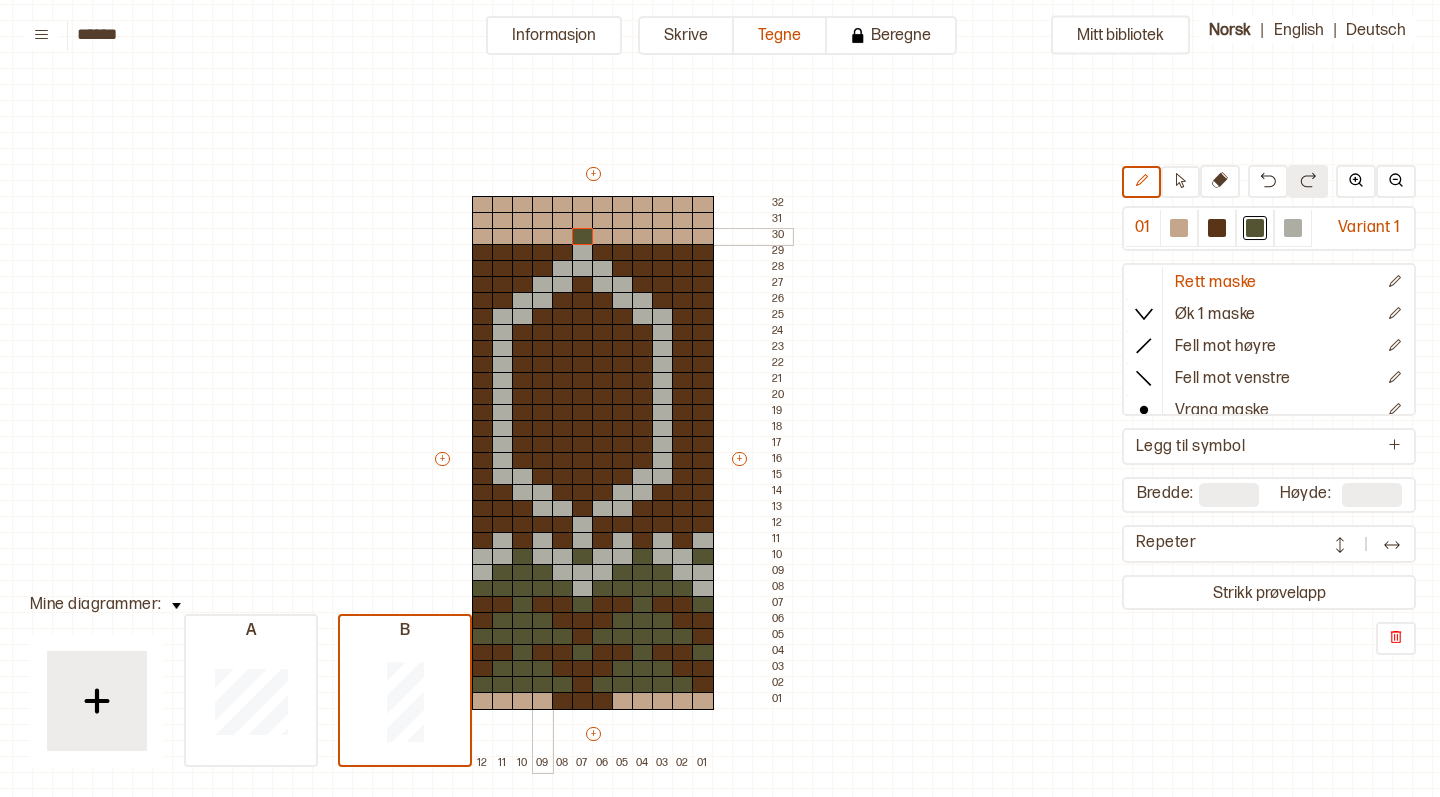 click at bounding box center (543, 237) 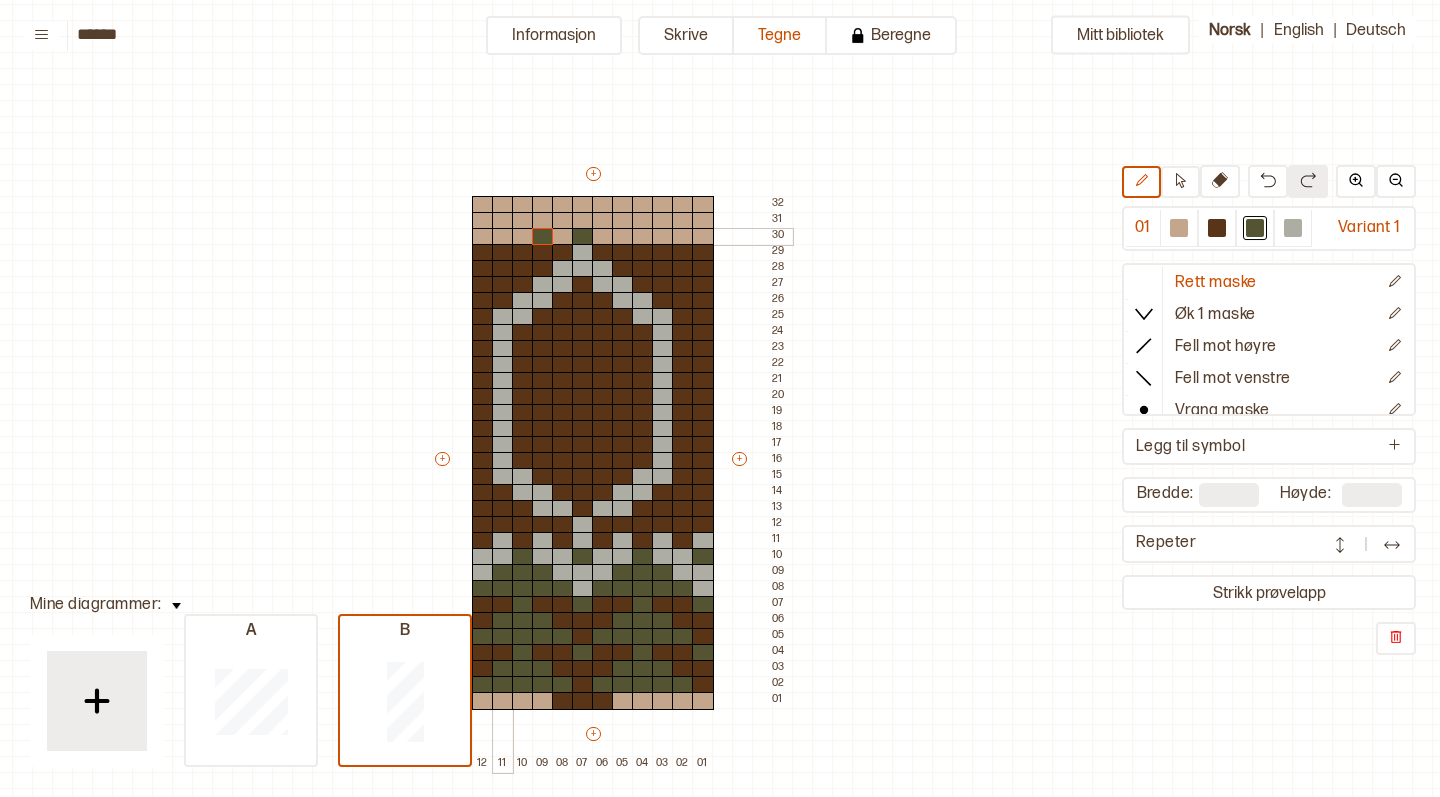 click at bounding box center [503, 237] 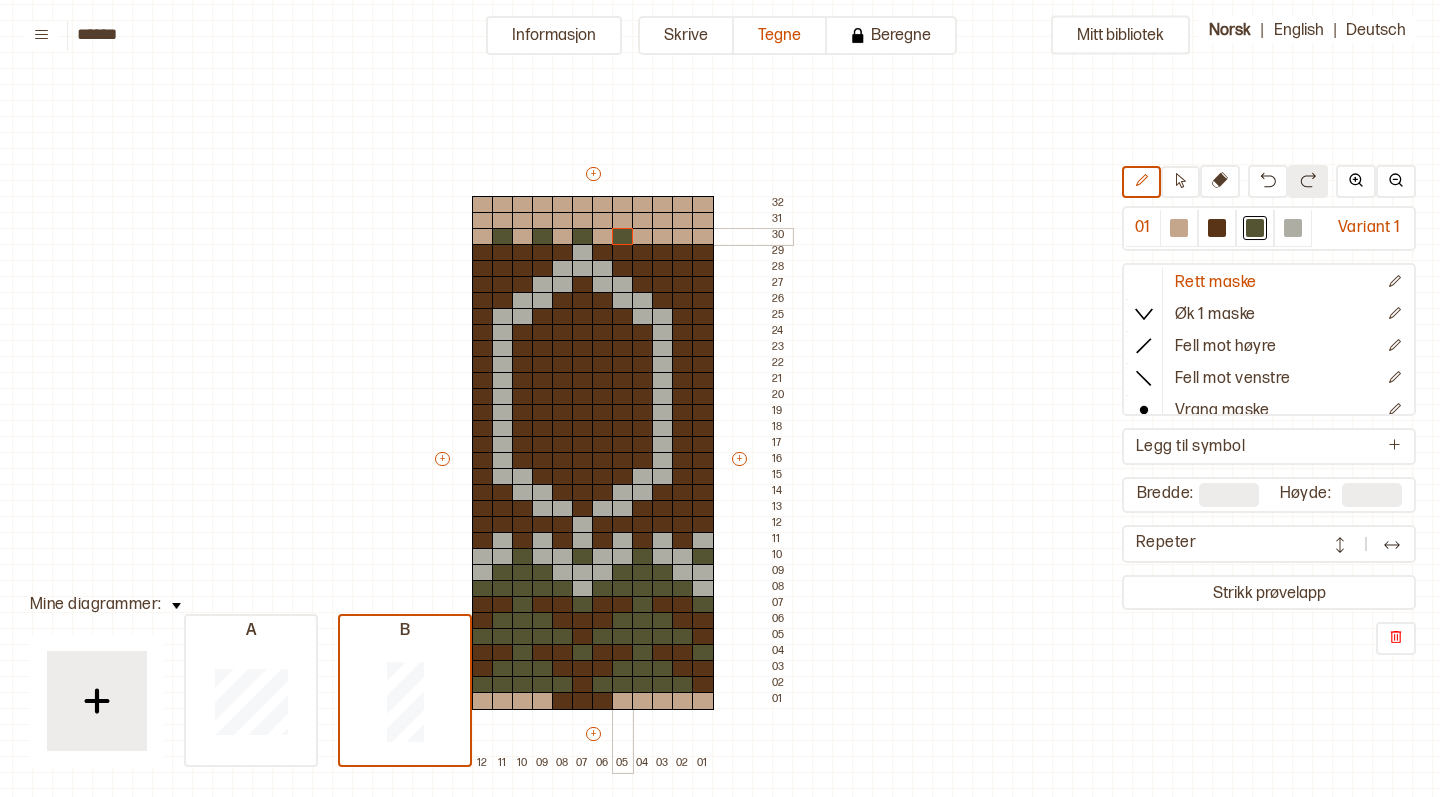 click at bounding box center [623, 237] 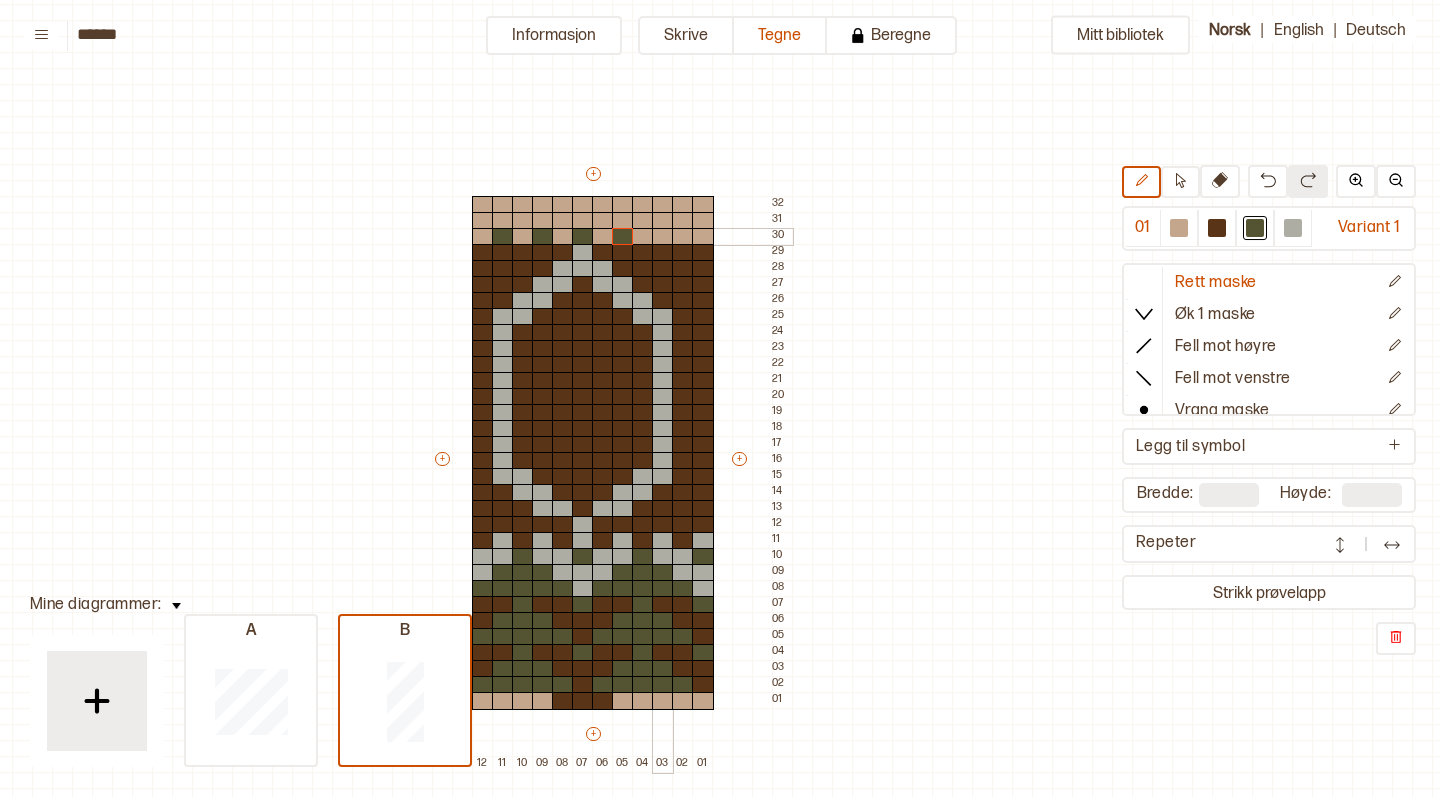 click at bounding box center (663, 237) 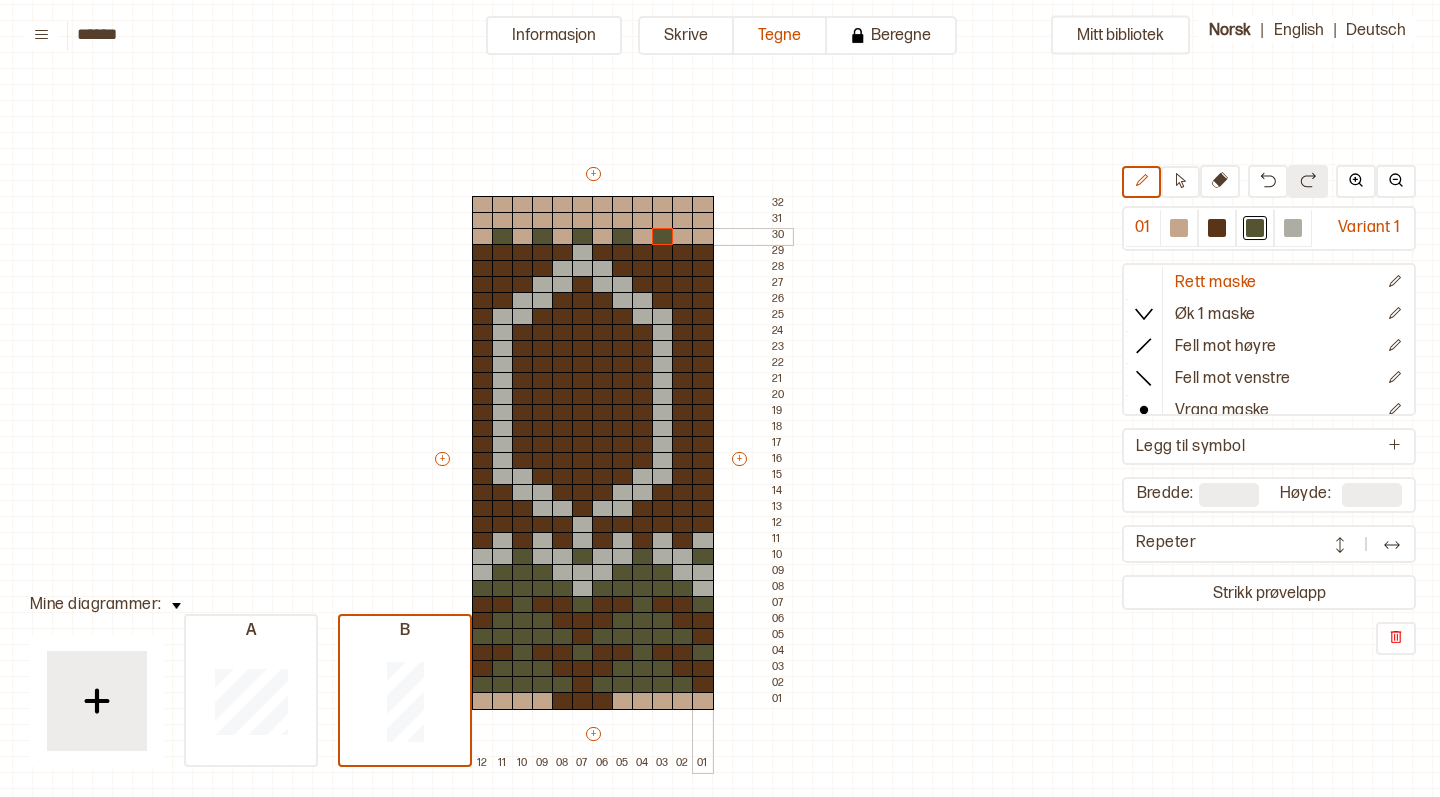 click at bounding box center (703, 237) 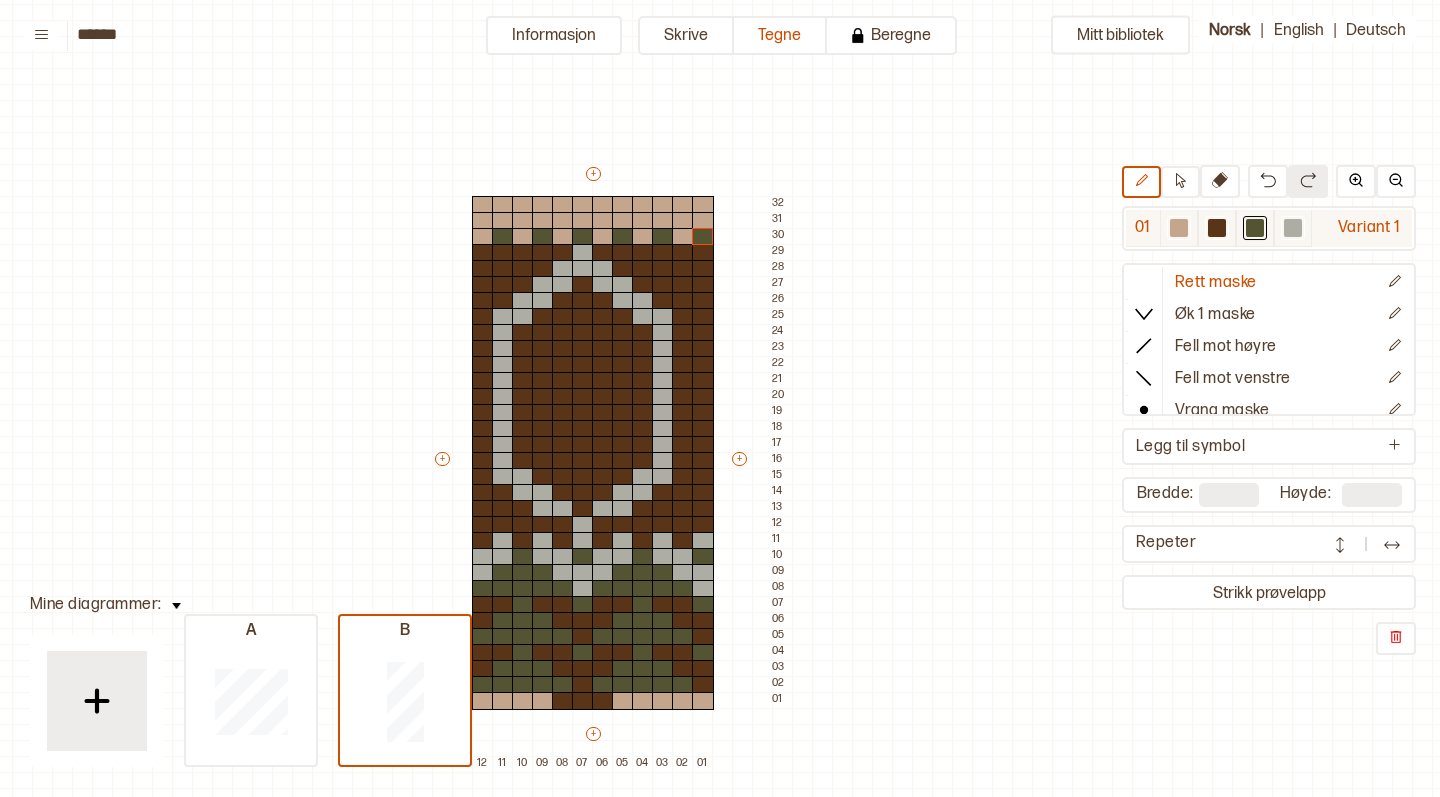 click at bounding box center [1217, 228] 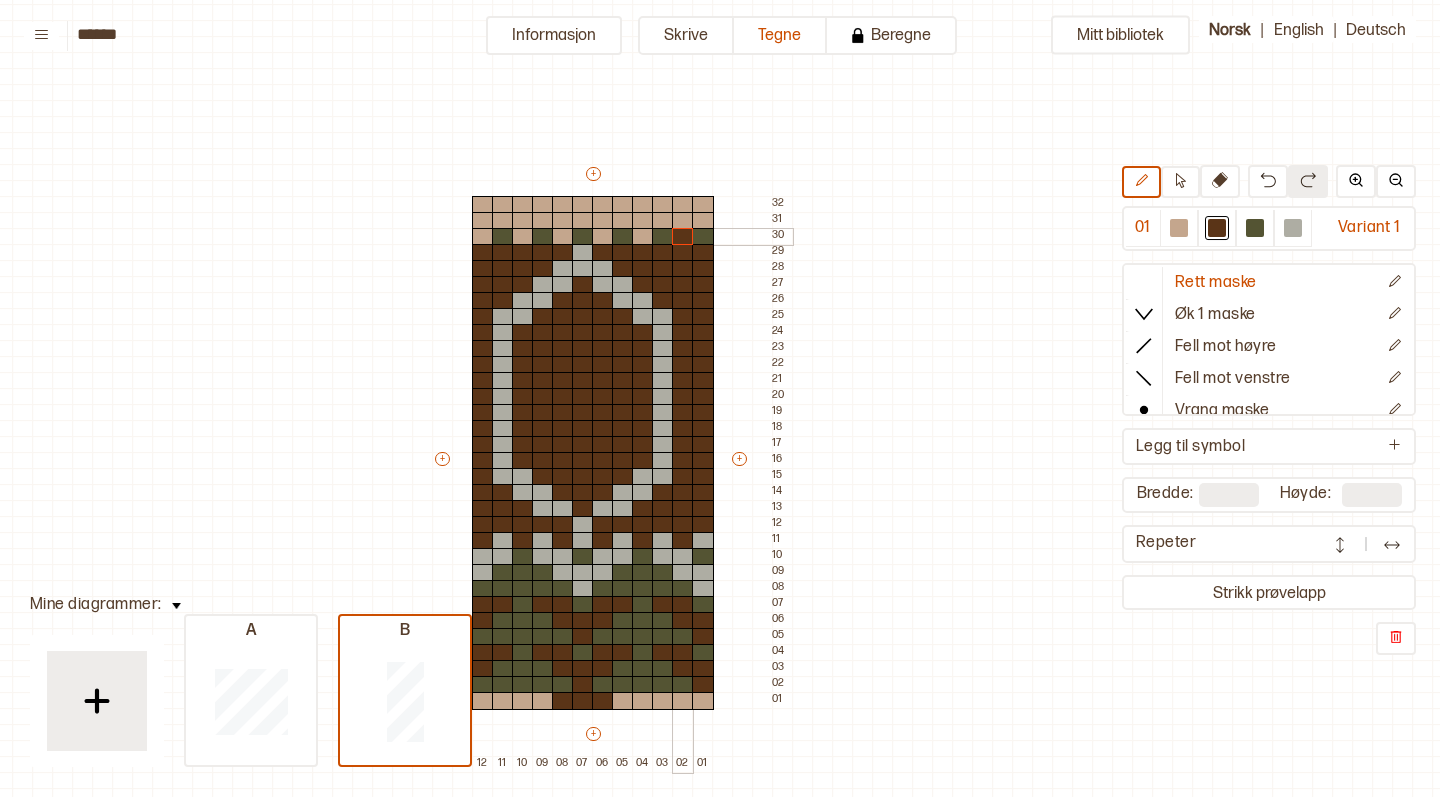 click at bounding box center [683, 237] 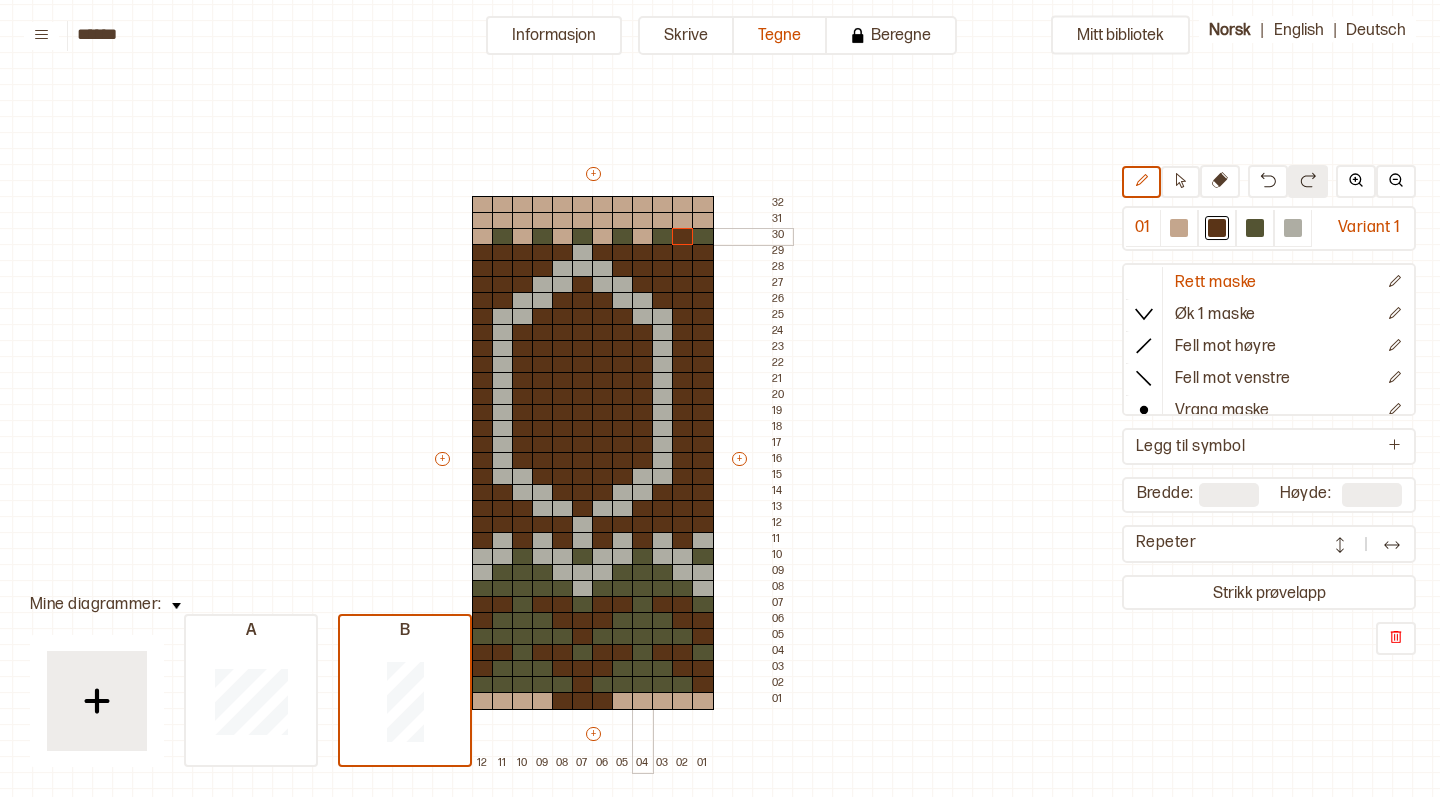 click at bounding box center [643, 237] 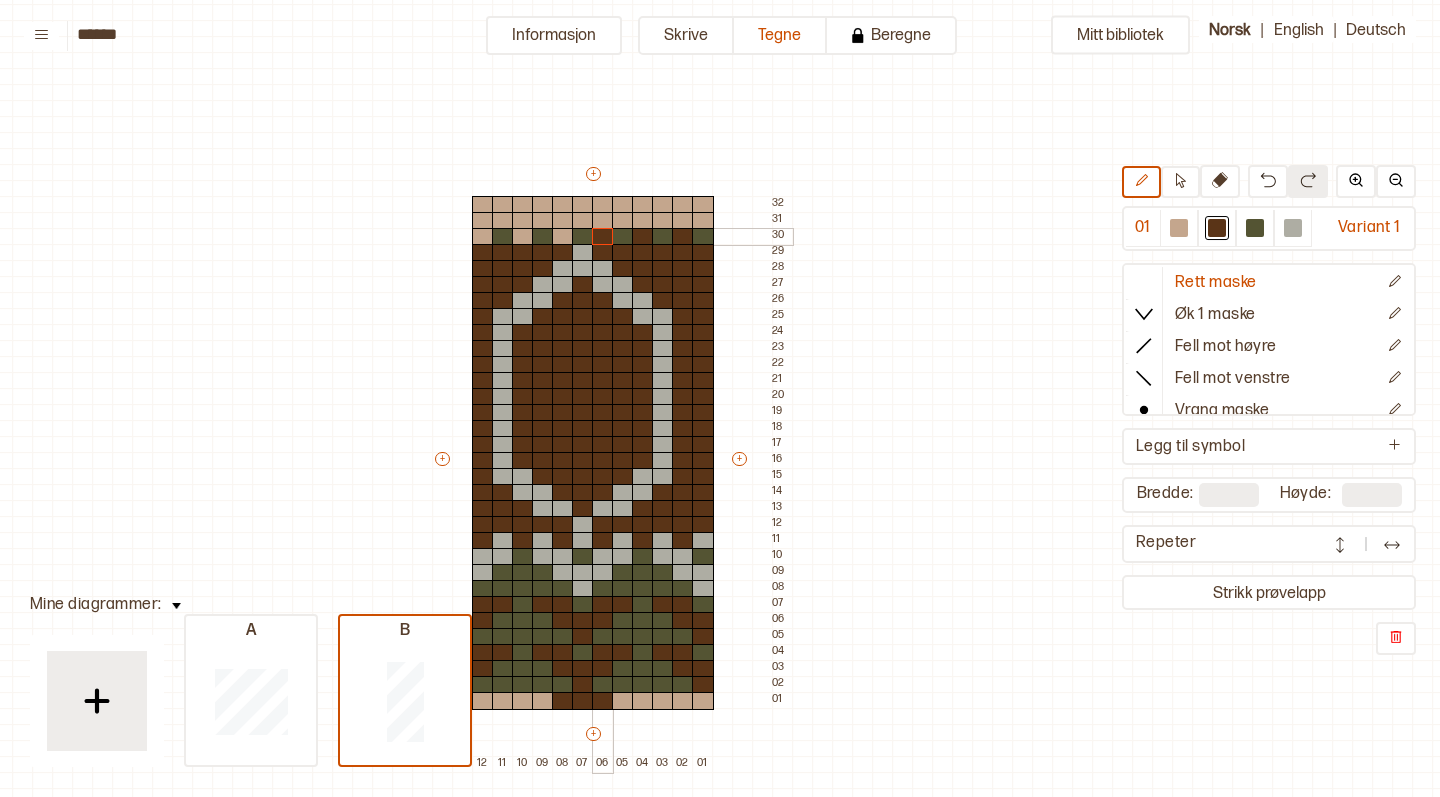 click at bounding box center (603, 237) 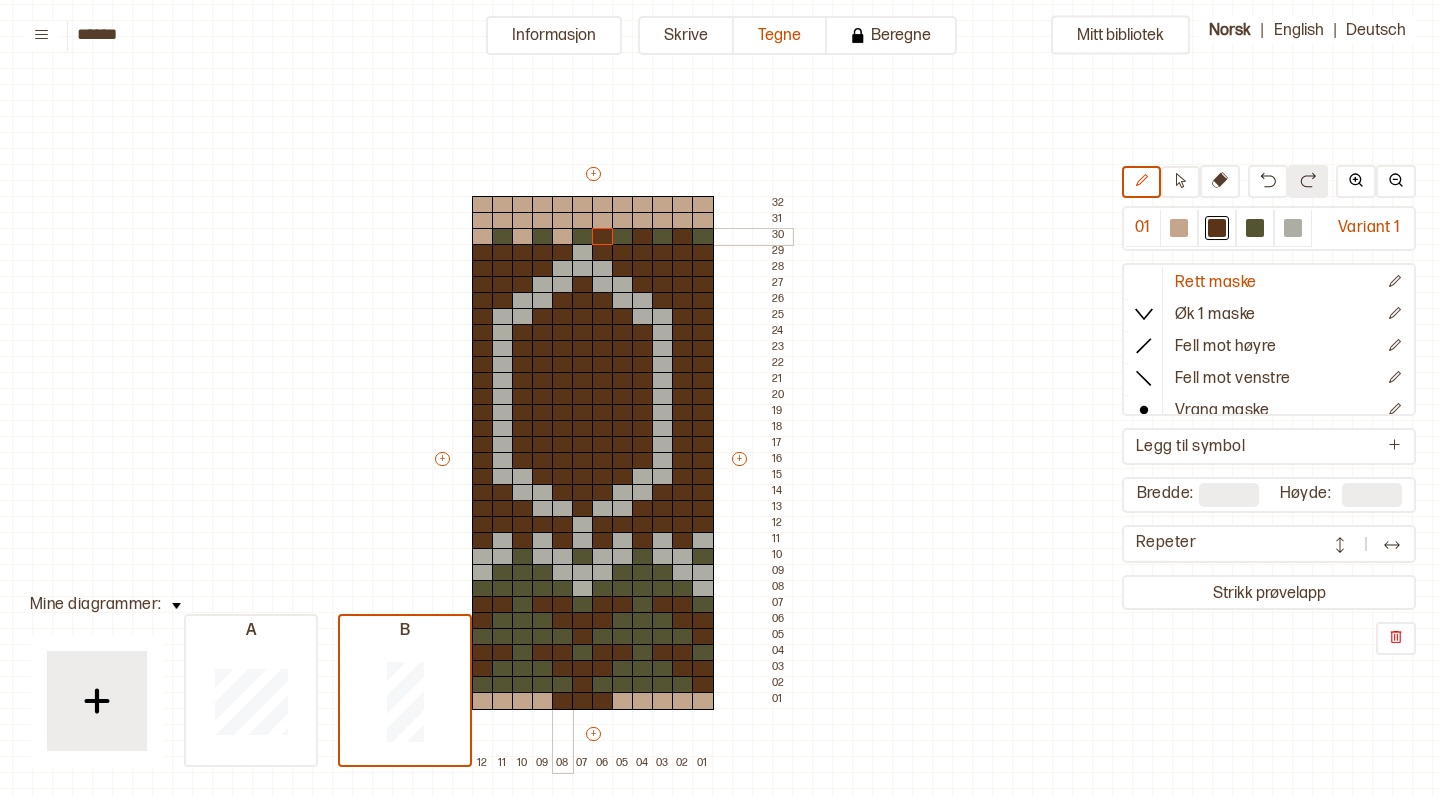 click at bounding box center (563, 237) 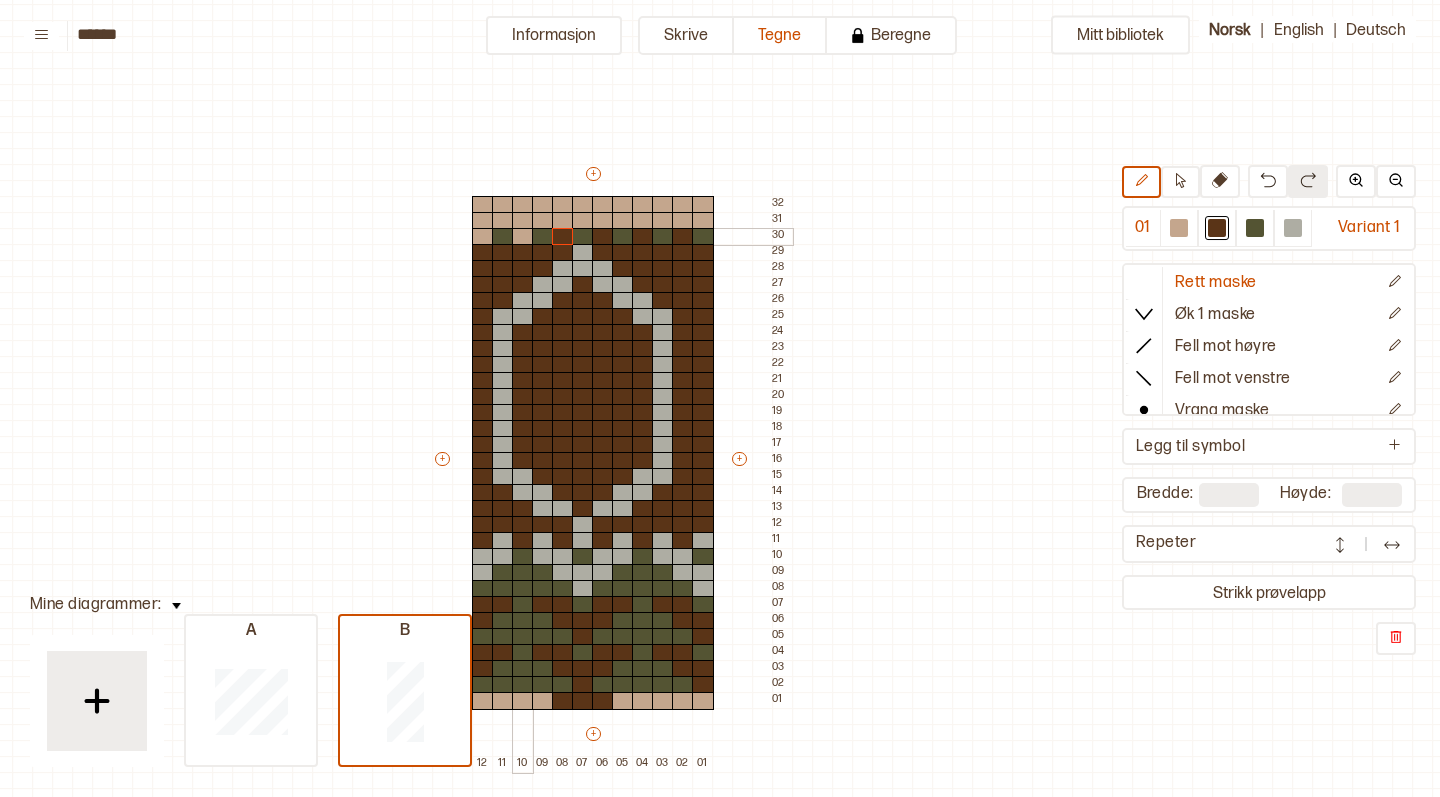 click at bounding box center (523, 237) 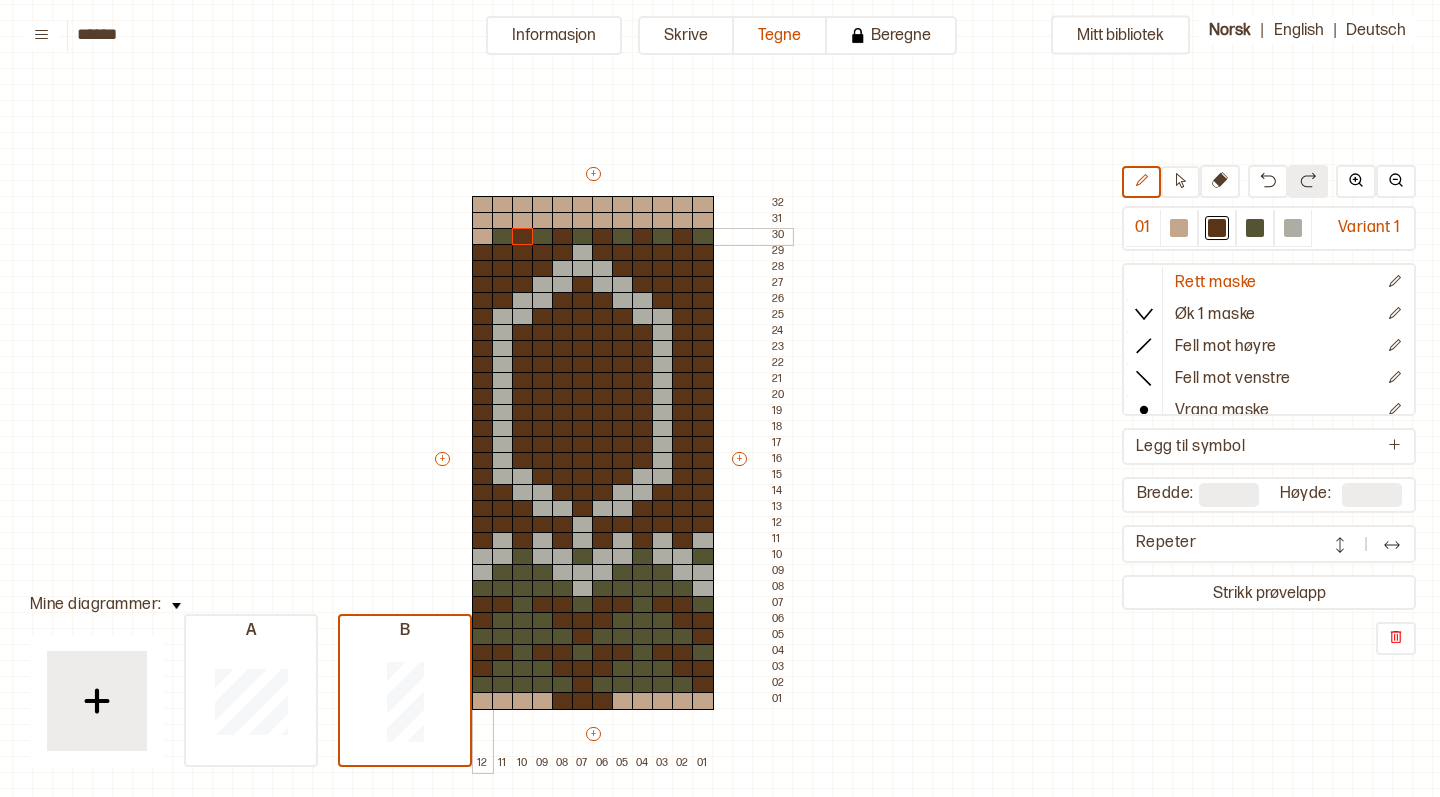 click at bounding box center (483, 237) 